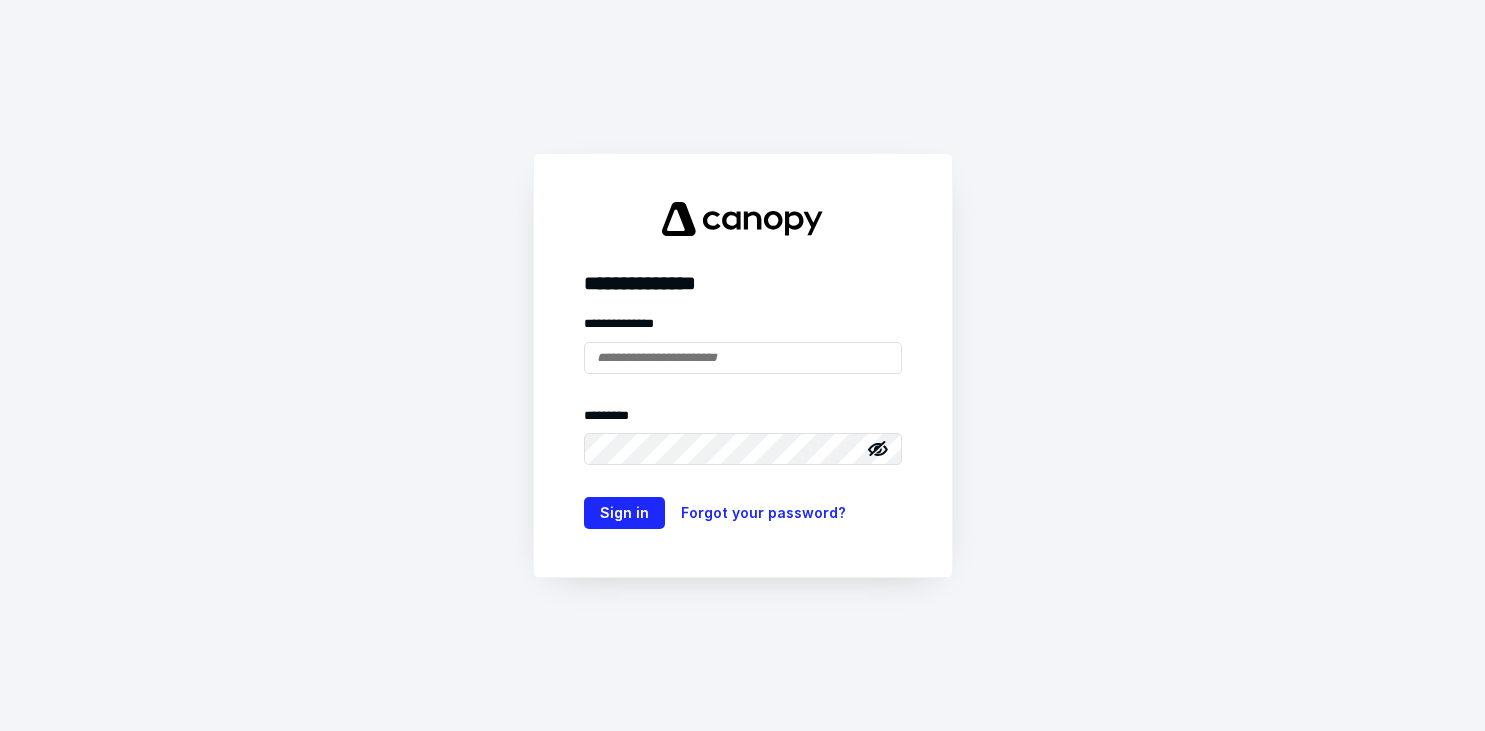 scroll, scrollTop: 0, scrollLeft: 0, axis: both 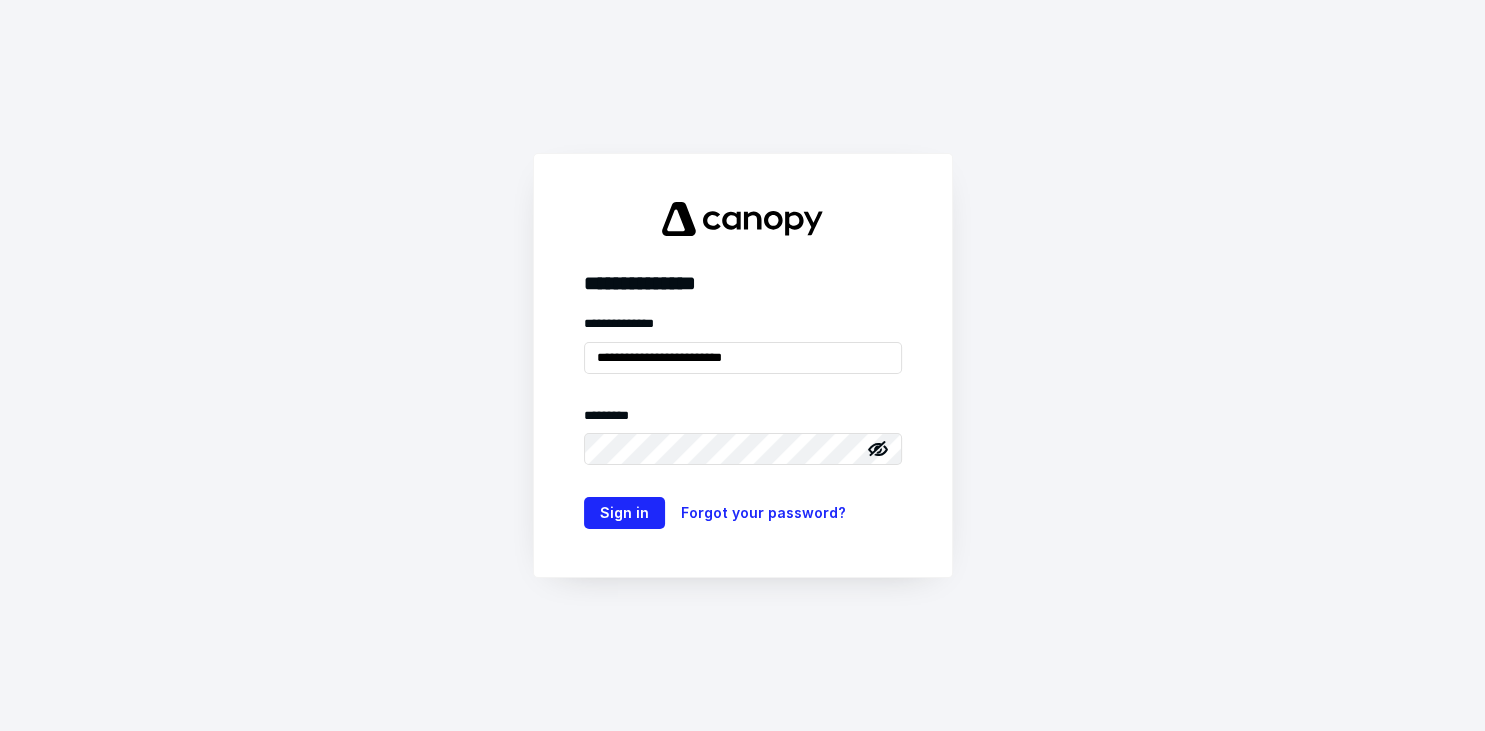 type on "**********" 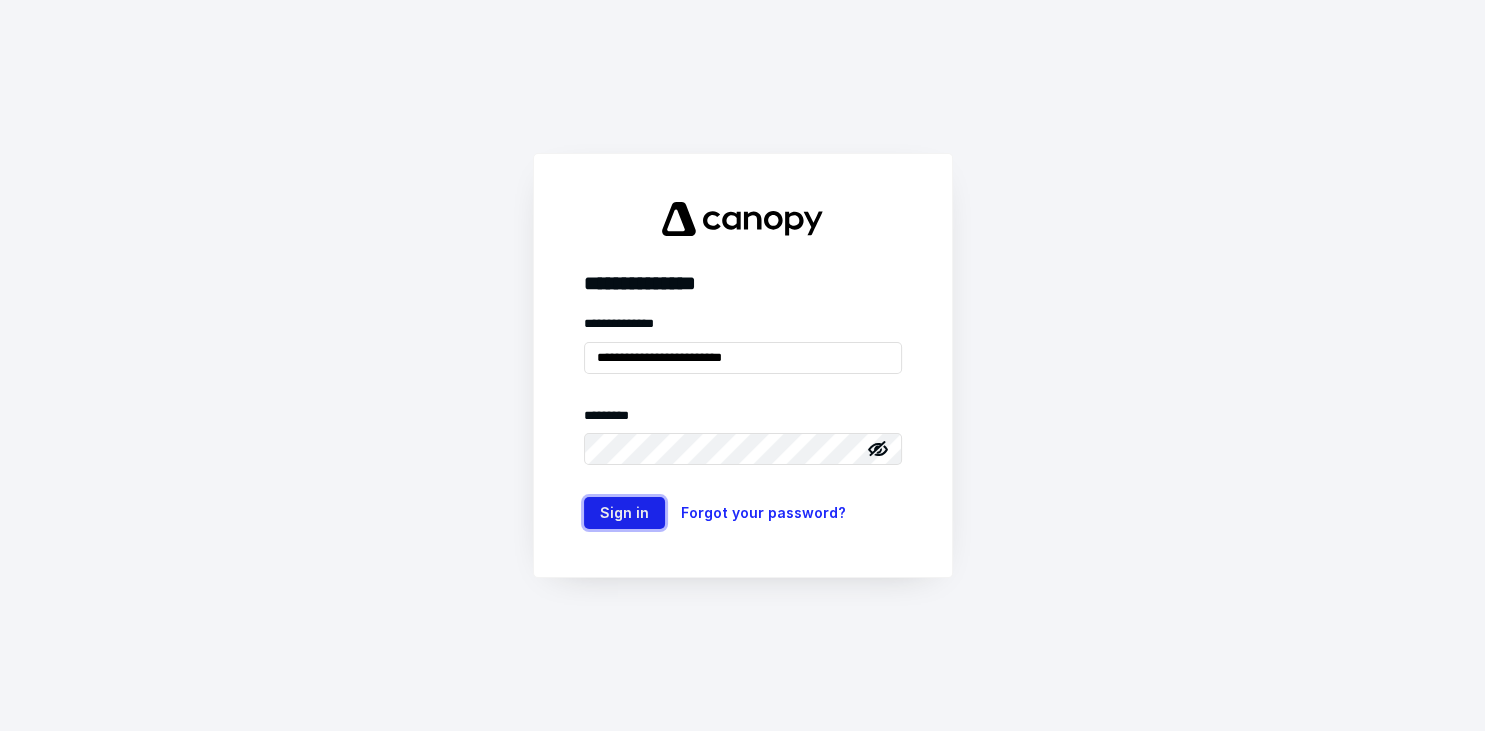 click on "Sign in" at bounding box center [624, 513] 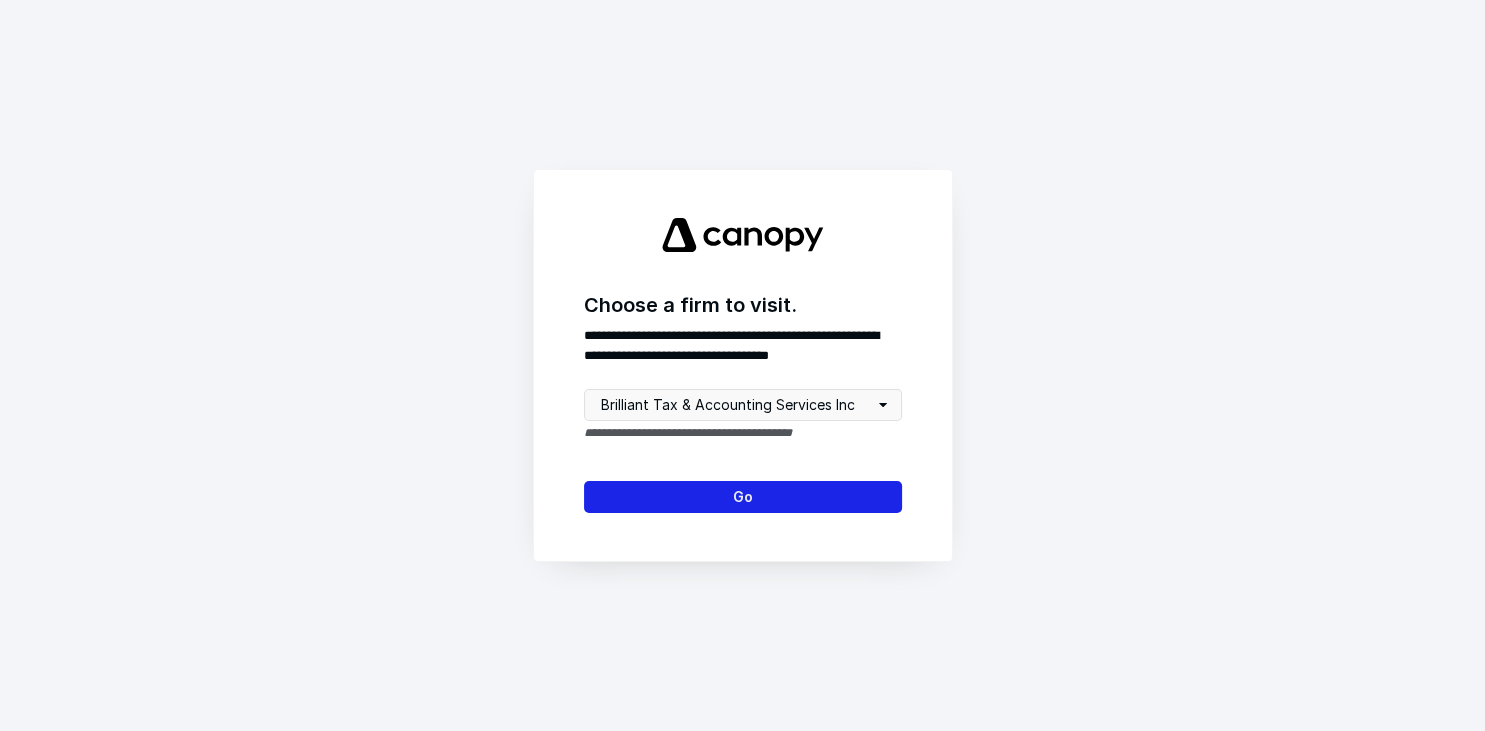 click on "Go" at bounding box center (743, 497) 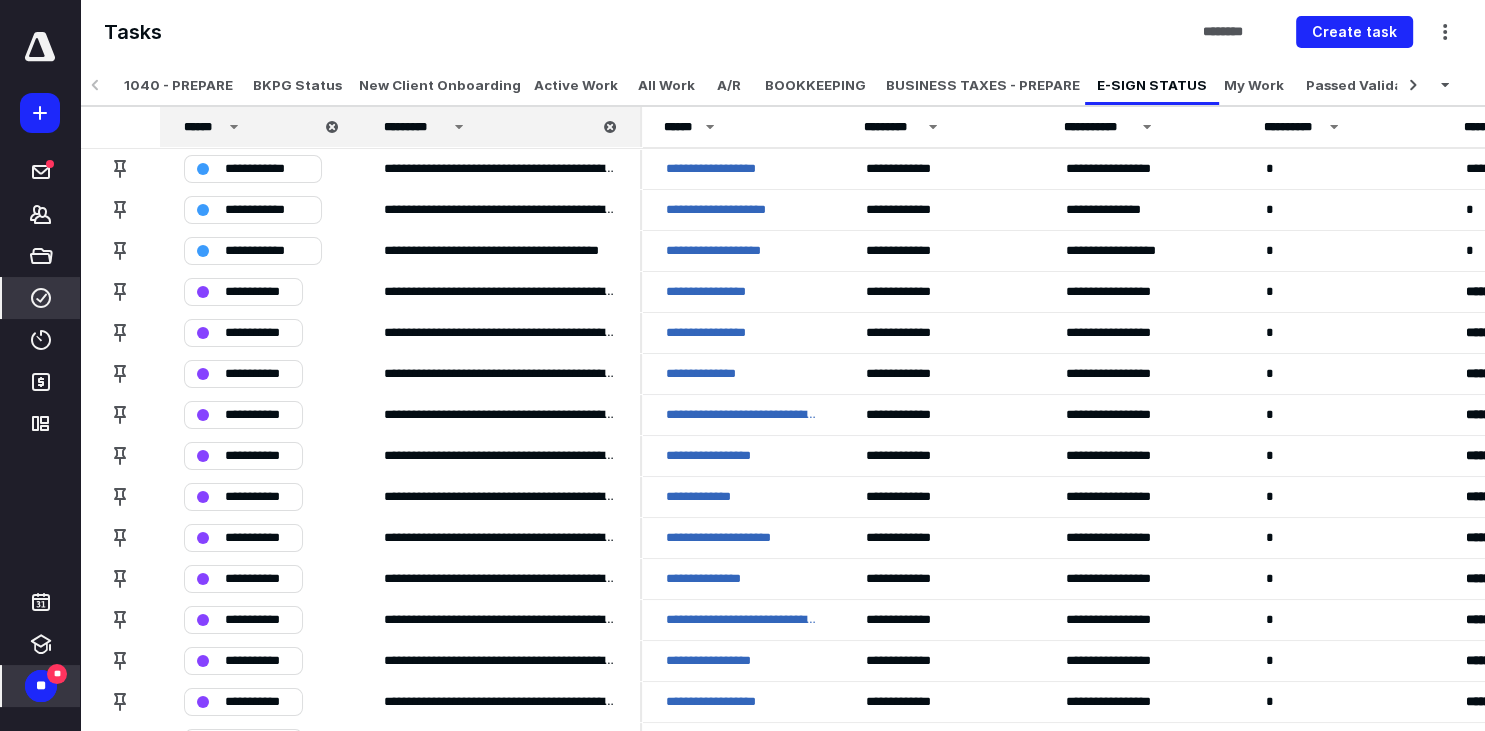 click on "**" at bounding box center [41, 686] 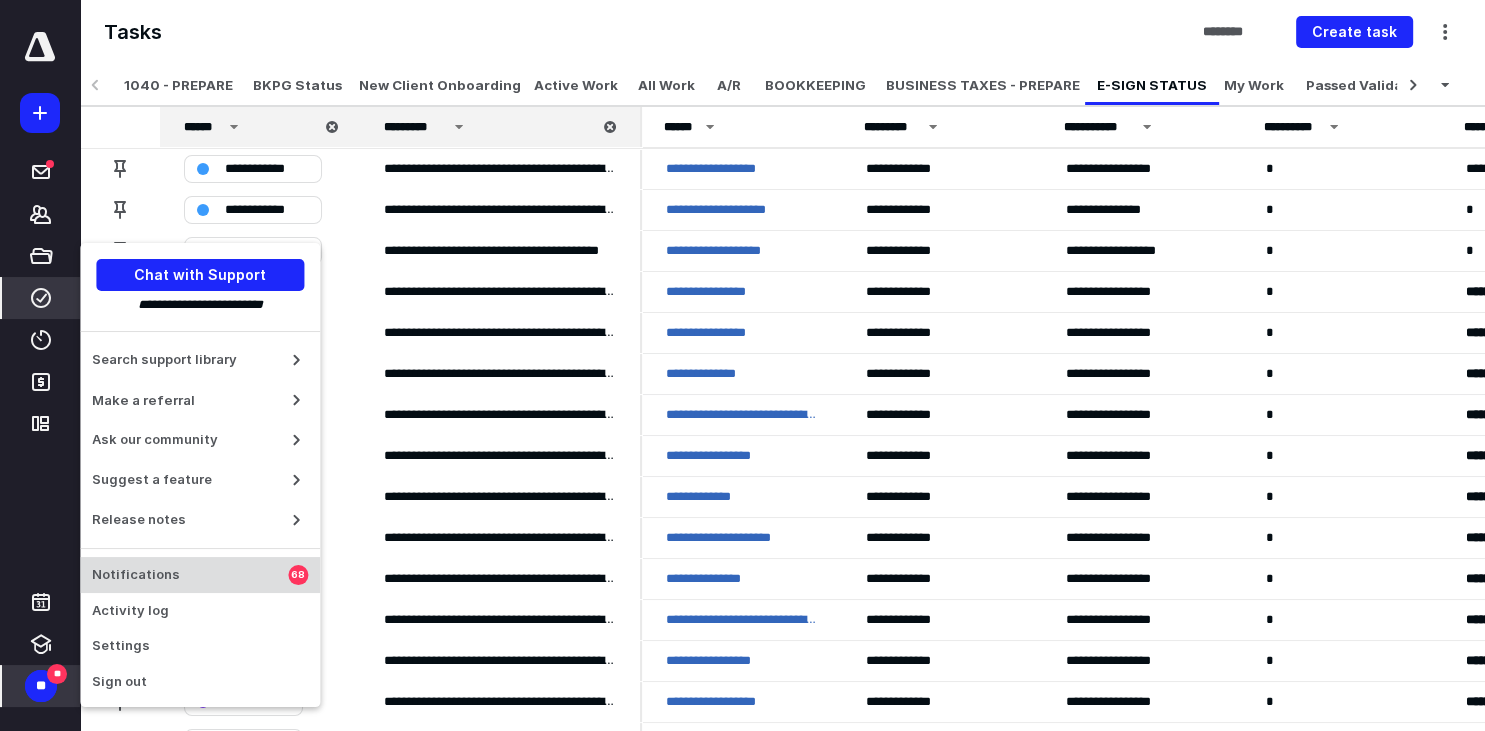 click on "Notifications" at bounding box center [190, 575] 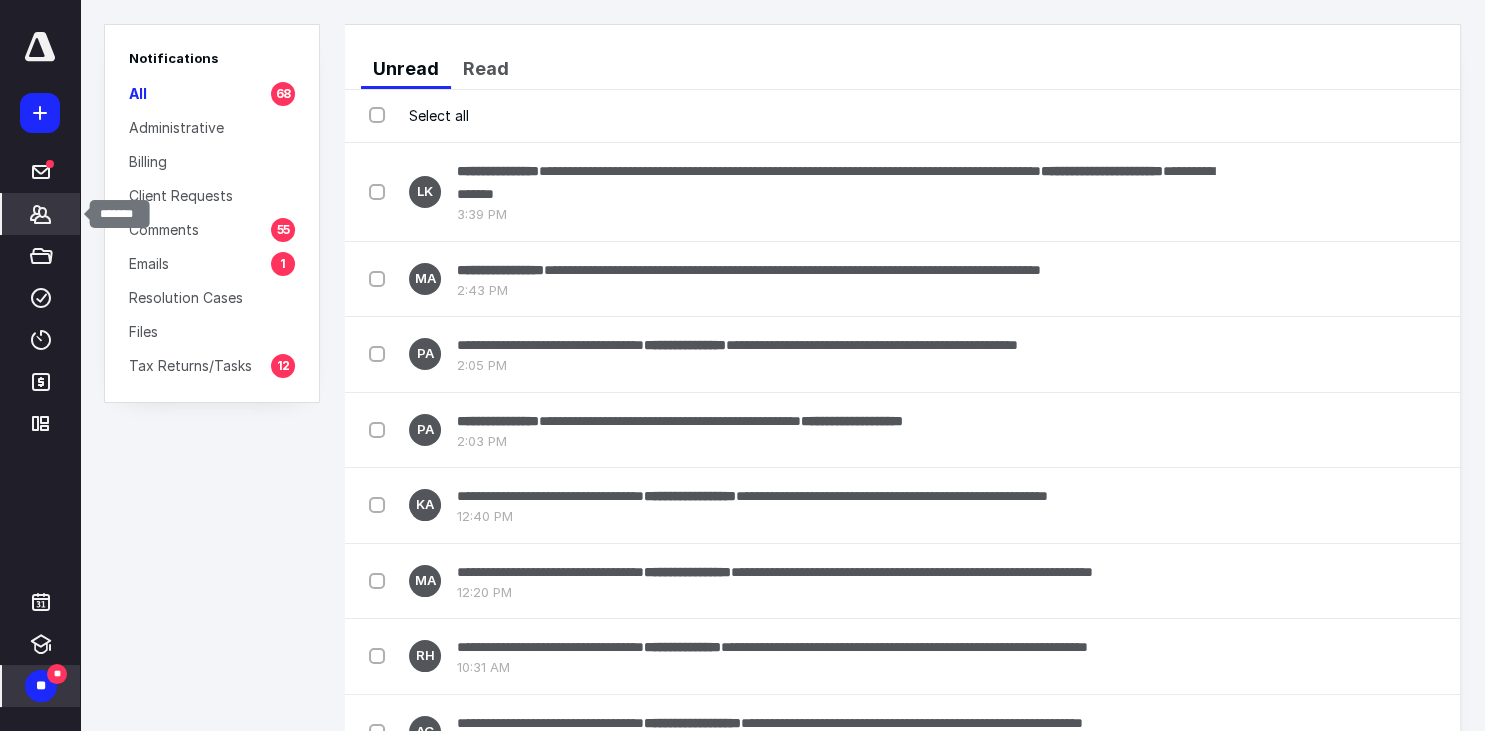 click 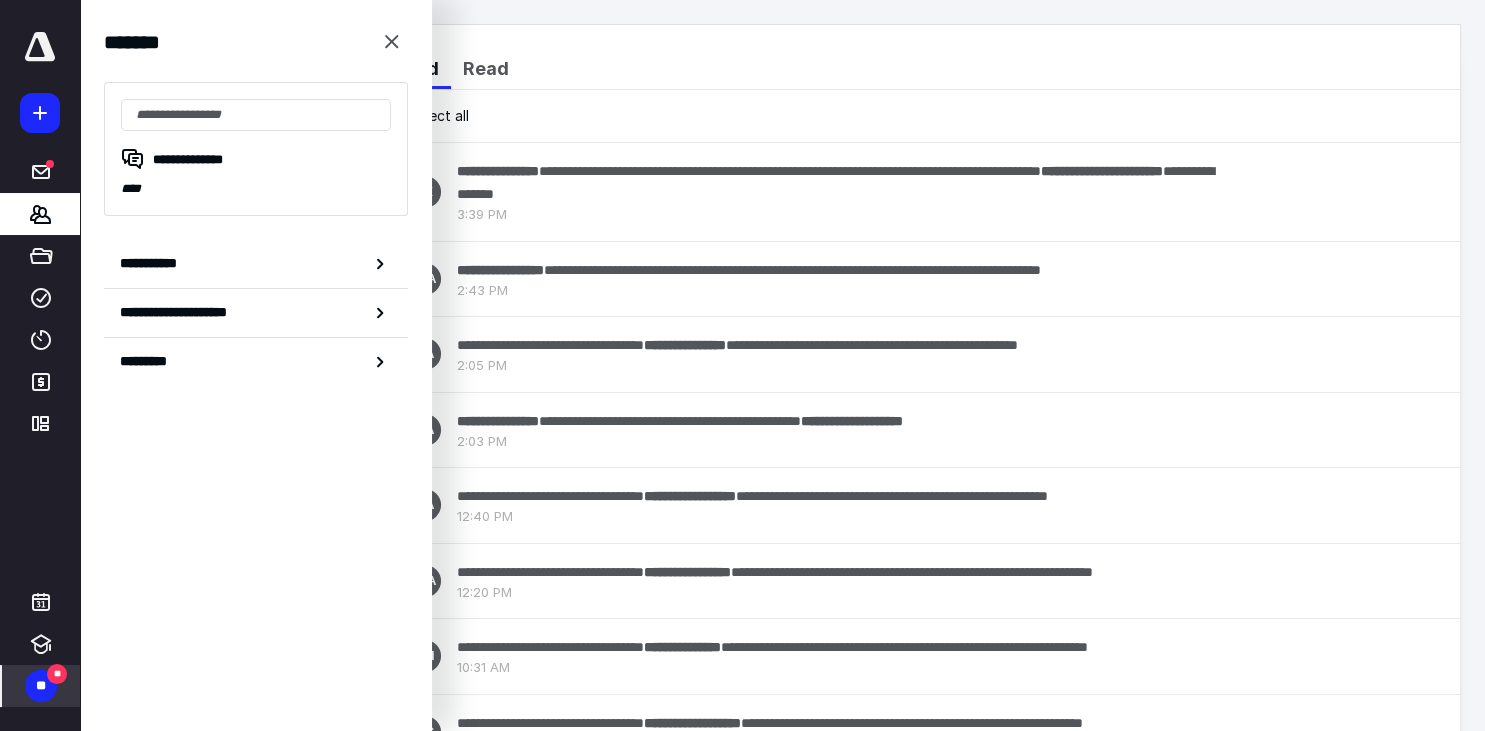 click on "Unread Read" at bounding box center (910, 69) 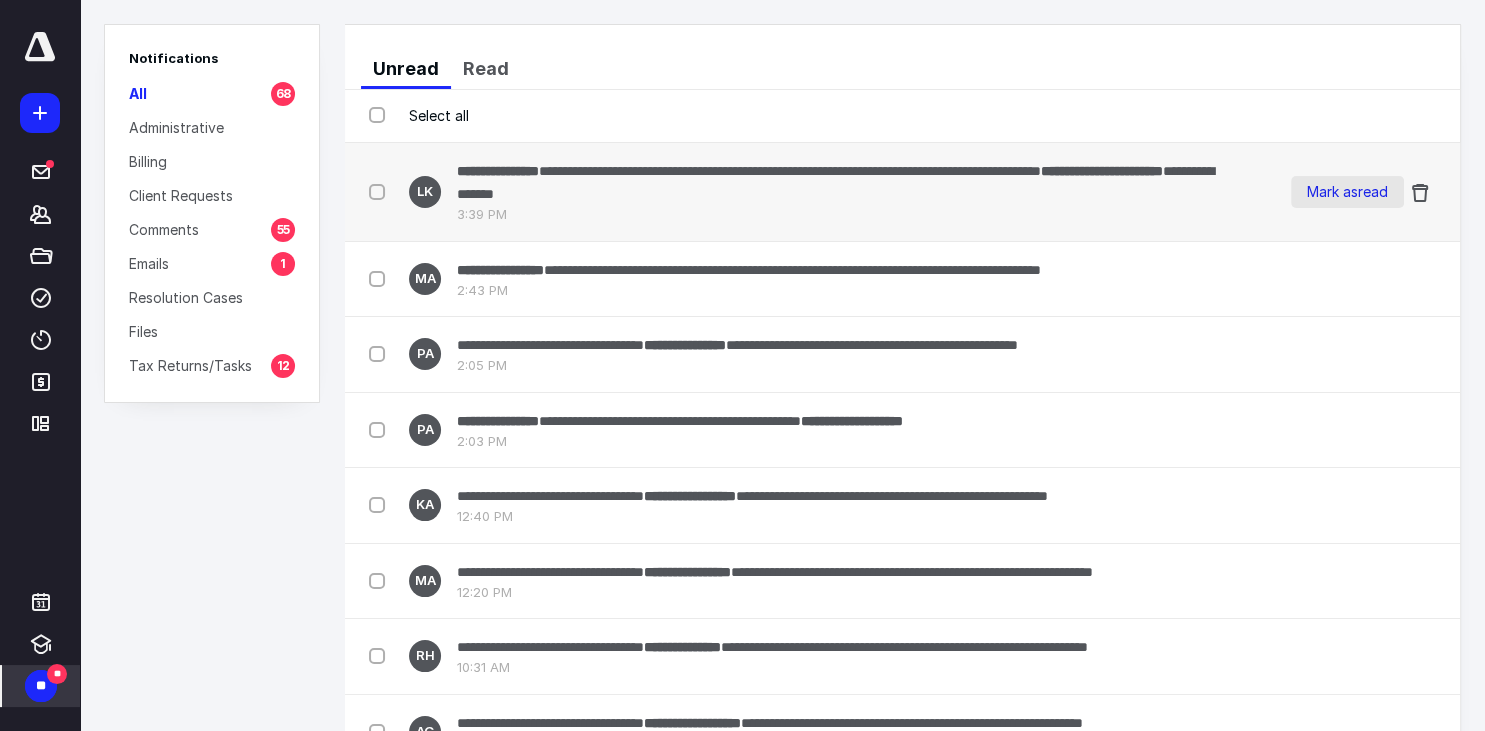 click on "Mark as  read" at bounding box center (1347, 192) 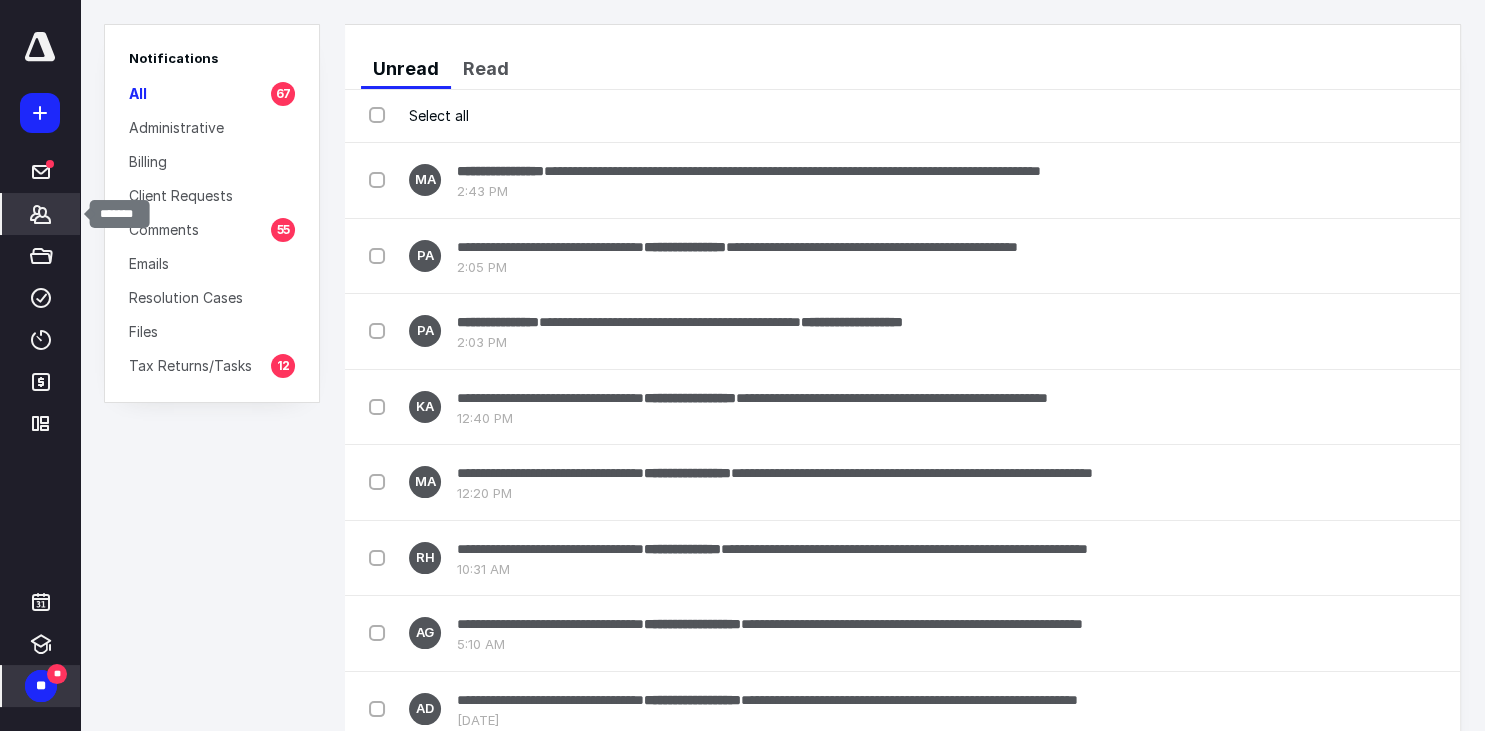 click on "*******" at bounding box center [41, 214] 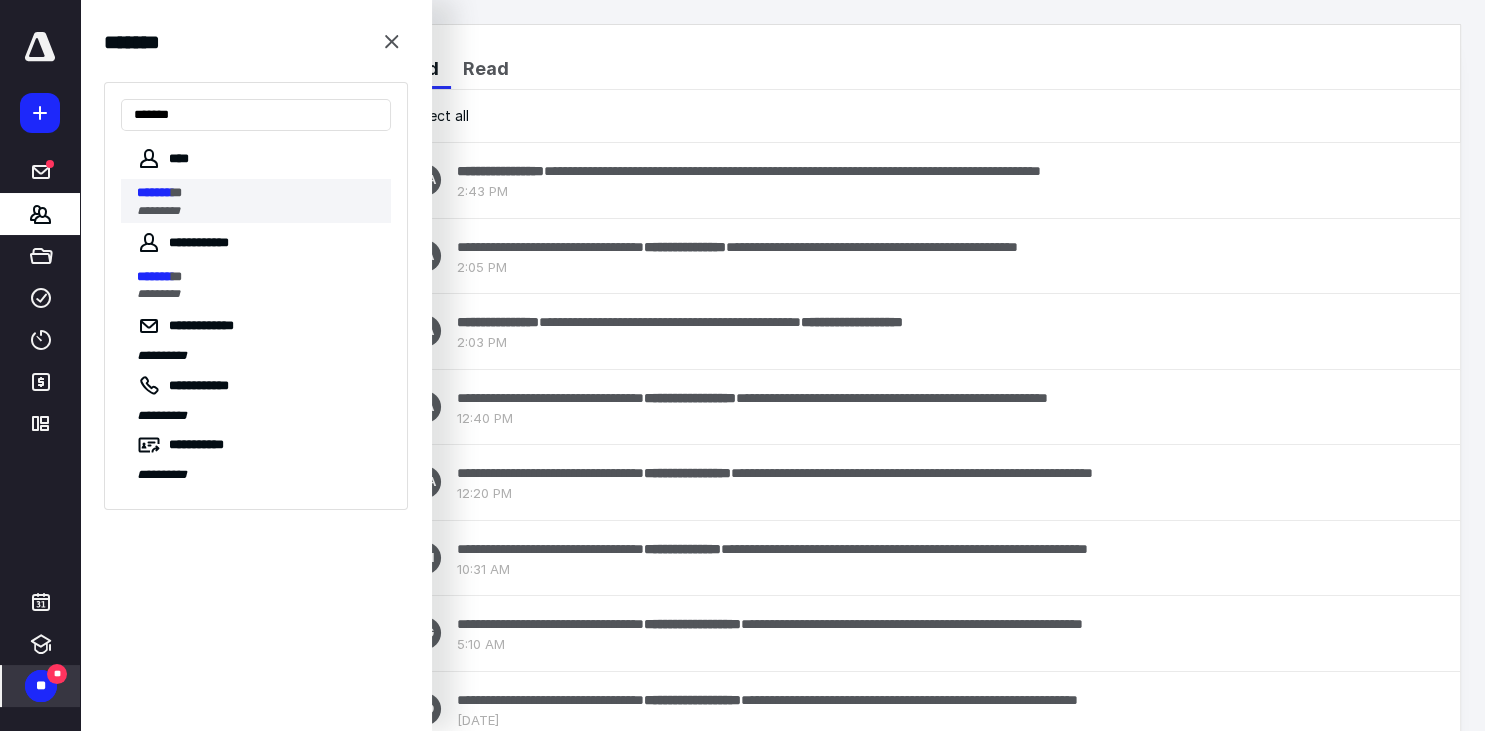 type on "*******" 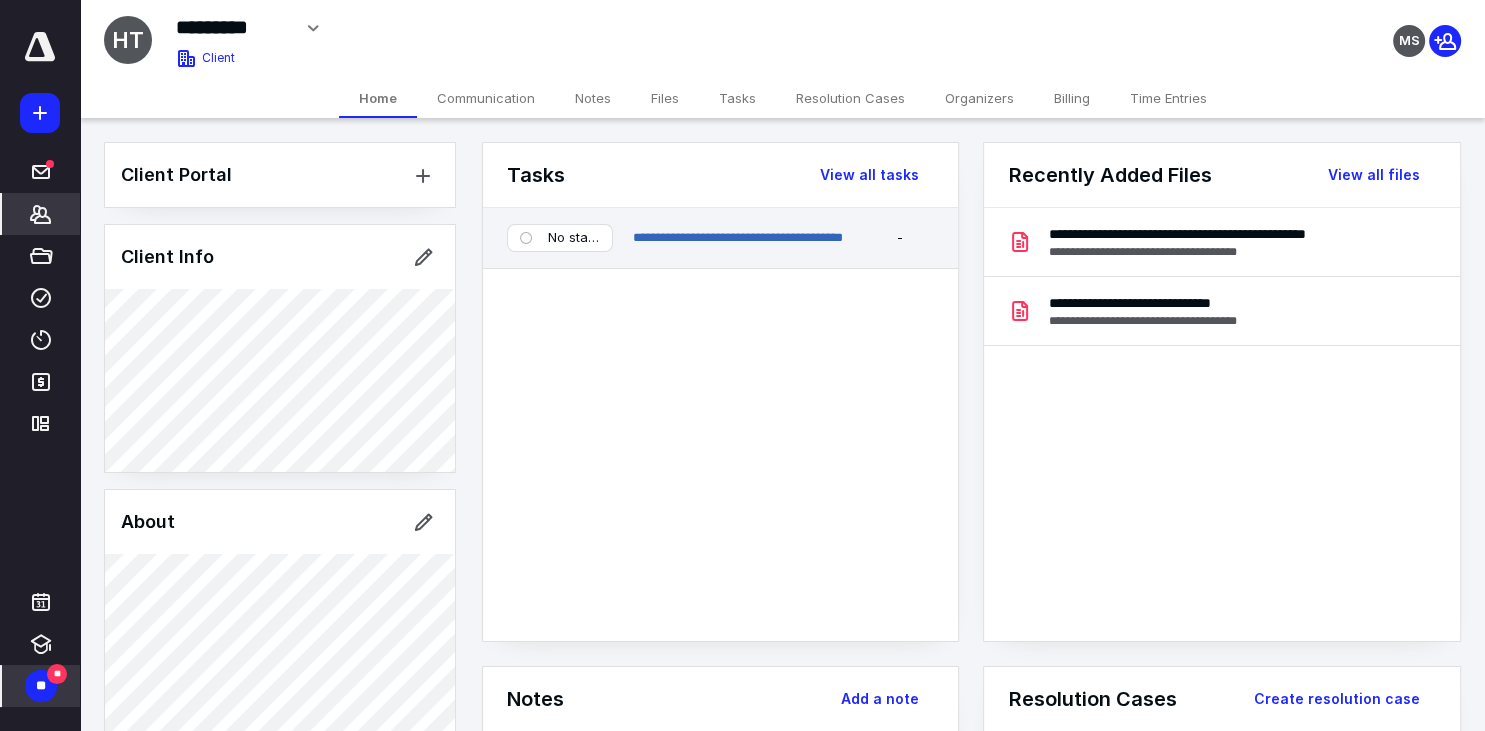 click on "**********" at bounding box center [720, 238] 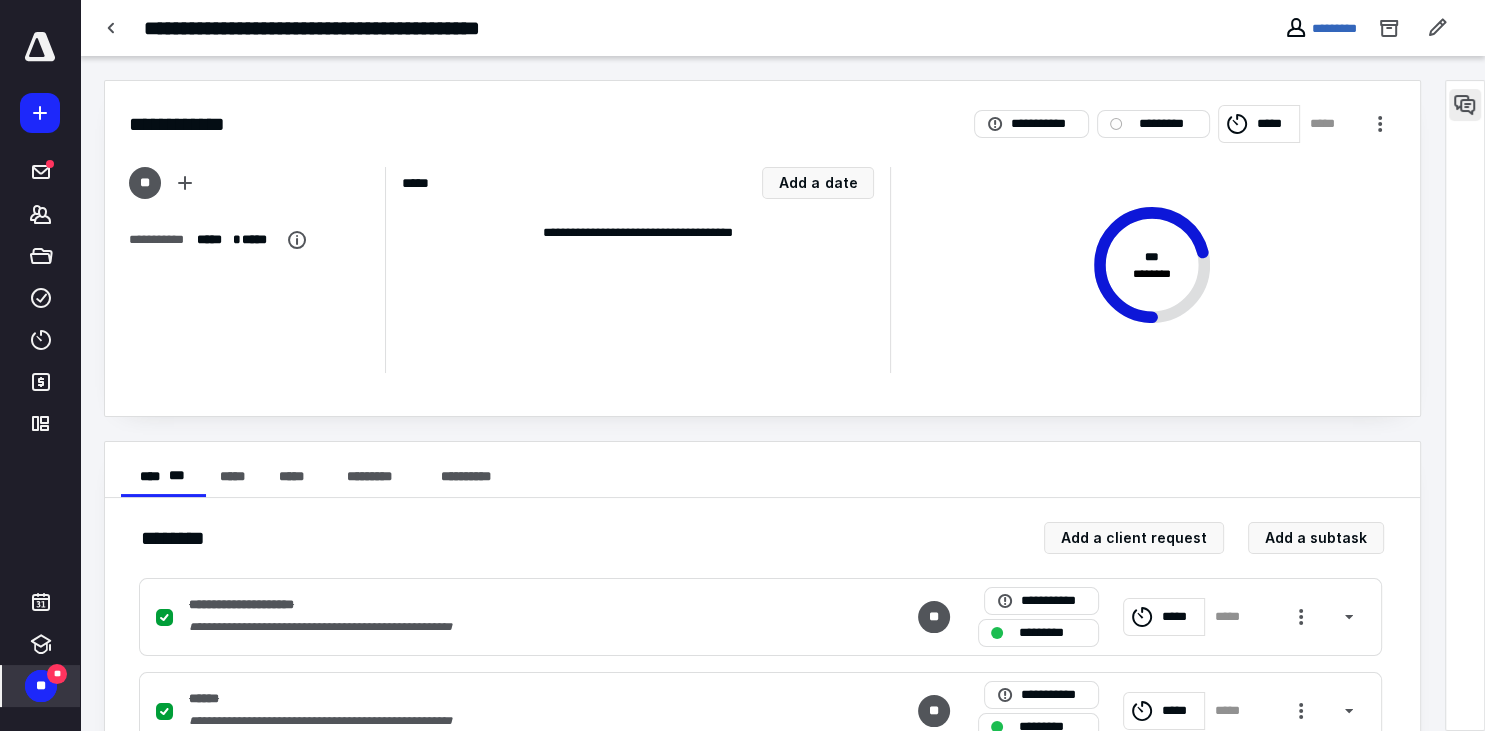 click at bounding box center (1465, 105) 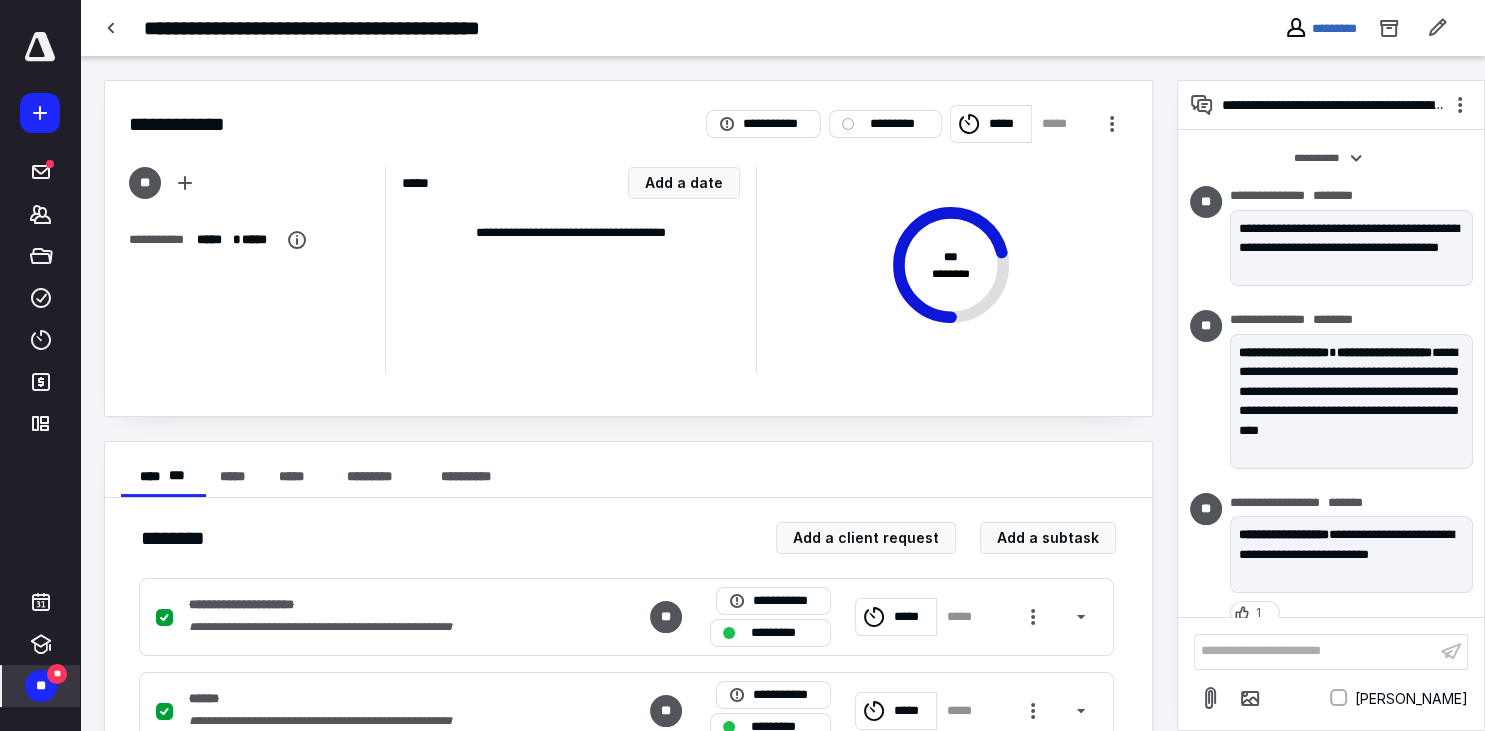 scroll, scrollTop: 485, scrollLeft: 0, axis: vertical 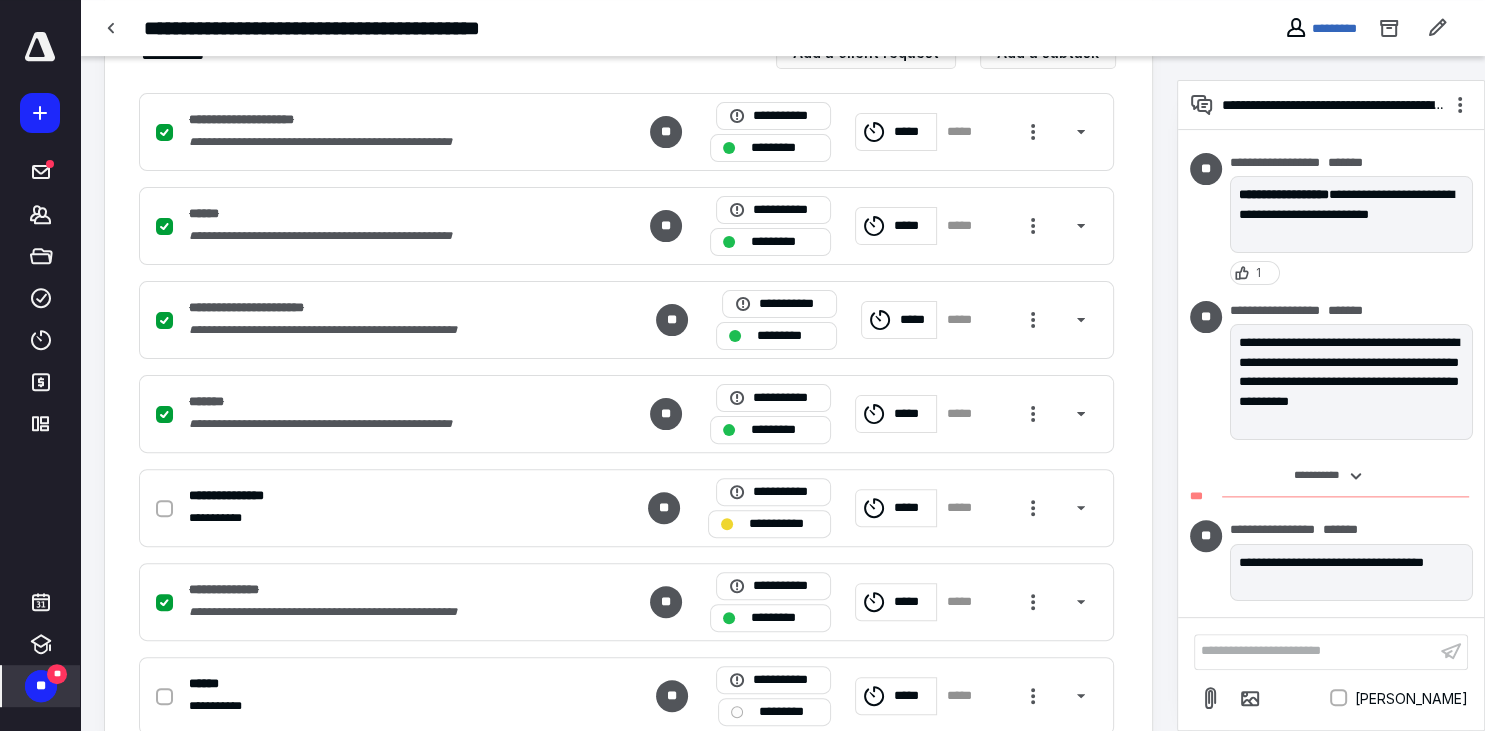click on "**" at bounding box center [41, 686] 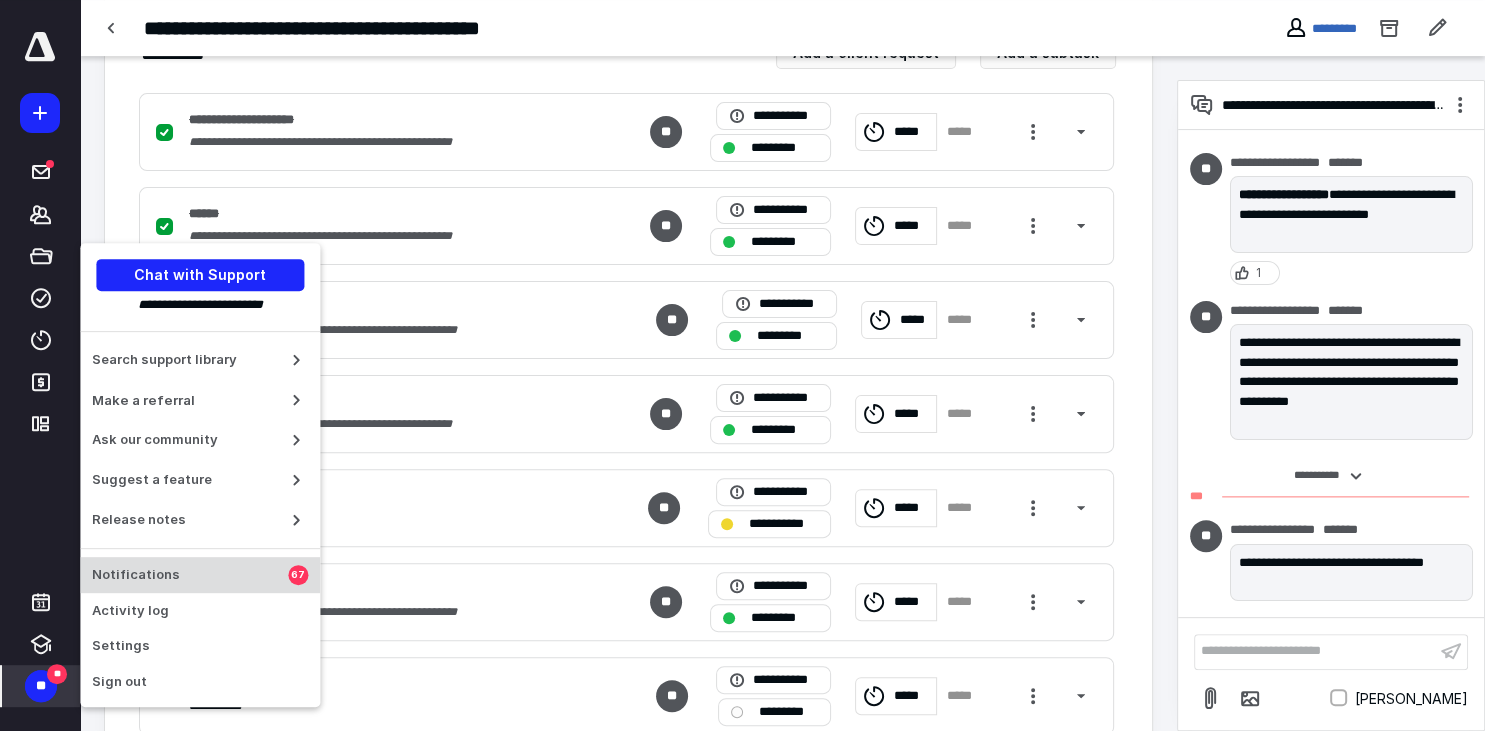click on "Notifications" at bounding box center [190, 575] 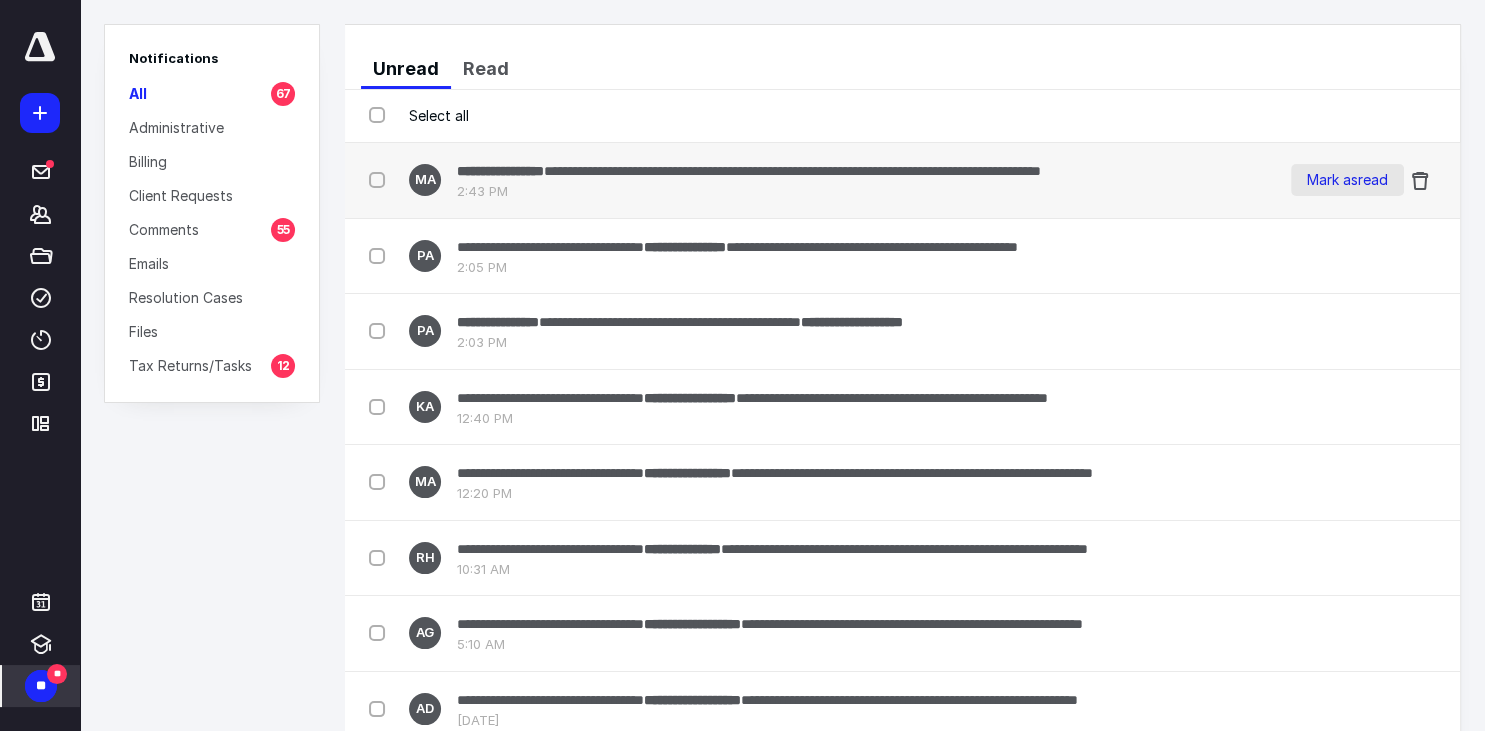 click on "Mark as  read" at bounding box center [1347, 180] 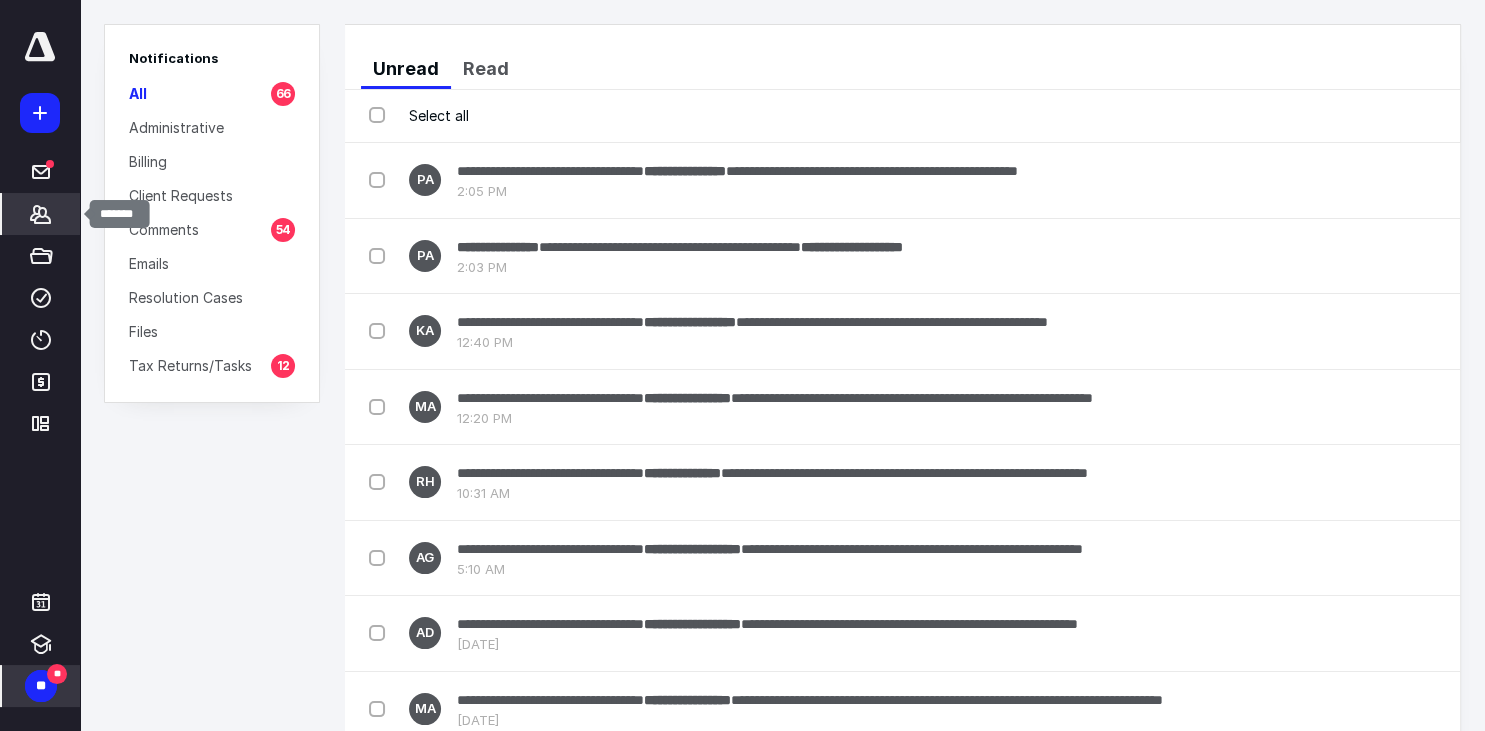 click on "*******" at bounding box center (41, 214) 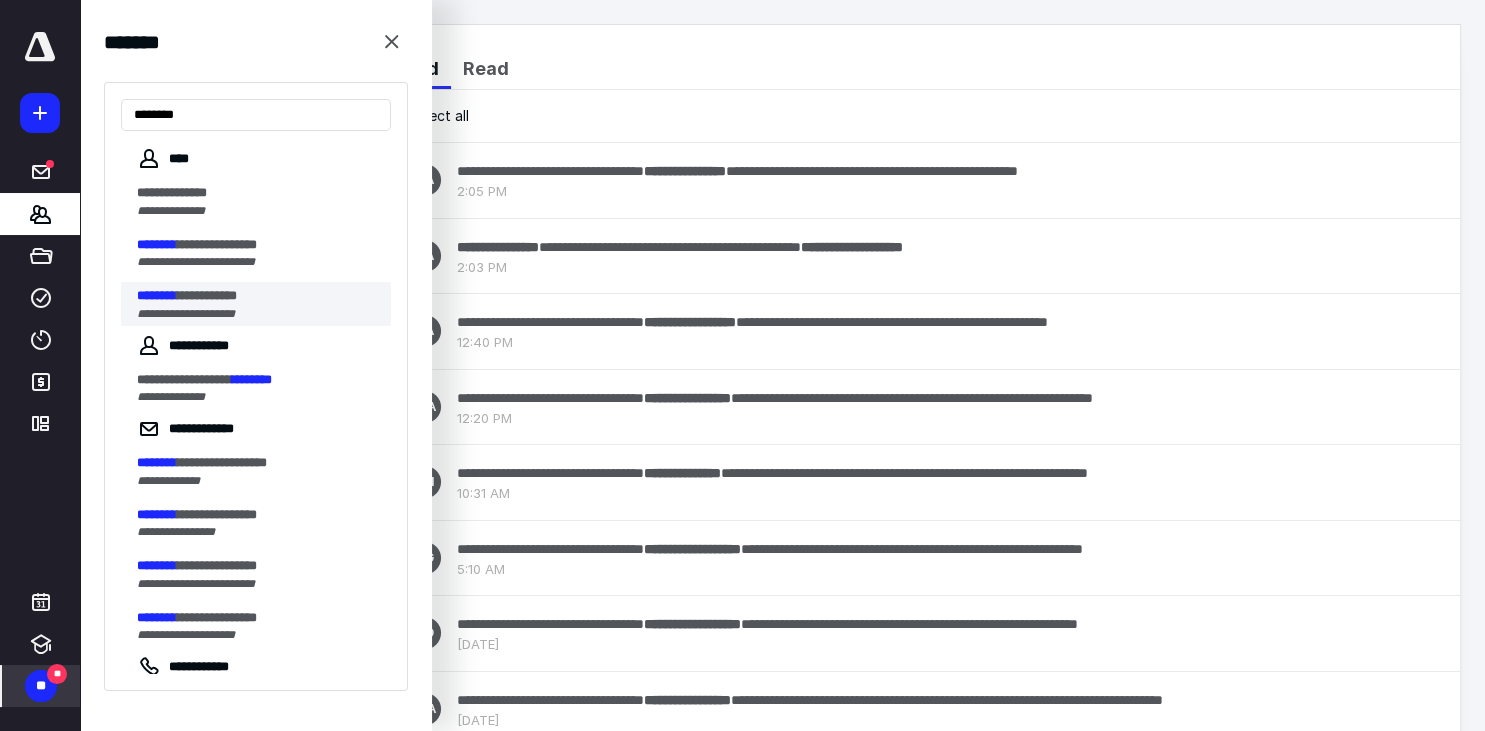 type on "********" 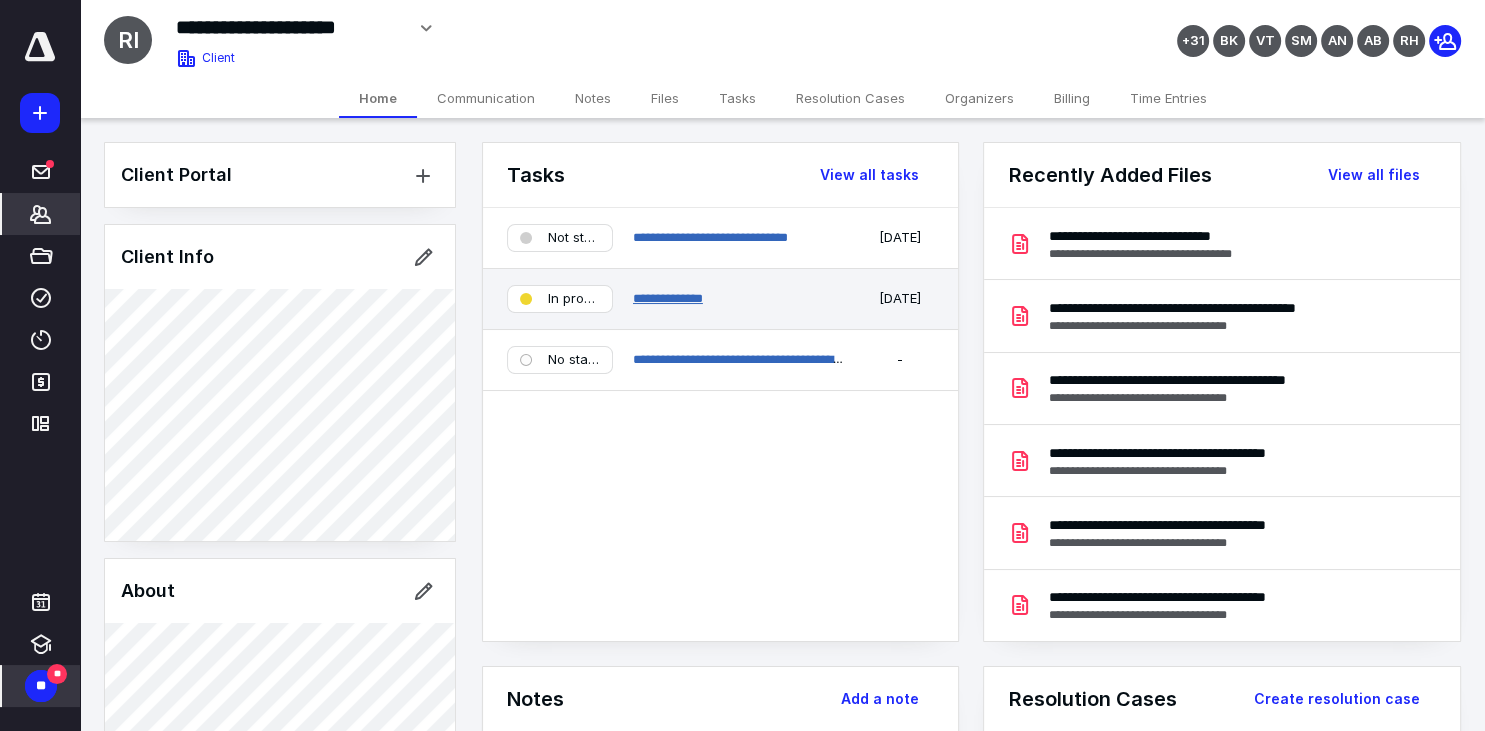 click on "**********" at bounding box center [668, 298] 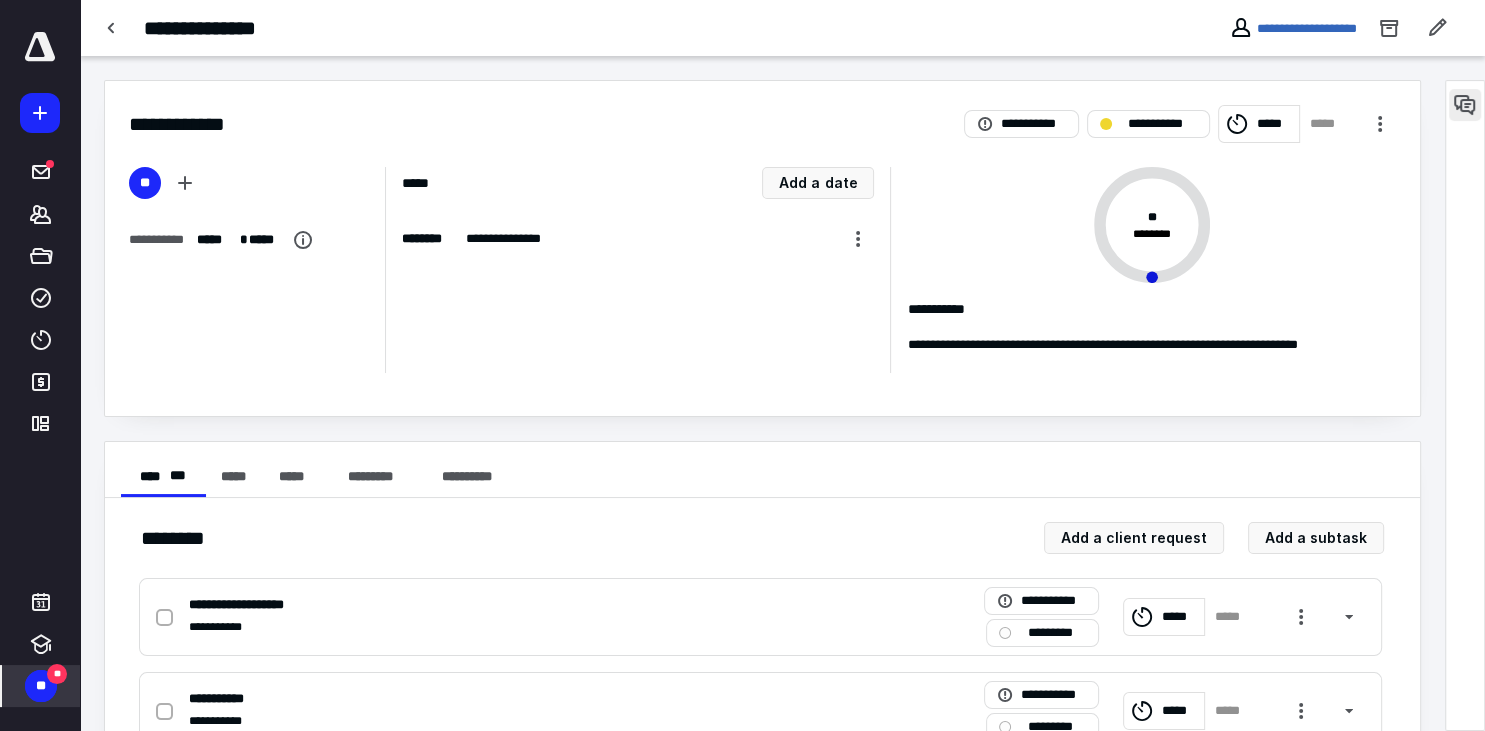 click at bounding box center (1465, 105) 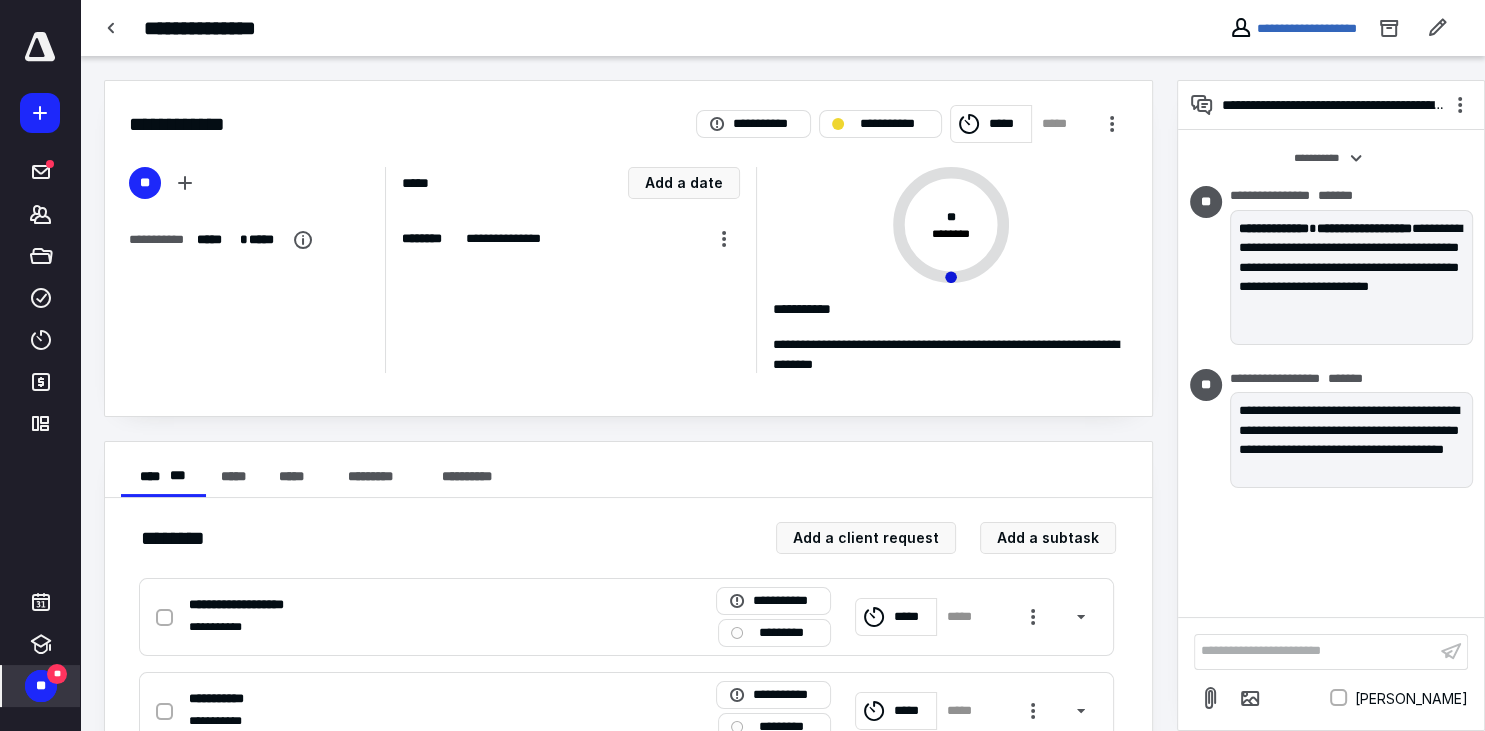 click on "**" at bounding box center [41, 686] 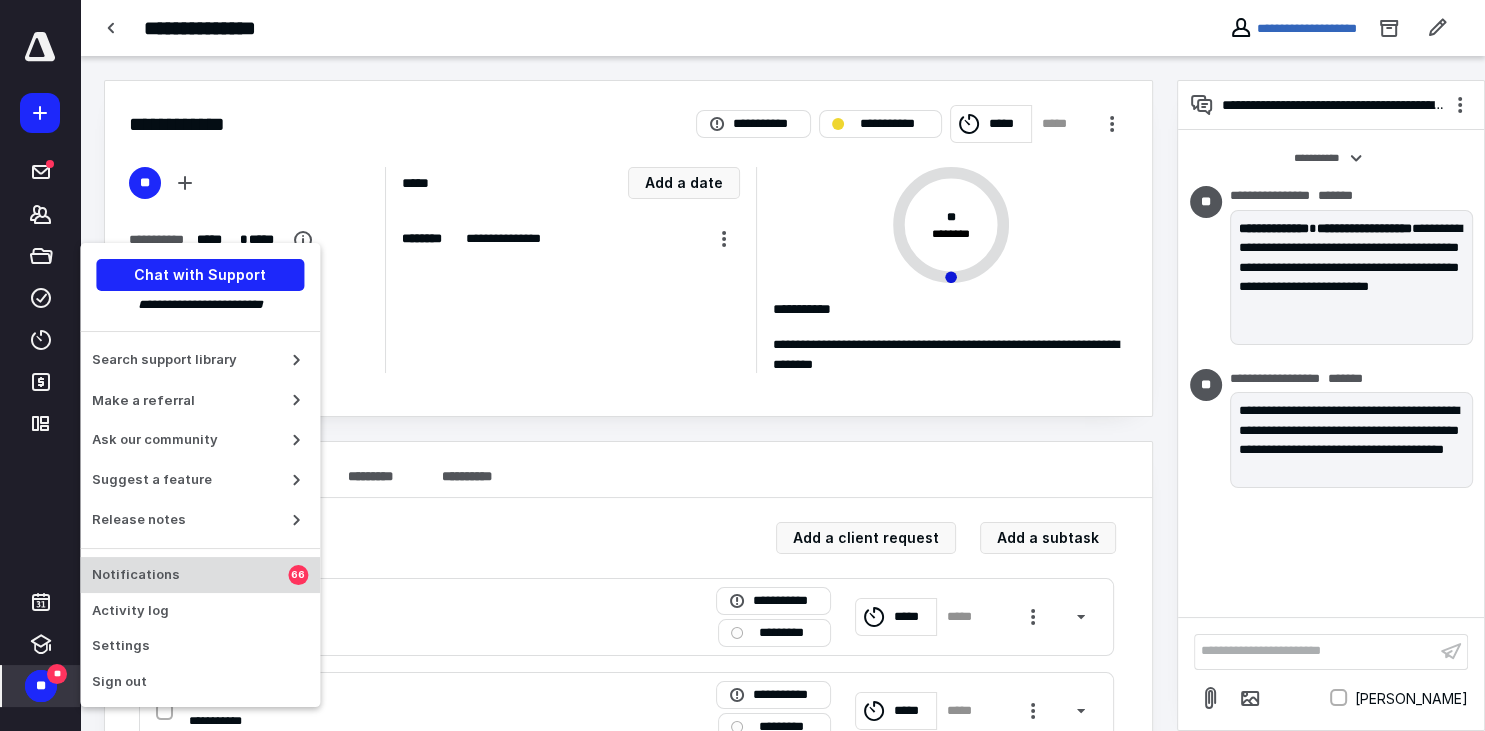 click on "Notifications" at bounding box center [190, 575] 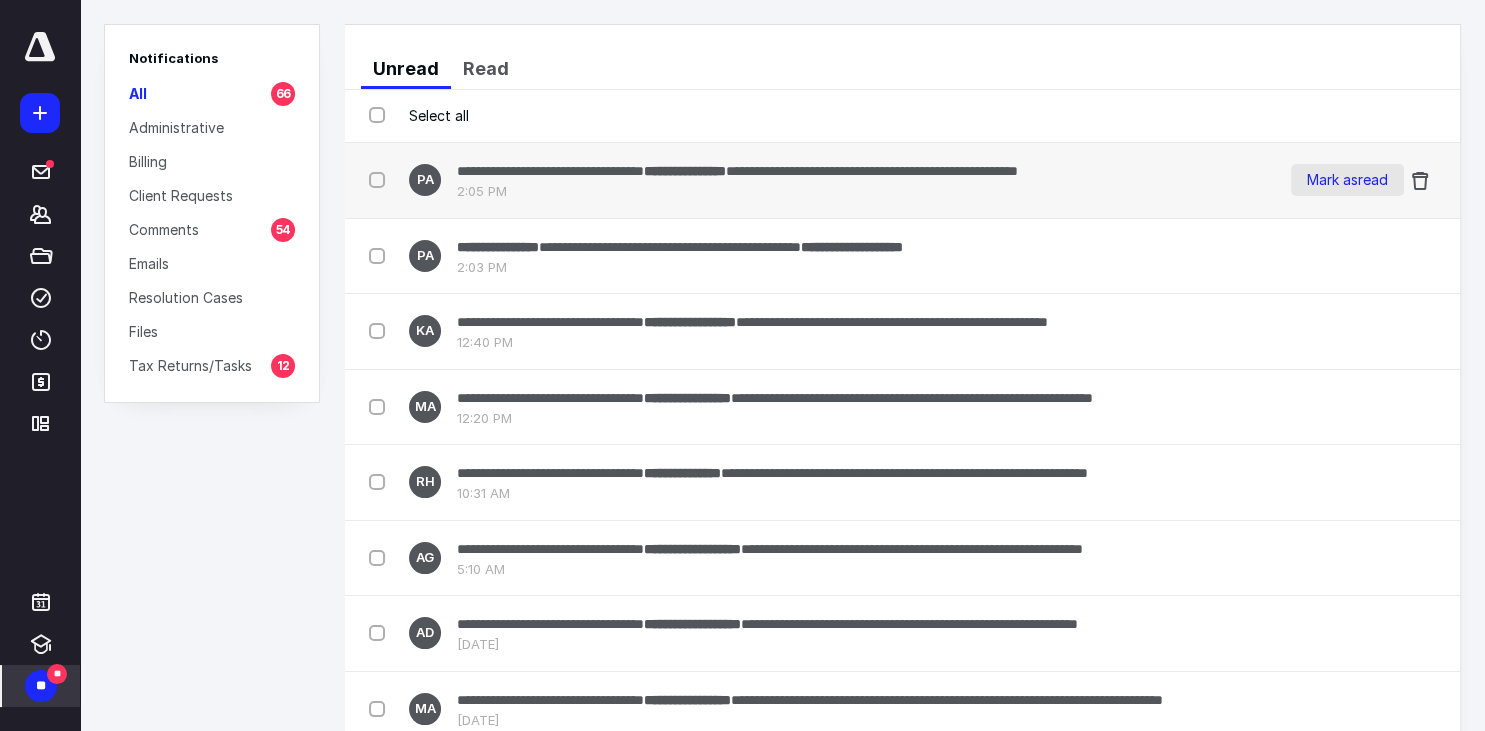 click on "Mark as  read" at bounding box center [1347, 180] 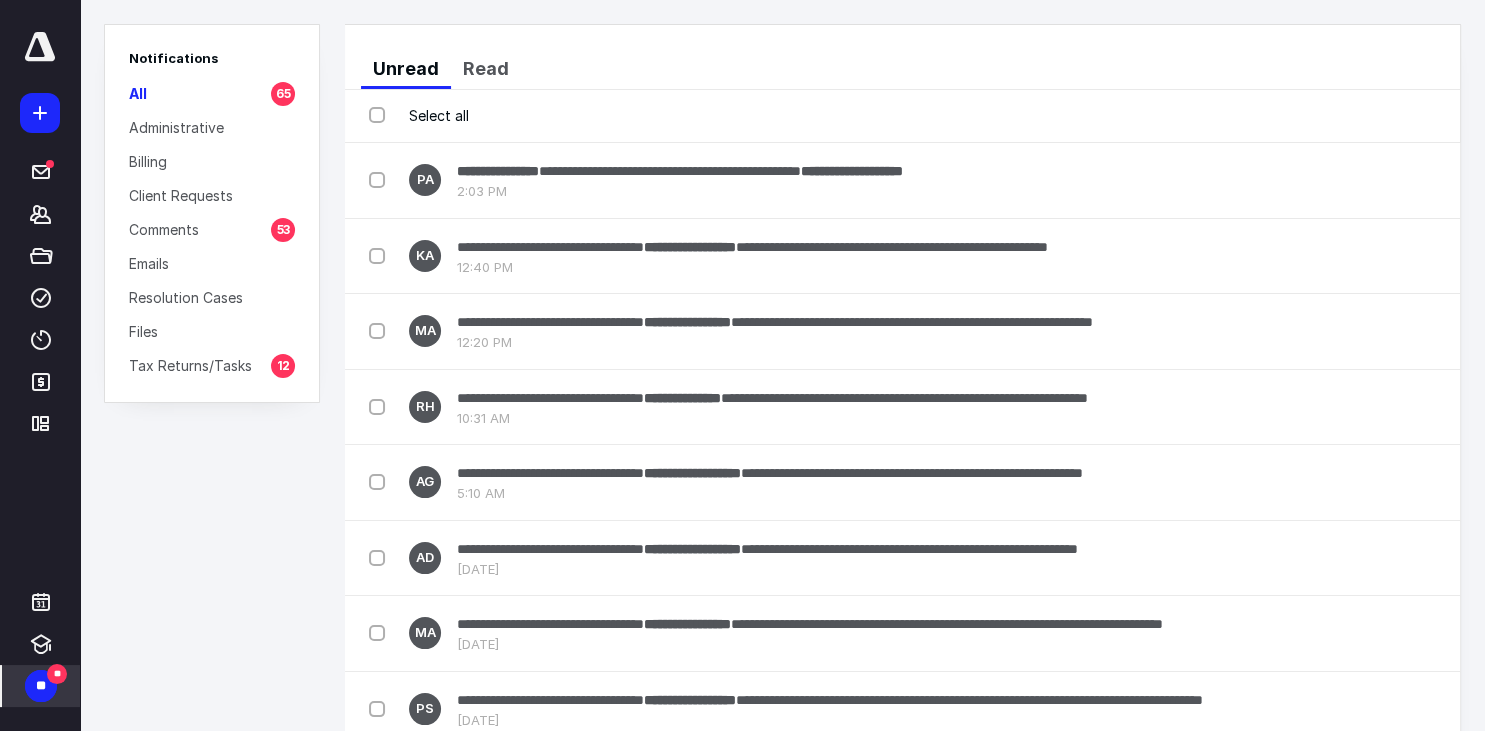 click on "Mark as  read" at bounding box center [1347, 180] 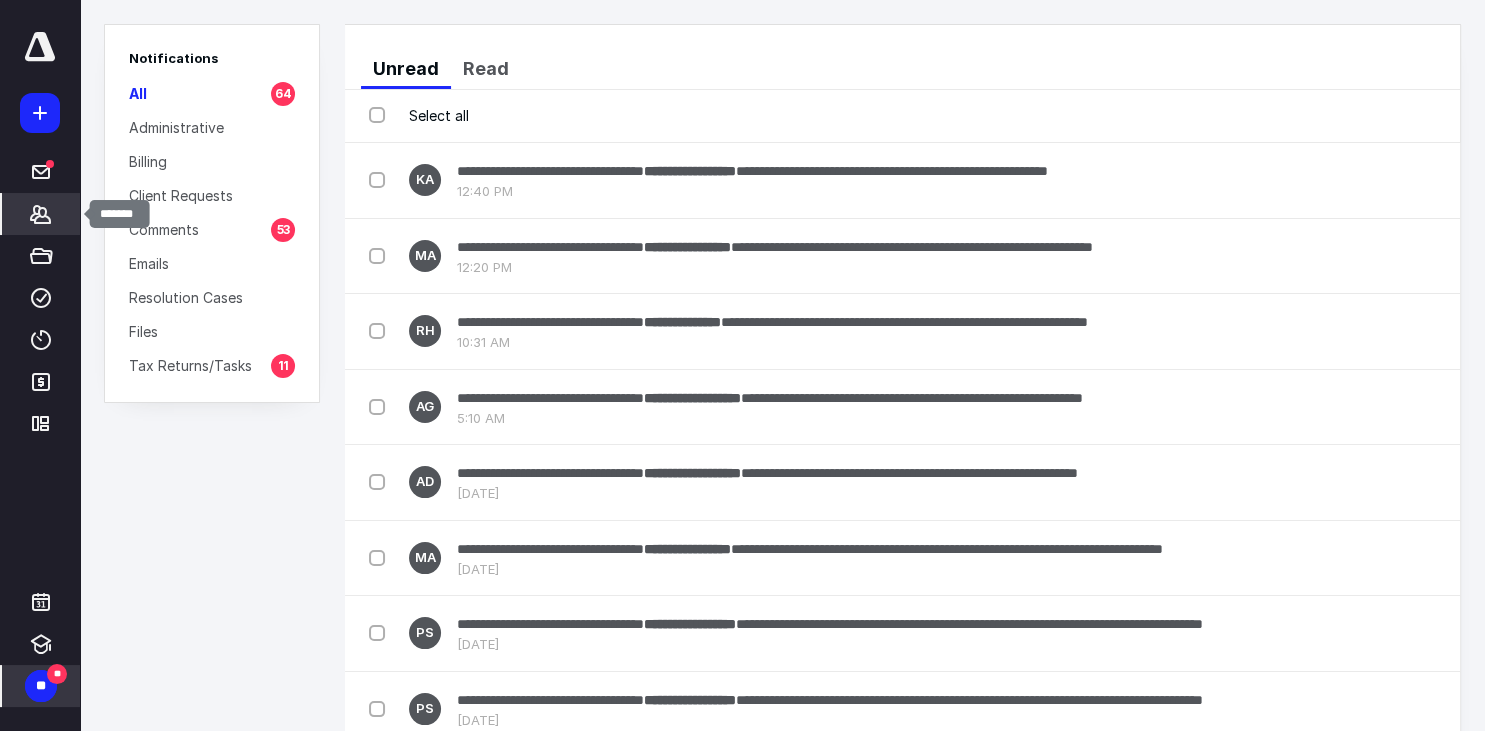 click 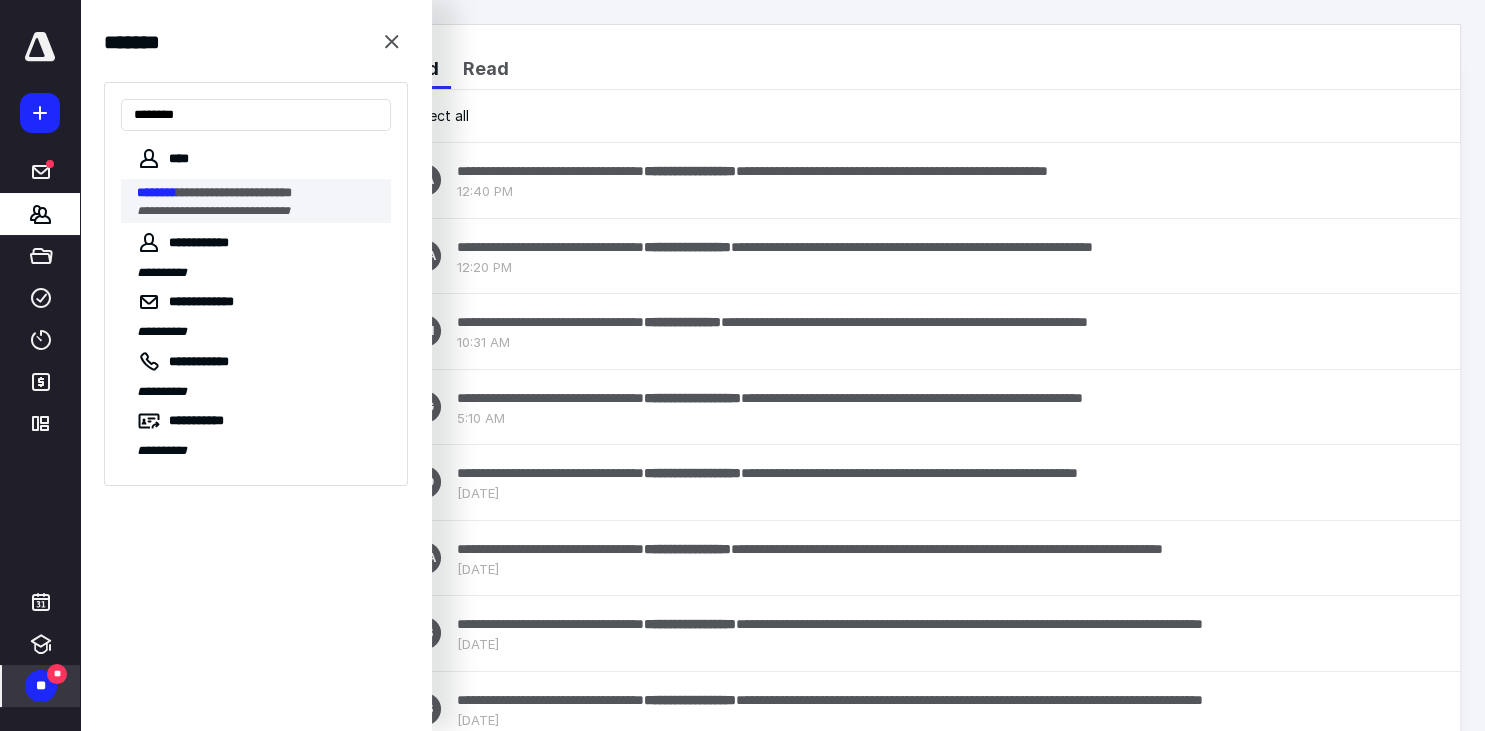 type on "********" 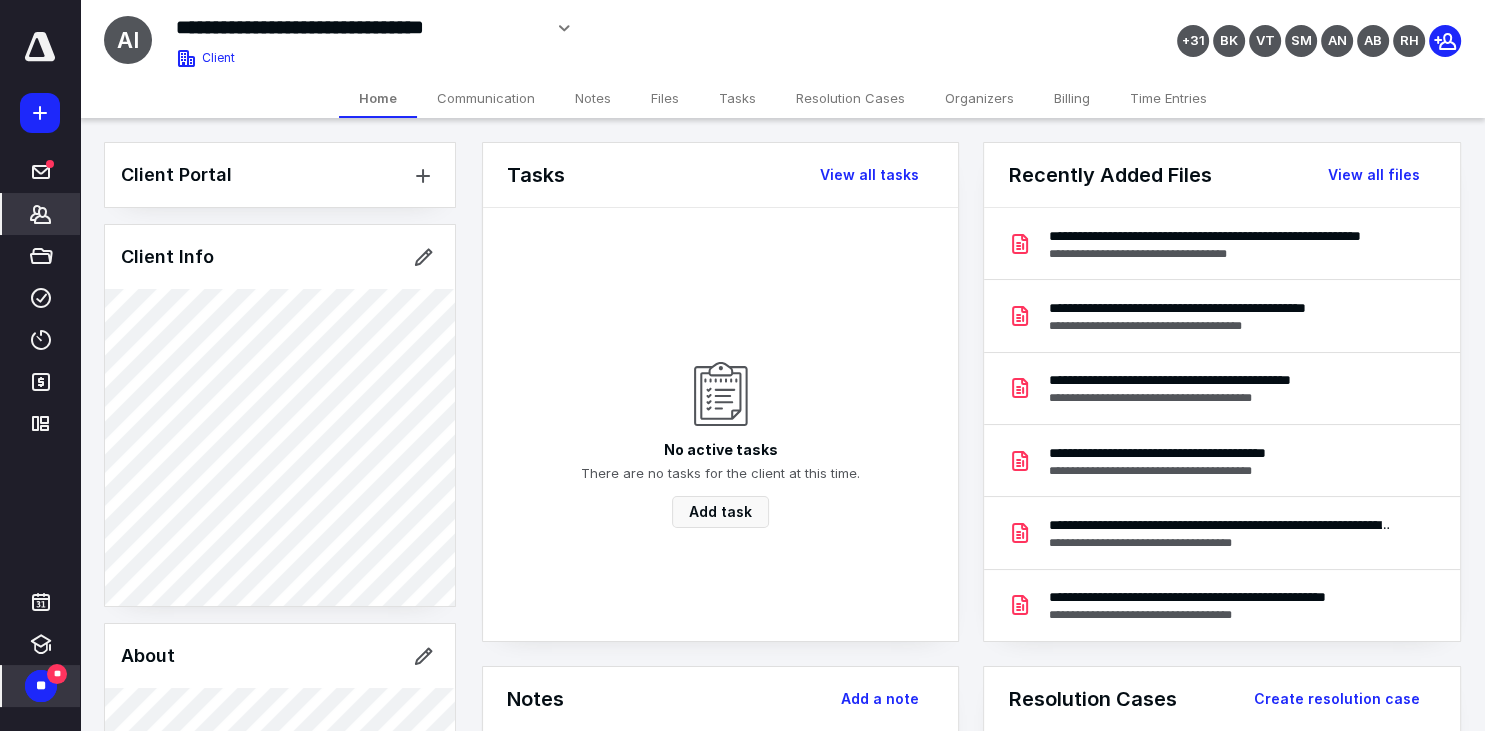 click on "Tasks" at bounding box center [737, 98] 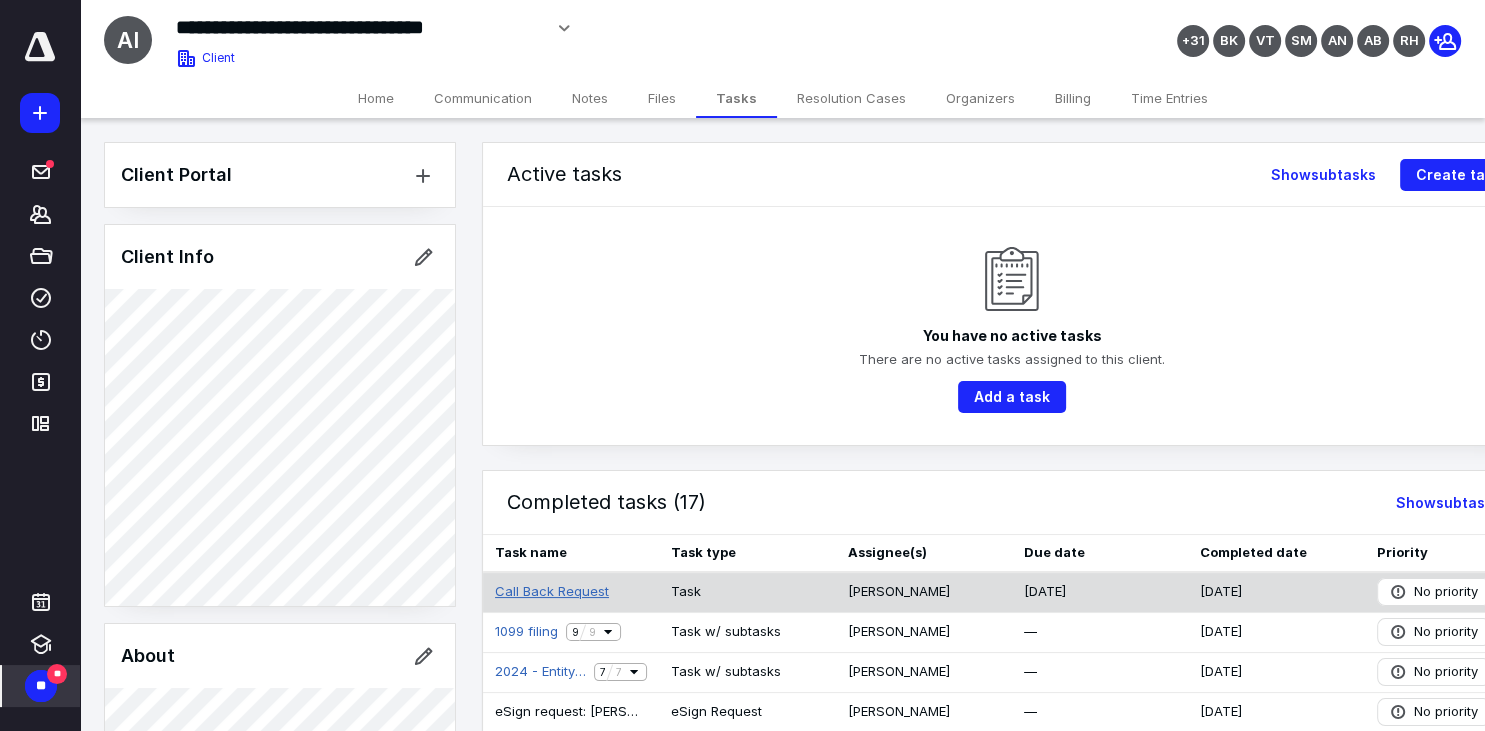 click on "Call Back Request" at bounding box center (552, 592) 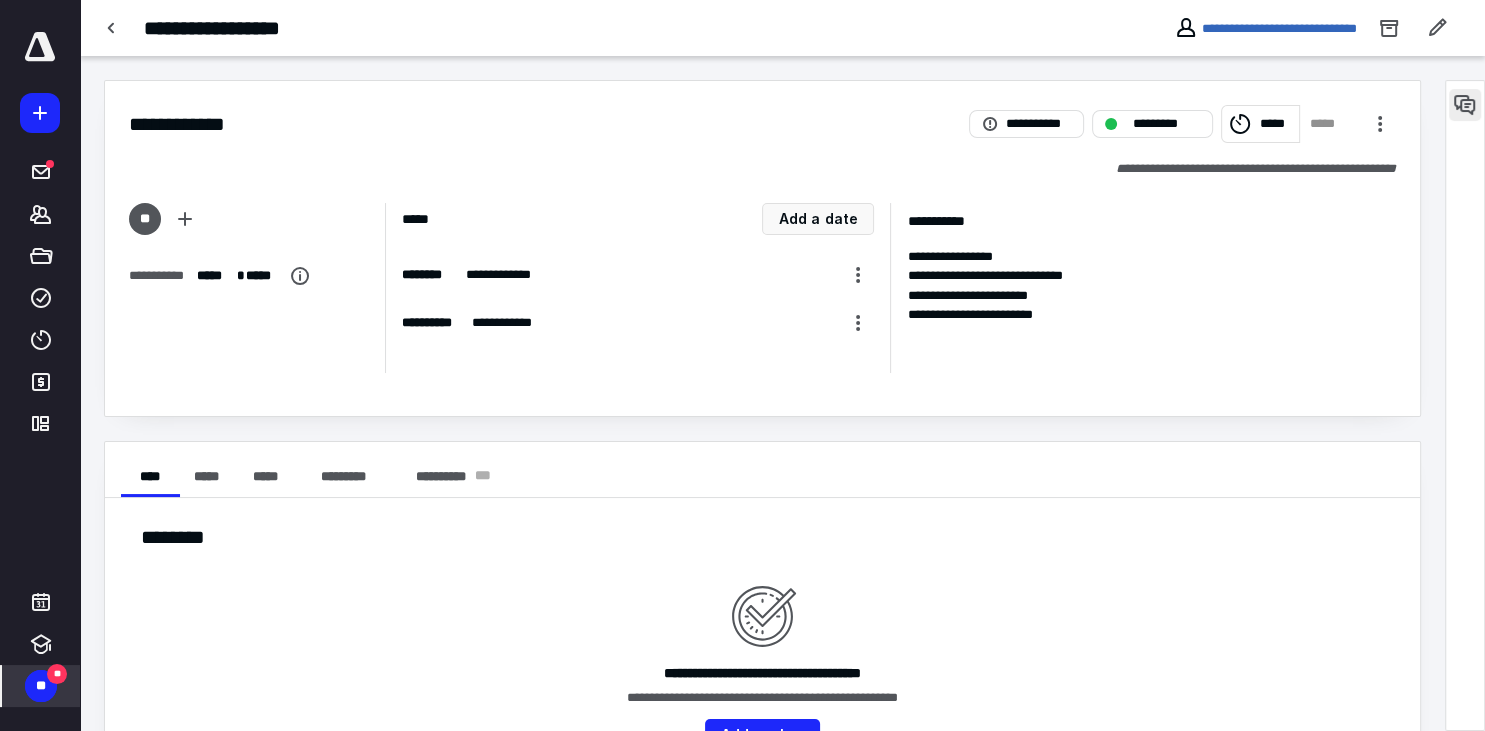 click at bounding box center [1465, 105] 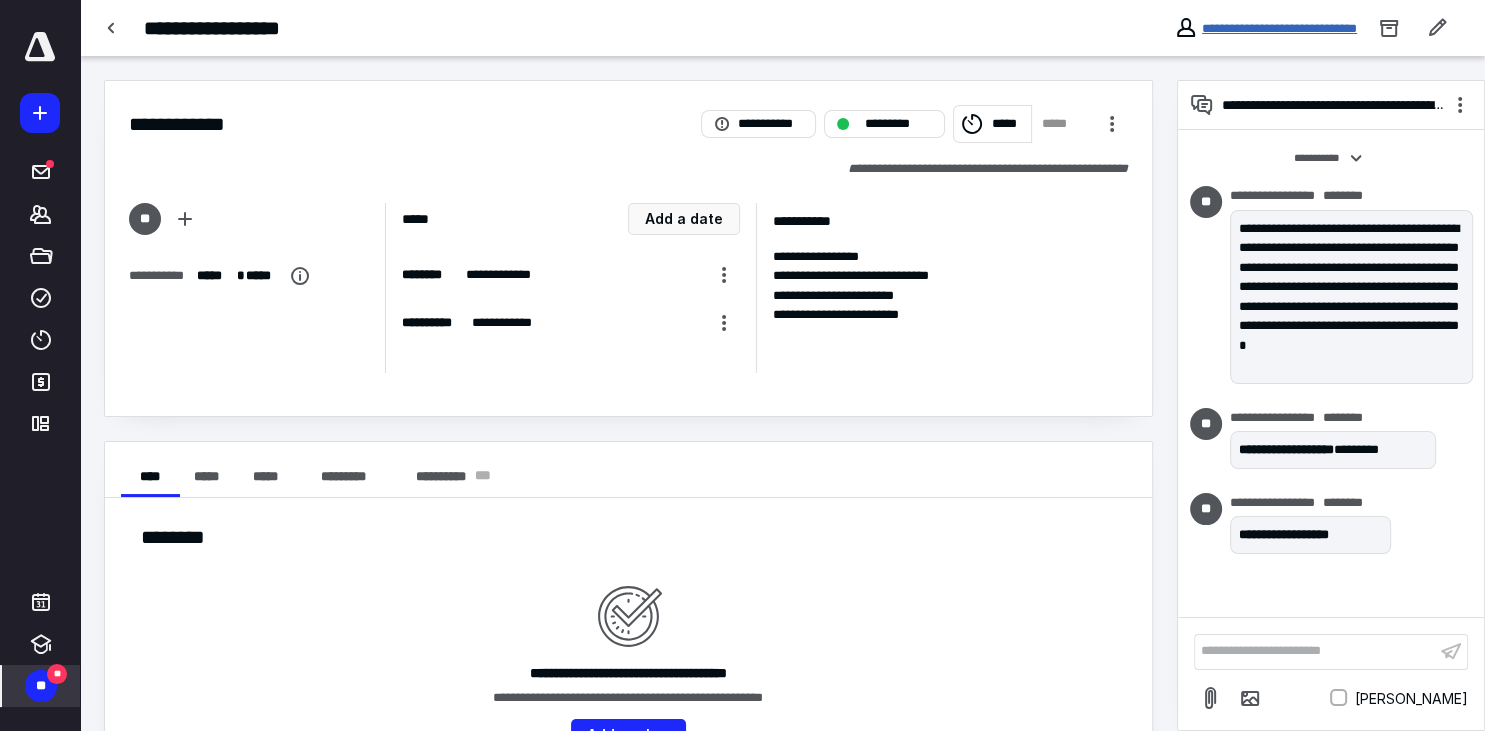 click on "**********" at bounding box center (1279, 28) 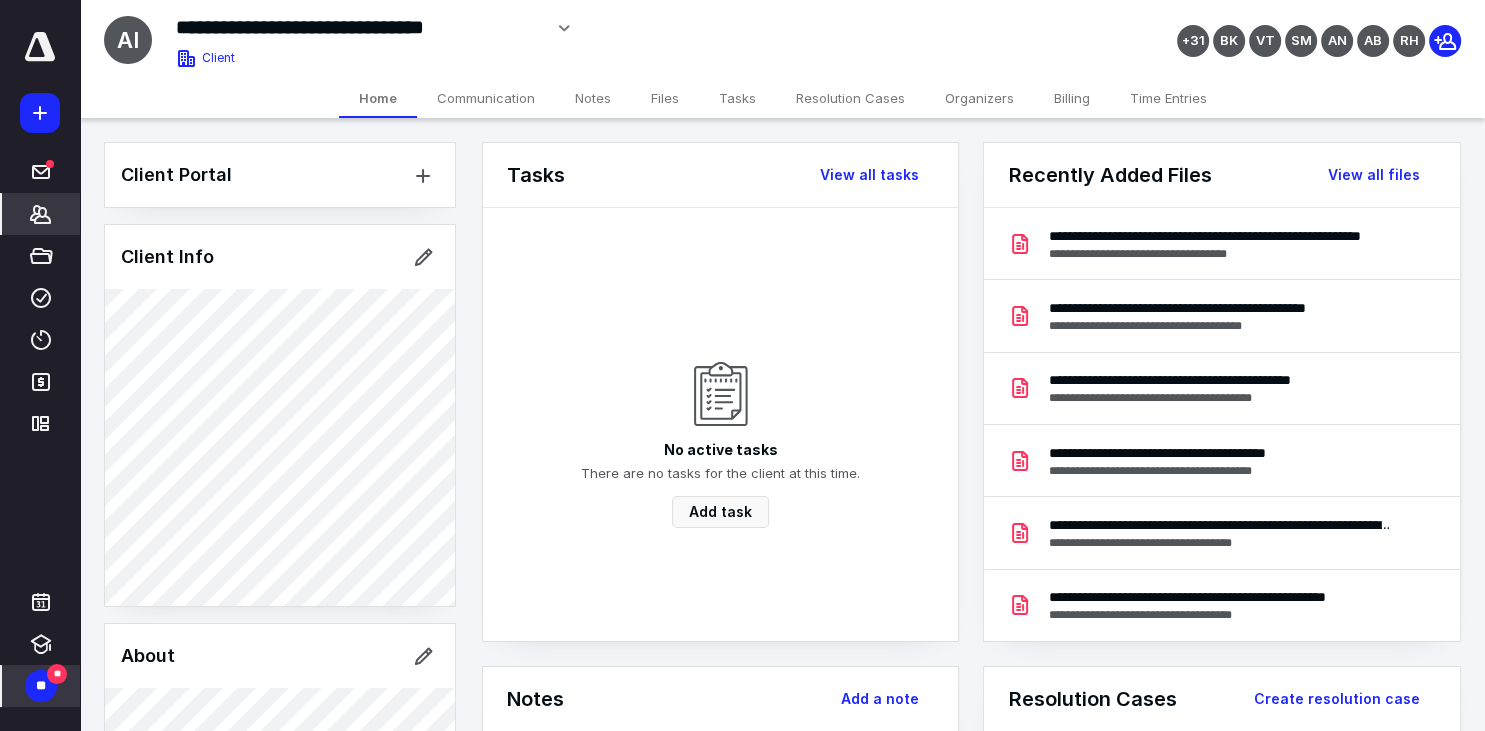 click on "**" at bounding box center [57, 674] 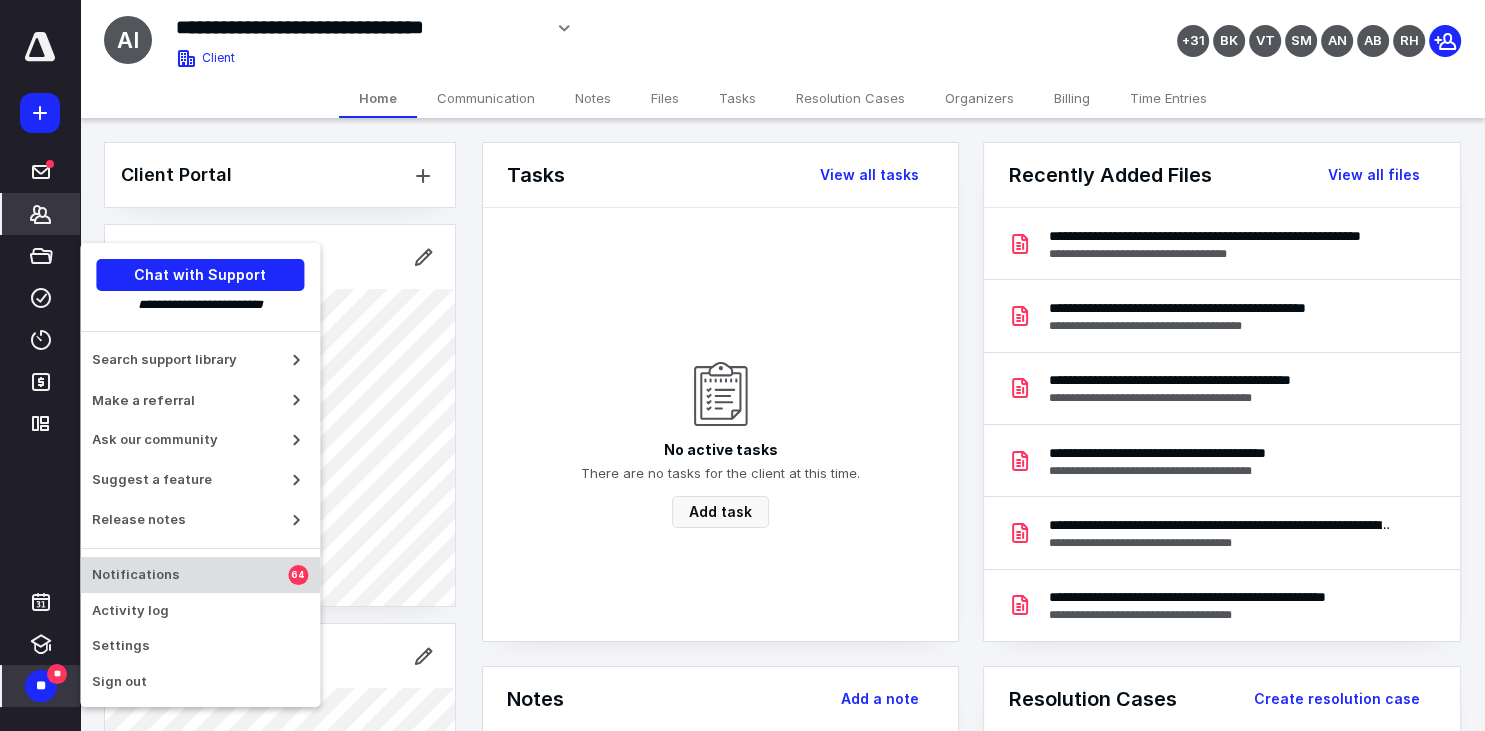click on "Notifications" at bounding box center (190, 575) 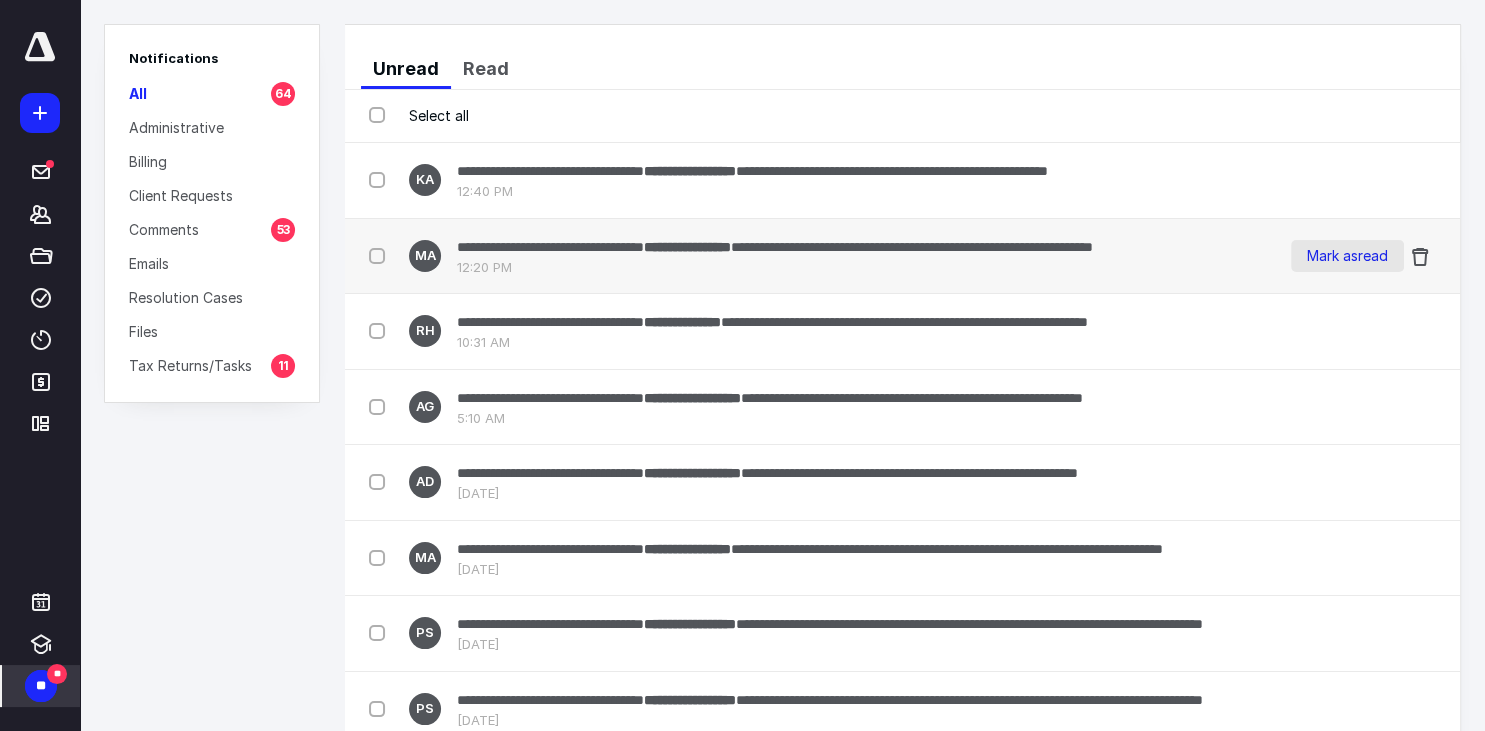 click on "Mark as  read" at bounding box center [1347, 256] 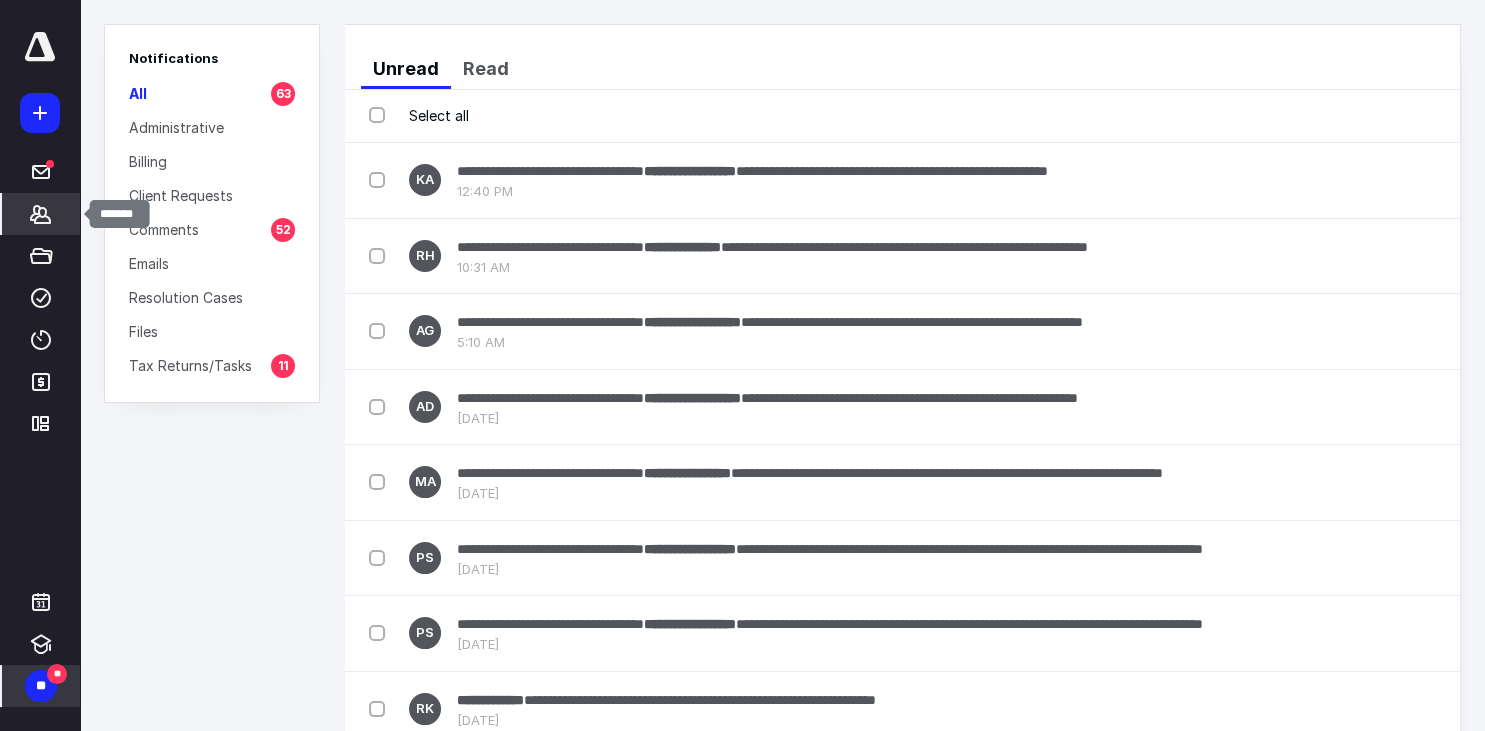 click 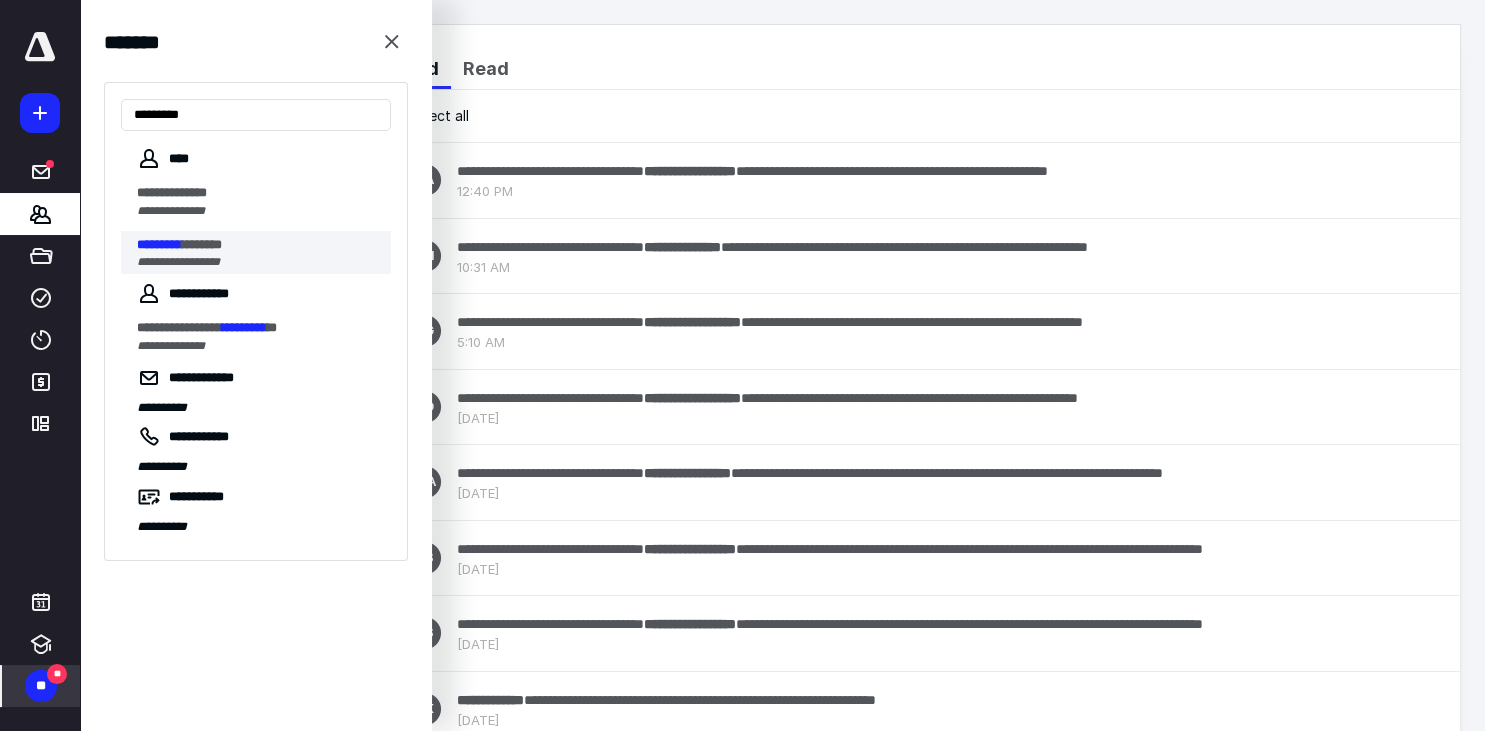 type on "*********" 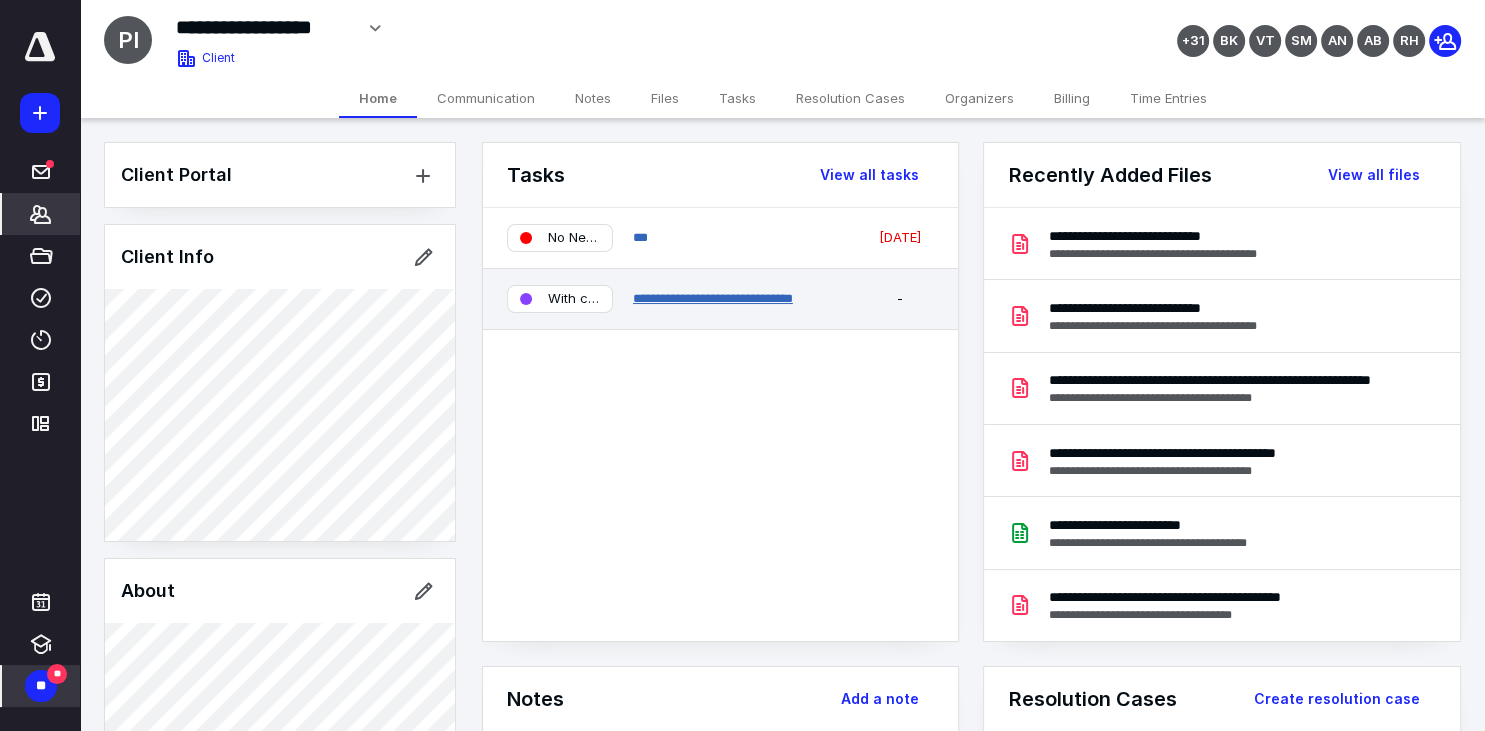 click on "**********" at bounding box center (713, 298) 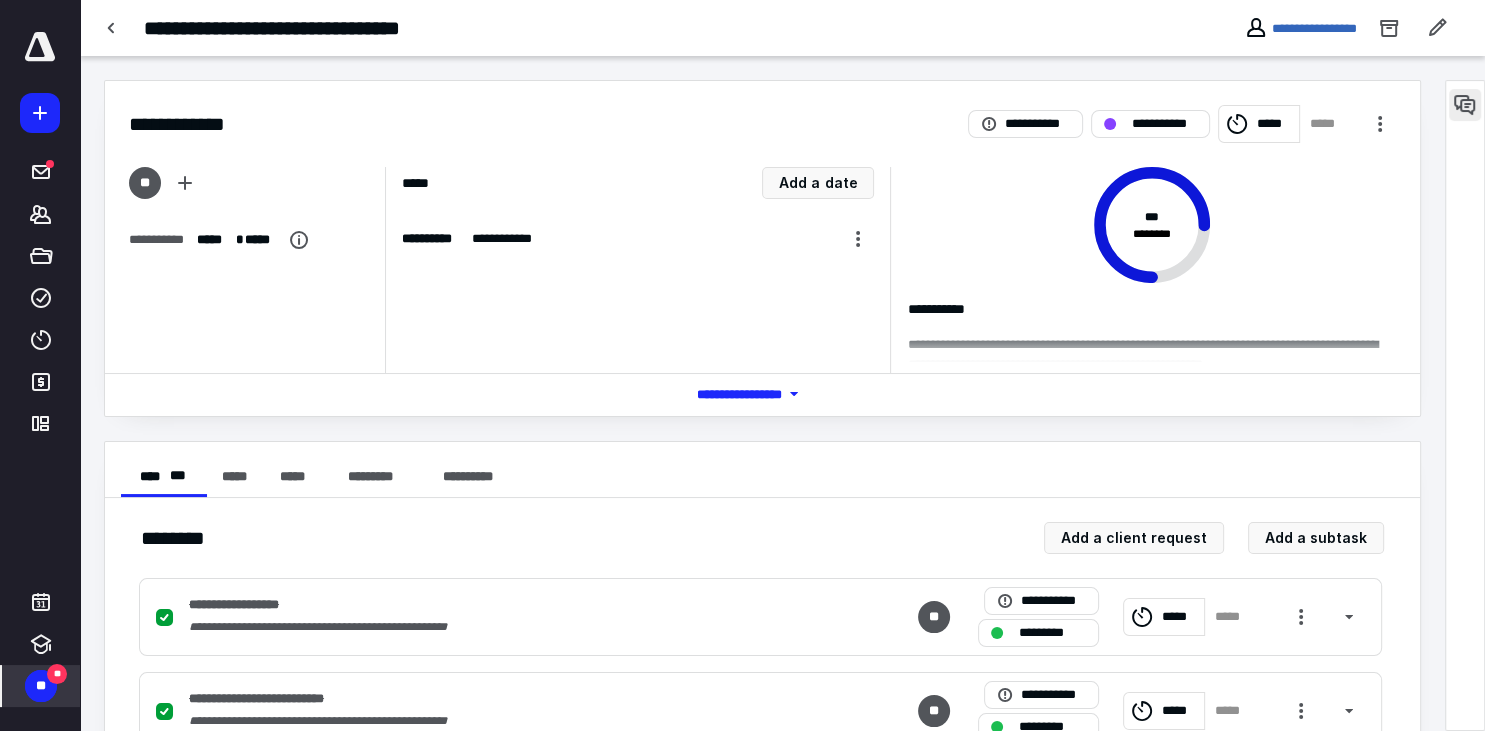 click at bounding box center [1465, 105] 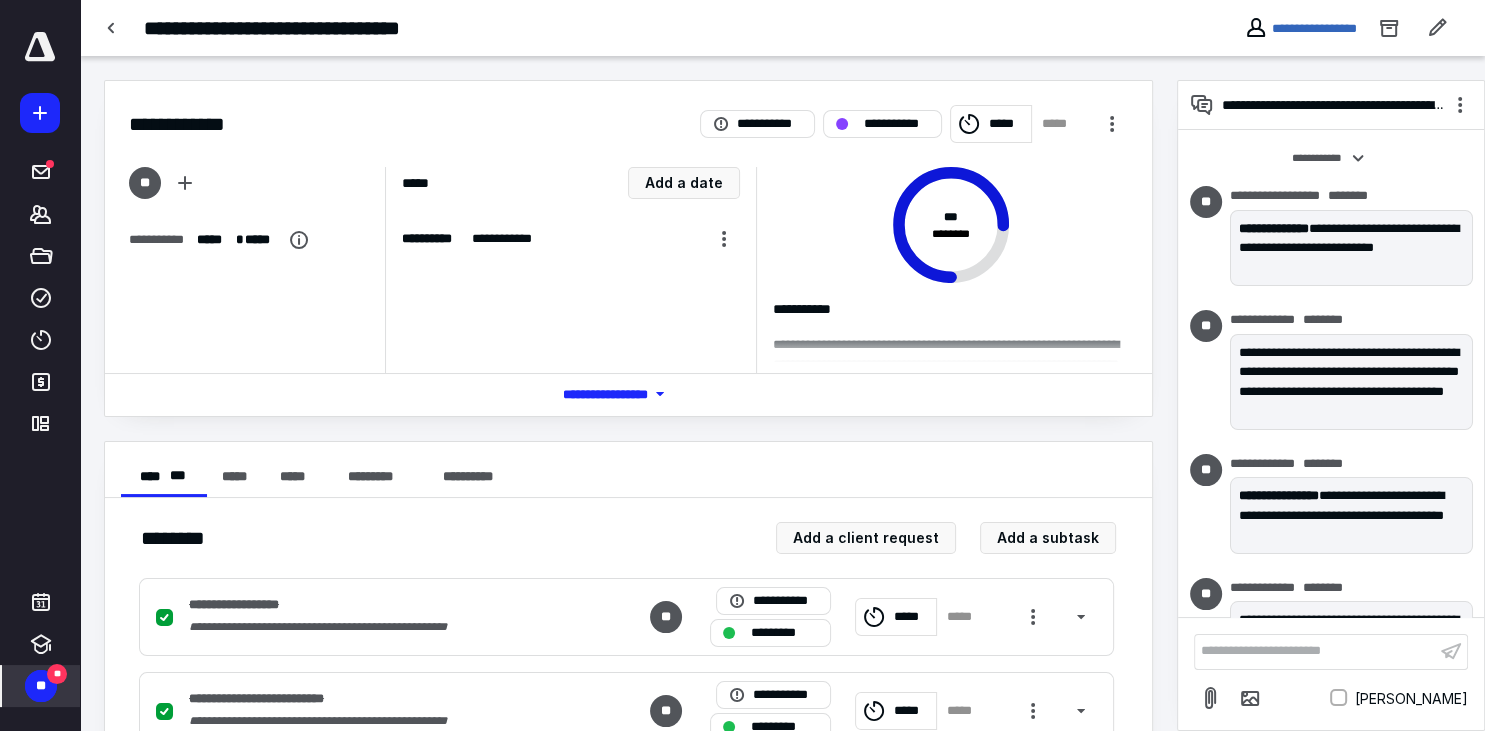 scroll, scrollTop: 943, scrollLeft: 0, axis: vertical 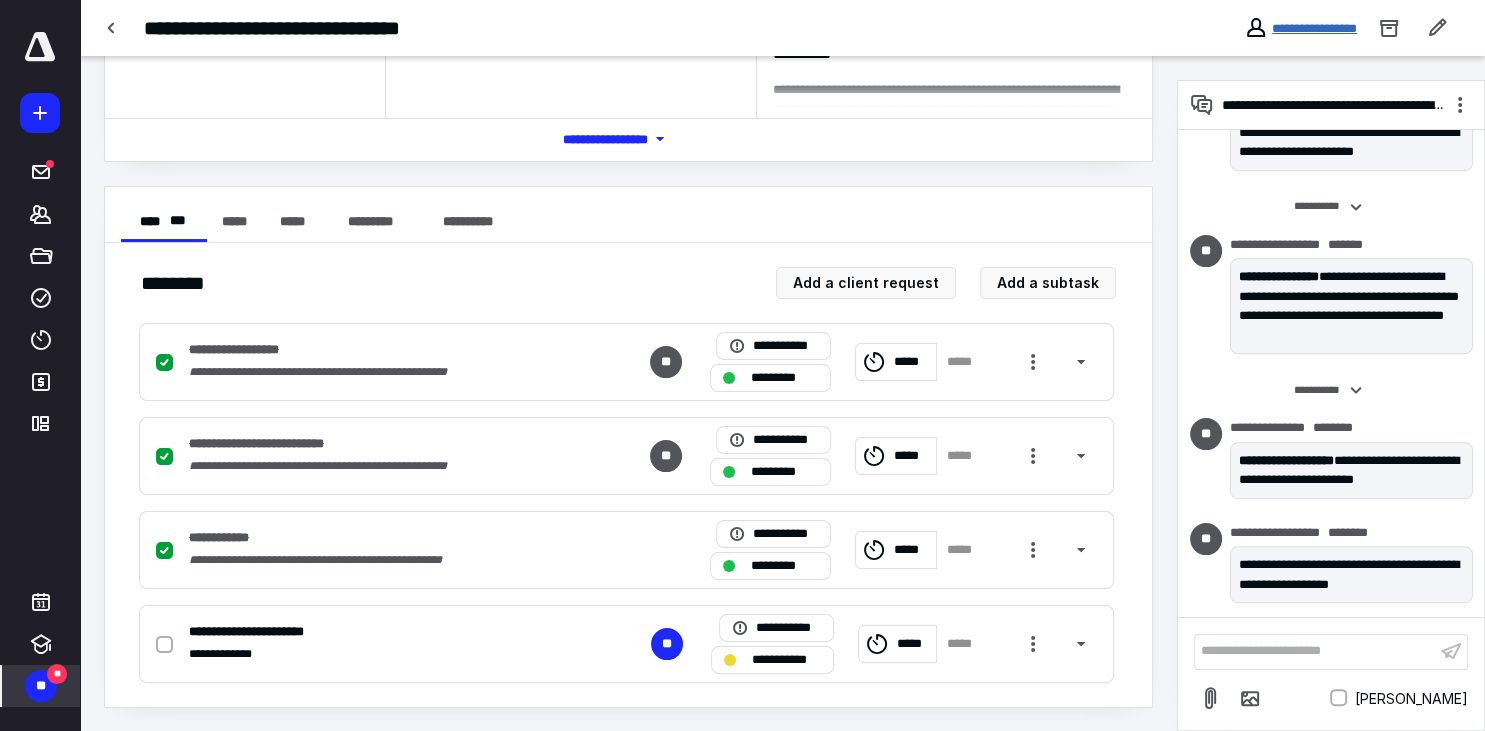 click on "**********" at bounding box center [1314, 28] 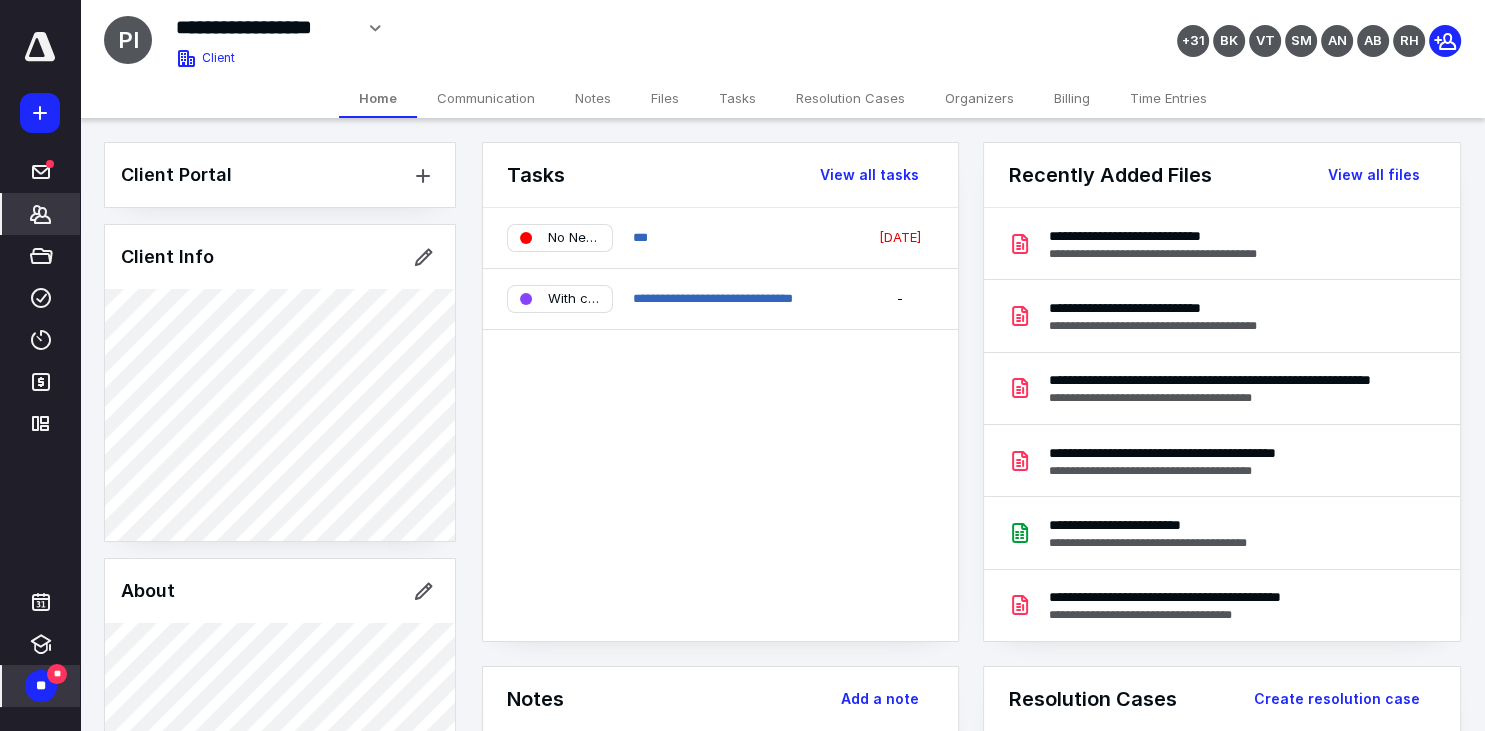 click on "**" at bounding box center [57, 674] 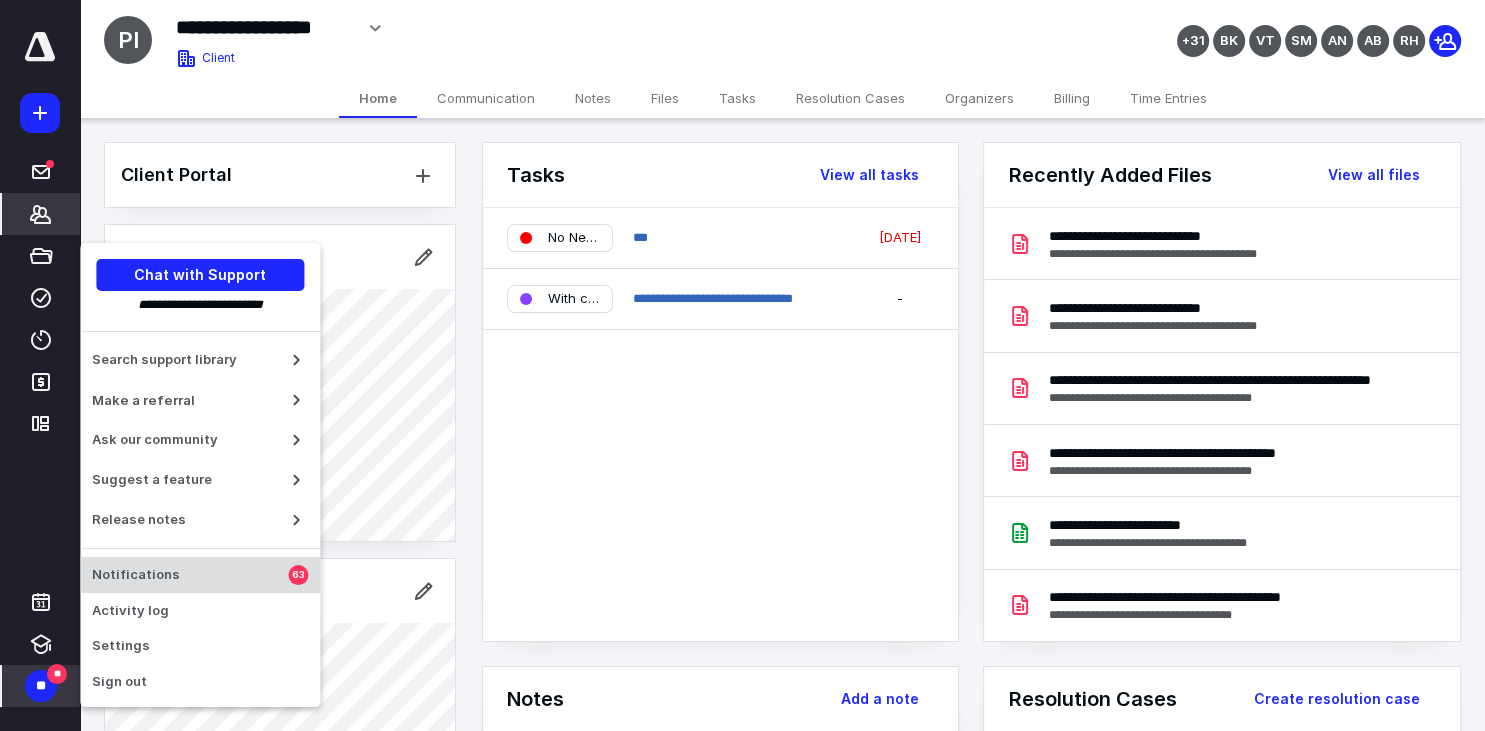 click on "Notifications 63" at bounding box center [200, 575] 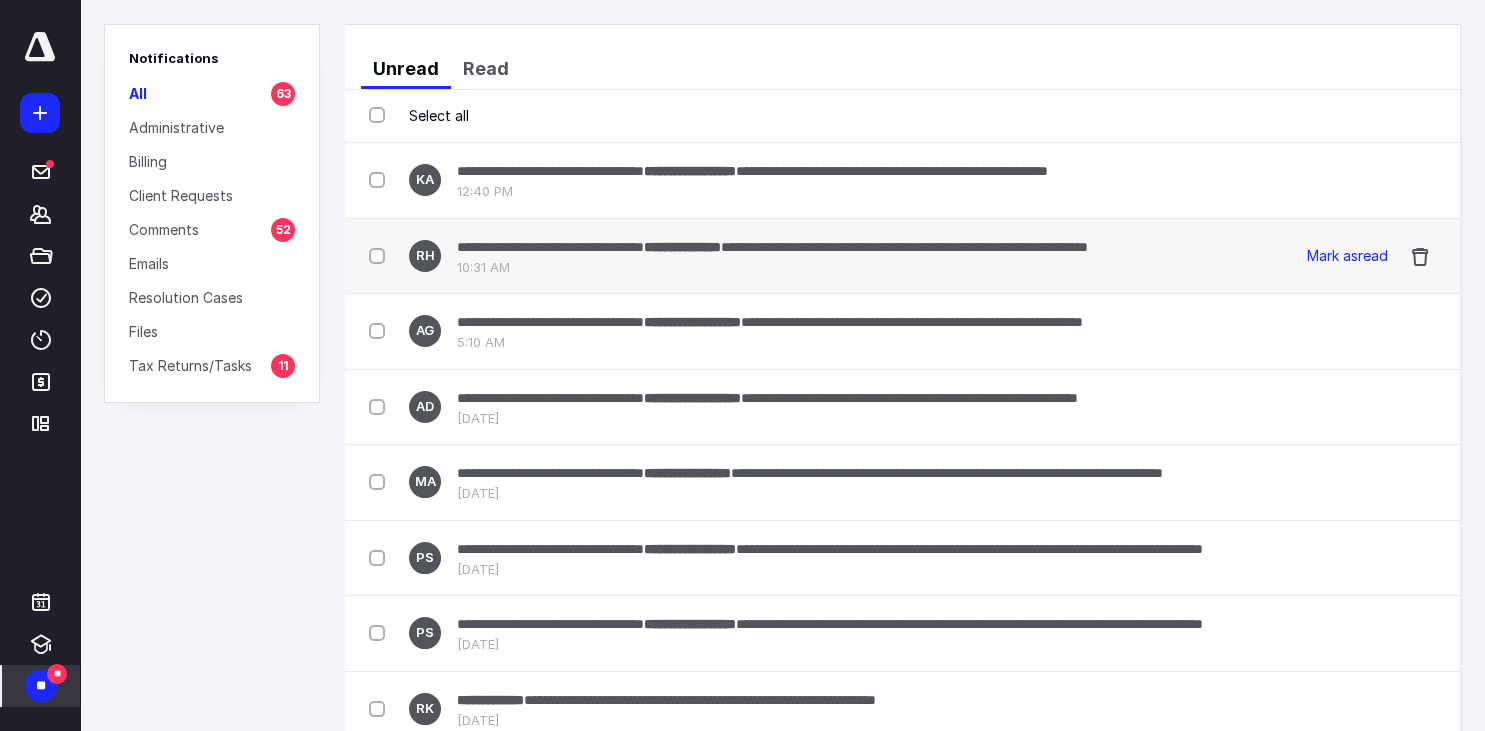 click on "**********" at bounding box center [902, 257] 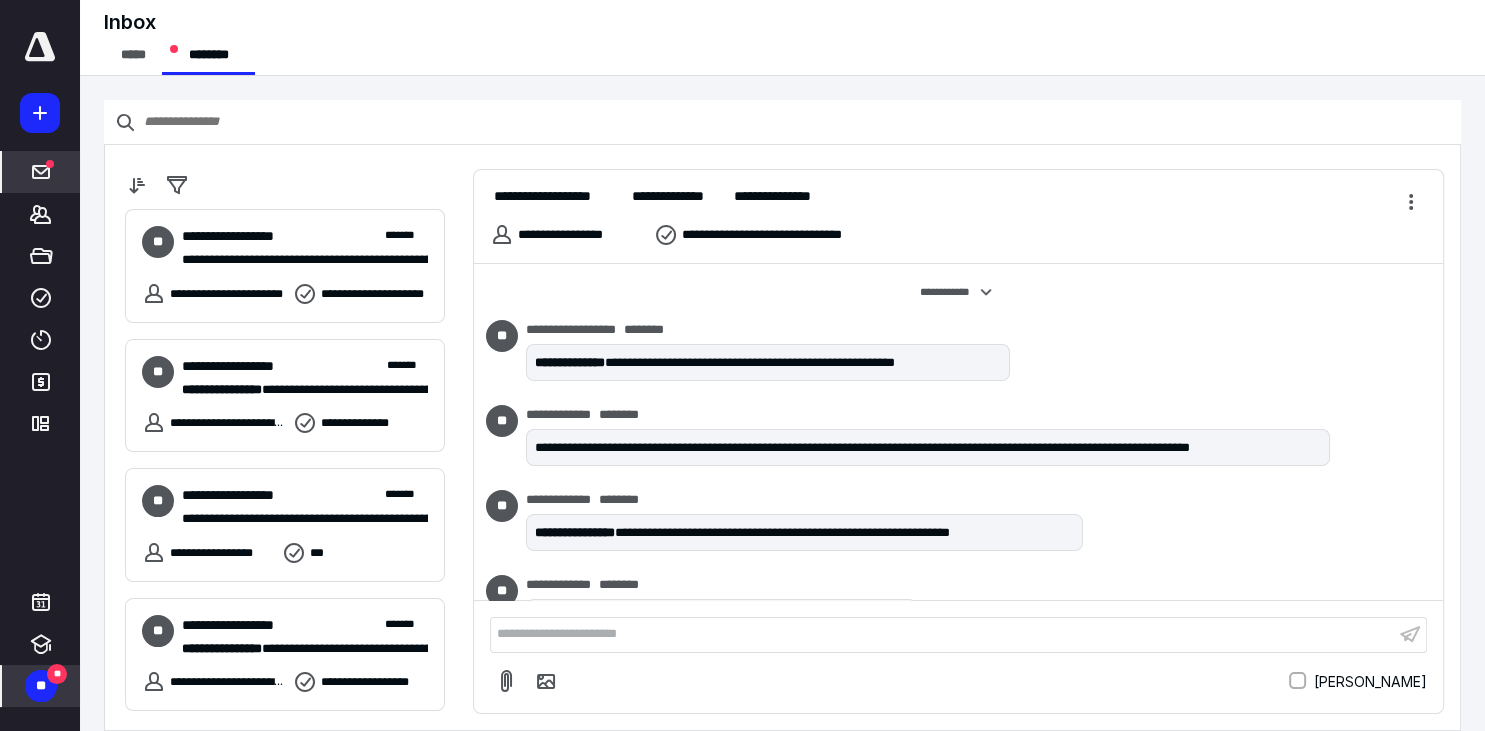 scroll, scrollTop: 723, scrollLeft: 0, axis: vertical 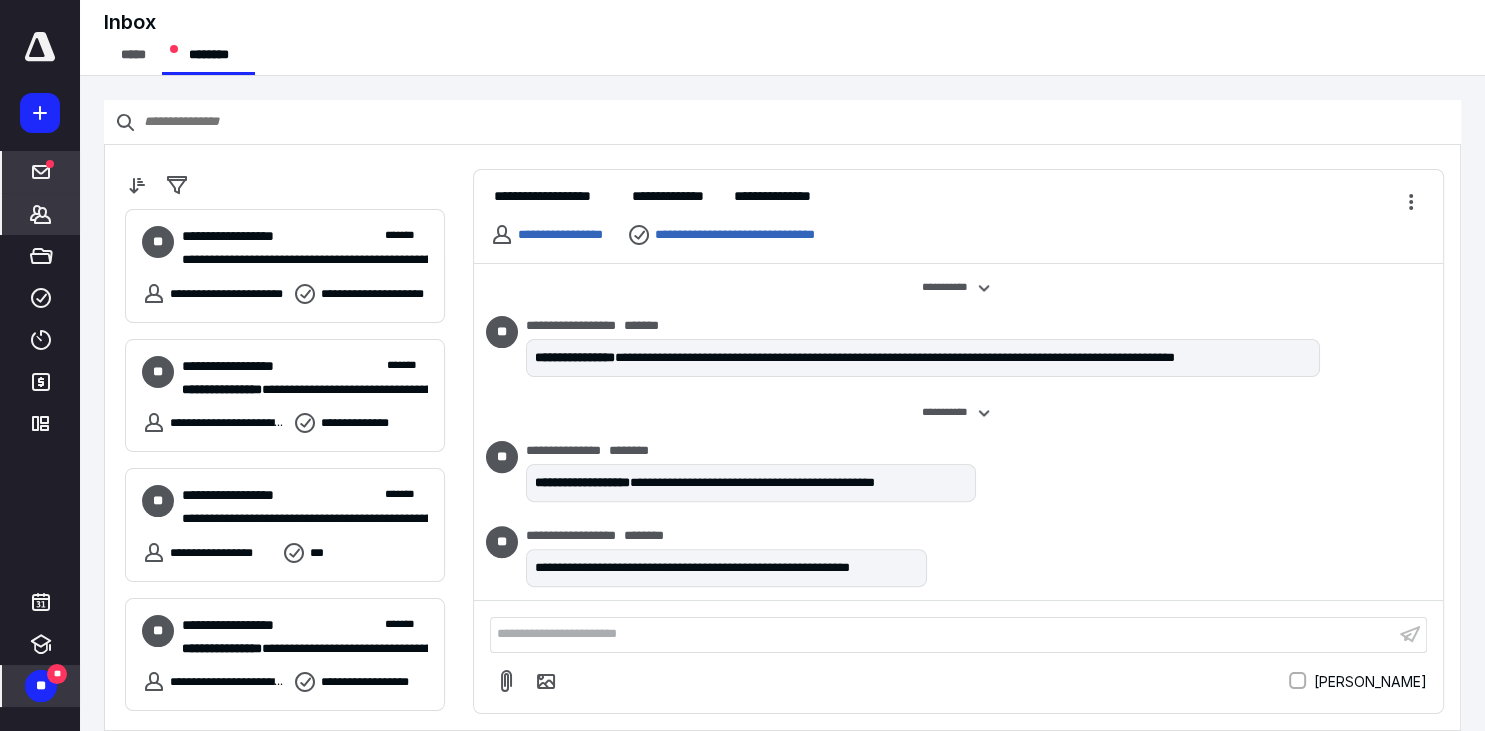 click on "*******" at bounding box center (41, 214) 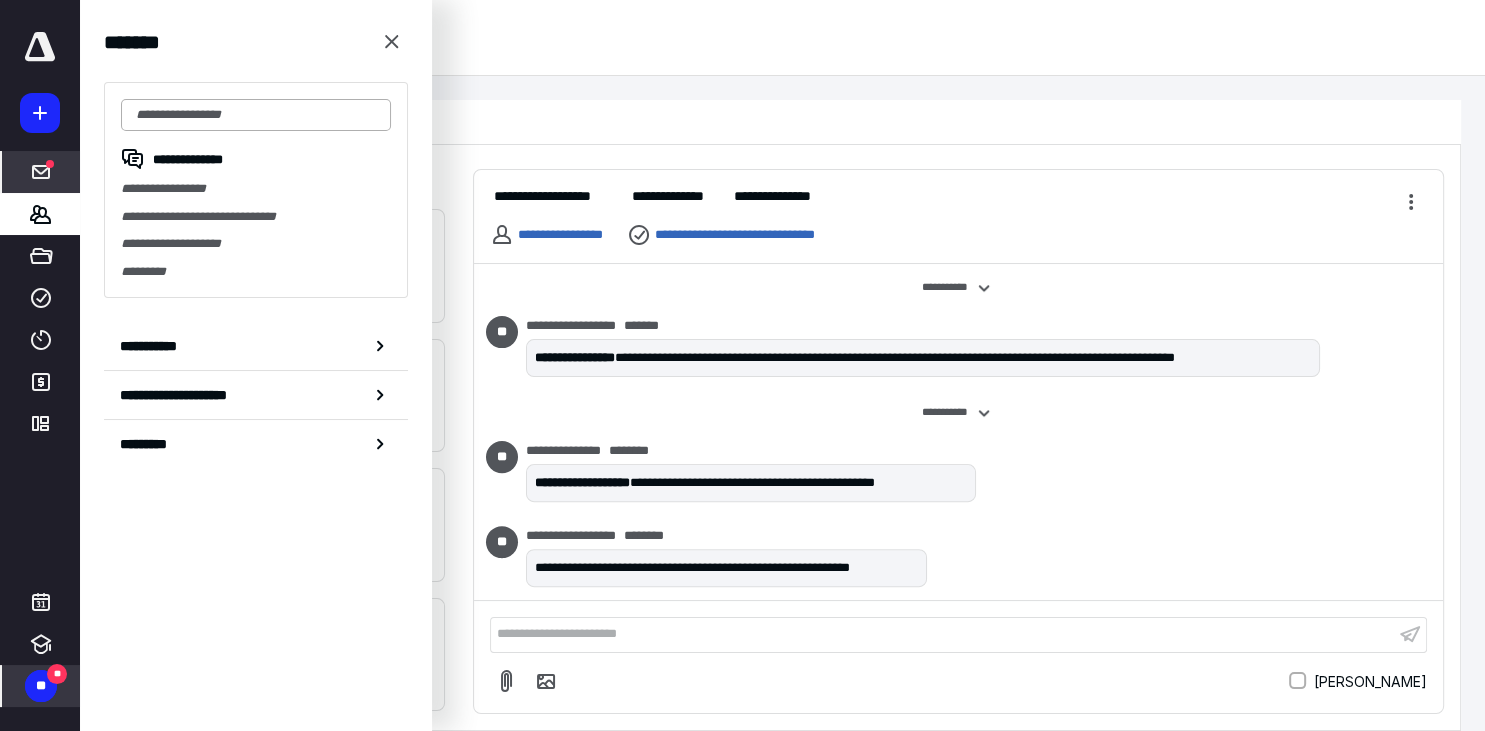 click at bounding box center [256, 115] 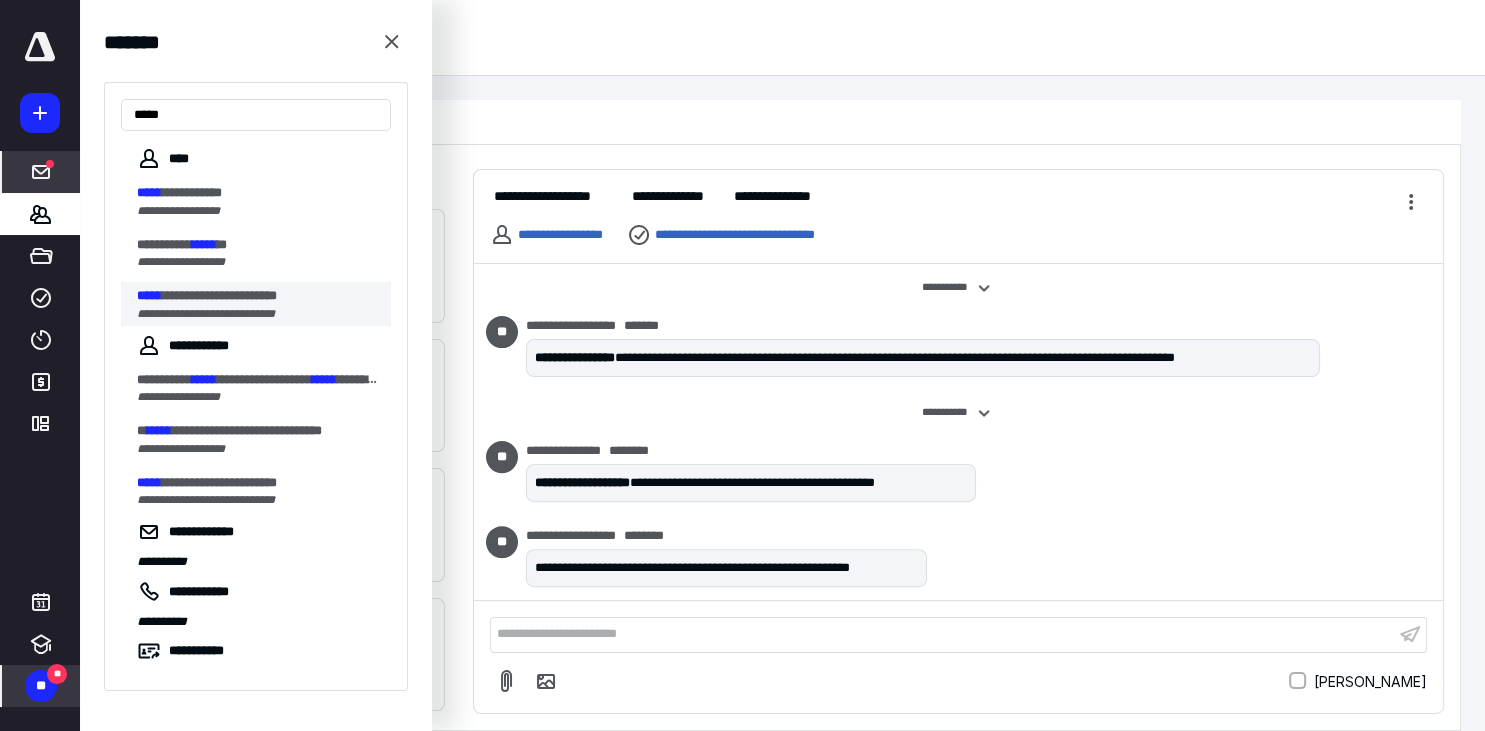 type on "*****" 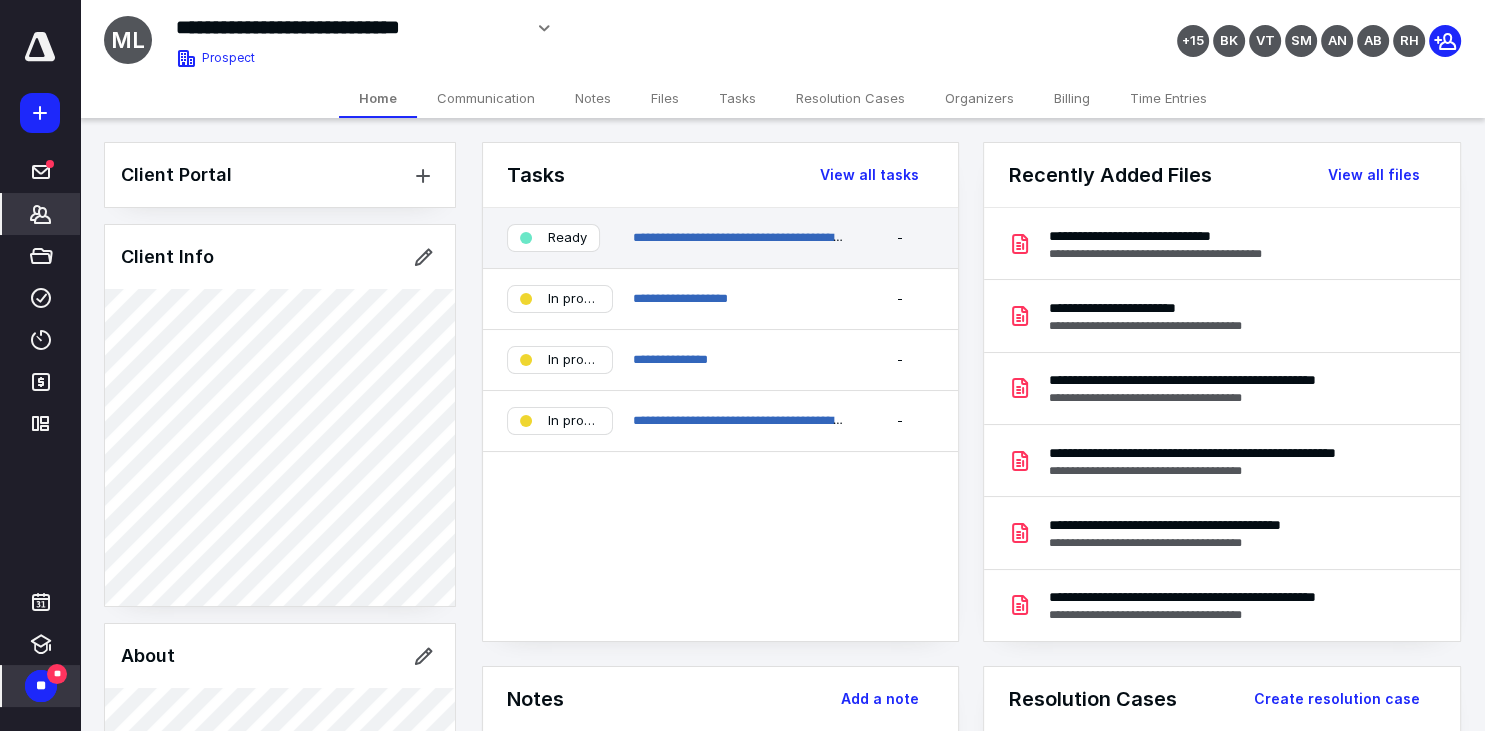 click on "**********" at bounding box center [739, 238] 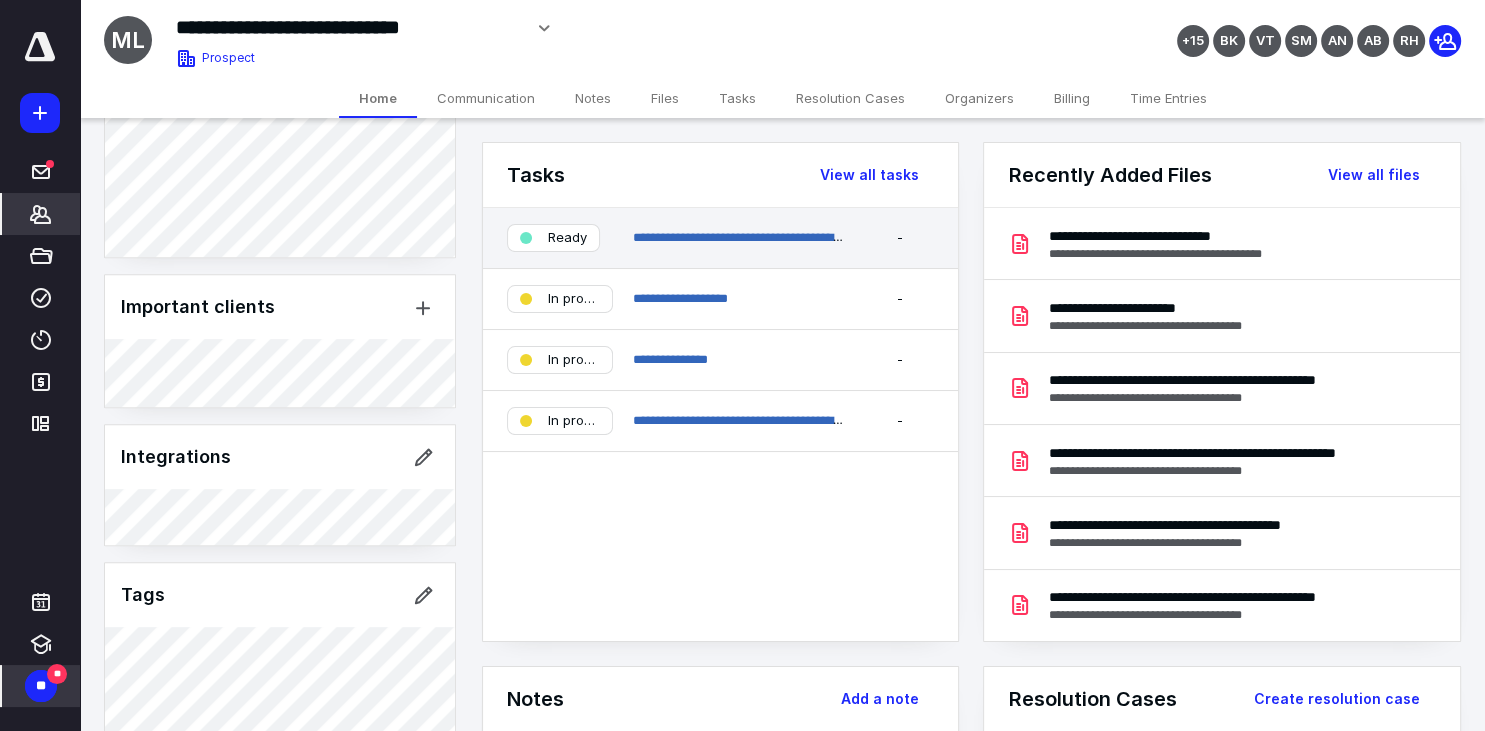 scroll, scrollTop: 914, scrollLeft: 0, axis: vertical 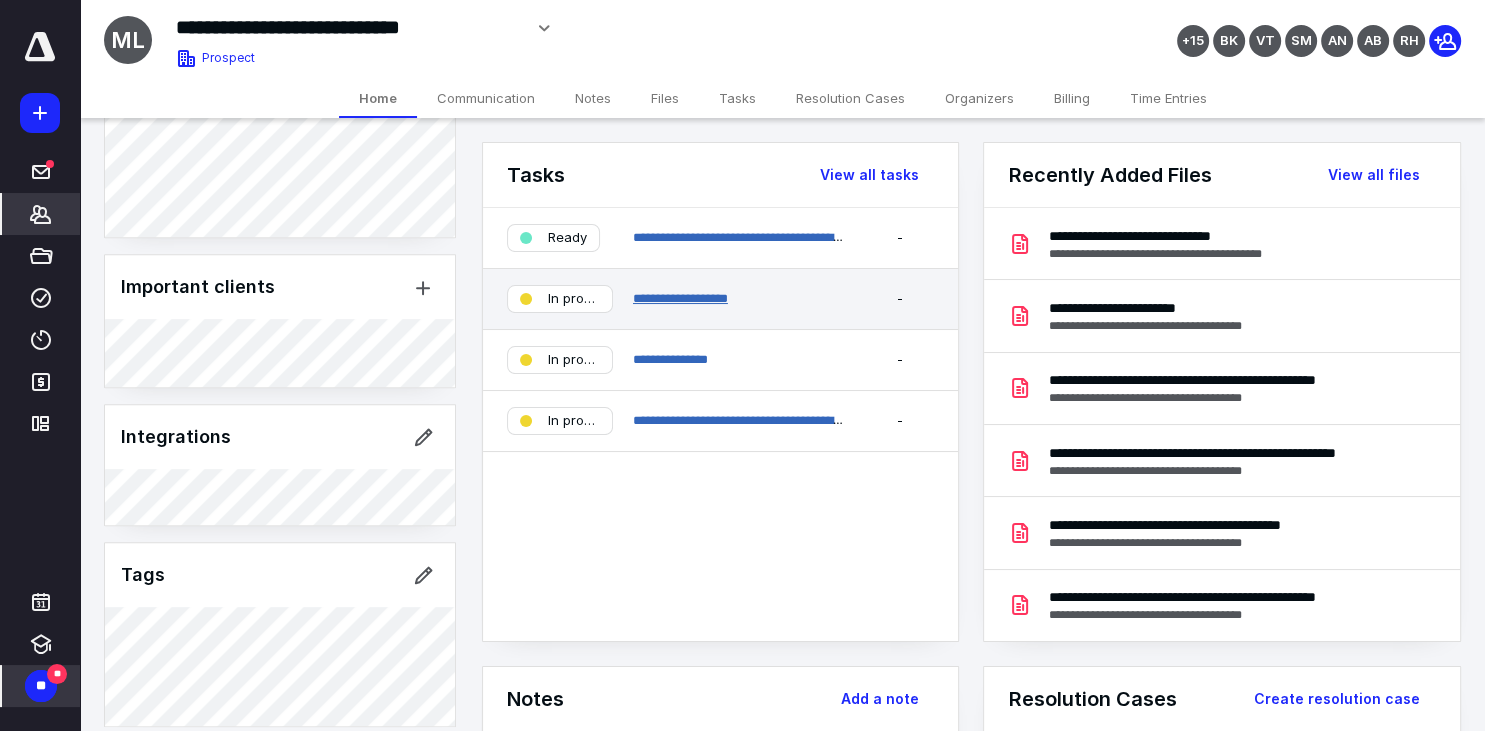 click on "**********" at bounding box center (680, 298) 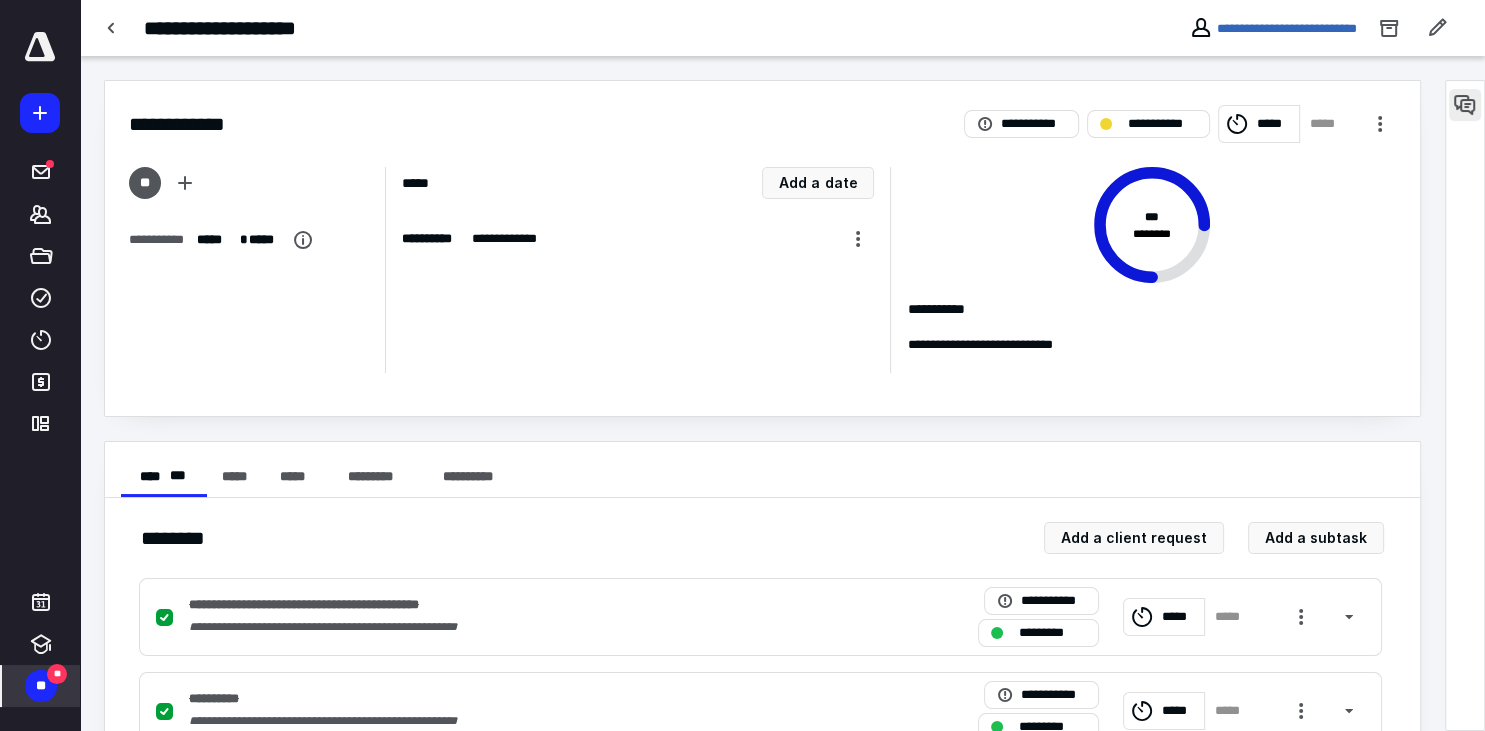 click at bounding box center [1465, 105] 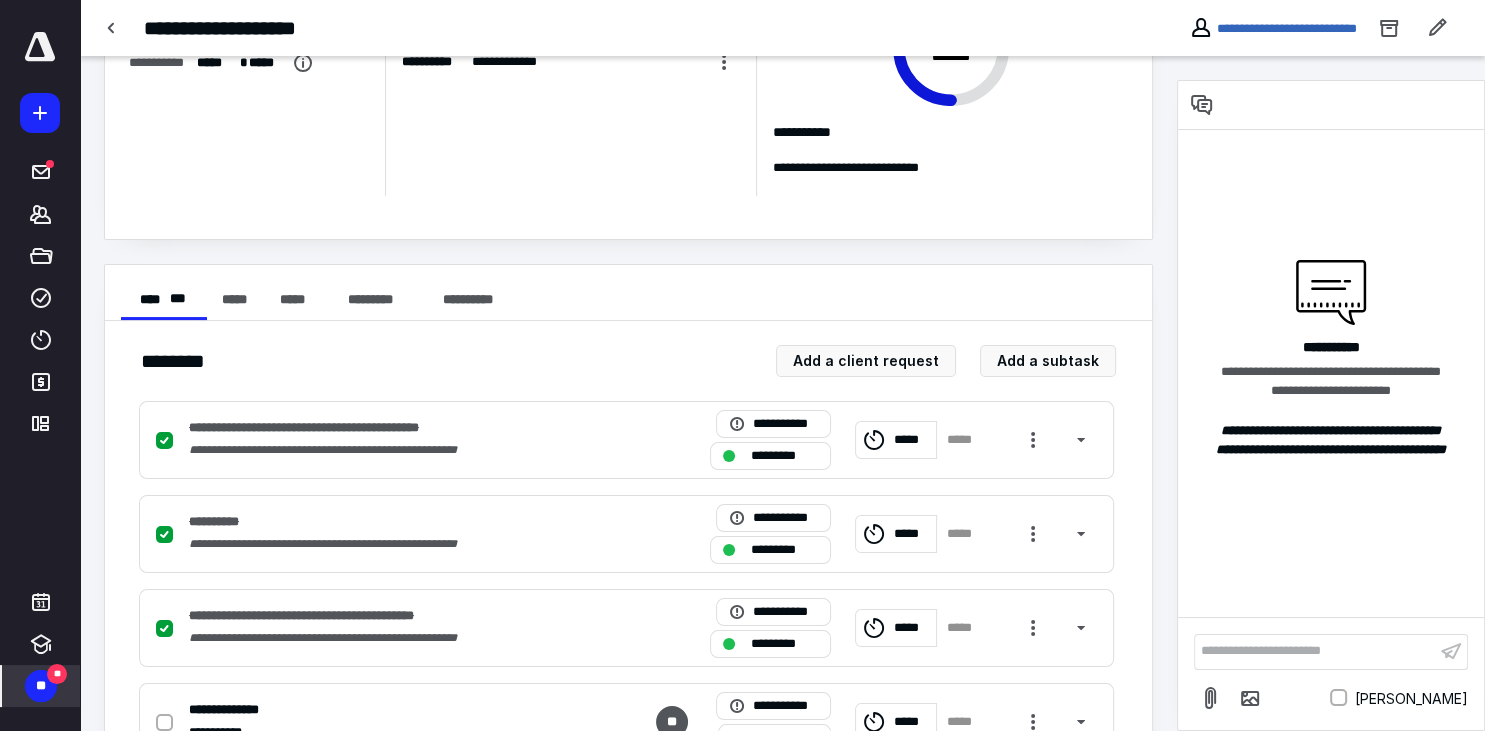 scroll, scrollTop: 255, scrollLeft: 0, axis: vertical 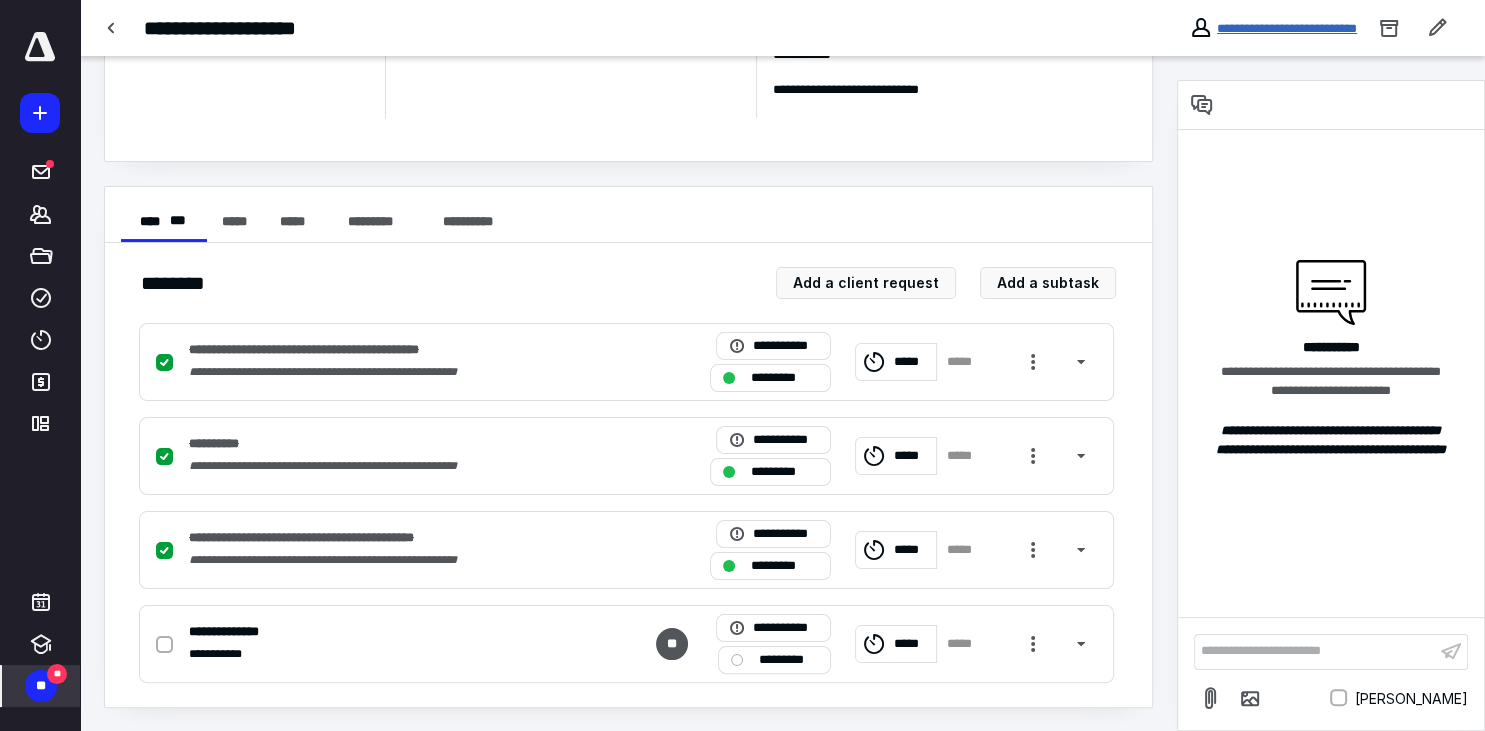 click on "**********" at bounding box center [1287, 28] 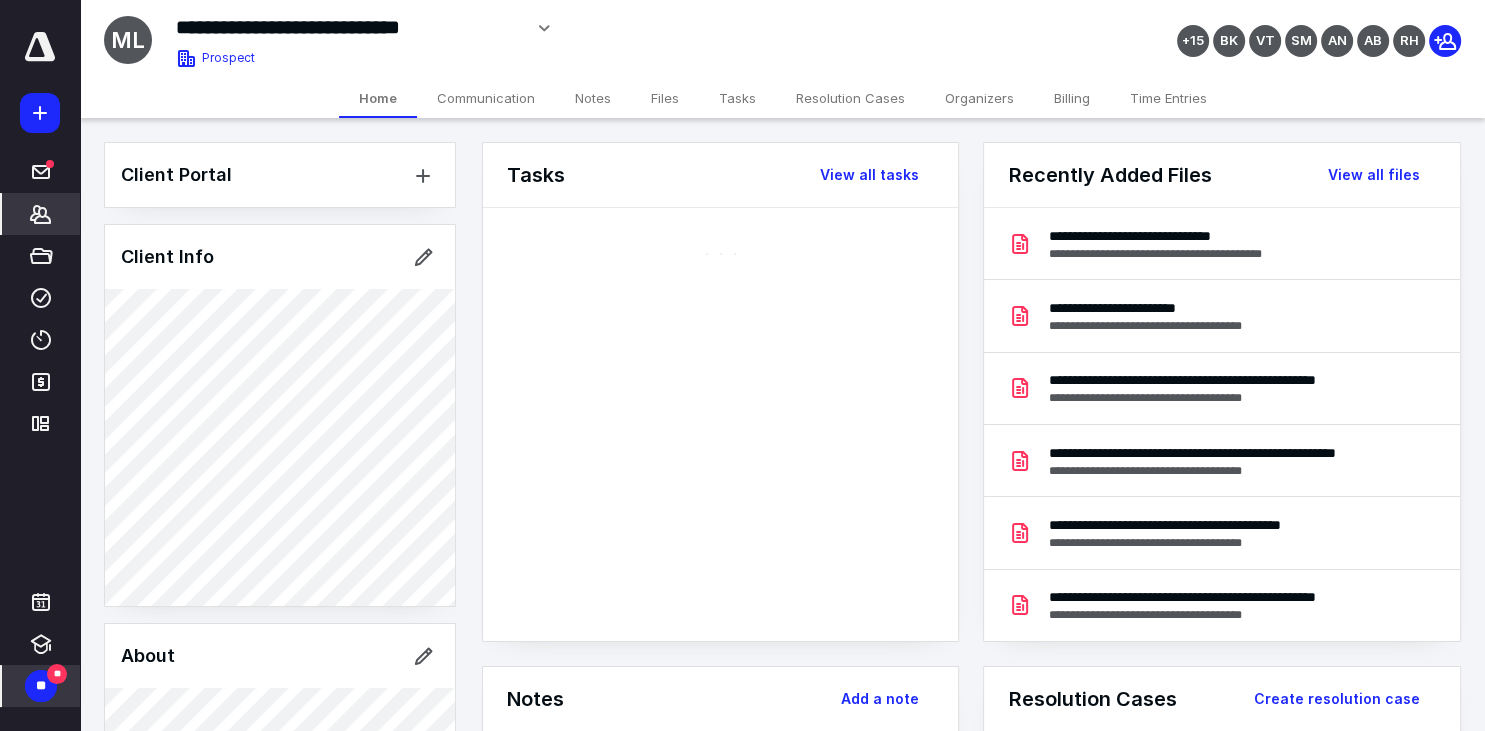 click on "Tasks" at bounding box center (737, 98) 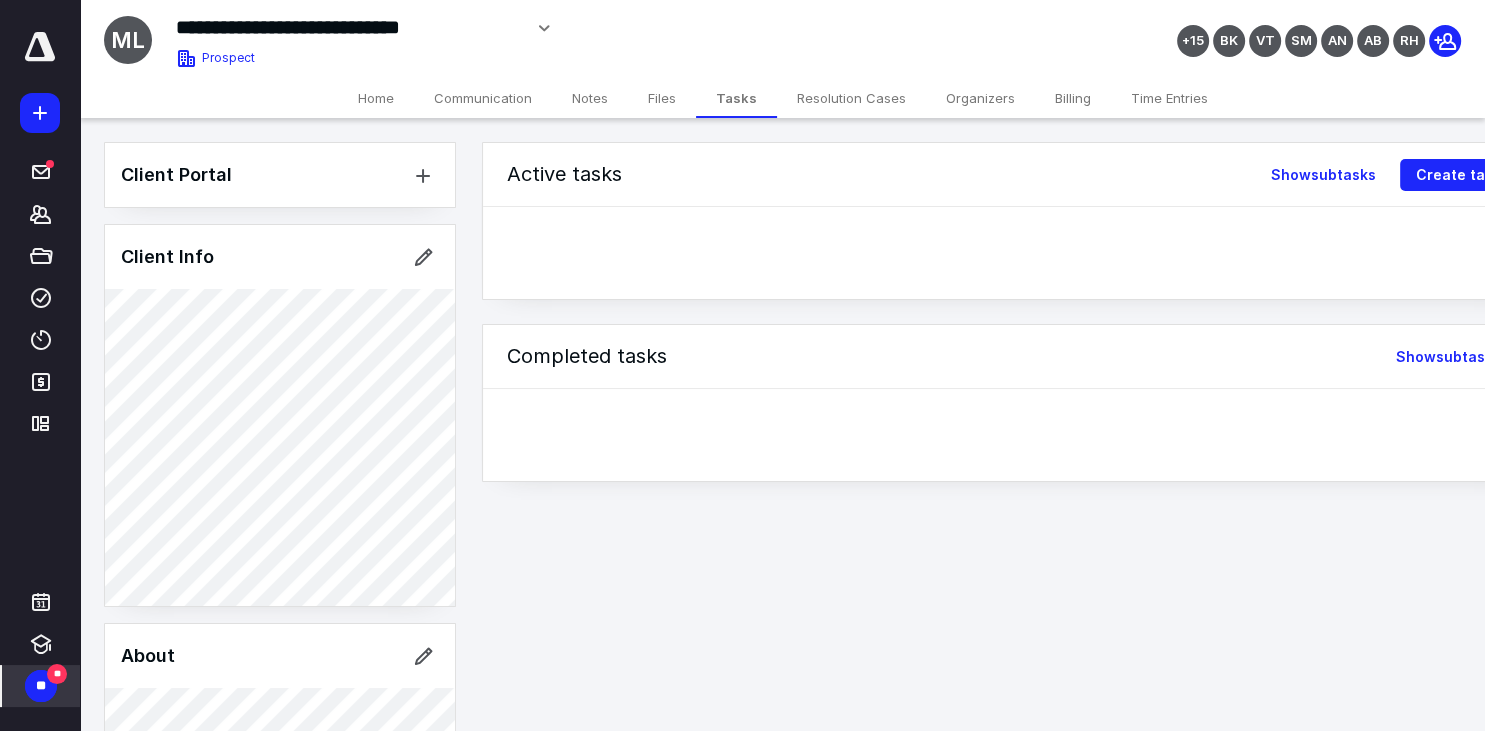 click on "Files" at bounding box center [662, 98] 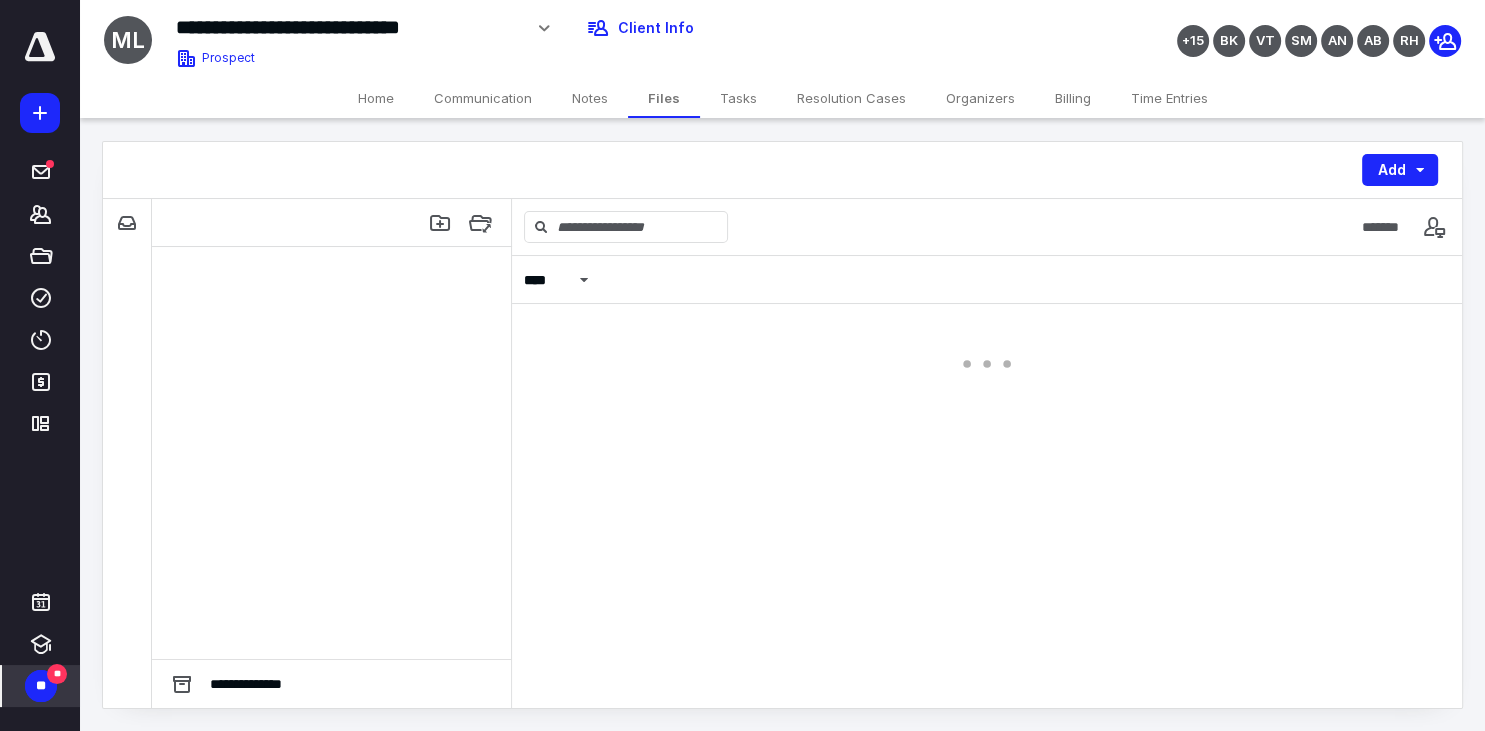 click on "**" at bounding box center (41, 686) 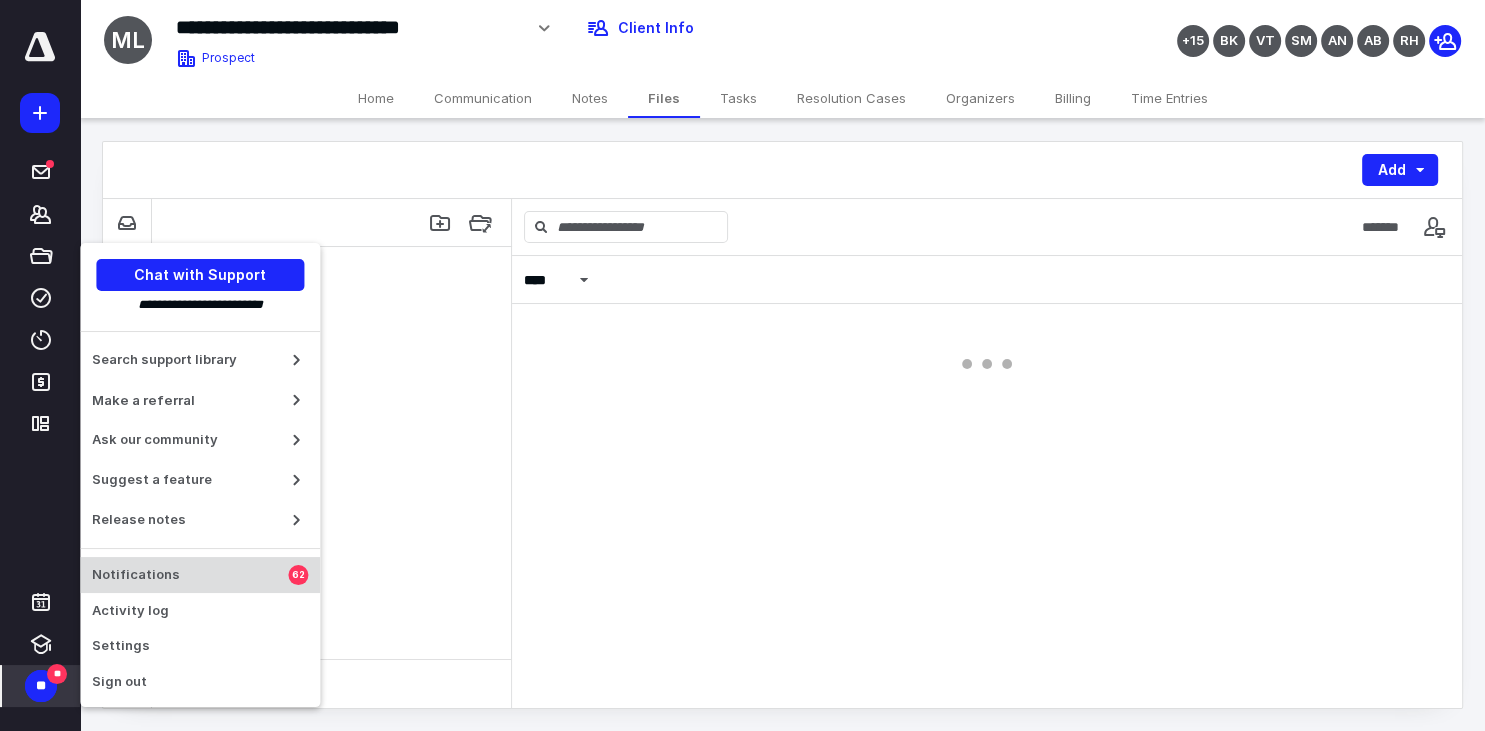 click on "Notifications" at bounding box center [190, 575] 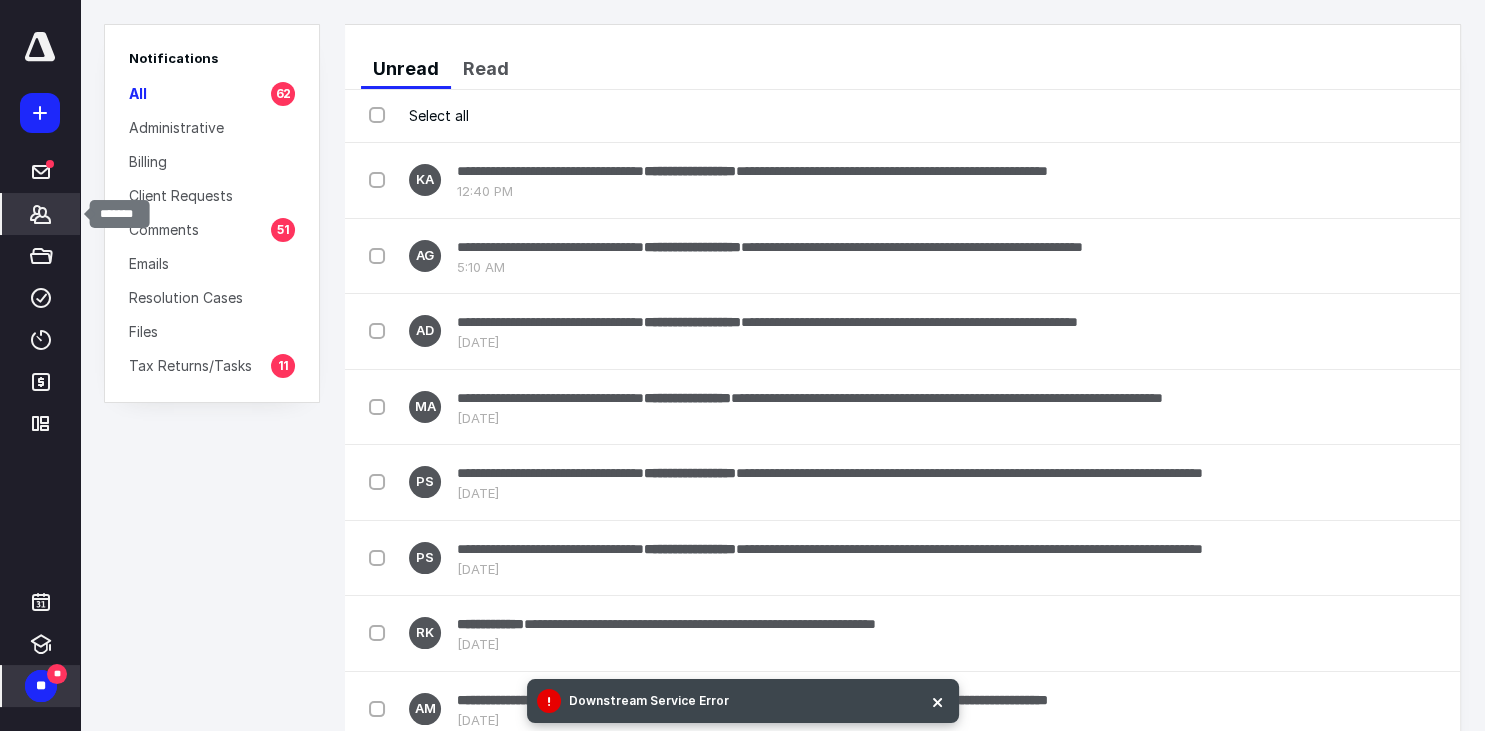 click 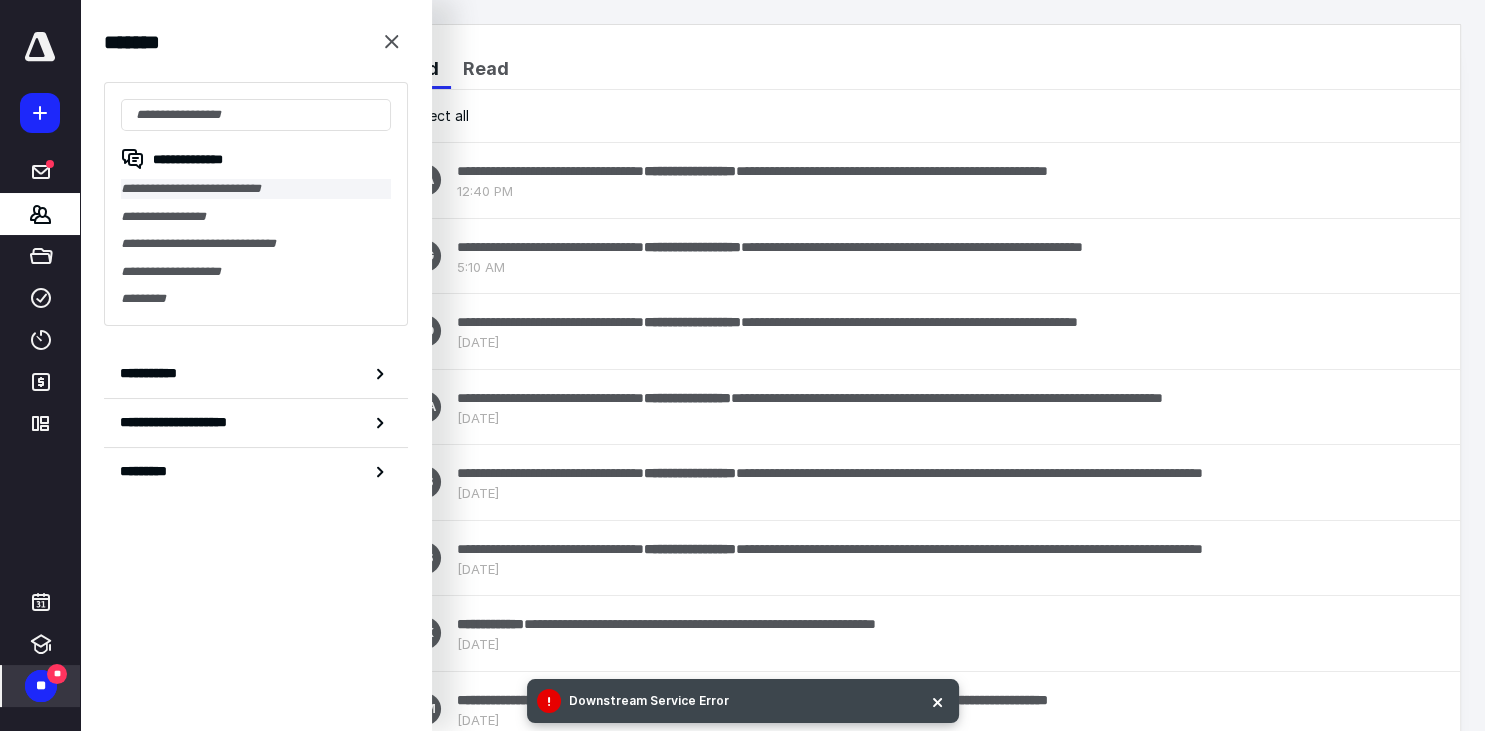 click on "**********" at bounding box center (256, 189) 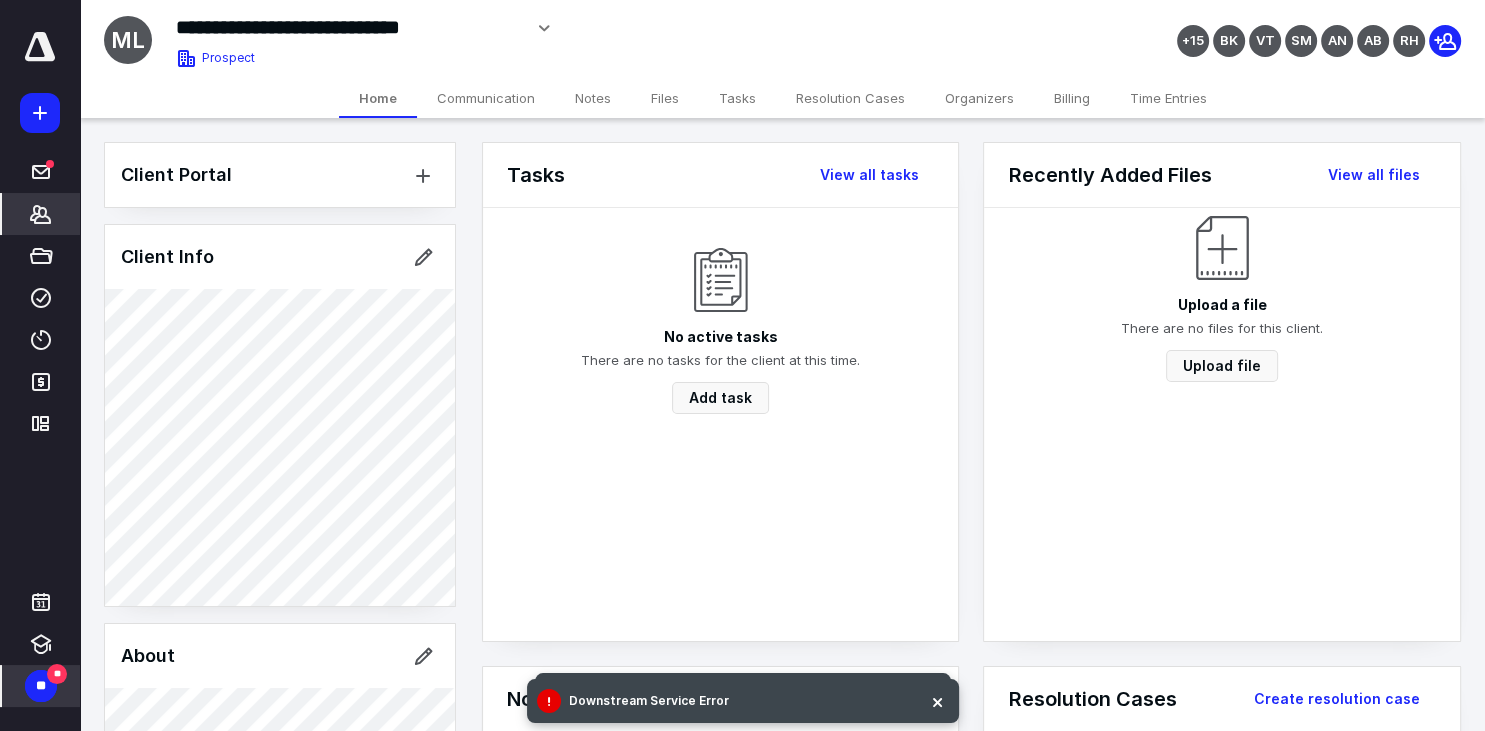 click on "Tasks" at bounding box center (737, 98) 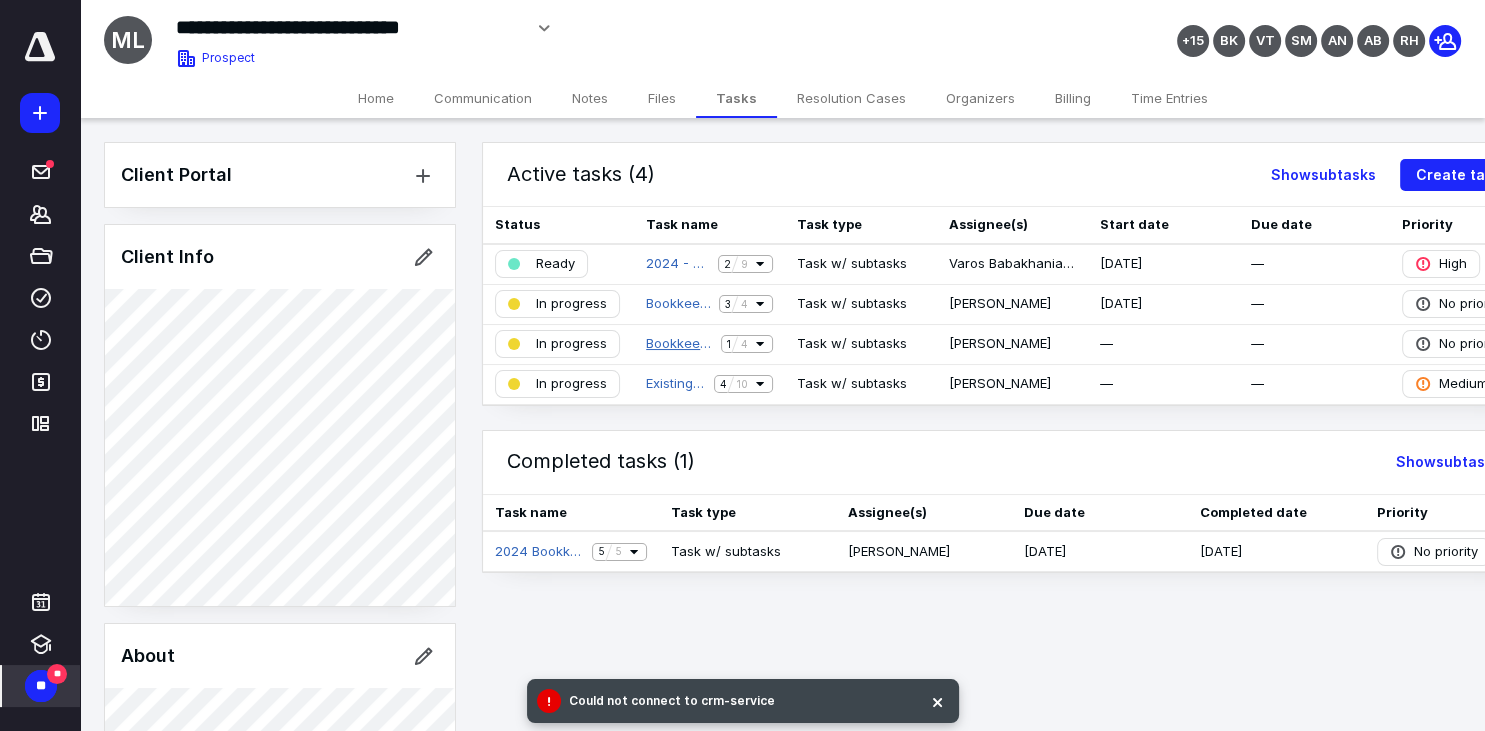 click on "Bookkeeping Jun" at bounding box center (679, 344) 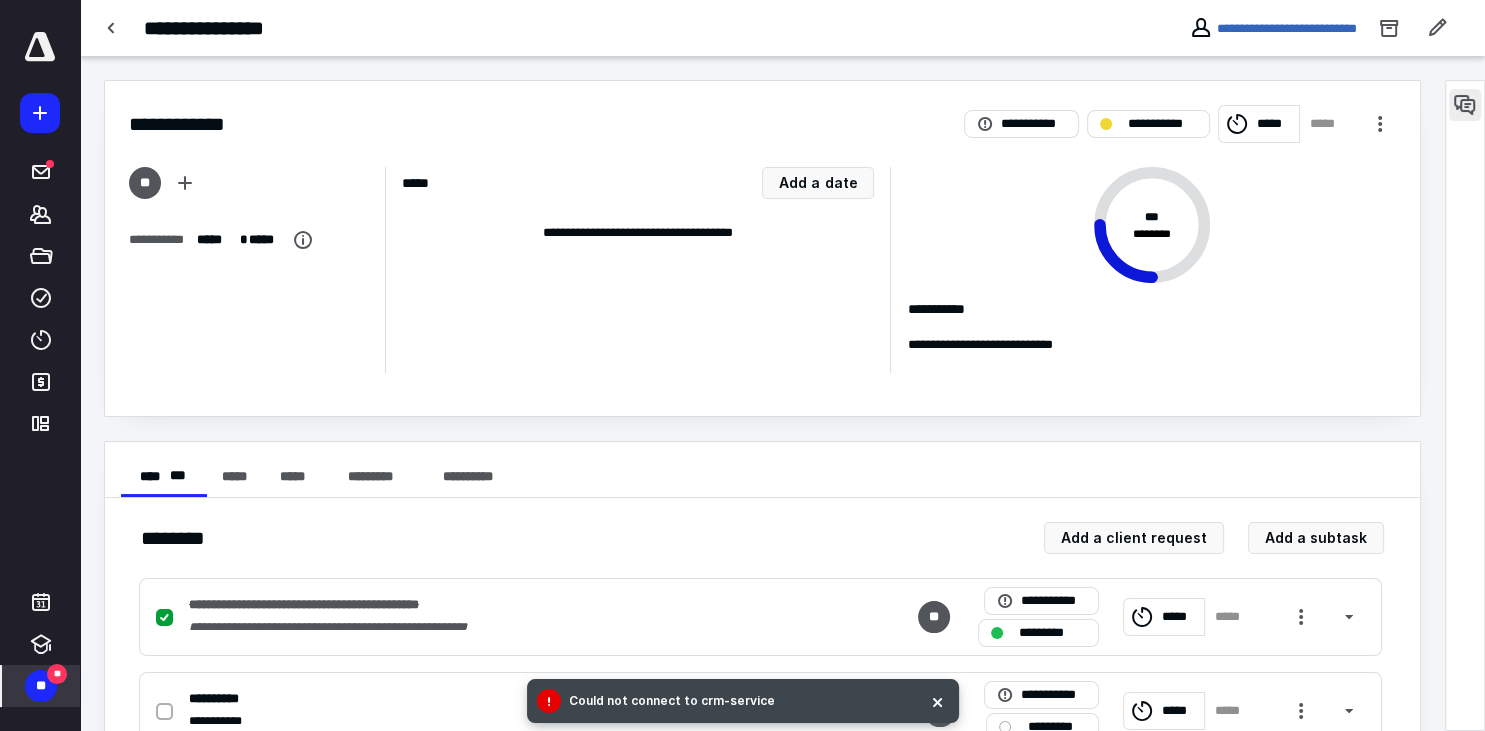 click at bounding box center [1465, 105] 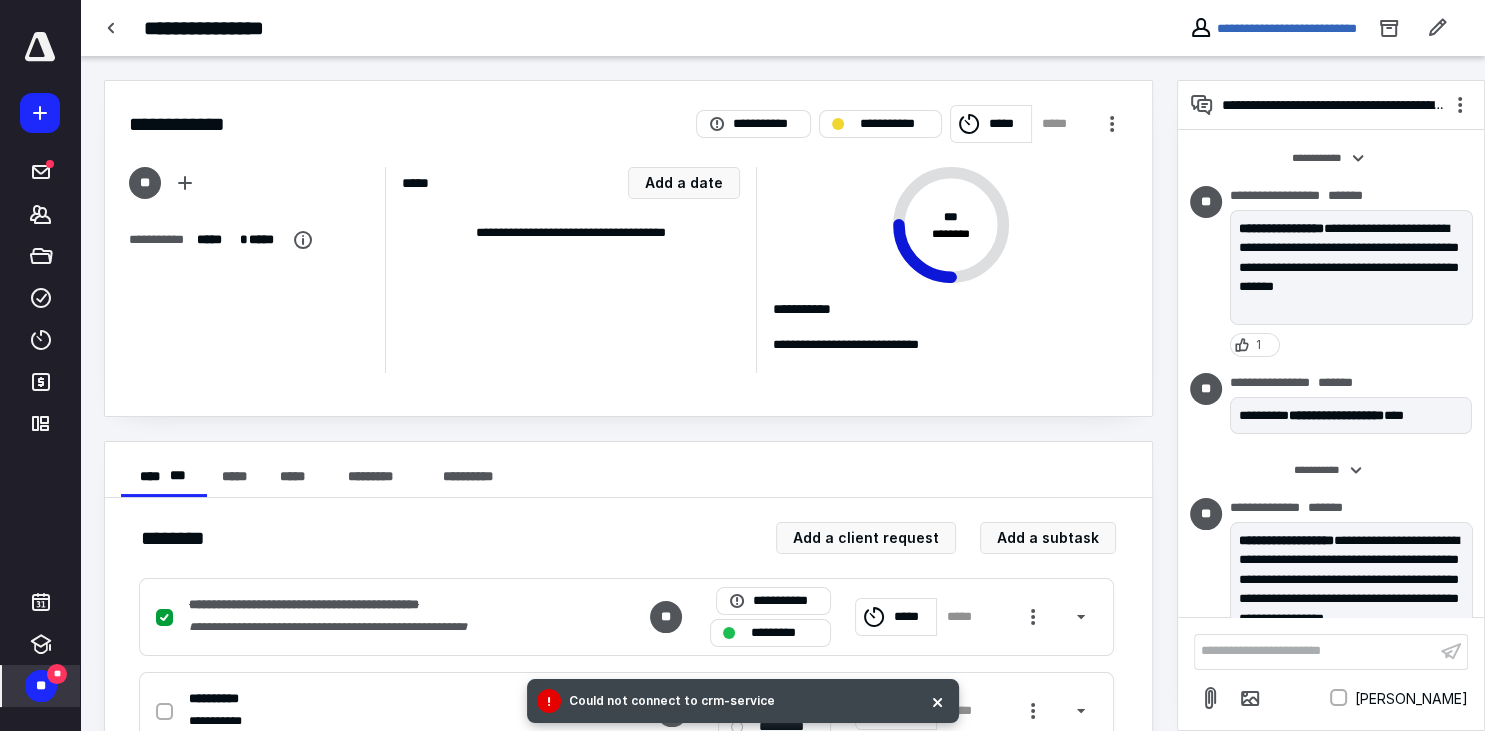 scroll, scrollTop: 278, scrollLeft: 0, axis: vertical 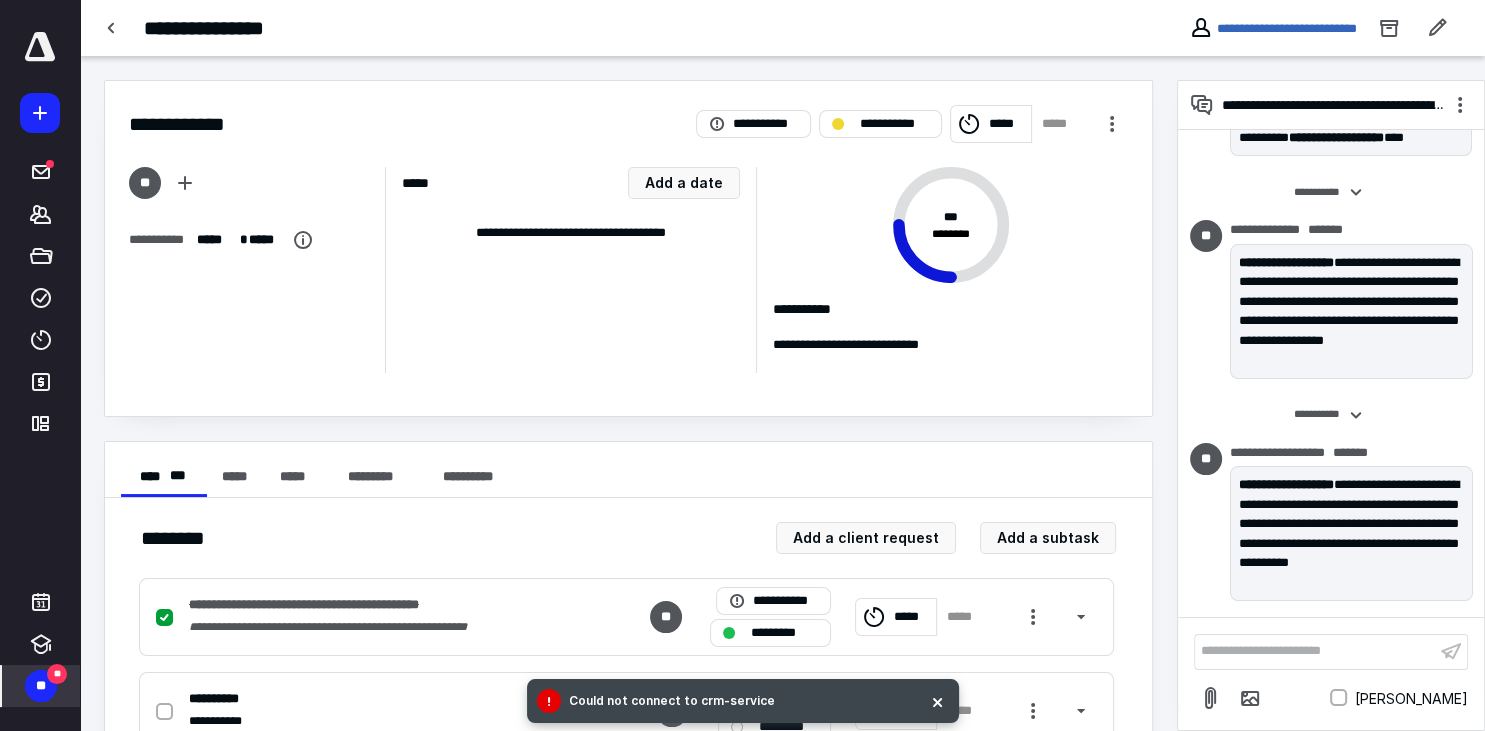 click on "**********" at bounding box center (1315, 651) 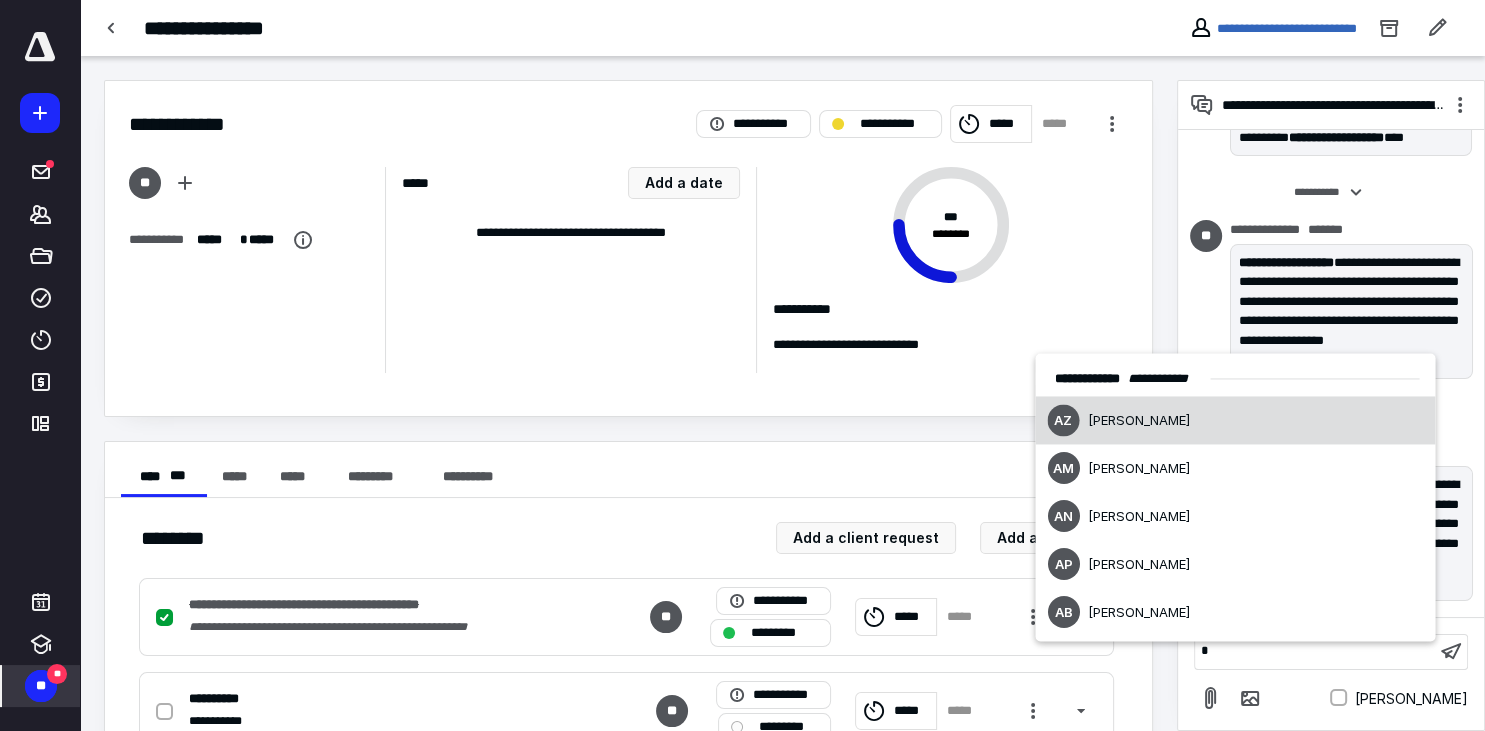 type 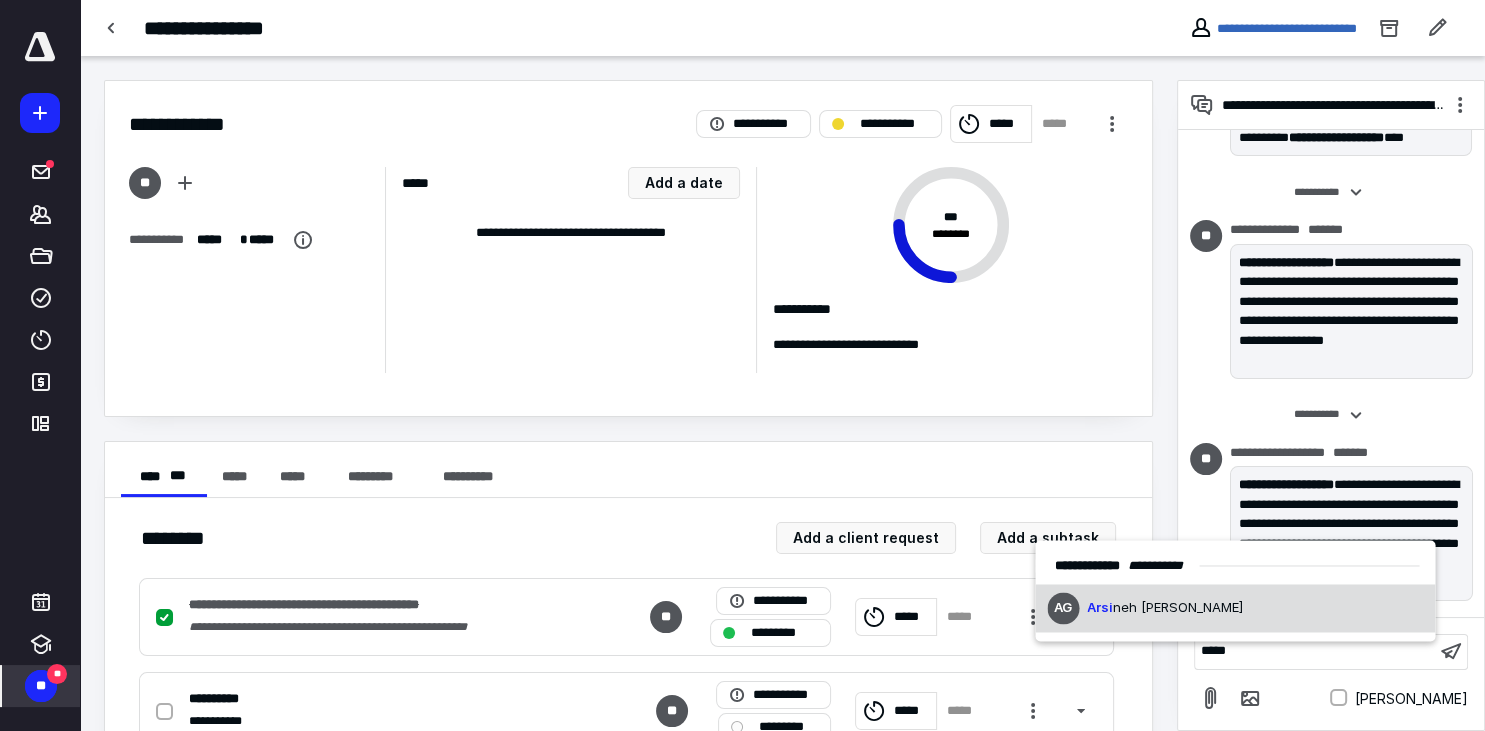 click on "[PERSON_NAME] neh [PERSON_NAME]" at bounding box center (1145, 608) 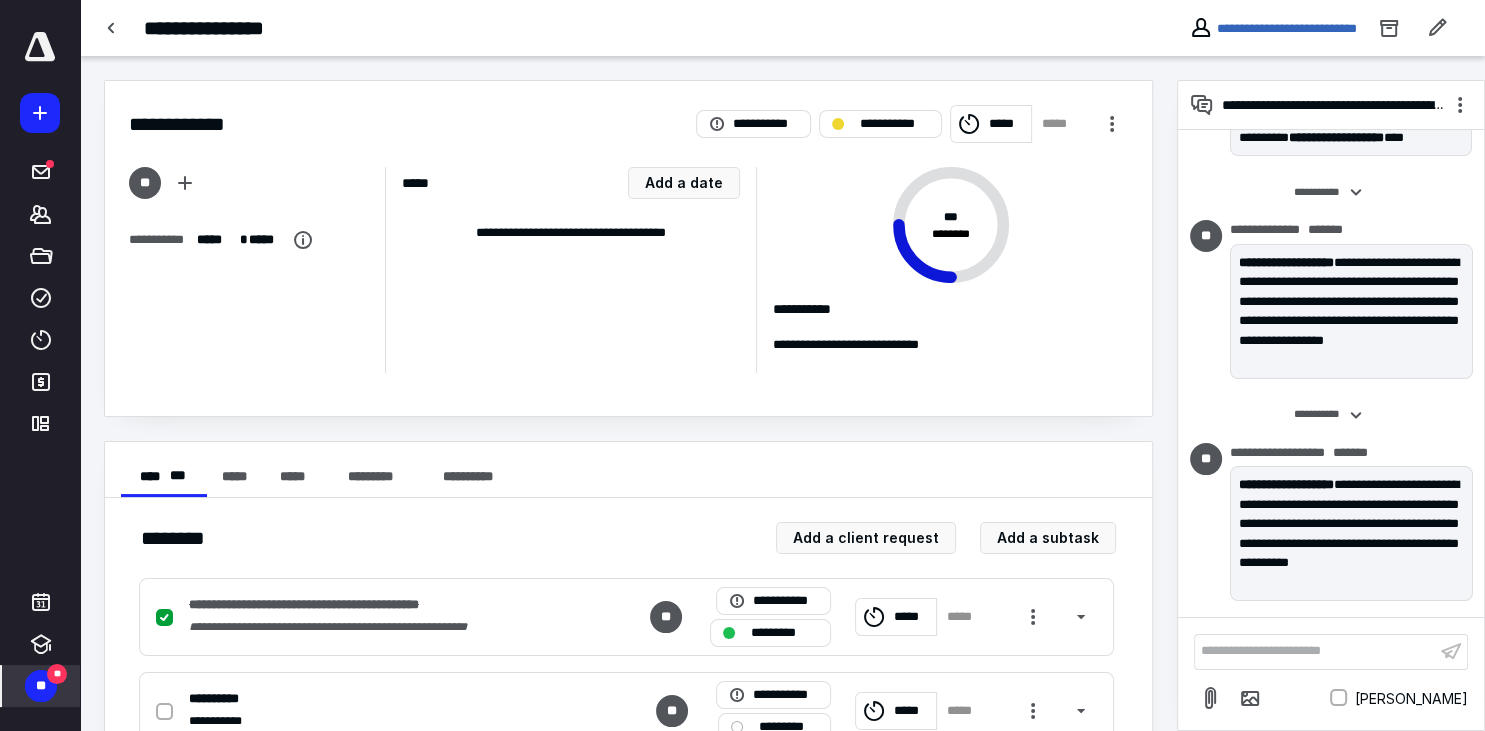 scroll, scrollTop: 422, scrollLeft: 0, axis: vertical 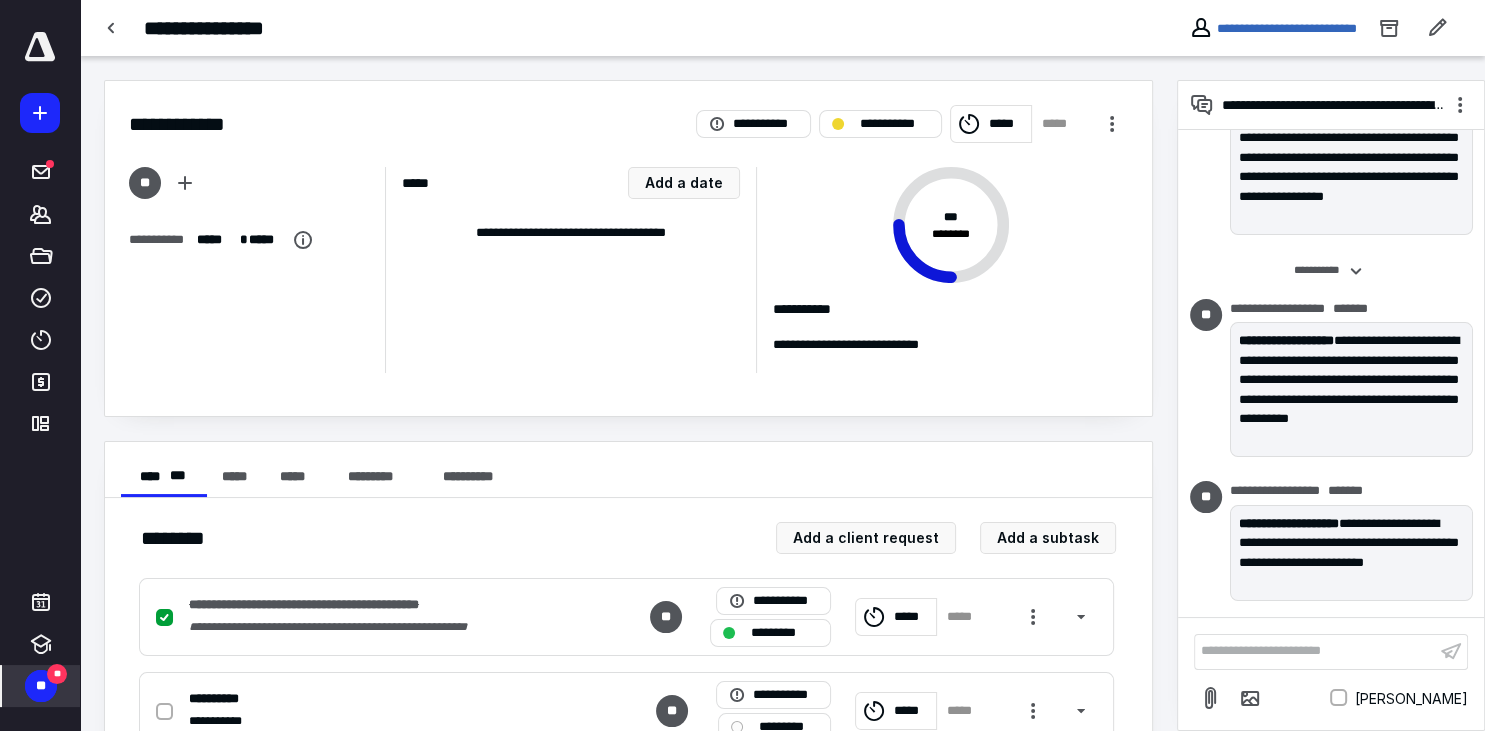 click on "**" at bounding box center [57, 674] 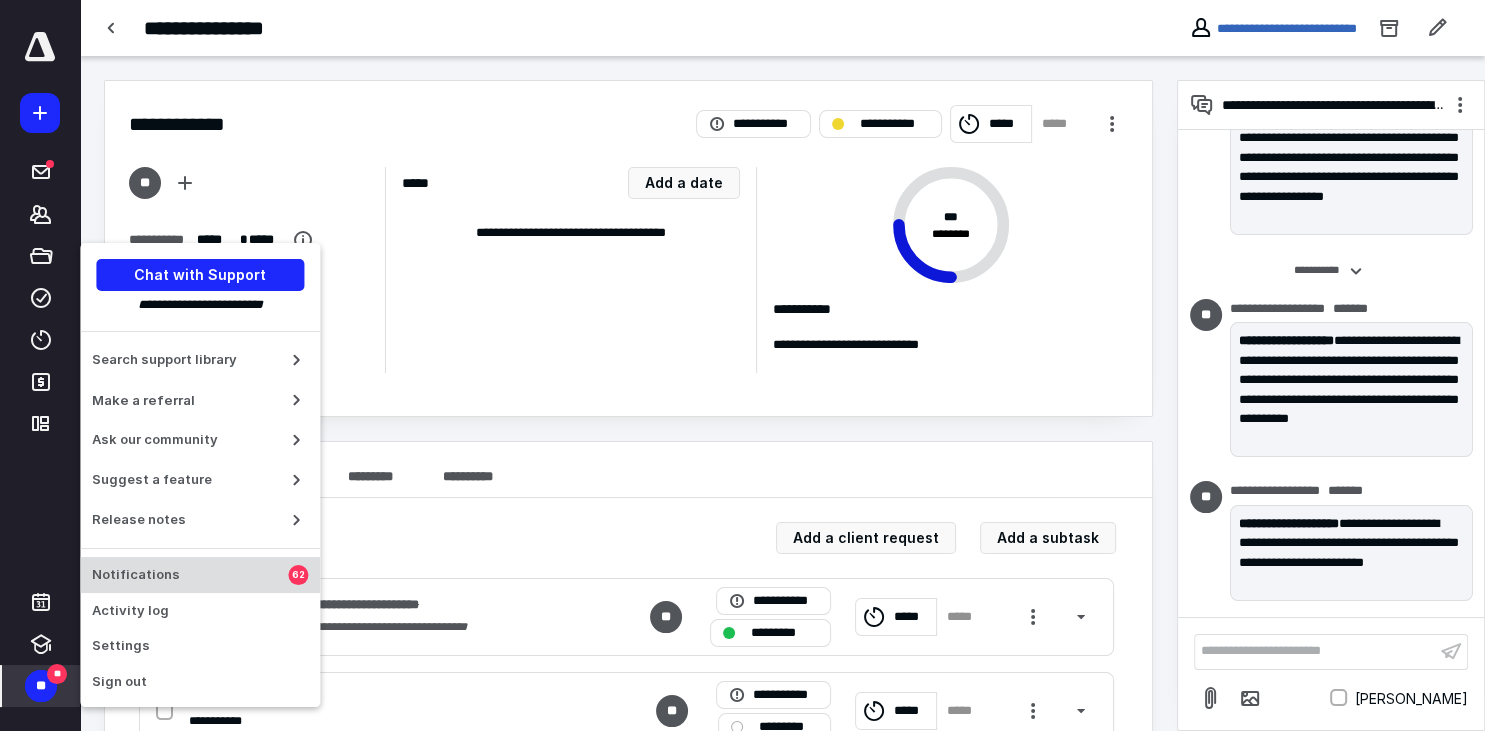 click on "Notifications" at bounding box center [190, 575] 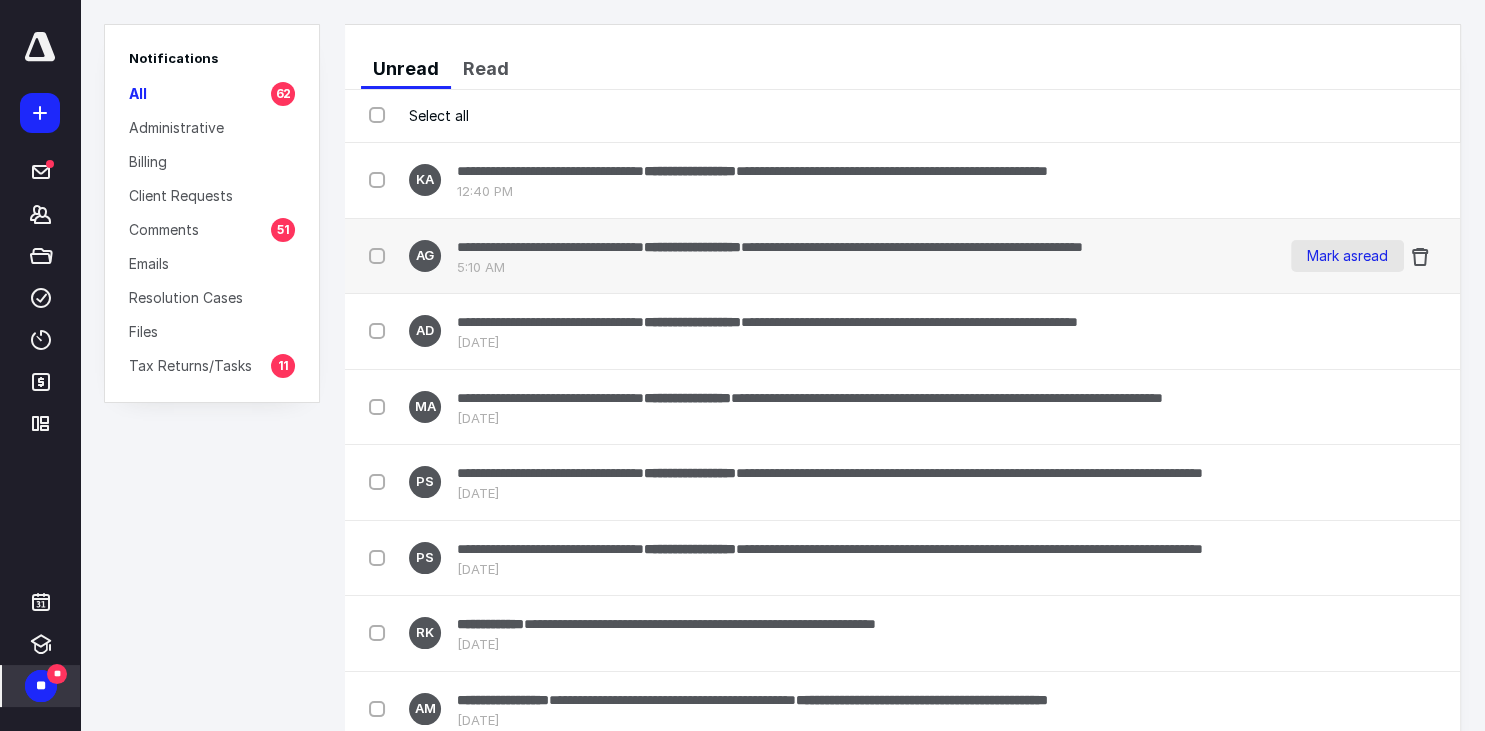 click on "Mark as  read" at bounding box center [1347, 256] 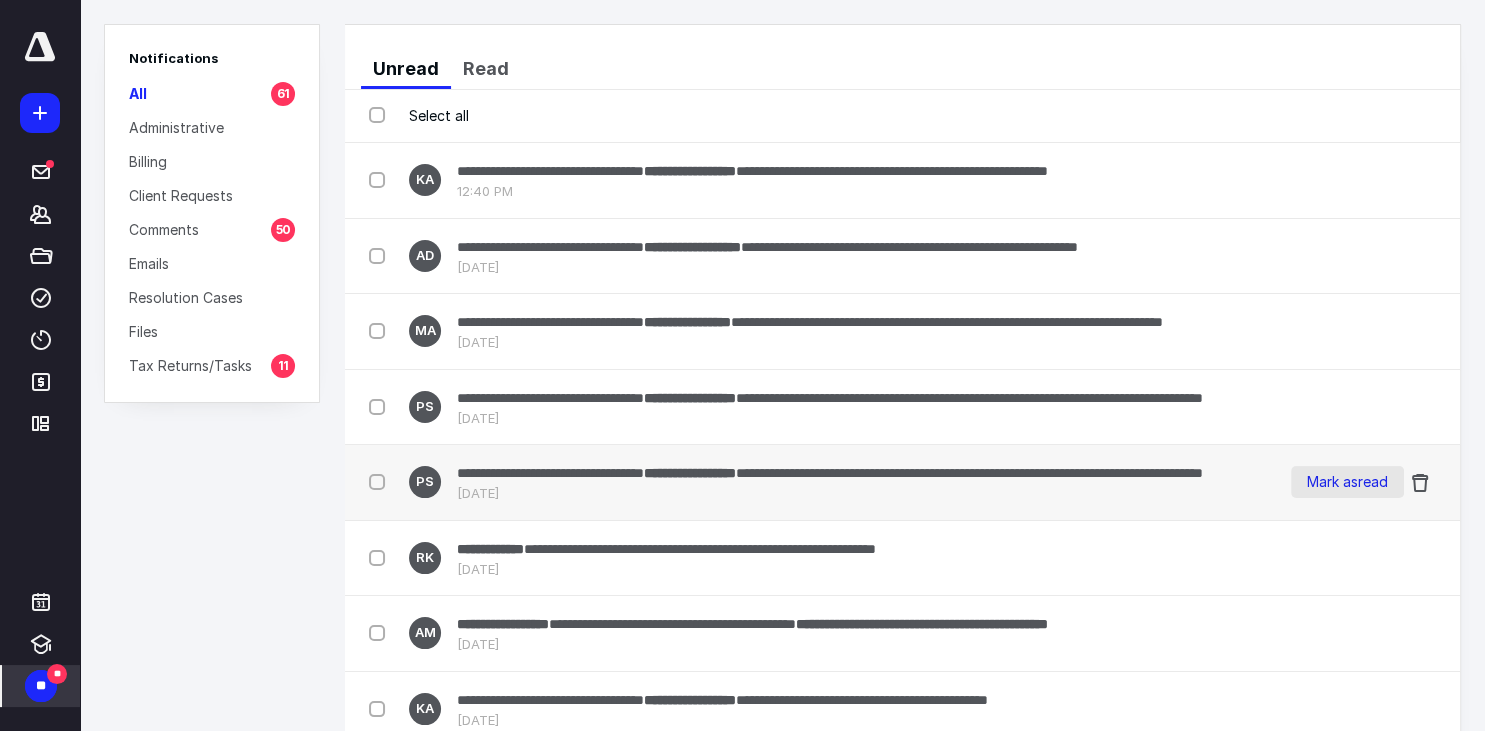 click on "Mark as  read" at bounding box center [1347, 482] 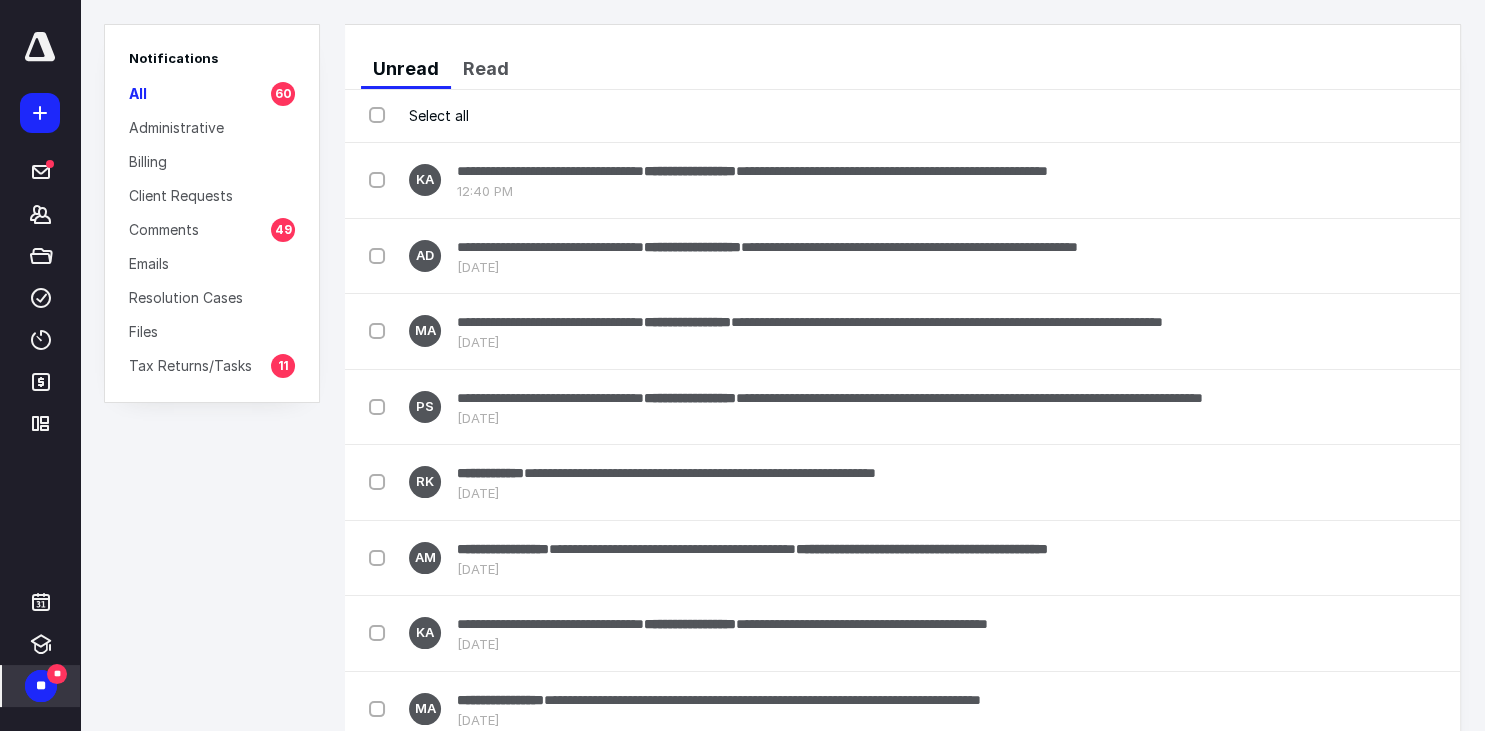 click on "Mark as  read" at bounding box center [1347, 482] 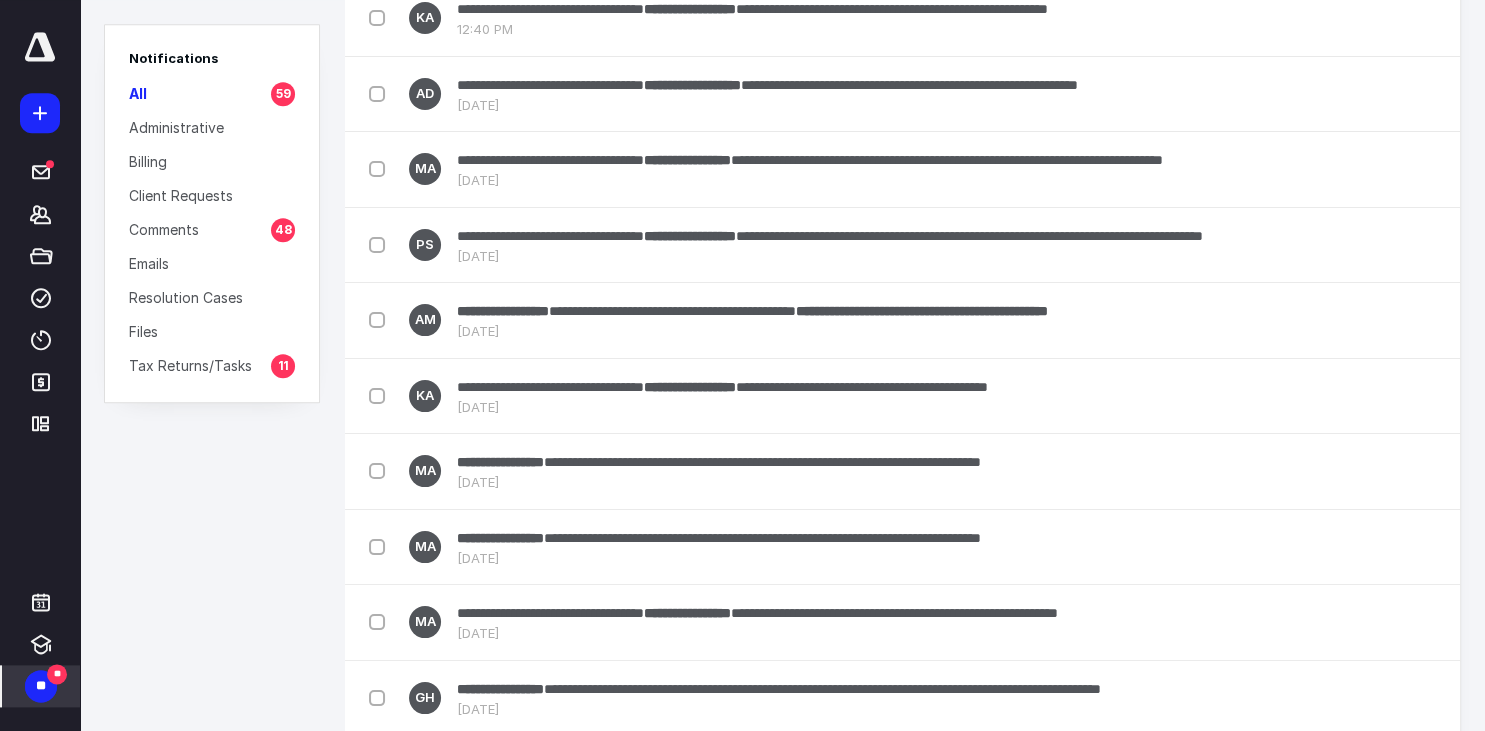 scroll, scrollTop: 172, scrollLeft: 0, axis: vertical 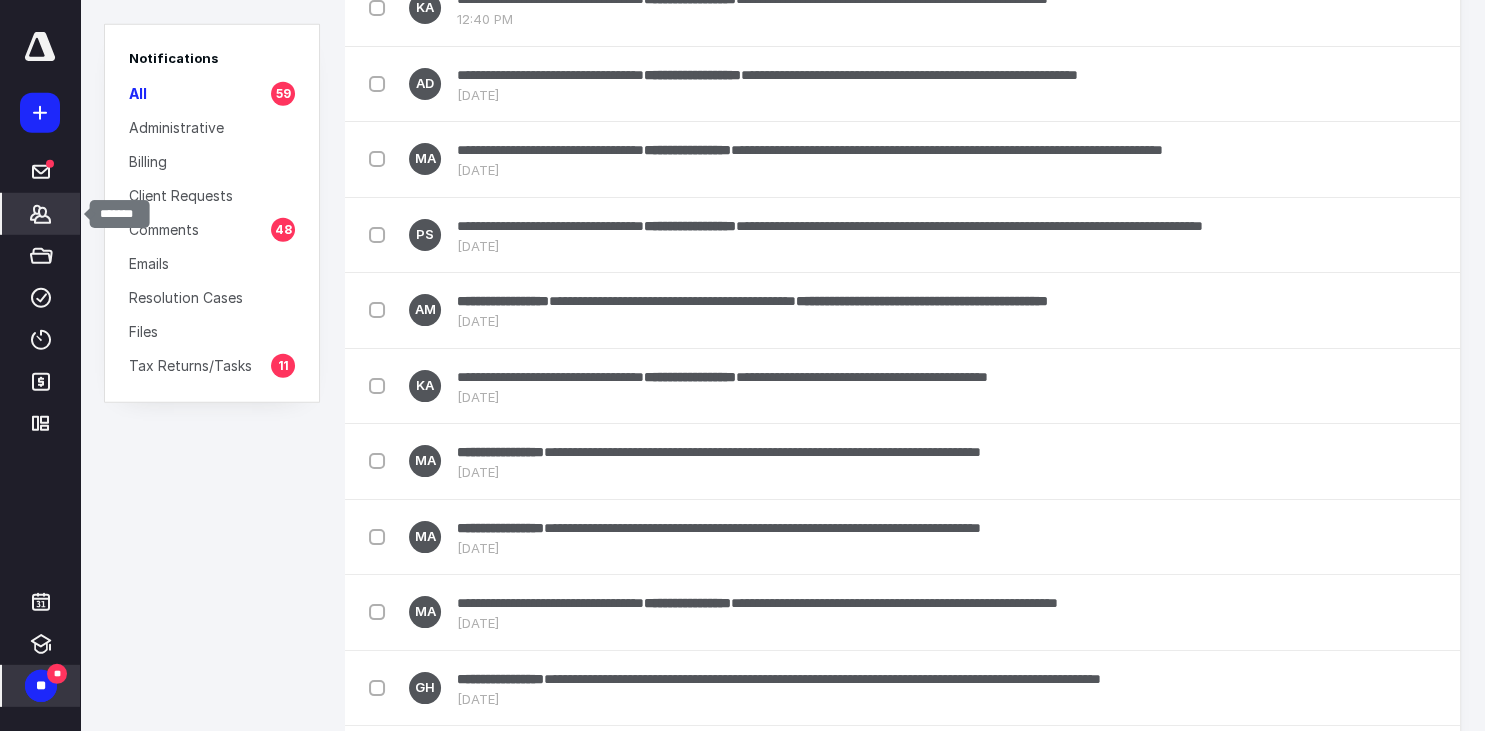 click on "*******" at bounding box center (41, 214) 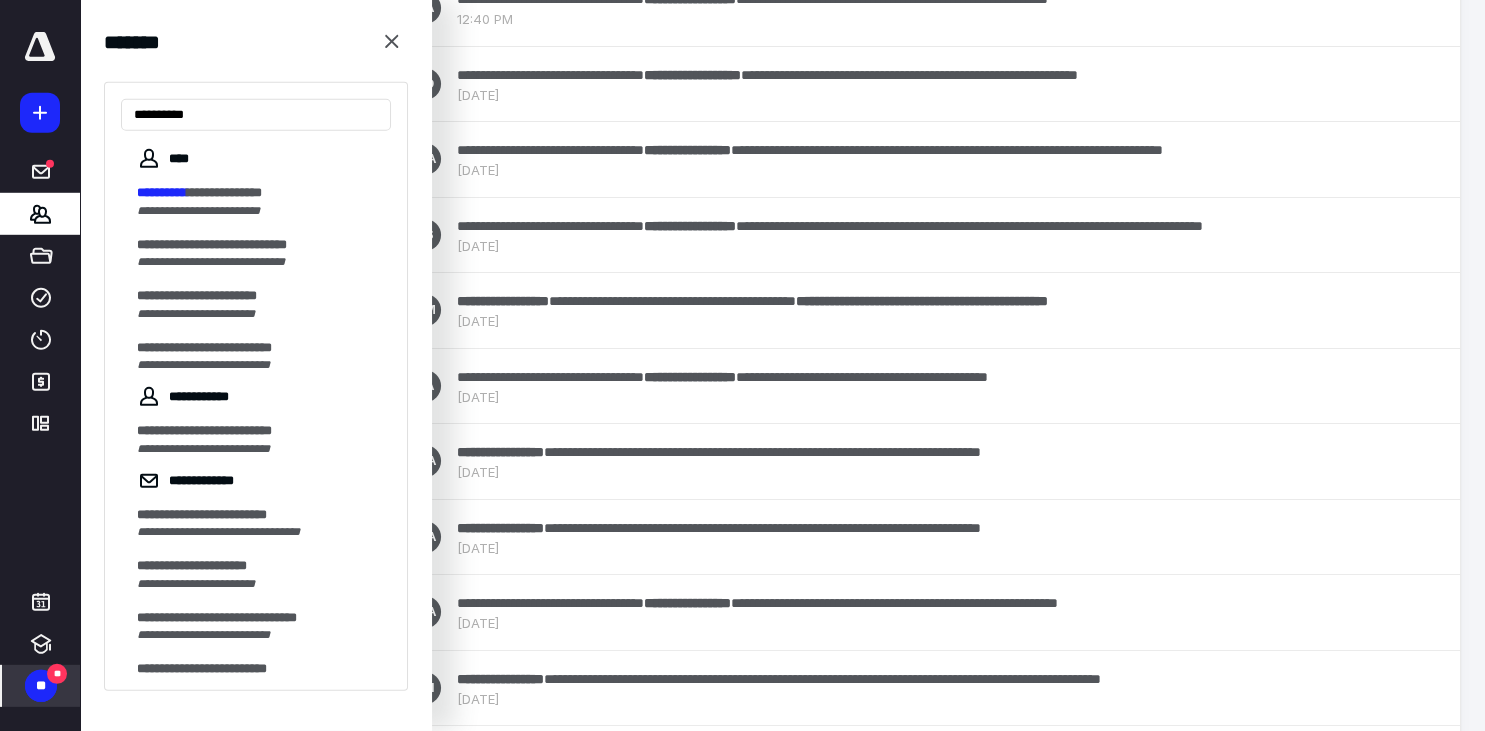 type on "**********" 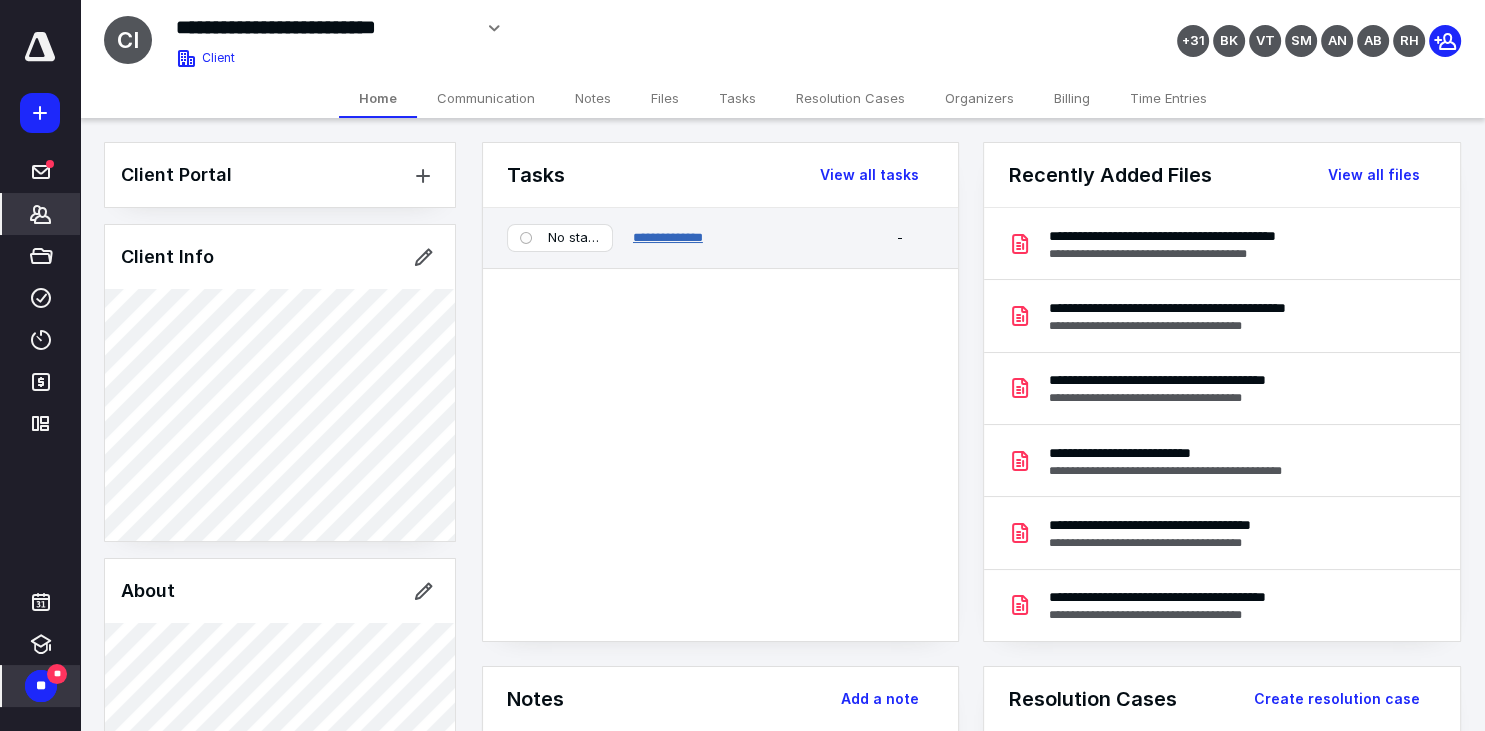 click on "**********" at bounding box center (668, 237) 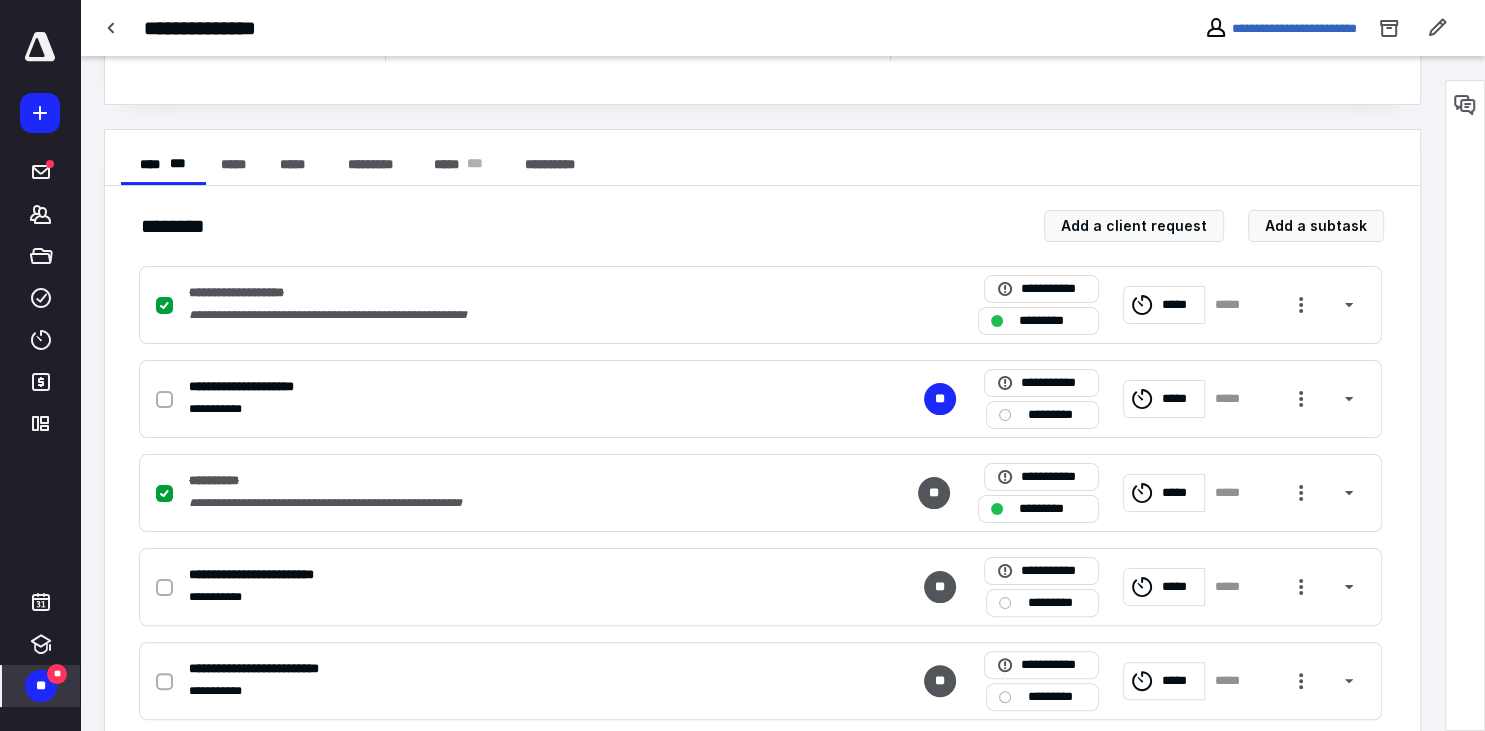 scroll, scrollTop: 319, scrollLeft: 0, axis: vertical 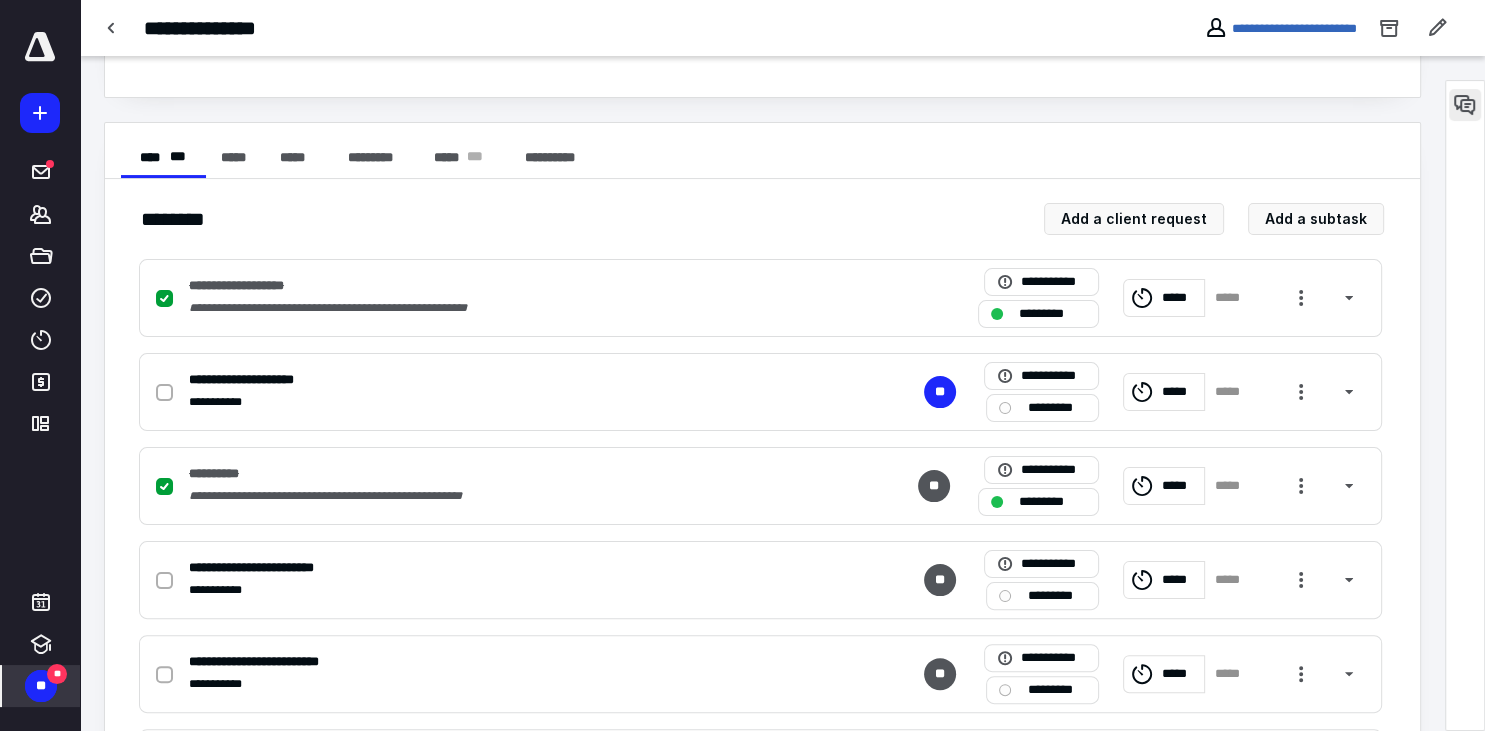 click at bounding box center [1465, 105] 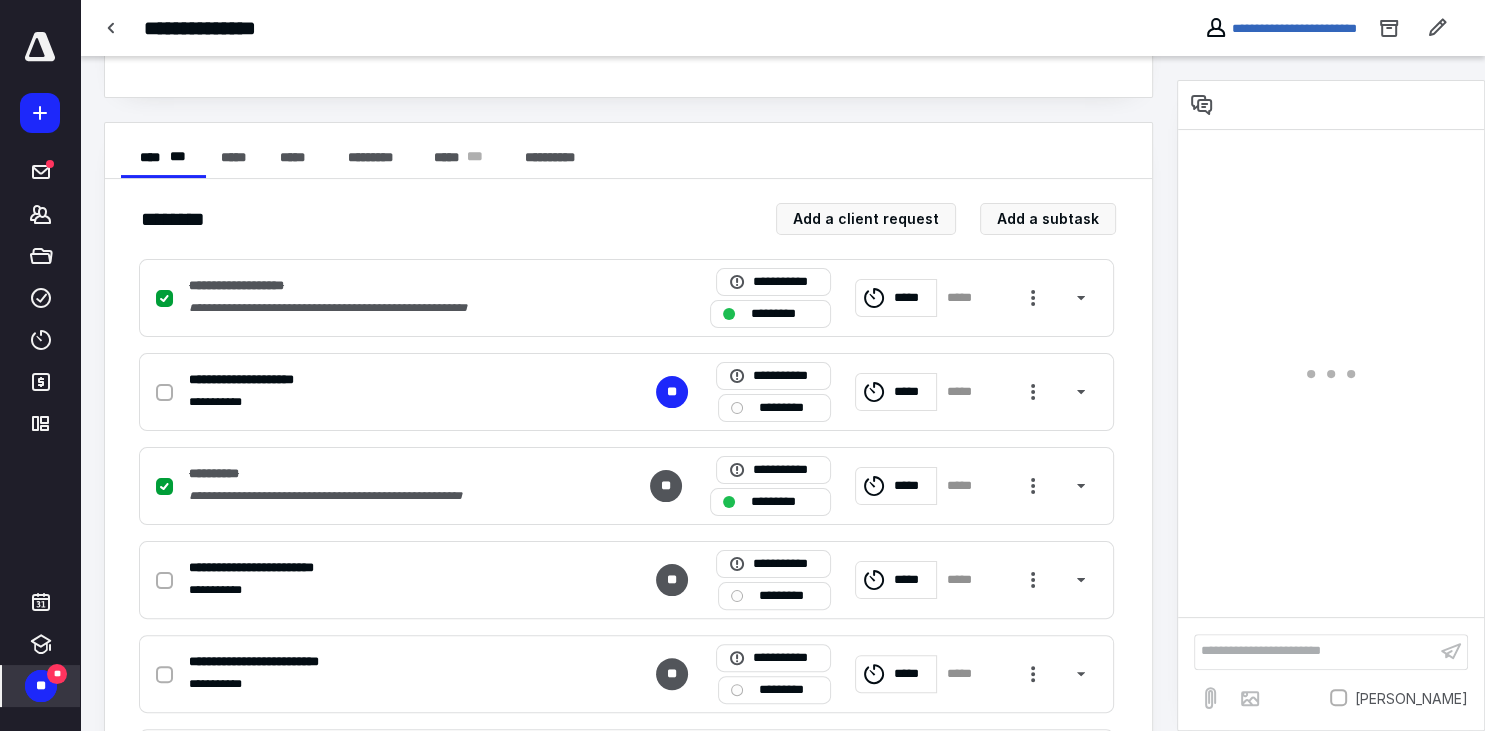 scroll, scrollTop: 443, scrollLeft: 0, axis: vertical 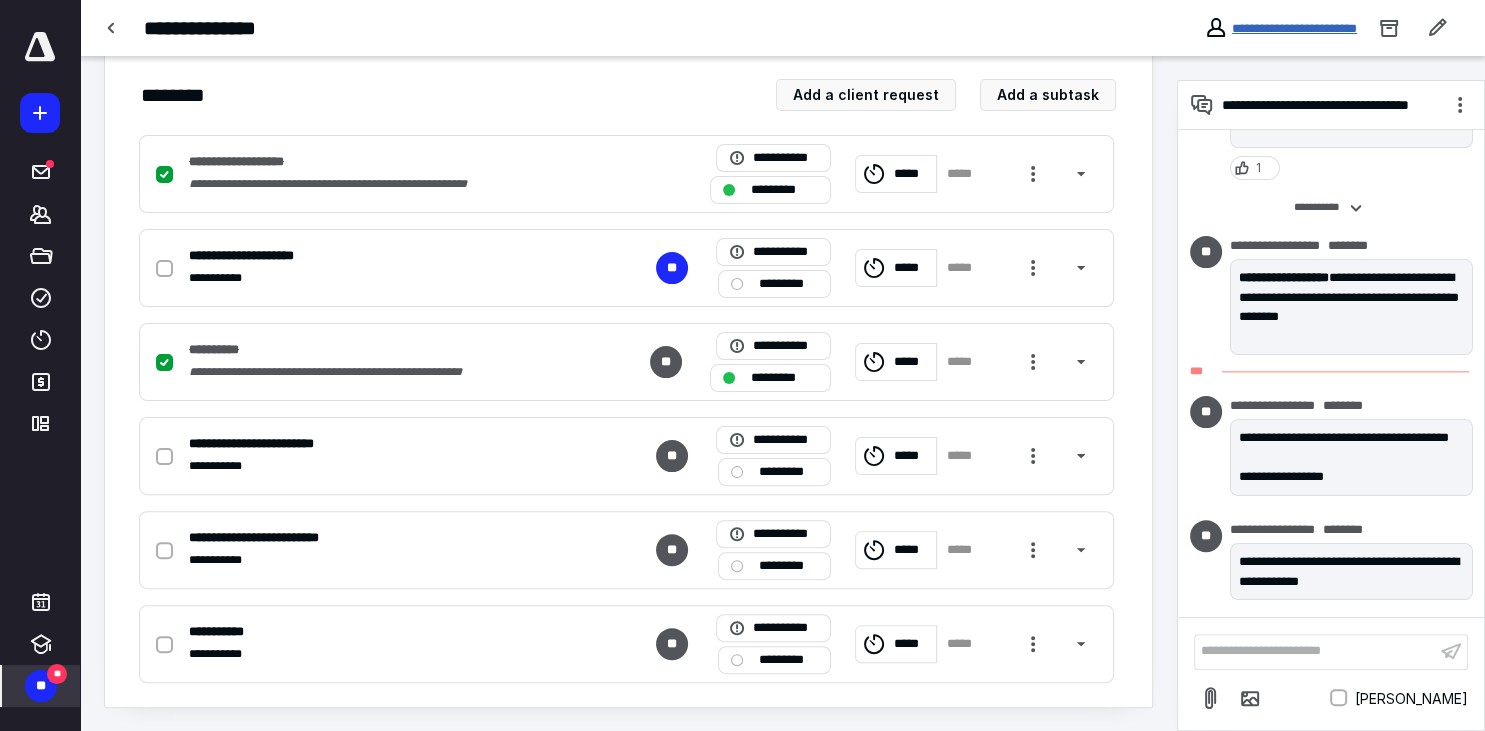 click on "**********" at bounding box center (1294, 28) 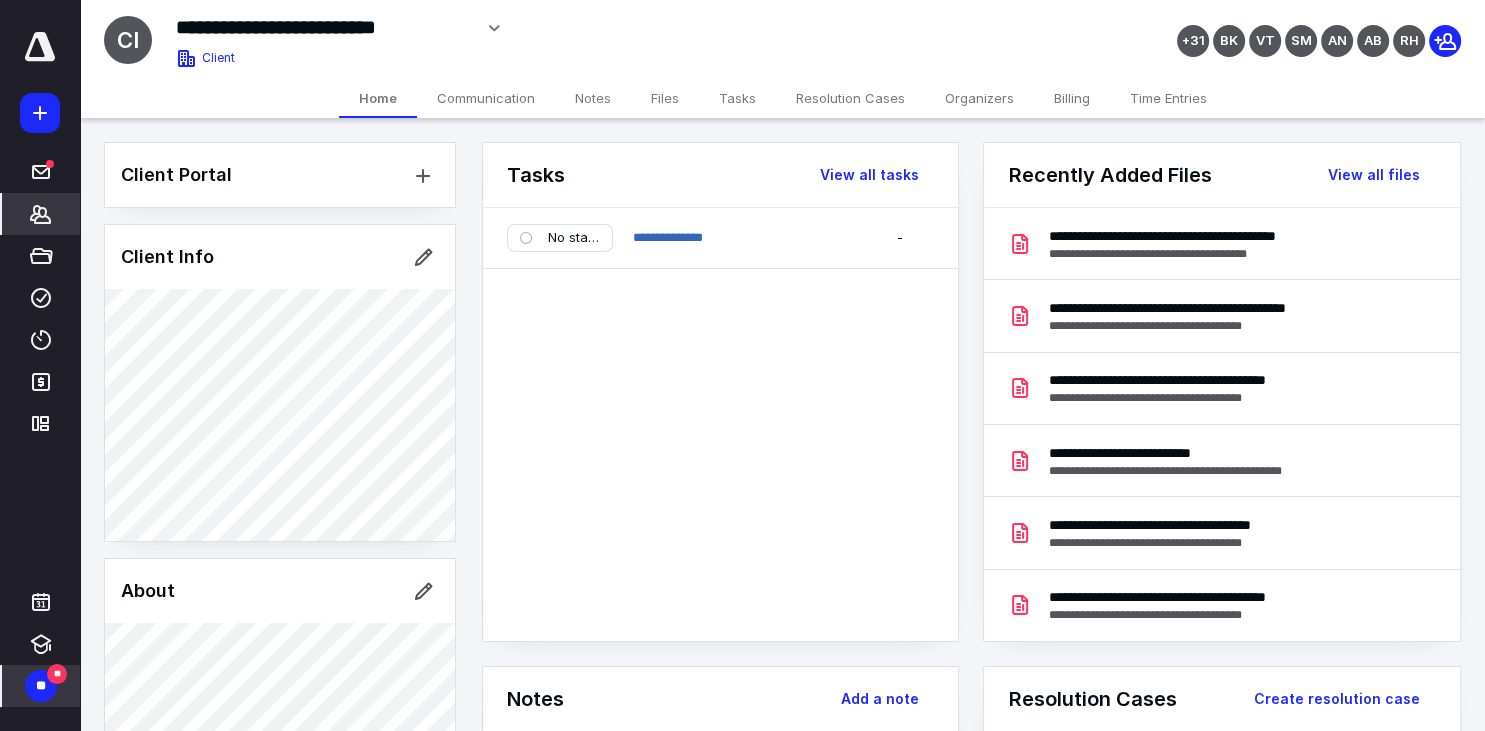 click on "Tasks" at bounding box center (737, 98) 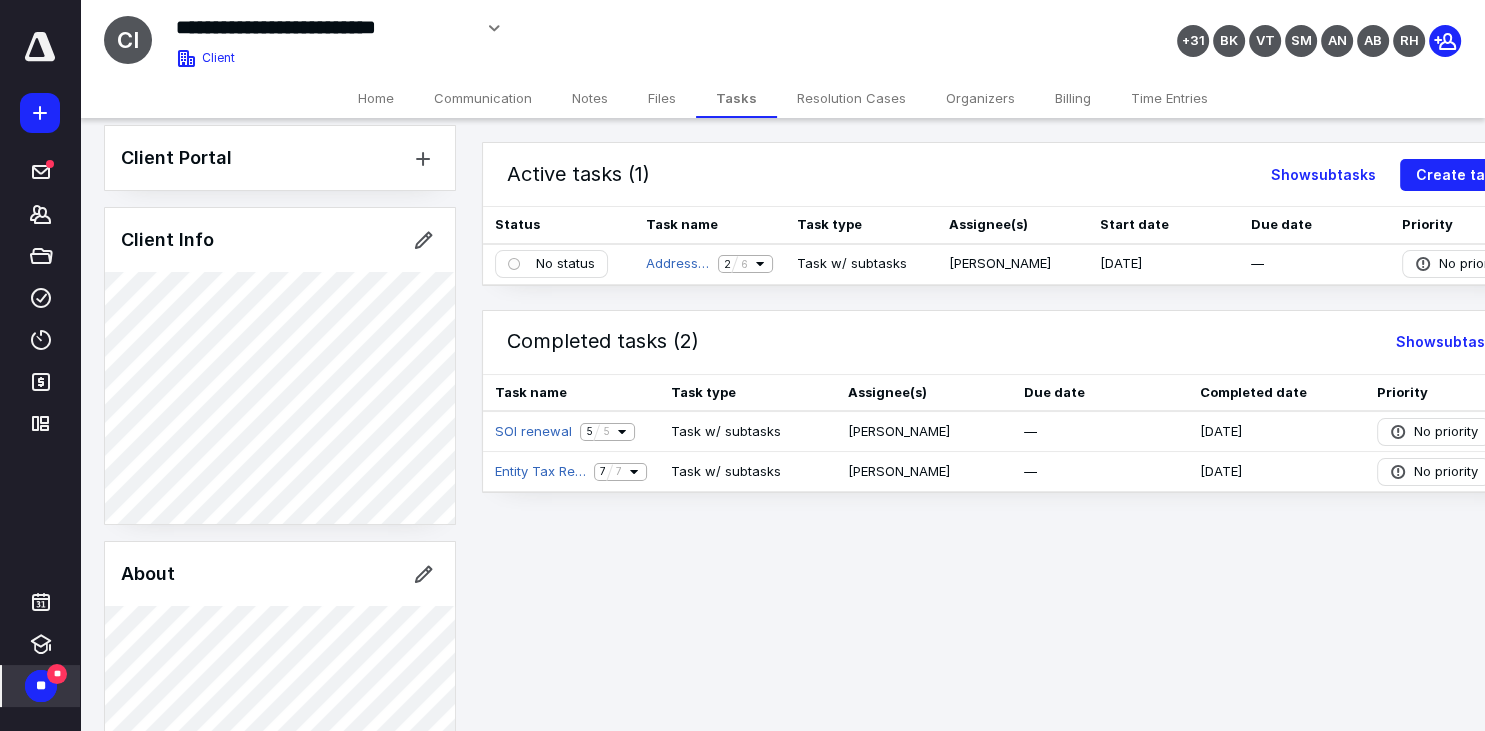 scroll, scrollTop: 2, scrollLeft: 0, axis: vertical 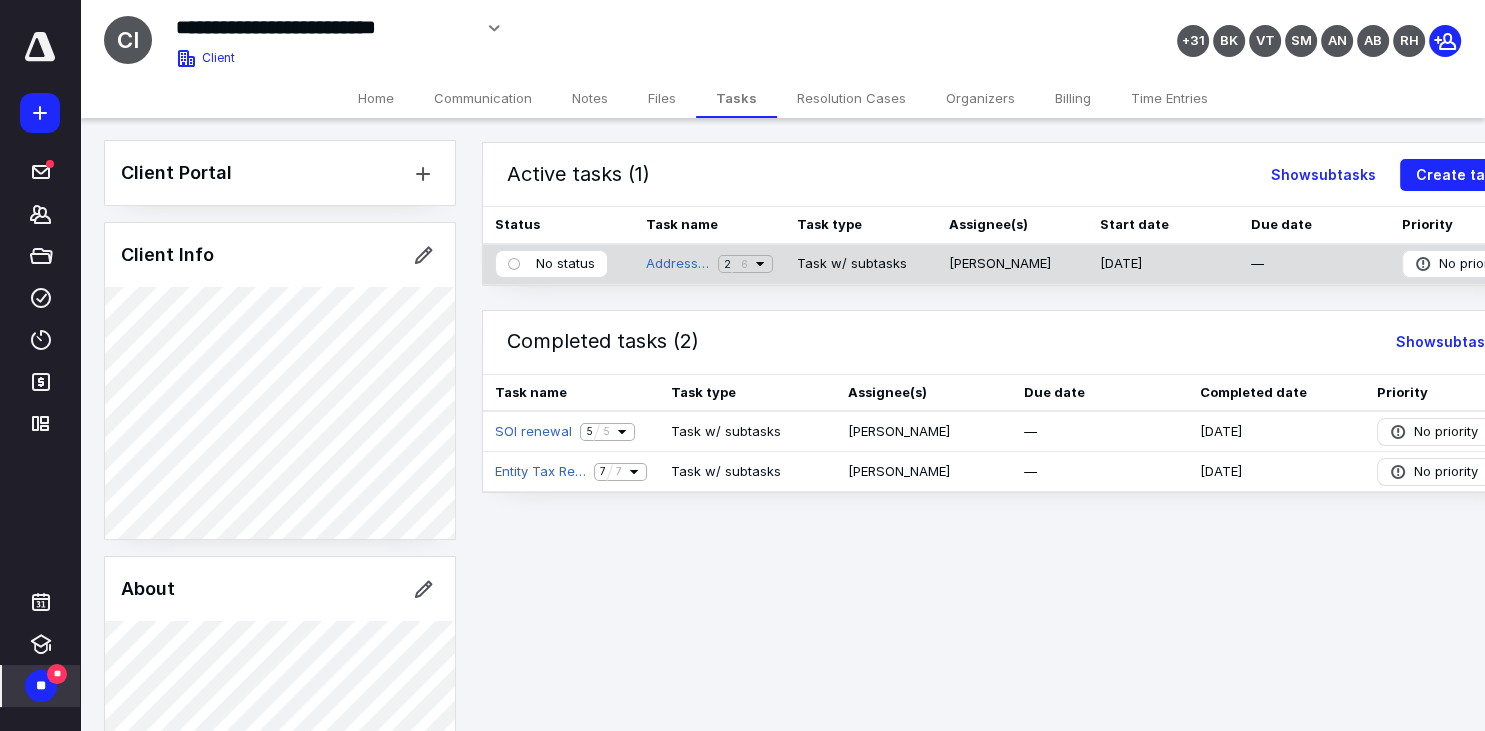 click on "Address Change 2 6" at bounding box center (709, 264) 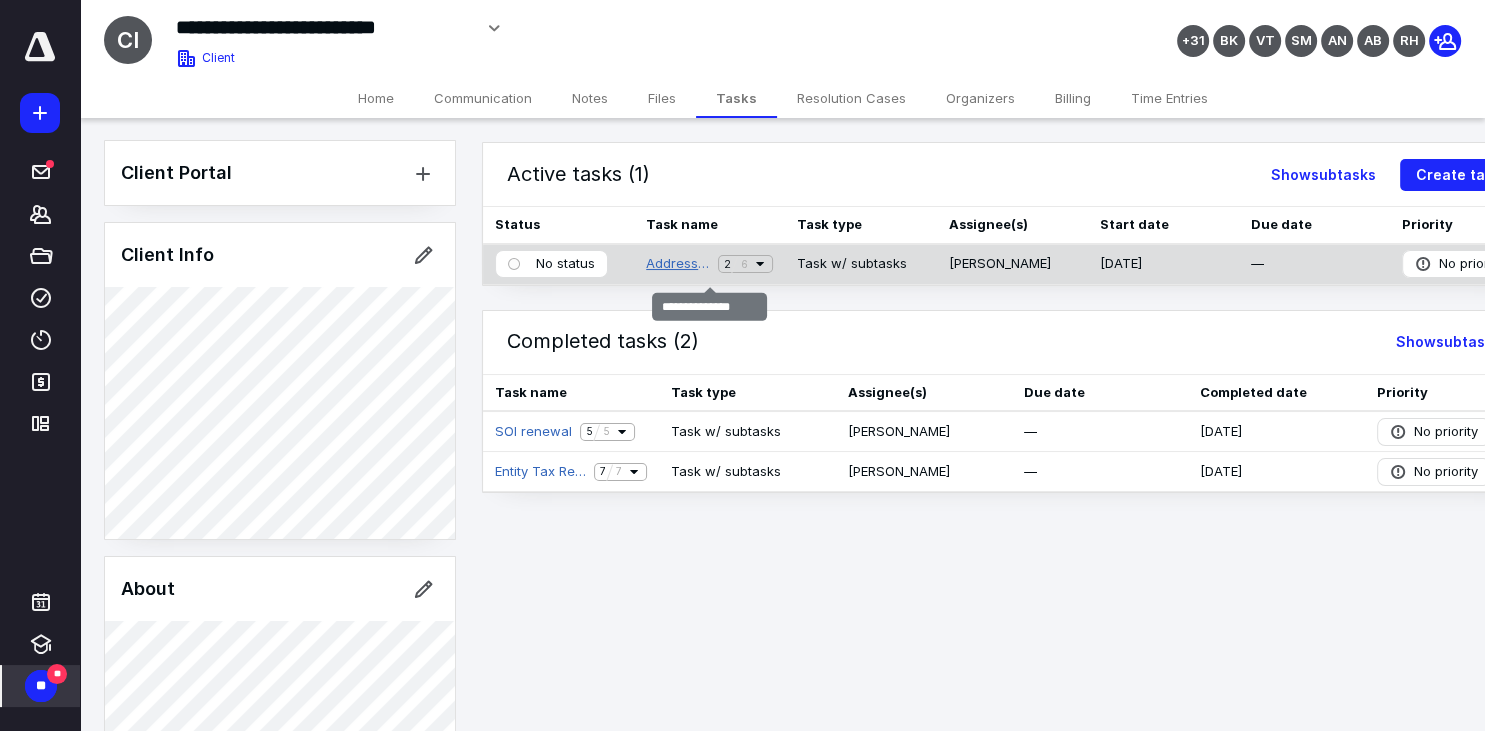 click on "Address Change" at bounding box center [678, 264] 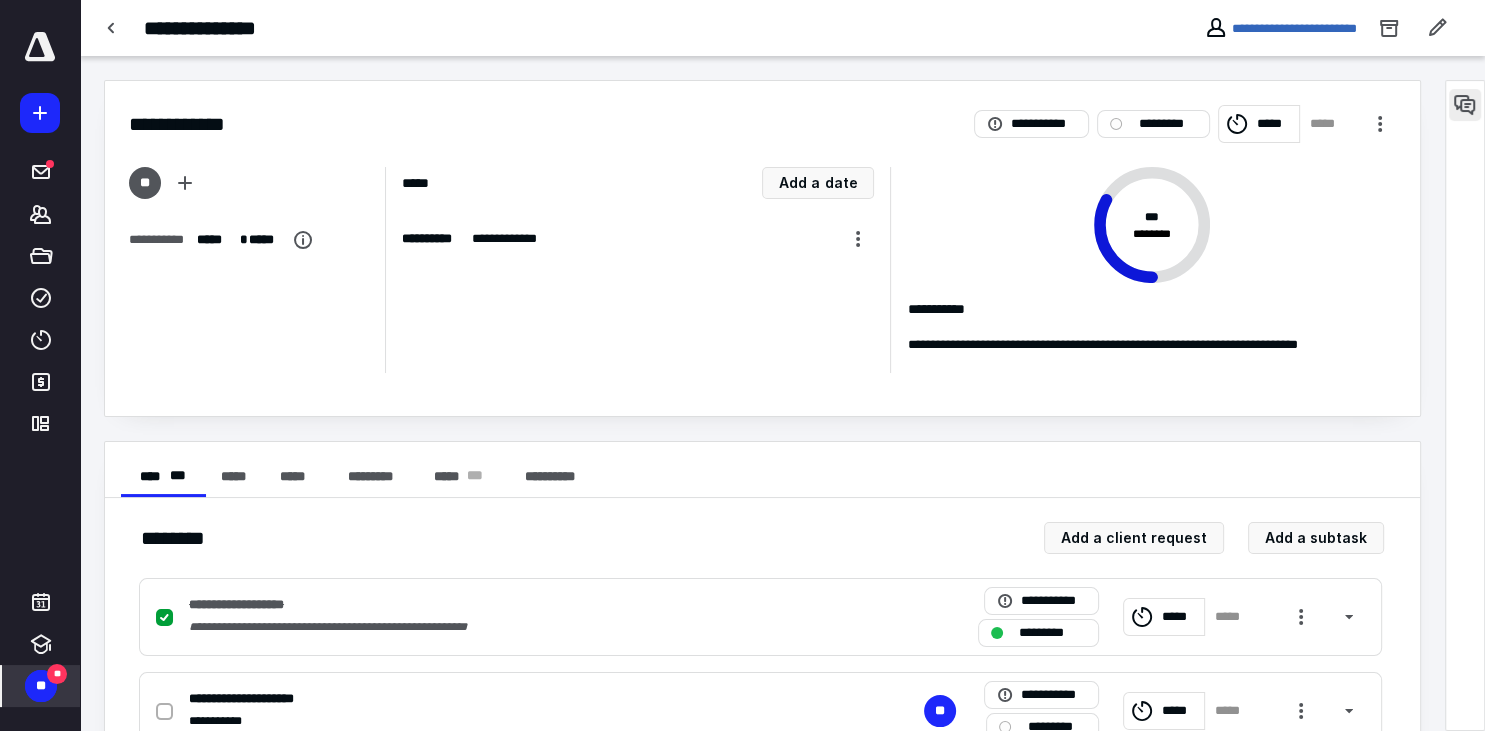 click at bounding box center (1465, 105) 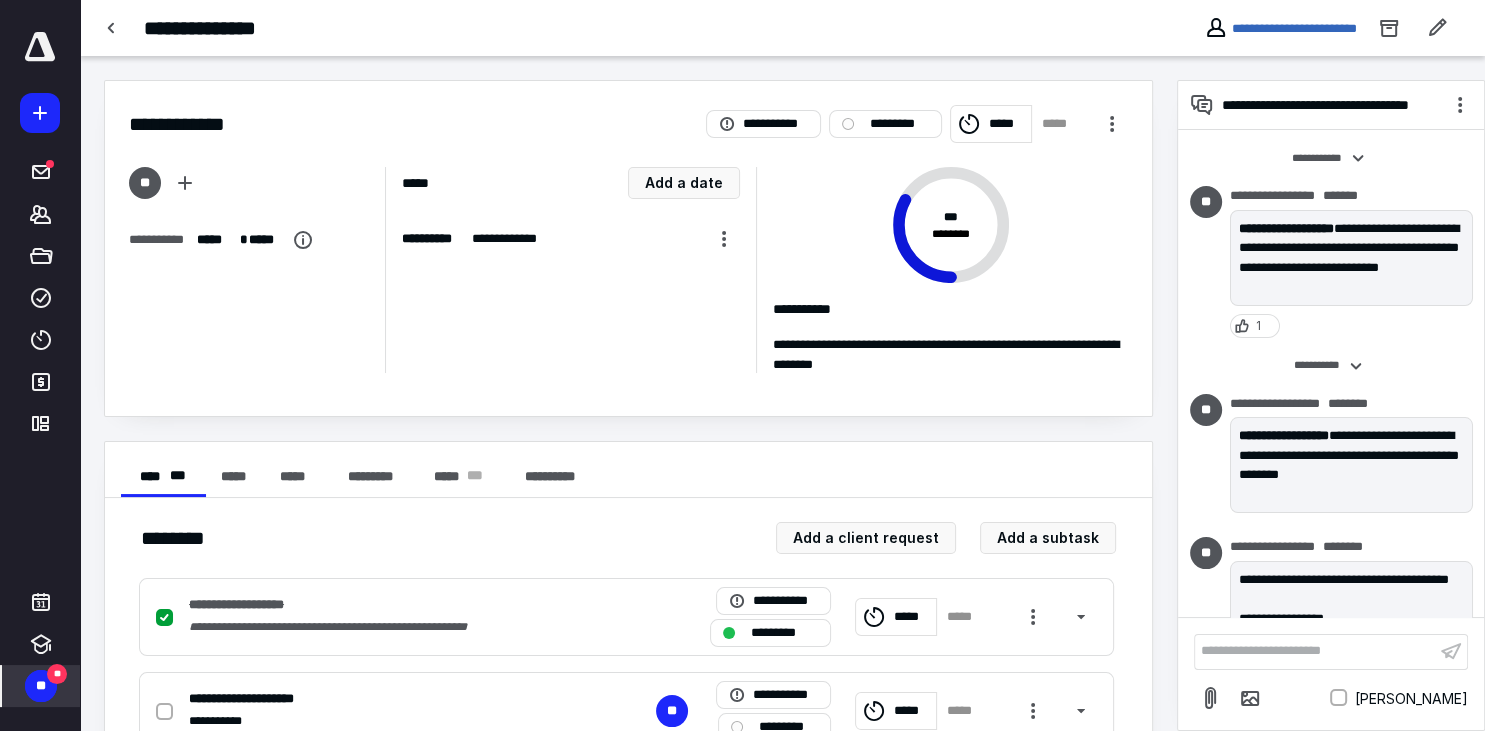 scroll, scrollTop: 141, scrollLeft: 0, axis: vertical 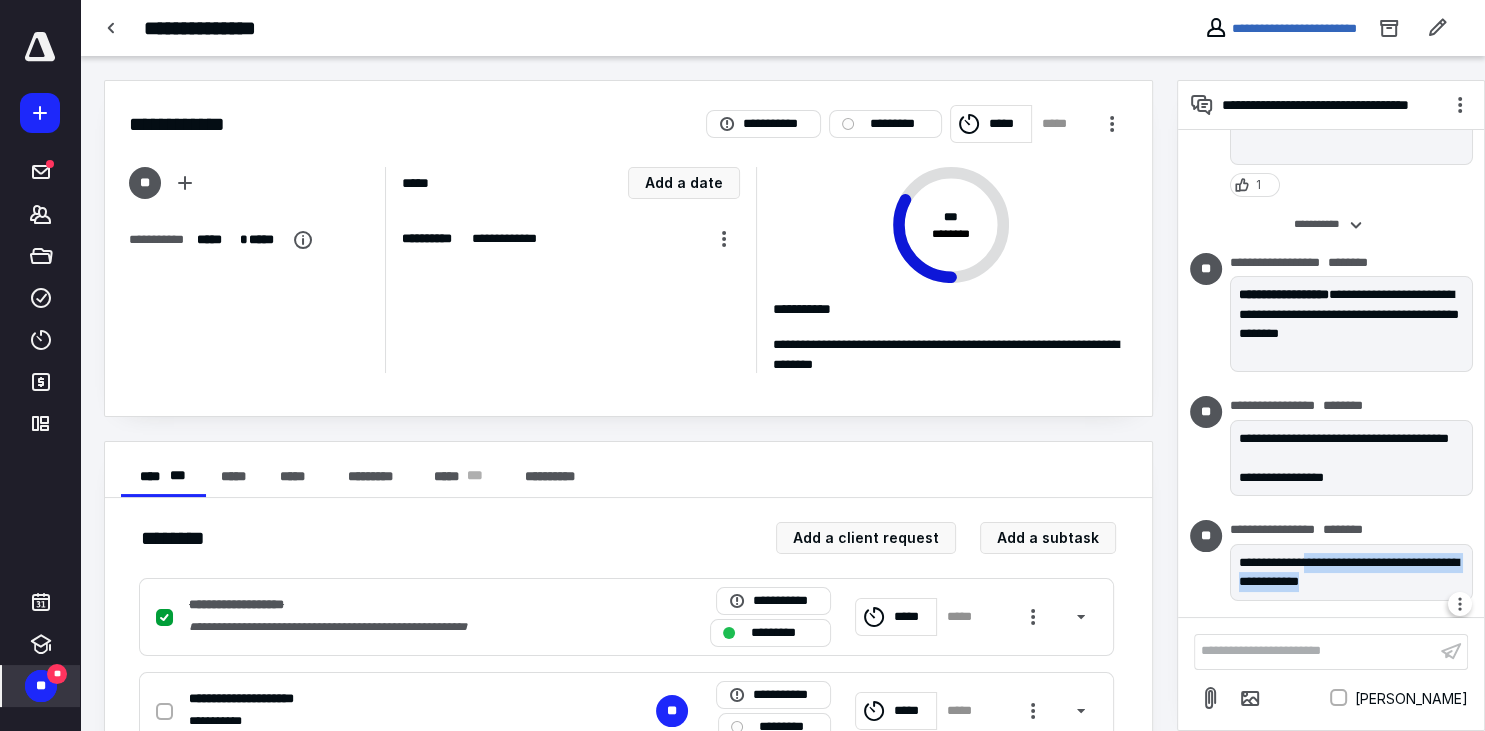 drag, startPoint x: 1330, startPoint y: 556, endPoint x: 1419, endPoint y: 596, distance: 97.575615 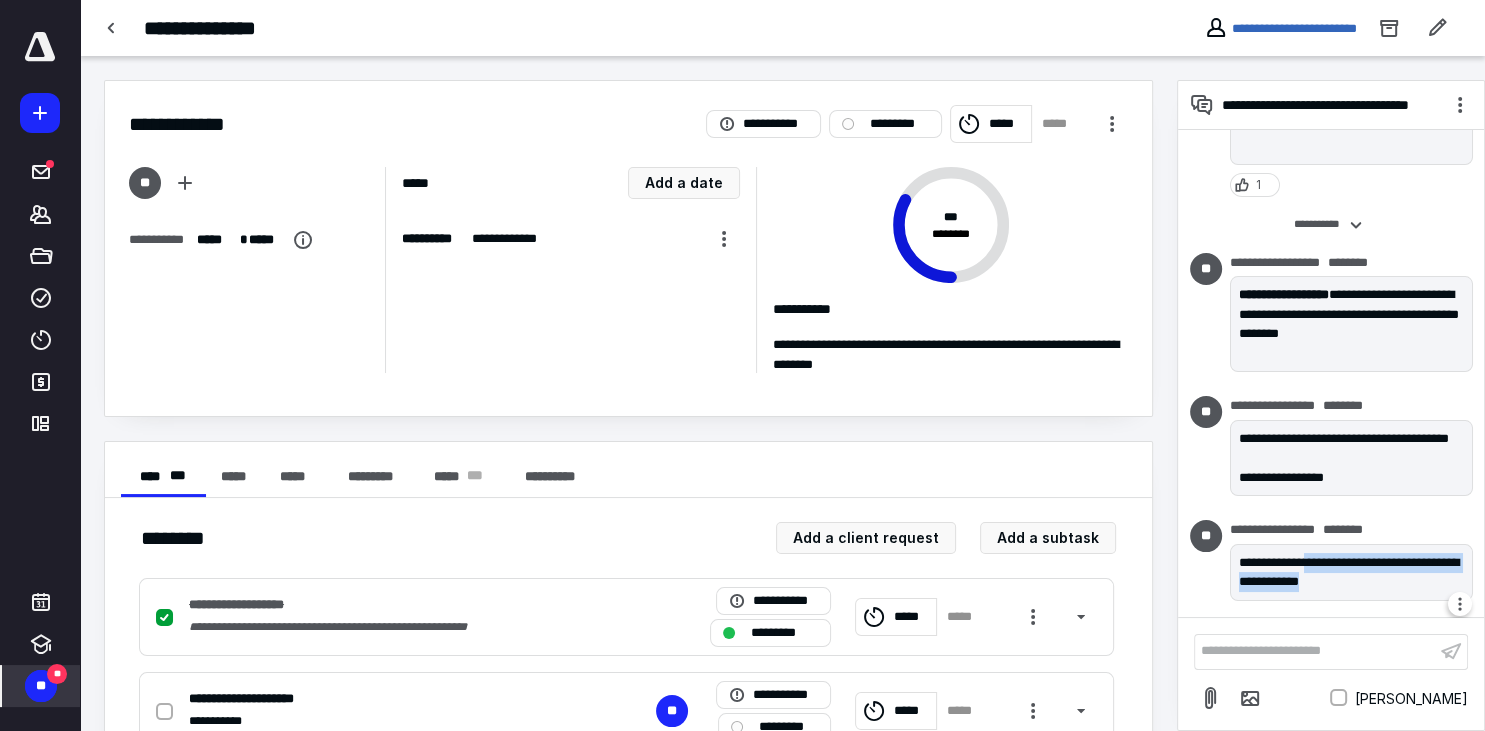 click on "**********" at bounding box center [1351, 572] 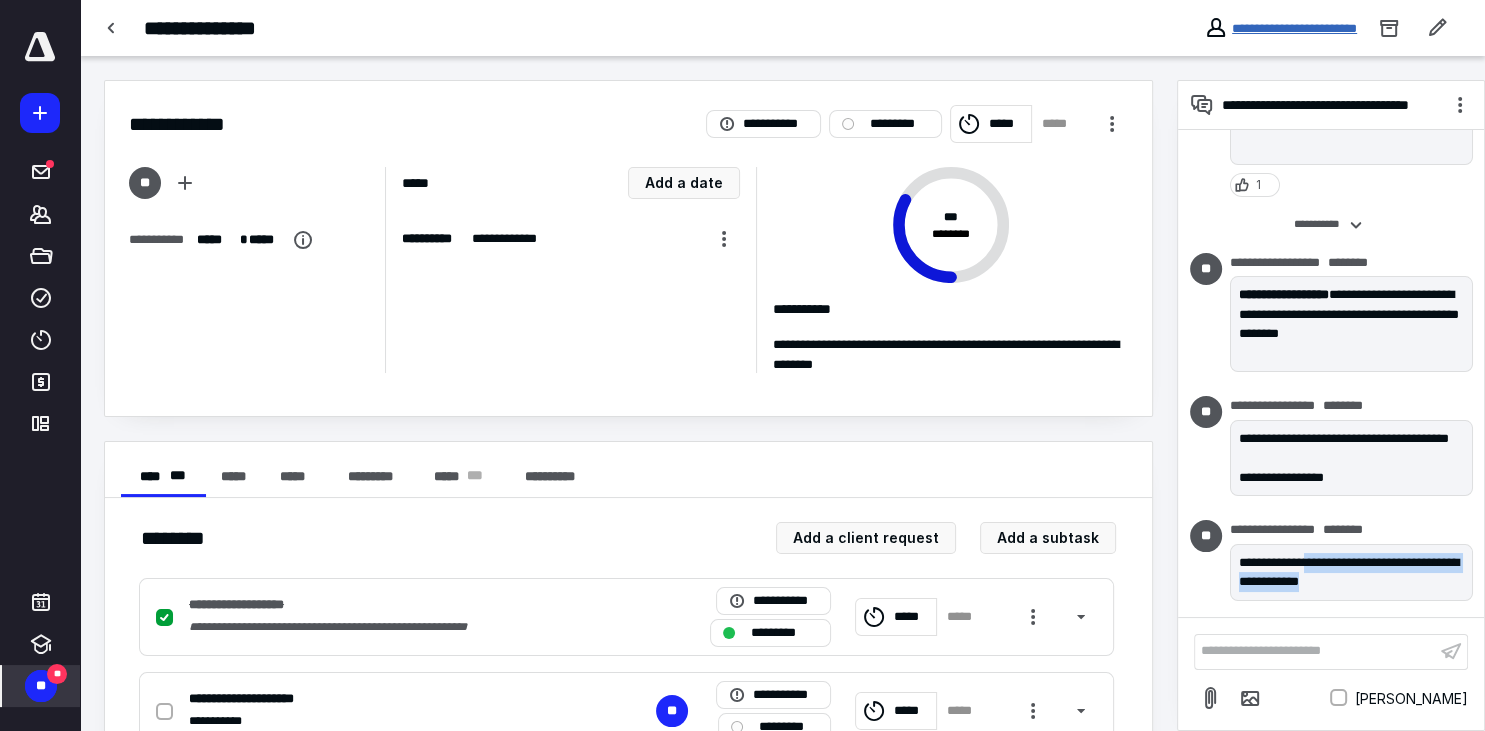 click on "**********" at bounding box center (1294, 28) 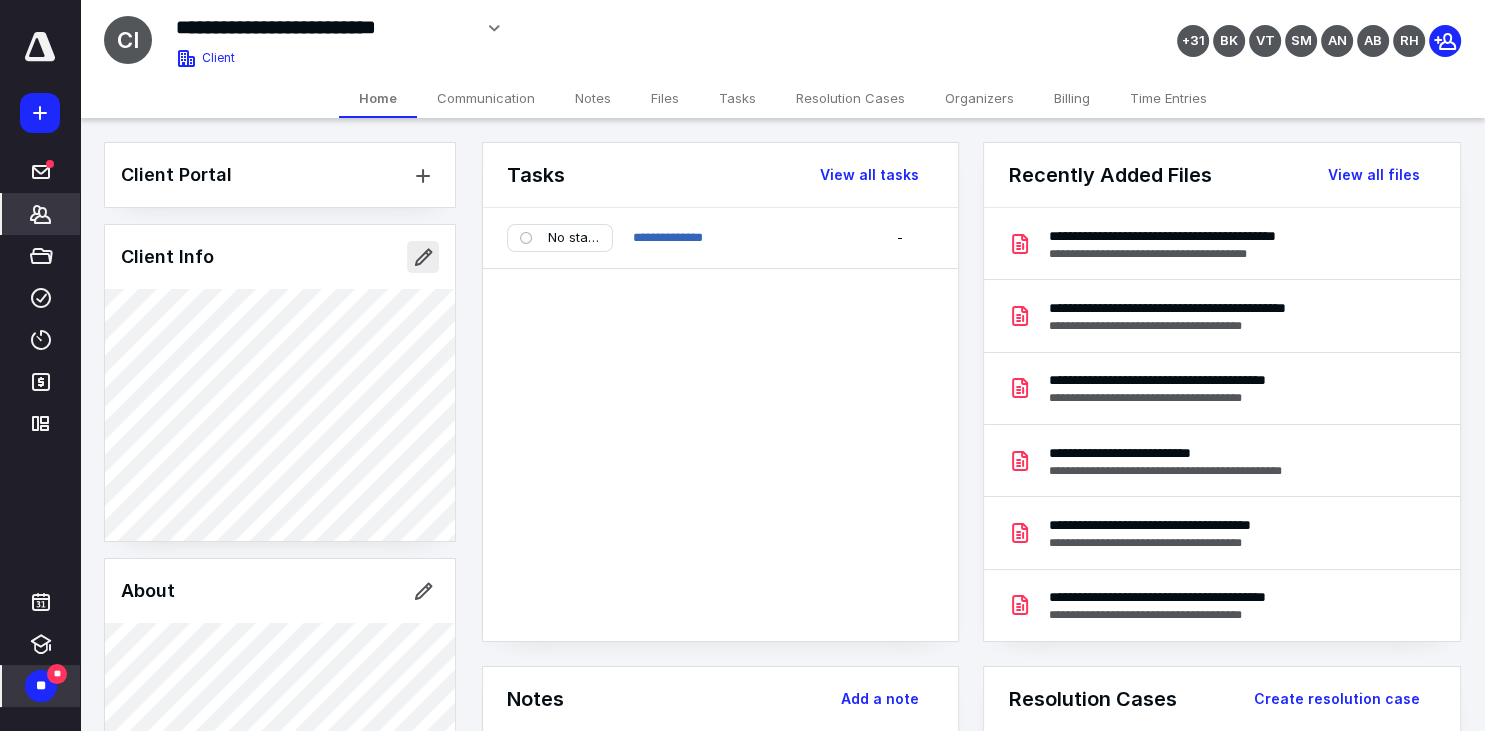 click at bounding box center [423, 257] 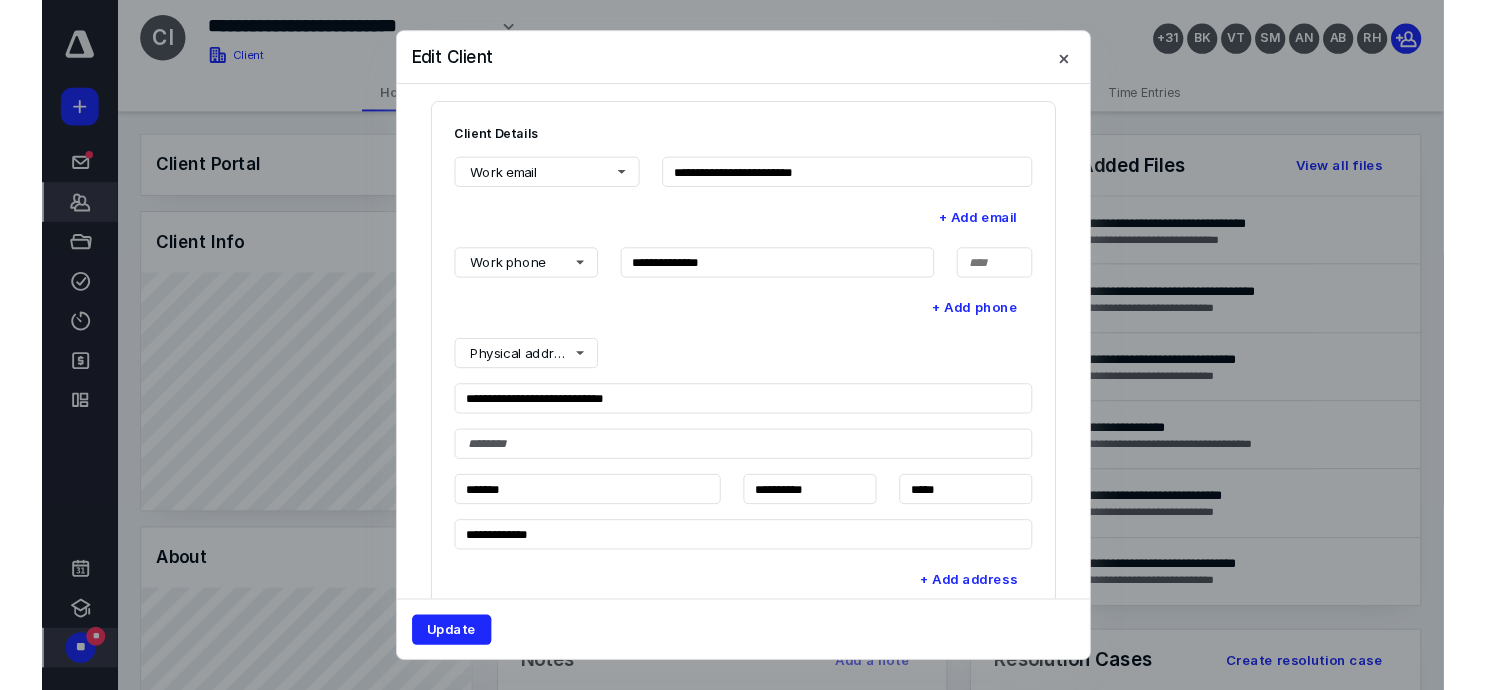 scroll, scrollTop: 473, scrollLeft: 0, axis: vertical 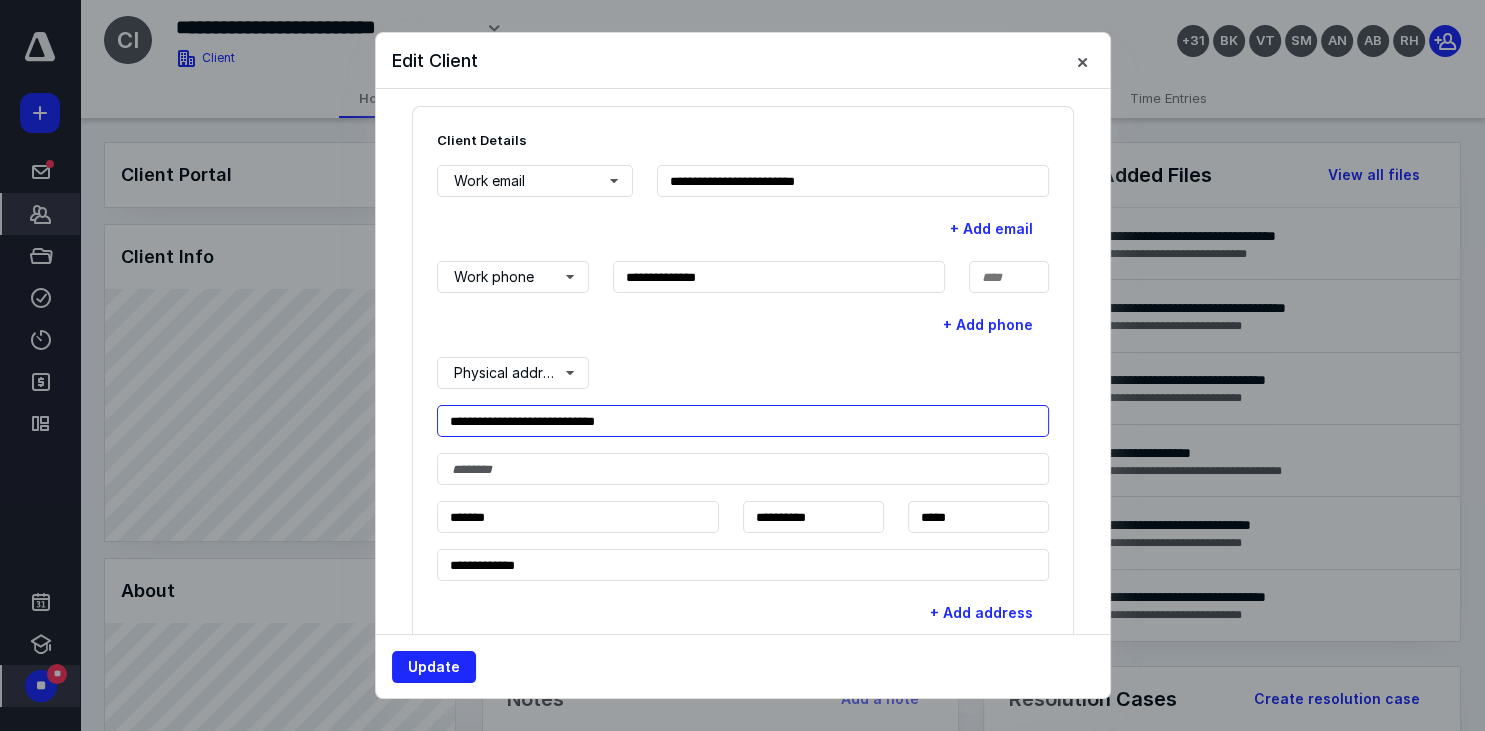click on "**********" at bounding box center (743, 421) 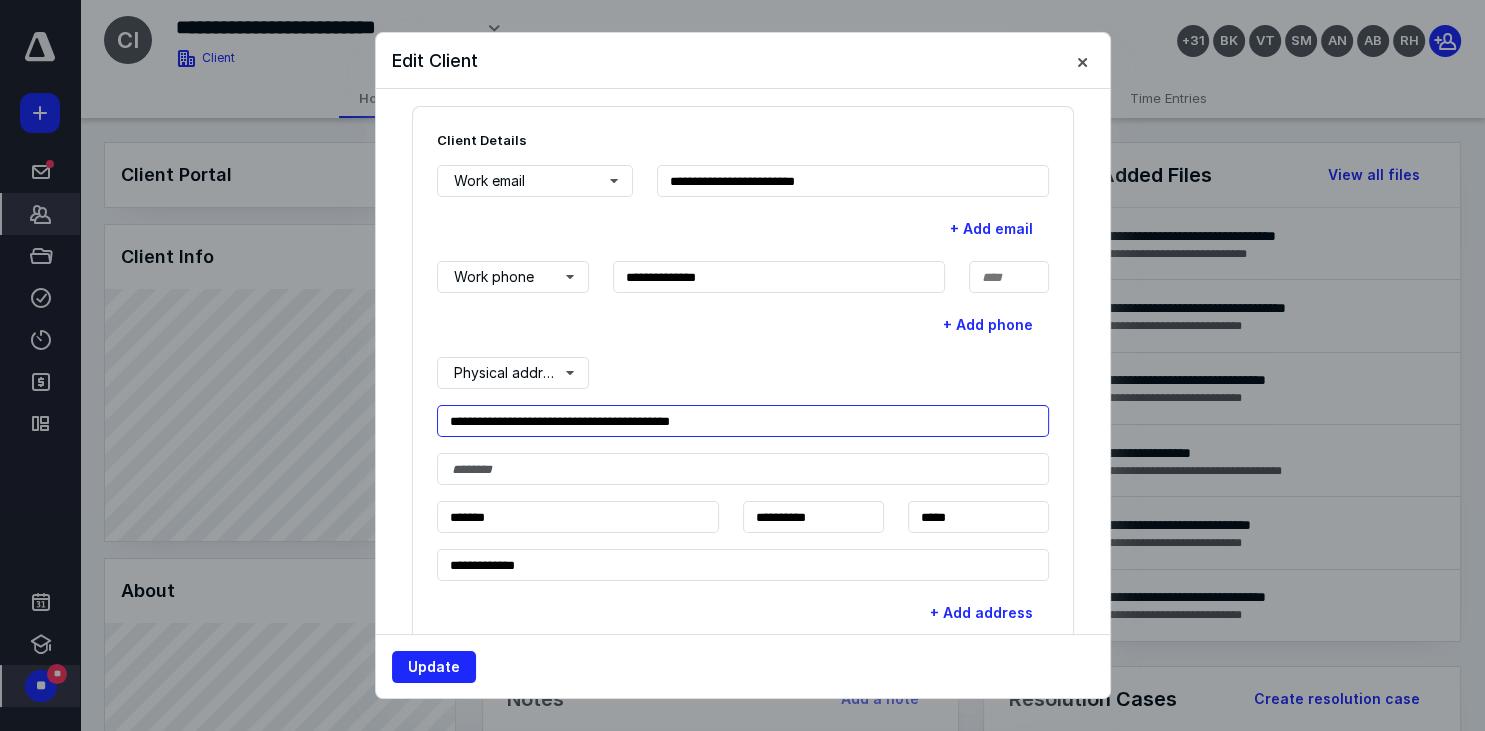 drag, startPoint x: 634, startPoint y: 421, endPoint x: 813, endPoint y: 440, distance: 180.00555 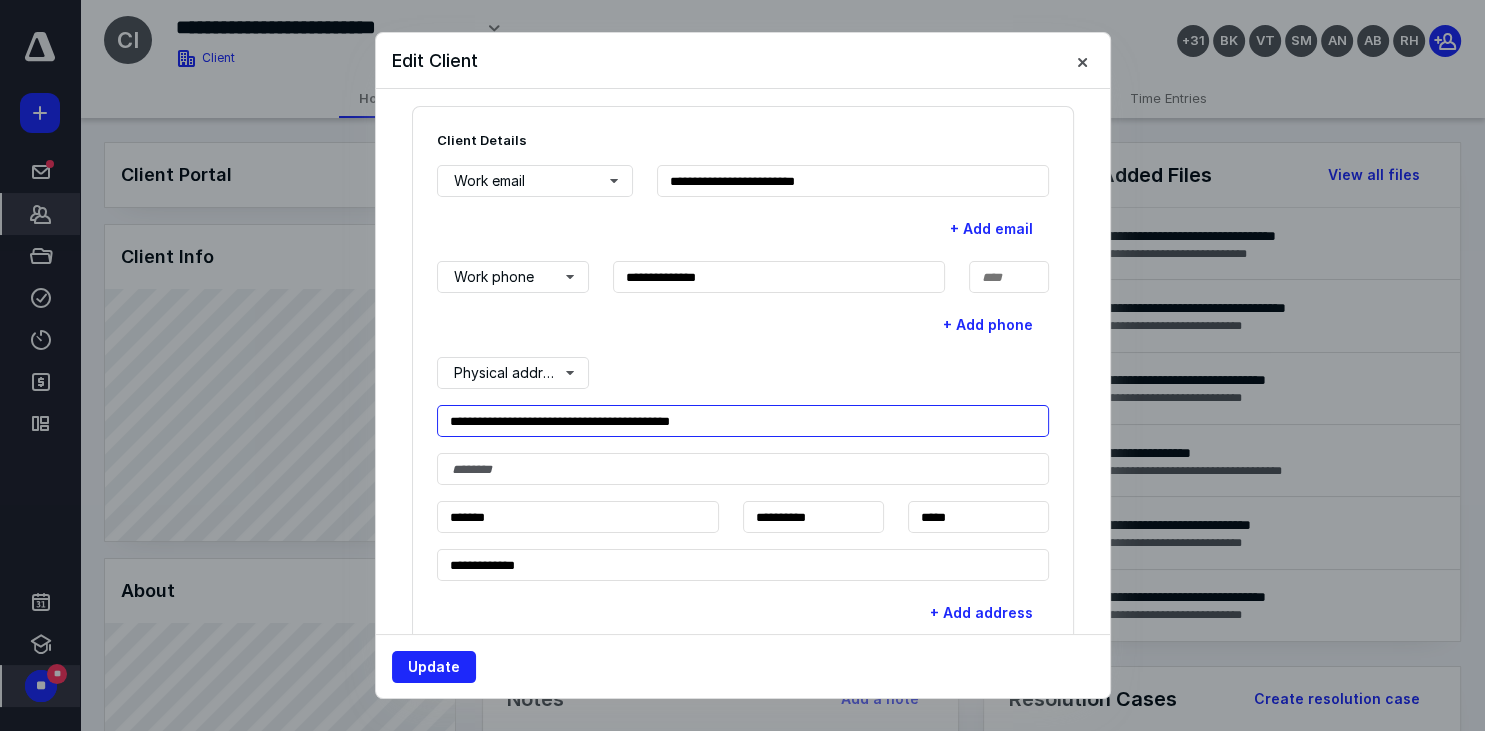 click on "**********" at bounding box center [743, 421] 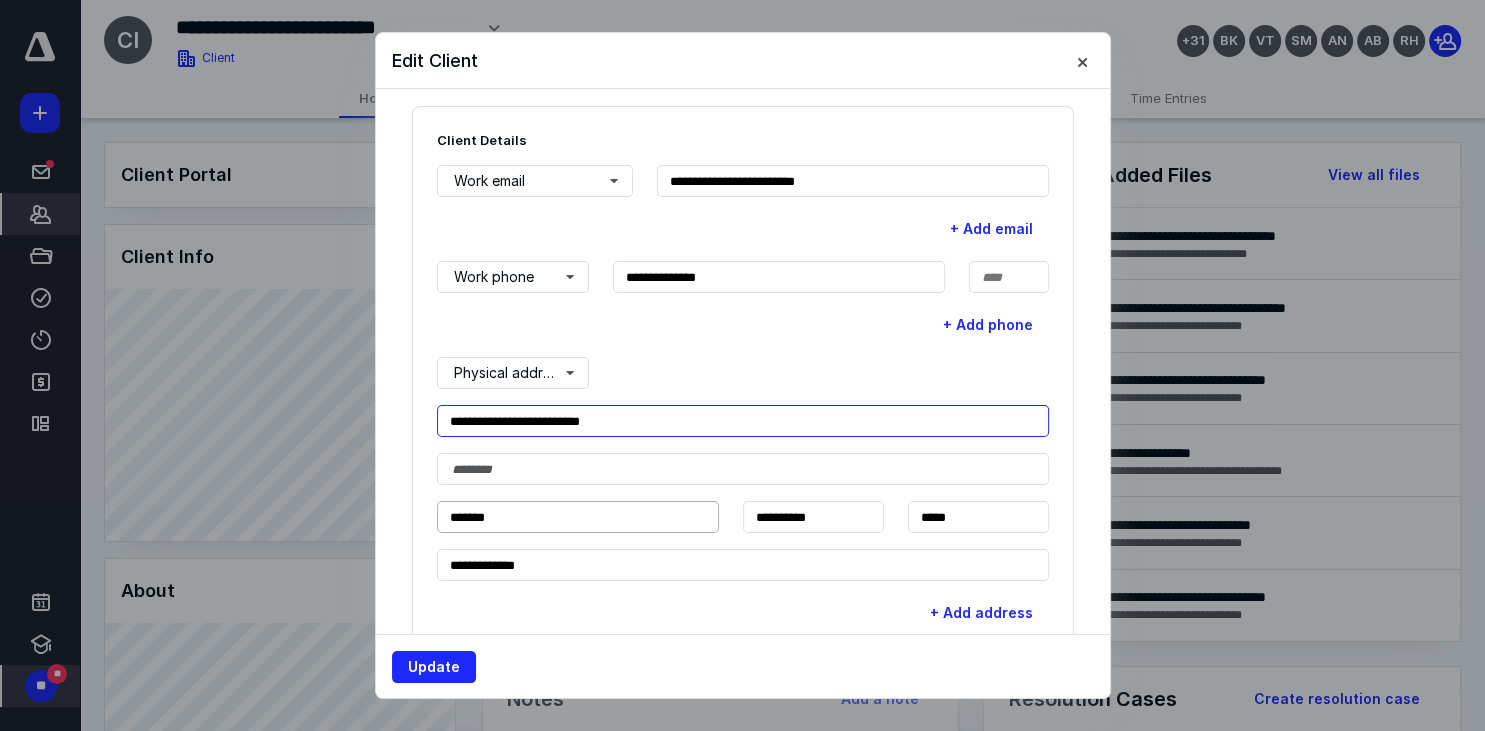 type on "**********" 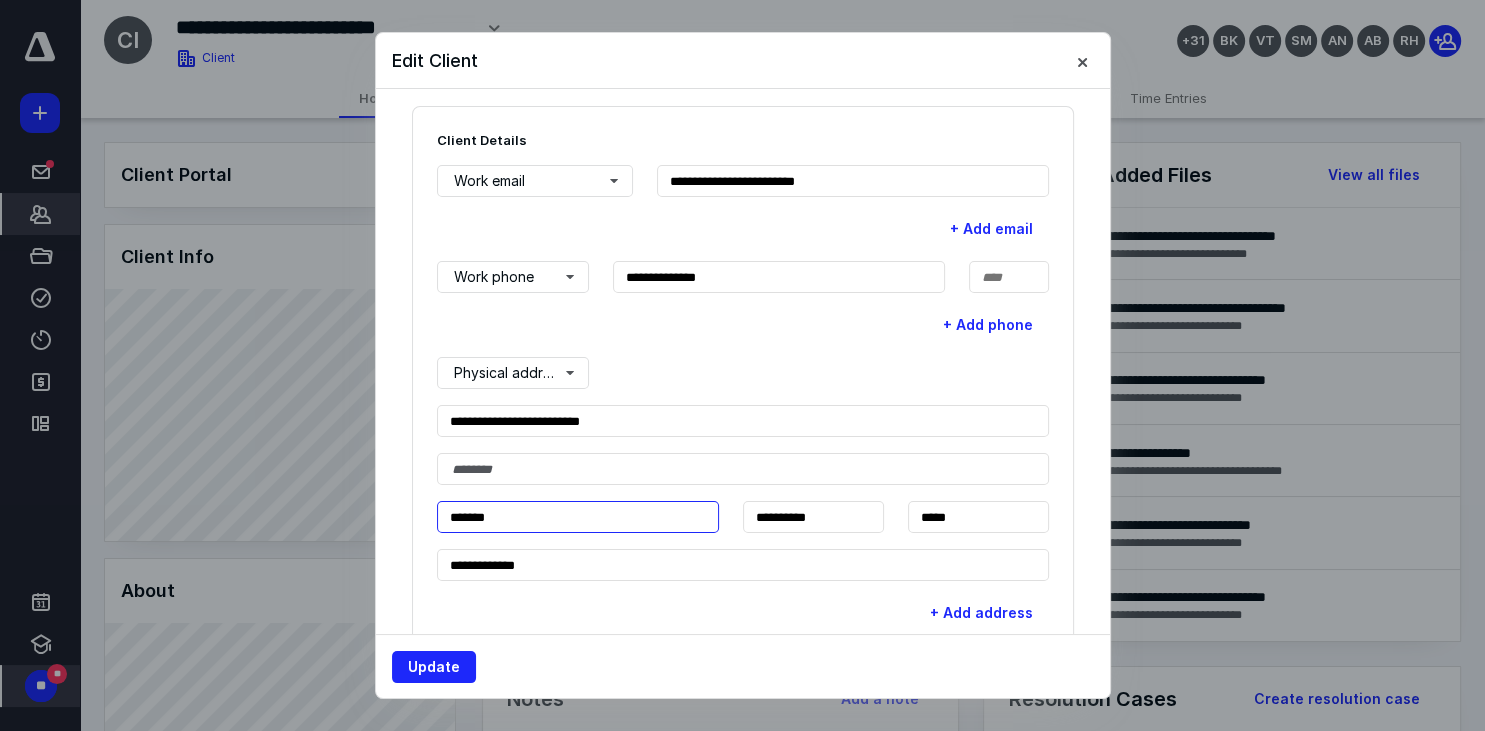 click on "*******" at bounding box center (578, 517) 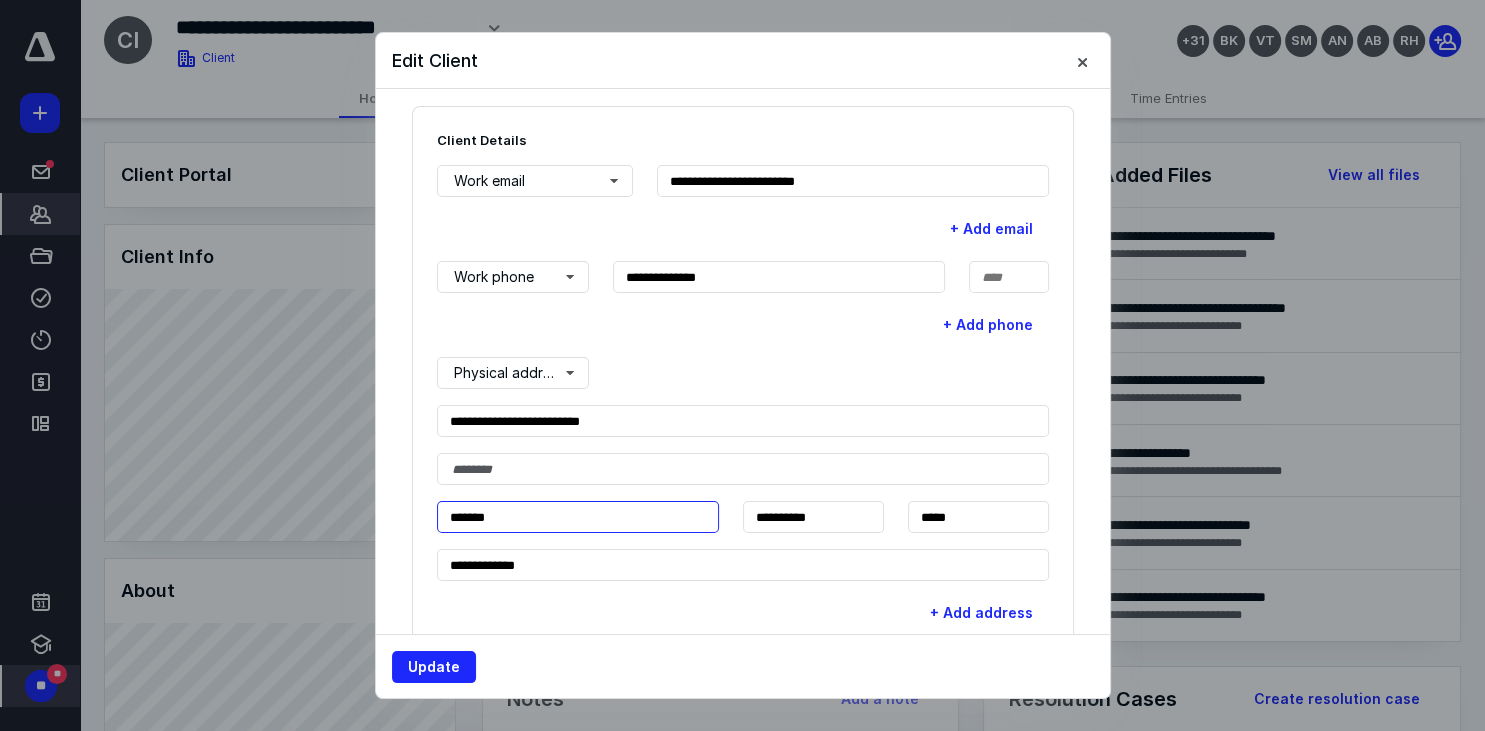 click on "*******" at bounding box center (578, 517) 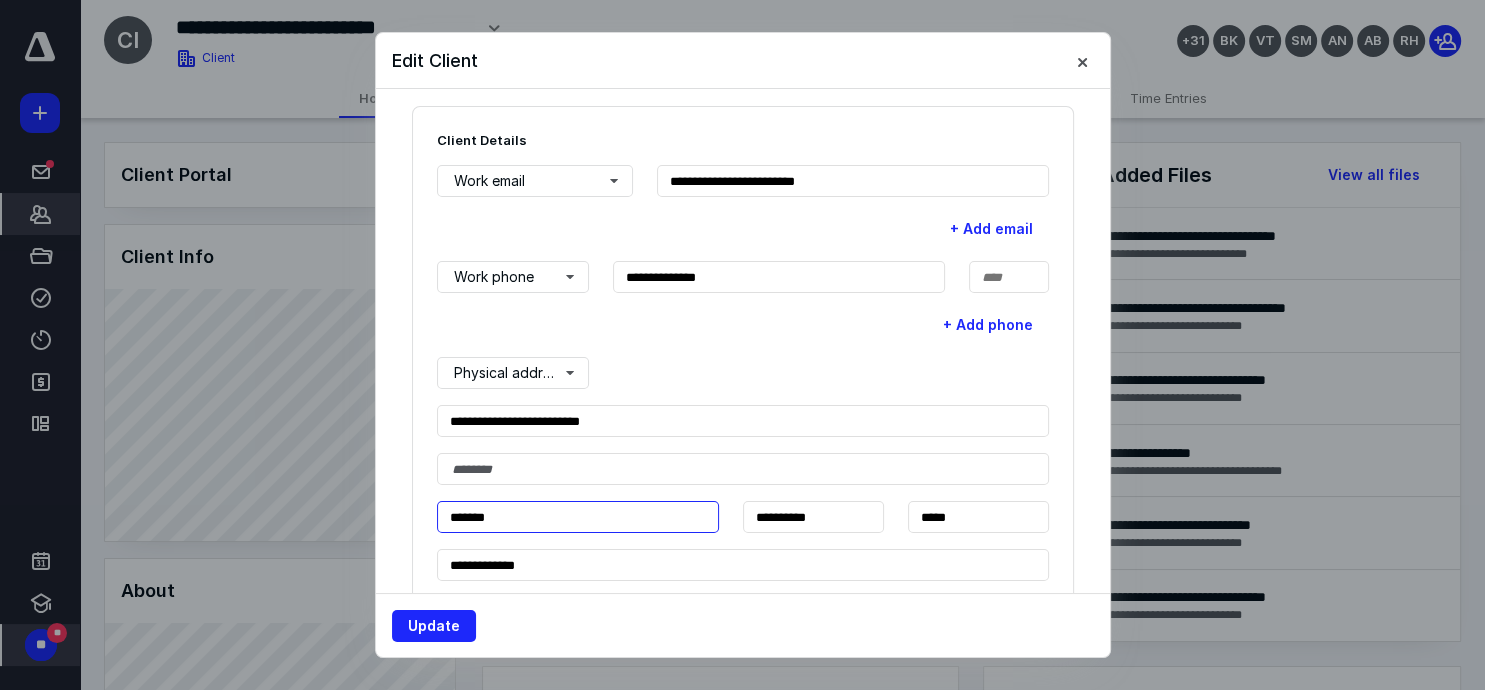 click on "*******" at bounding box center [578, 517] 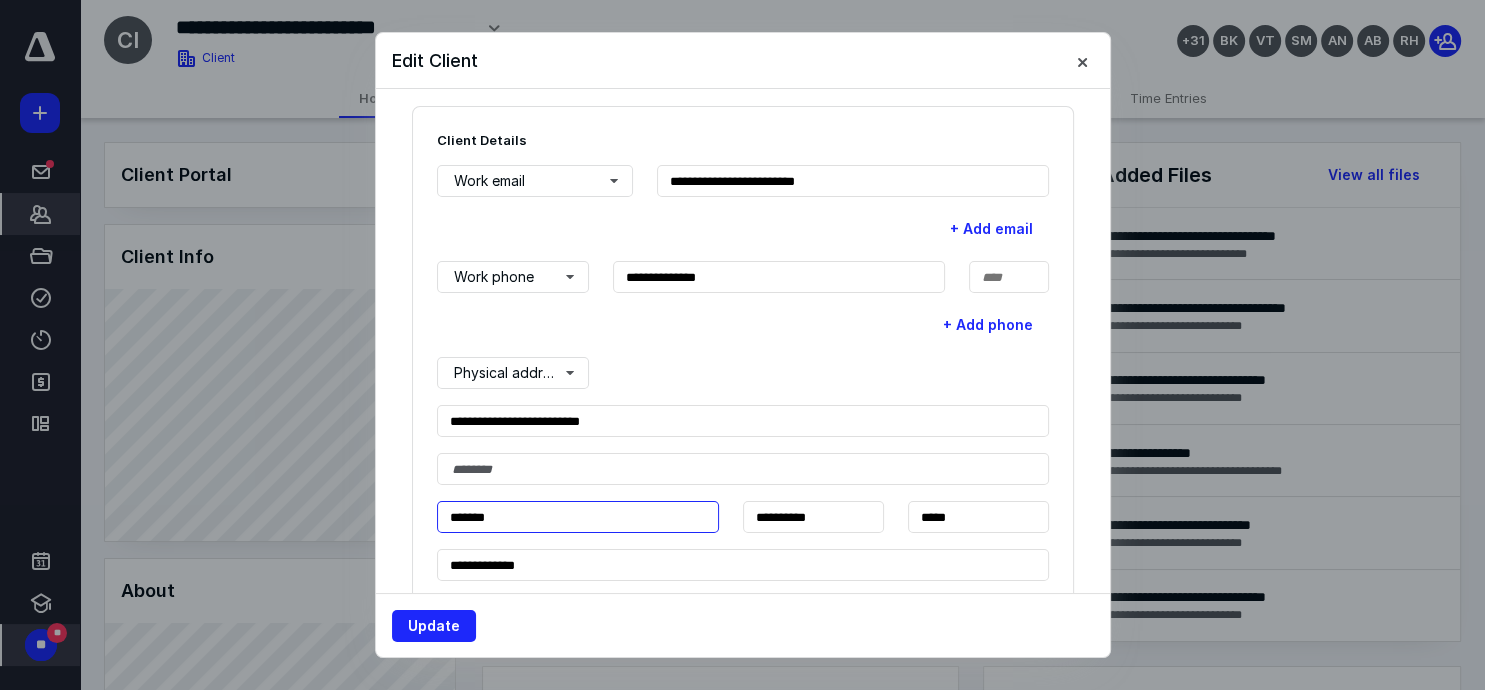 click on "*******" at bounding box center (578, 517) 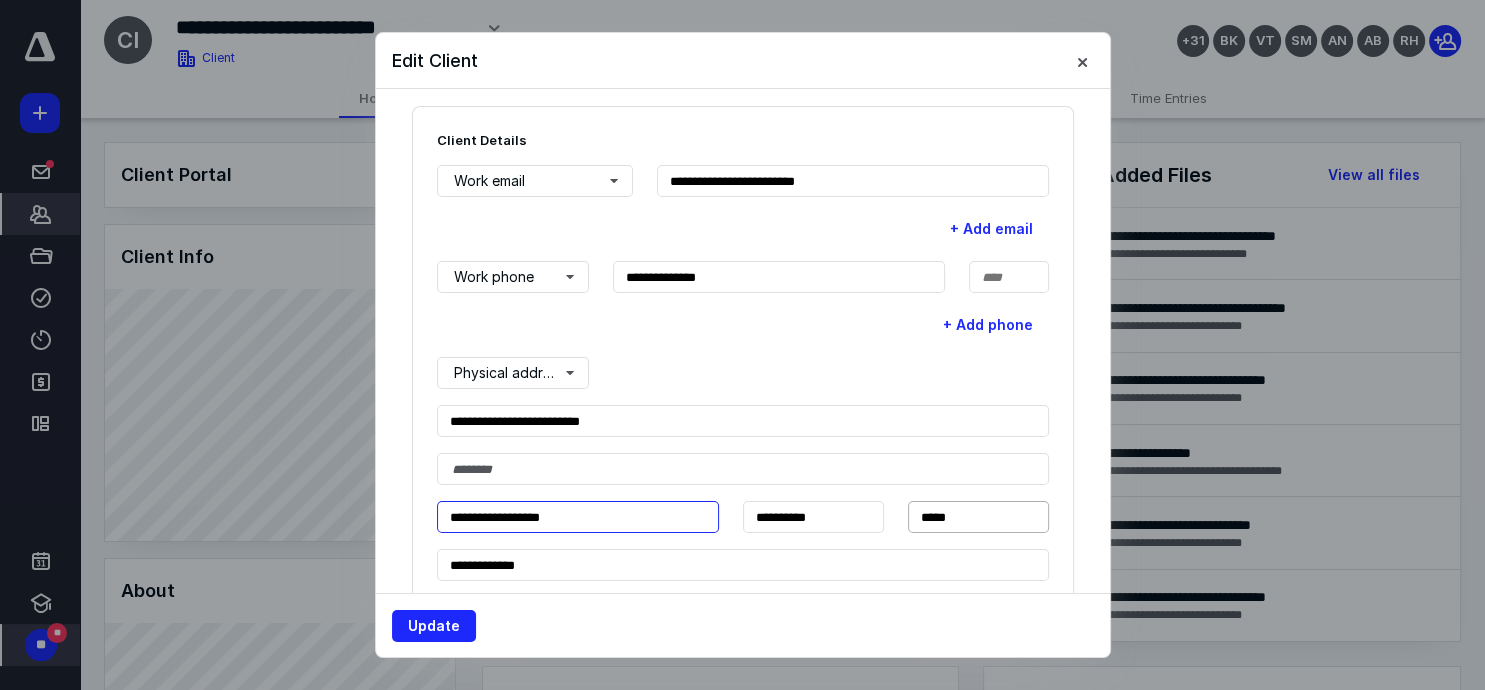 type on "**********" 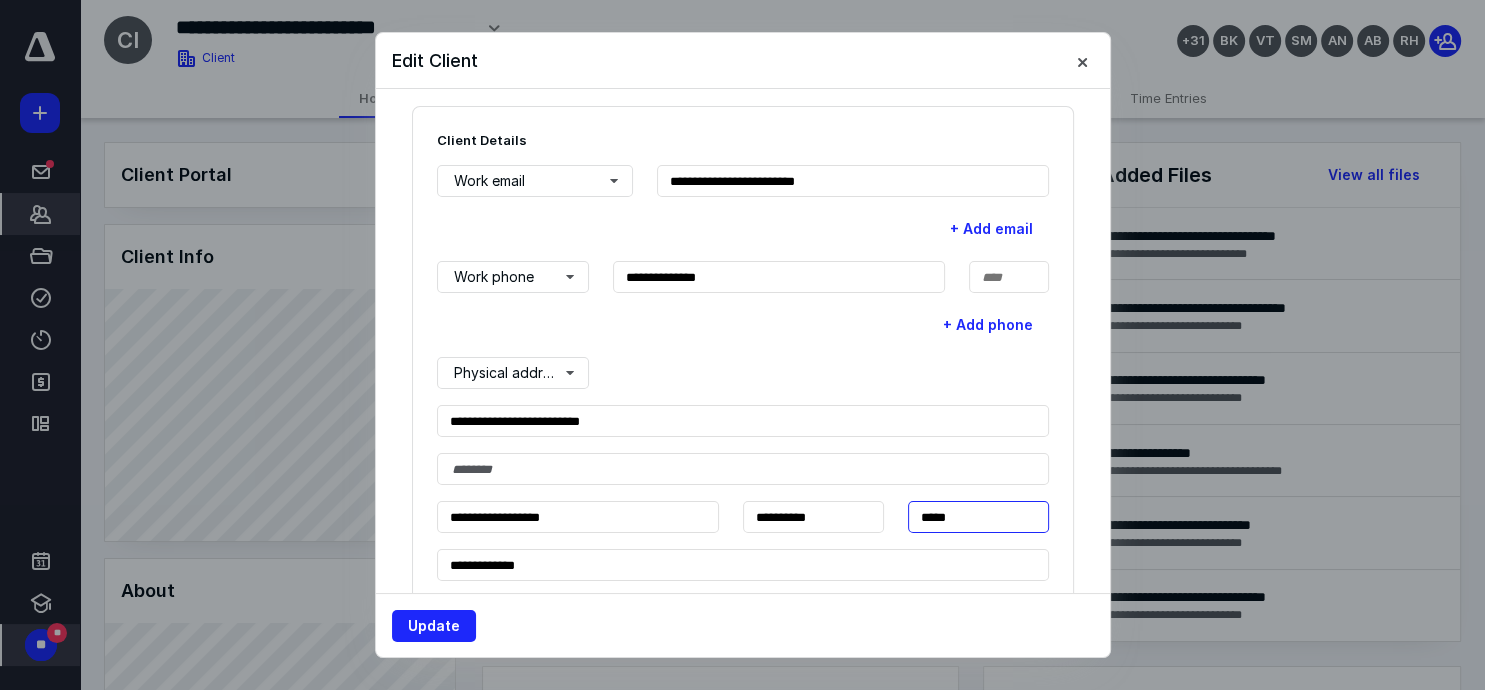 click on "*****" at bounding box center (978, 517) 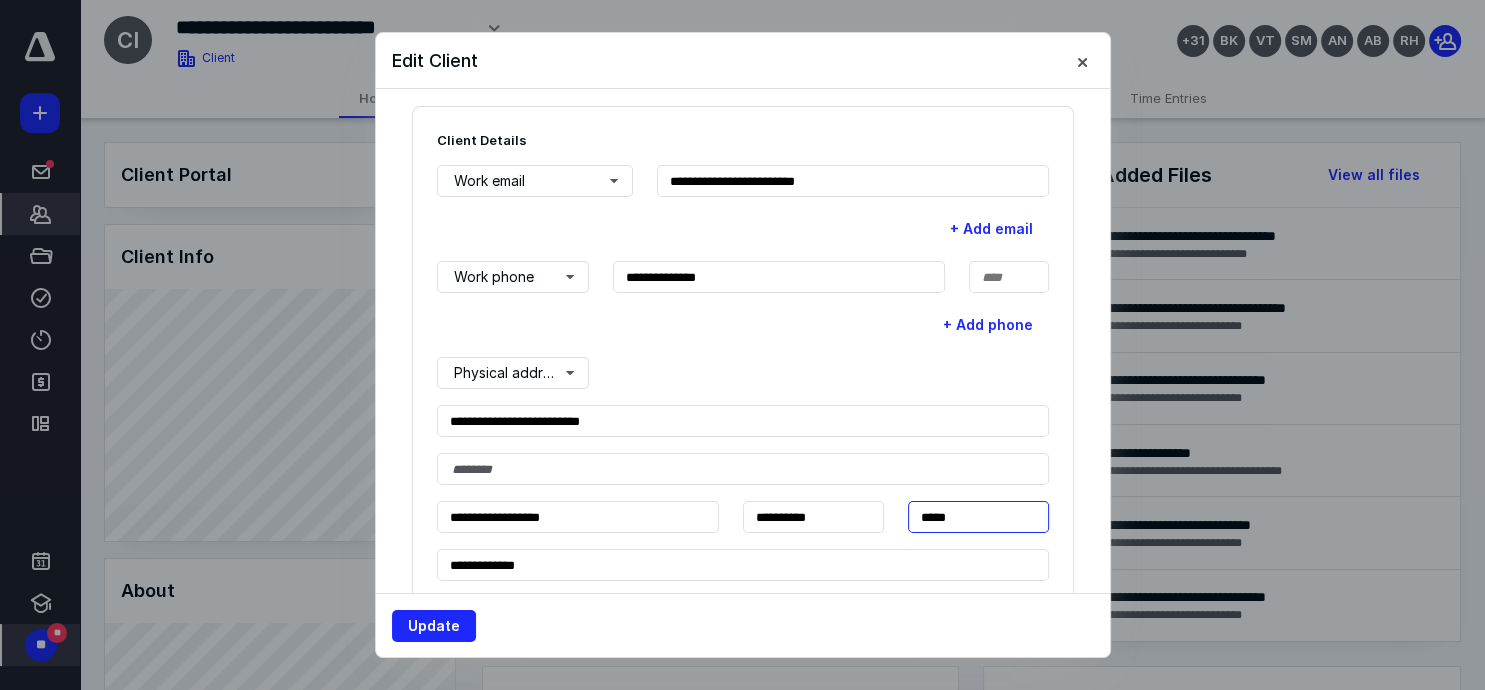 click on "*****" at bounding box center (978, 517) 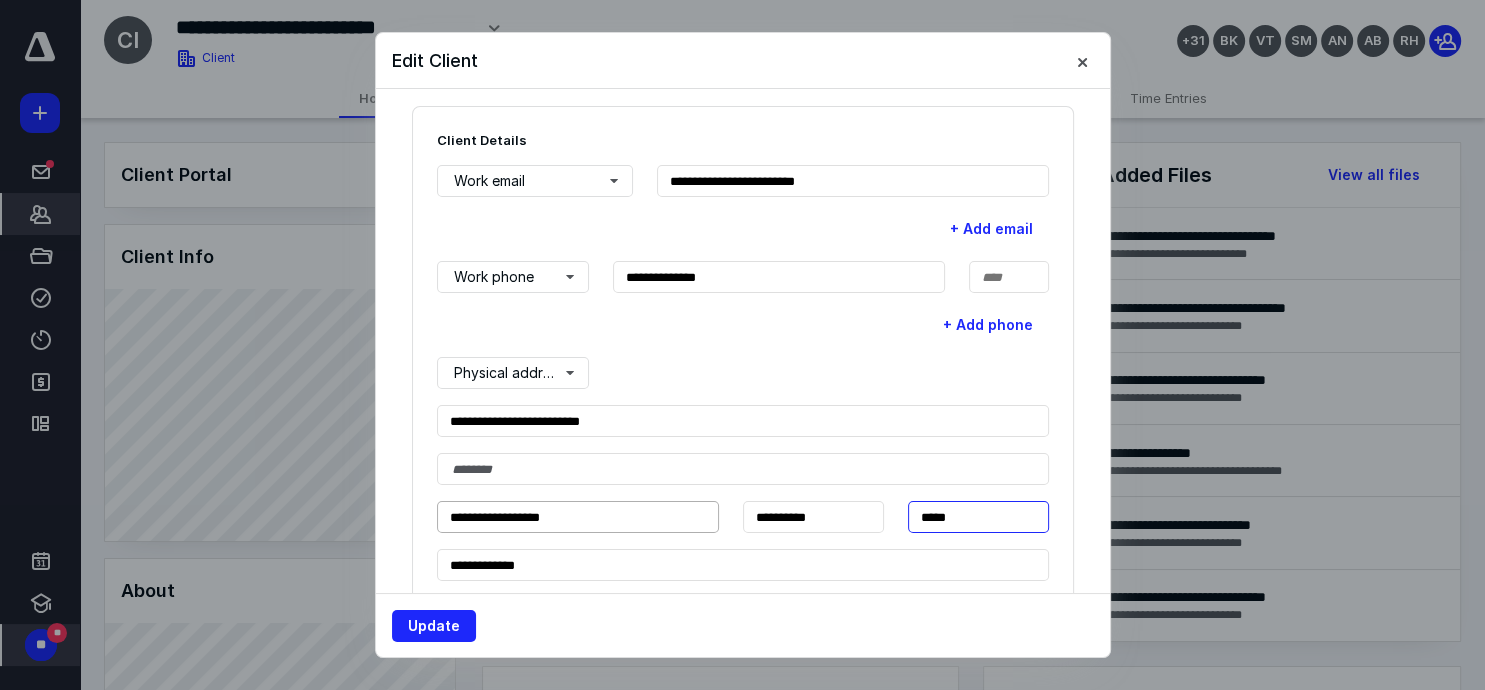 type on "*****" 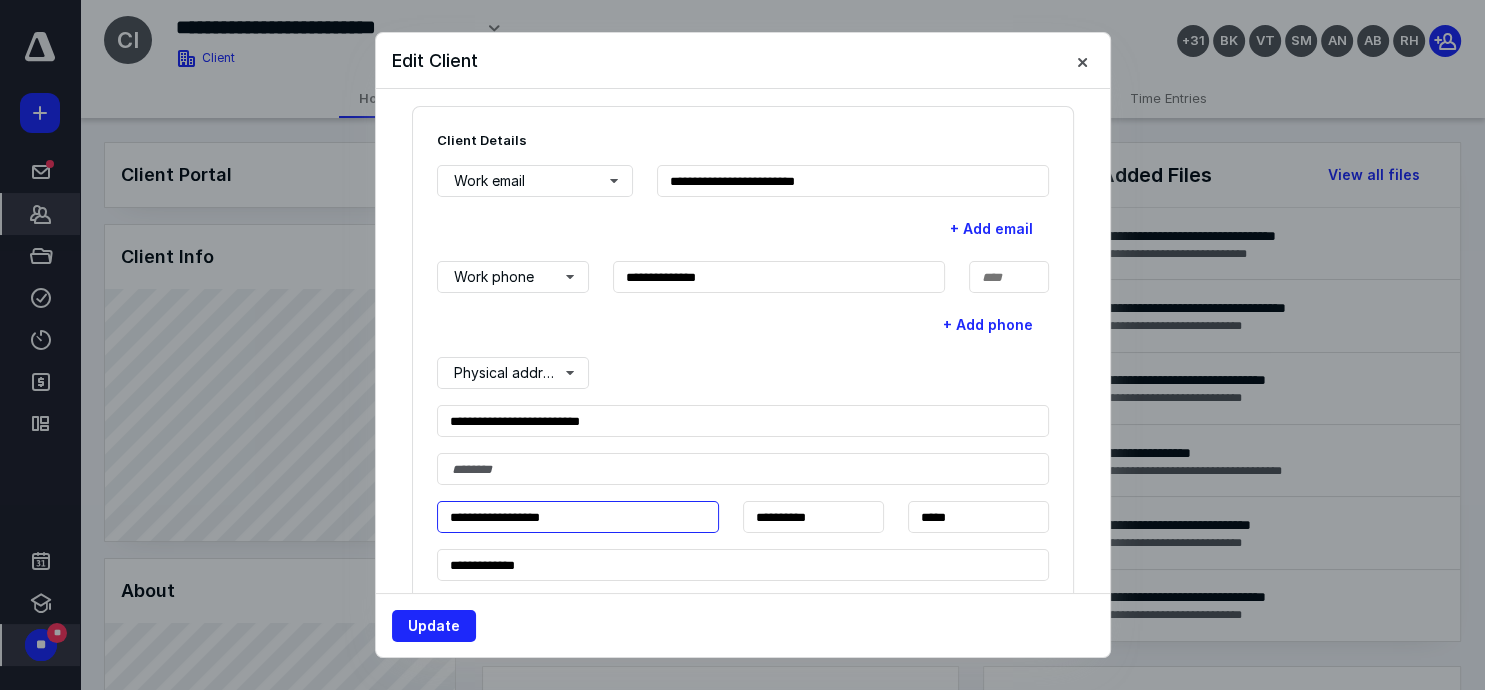drag, startPoint x: 584, startPoint y: 508, endPoint x: 370, endPoint y: 516, distance: 214.14948 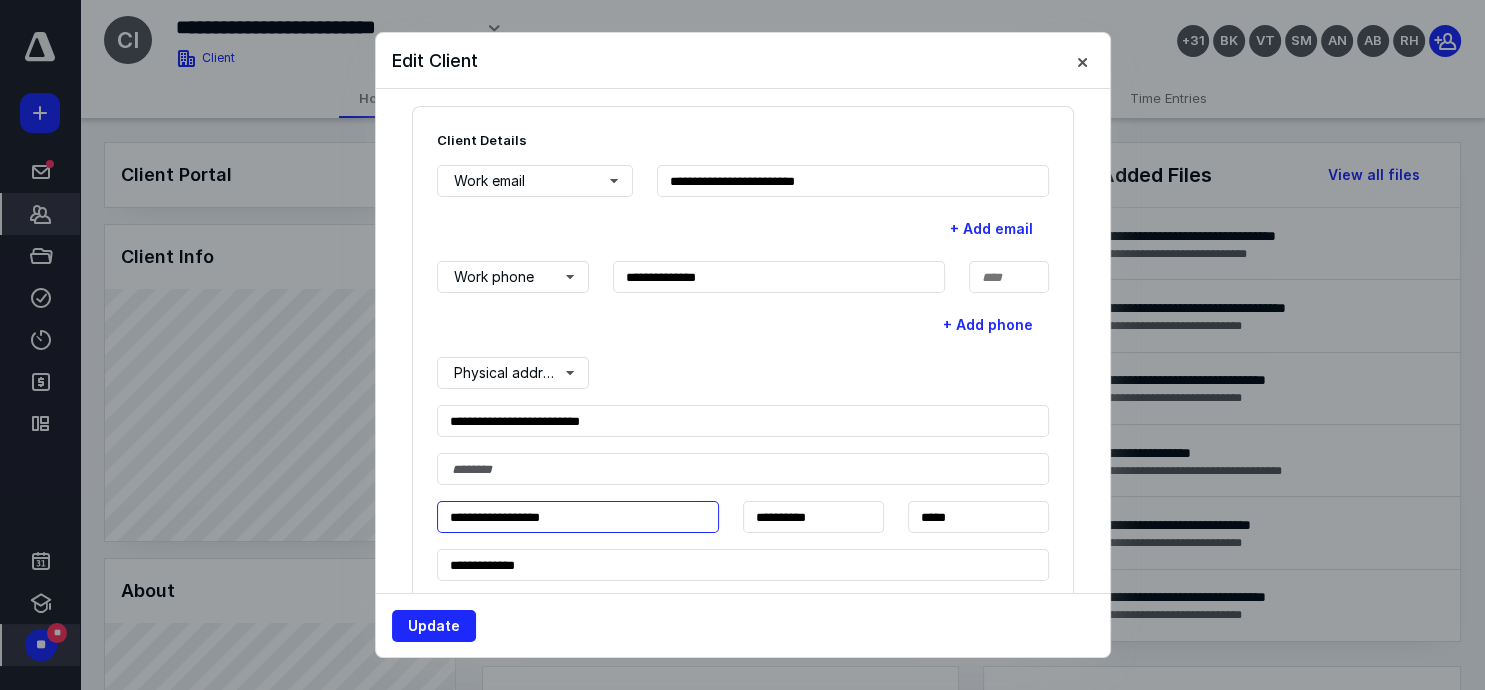 click on "**********" at bounding box center (578, 517) 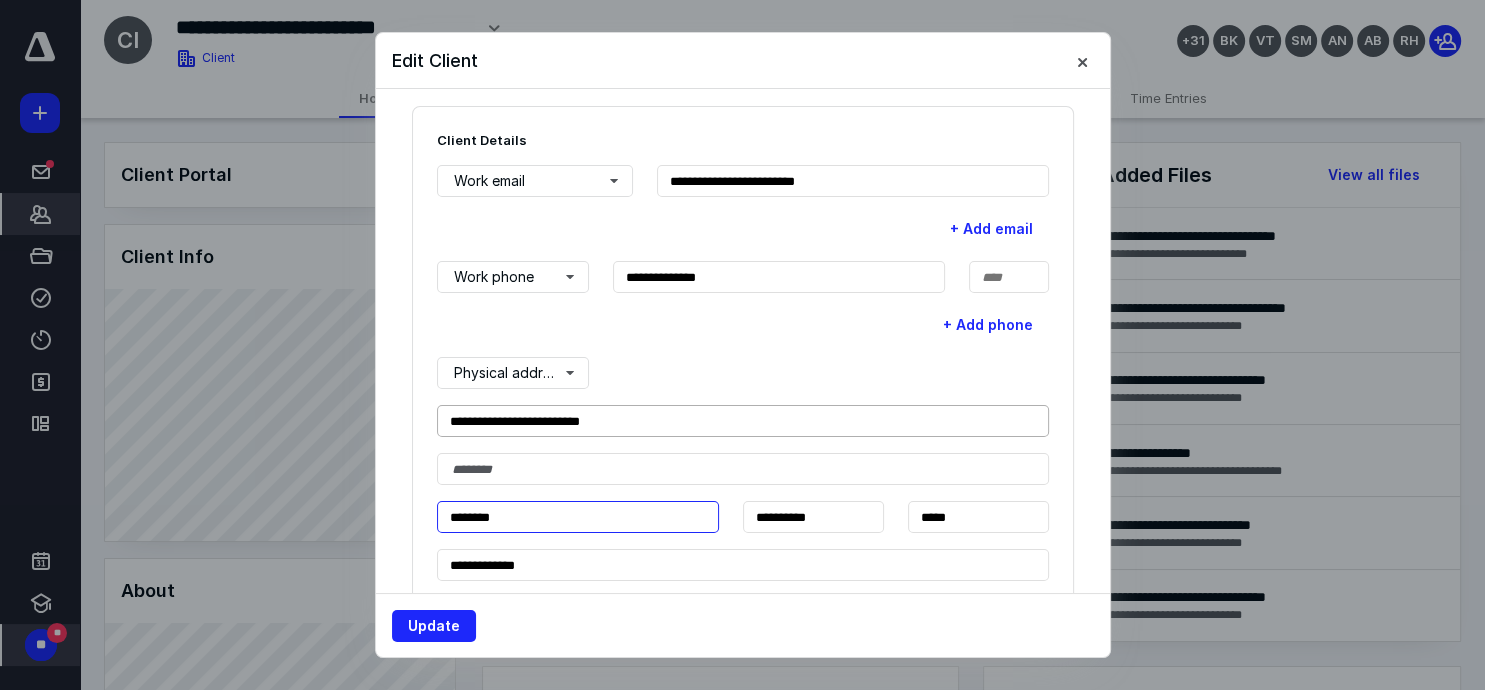 type on "********" 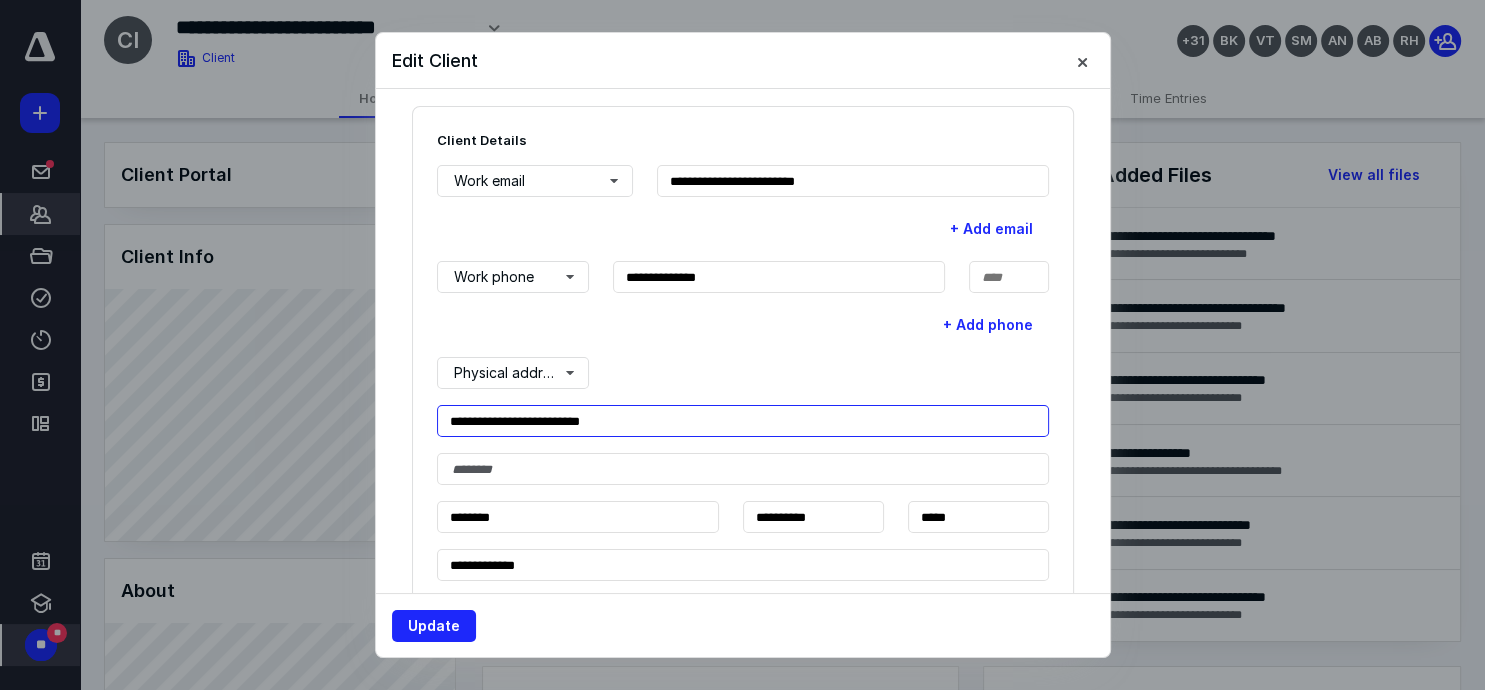 drag, startPoint x: 494, startPoint y: 426, endPoint x: 507, endPoint y: 418, distance: 15.264338 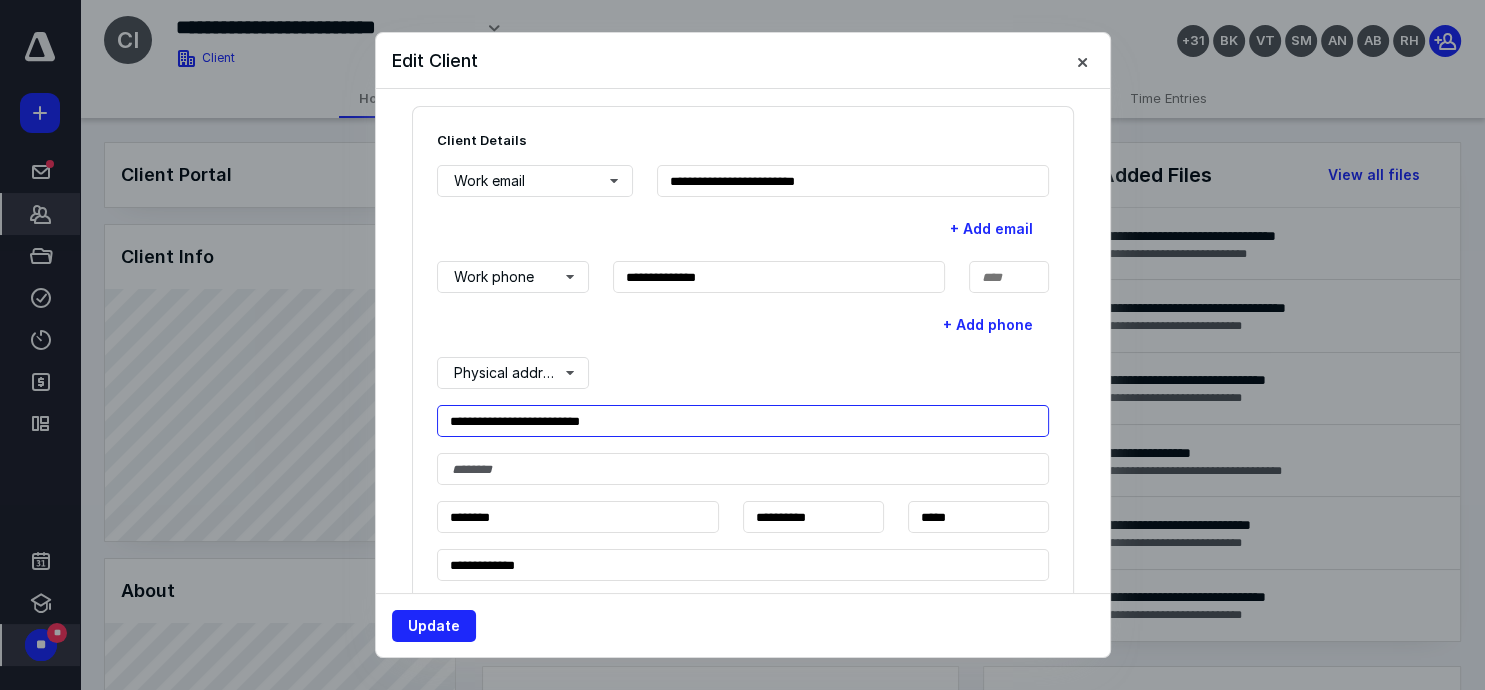 click on "**********" at bounding box center (743, 421) 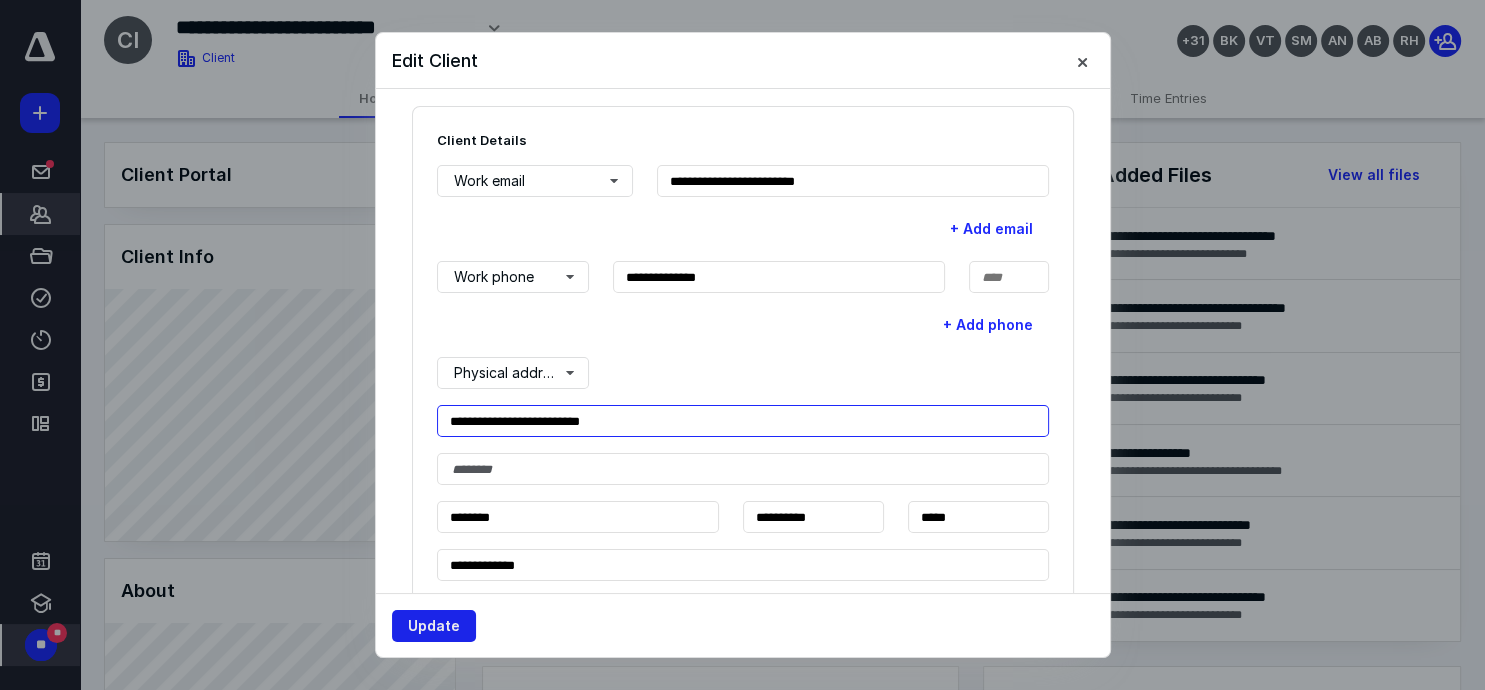 type on "**********" 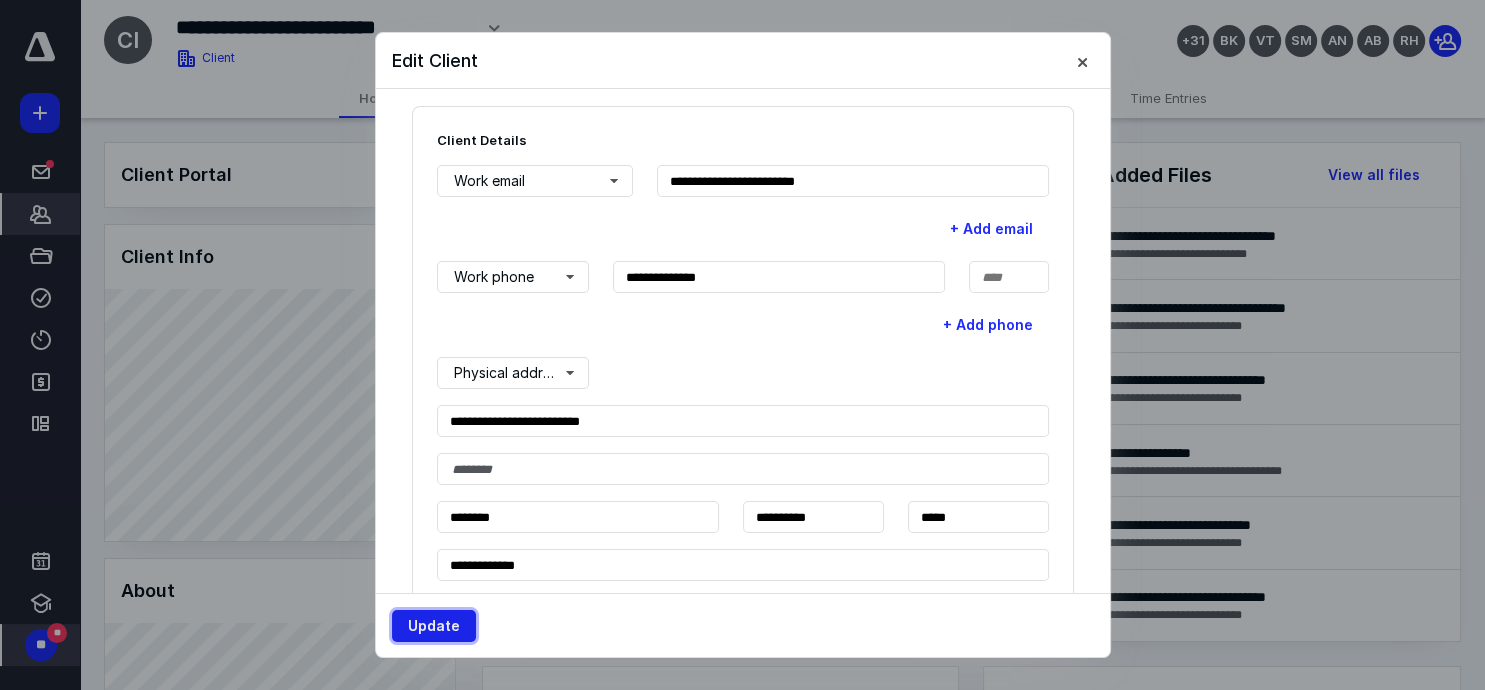 click on "Update" at bounding box center [434, 626] 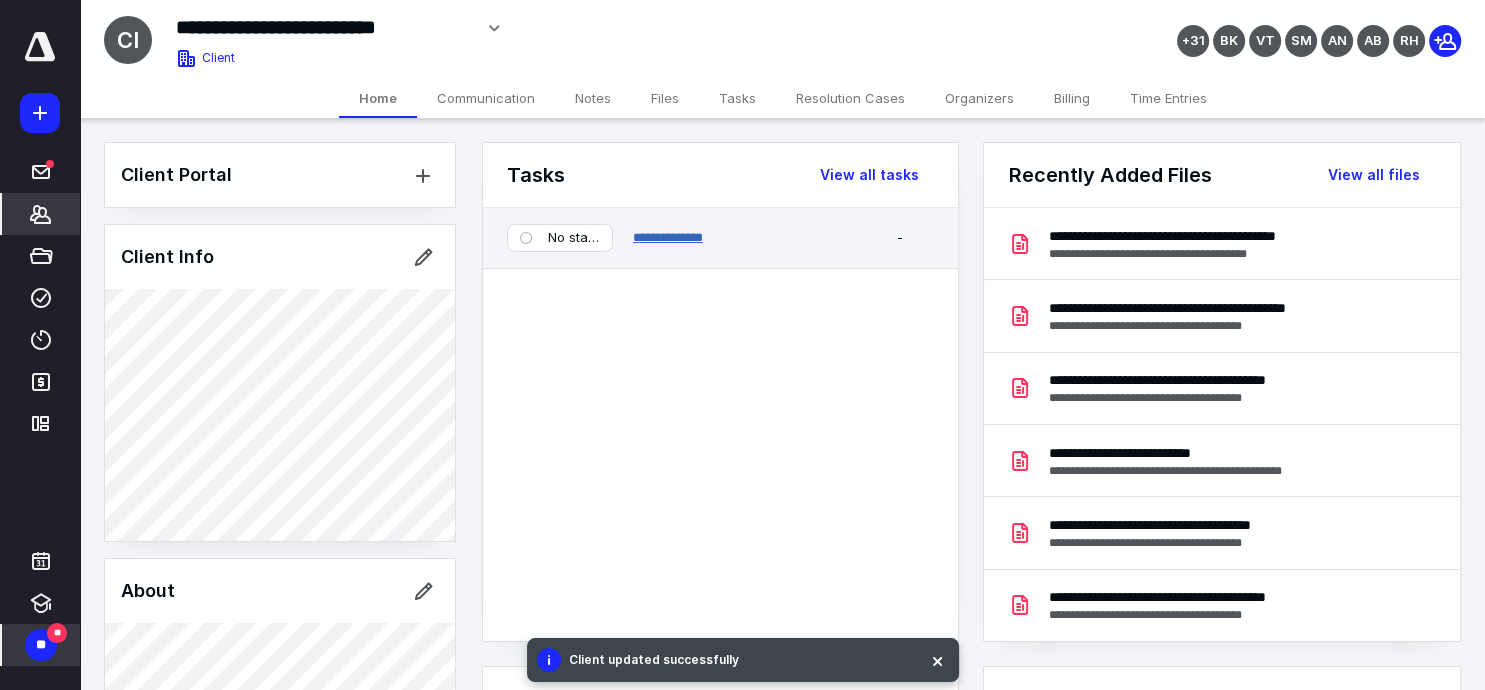 click on "**********" at bounding box center (668, 237) 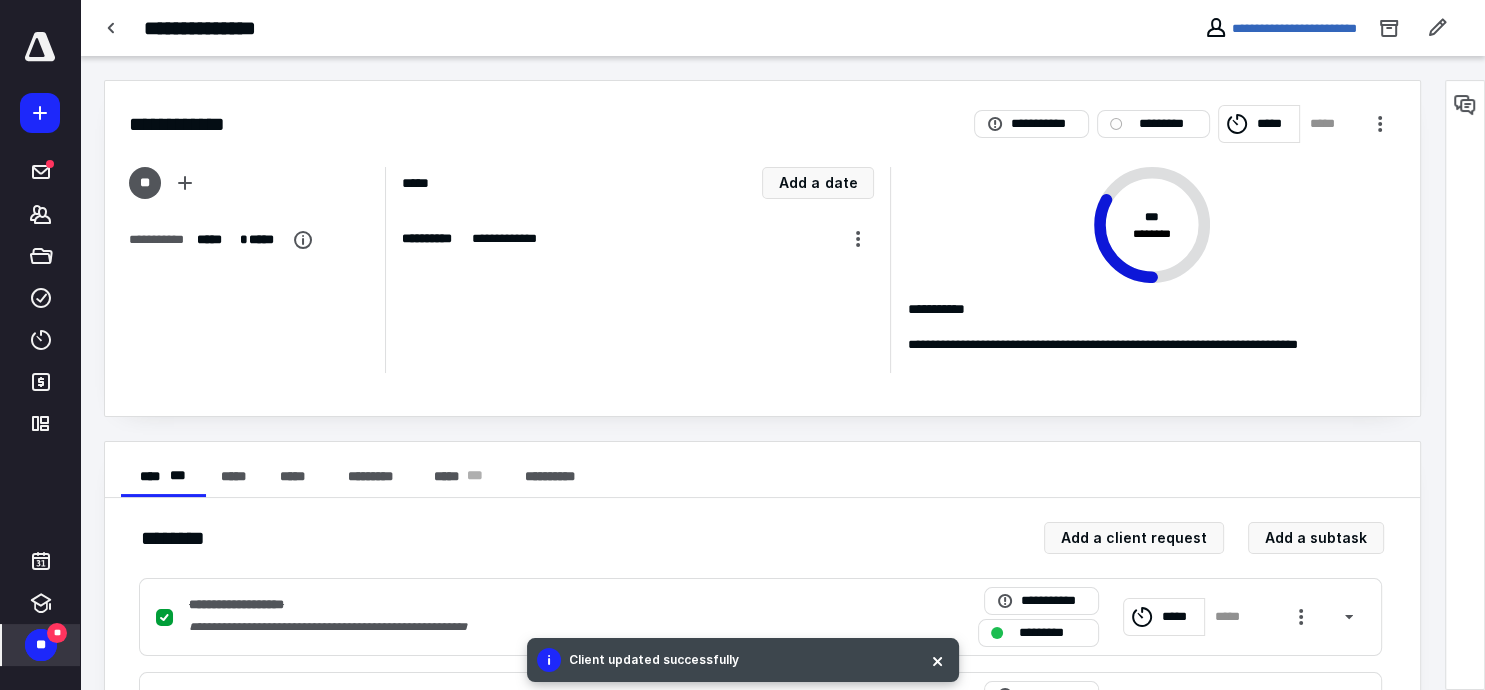 scroll, scrollTop: 484, scrollLeft: 0, axis: vertical 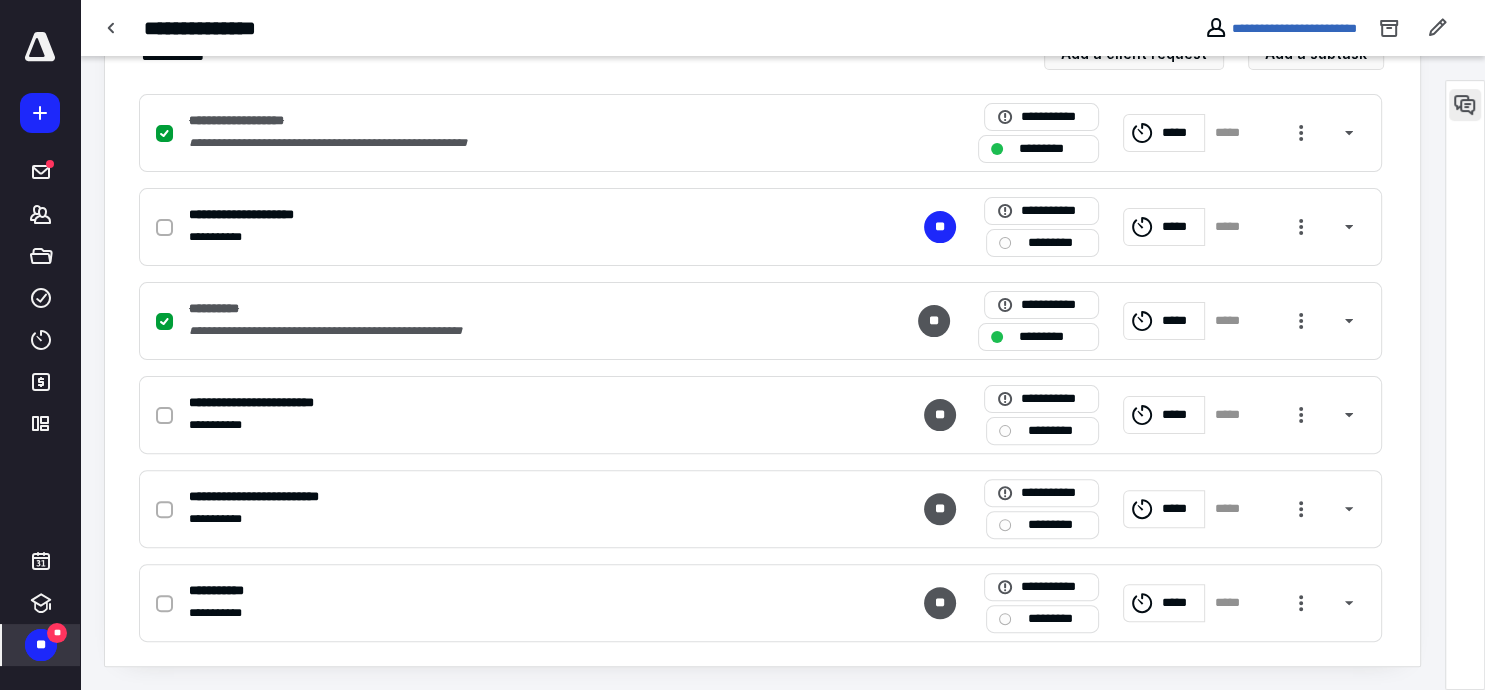 click at bounding box center [1465, 105] 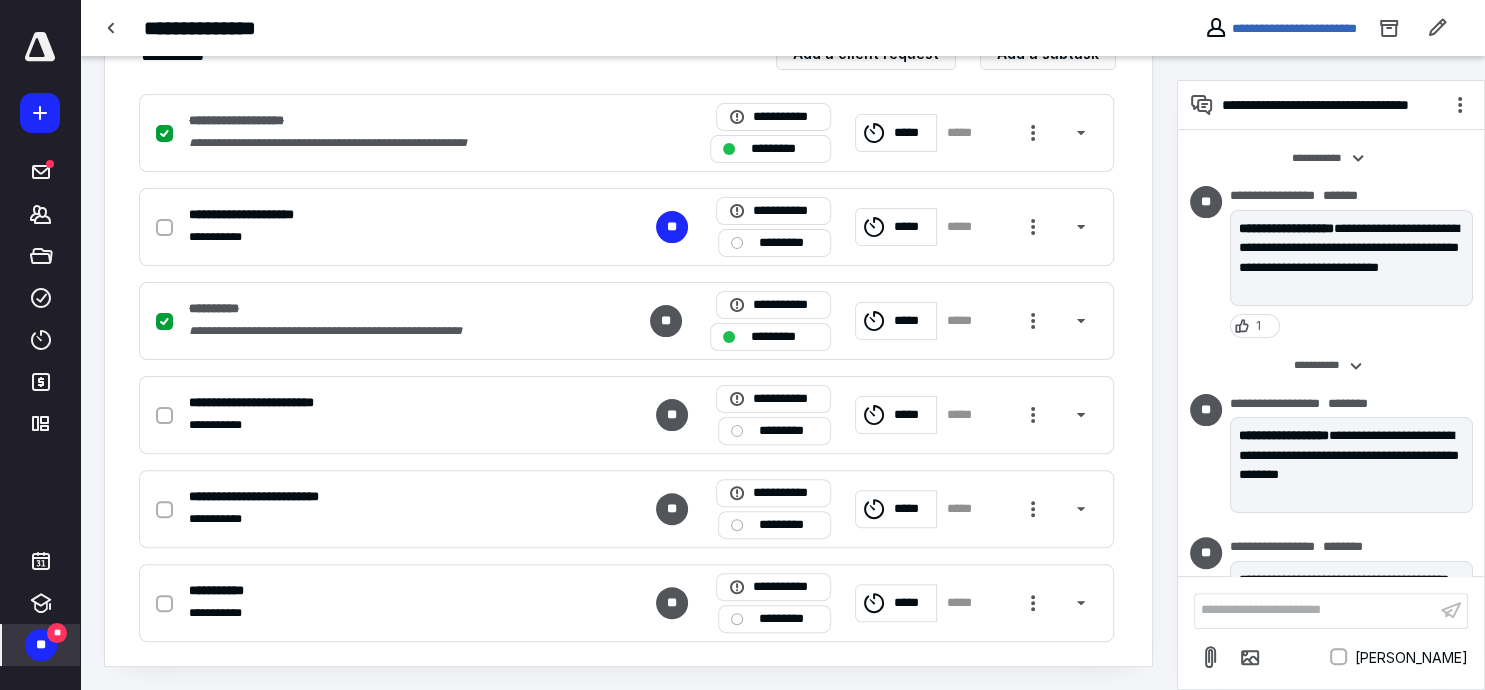 scroll, scrollTop: 181, scrollLeft: 0, axis: vertical 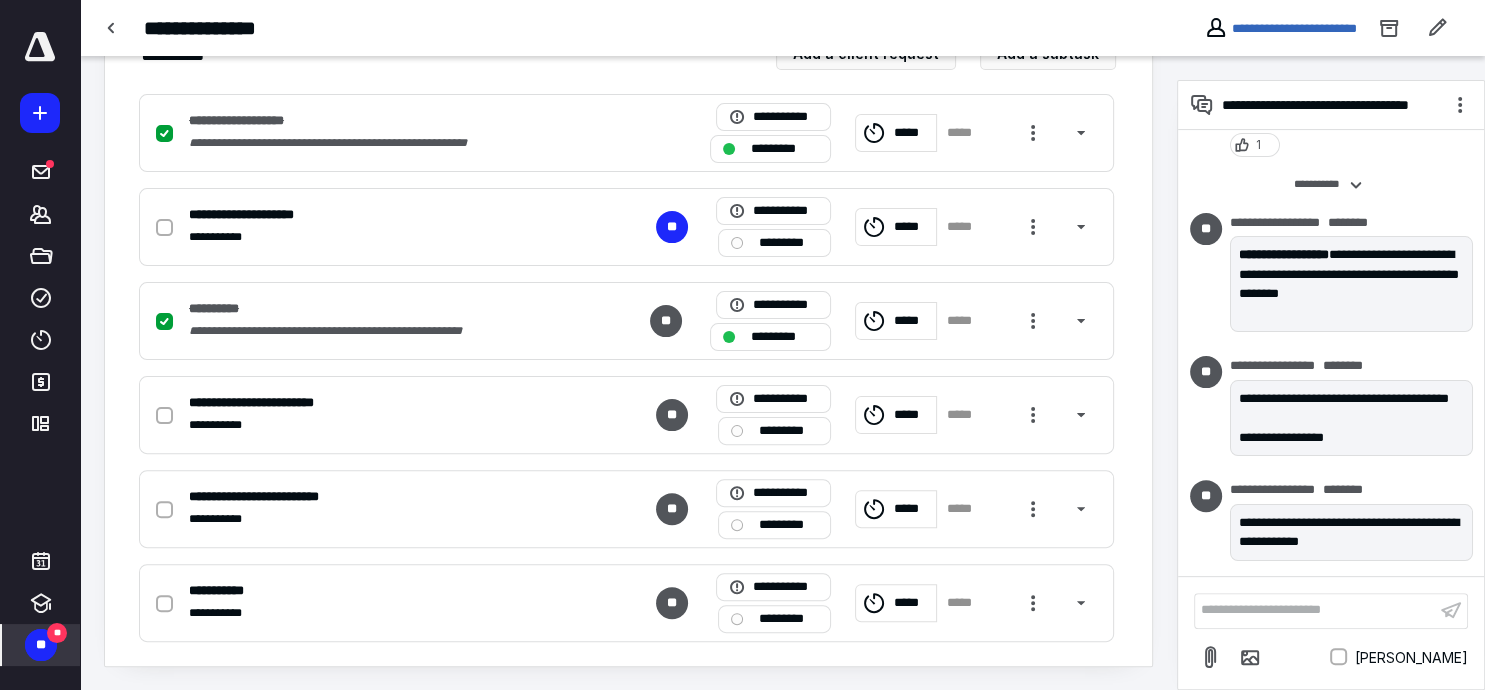 click on "**" at bounding box center (41, 645) 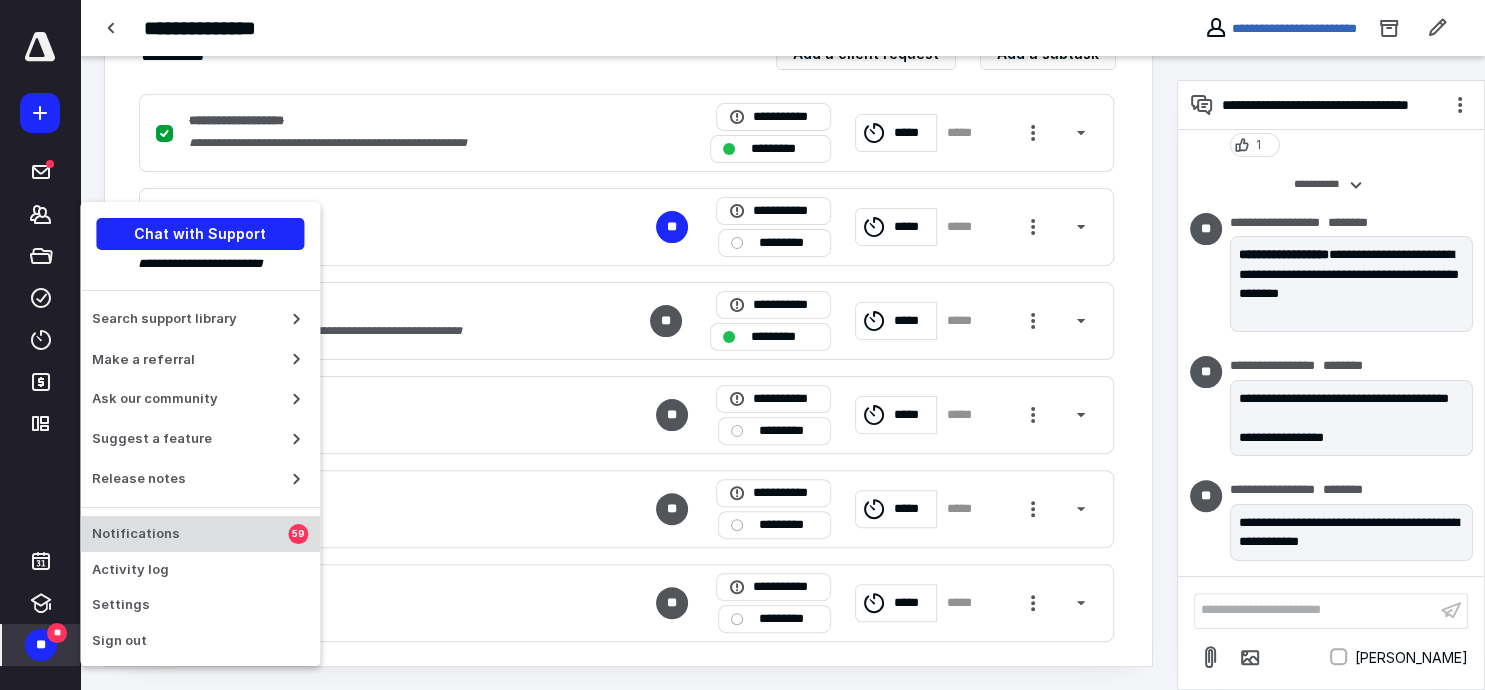 click on "Notifications" at bounding box center [190, 534] 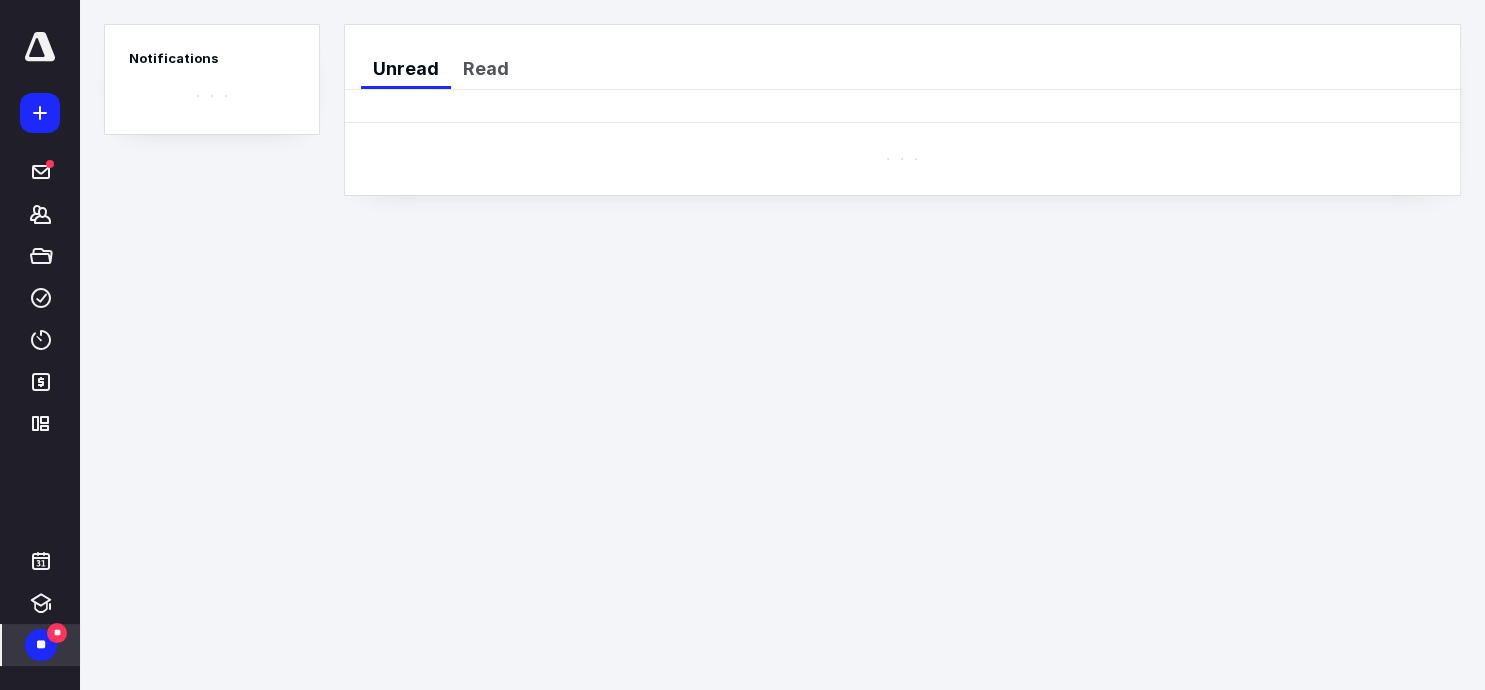 scroll, scrollTop: 0, scrollLeft: 0, axis: both 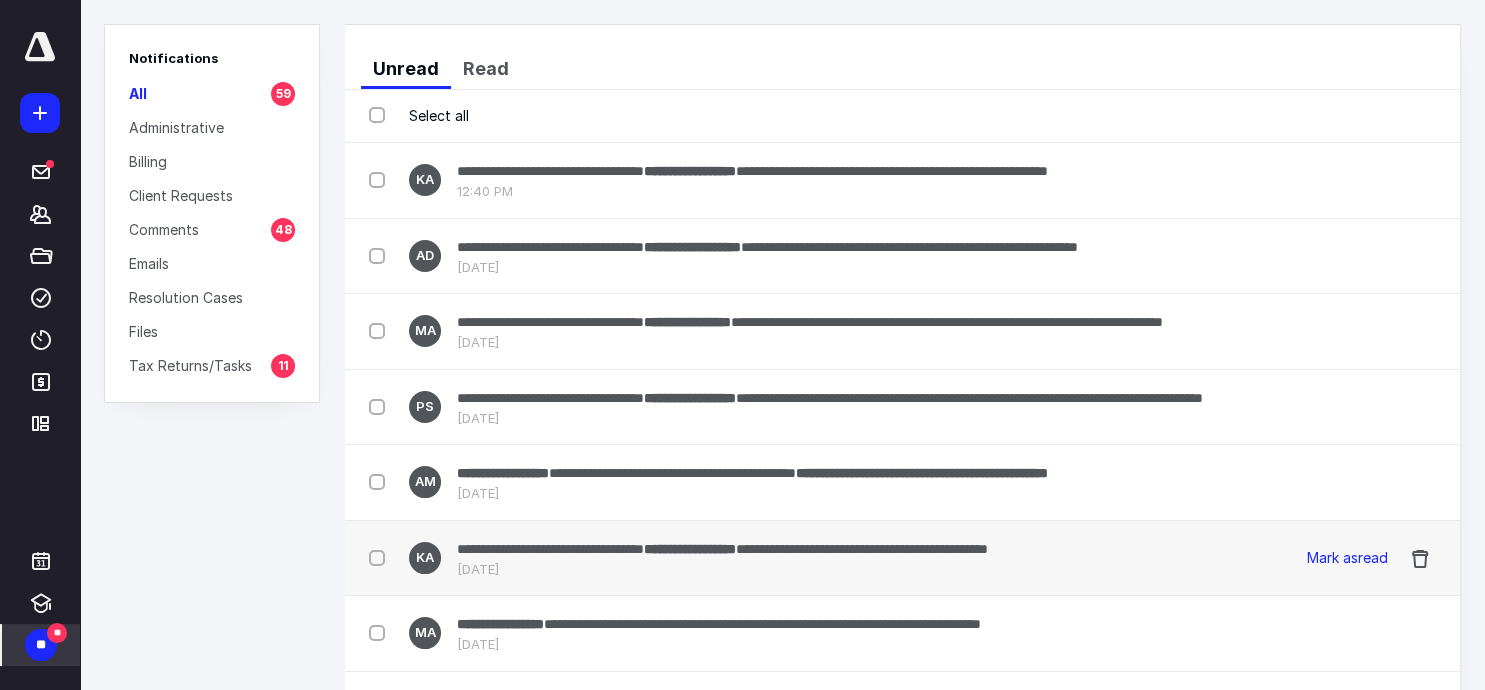 click on "**********" at bounding box center [862, 549] 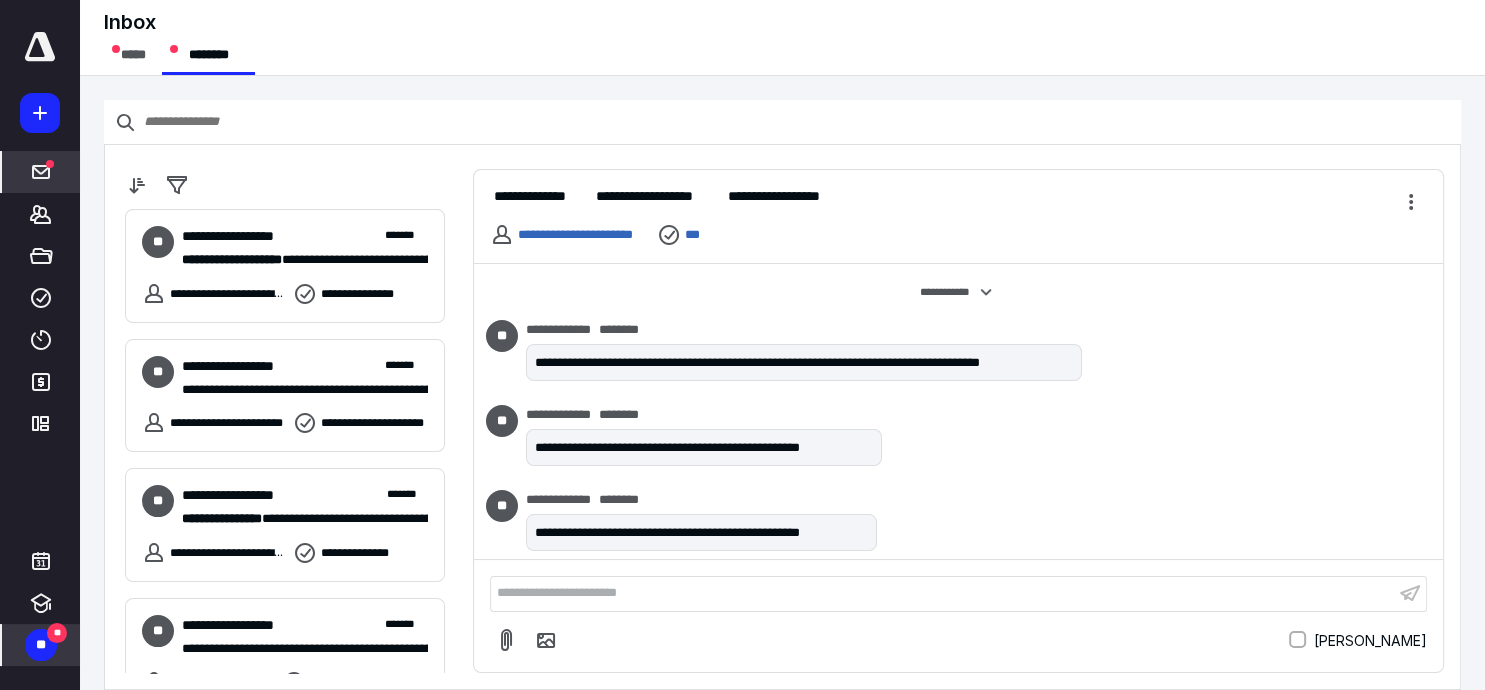 scroll, scrollTop: 681, scrollLeft: 0, axis: vertical 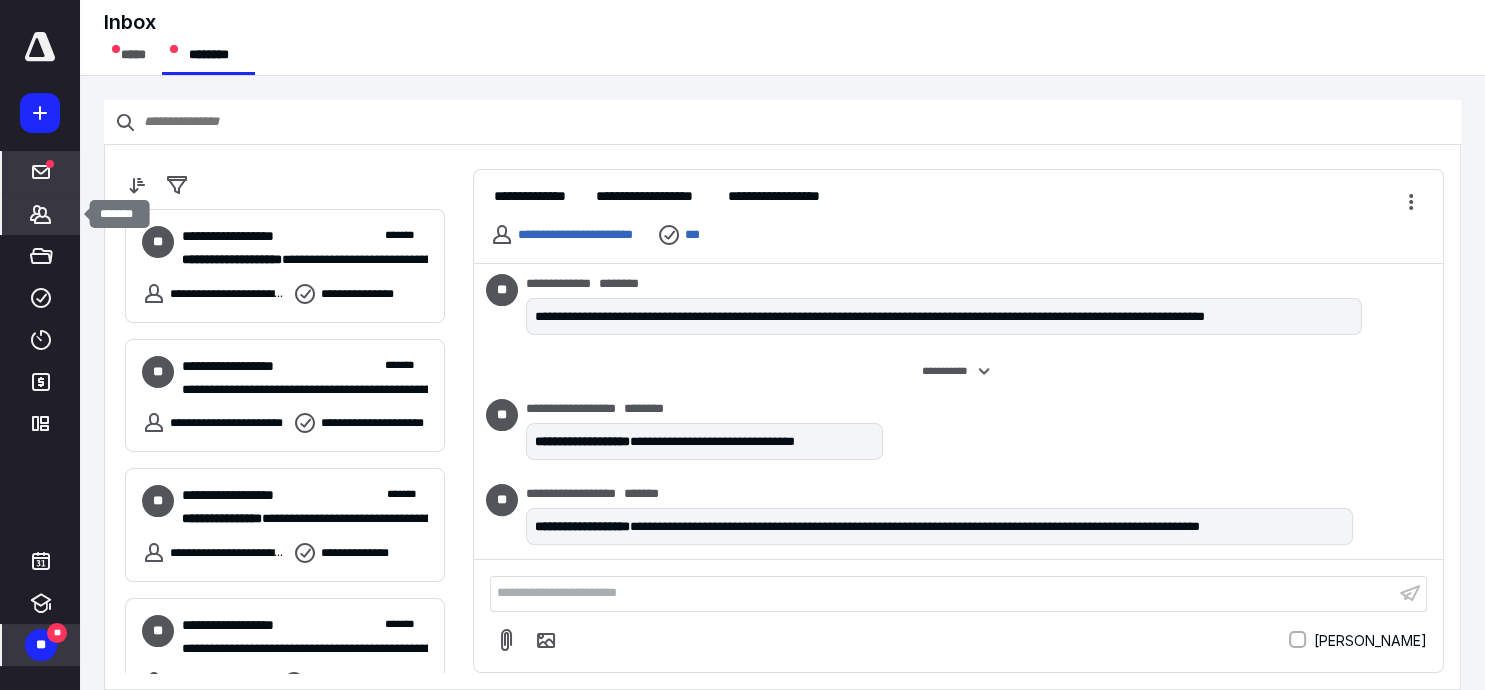 click 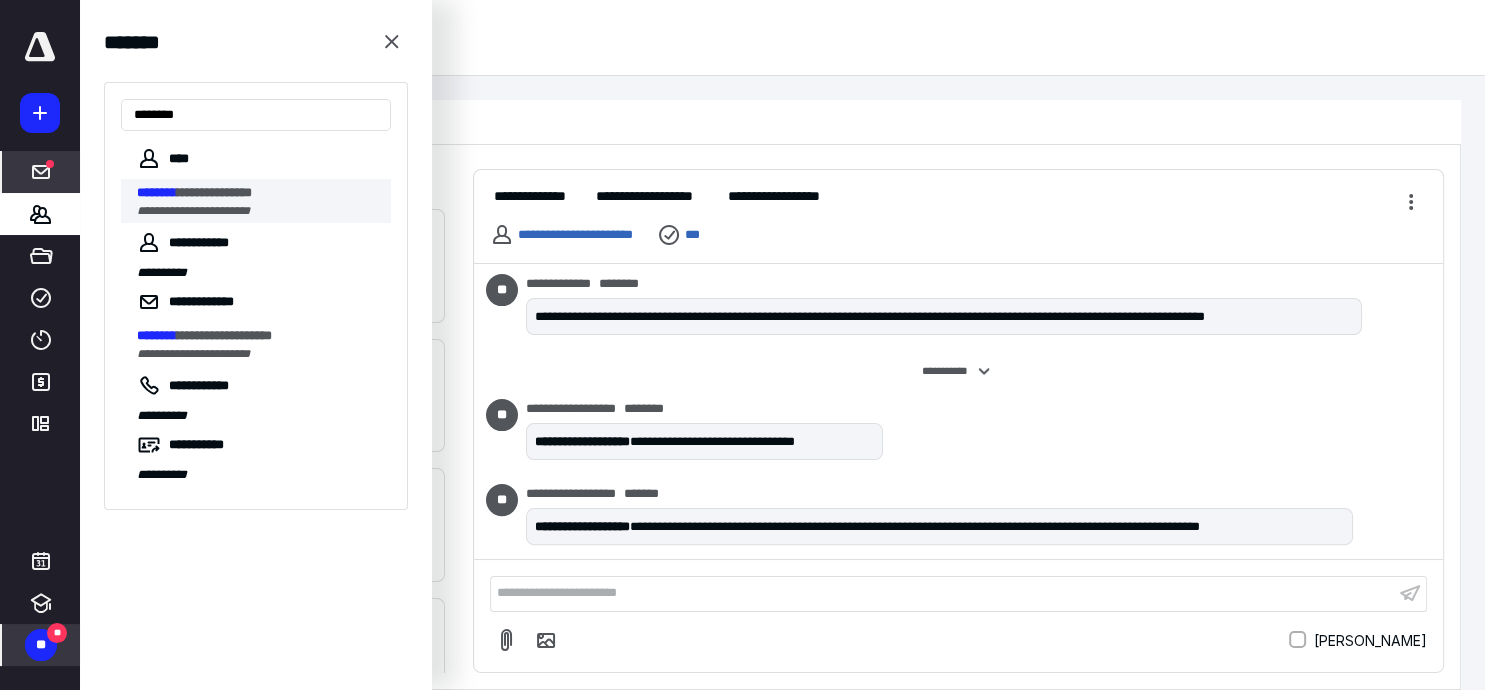 type on "********" 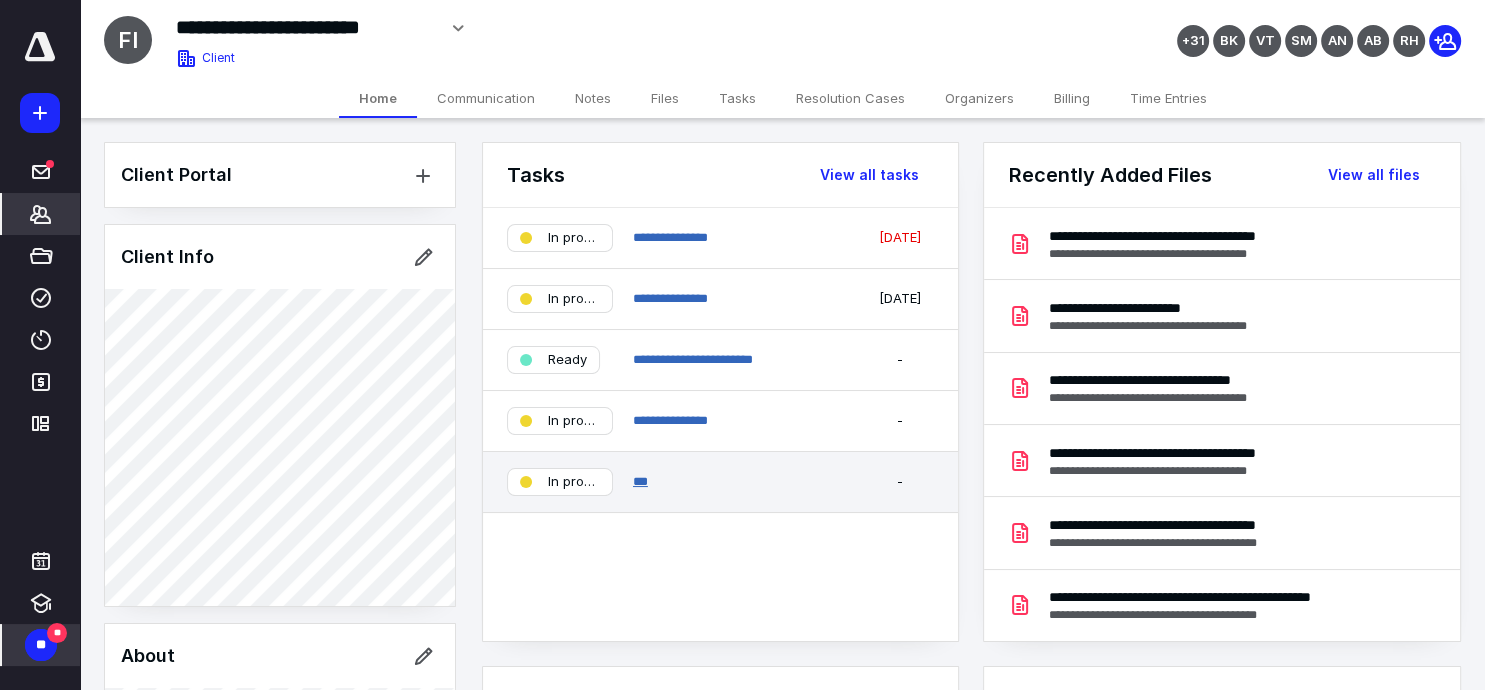 click on "***" at bounding box center [640, 481] 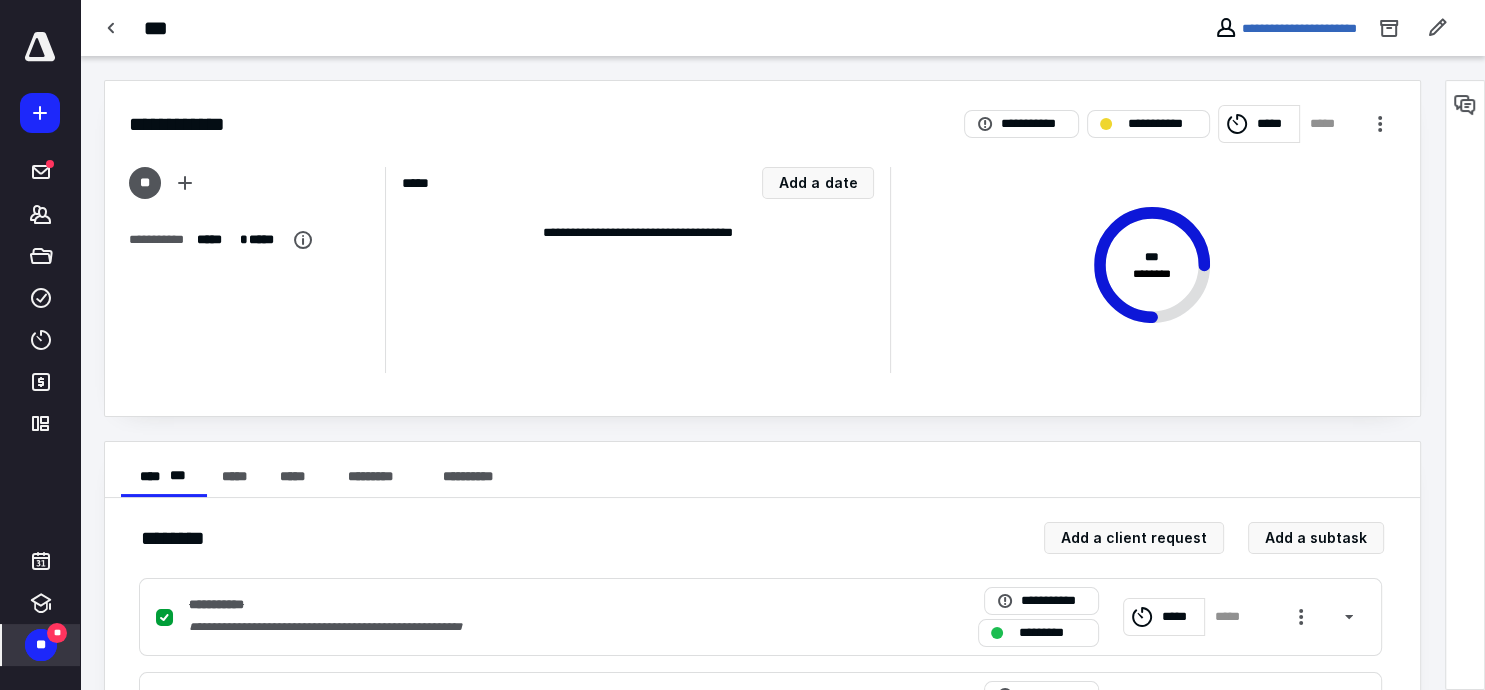 scroll, scrollTop: 296, scrollLeft: 0, axis: vertical 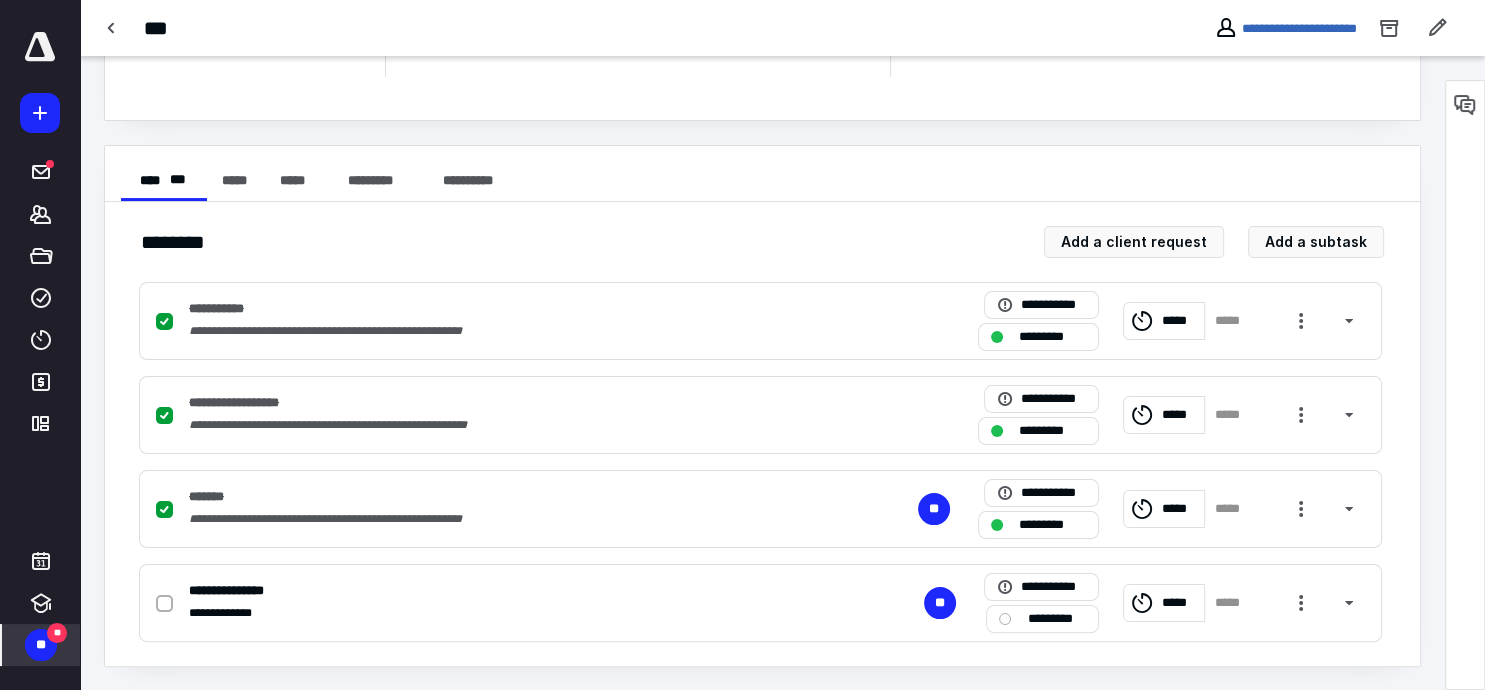 click on "**" at bounding box center (41, 645) 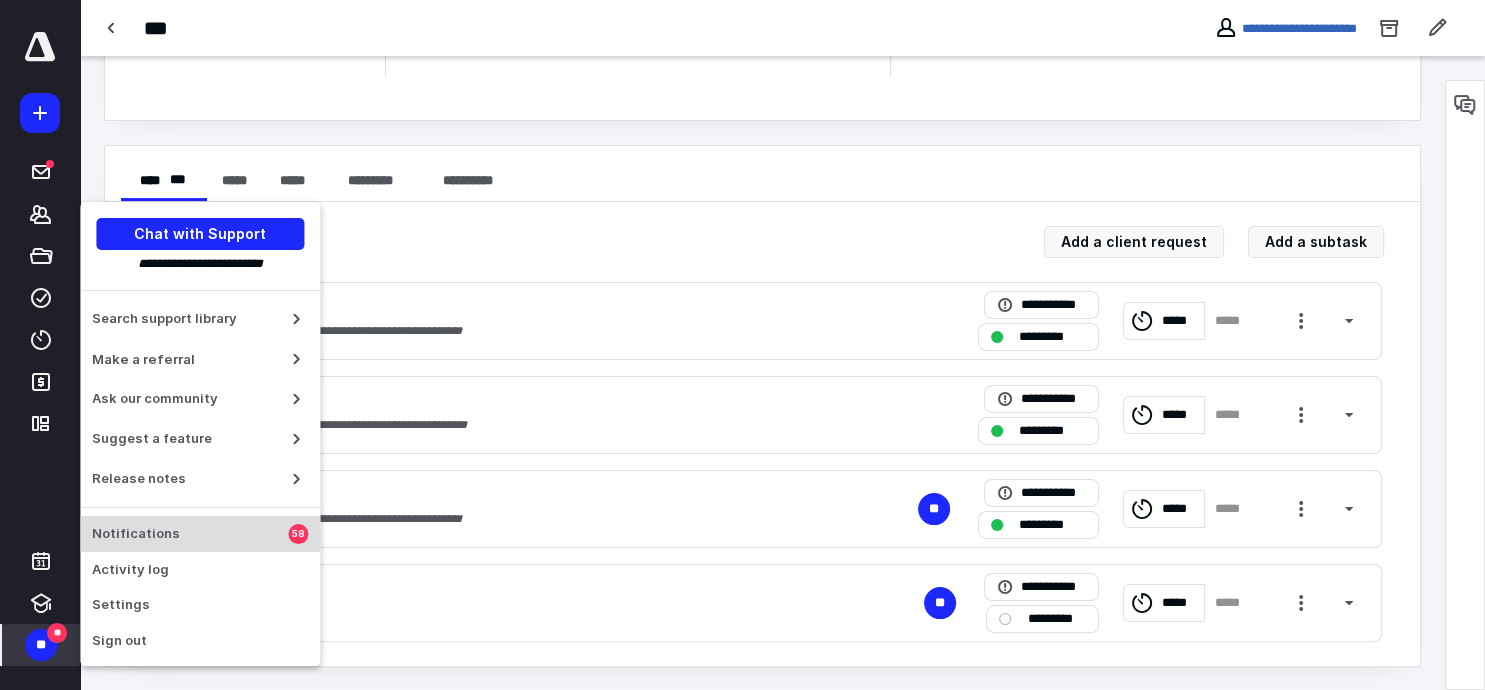 click on "Notifications 58" at bounding box center [200, 534] 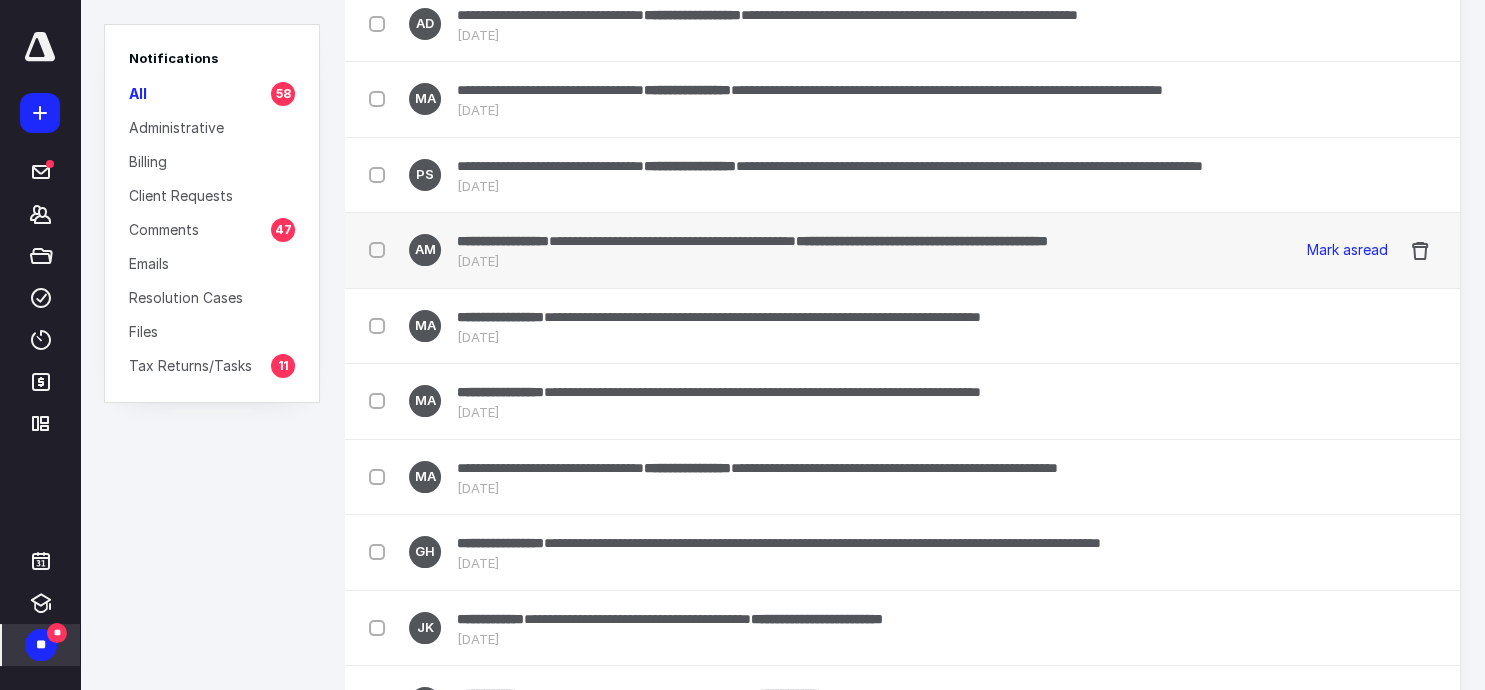 scroll, scrollTop: 233, scrollLeft: 0, axis: vertical 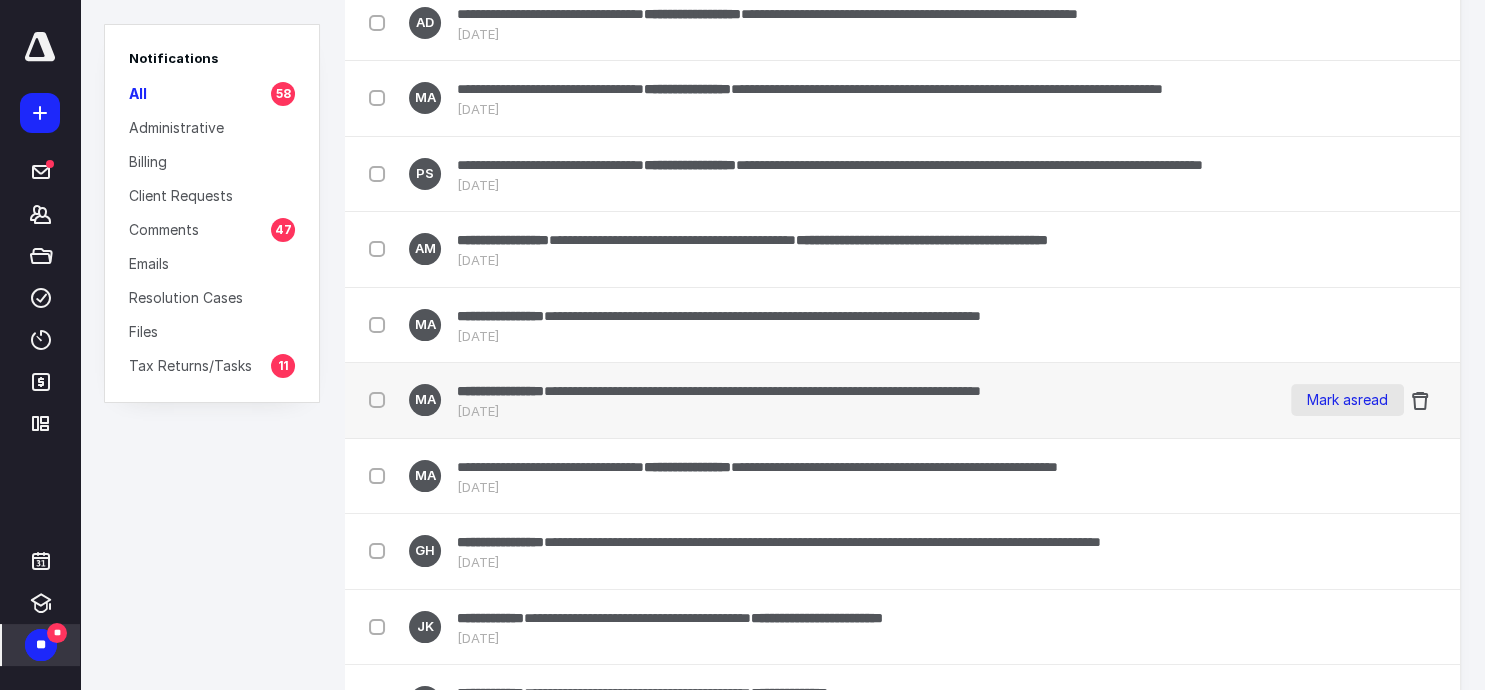 click on "Mark as  read" at bounding box center (1347, 400) 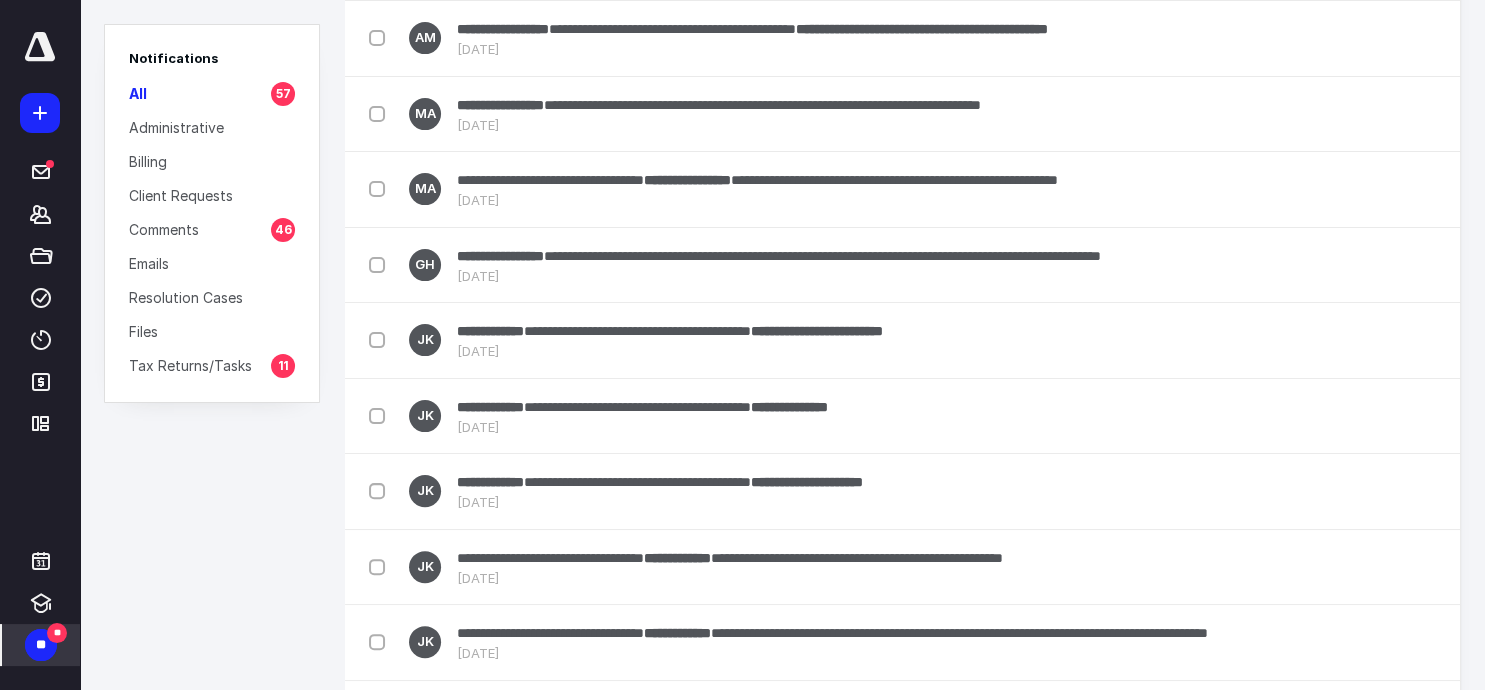 scroll, scrollTop: 481, scrollLeft: 0, axis: vertical 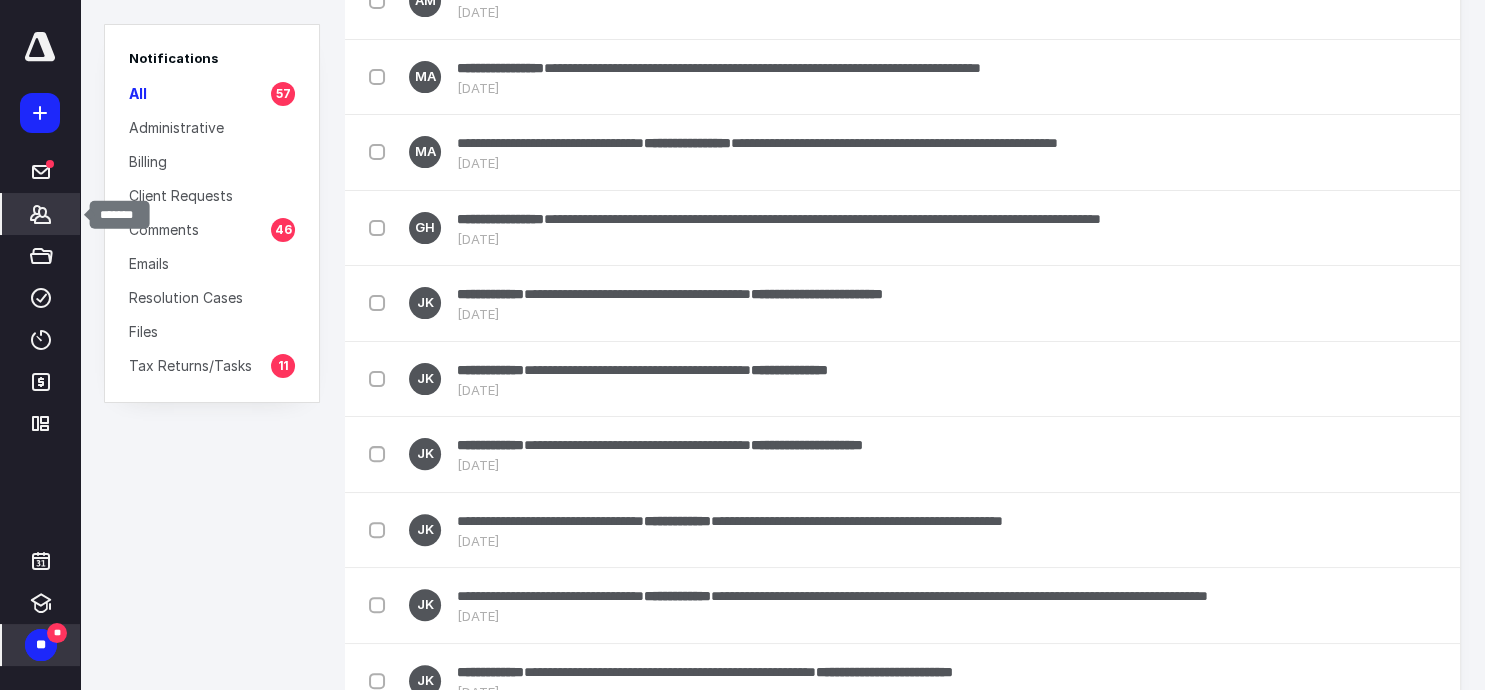 click on "*******" at bounding box center (41, 214) 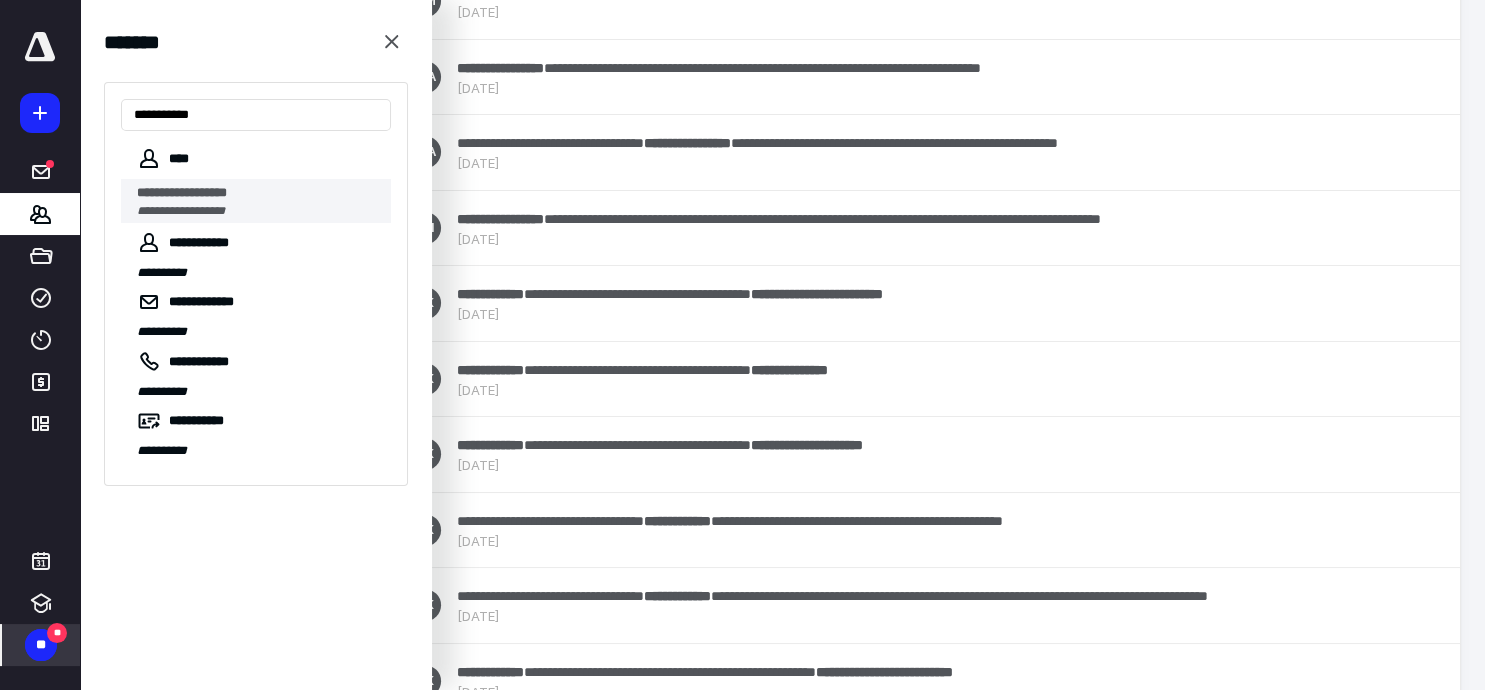 type on "**********" 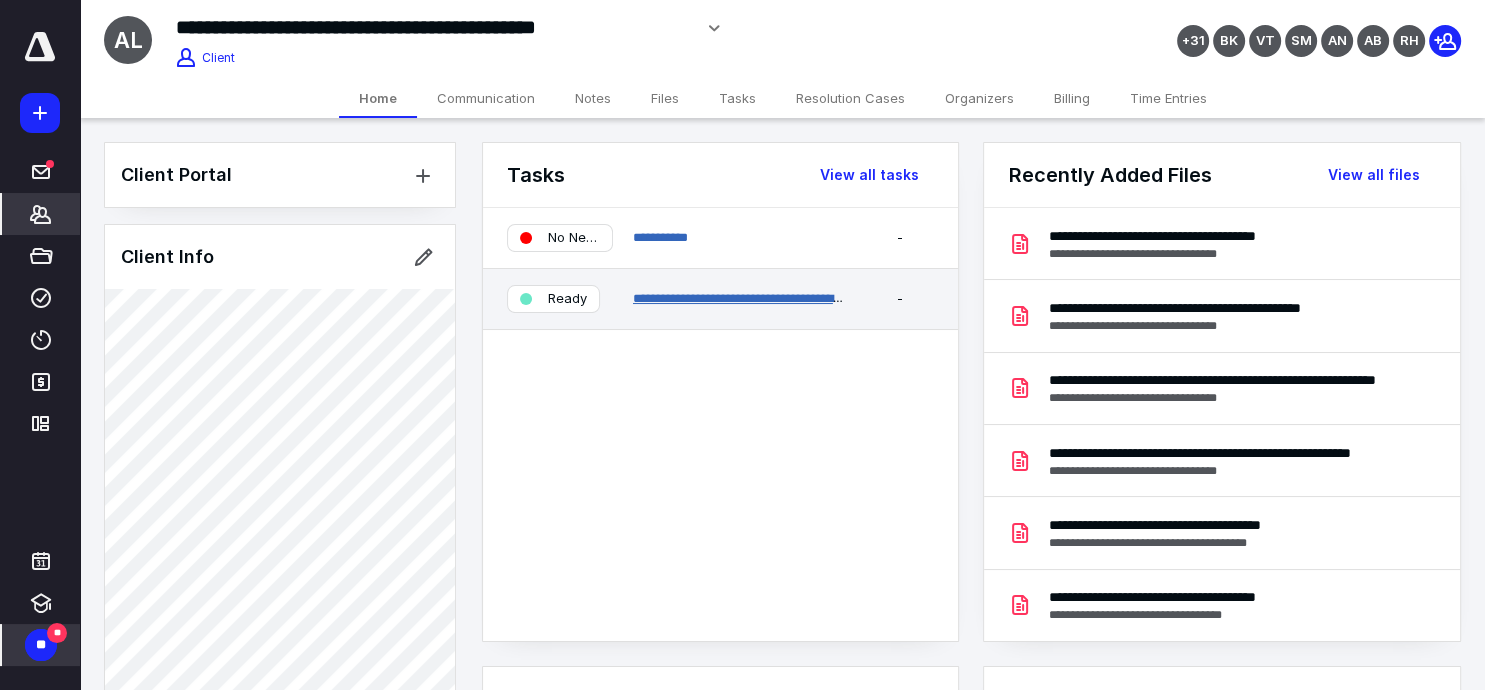 click on "**********" at bounding box center [748, 298] 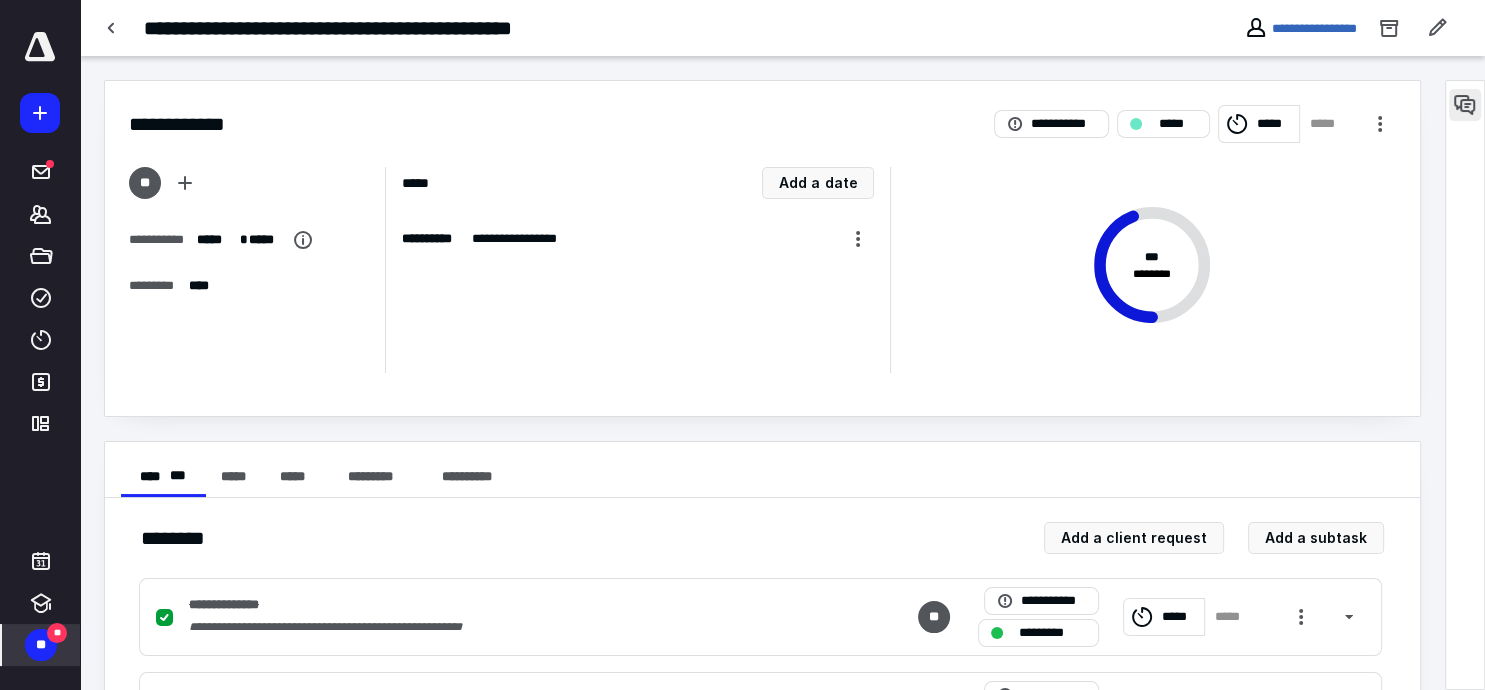click at bounding box center (1465, 105) 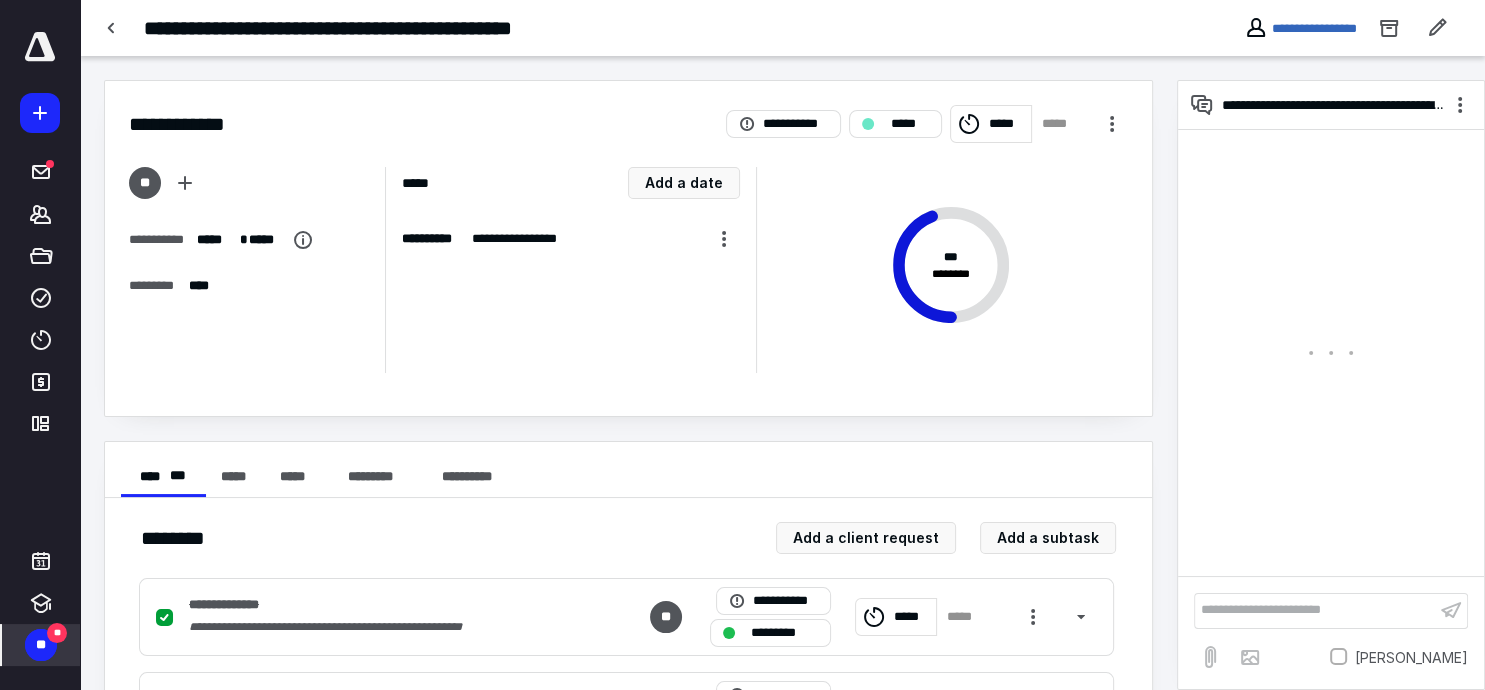 scroll, scrollTop: 196, scrollLeft: 0, axis: vertical 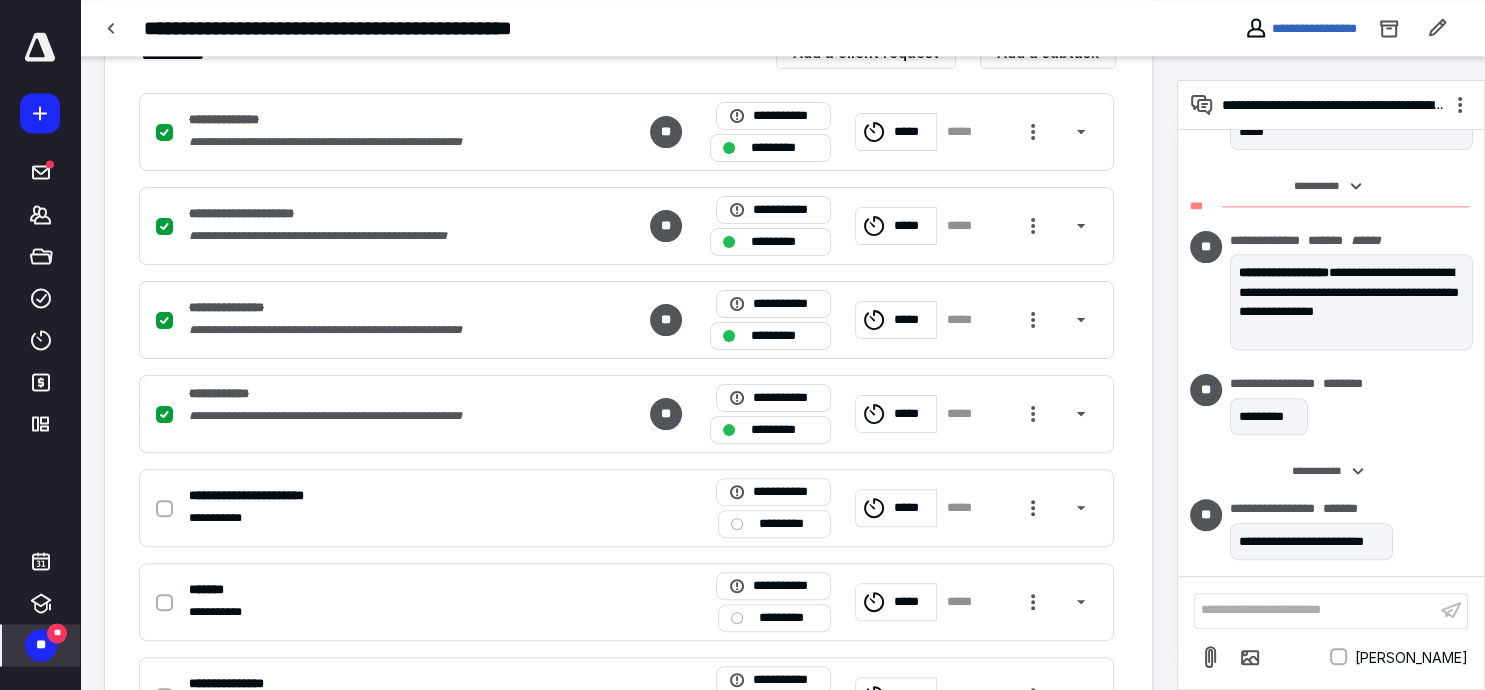 click on "** **" at bounding box center (41, 645) 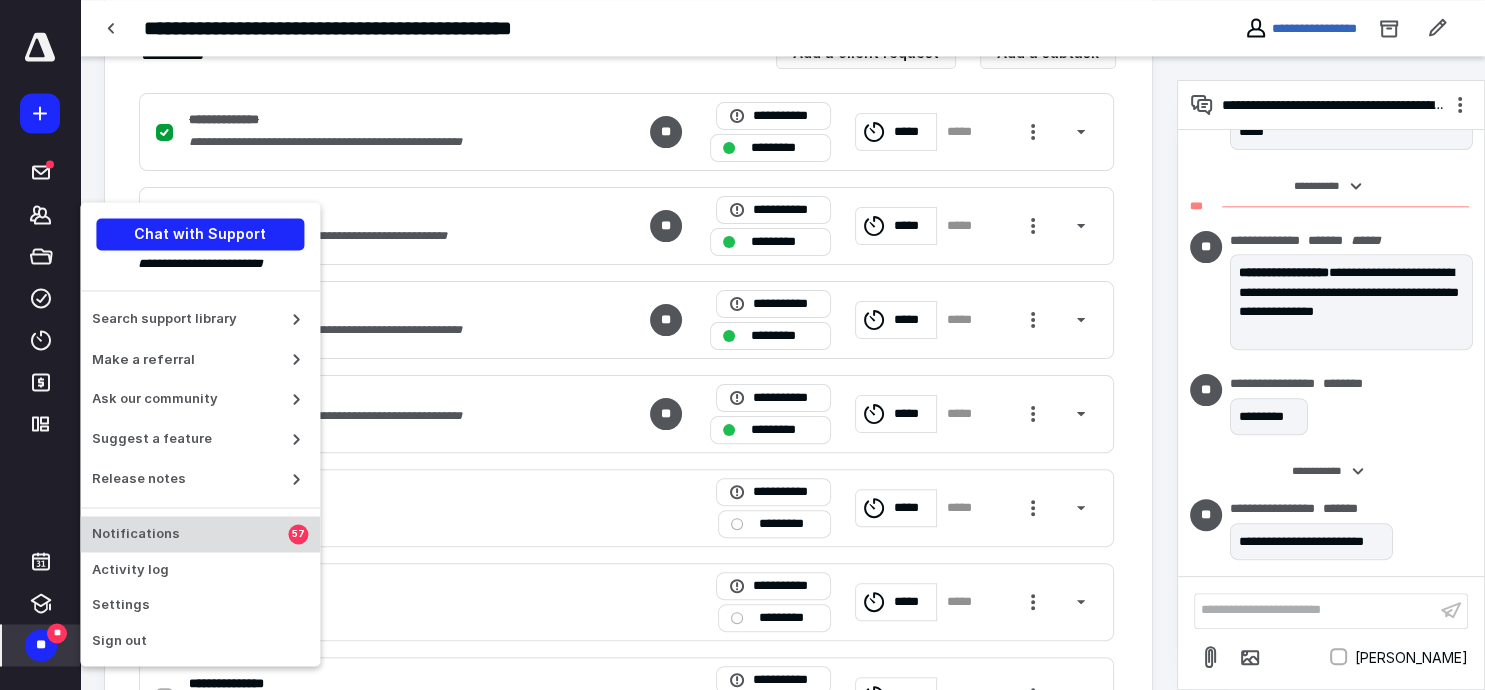 click on "Notifications" at bounding box center [190, 534] 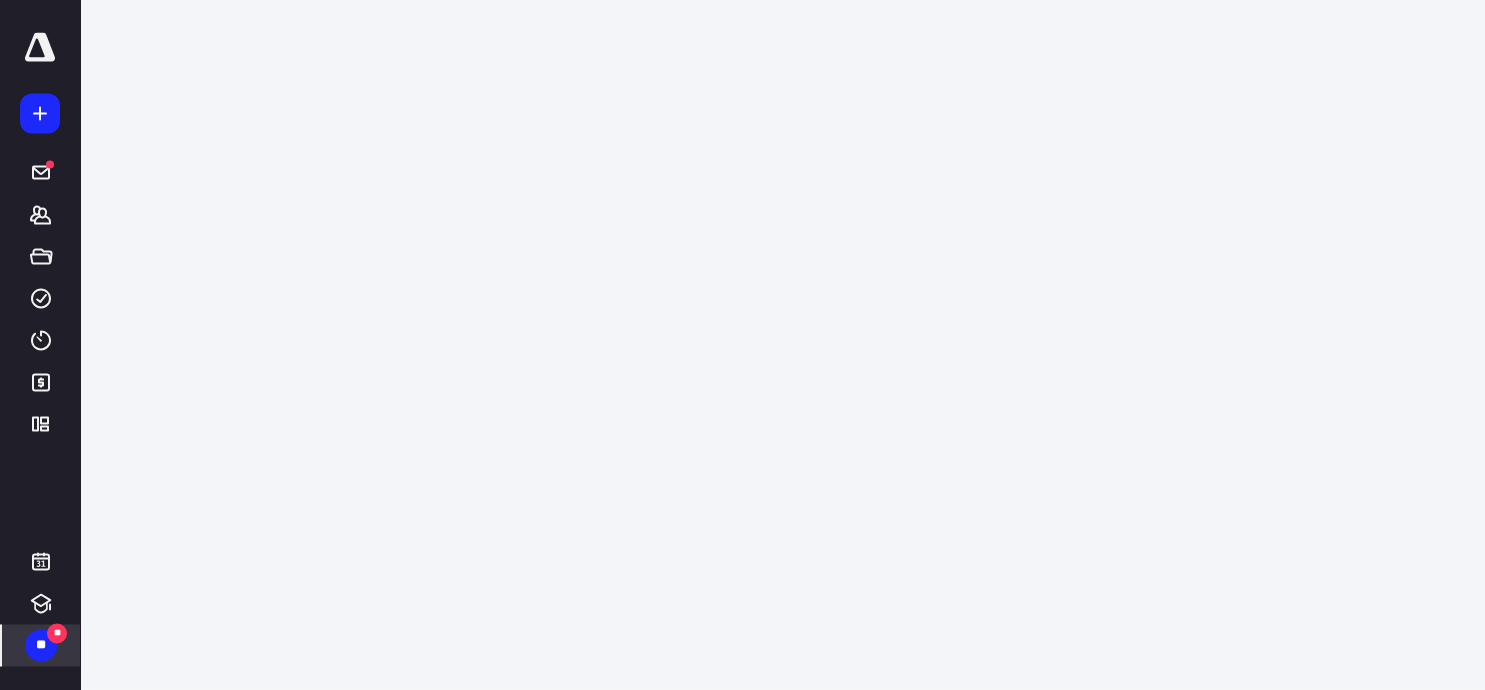 scroll, scrollTop: 0, scrollLeft: 0, axis: both 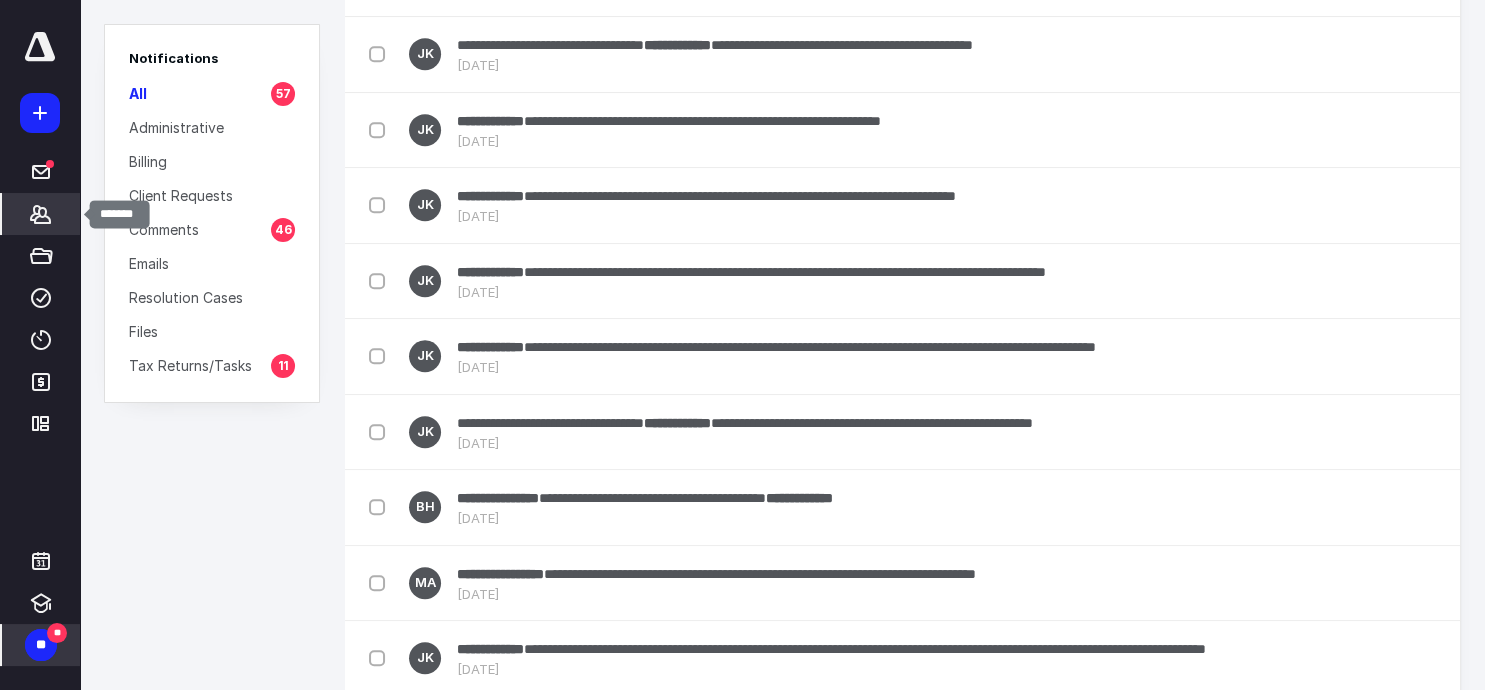 click 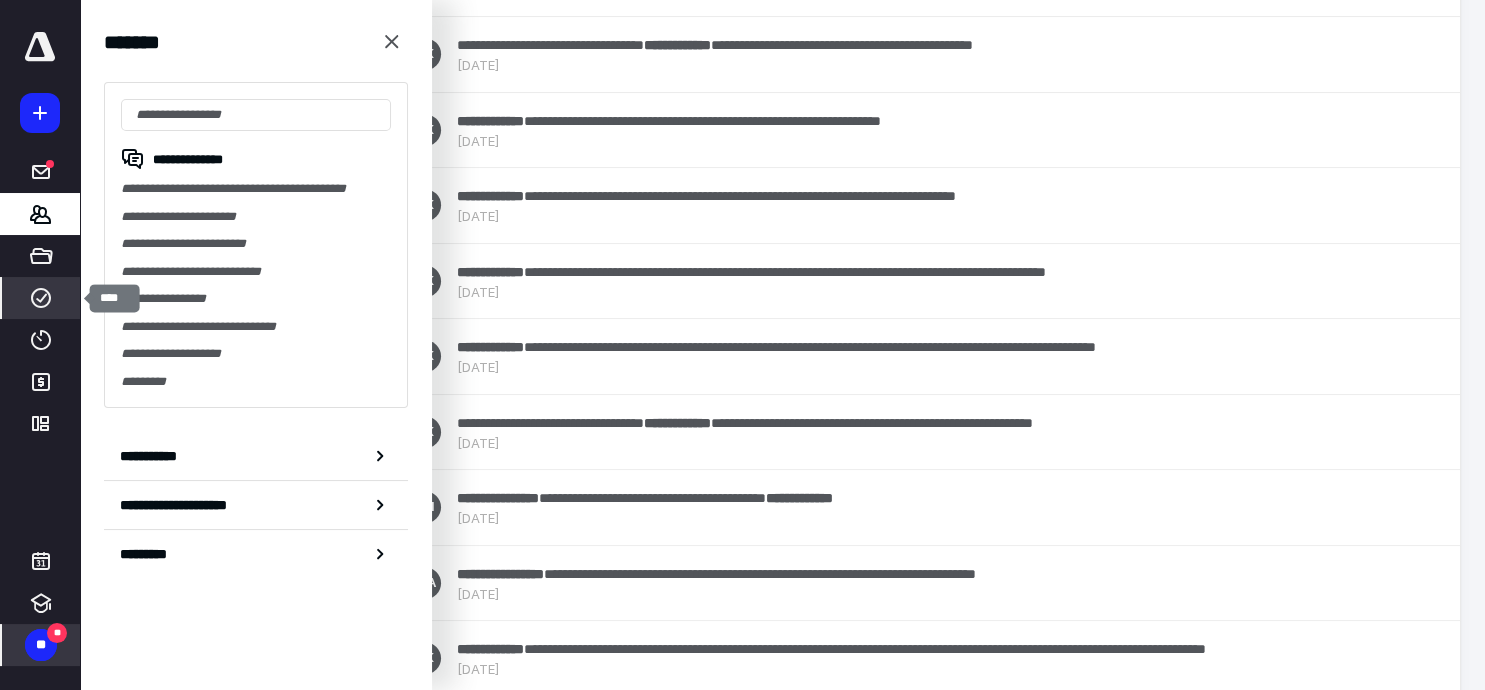 click 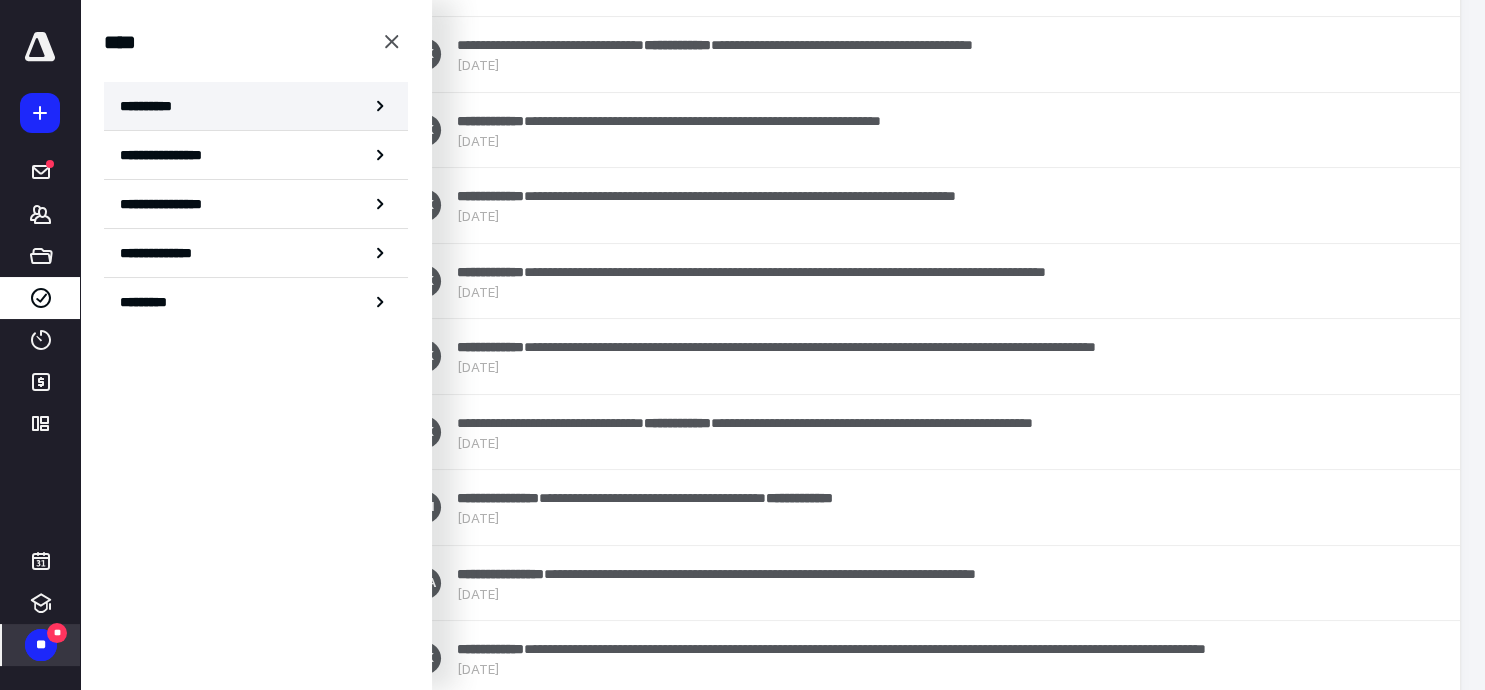 click on "**********" at bounding box center [256, 106] 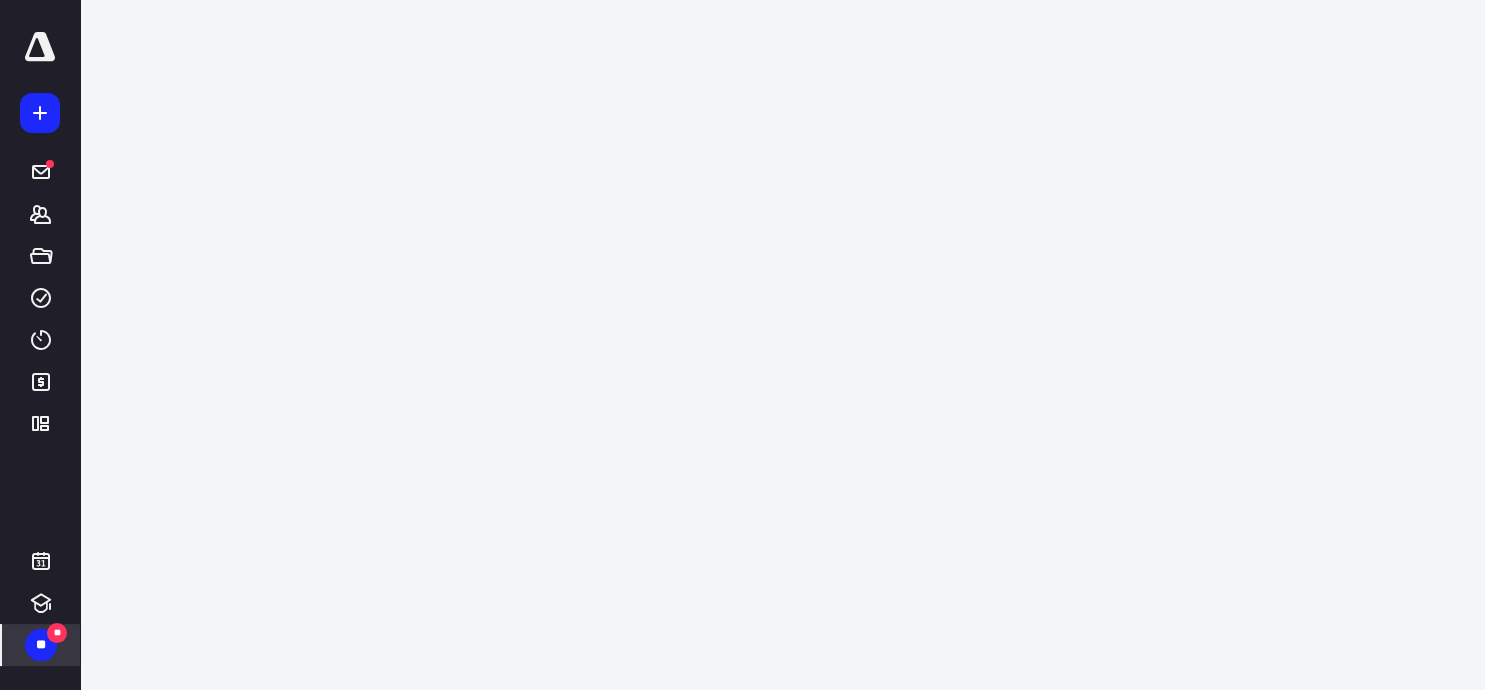 scroll, scrollTop: 0, scrollLeft: 0, axis: both 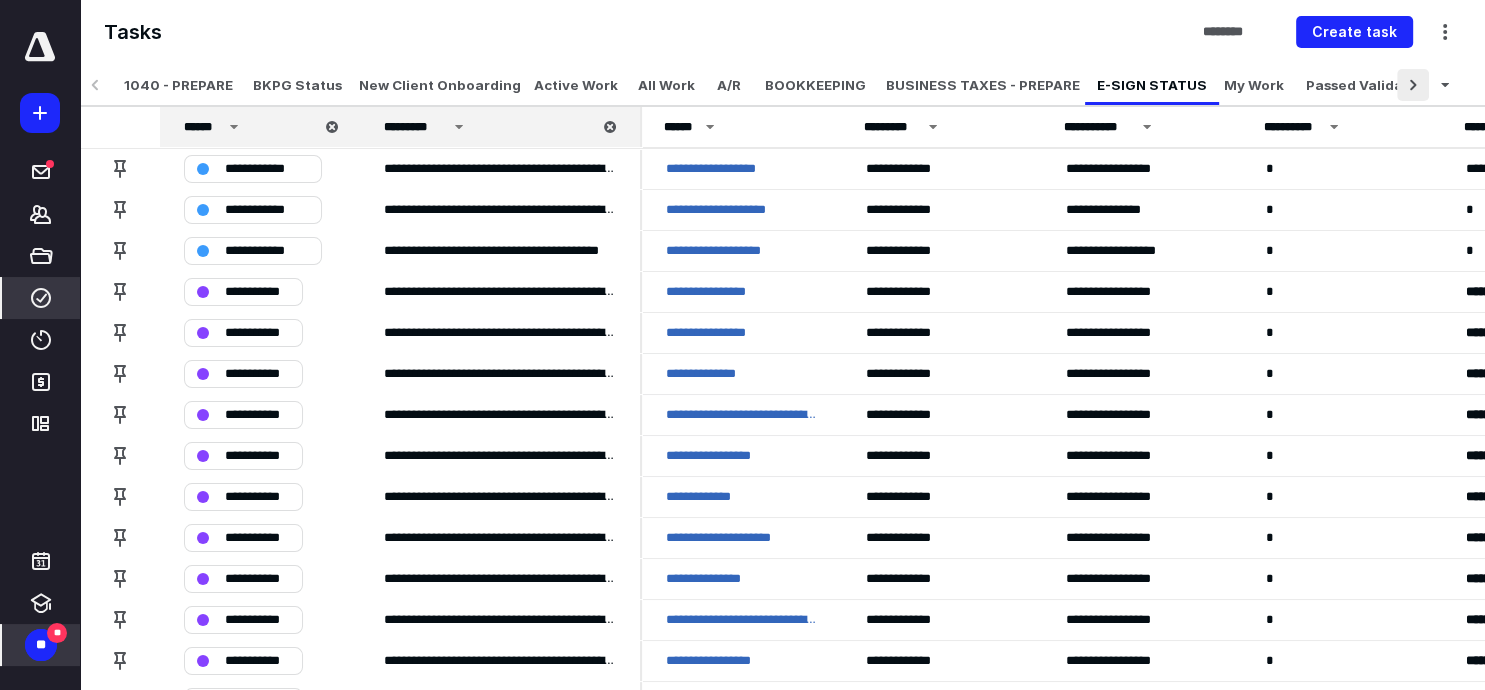click at bounding box center (1413, 85) 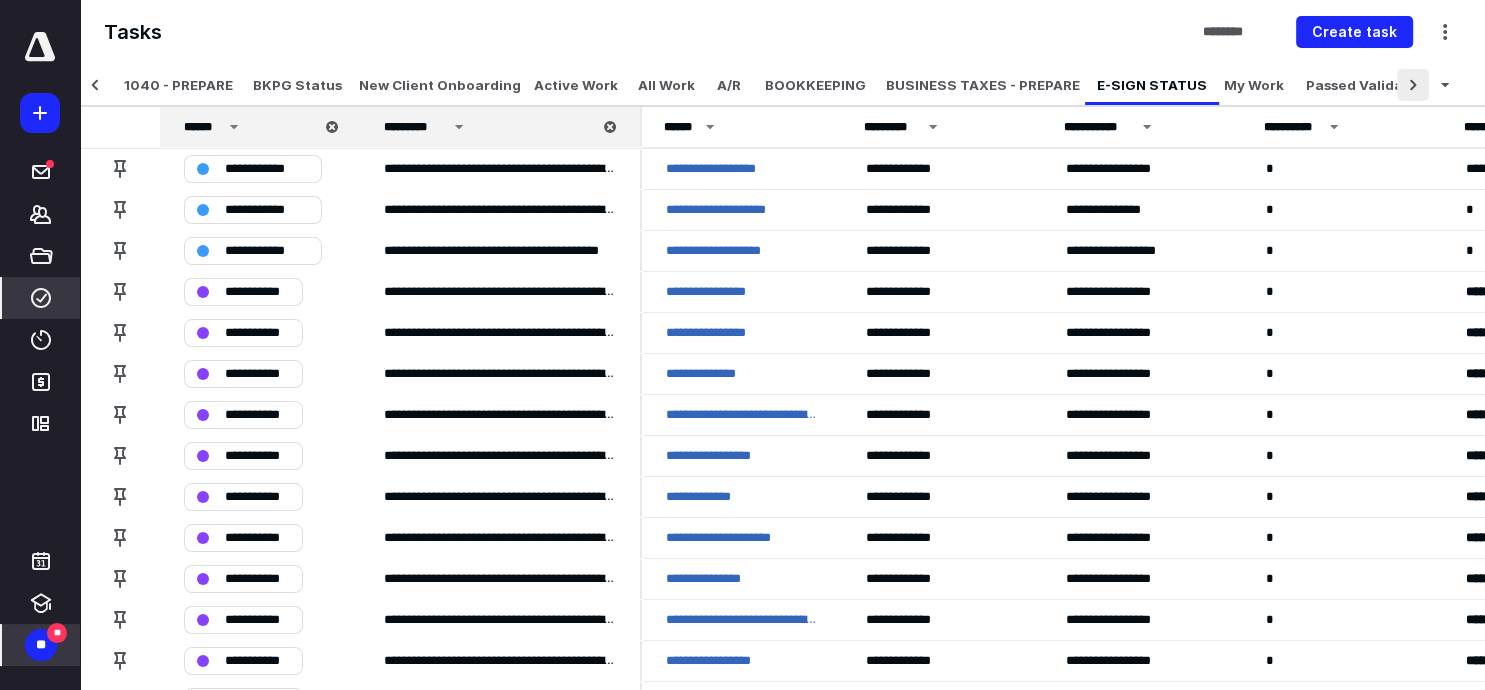scroll, scrollTop: 0, scrollLeft: 129, axis: horizontal 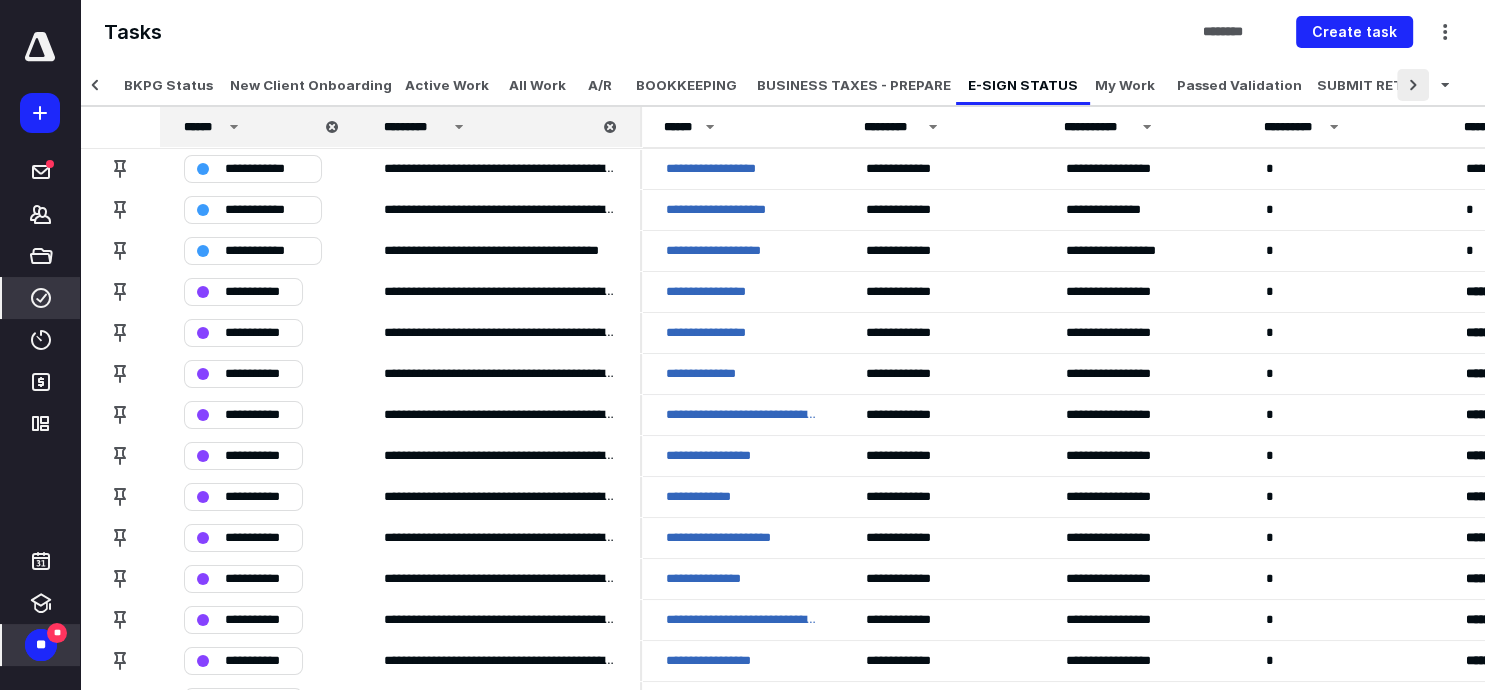 click at bounding box center (1413, 85) 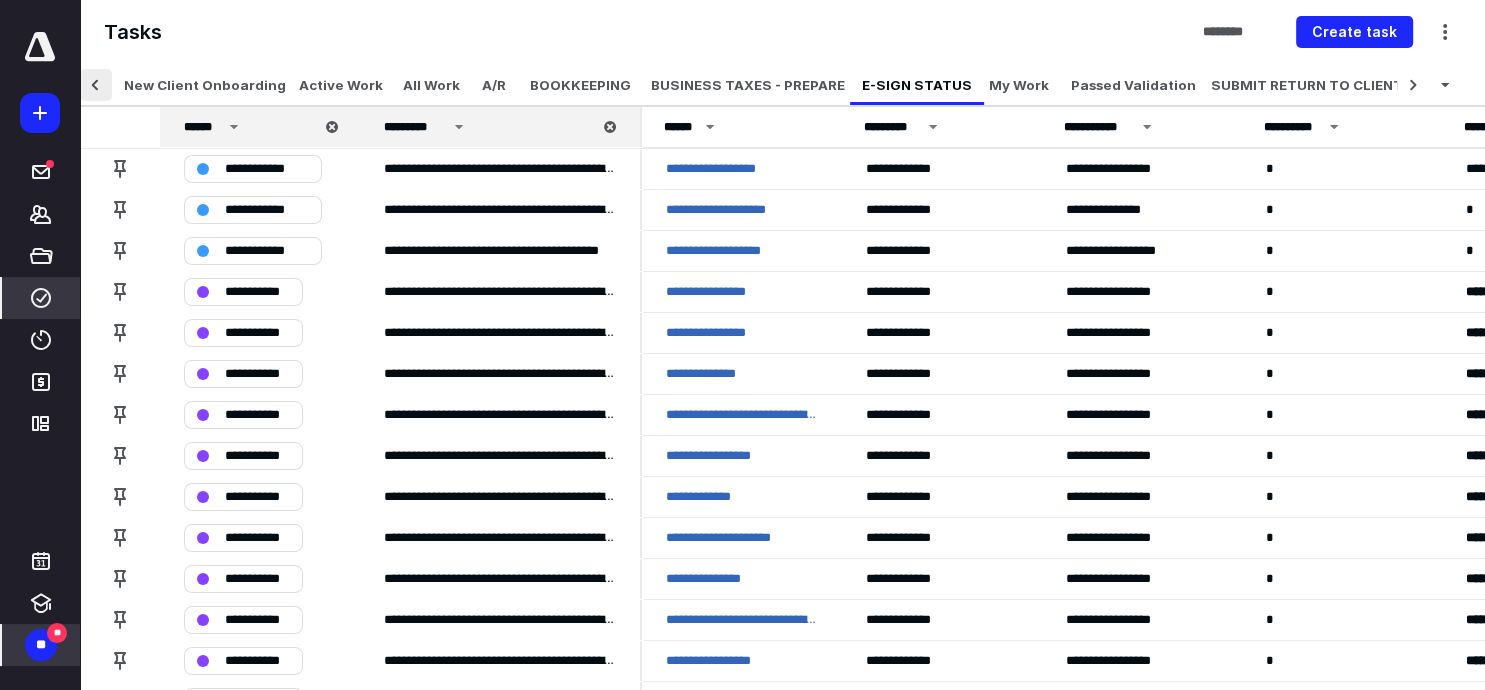 click at bounding box center (96, 85) 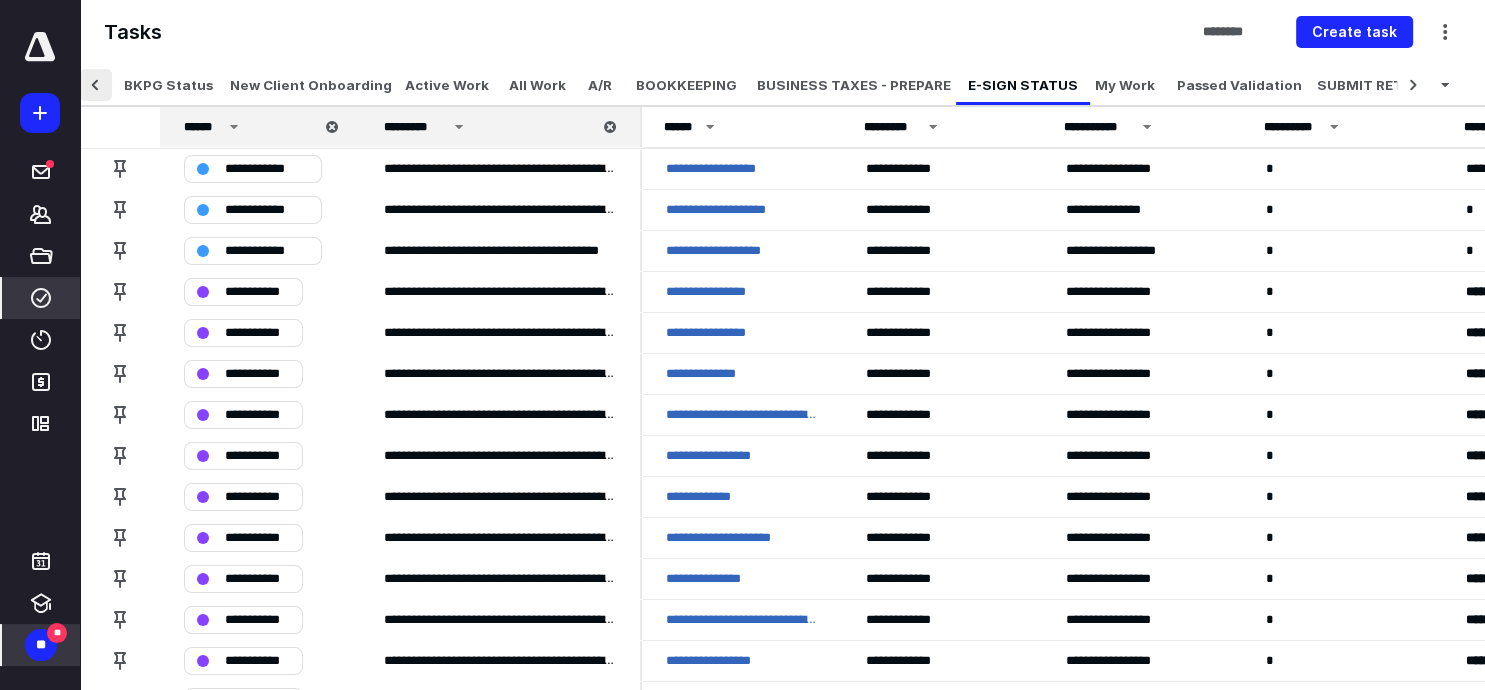 click at bounding box center (96, 85) 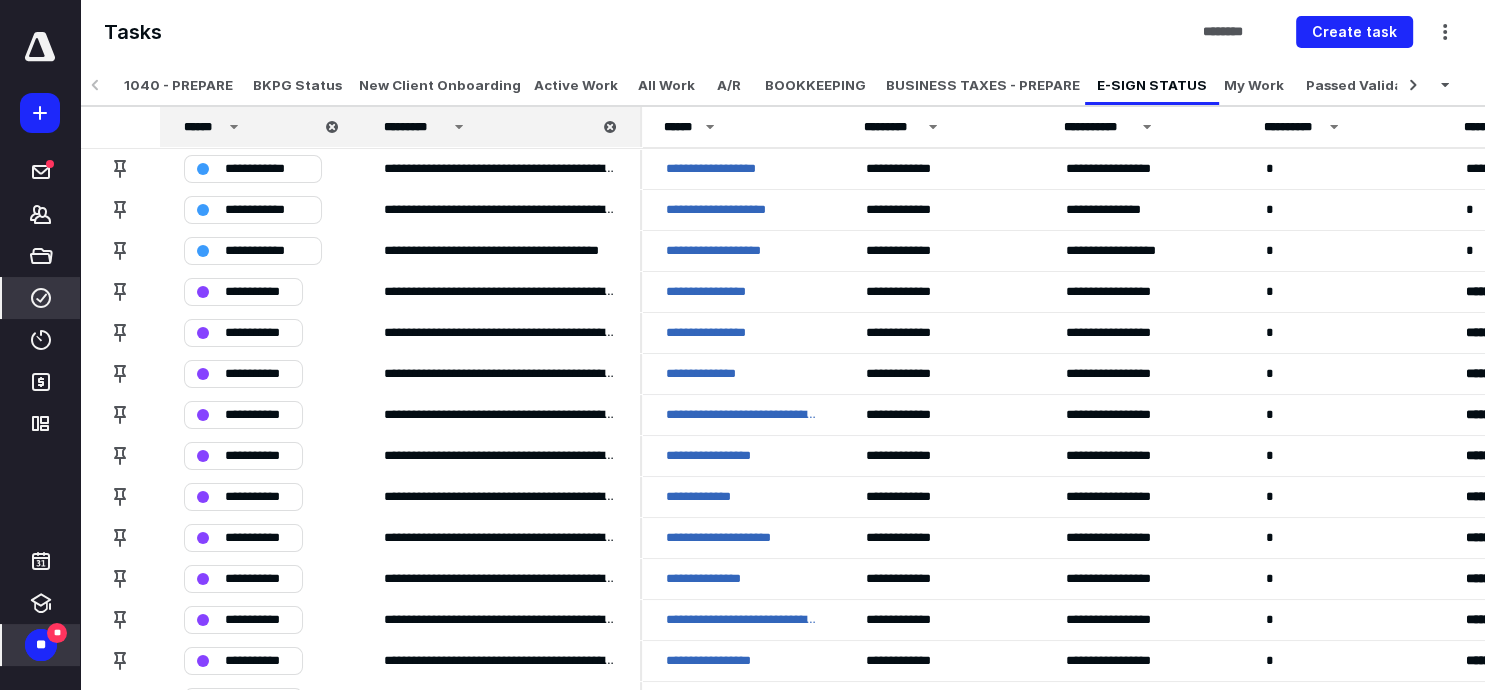 click 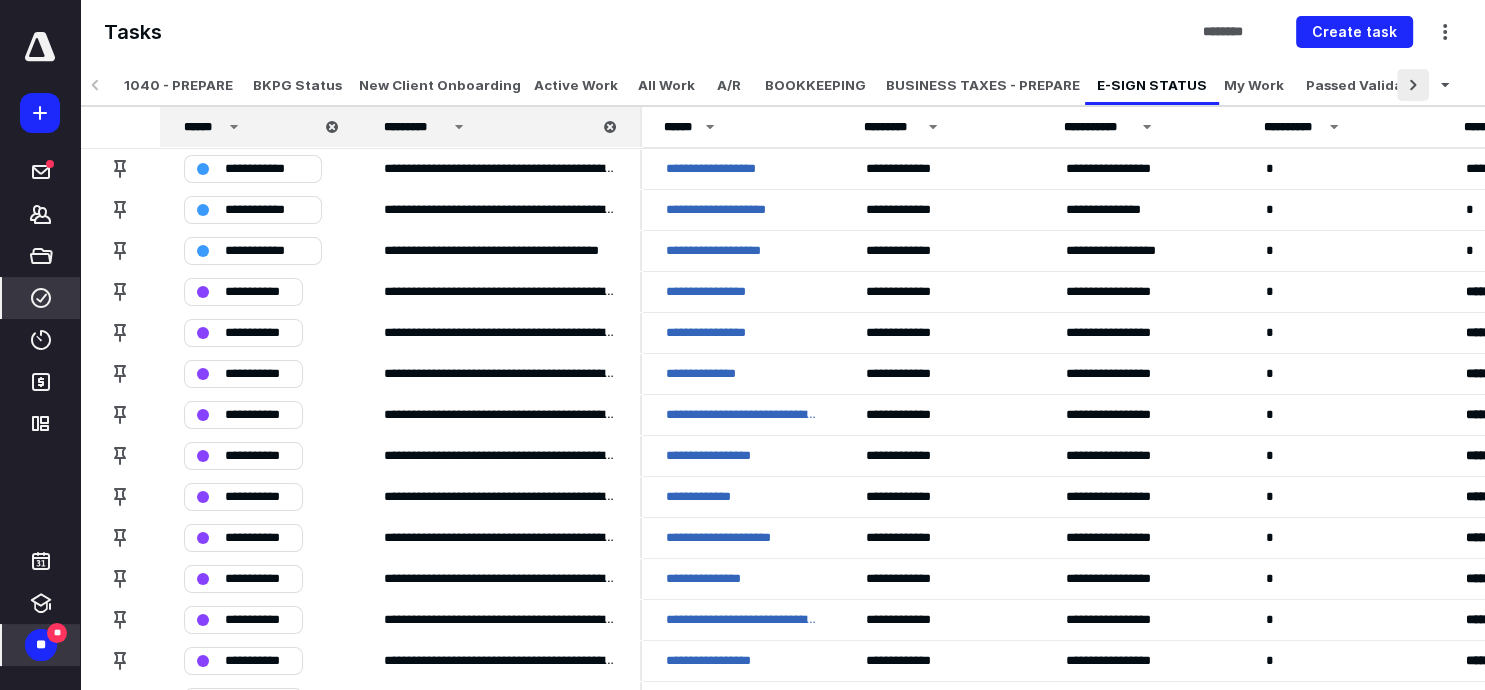 click at bounding box center [1413, 85] 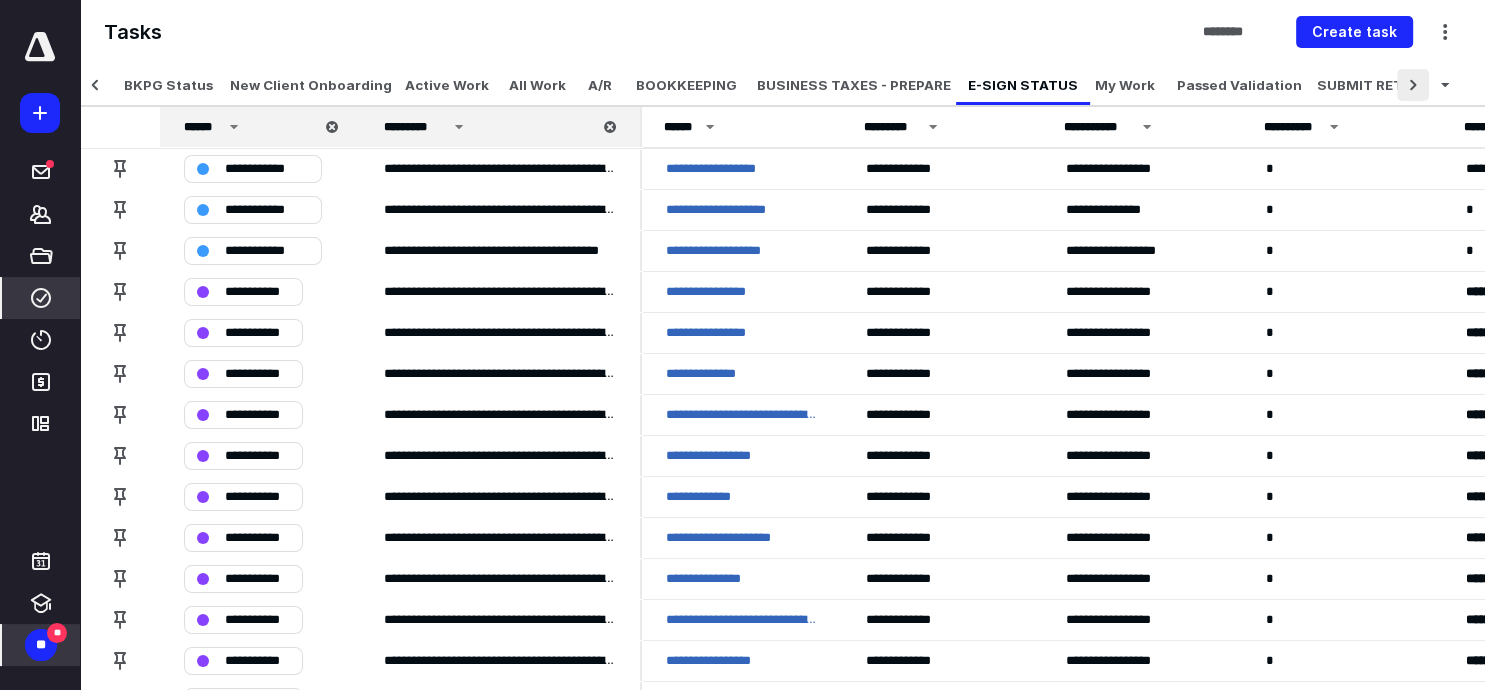 click at bounding box center [1413, 85] 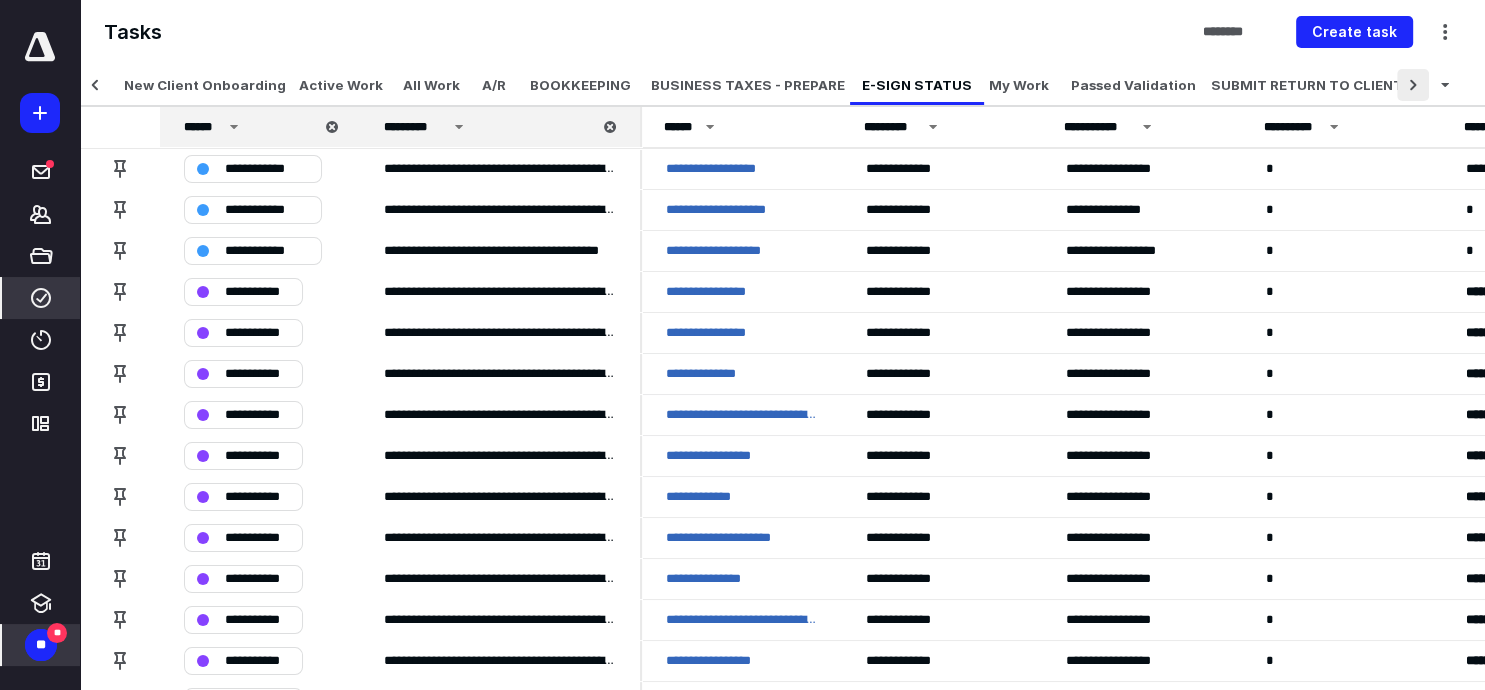 click at bounding box center [1413, 85] 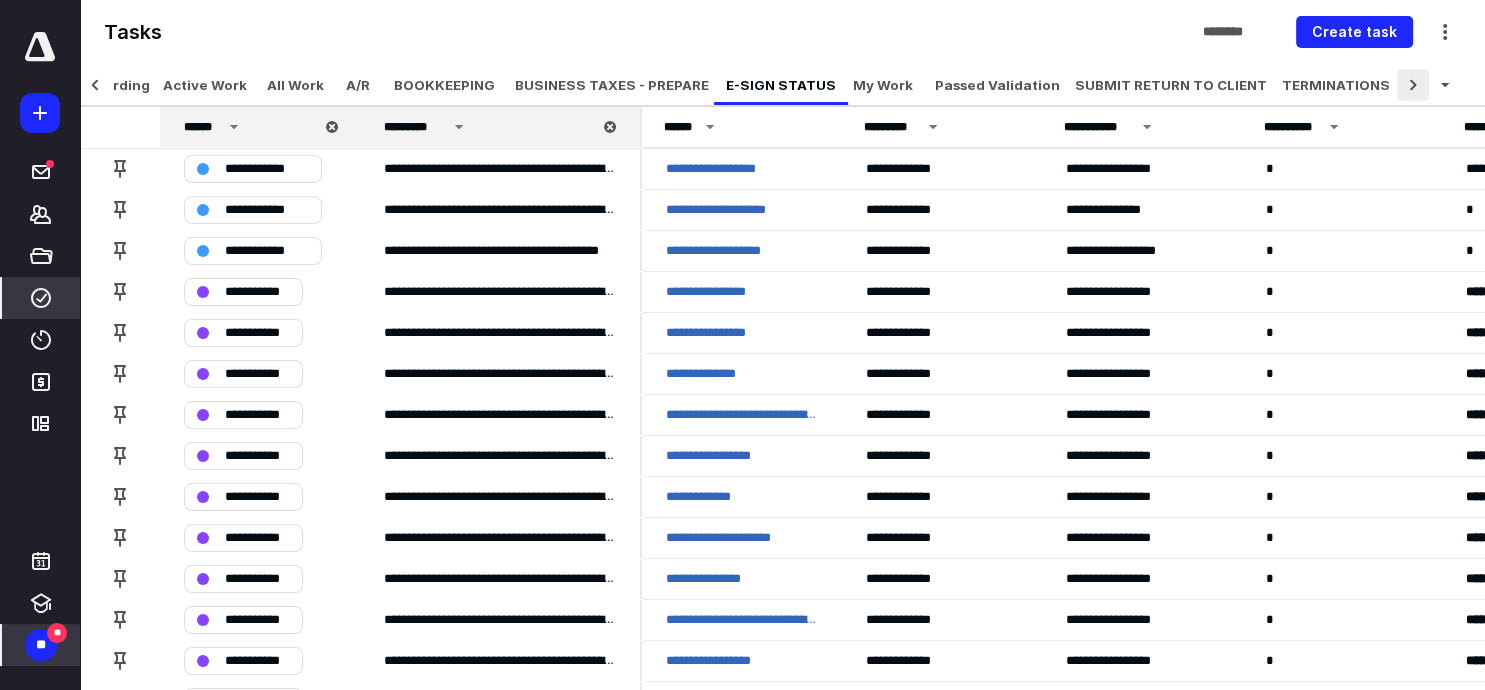 click 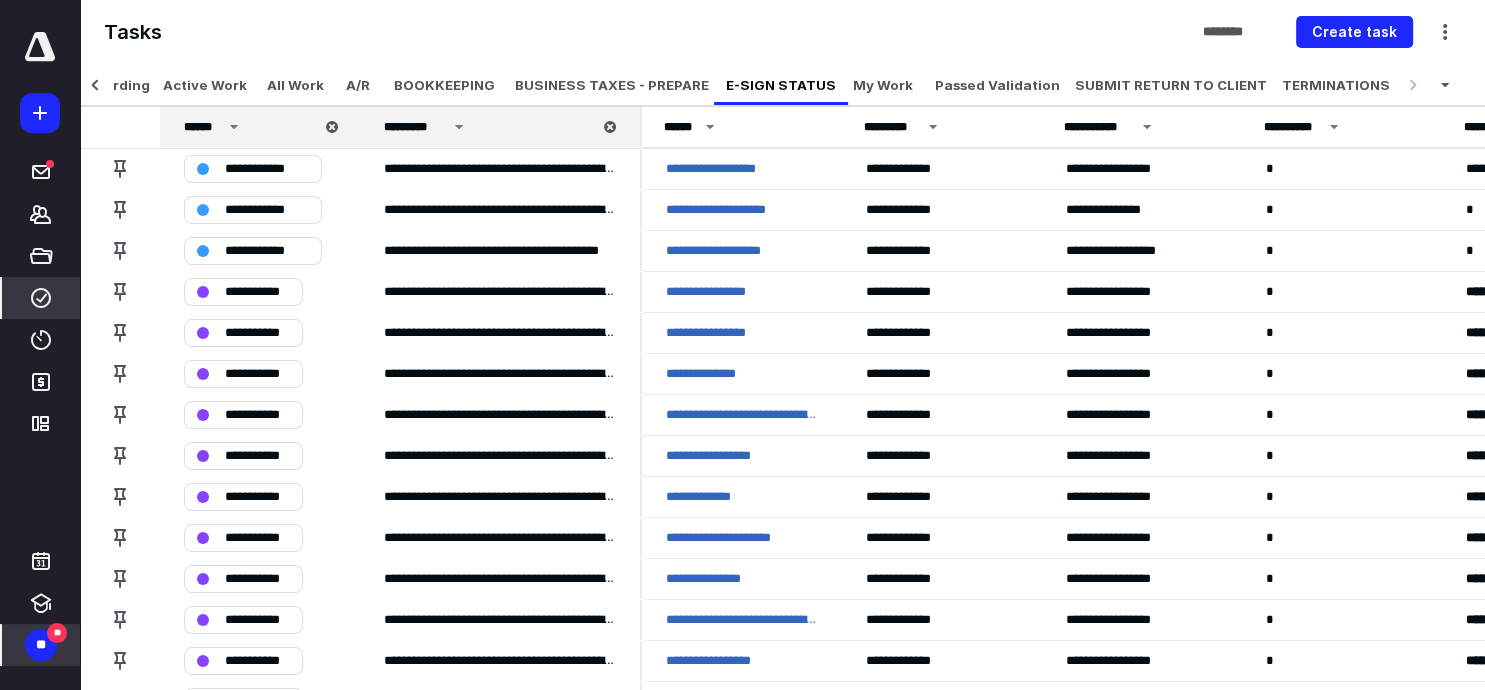 click 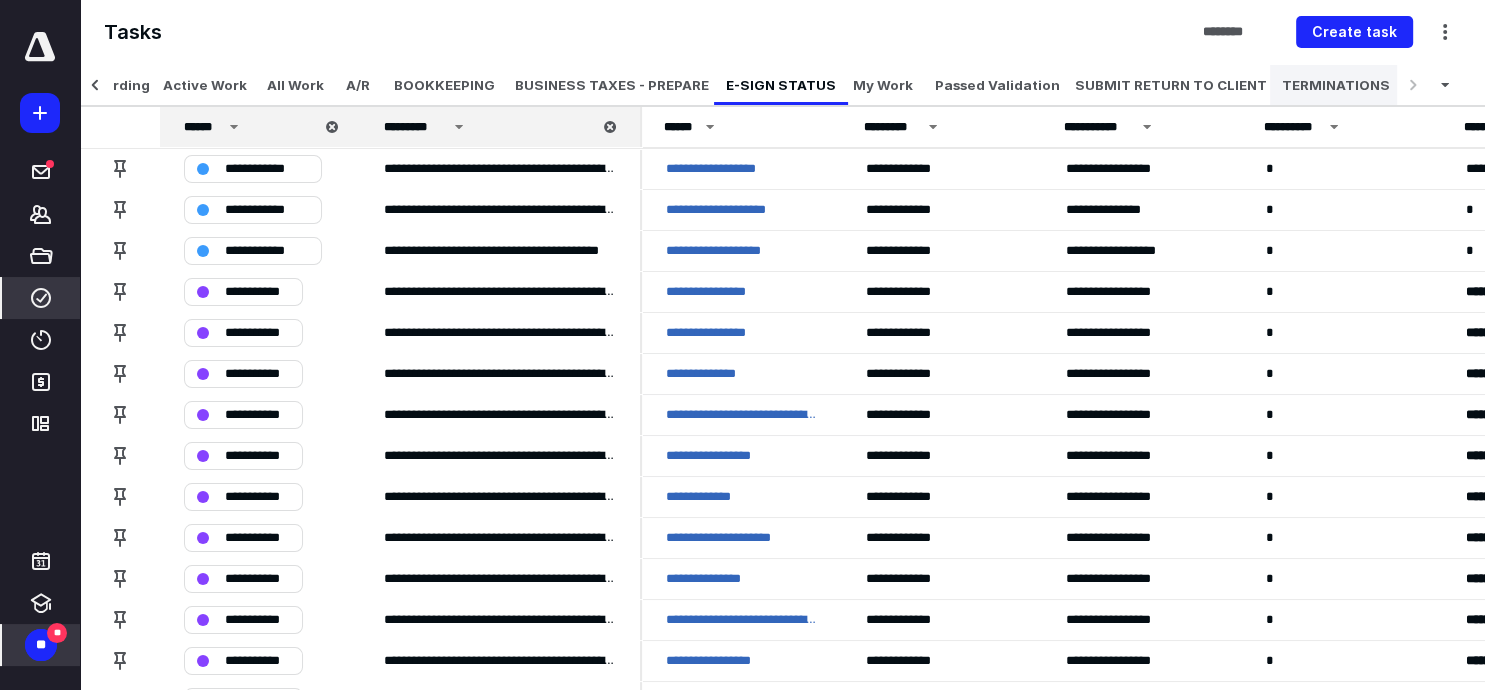 drag, startPoint x: 1415, startPoint y: 86, endPoint x: 1338, endPoint y: 76, distance: 77.64664 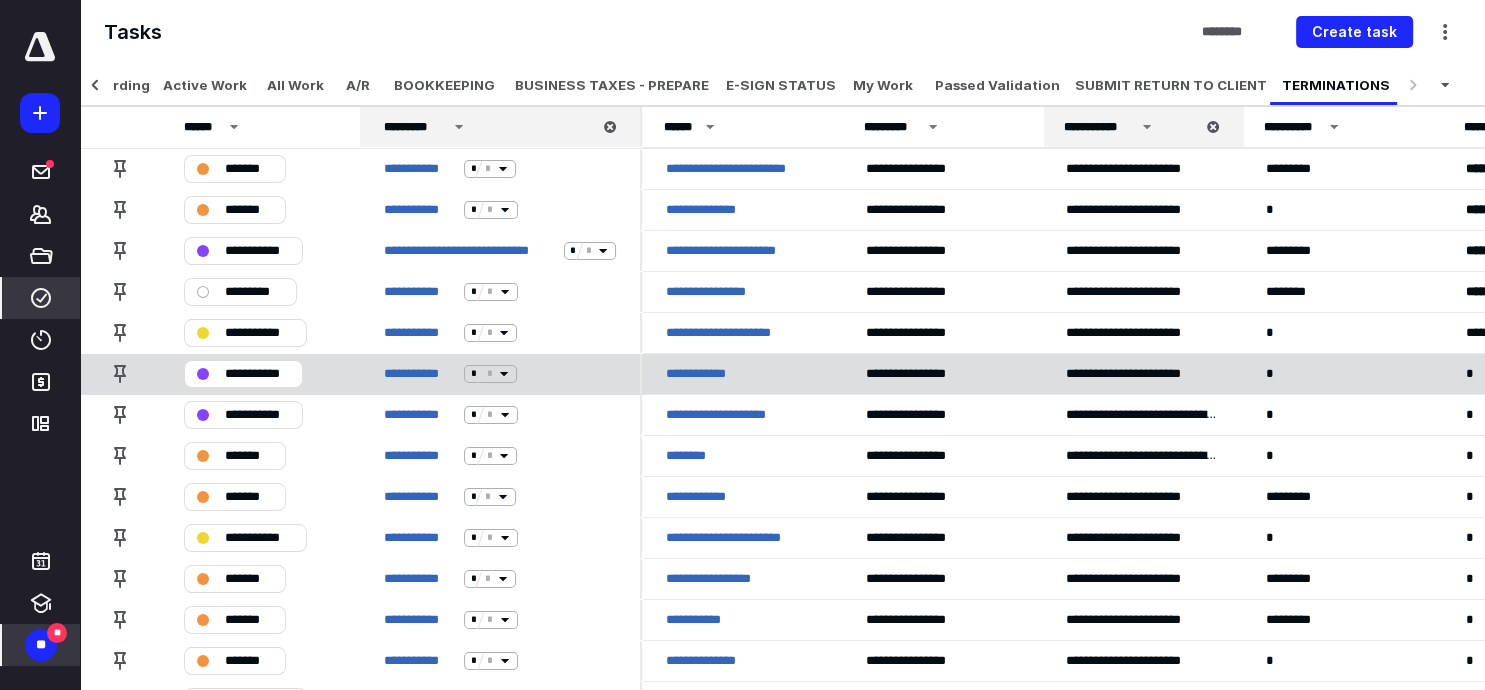click on "**********" at bounding box center (711, 374) 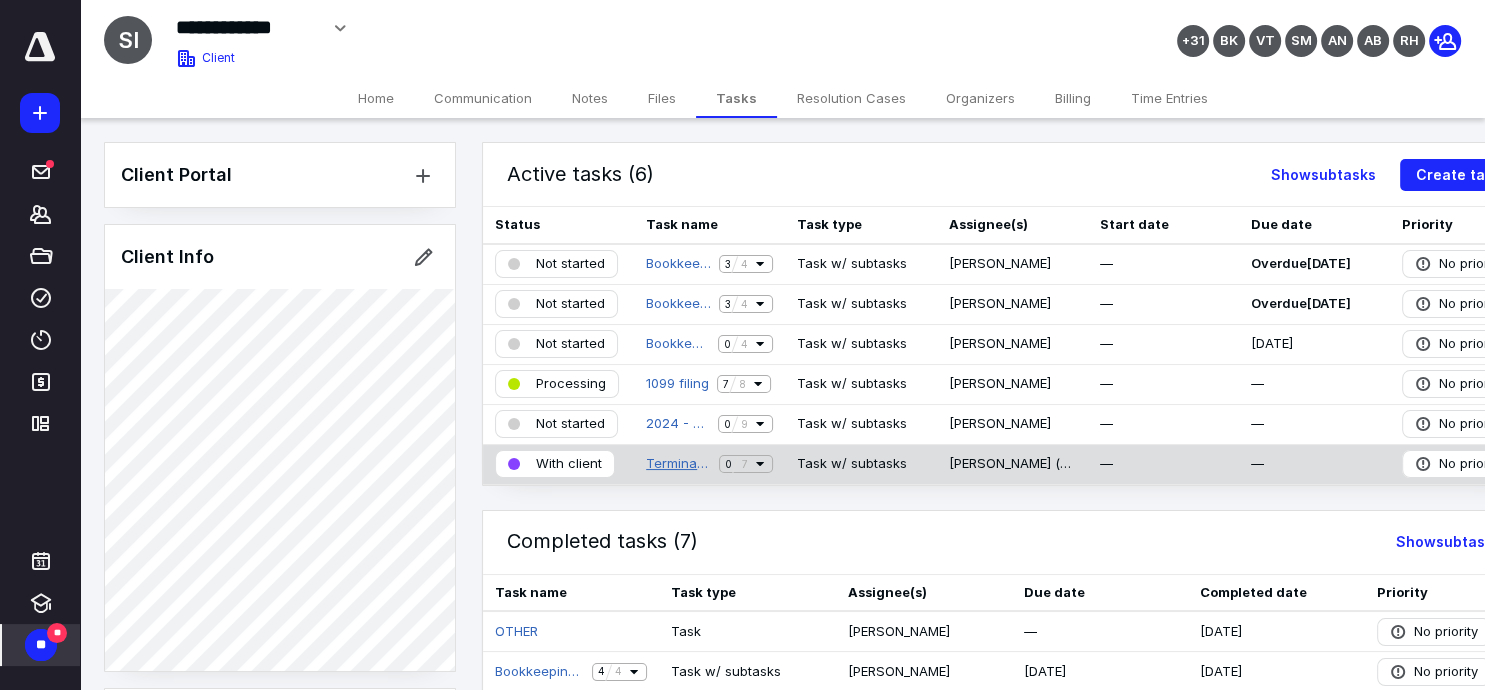 click on "Termination" at bounding box center [678, 464] 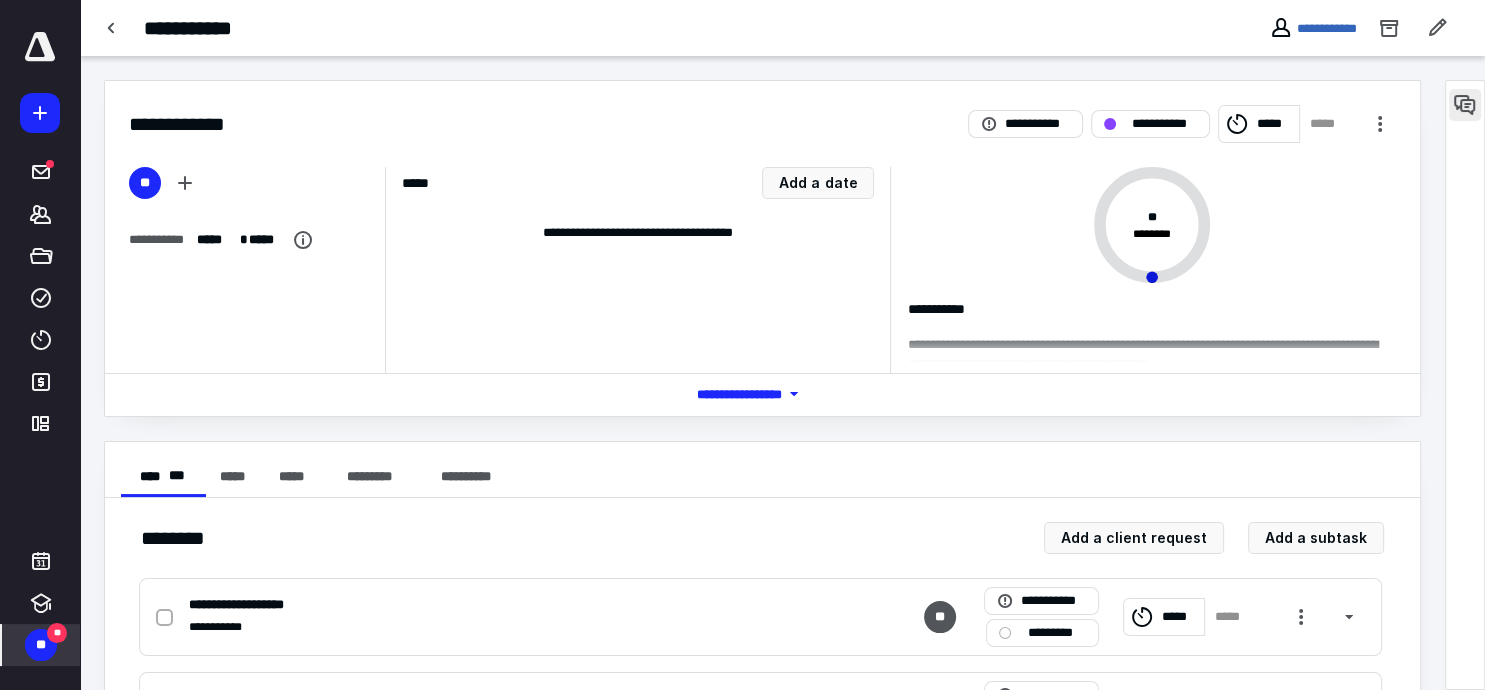 click at bounding box center (1465, 105) 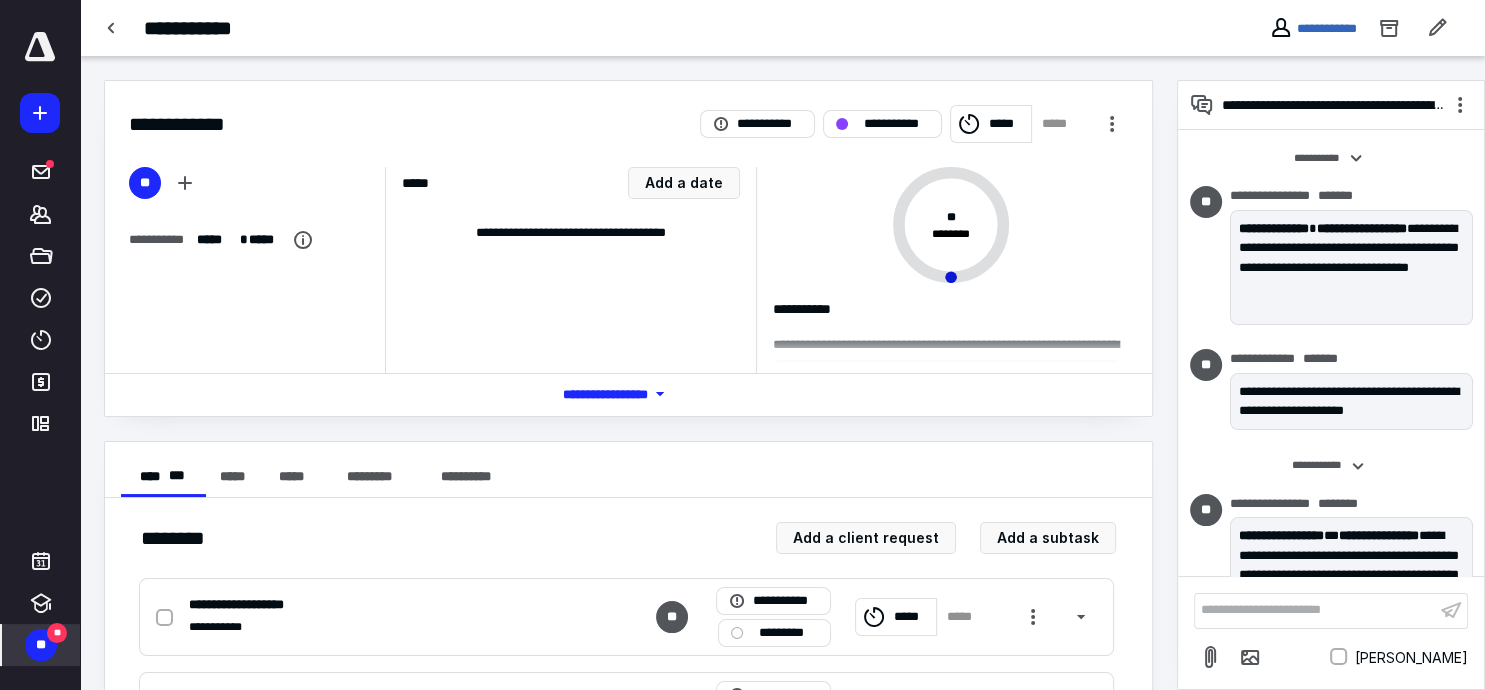 scroll, scrollTop: 1660, scrollLeft: 0, axis: vertical 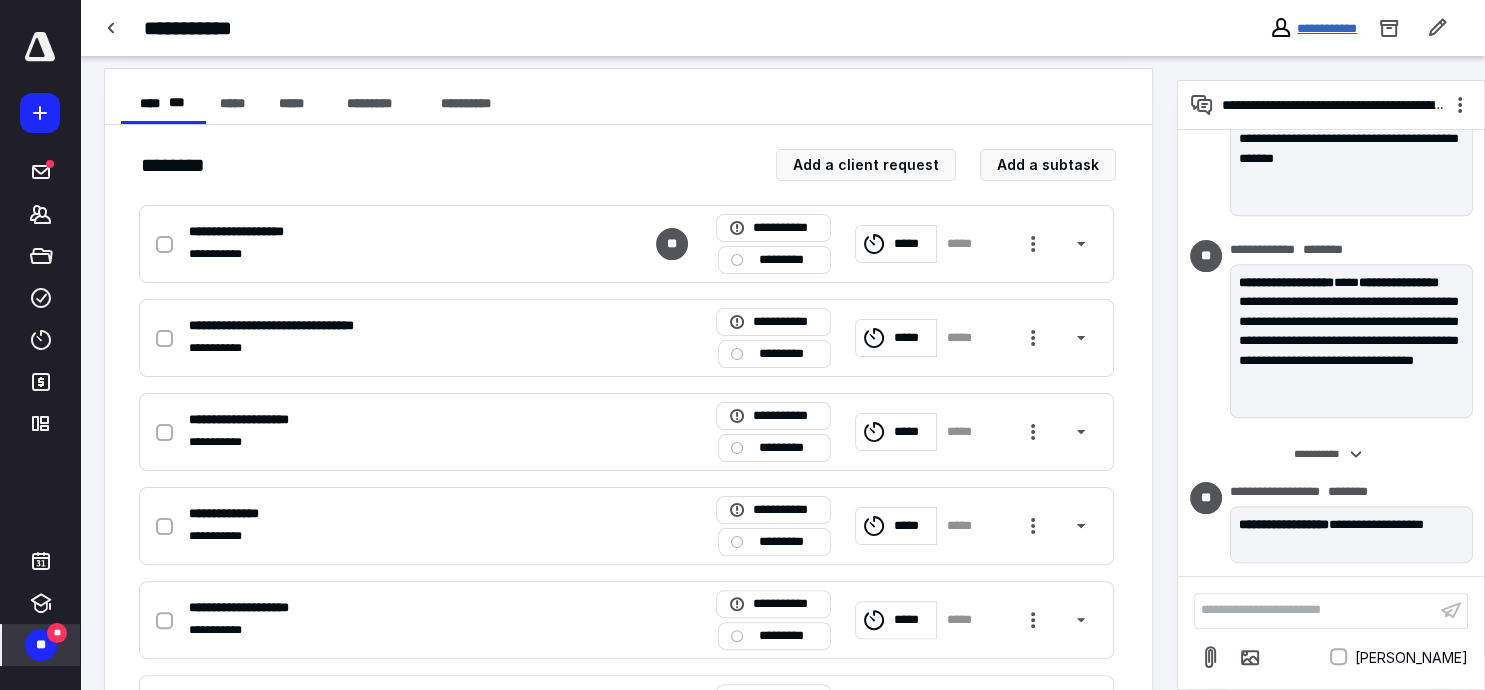 click on "**********" at bounding box center (1327, 28) 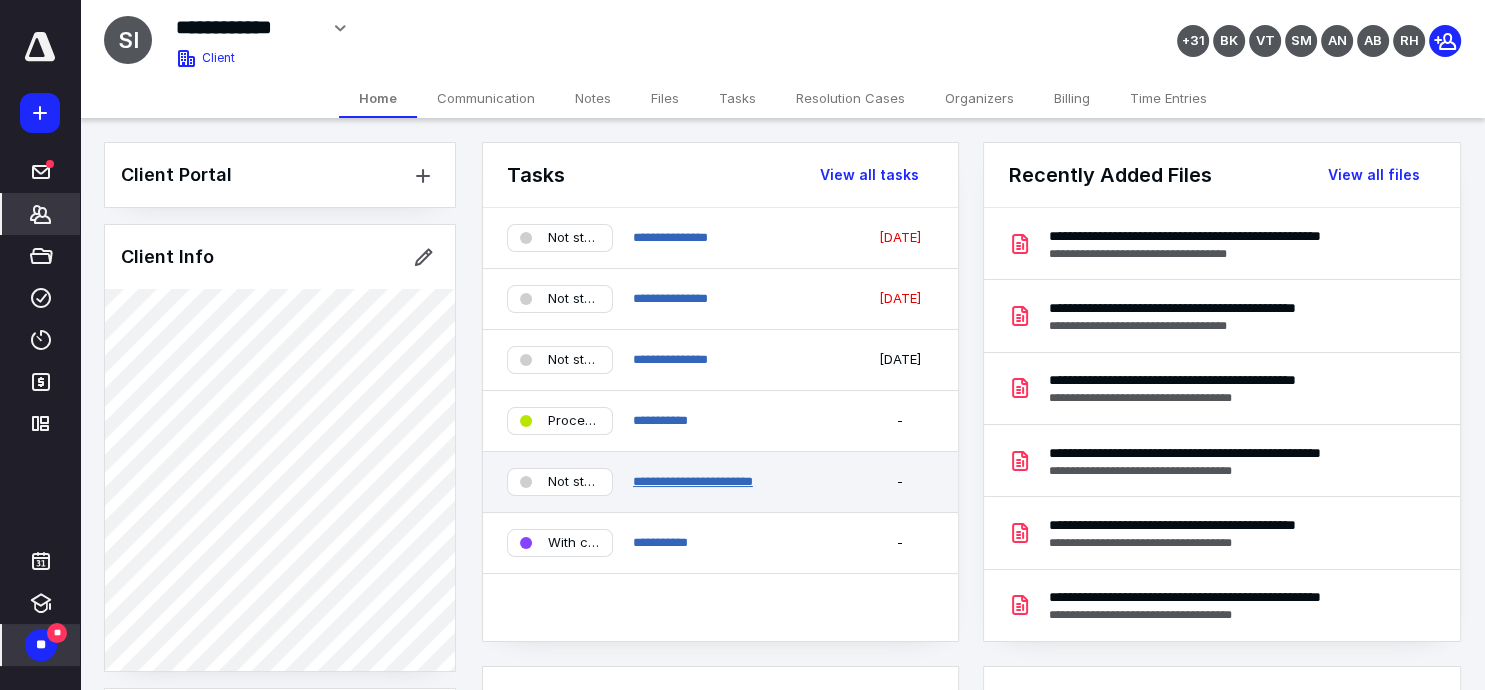 click on "**********" at bounding box center [693, 481] 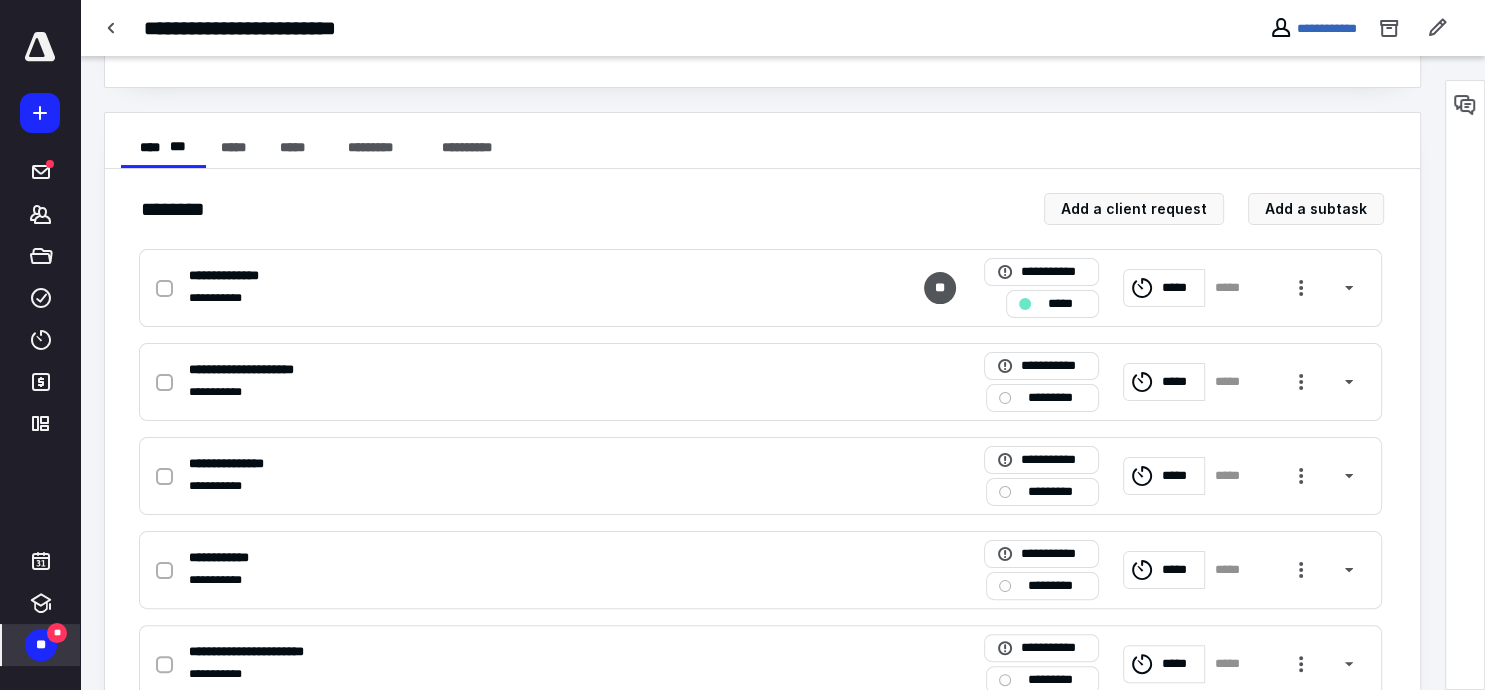 scroll, scrollTop: 330, scrollLeft: 0, axis: vertical 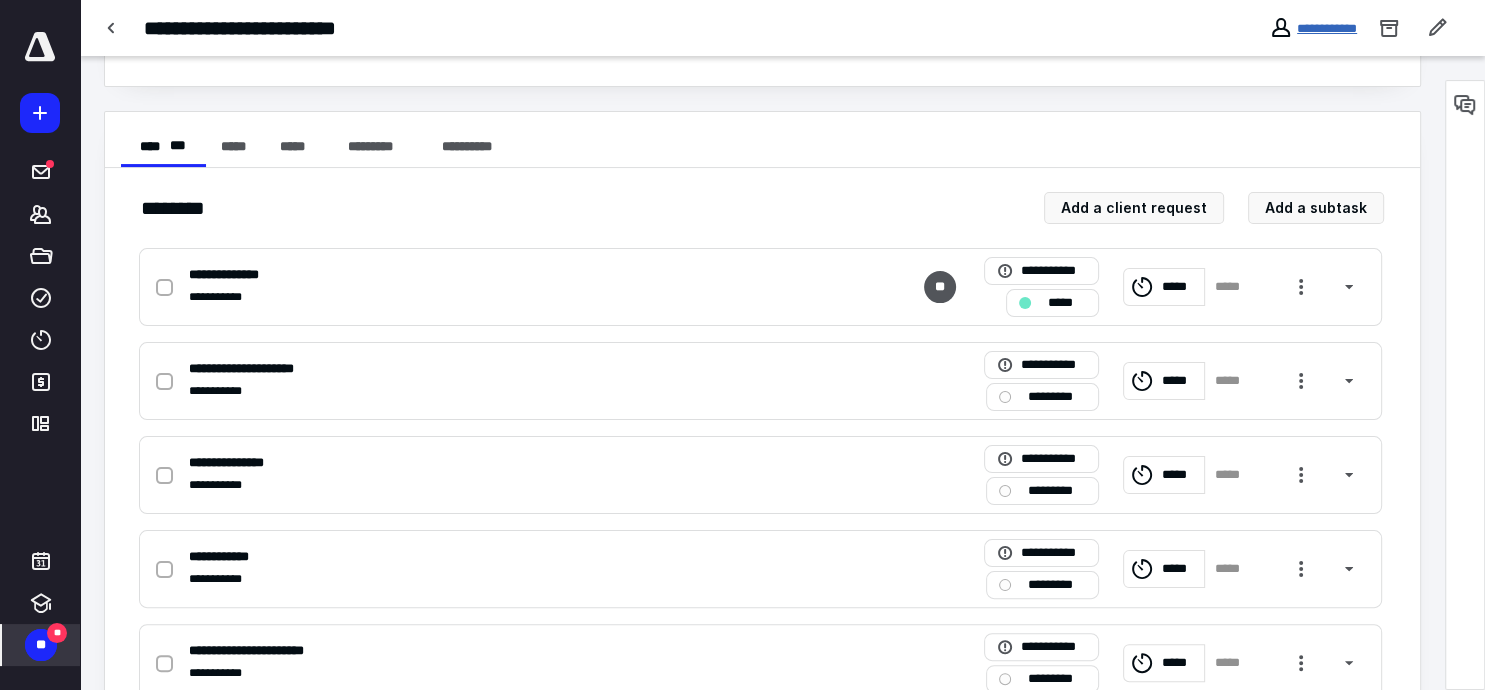 click on "**********" at bounding box center (1327, 28) 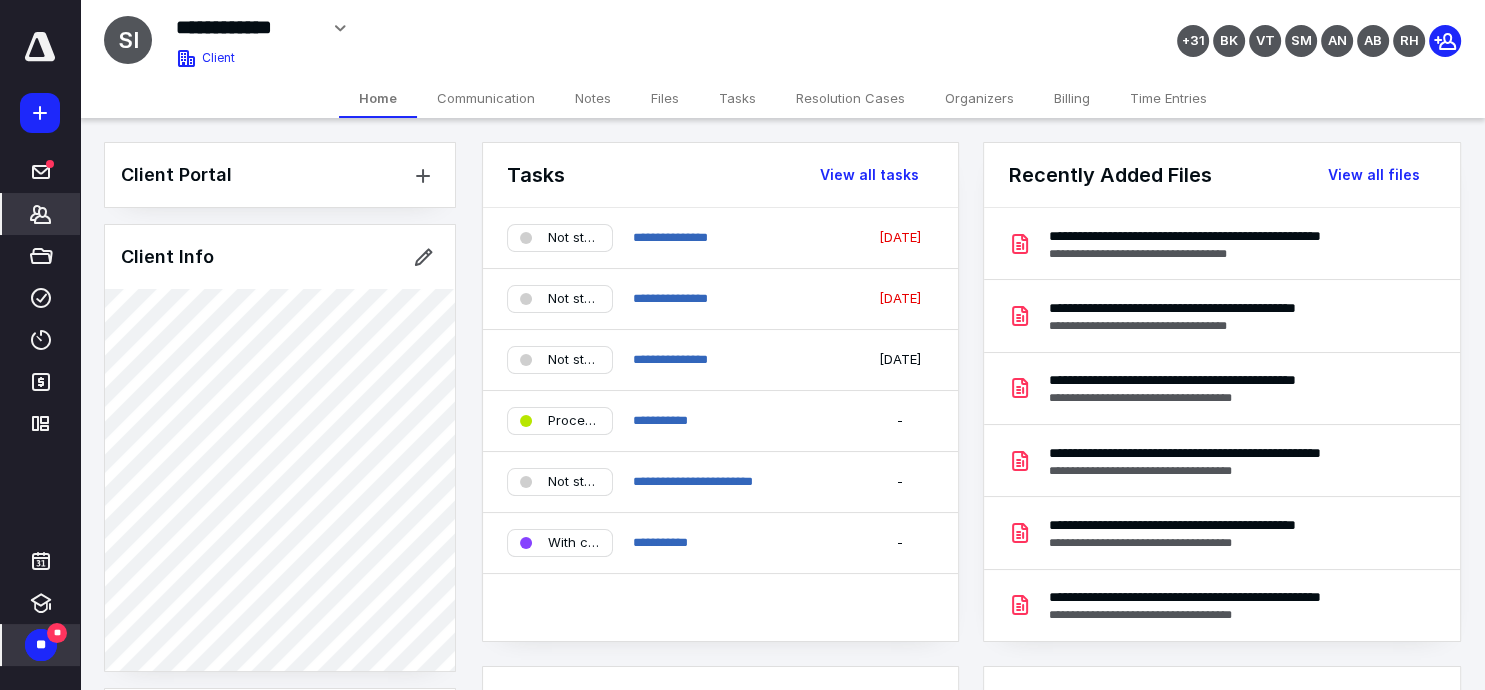 click on "**" at bounding box center [41, 645] 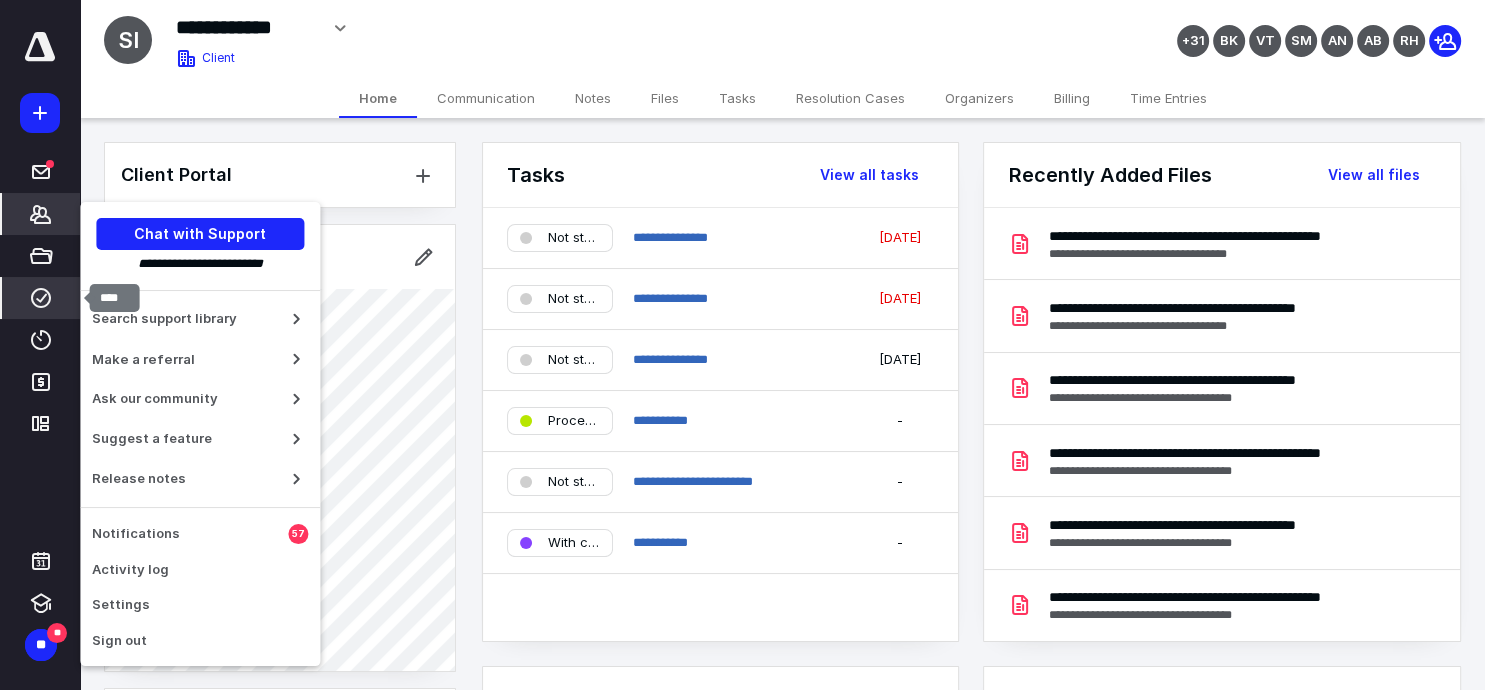 click on "****" at bounding box center [41, 298] 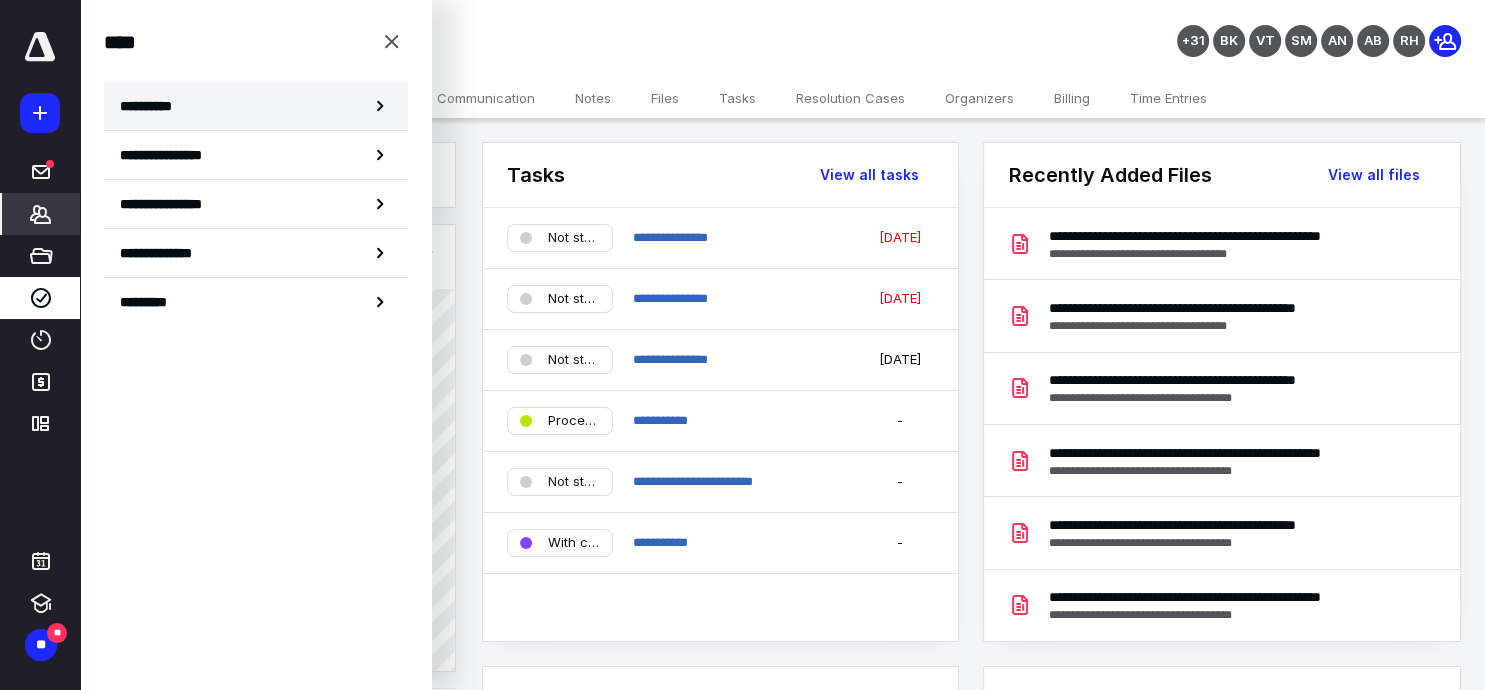 click on "**********" at bounding box center [256, 106] 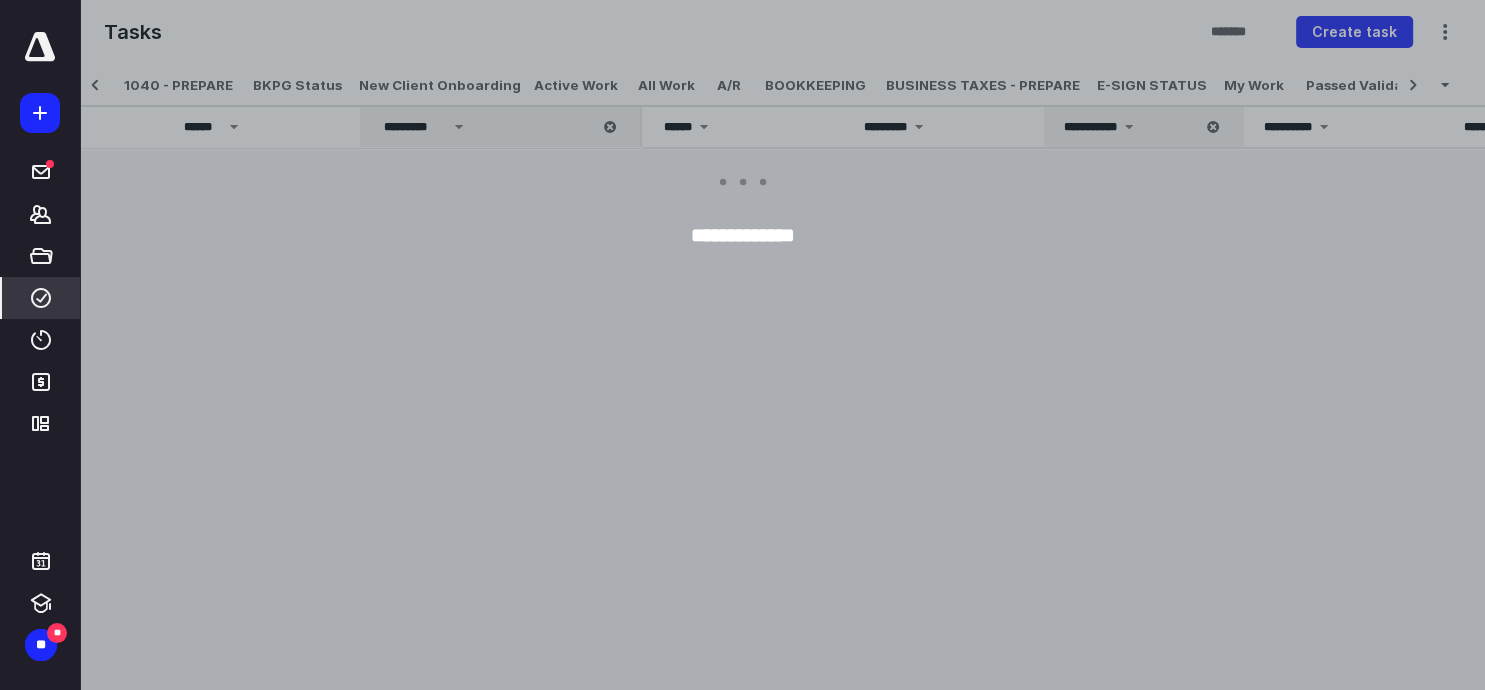 scroll, scrollTop: 0, scrollLeft: 371, axis: horizontal 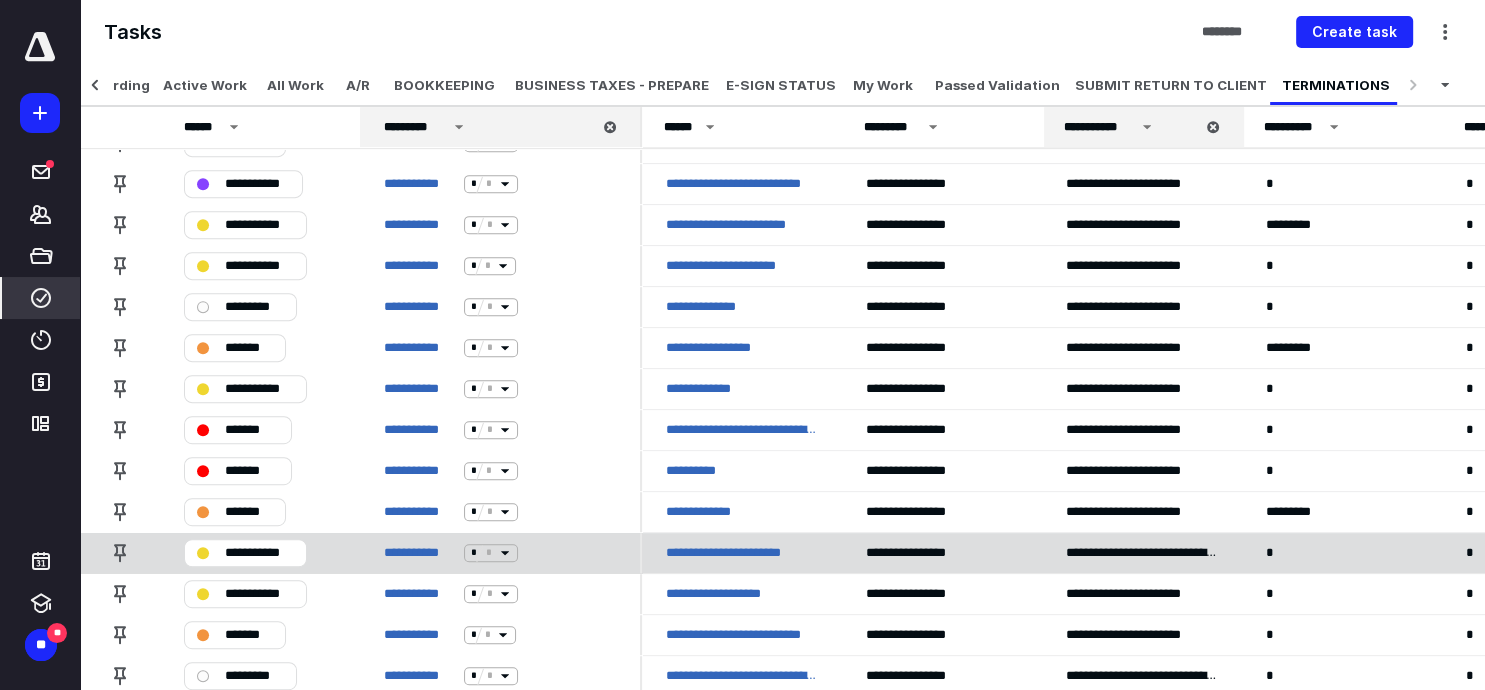click on "**********" at bounding box center [742, 553] 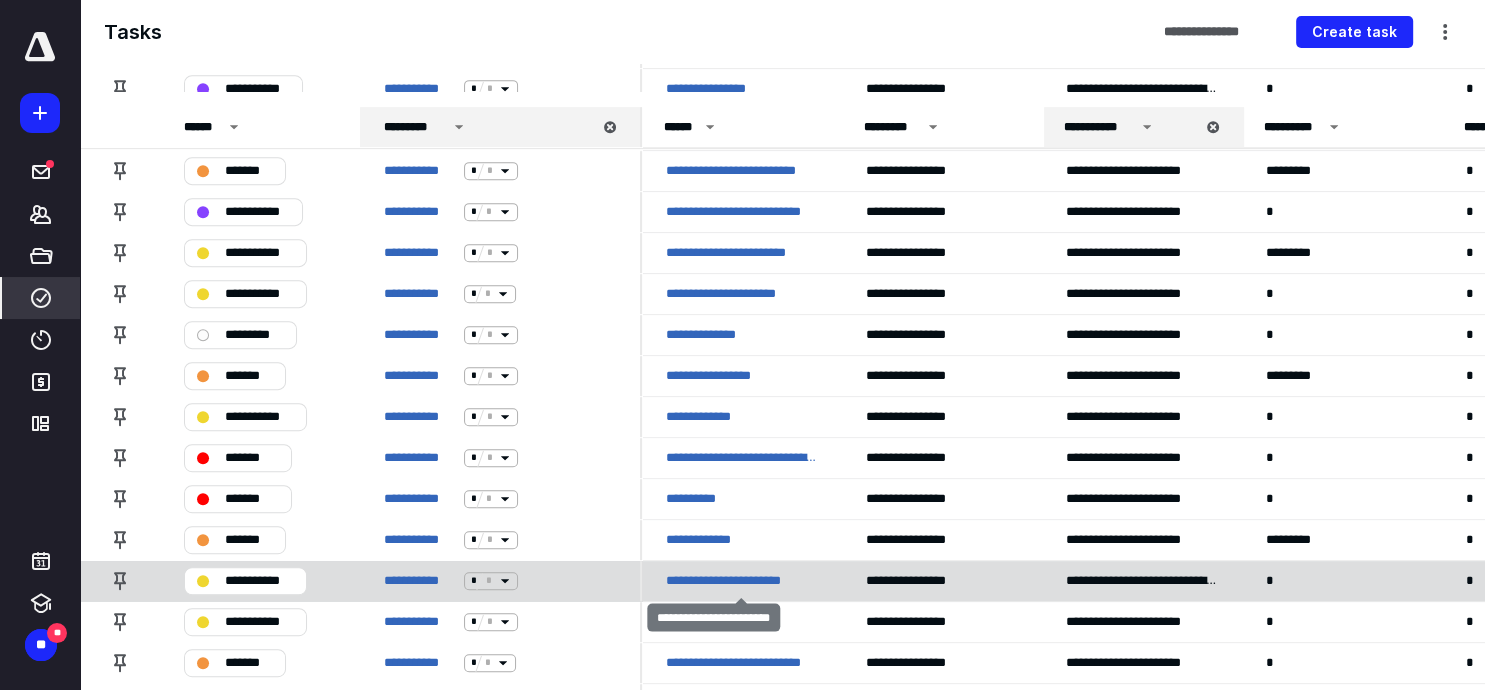 scroll, scrollTop: 0, scrollLeft: 0, axis: both 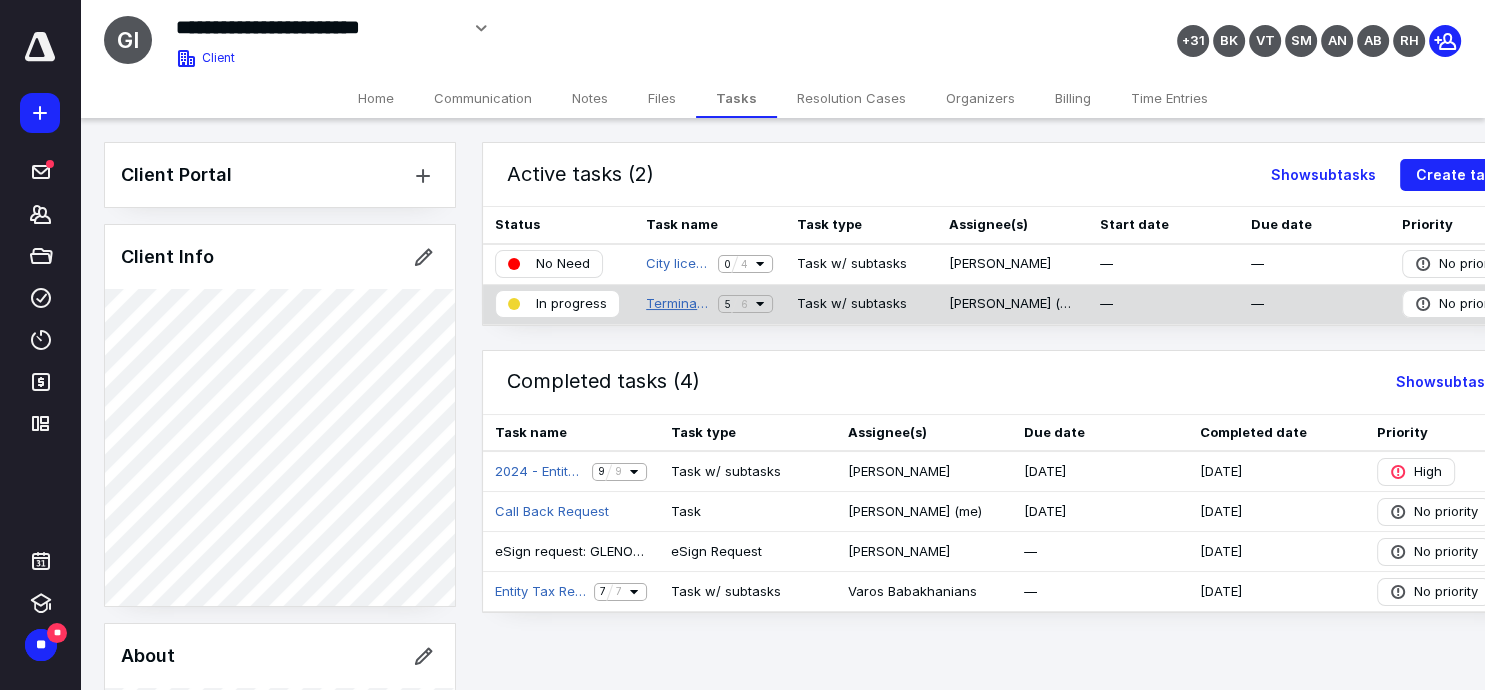click on "Termination" at bounding box center (678, 304) 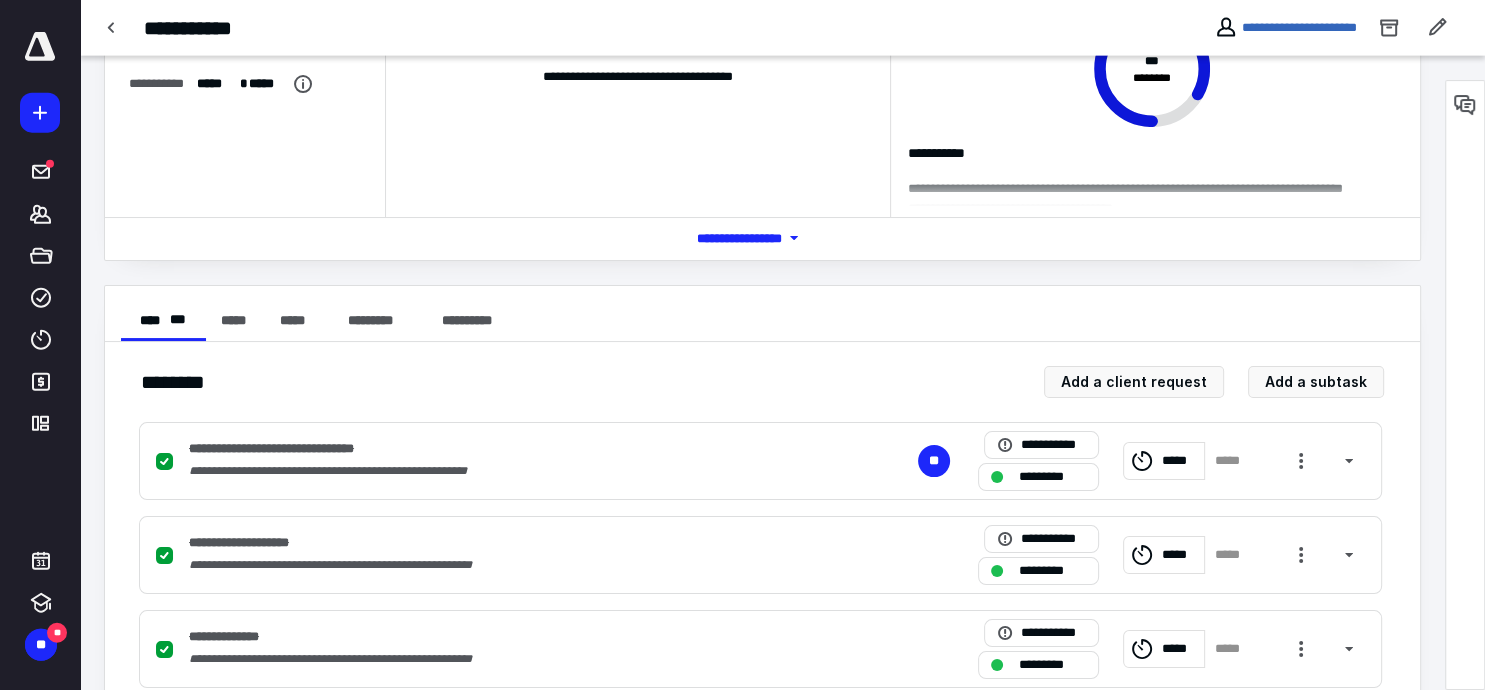 scroll, scrollTop: 0, scrollLeft: 0, axis: both 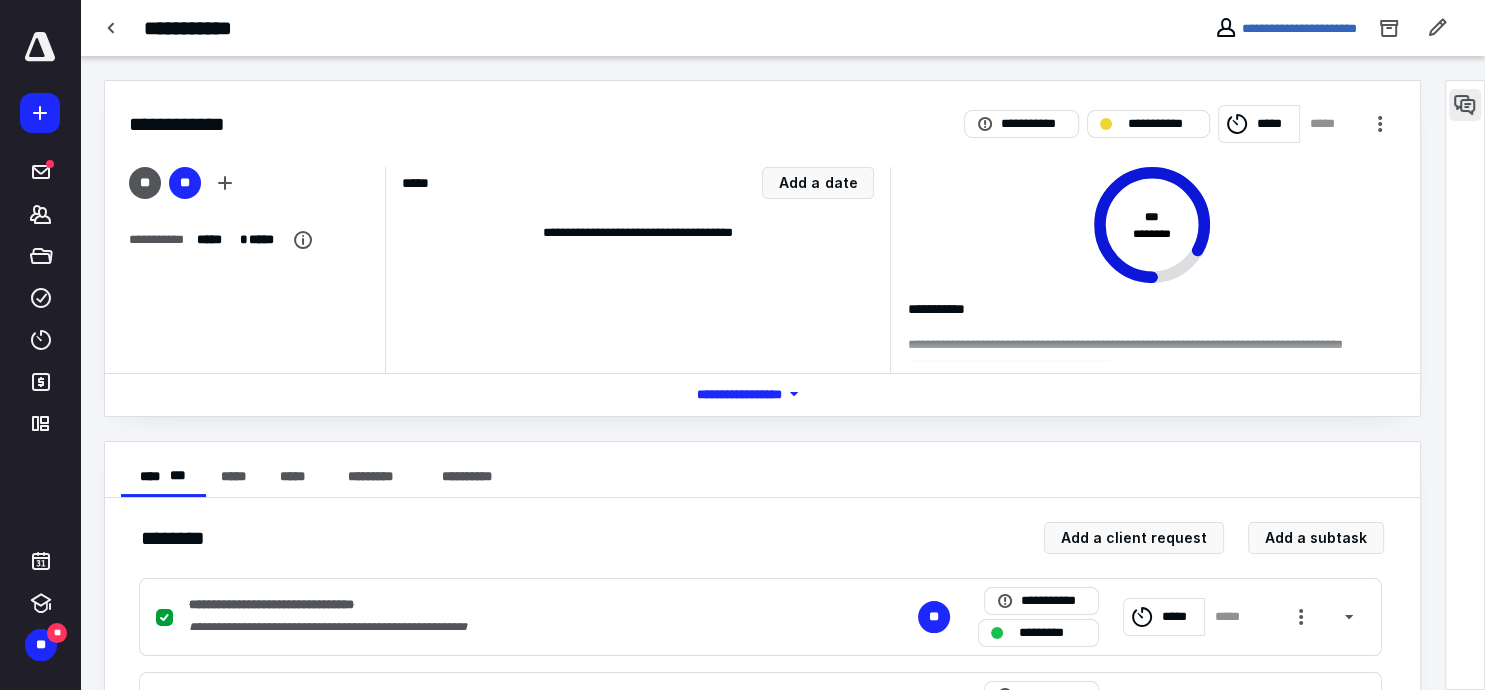 click at bounding box center [1465, 105] 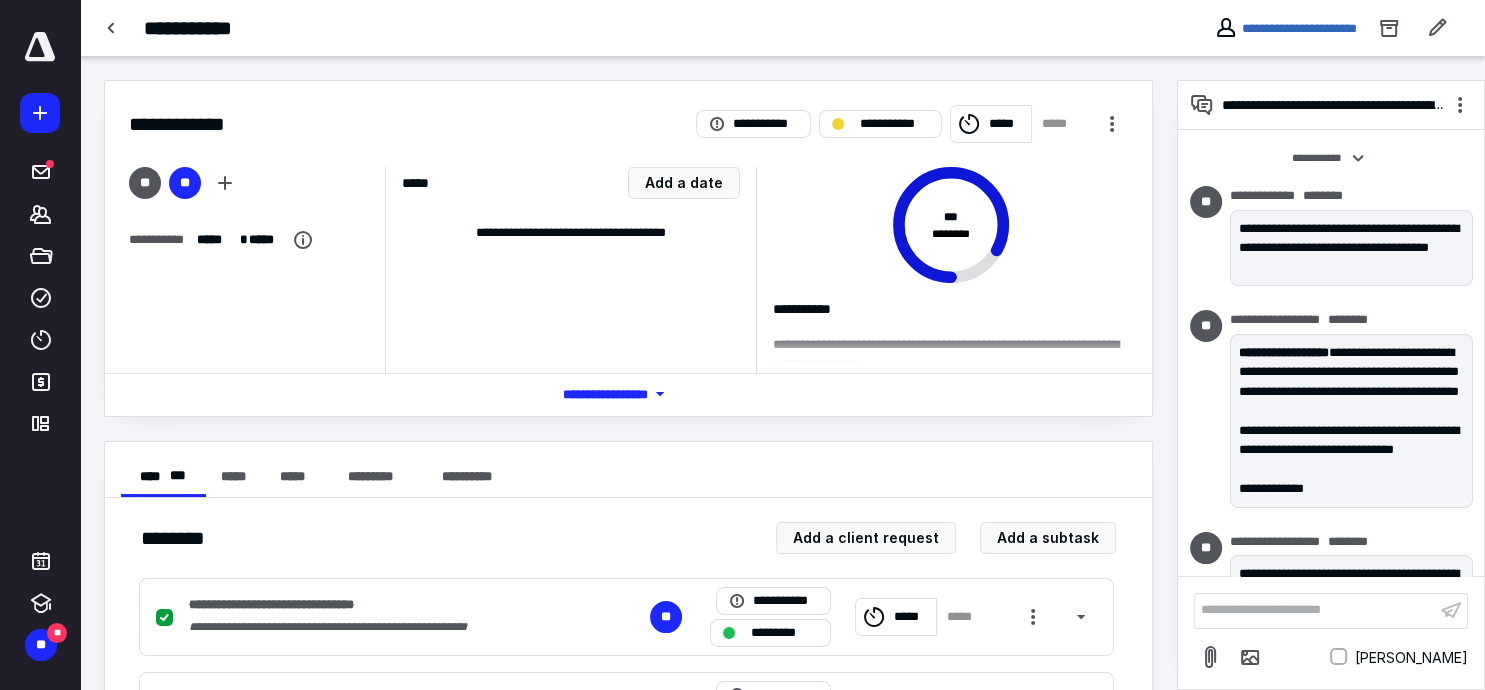scroll, scrollTop: 1449, scrollLeft: 0, axis: vertical 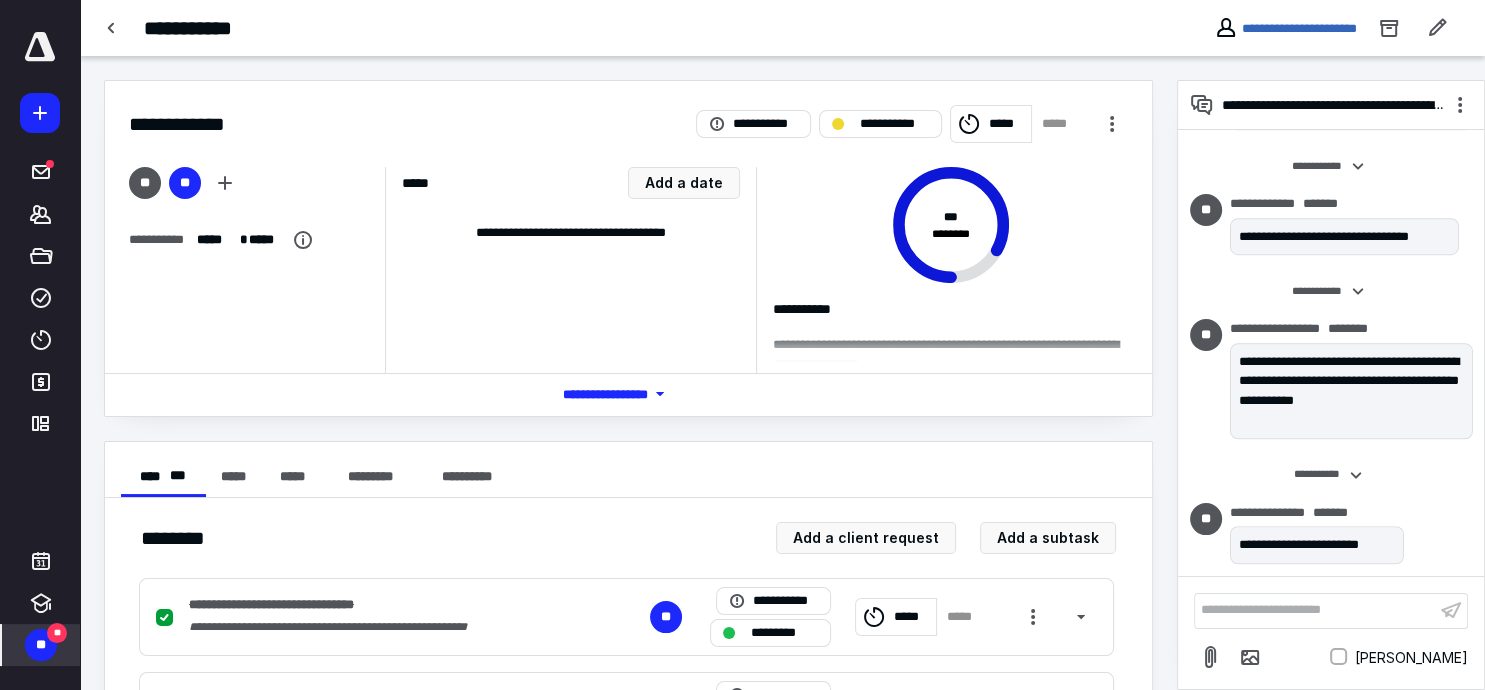 click on "** **" at bounding box center [41, 645] 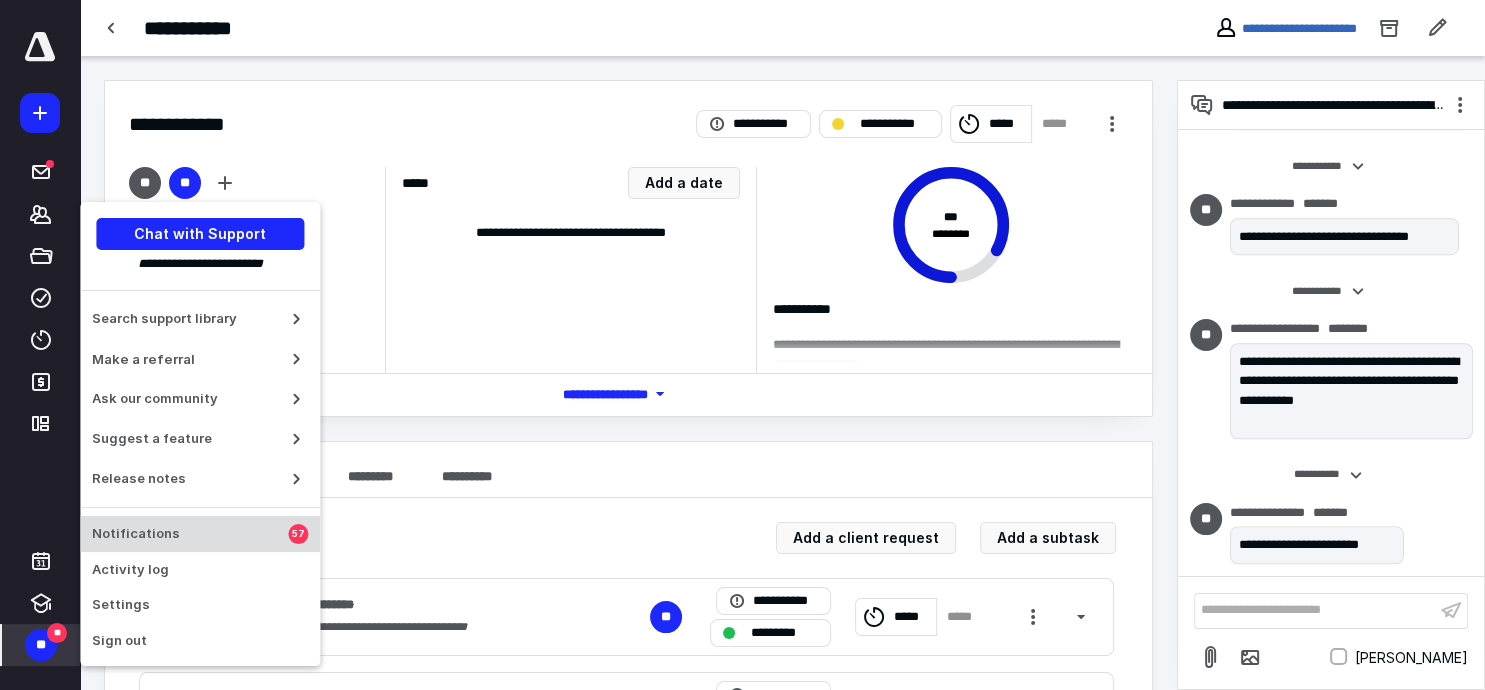 click on "Notifications" at bounding box center [190, 534] 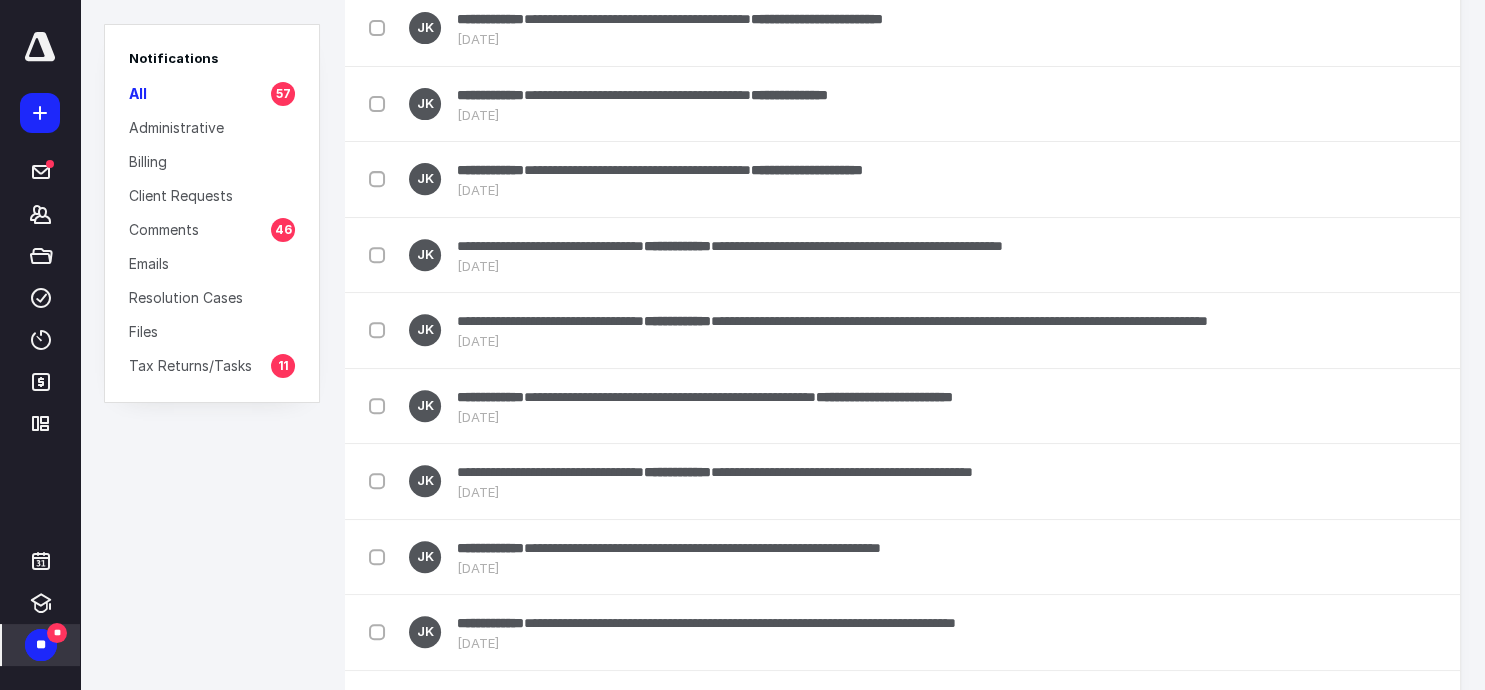 scroll, scrollTop: 809, scrollLeft: 0, axis: vertical 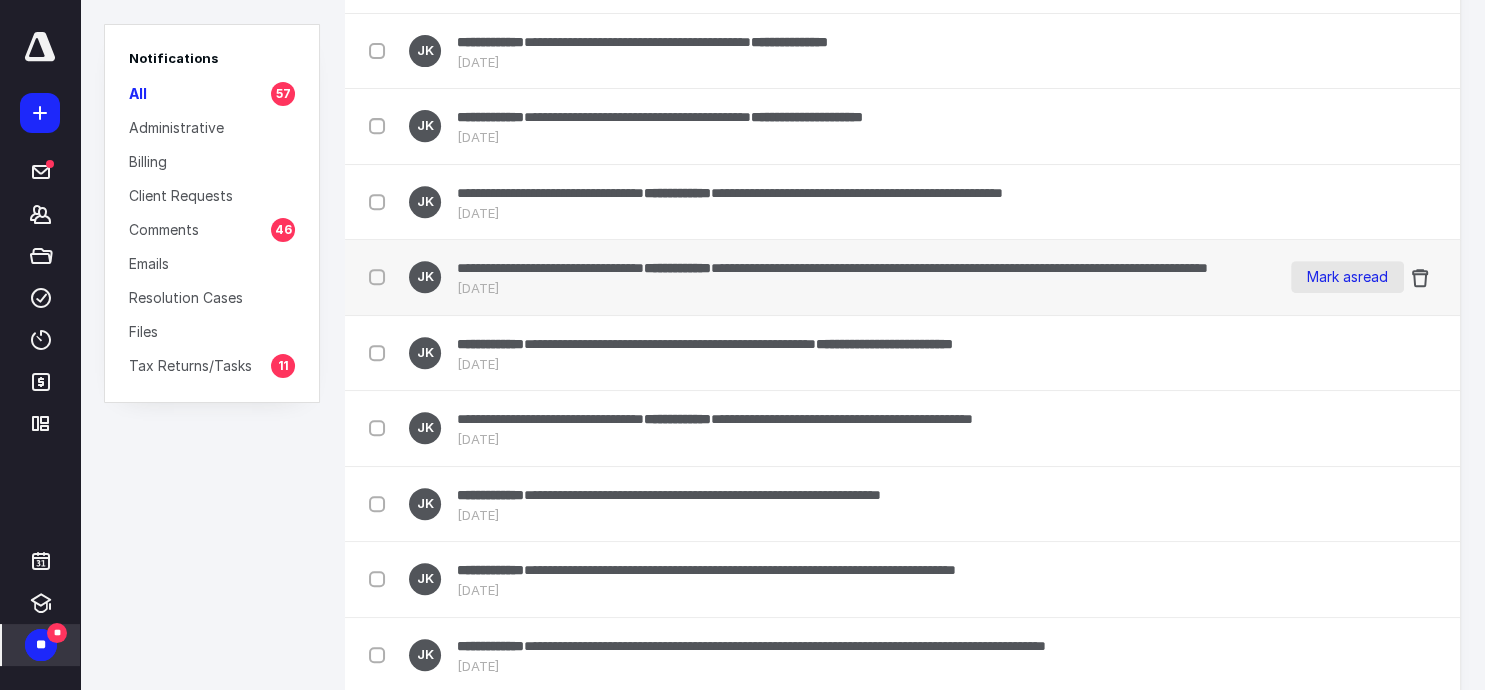click on "Mark as  read" at bounding box center (1347, 277) 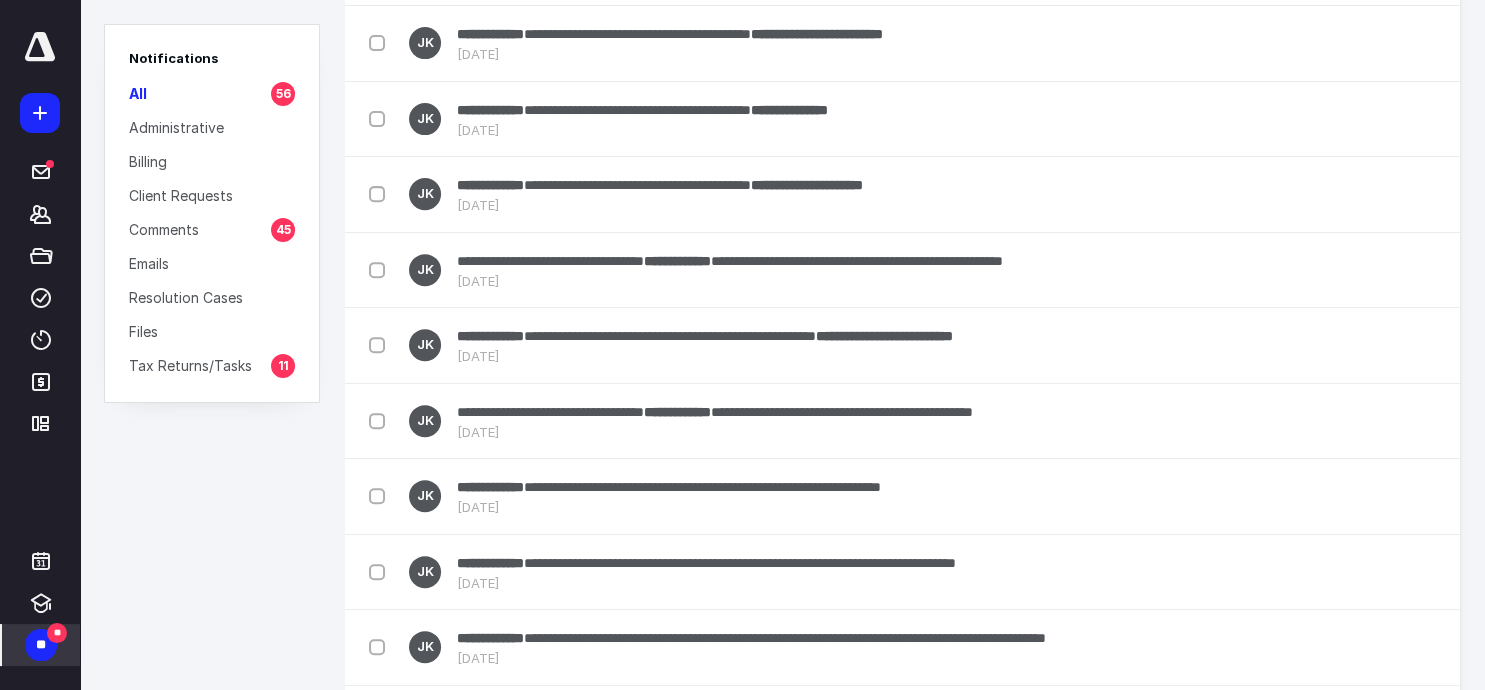 scroll, scrollTop: 754, scrollLeft: 0, axis: vertical 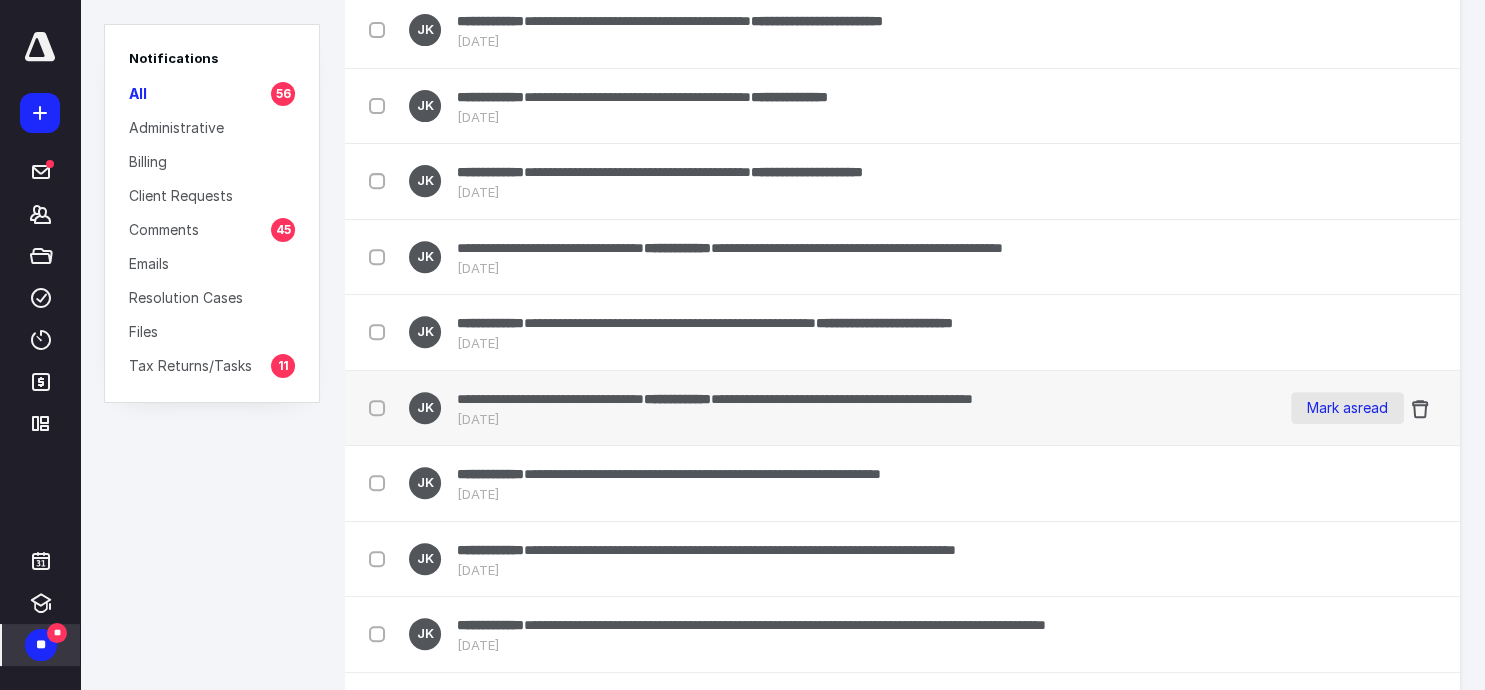 click on "Mark as  read" at bounding box center [1347, 408] 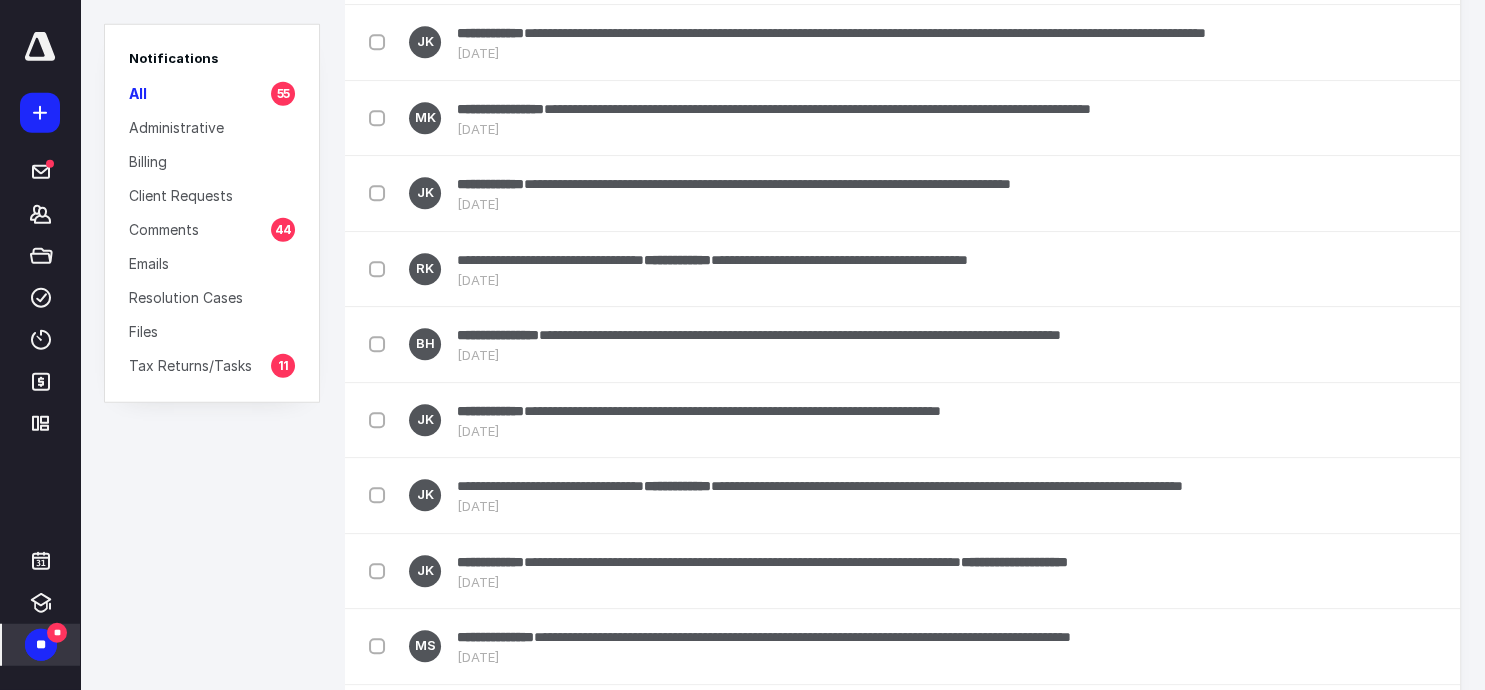 scroll, scrollTop: 1648, scrollLeft: 0, axis: vertical 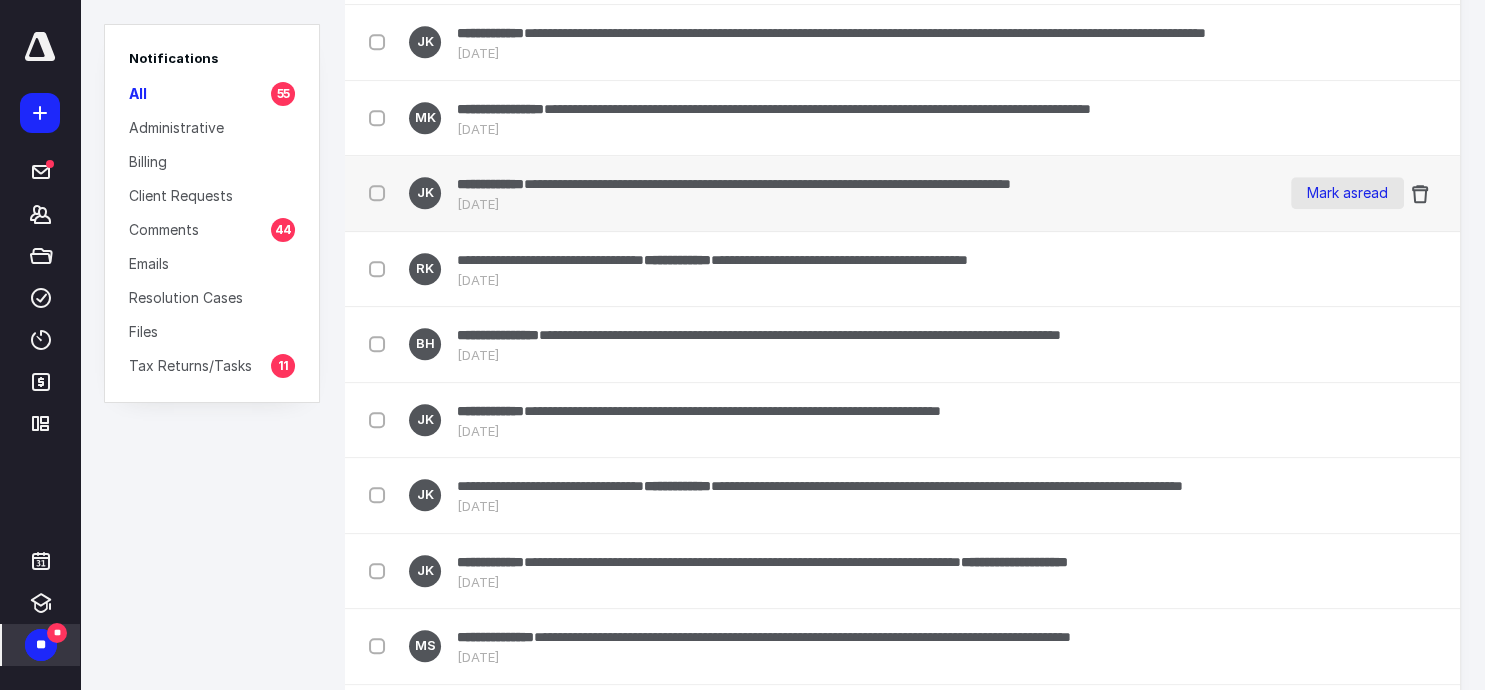 click on "Mark as  read" at bounding box center [1347, 193] 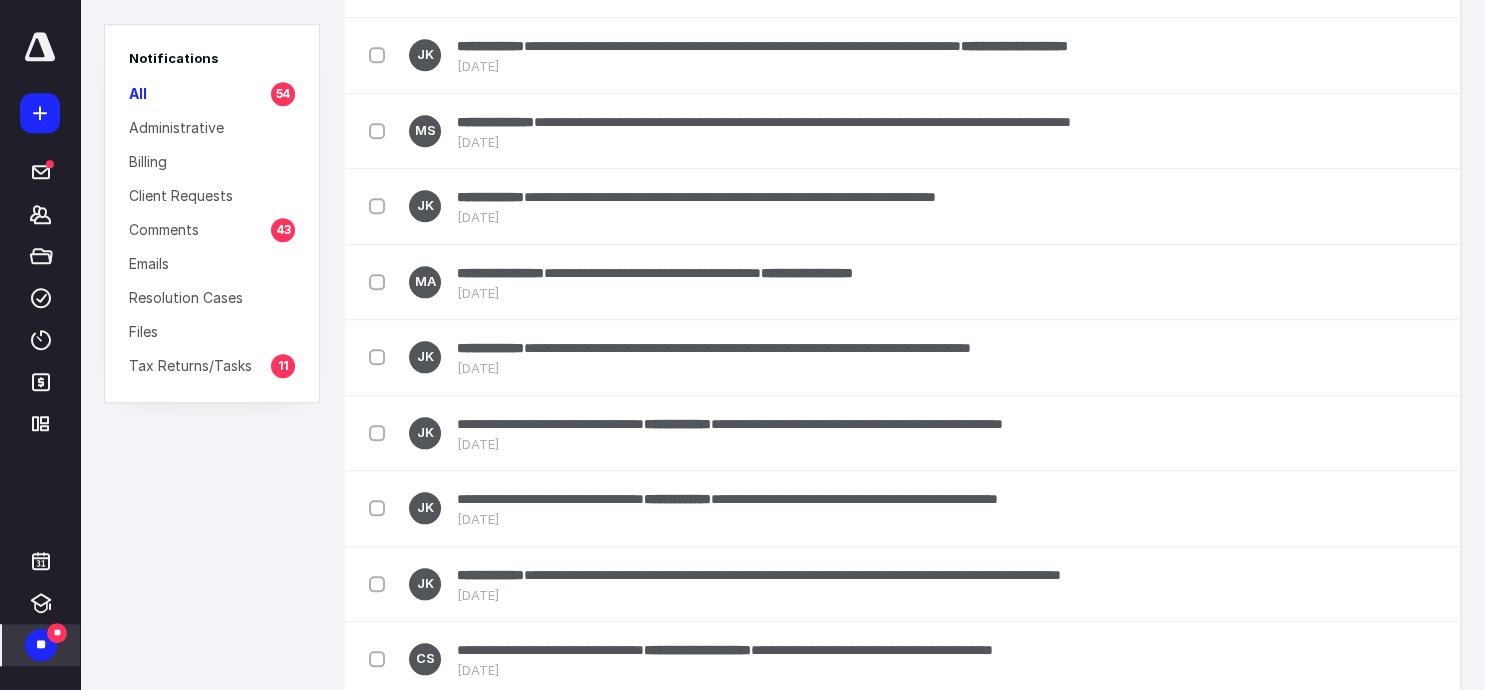 scroll, scrollTop: 2075, scrollLeft: 0, axis: vertical 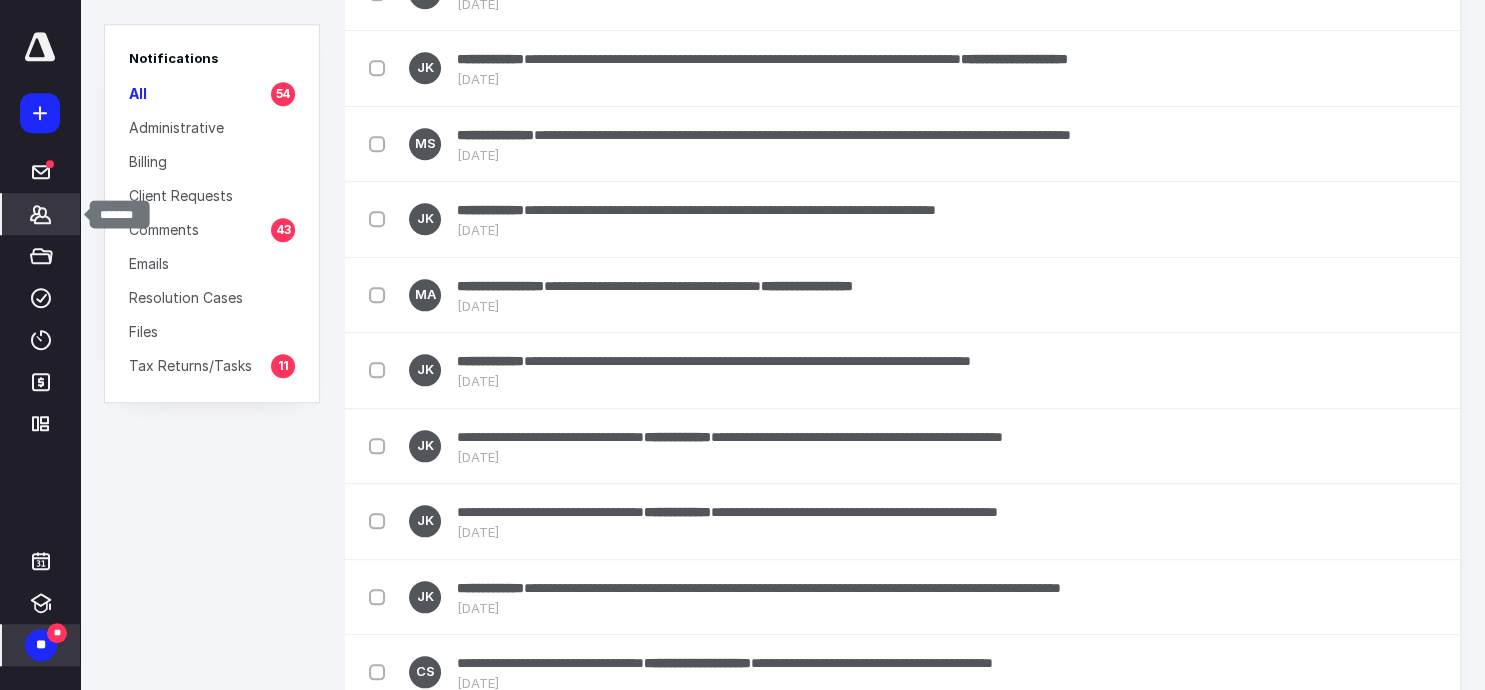 click on "*******" at bounding box center (41, 214) 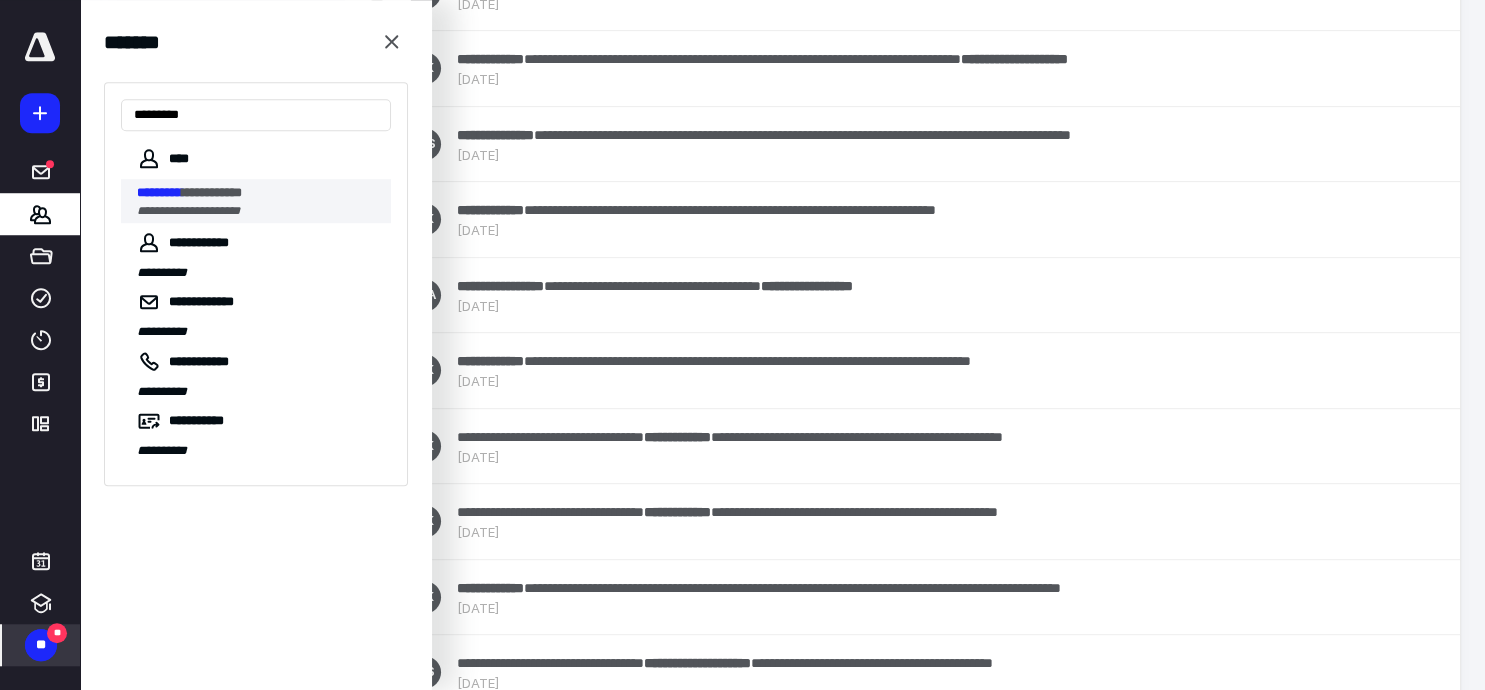 type on "*********" 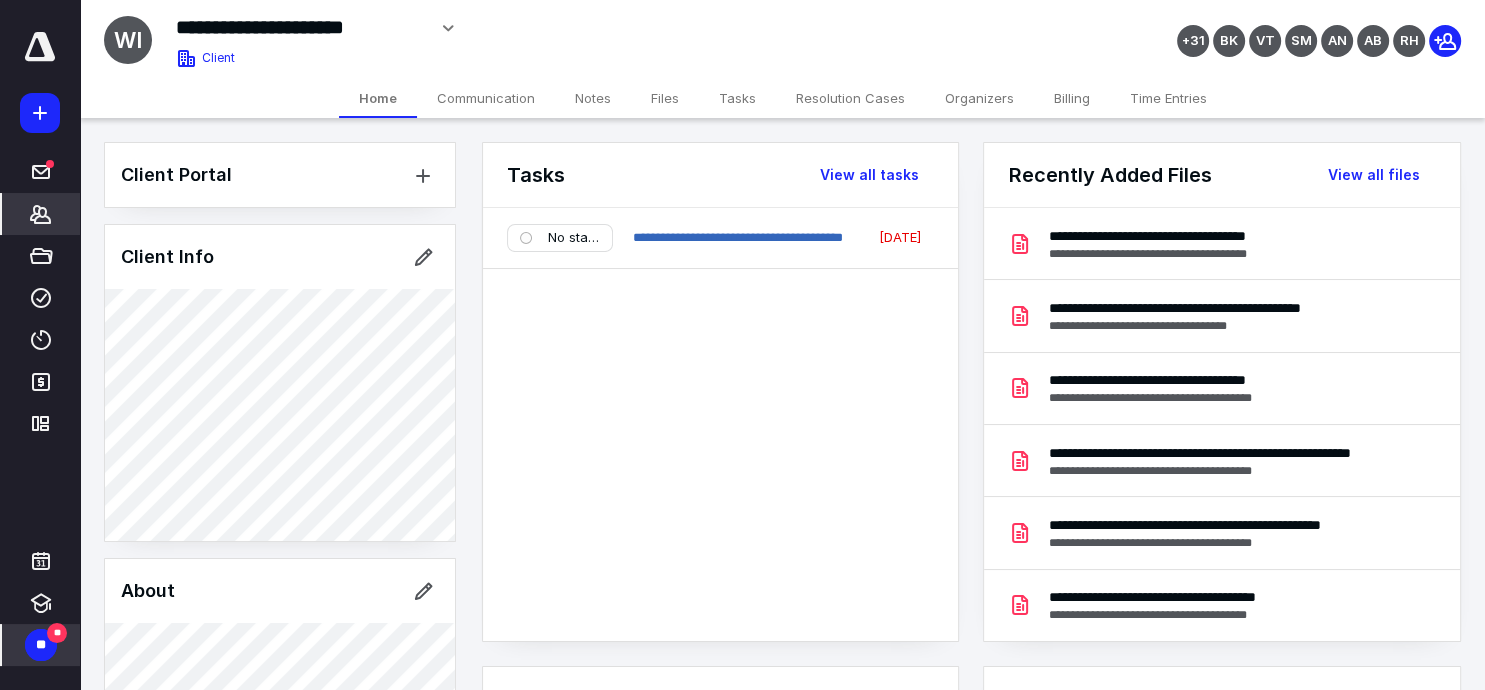 click on "Tasks" at bounding box center (737, 98) 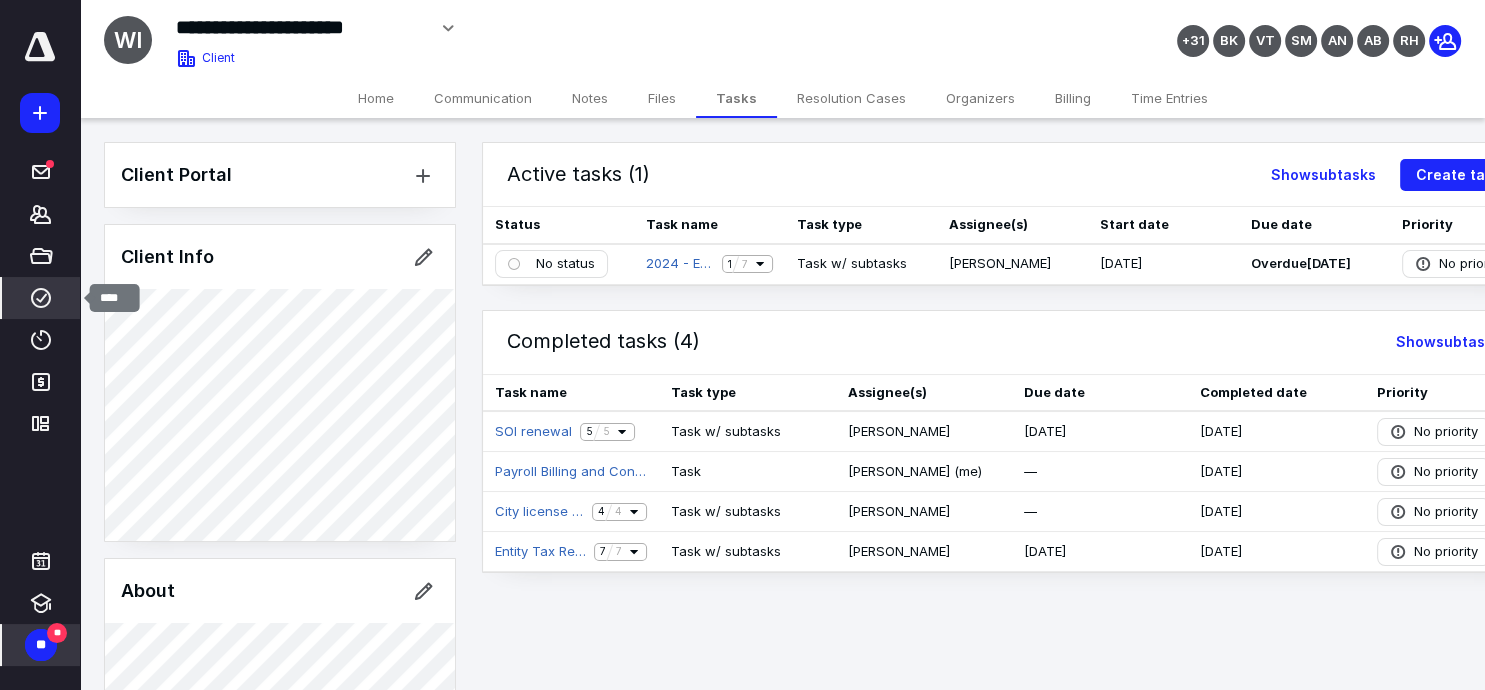 click 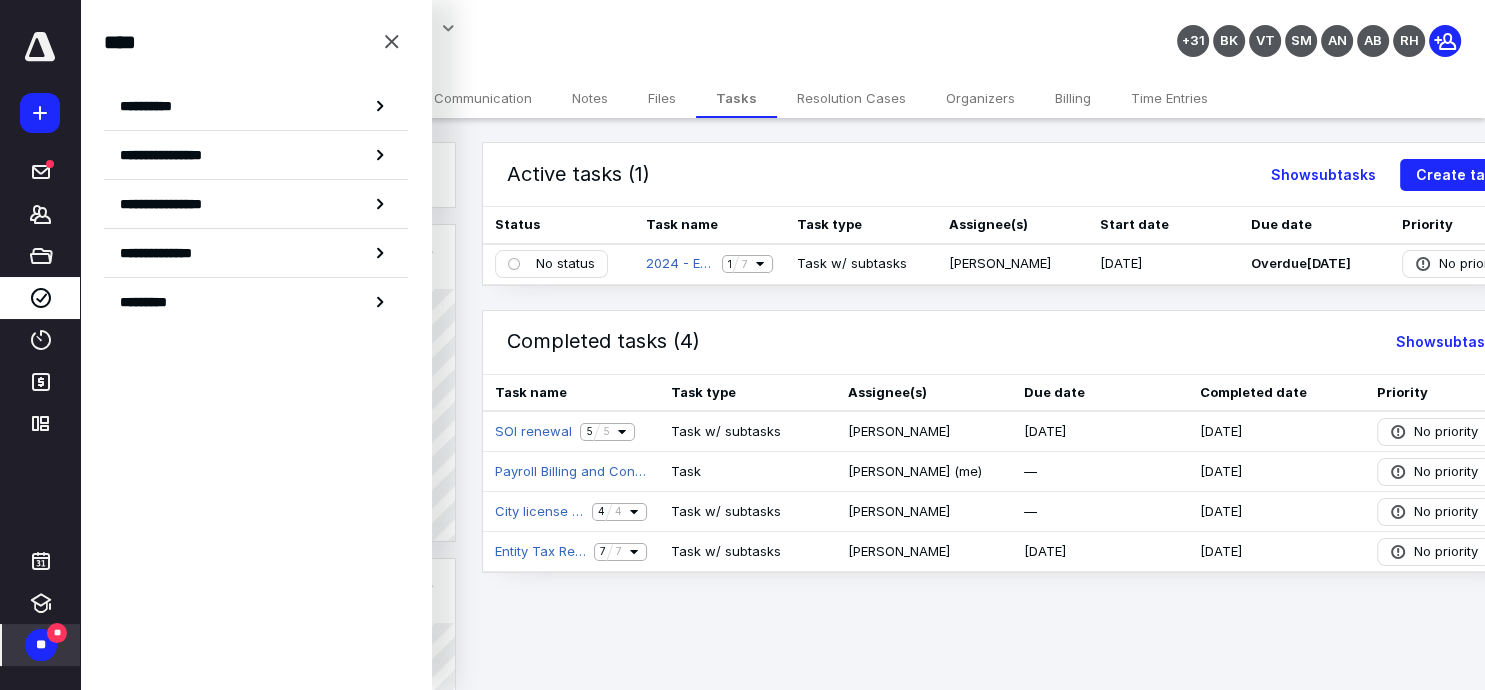 click on "**" at bounding box center [41, 645] 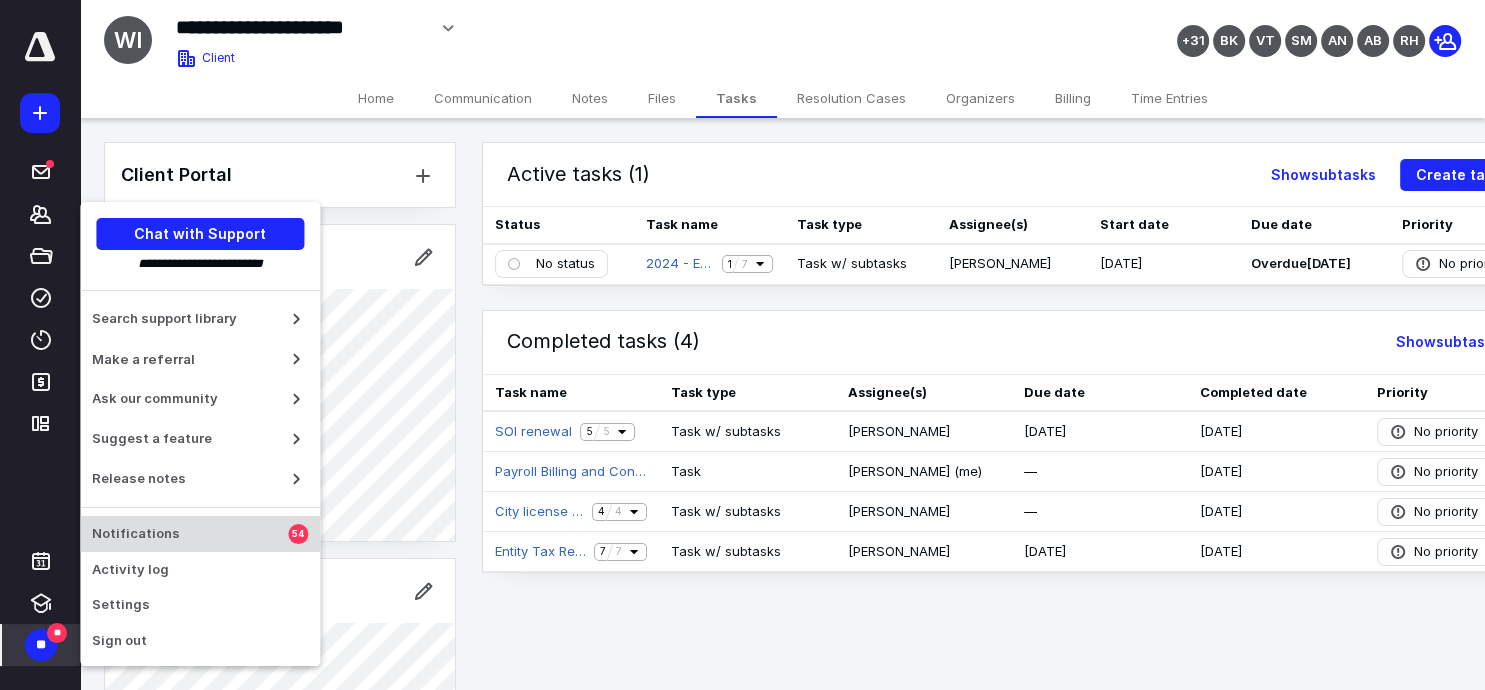 click on "Notifications 54" at bounding box center (200, 534) 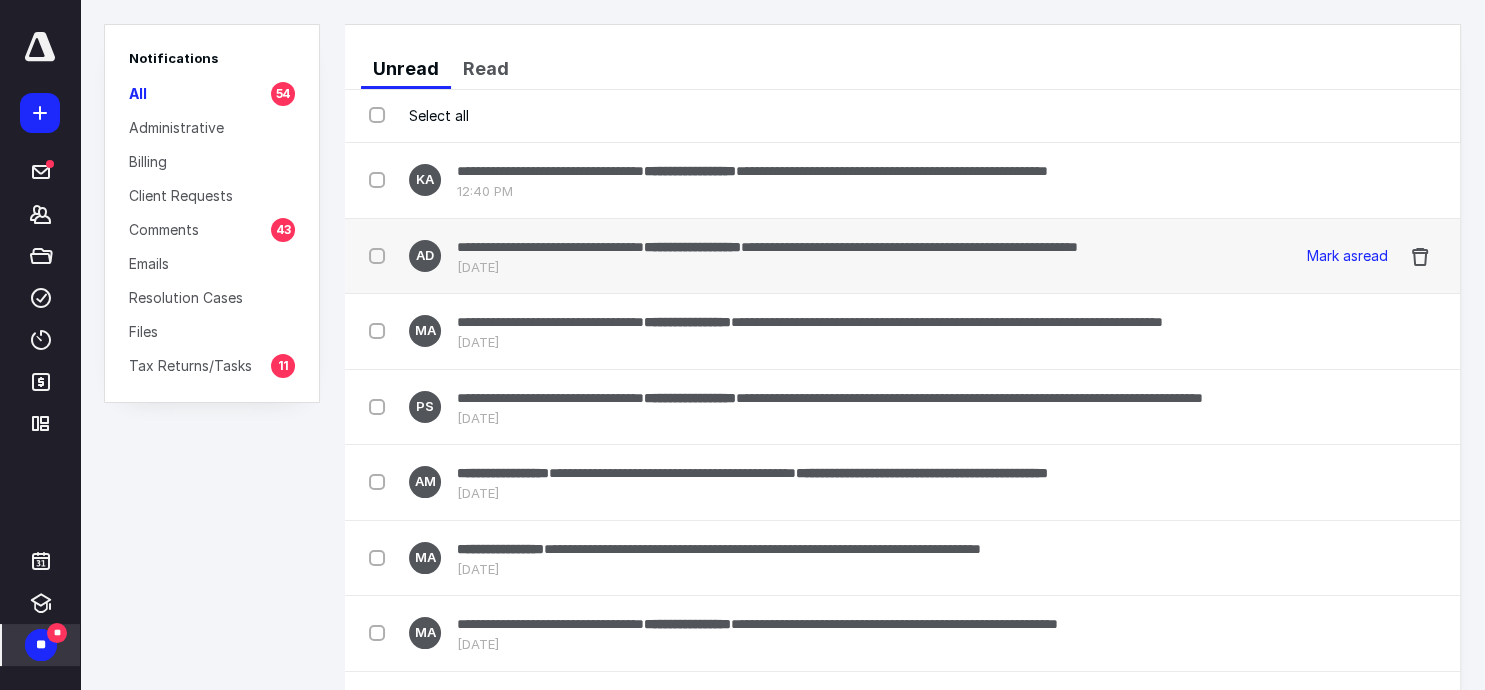 scroll, scrollTop: 1971, scrollLeft: 0, axis: vertical 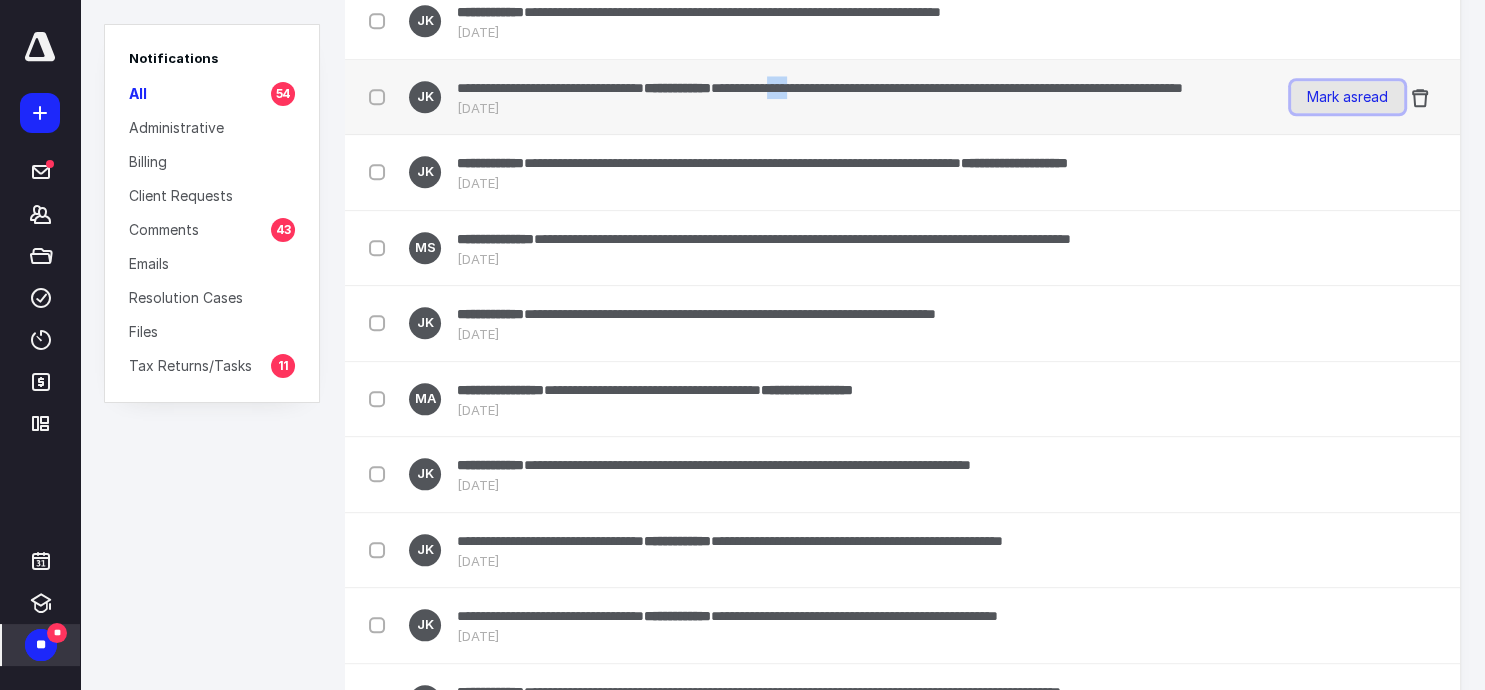 click on "Mark as  read" at bounding box center [1347, 97] 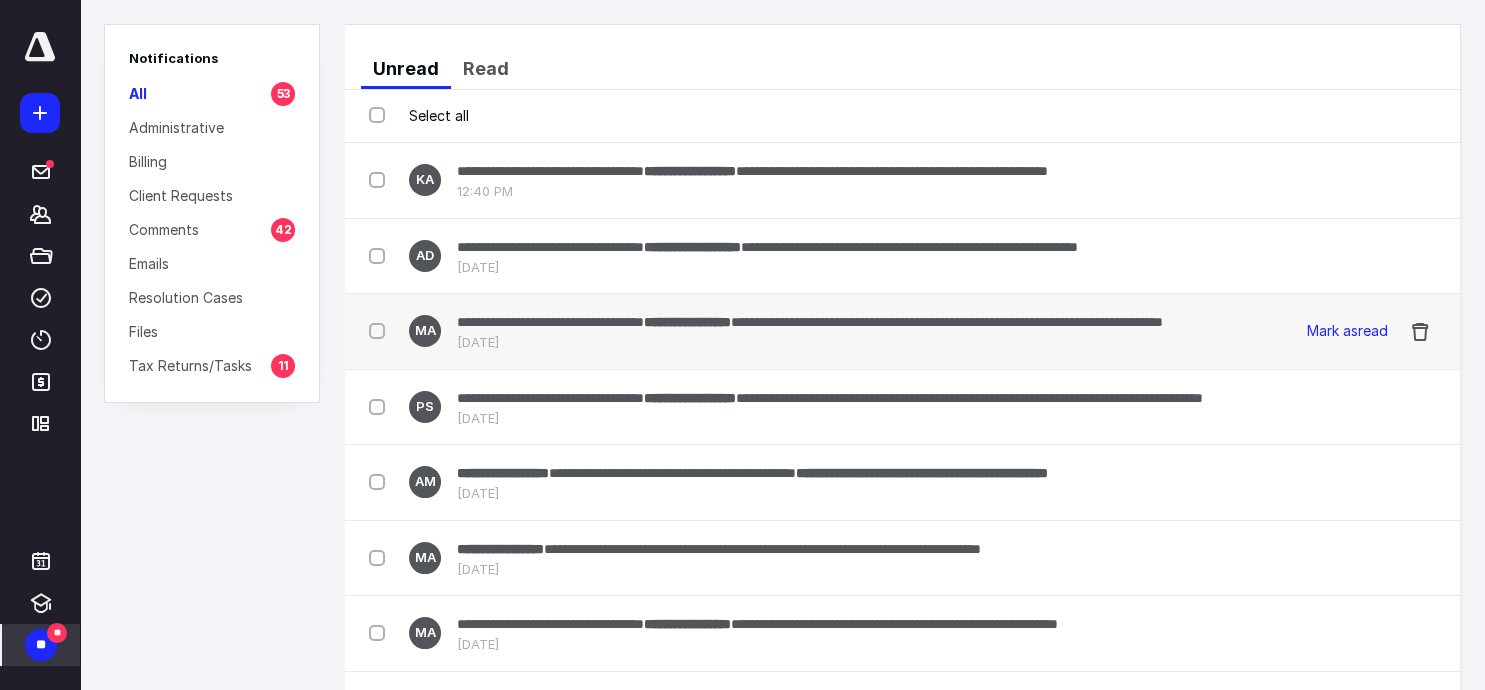 scroll, scrollTop: 1971, scrollLeft: 0, axis: vertical 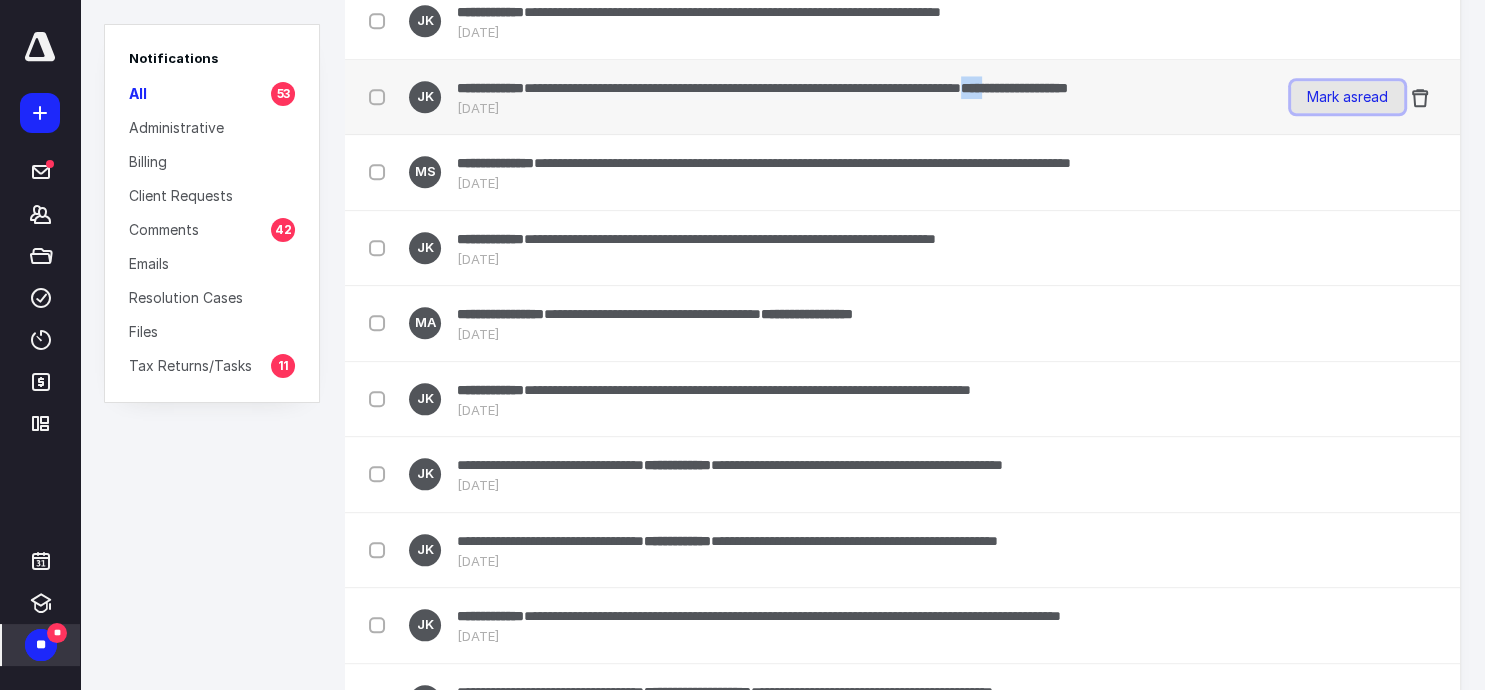 click on "Mark as  read" at bounding box center [1347, 97] 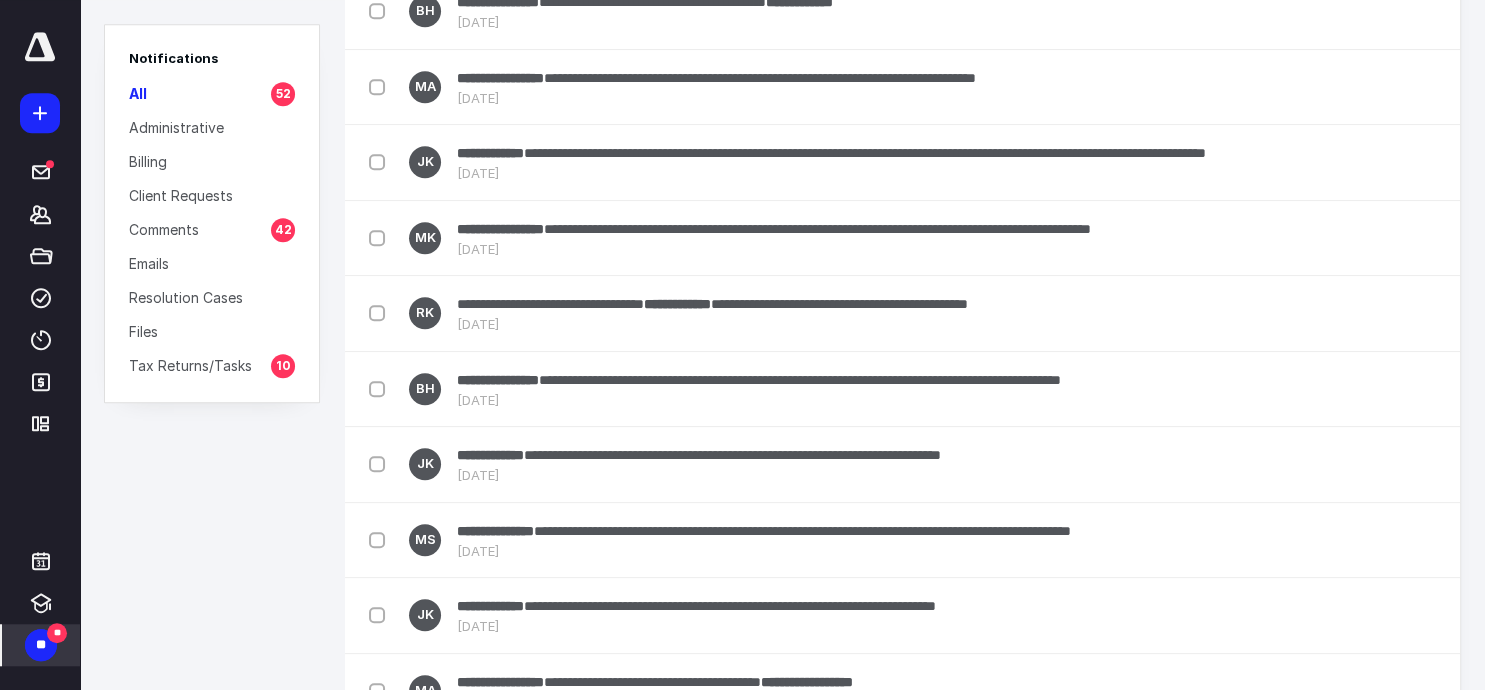 scroll, scrollTop: 1531, scrollLeft: 0, axis: vertical 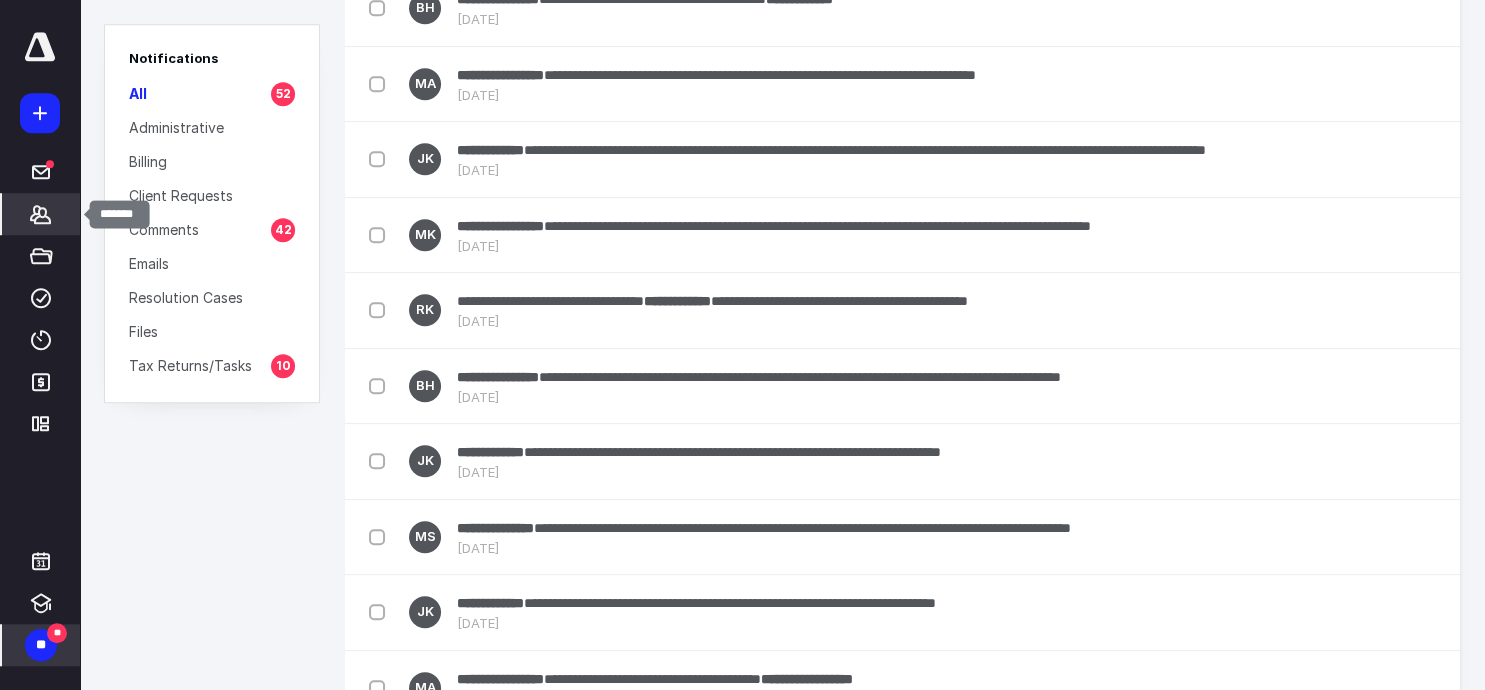 click 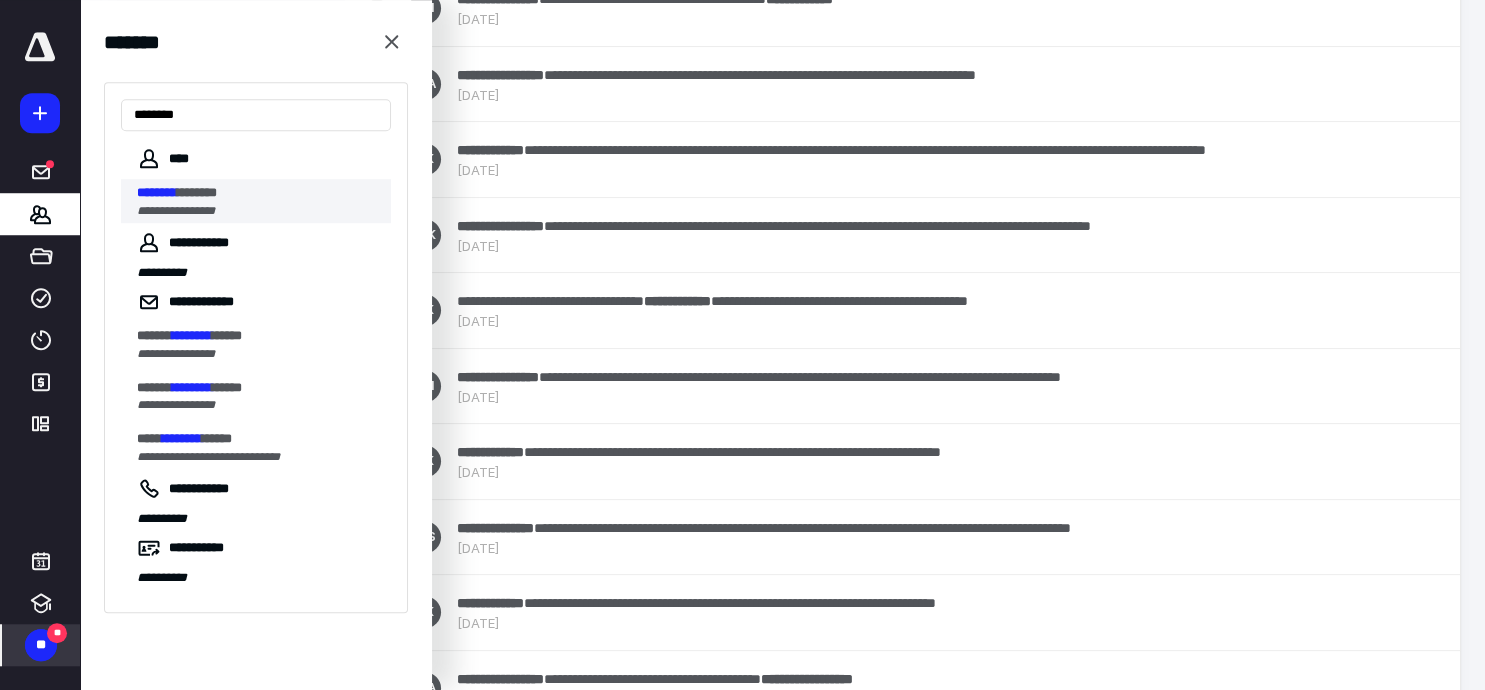 type on "********" 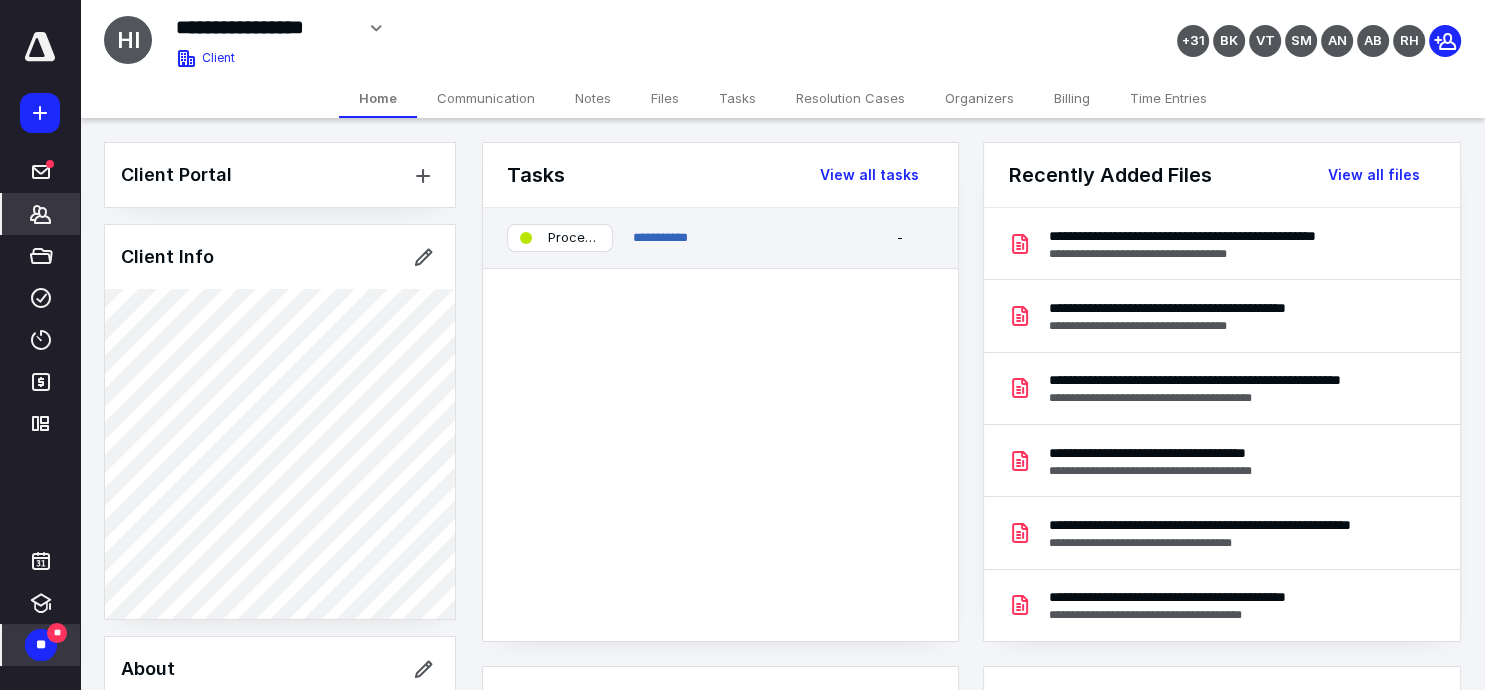 click on "**********" at bounding box center [739, 238] 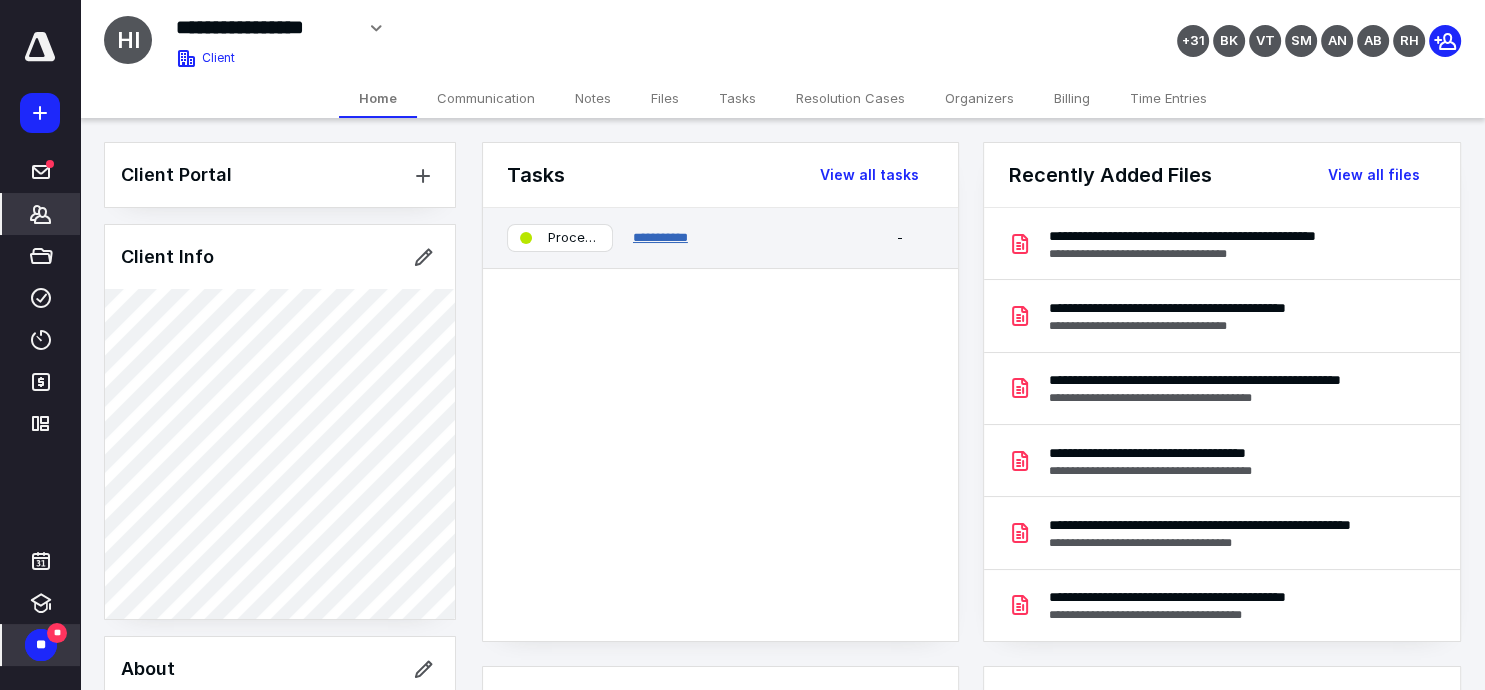 click on "**********" at bounding box center (660, 237) 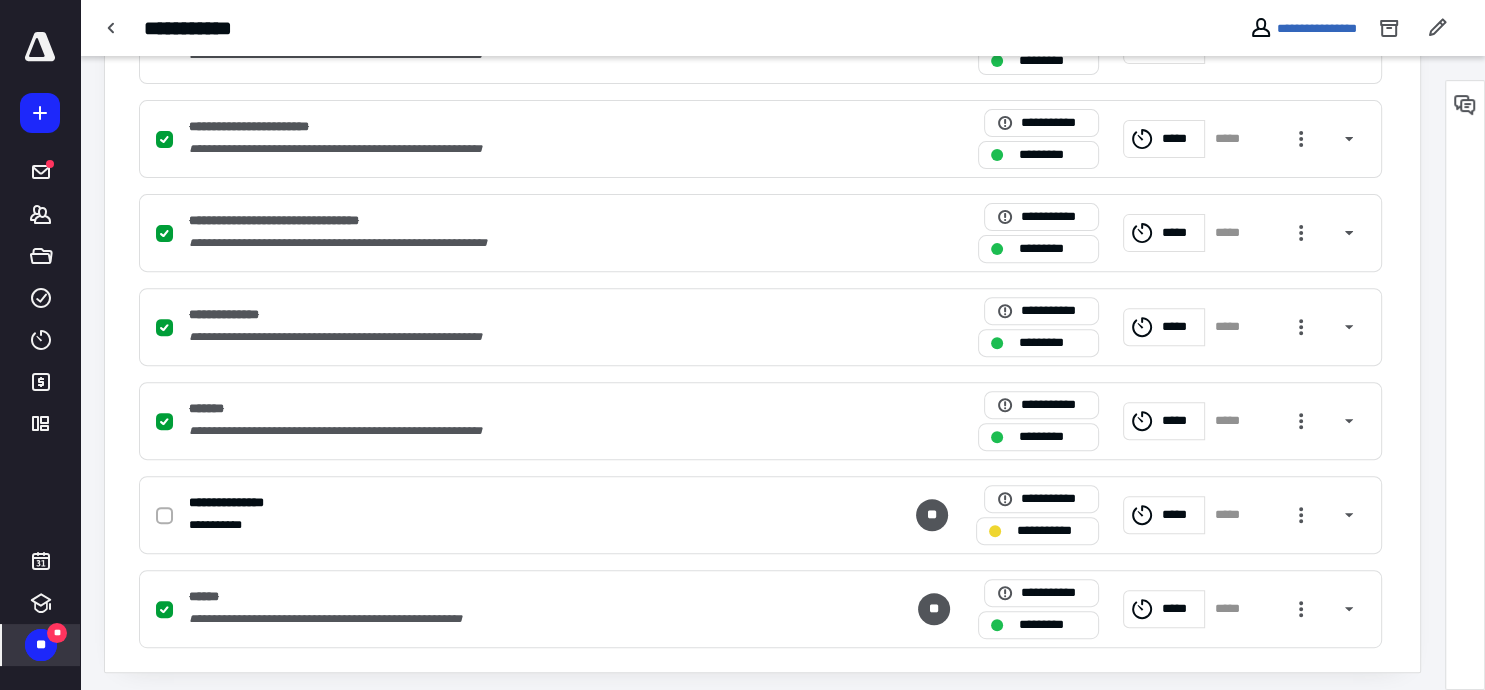 scroll, scrollTop: 672, scrollLeft: 0, axis: vertical 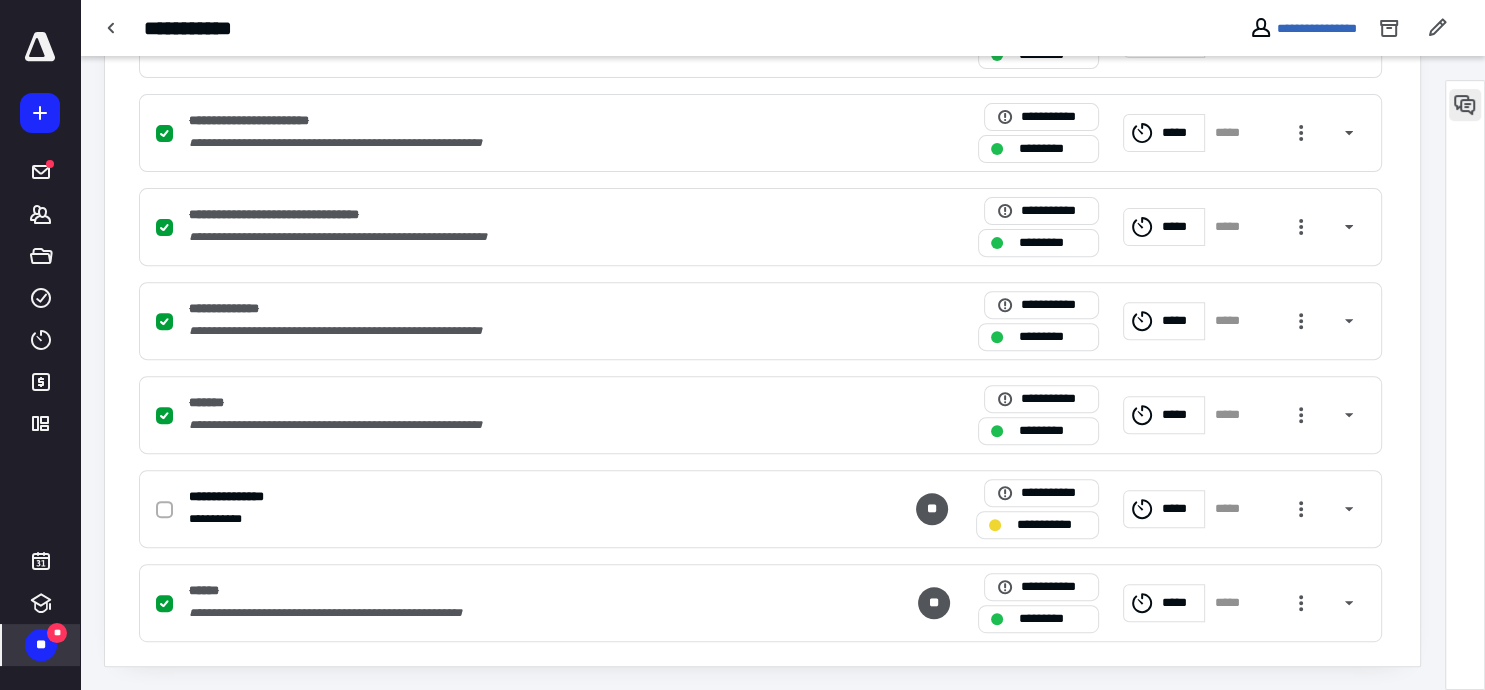 click at bounding box center (1465, 105) 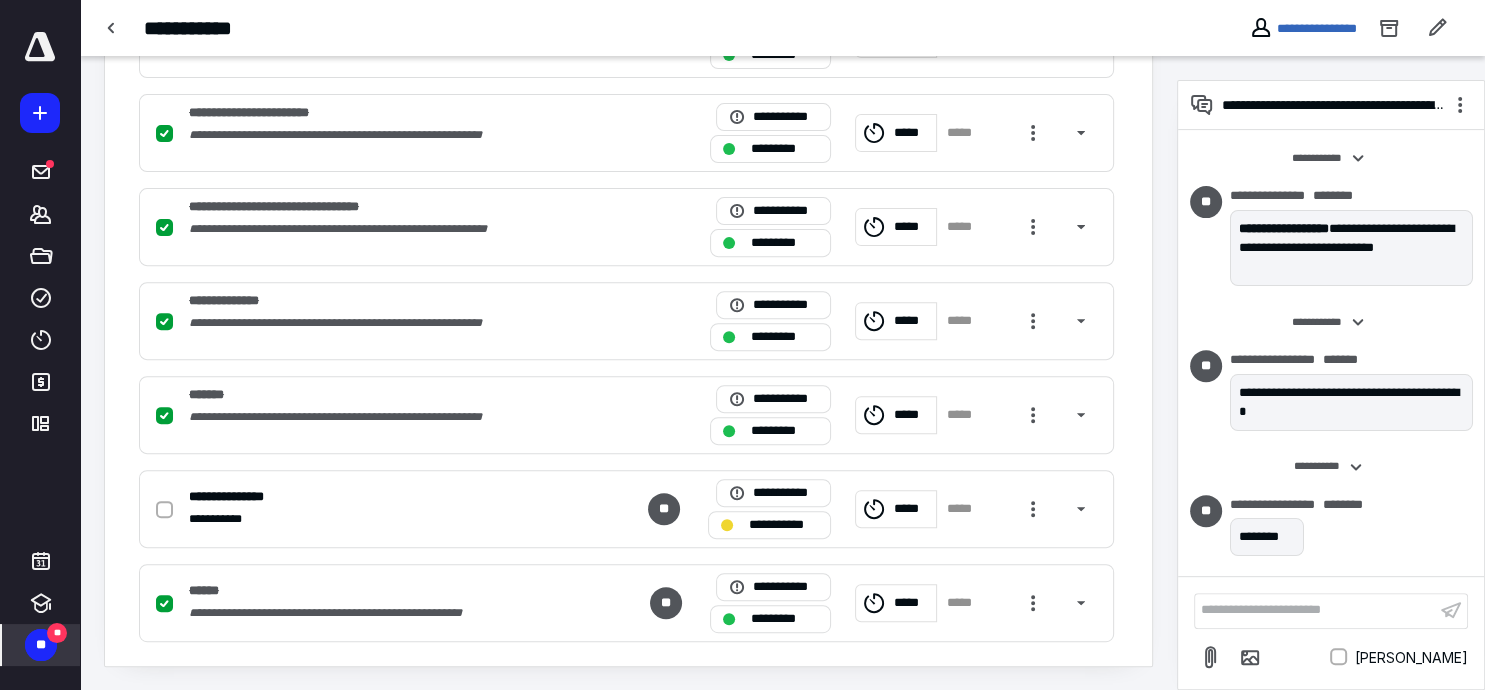 scroll, scrollTop: 1497, scrollLeft: 0, axis: vertical 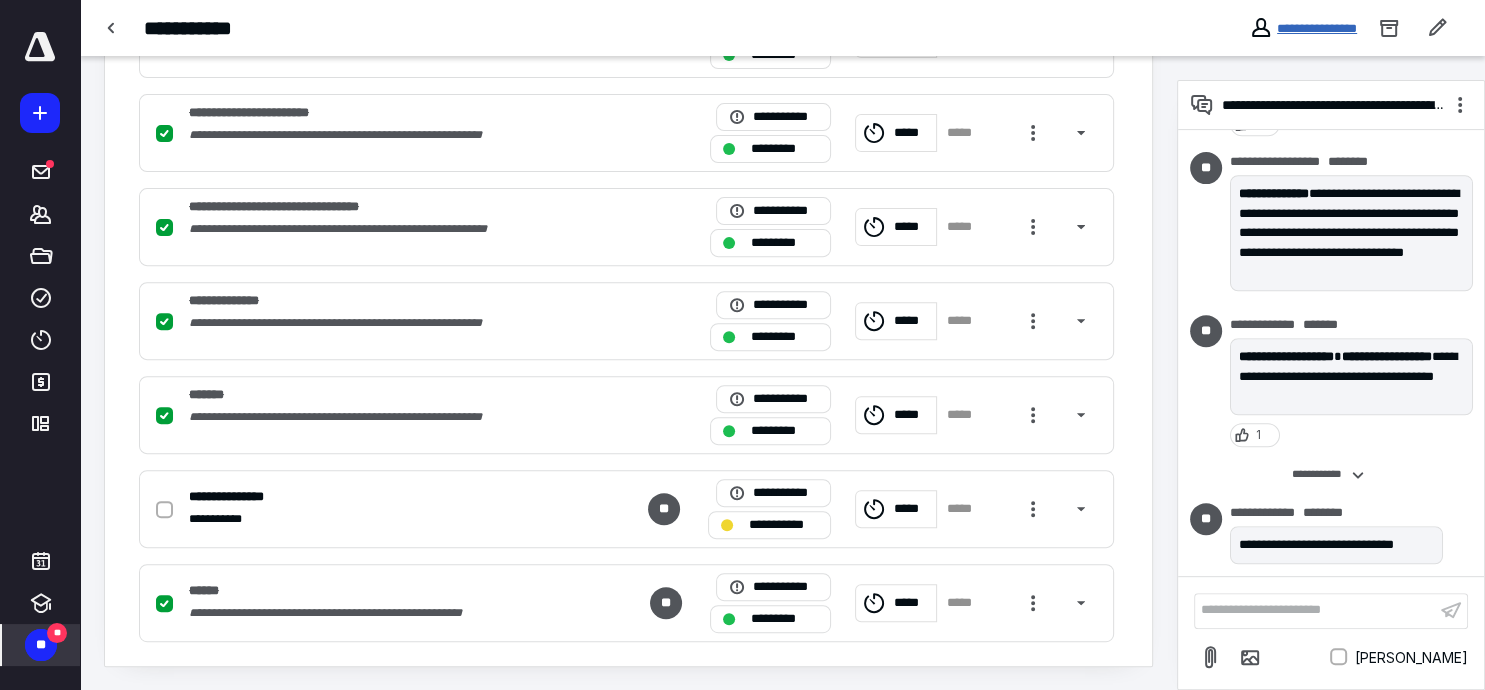 click on "**********" at bounding box center (1317, 28) 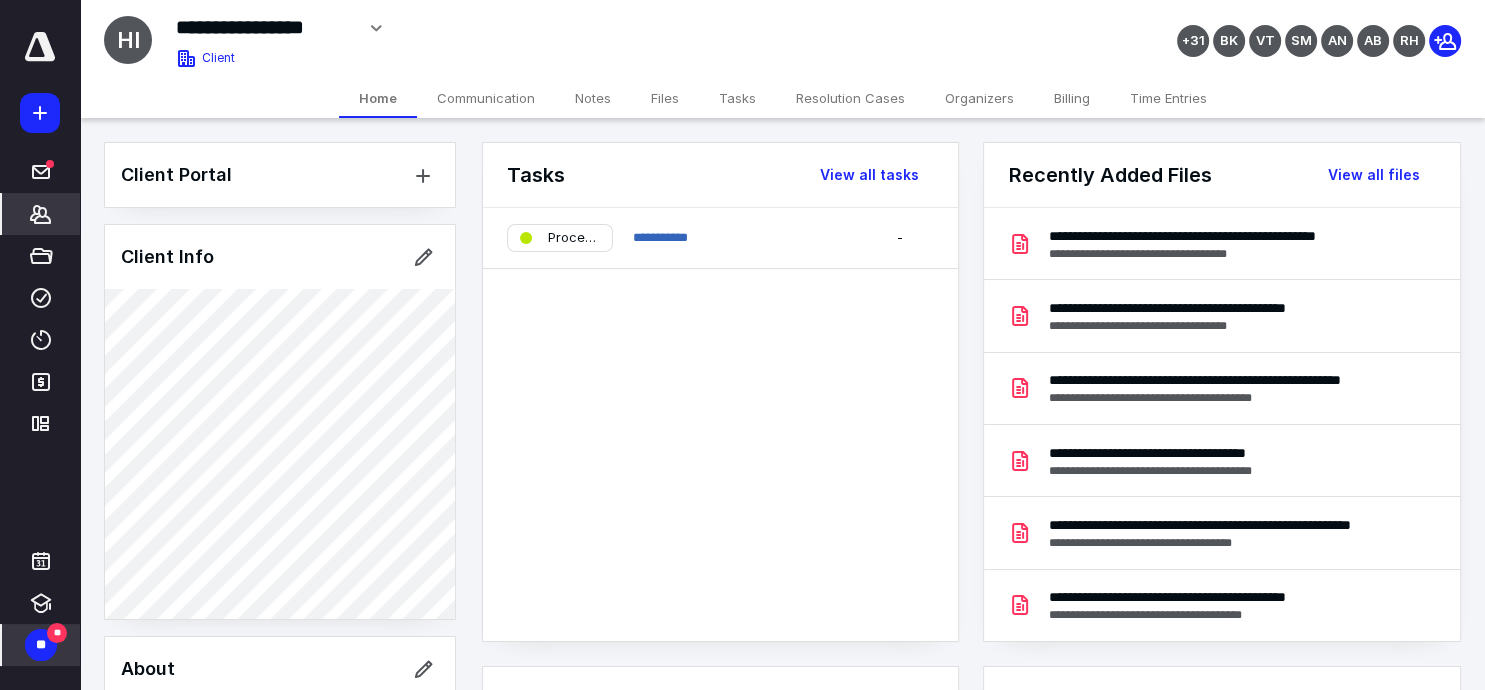 click on "Tasks" at bounding box center [737, 98] 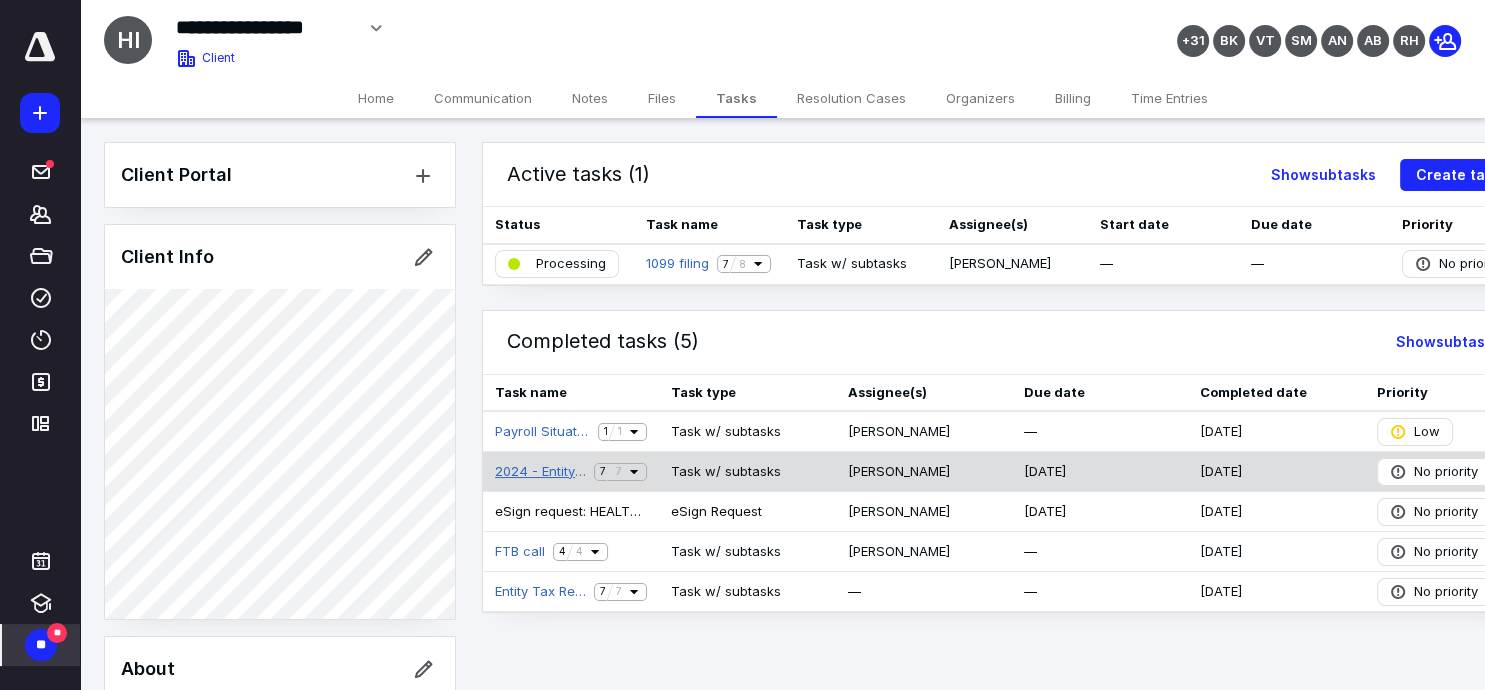 click on "2024 - Entity Tax Return (non-Bookkeeping)" at bounding box center [540, 472] 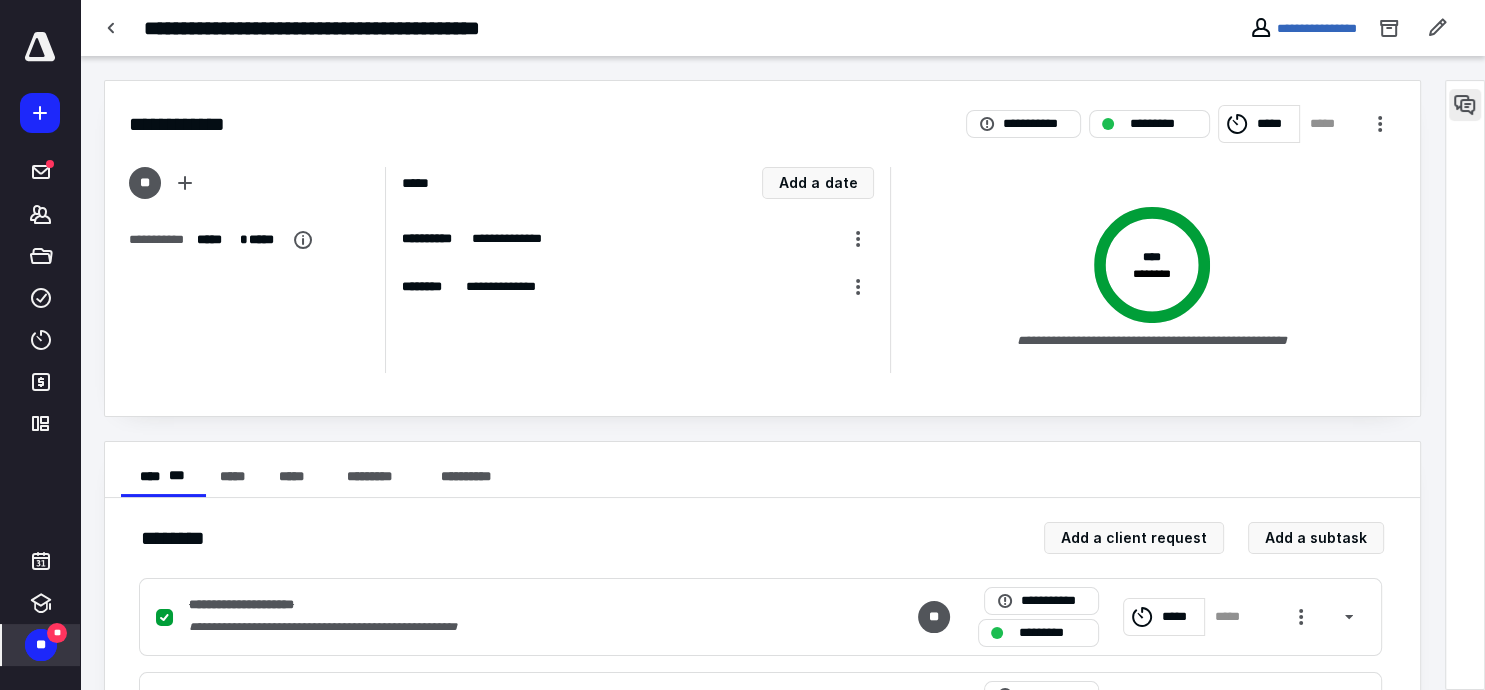click at bounding box center [1465, 105] 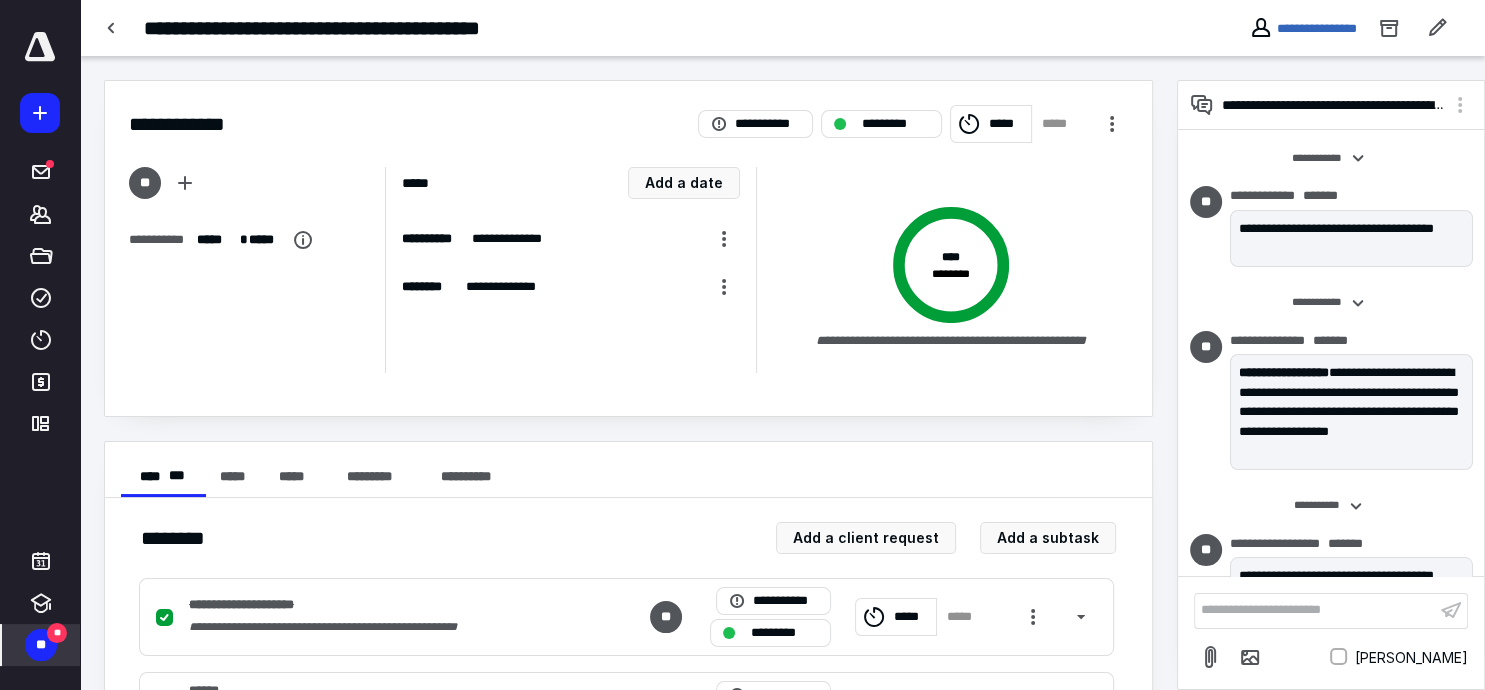 scroll, scrollTop: 55, scrollLeft: 0, axis: vertical 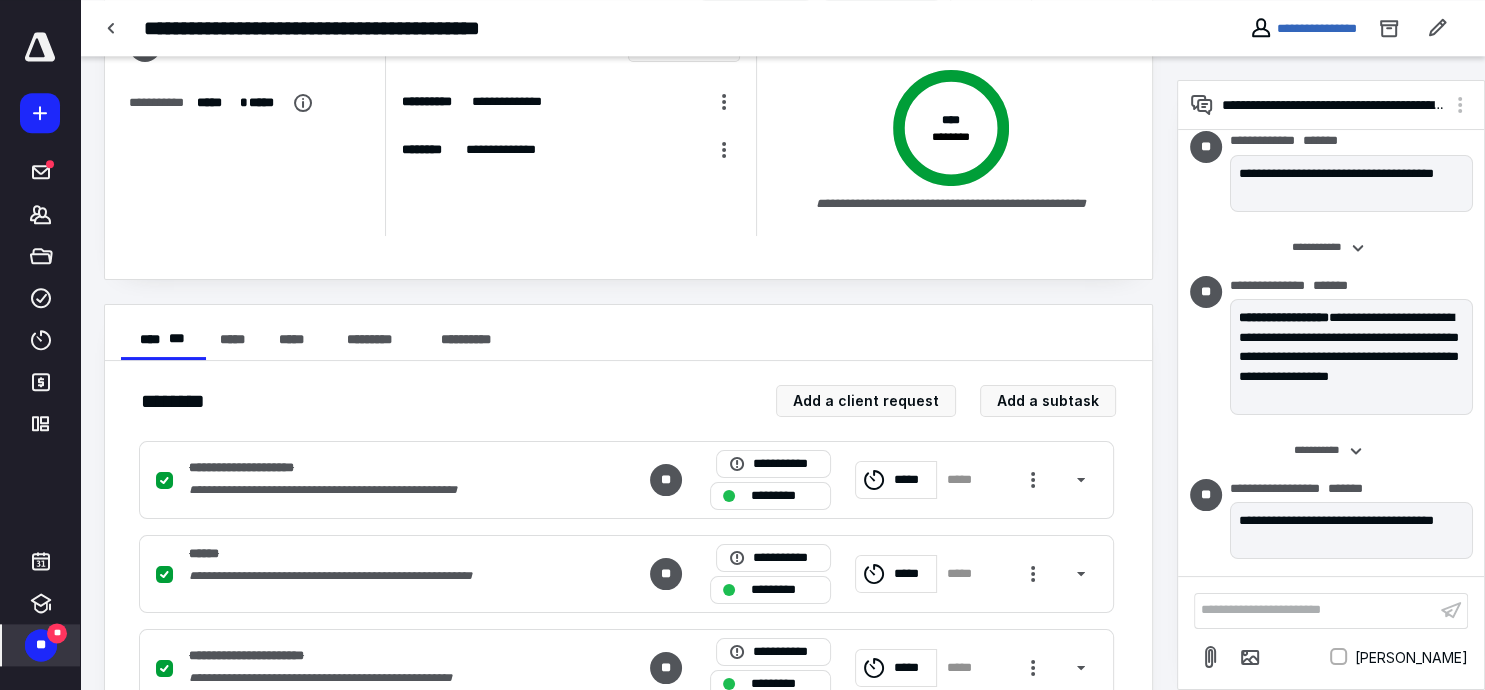 click on "**" at bounding box center (57, 633) 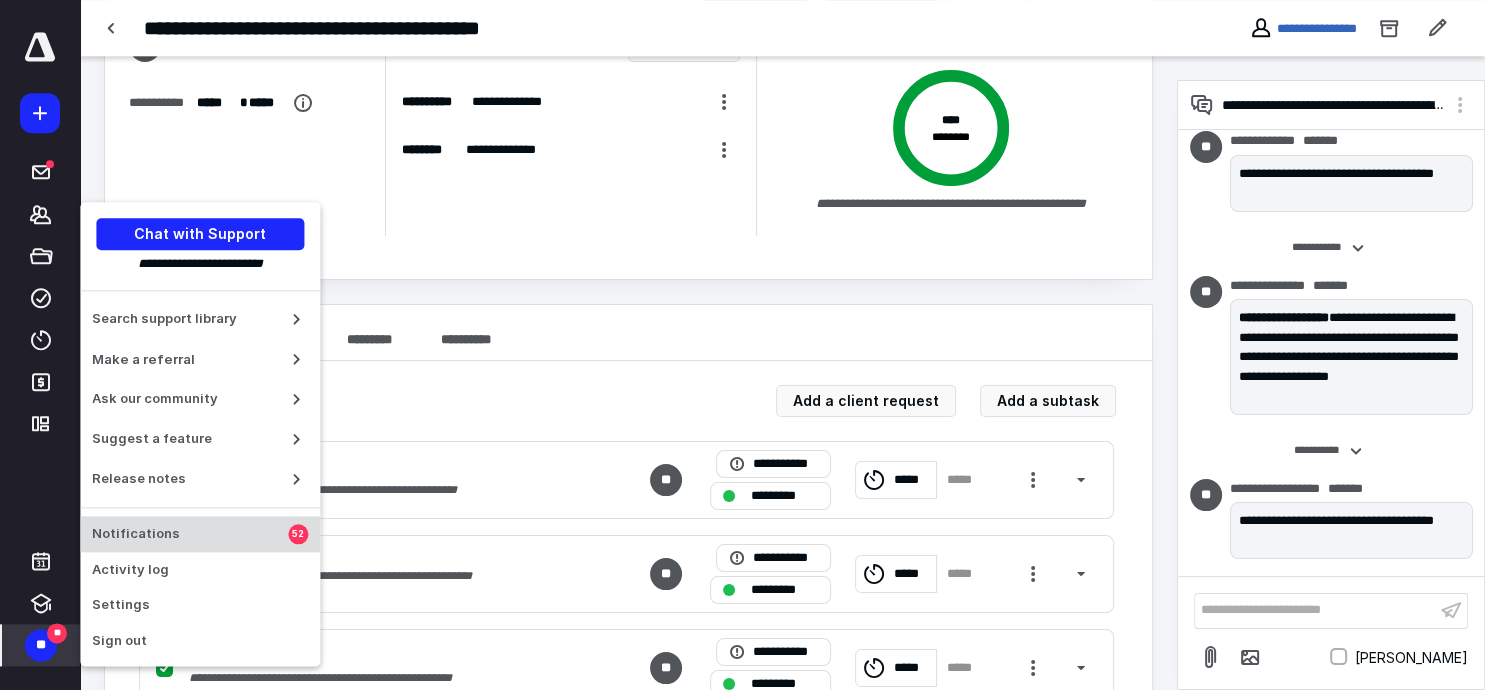 click on "Notifications" at bounding box center (190, 534) 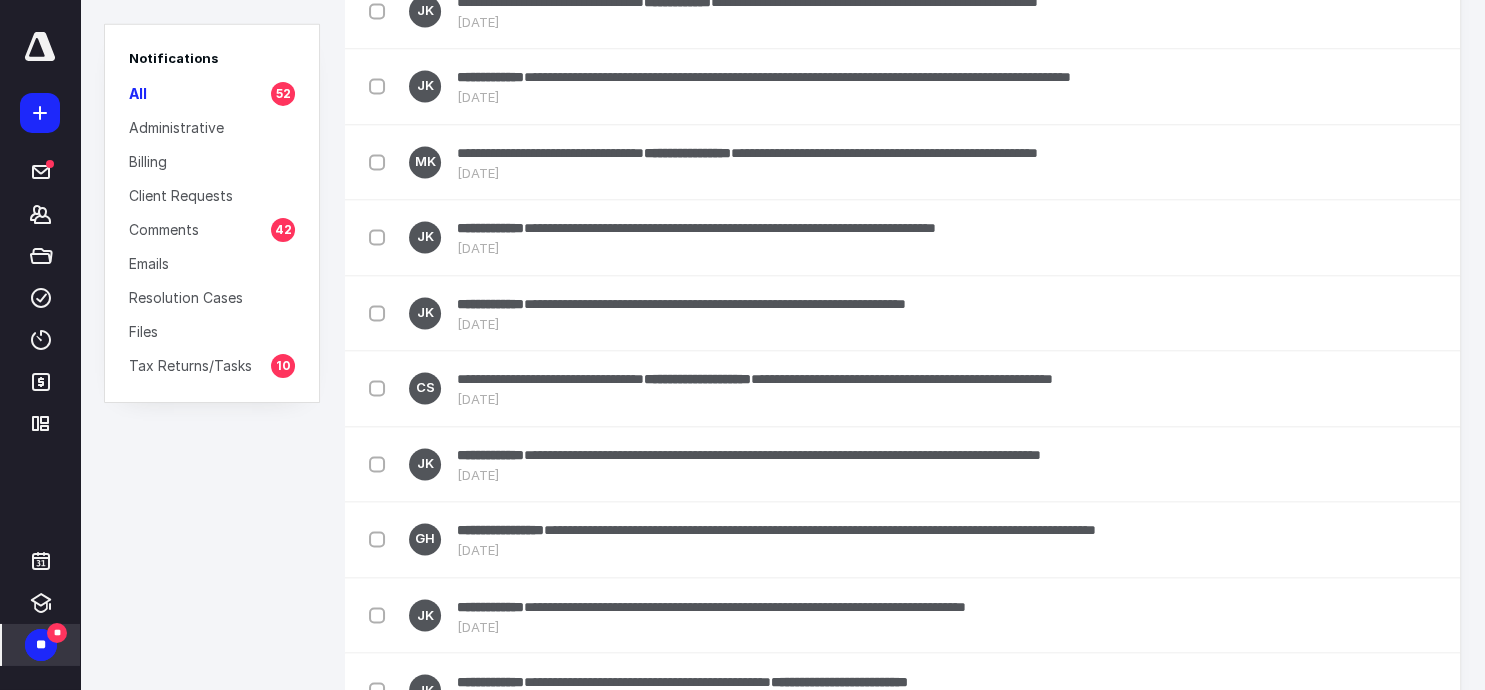 scroll, scrollTop: 3819, scrollLeft: 0, axis: vertical 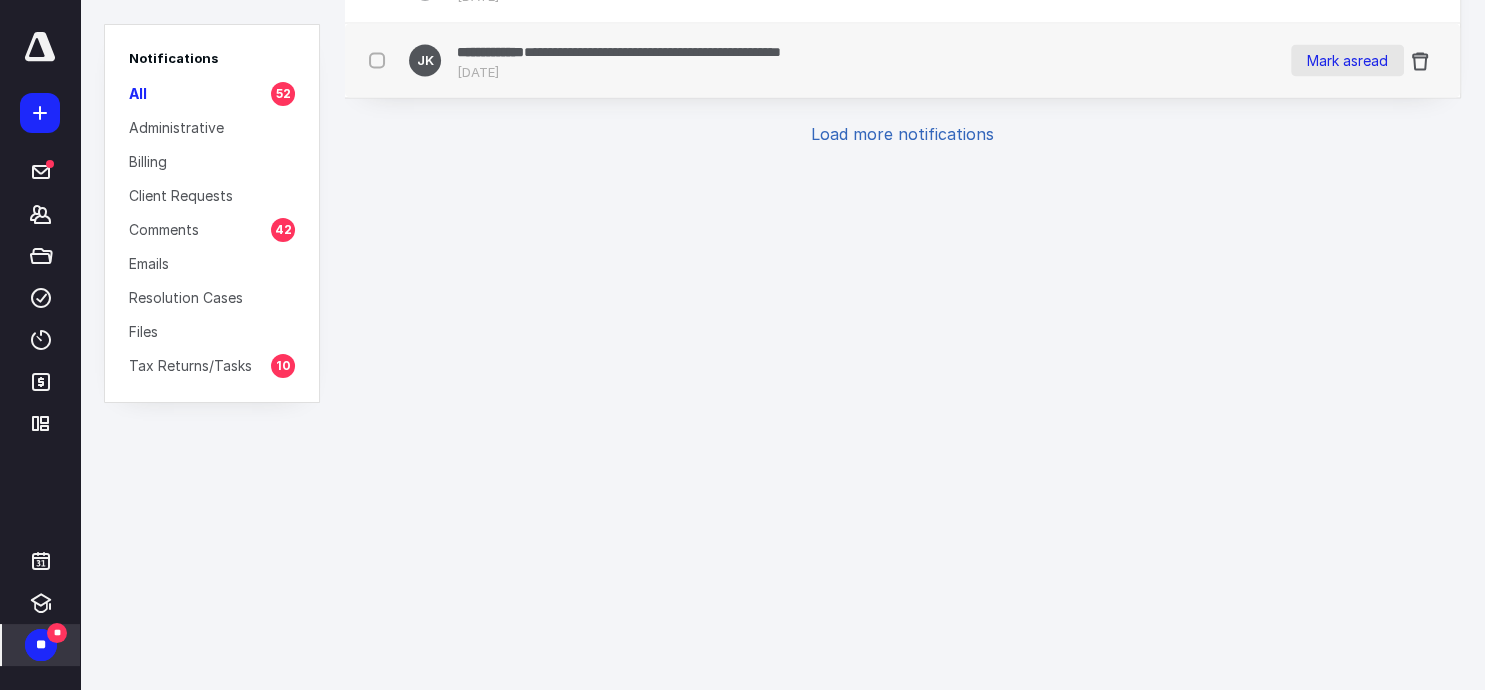 click on "Mark as  read" at bounding box center [1347, 61] 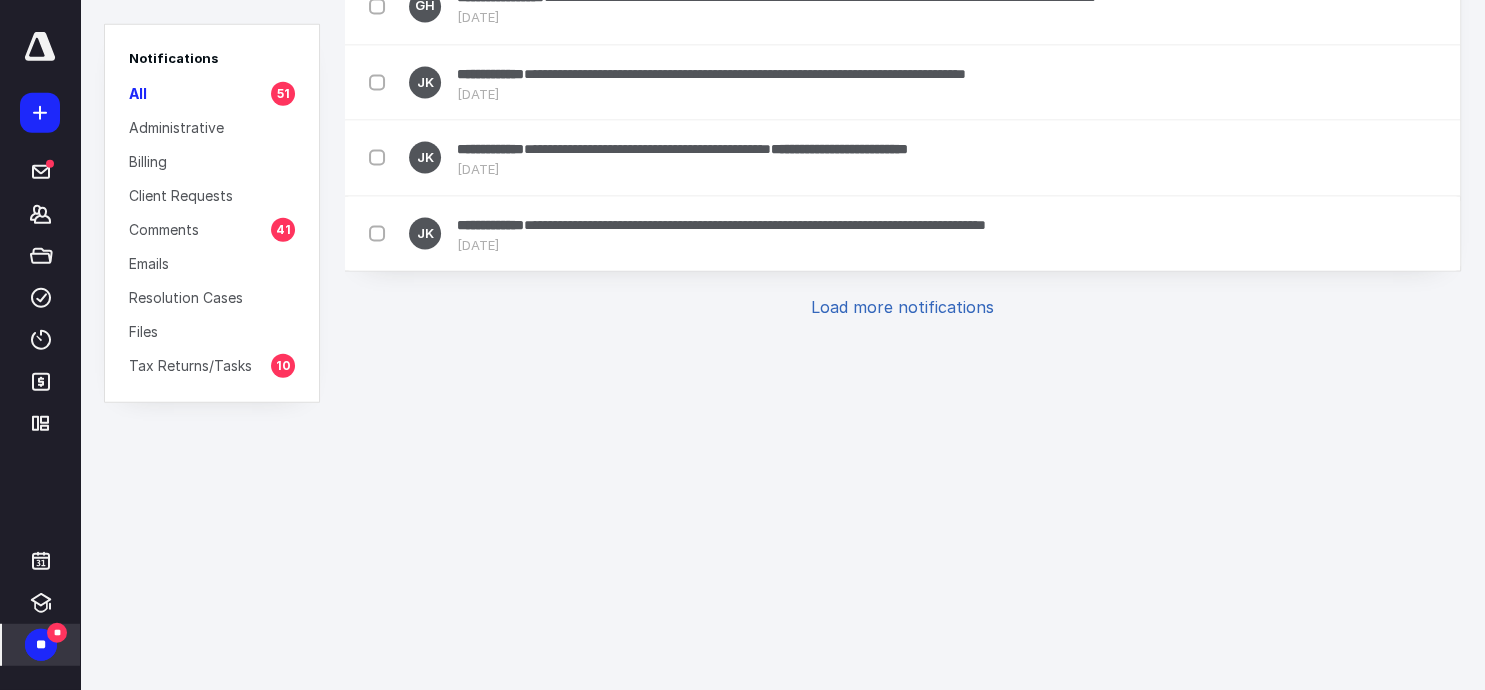 scroll, scrollTop: 3819, scrollLeft: 0, axis: vertical 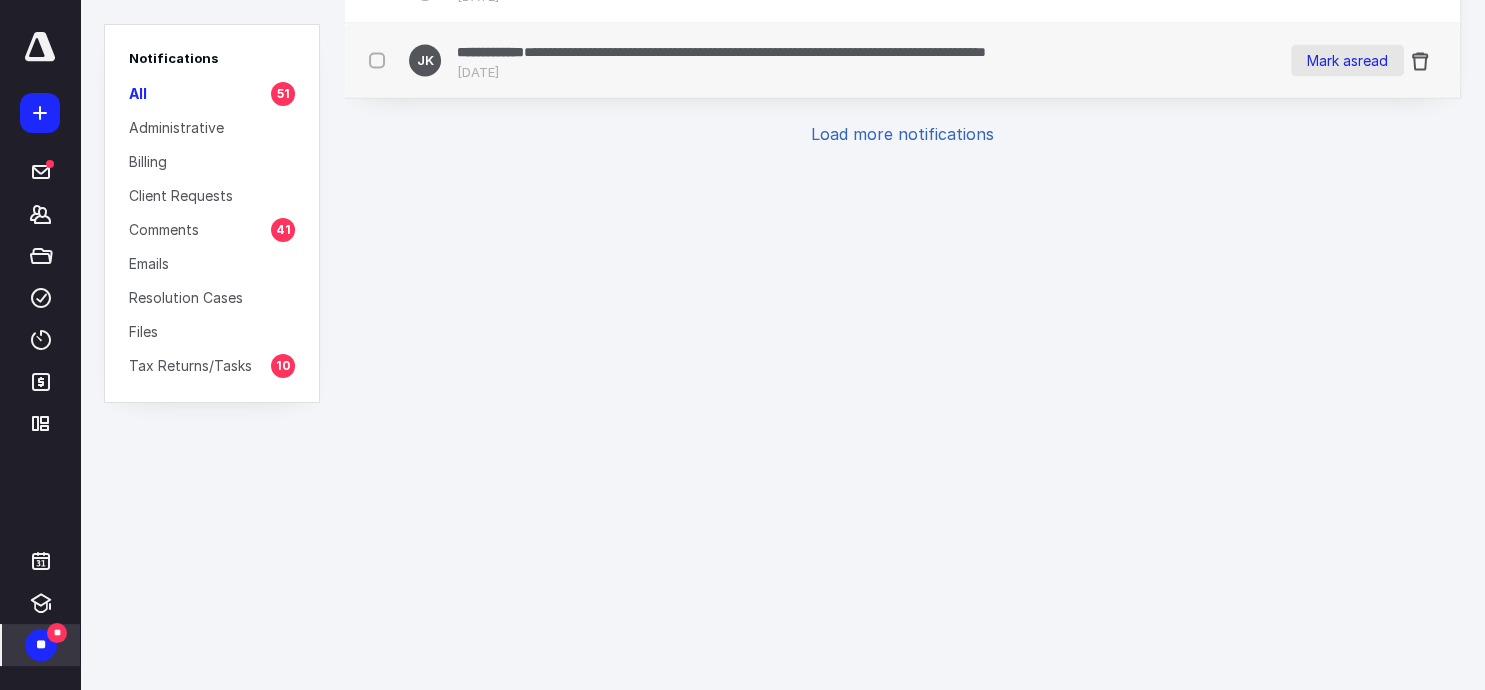 click on "Mark as  read" at bounding box center (1347, 61) 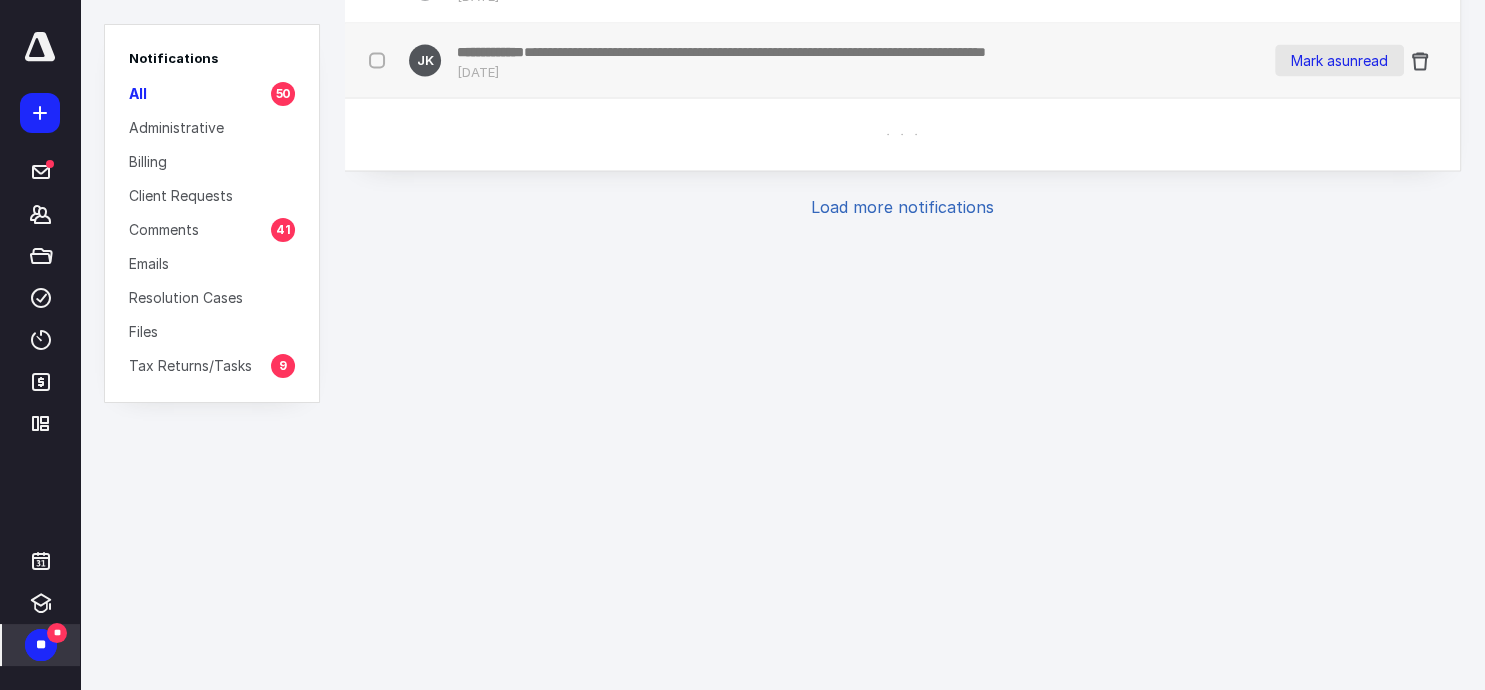 scroll, scrollTop: 3750, scrollLeft: 0, axis: vertical 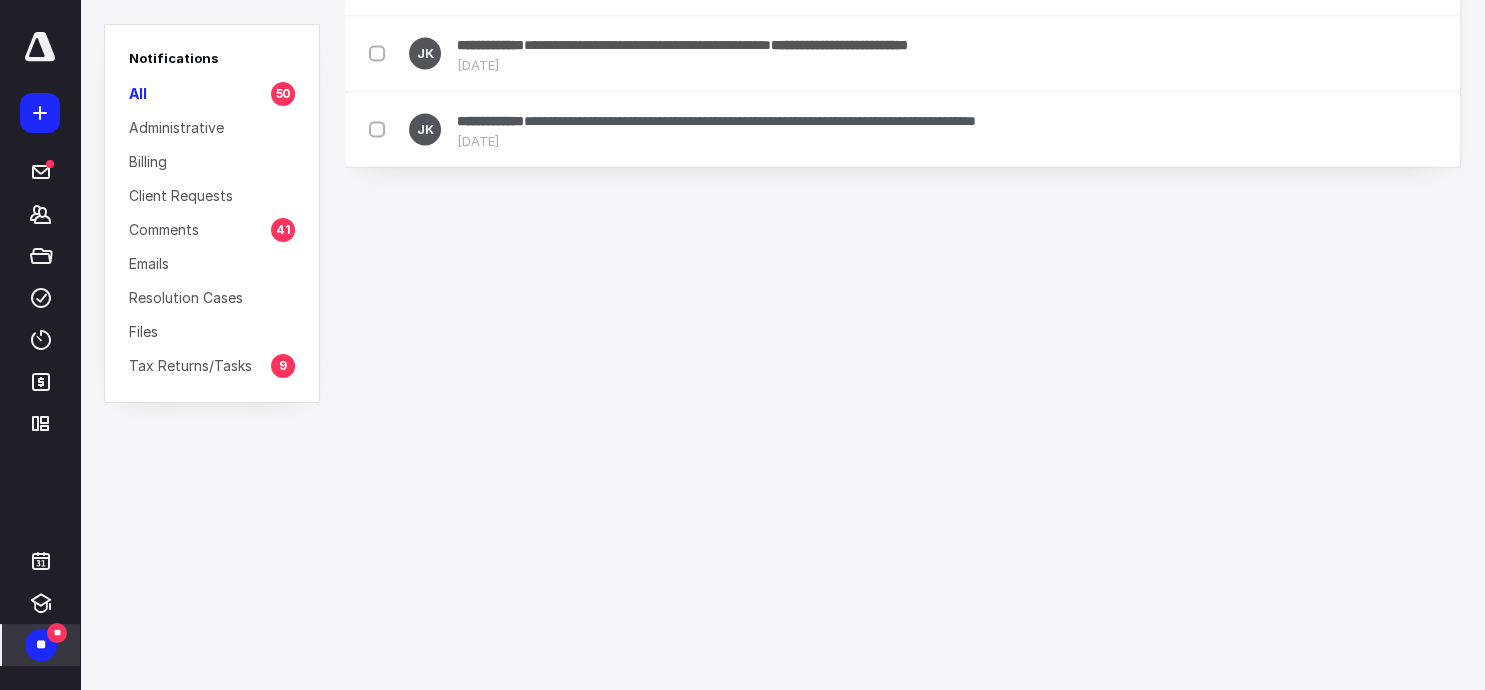 click on "Mark as  read" at bounding box center [1347, -323] 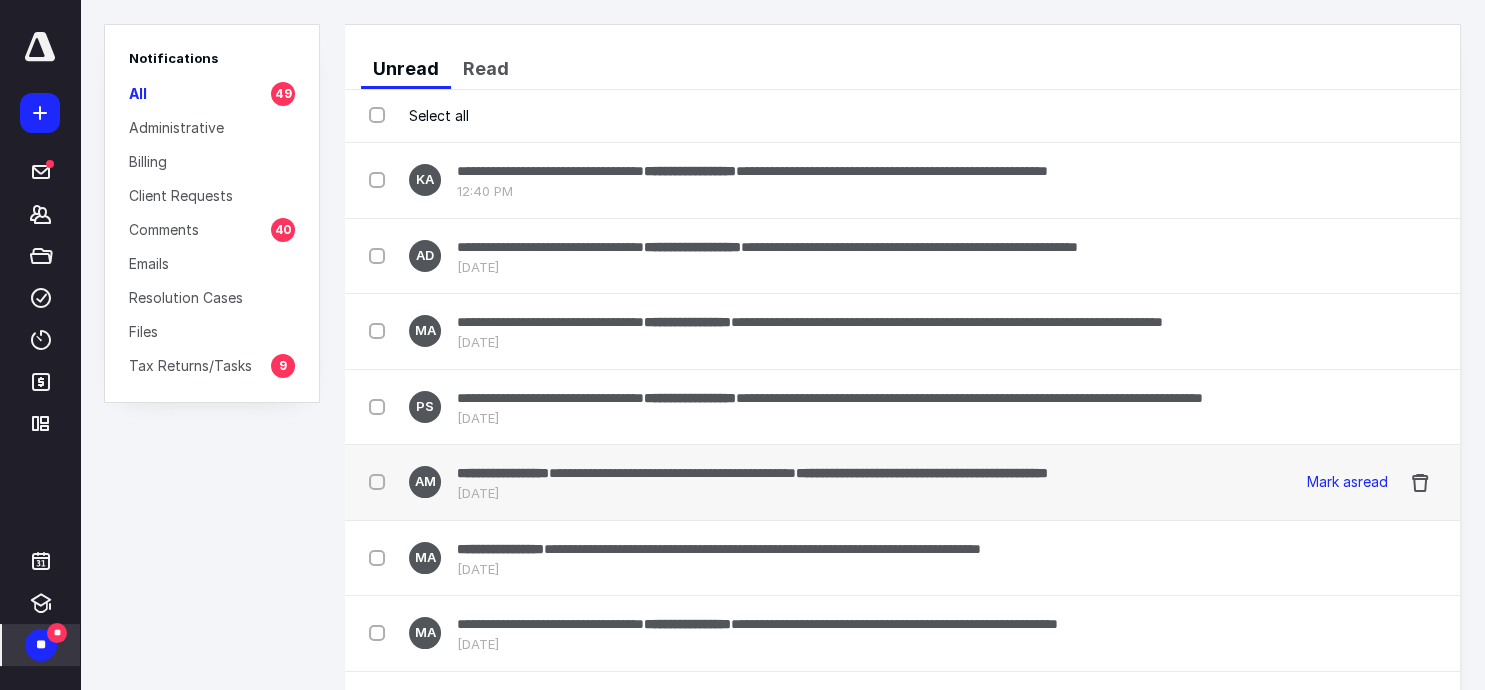 scroll, scrollTop: 391, scrollLeft: 0, axis: vertical 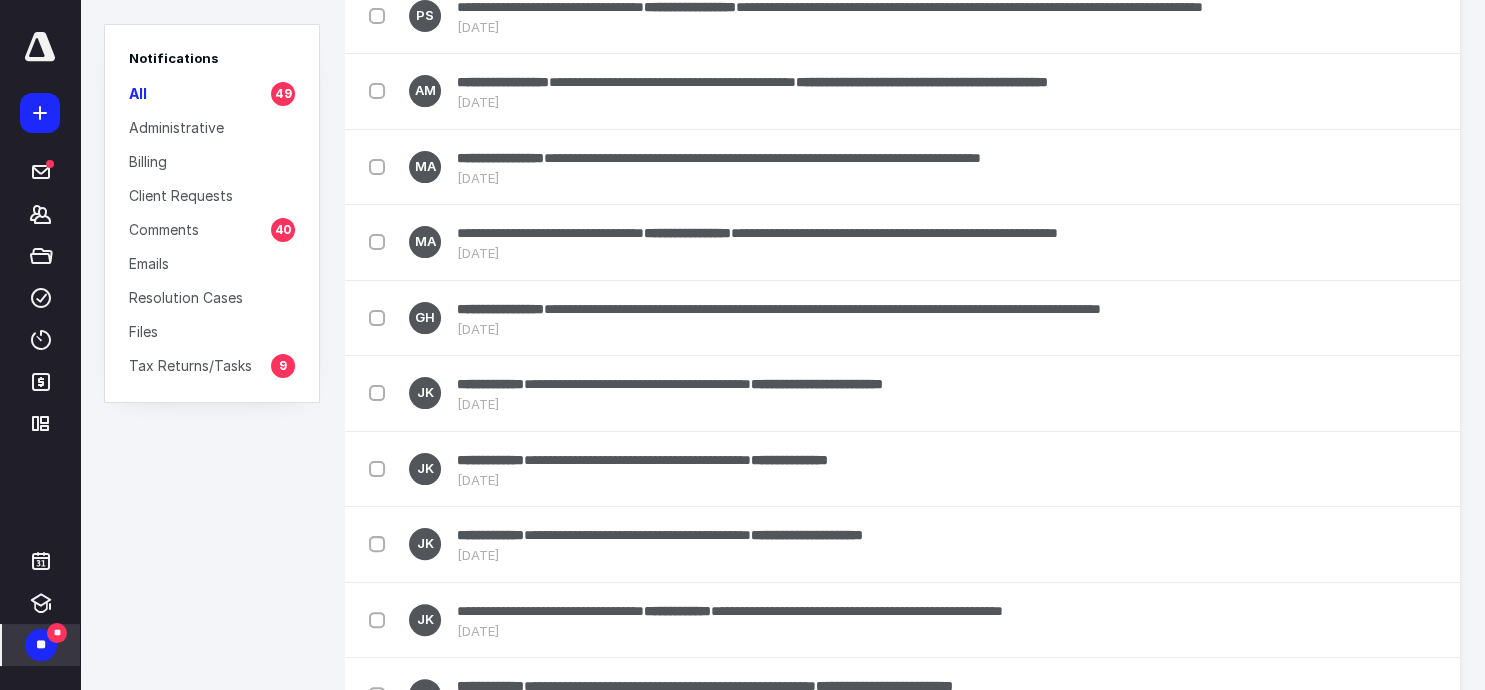 click on "**" at bounding box center (41, 645) 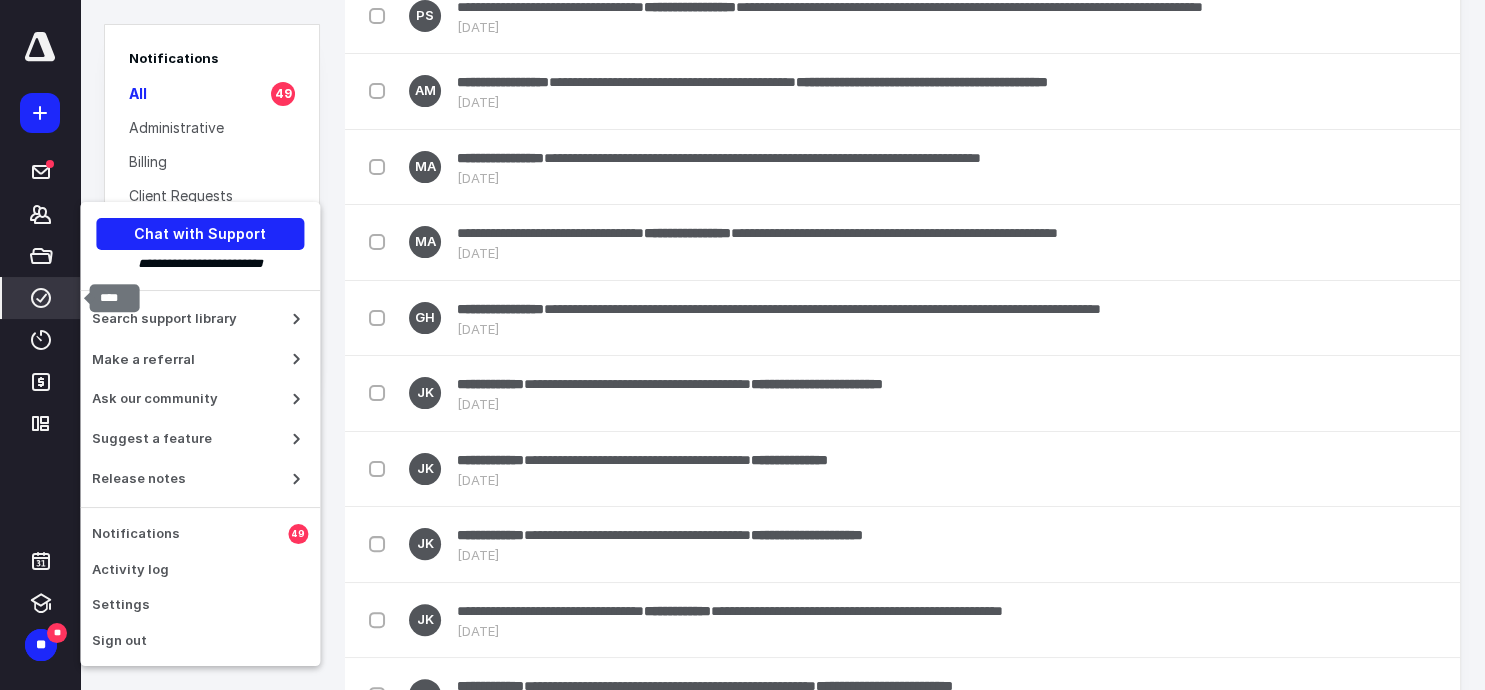 click 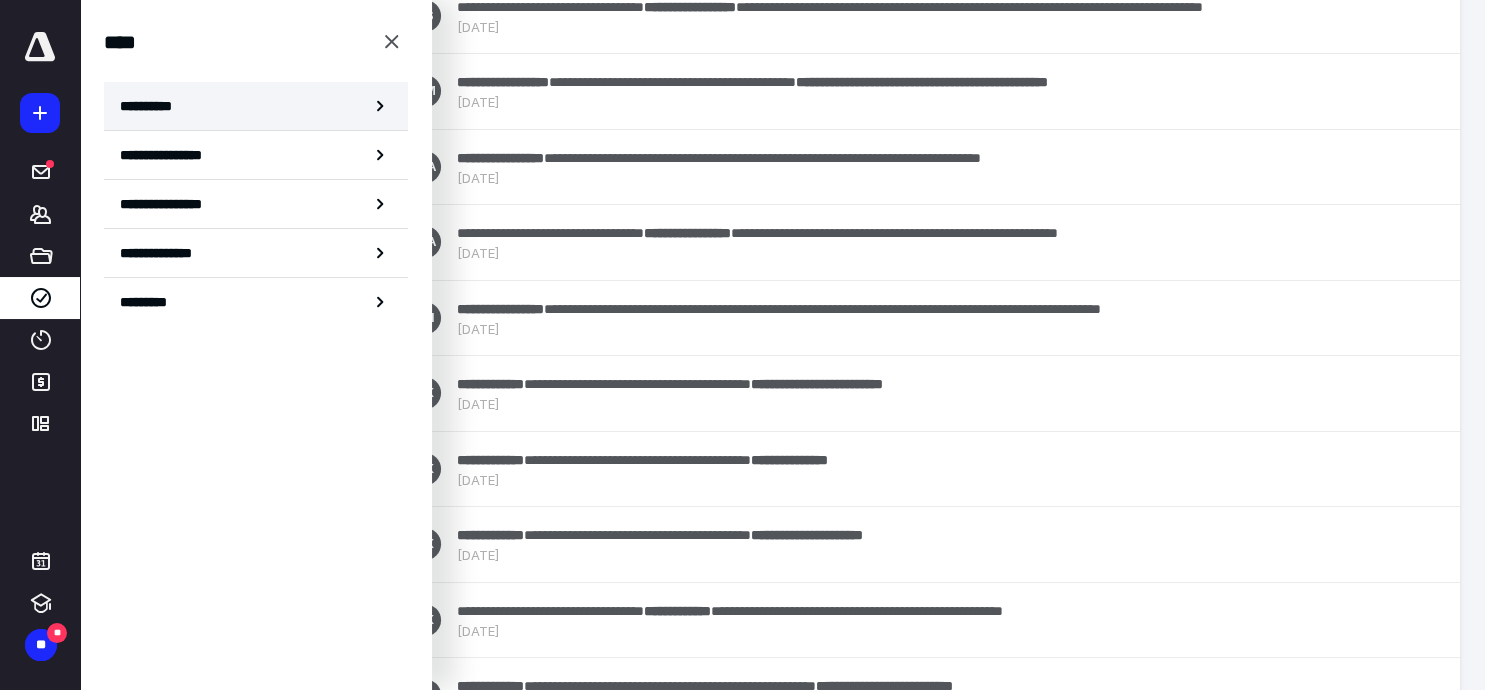 click on "**********" at bounding box center (153, 106) 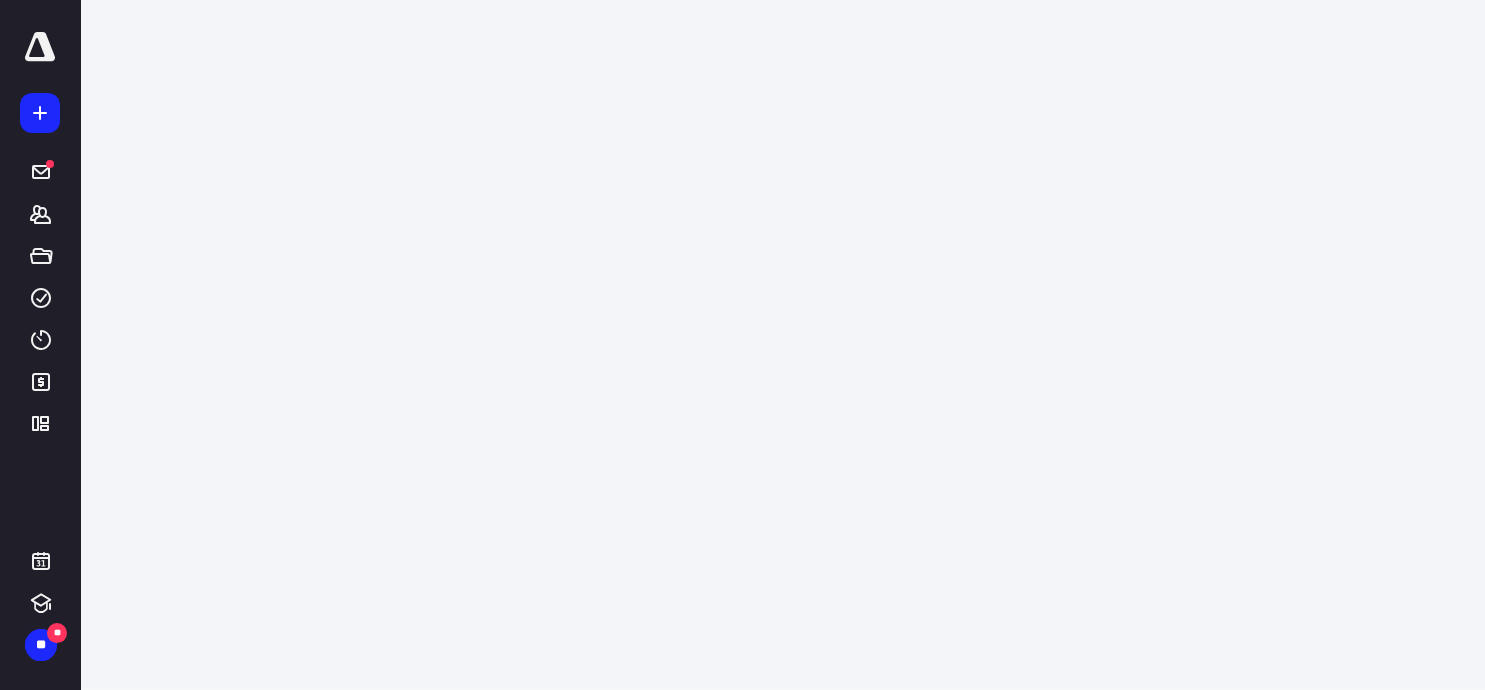 scroll, scrollTop: 0, scrollLeft: 0, axis: both 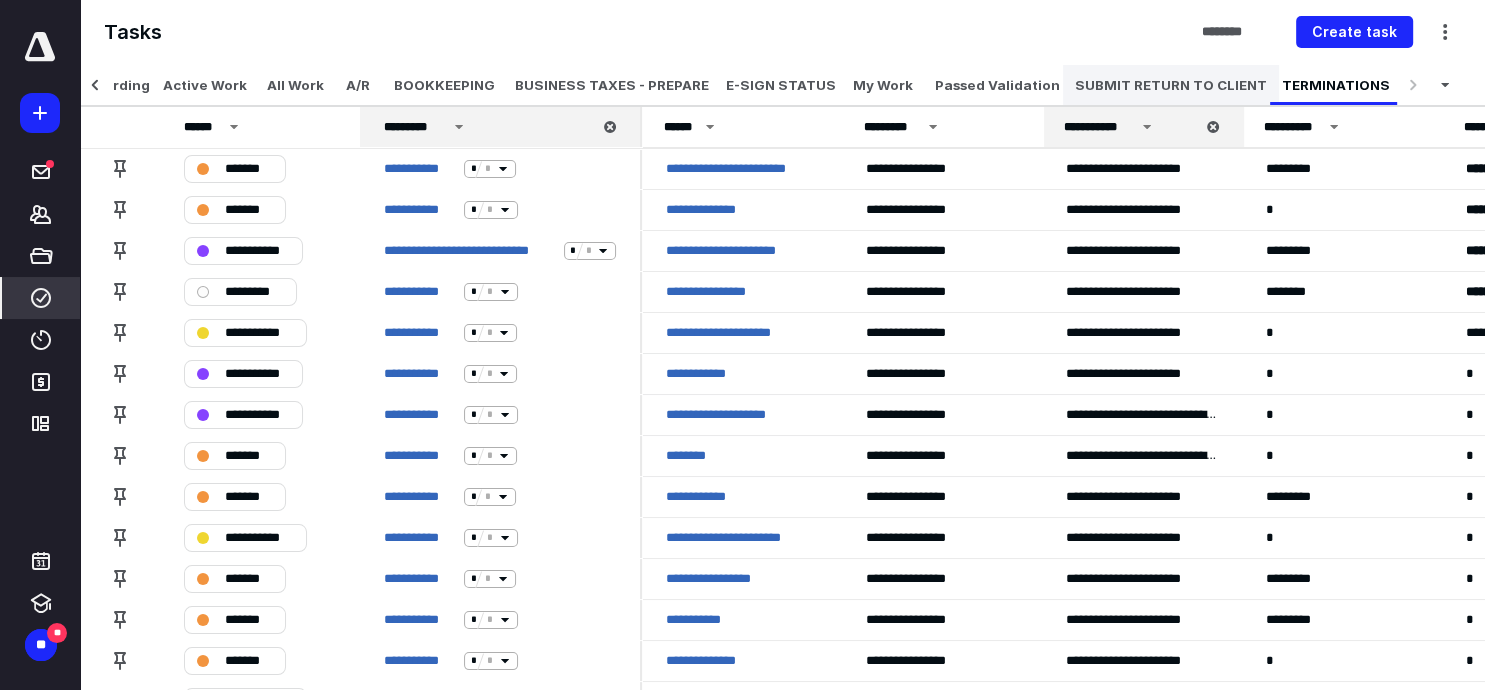 click on "SUBMIT RETURN TO CLIENT" at bounding box center (1171, 85) 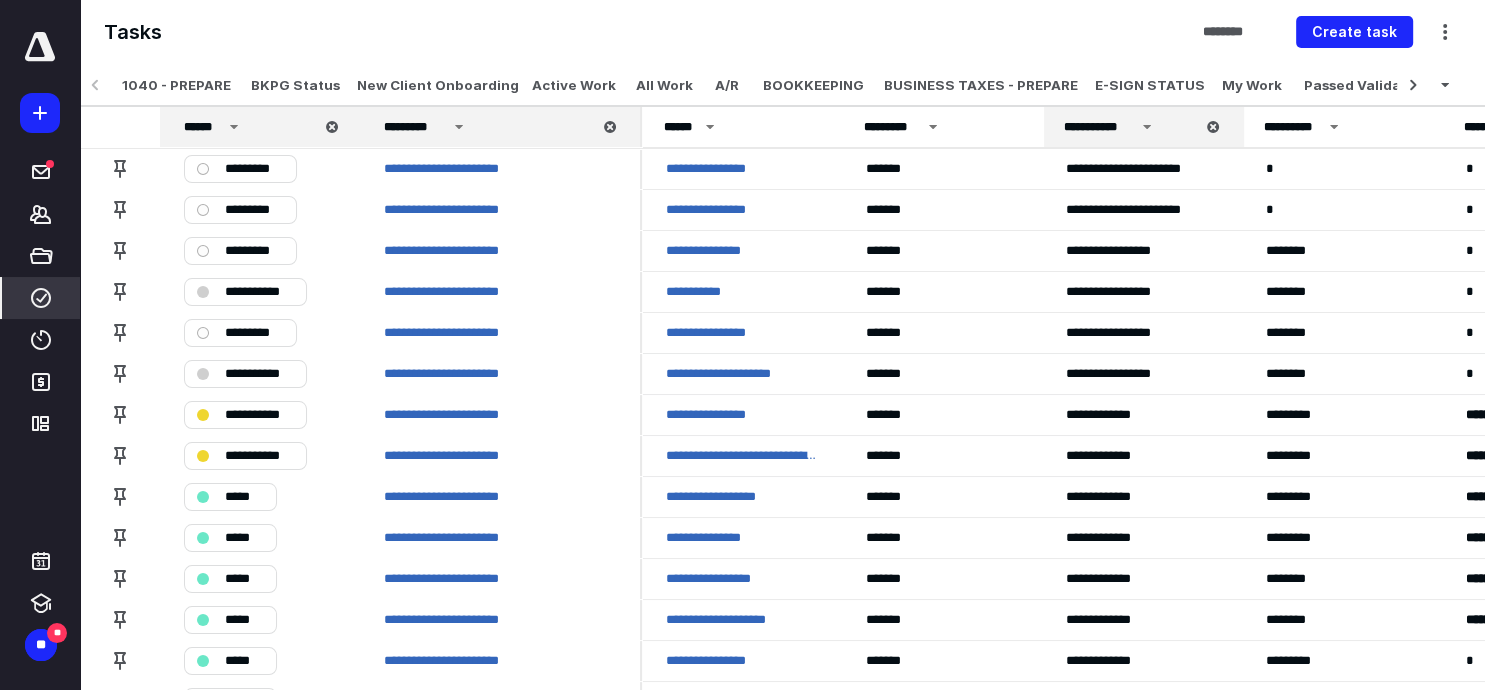 scroll, scrollTop: 0, scrollLeft: 0, axis: both 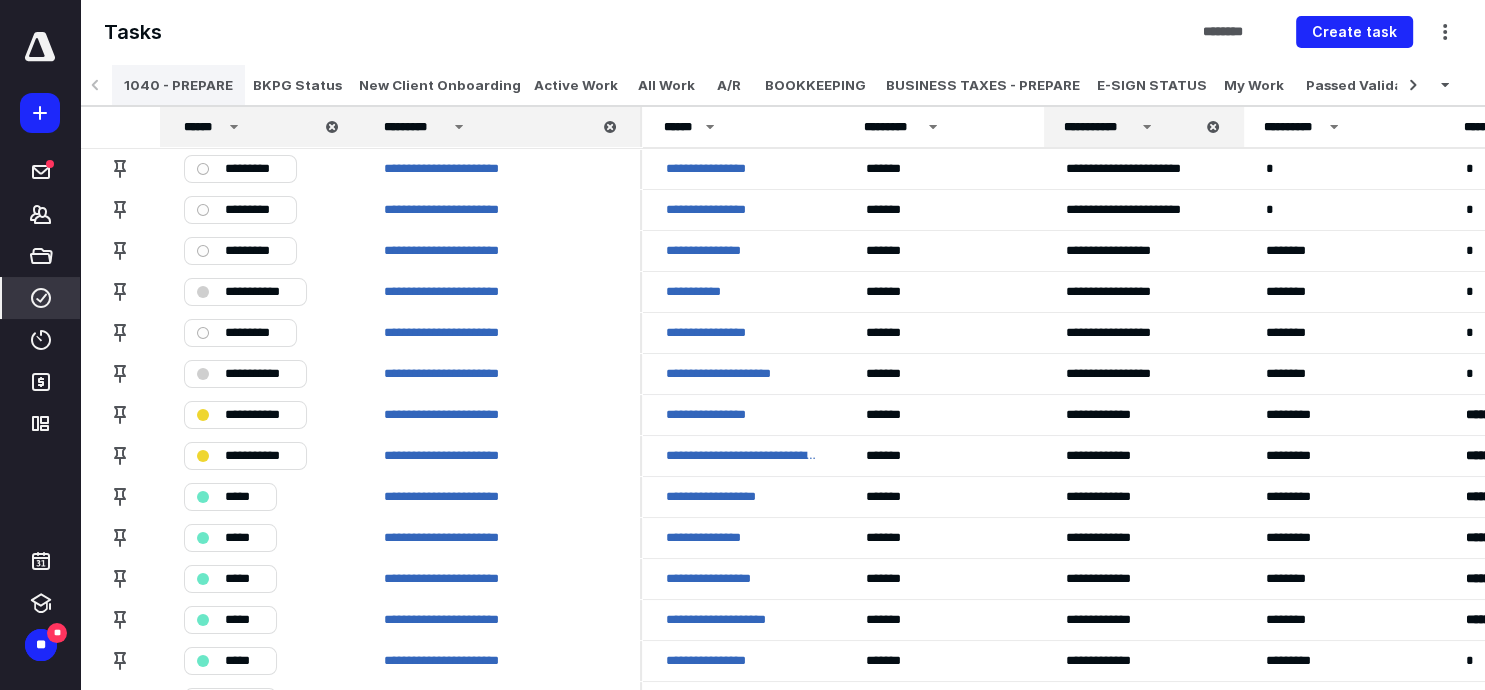click on "1040 - PREPARE" at bounding box center [178, 85] 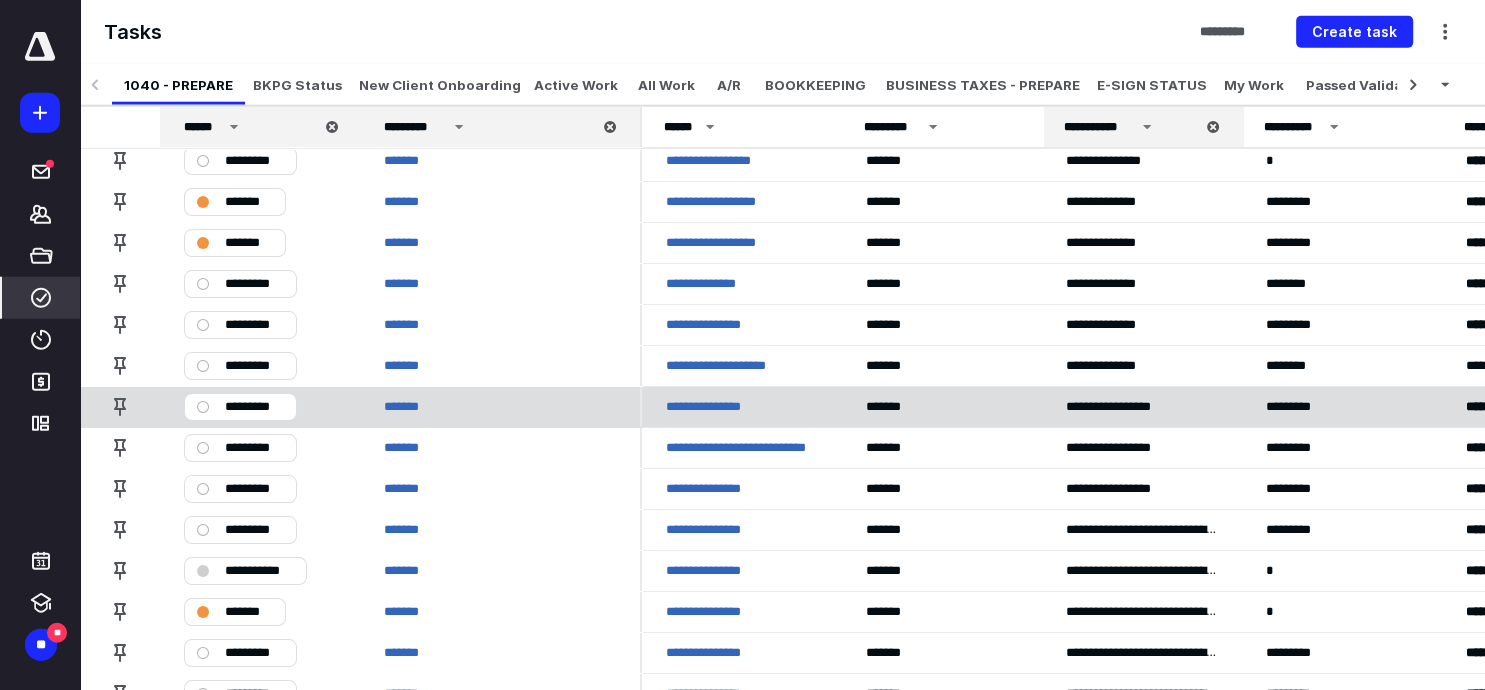 scroll, scrollTop: 0, scrollLeft: 0, axis: both 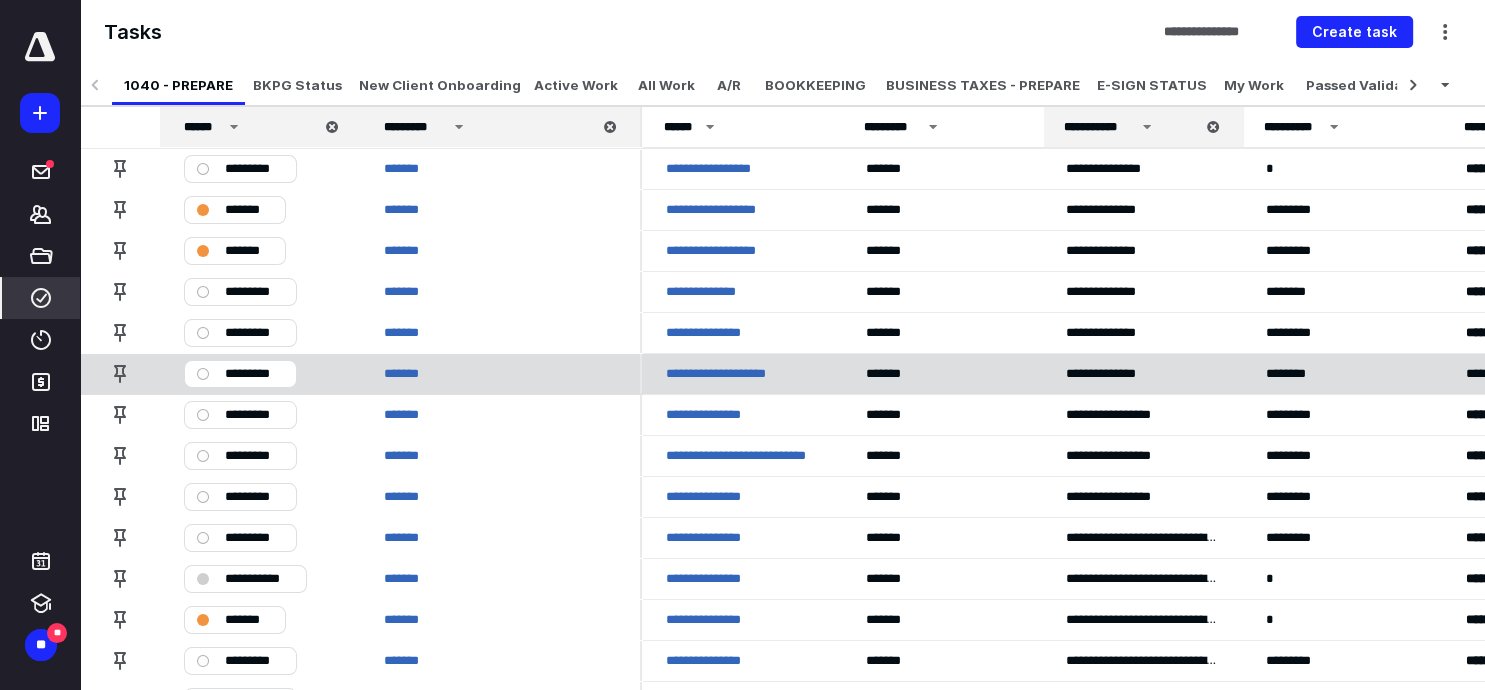 click on "**********" at bounding box center [742, 374] 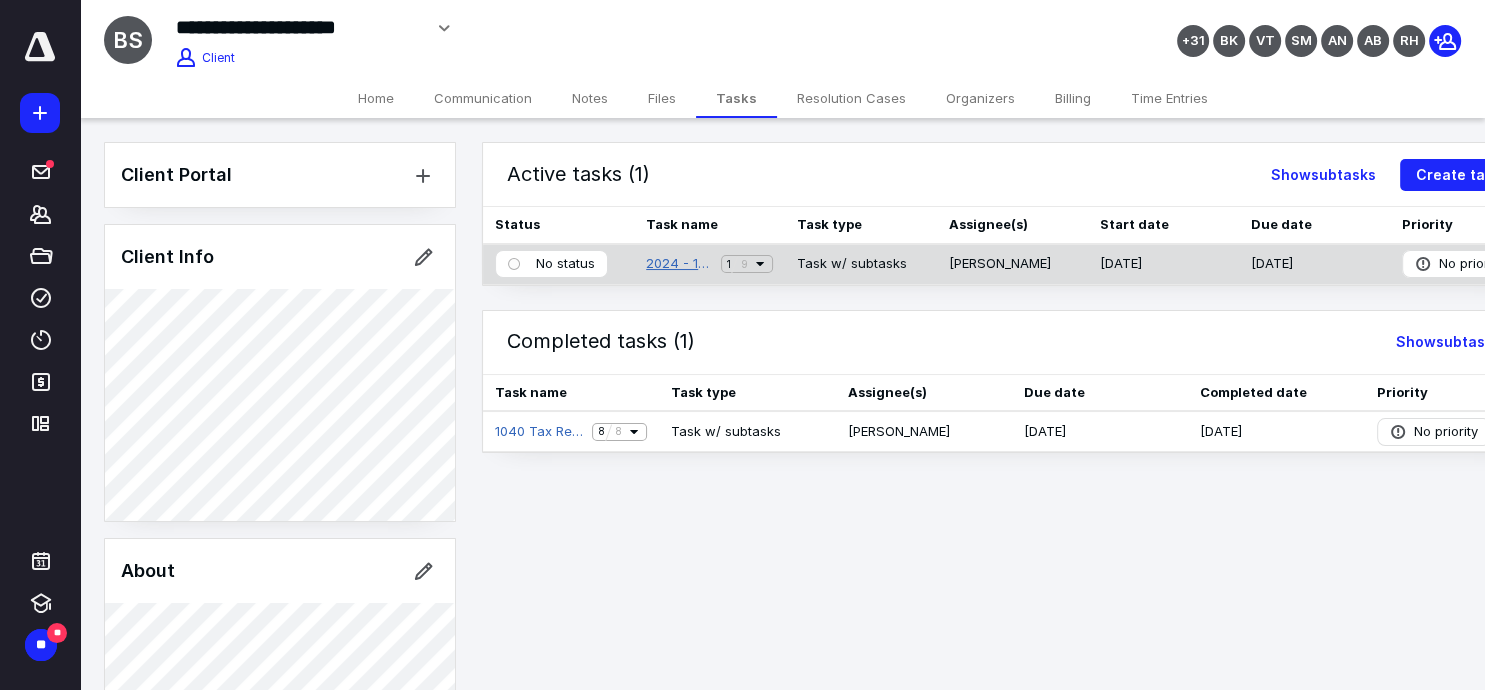 click on "2024 - 1040 Tax Return" at bounding box center [679, 264] 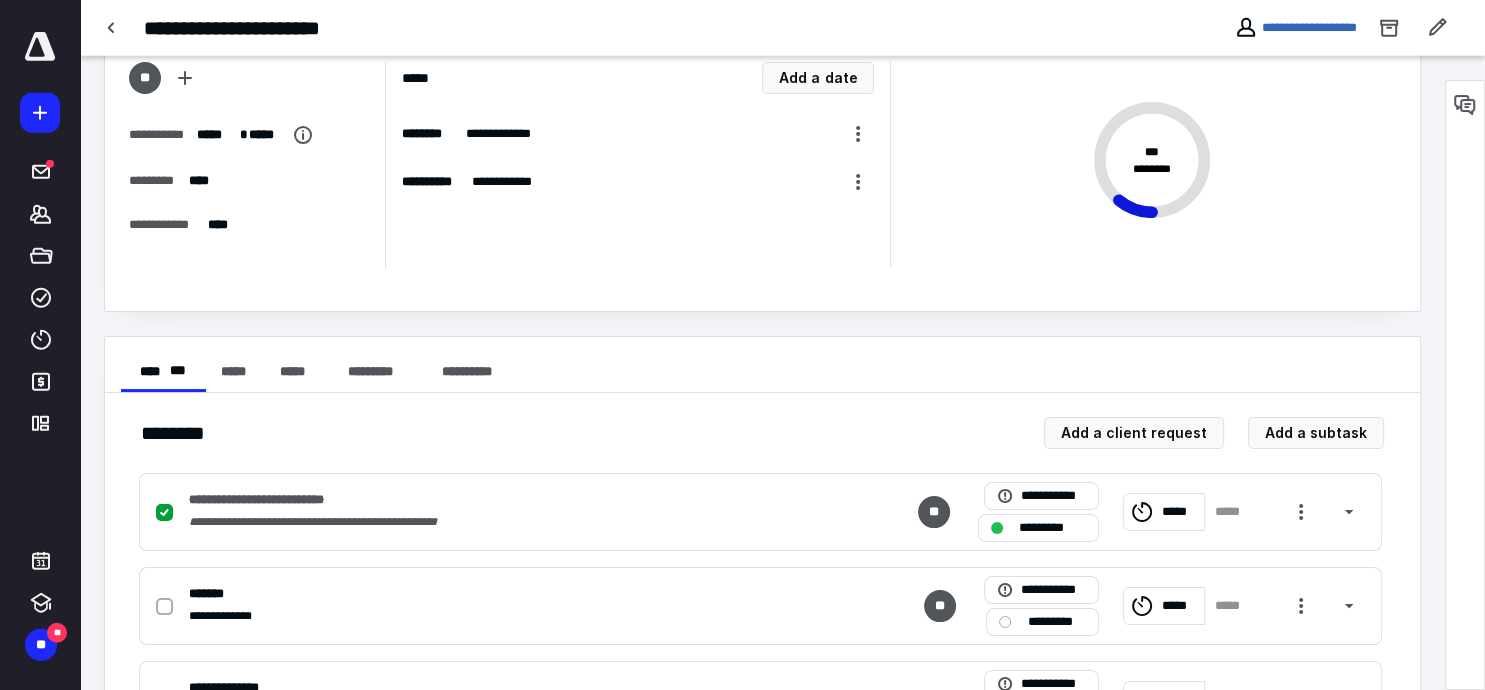 scroll, scrollTop: 0, scrollLeft: 0, axis: both 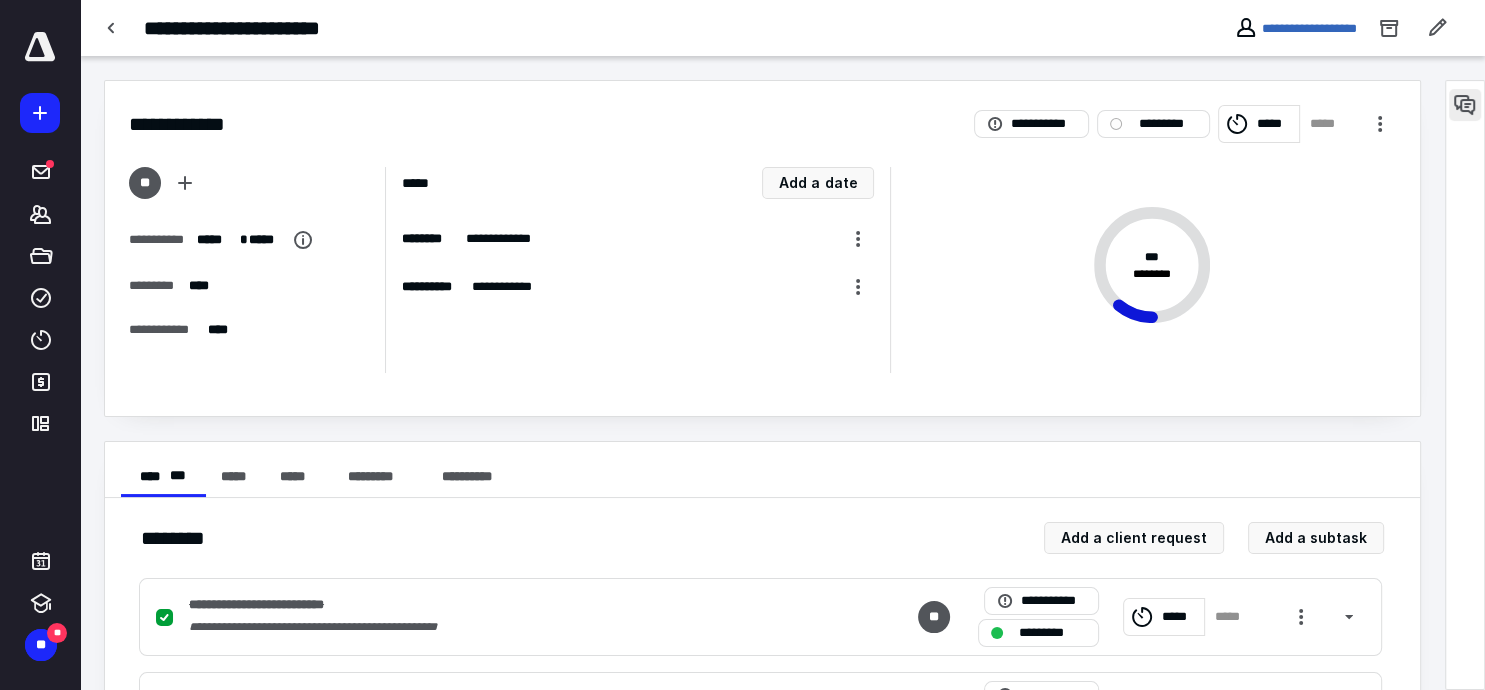 click at bounding box center (1465, 105) 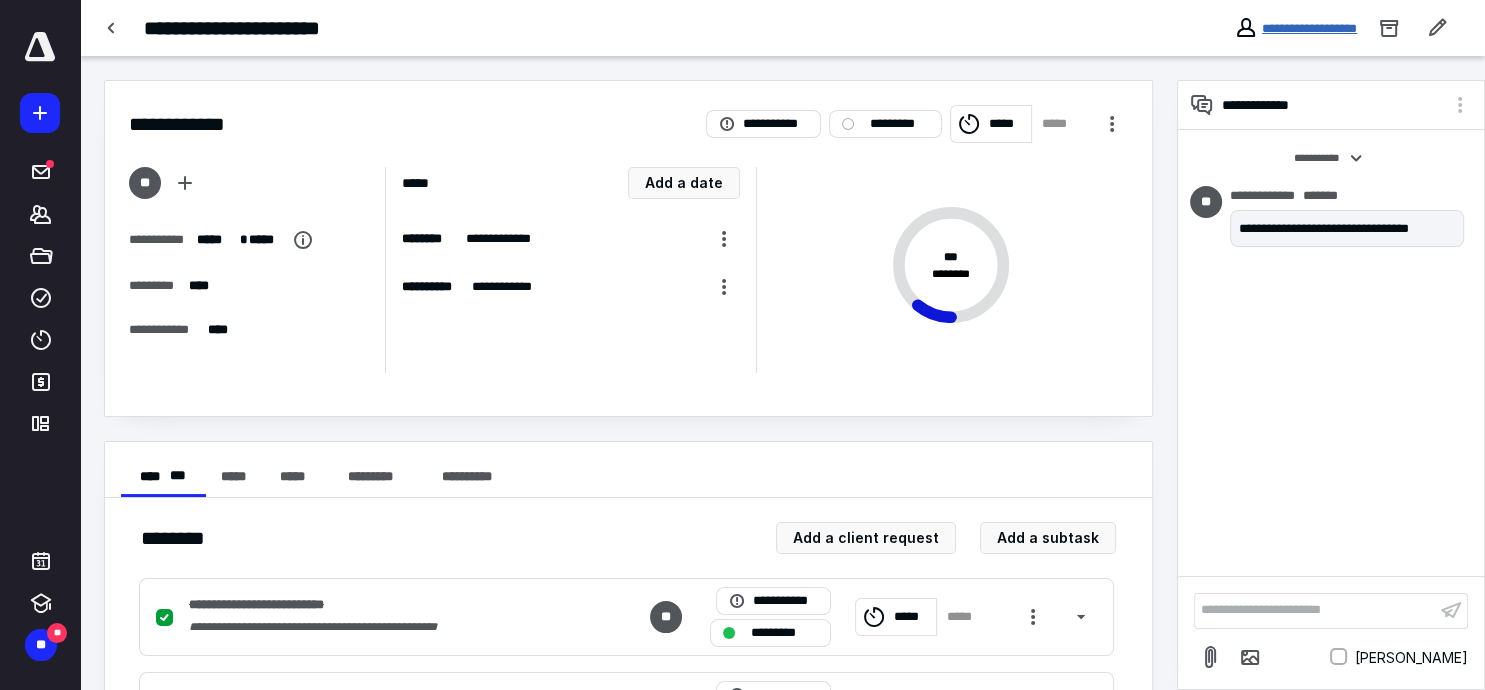 click on "**********" at bounding box center (1309, 28) 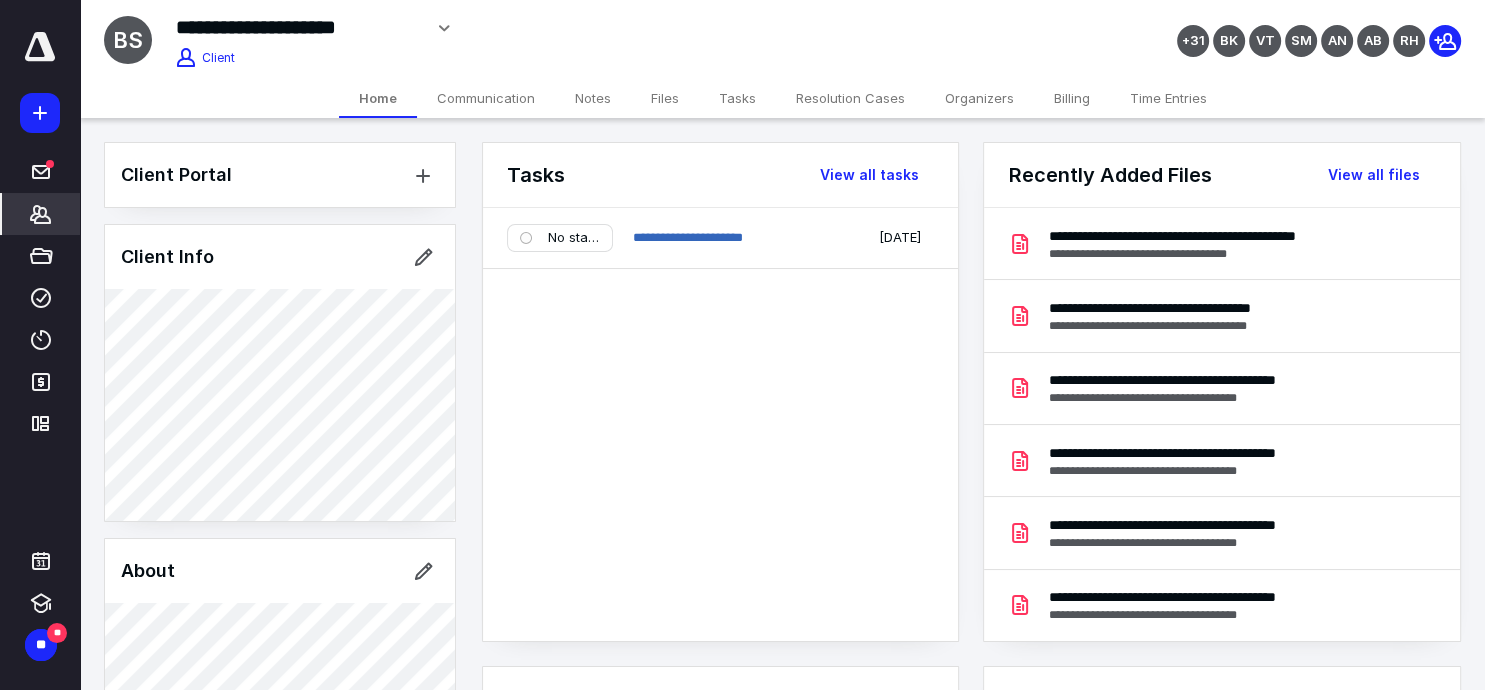click on "Tasks" at bounding box center [737, 98] 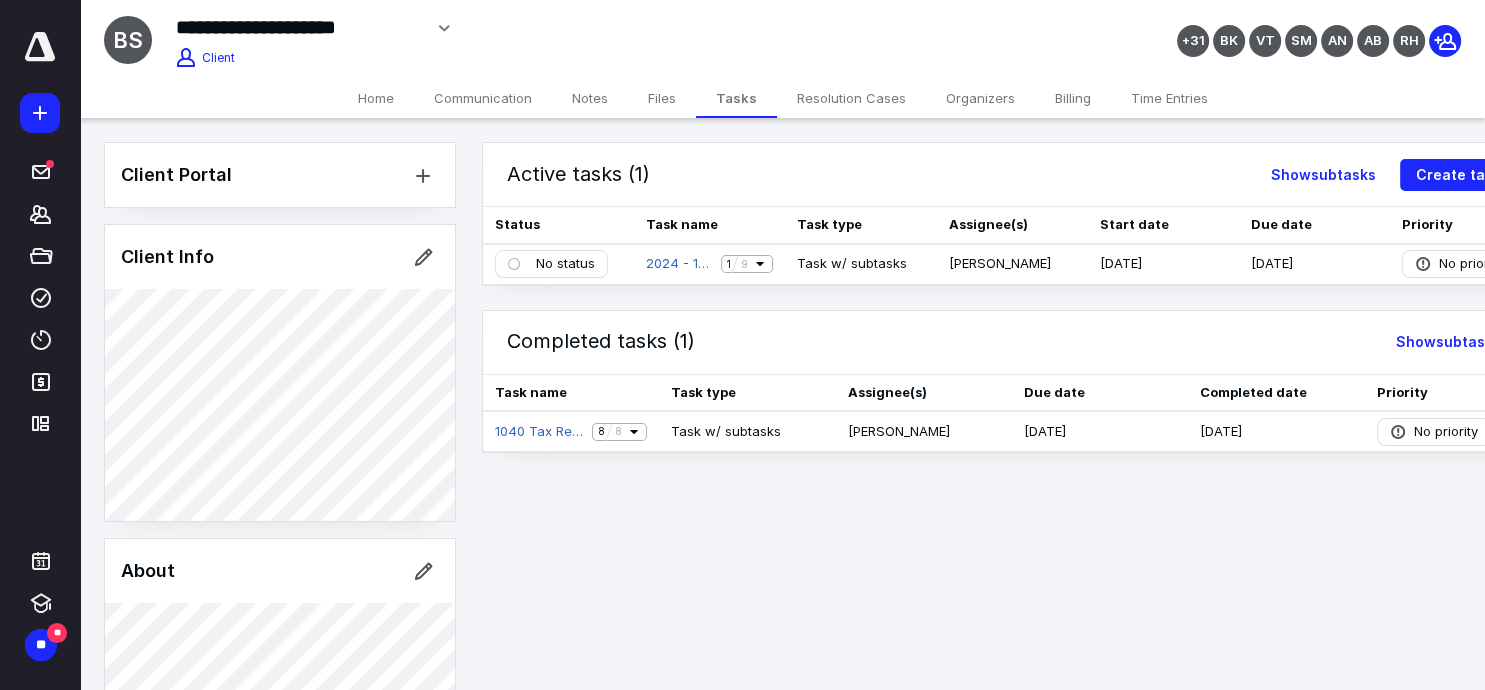 click on "Files" at bounding box center (662, 98) 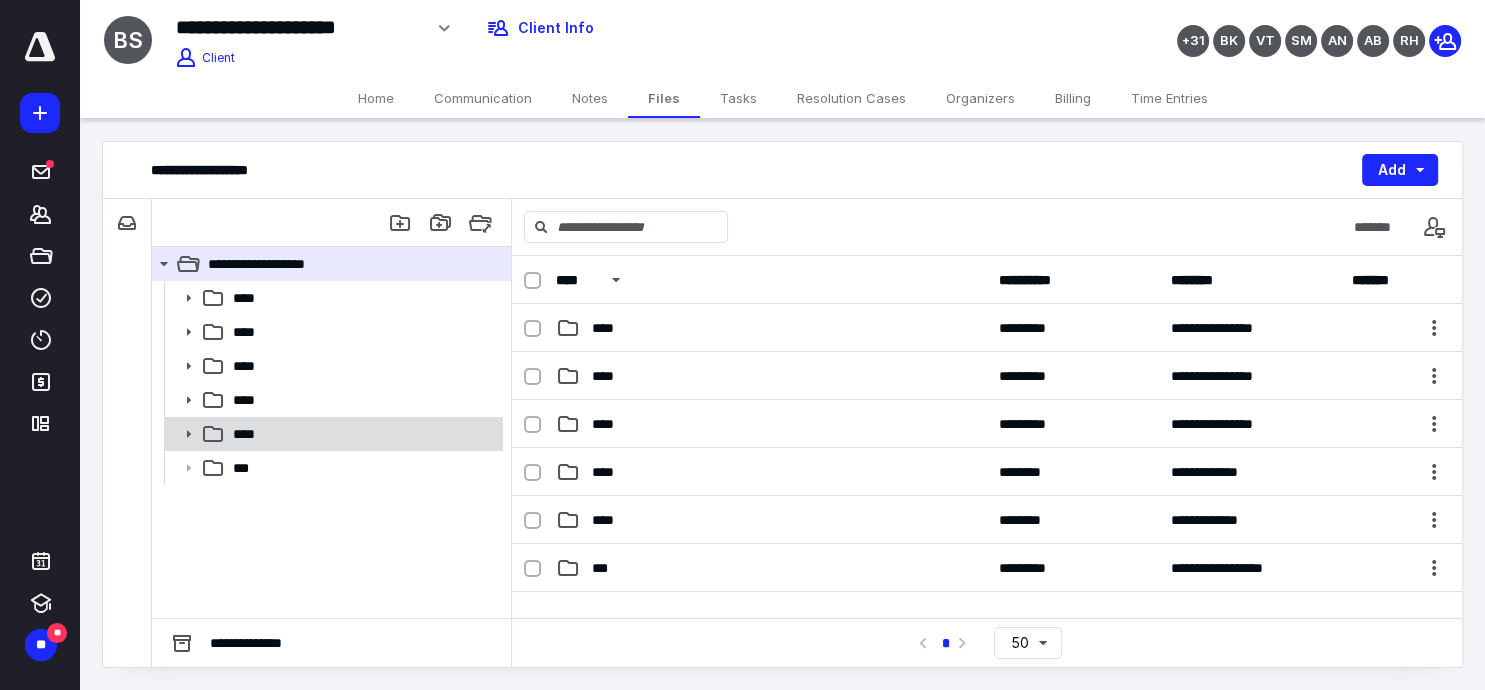 click 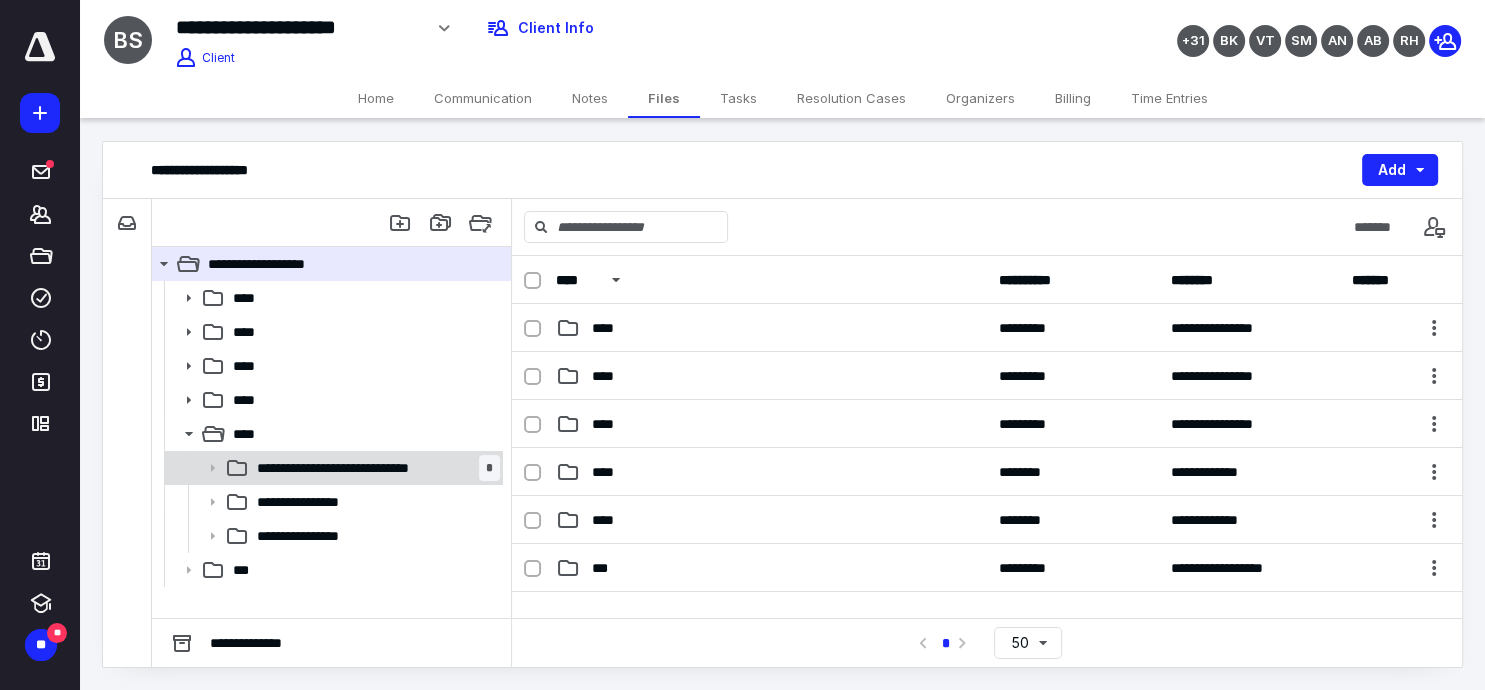 click on "**********" at bounding box center [374, 468] 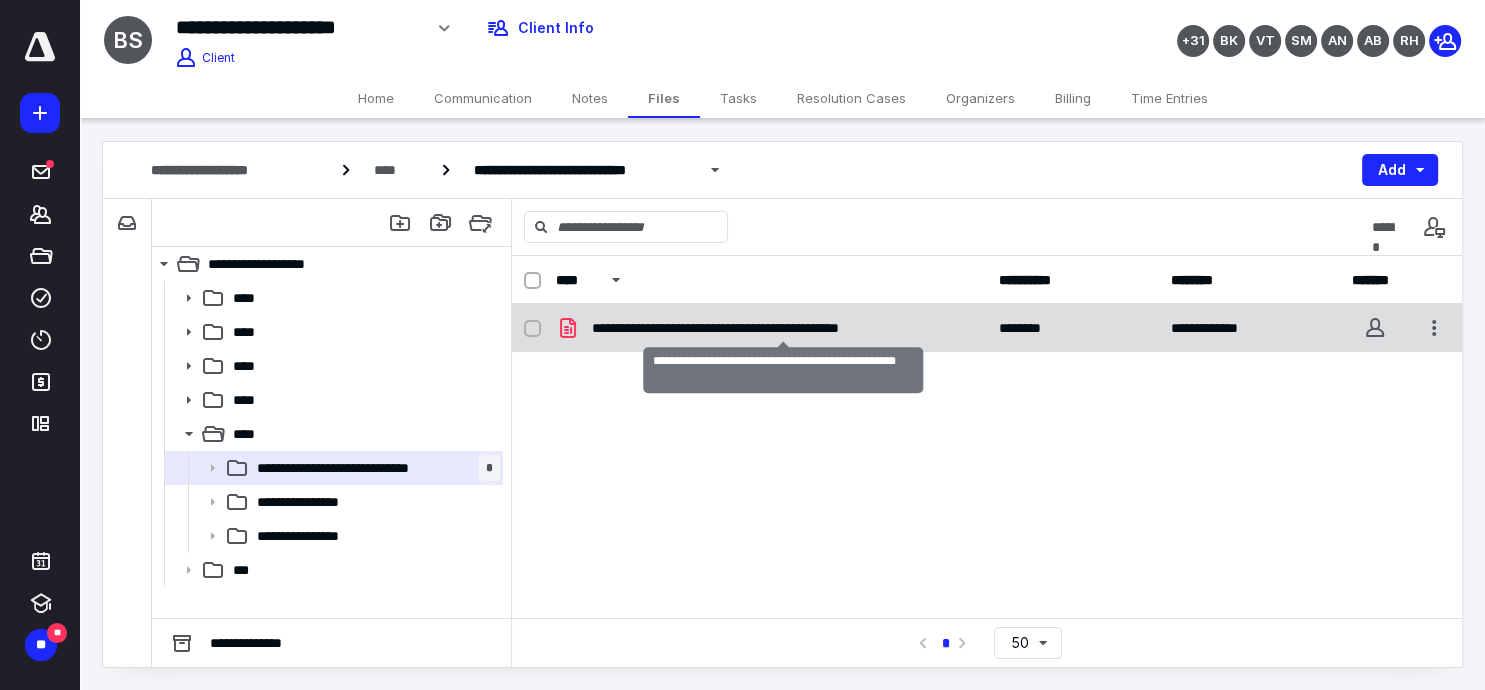 click on "**********" at bounding box center [783, 328] 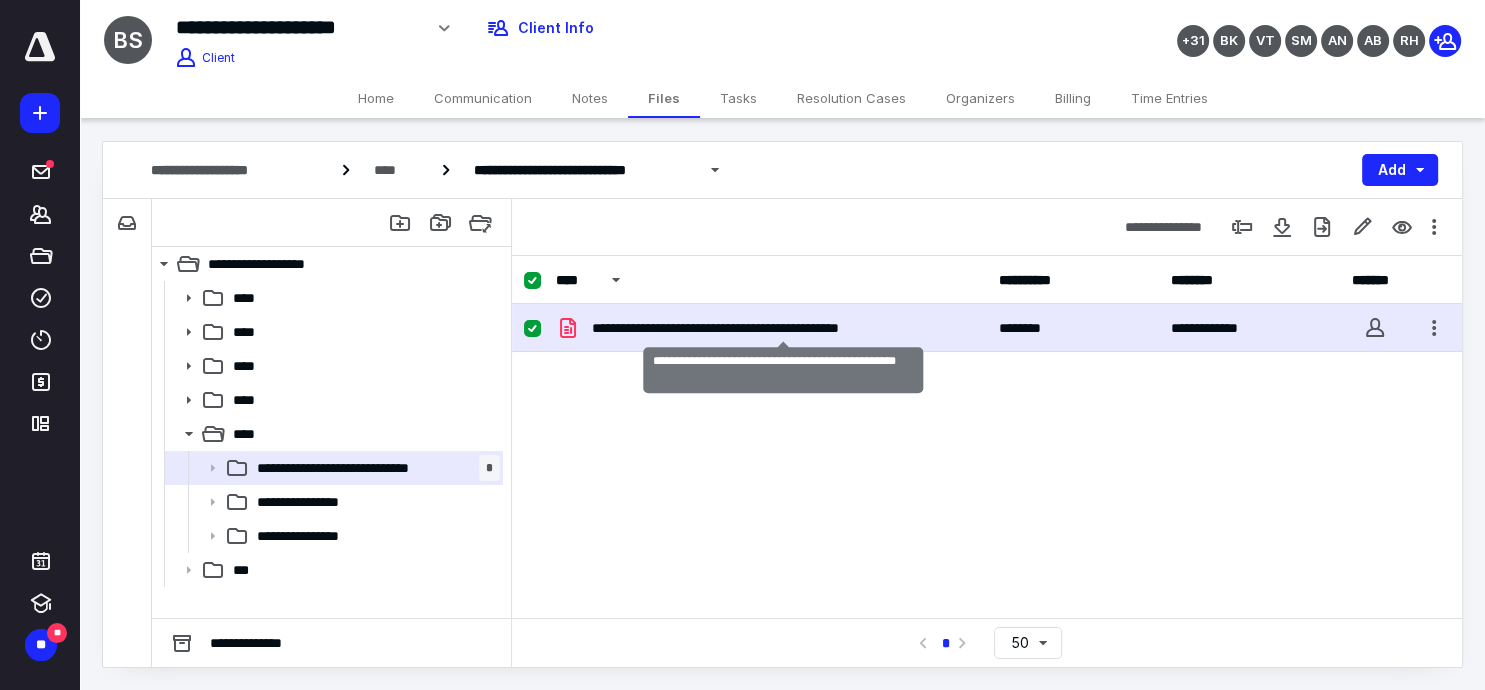 click on "**********" at bounding box center (783, 328) 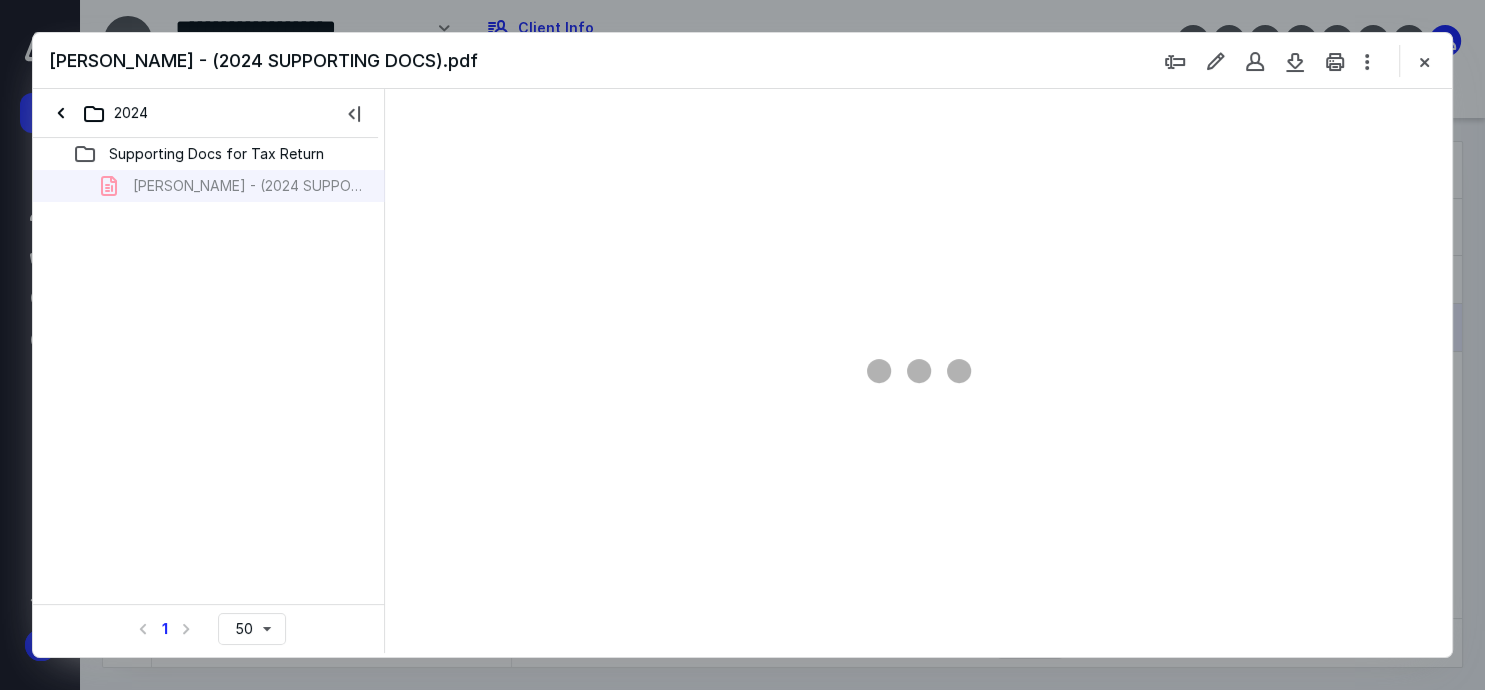 type on "62" 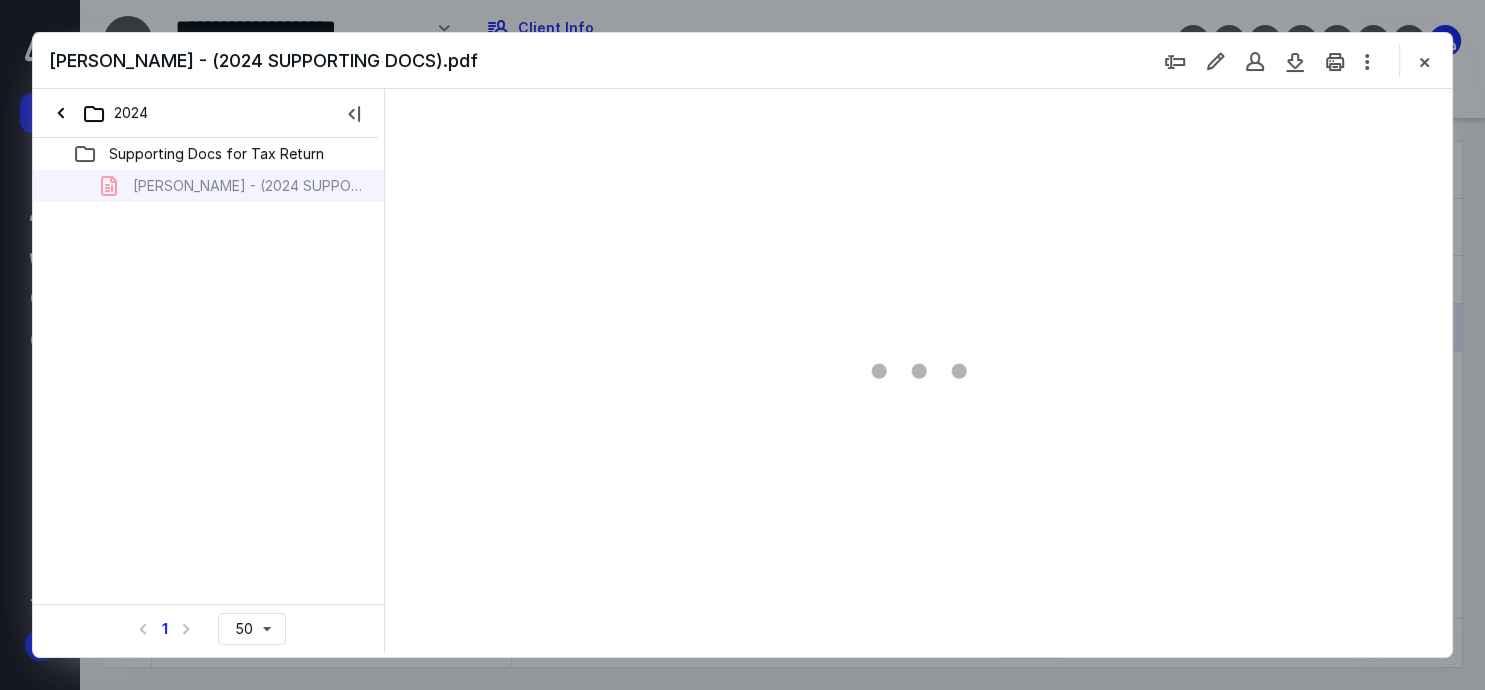 scroll, scrollTop: 0, scrollLeft: 0, axis: both 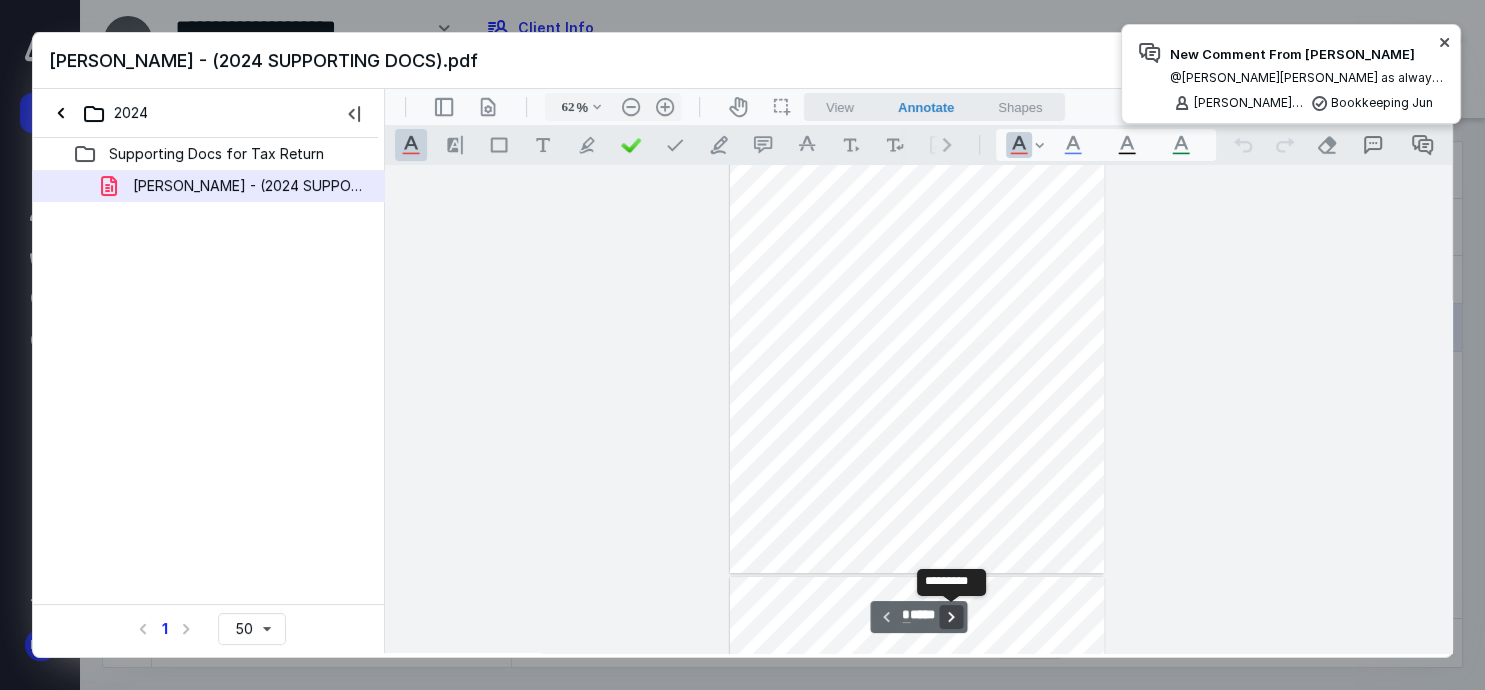 click on "**********" at bounding box center (951, 617) 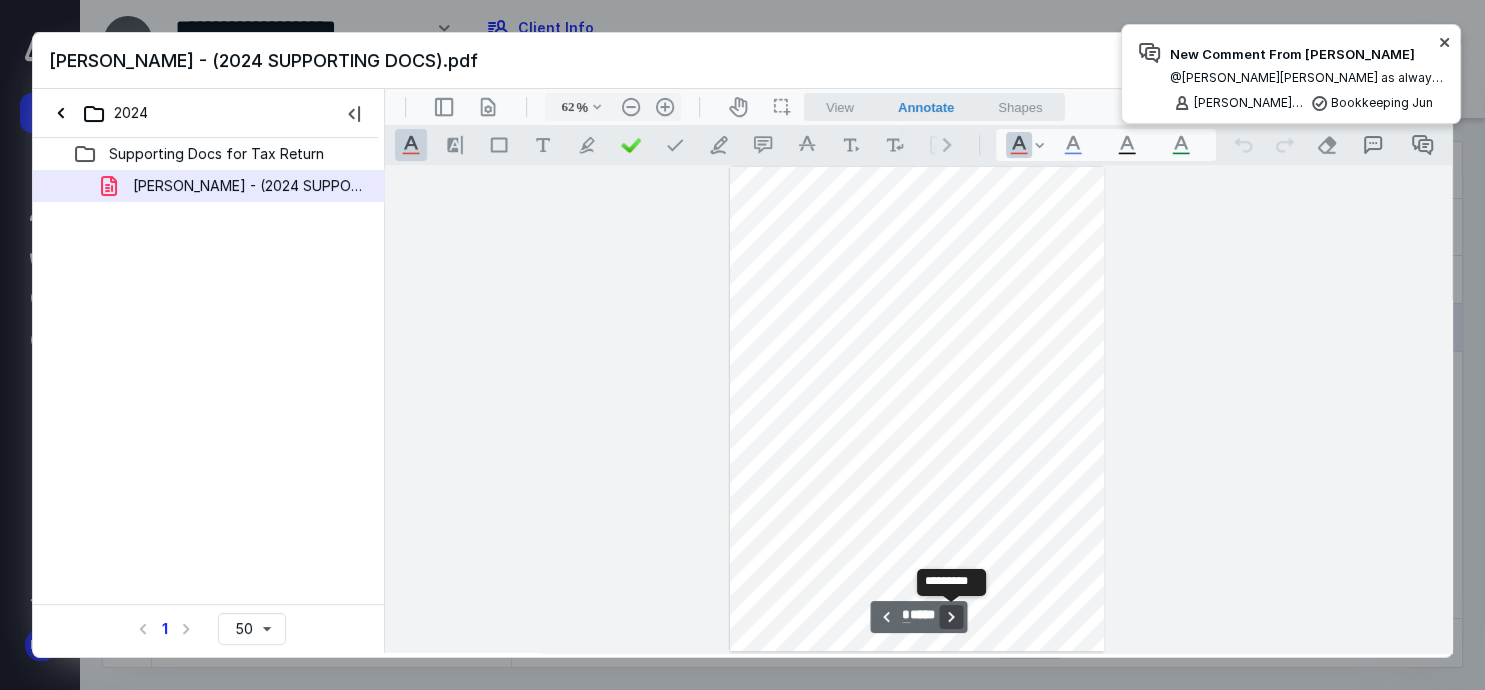 click on "**********" at bounding box center [951, 617] 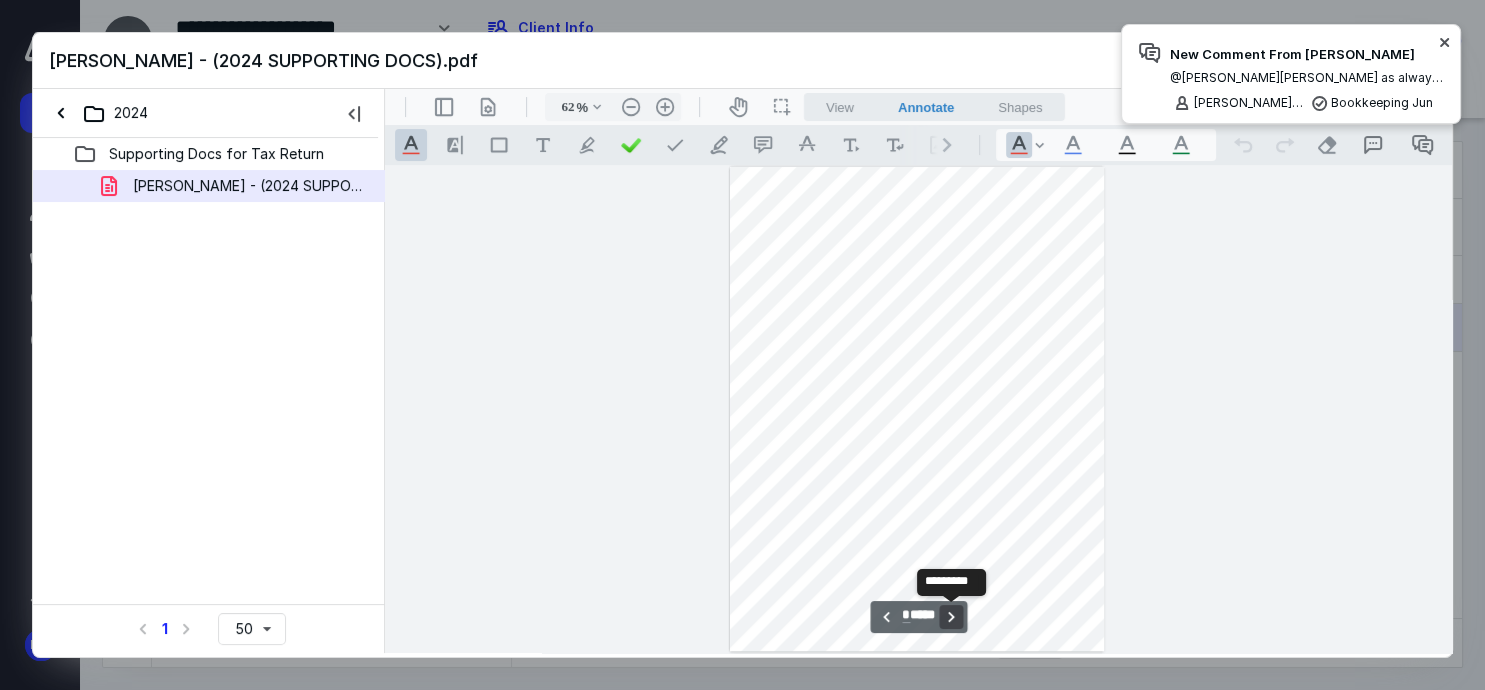 click on "**********" at bounding box center [951, 617] 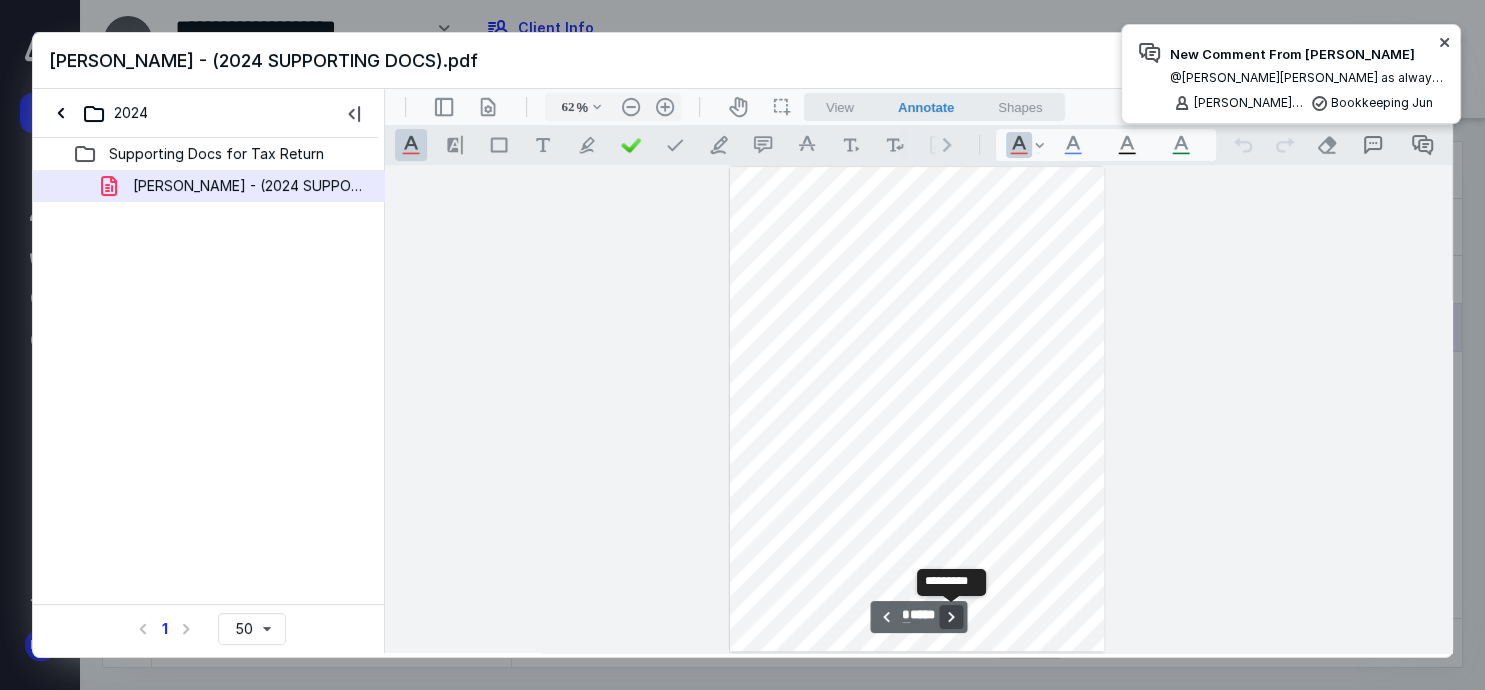 click on "**********" at bounding box center (951, 617) 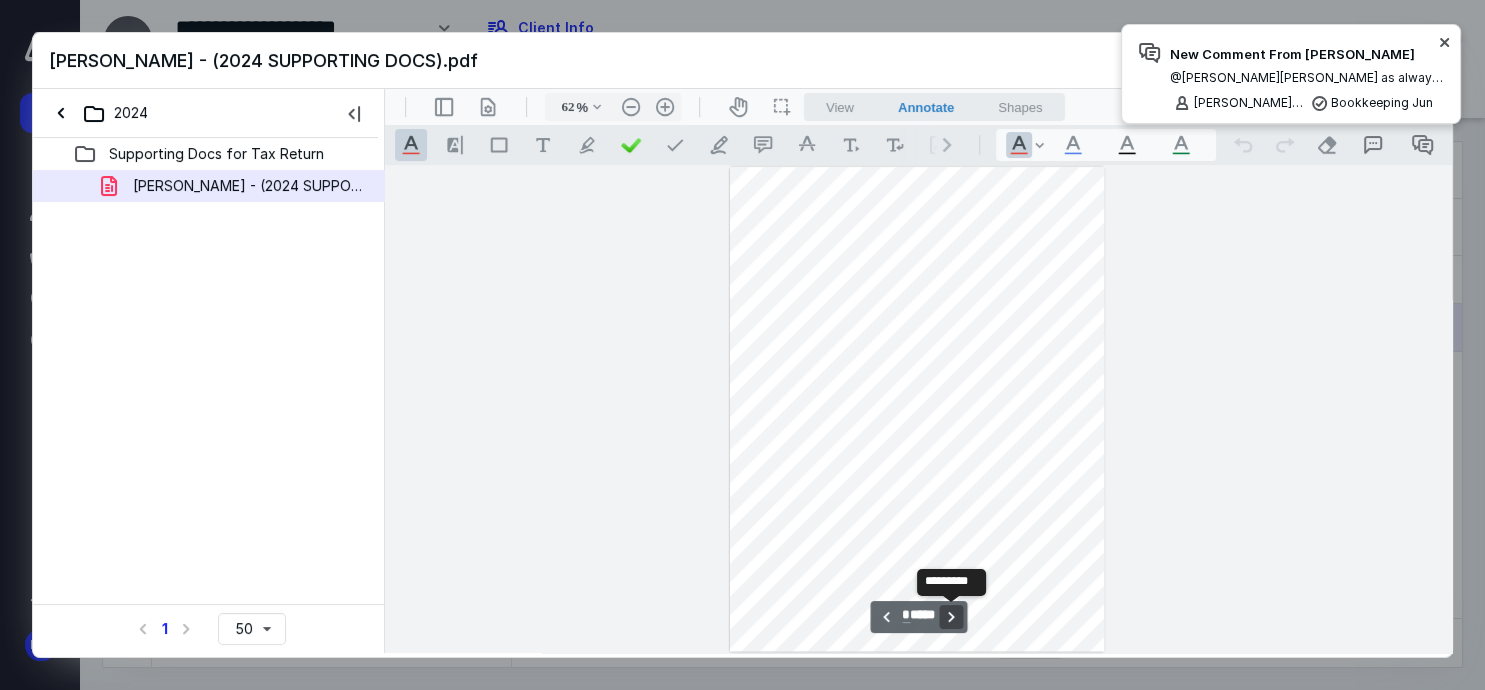 click on "**********" at bounding box center [951, 617] 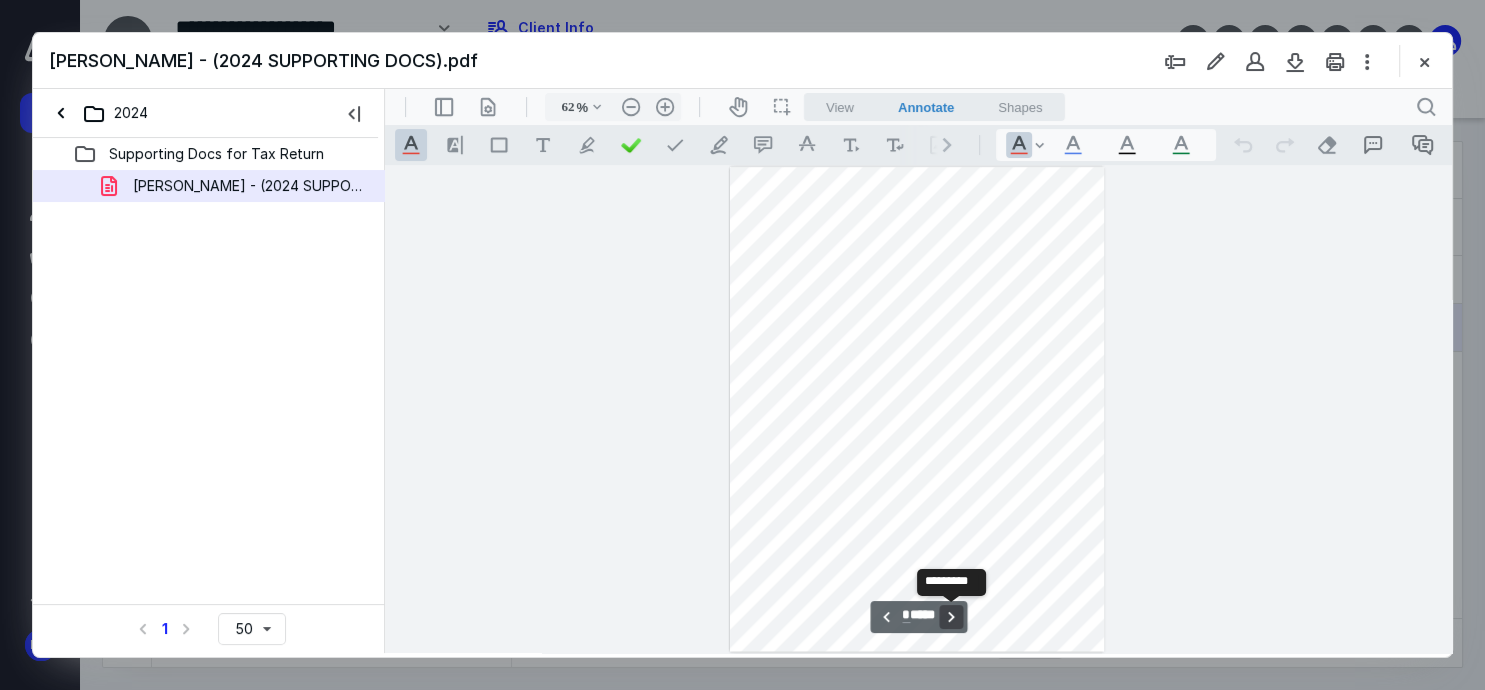 click on "**********" at bounding box center (951, 617) 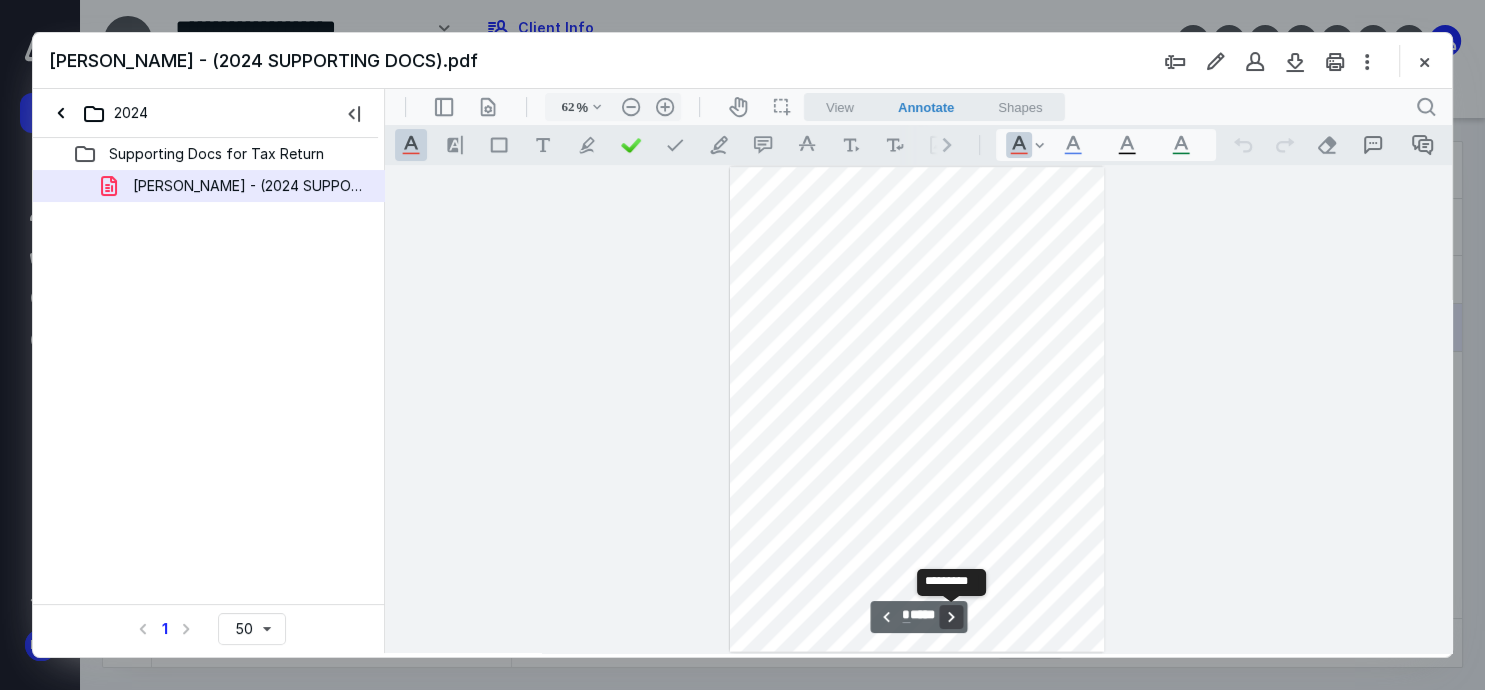 click on "**********" at bounding box center [951, 617] 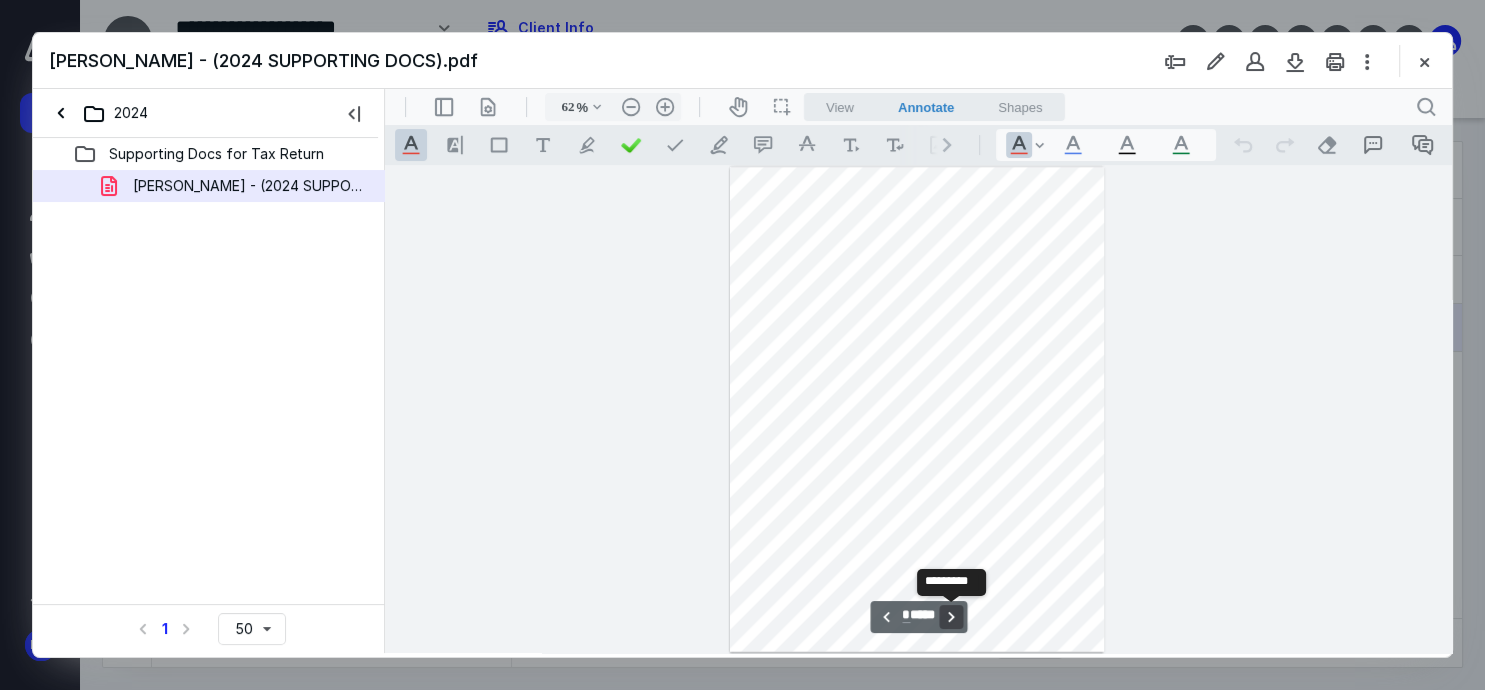 click on "**********" at bounding box center [951, 617] 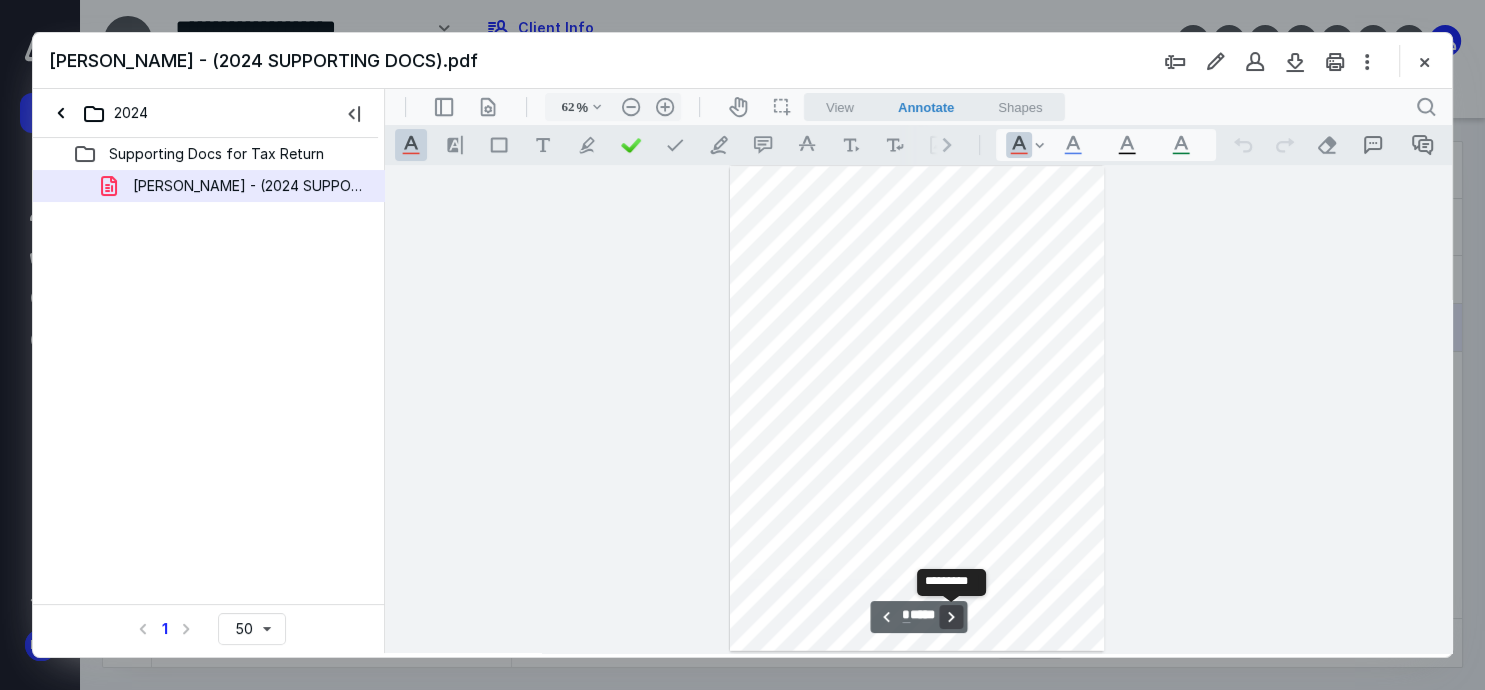 click on "**********" at bounding box center [951, 617] 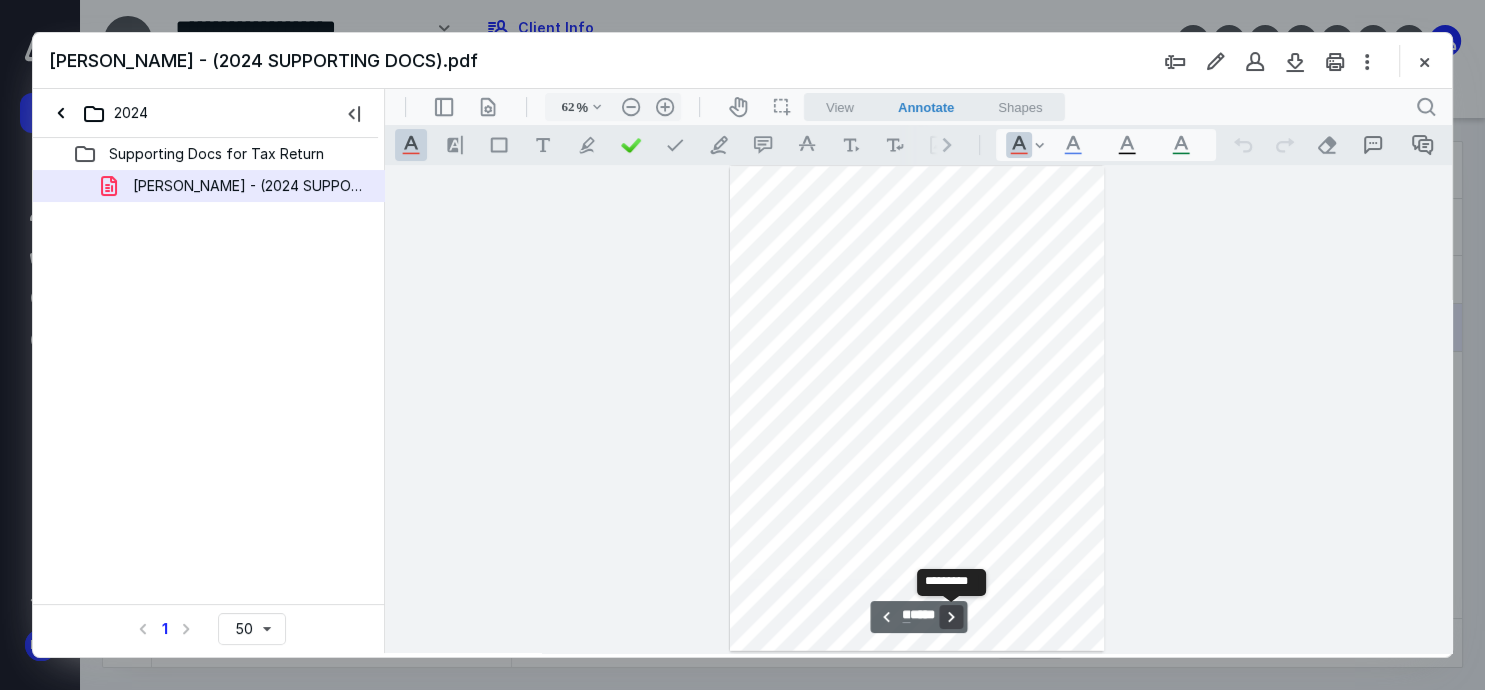 scroll, scrollTop: 4392, scrollLeft: 0, axis: vertical 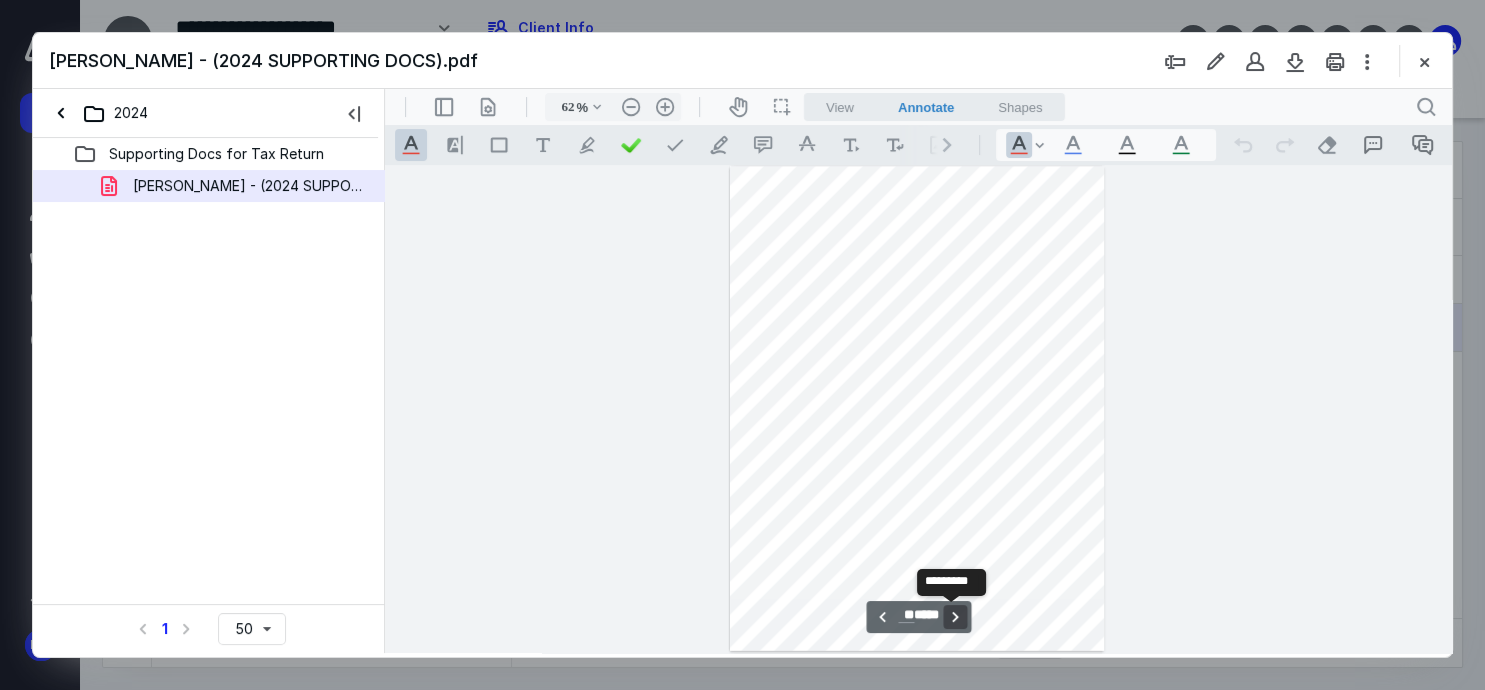 click on "**********" at bounding box center [955, 617] 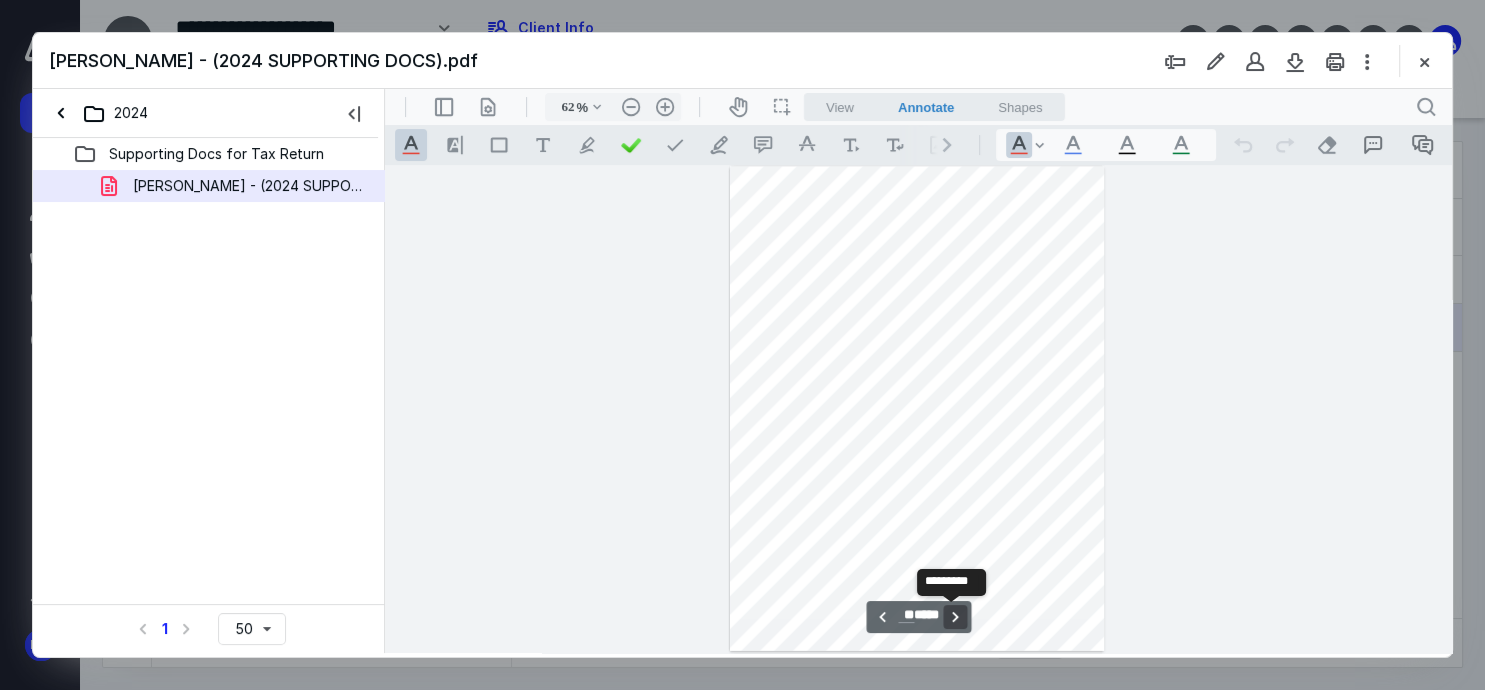 click on "**********" at bounding box center [955, 617] 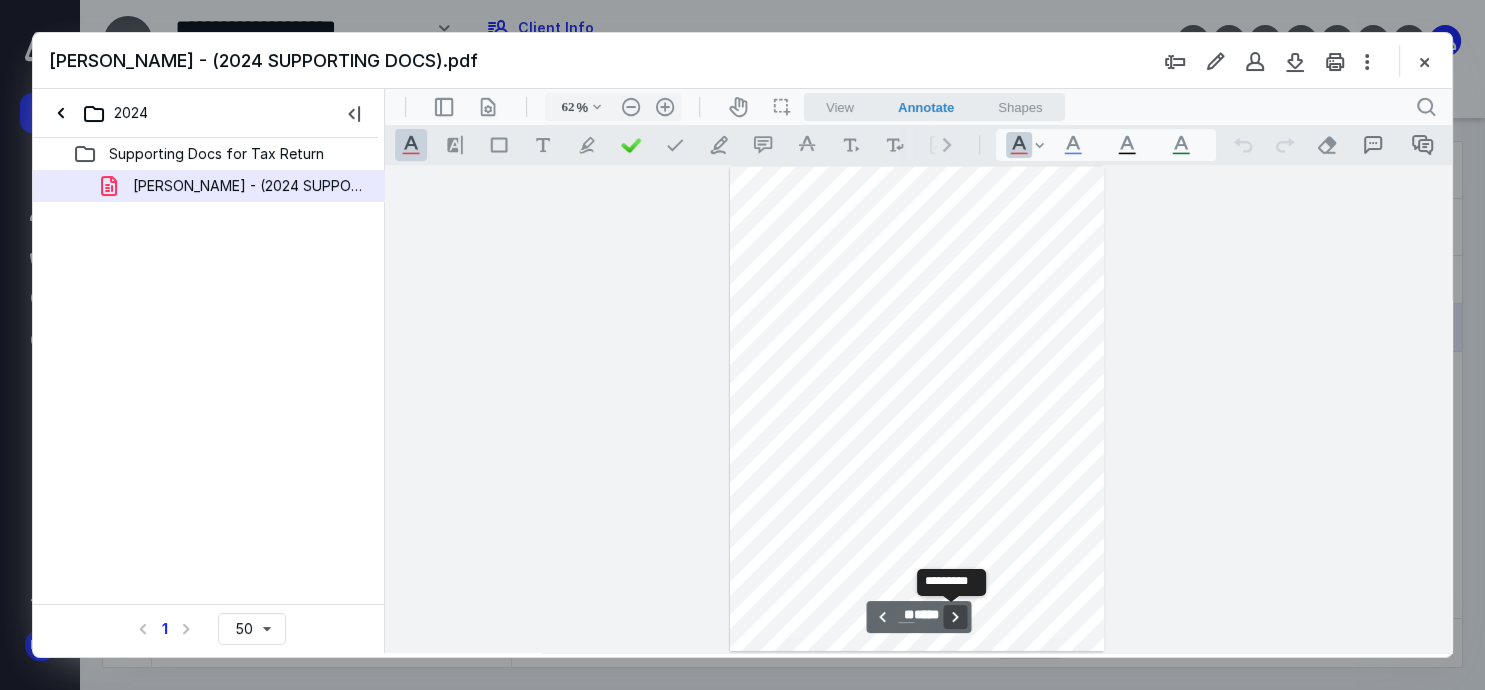 click on "**********" at bounding box center (955, 617) 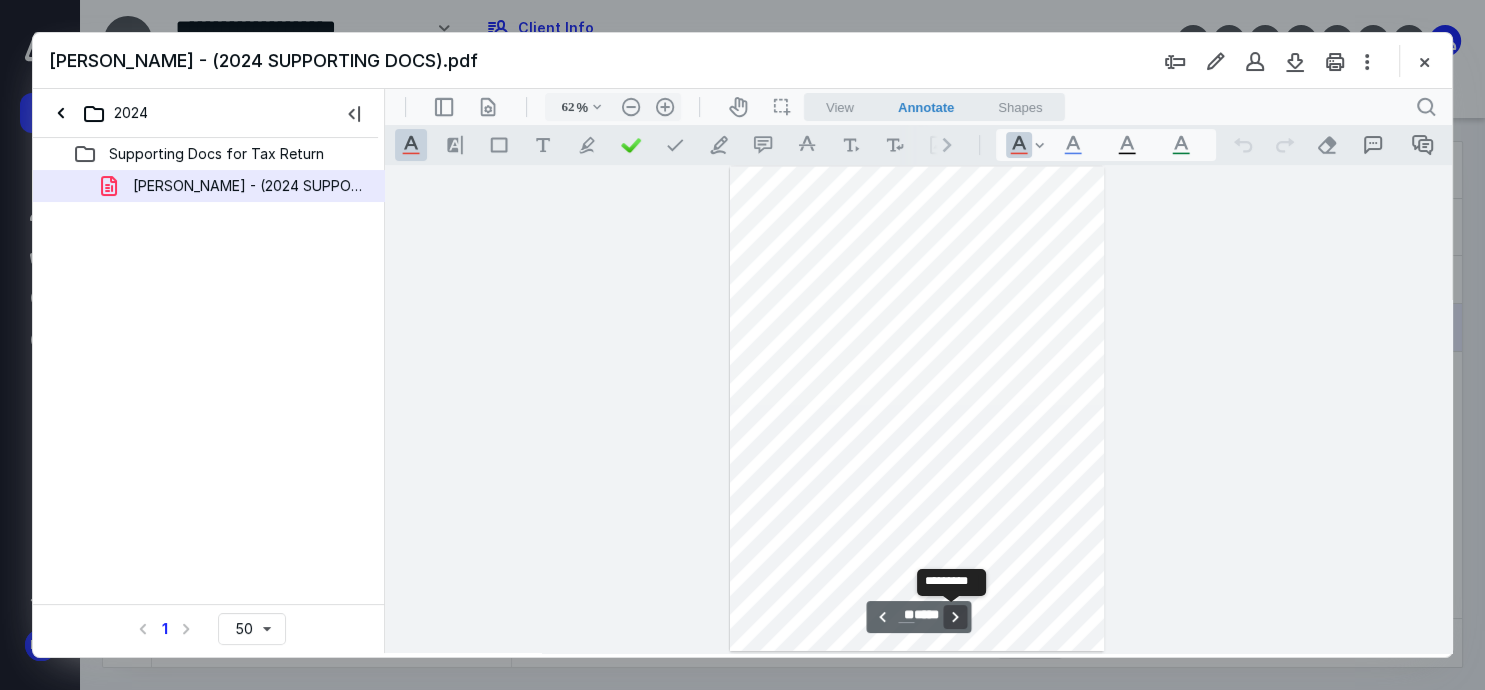 click on "**********" at bounding box center (955, 617) 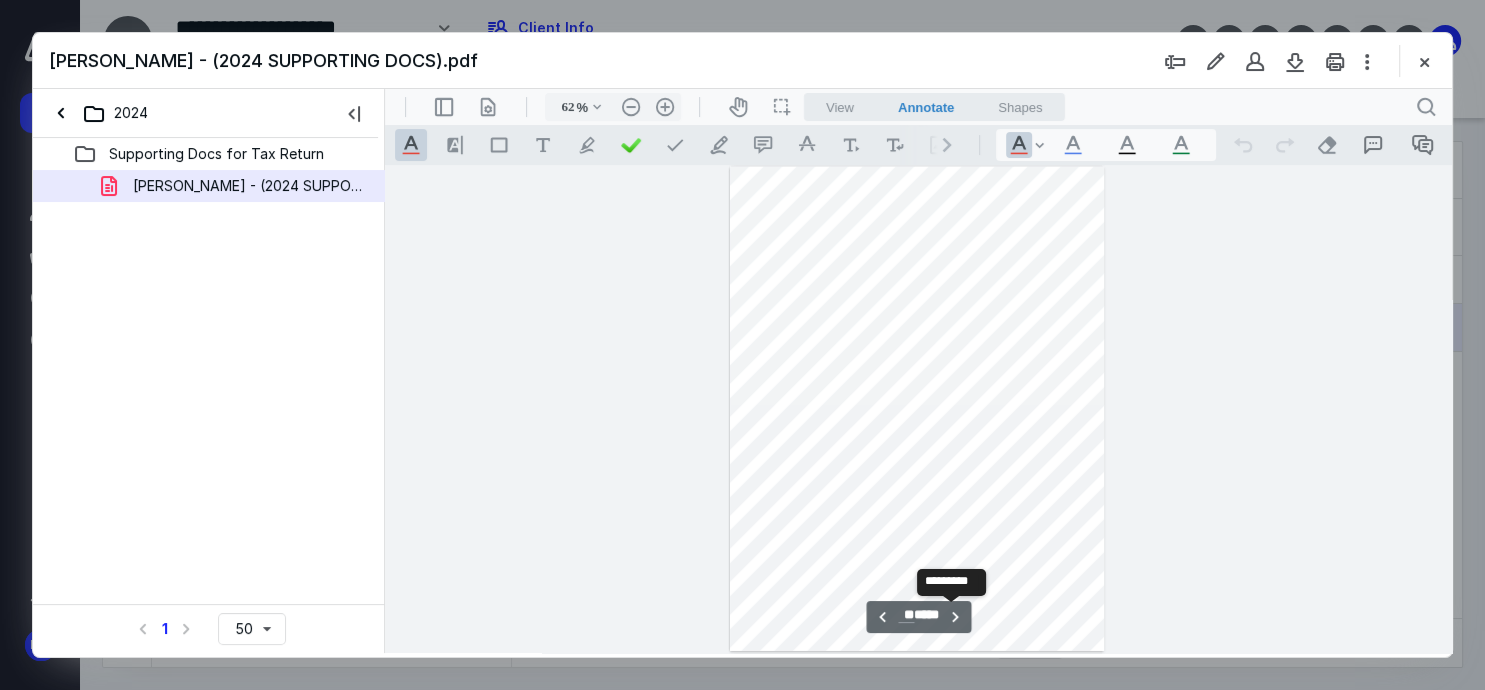 scroll, scrollTop: 6344, scrollLeft: 0, axis: vertical 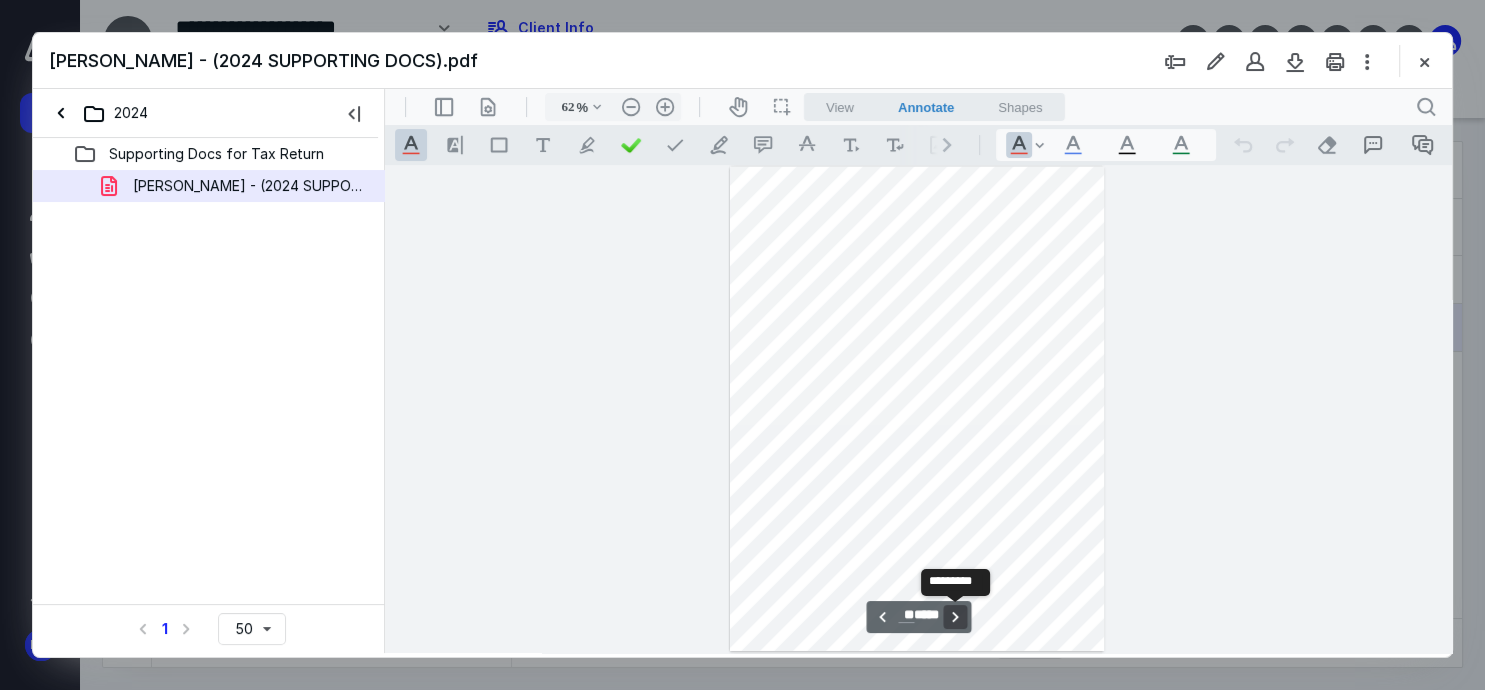click on "**********" at bounding box center (955, 617) 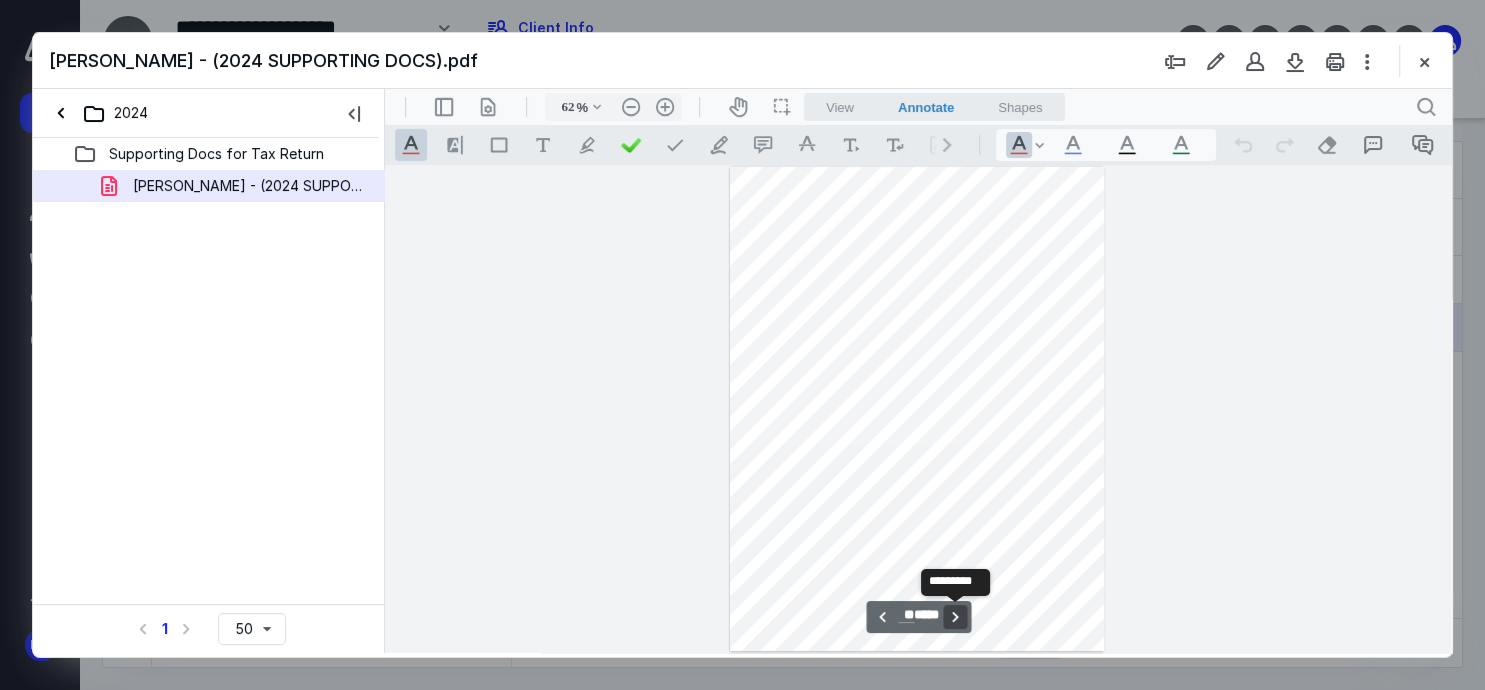 click on "**********" at bounding box center (955, 617) 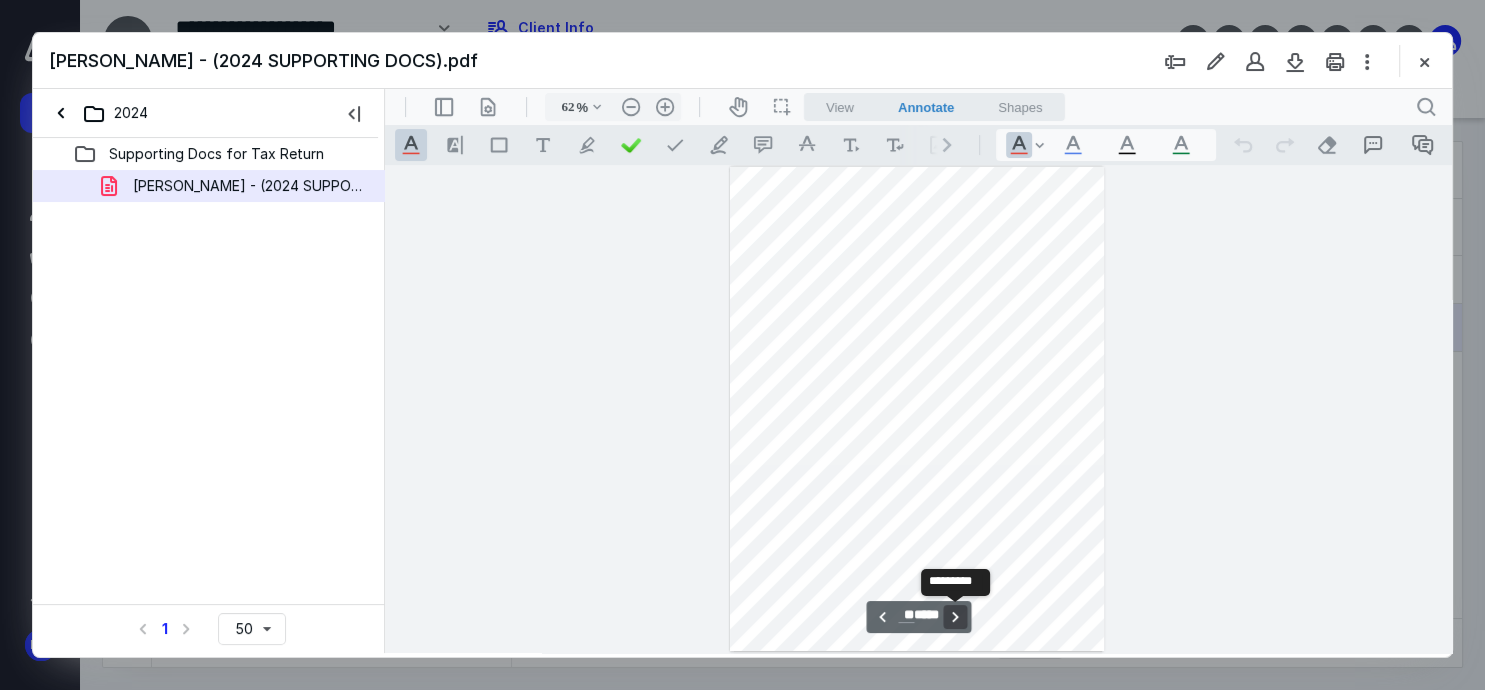 click on "**********" at bounding box center [955, 617] 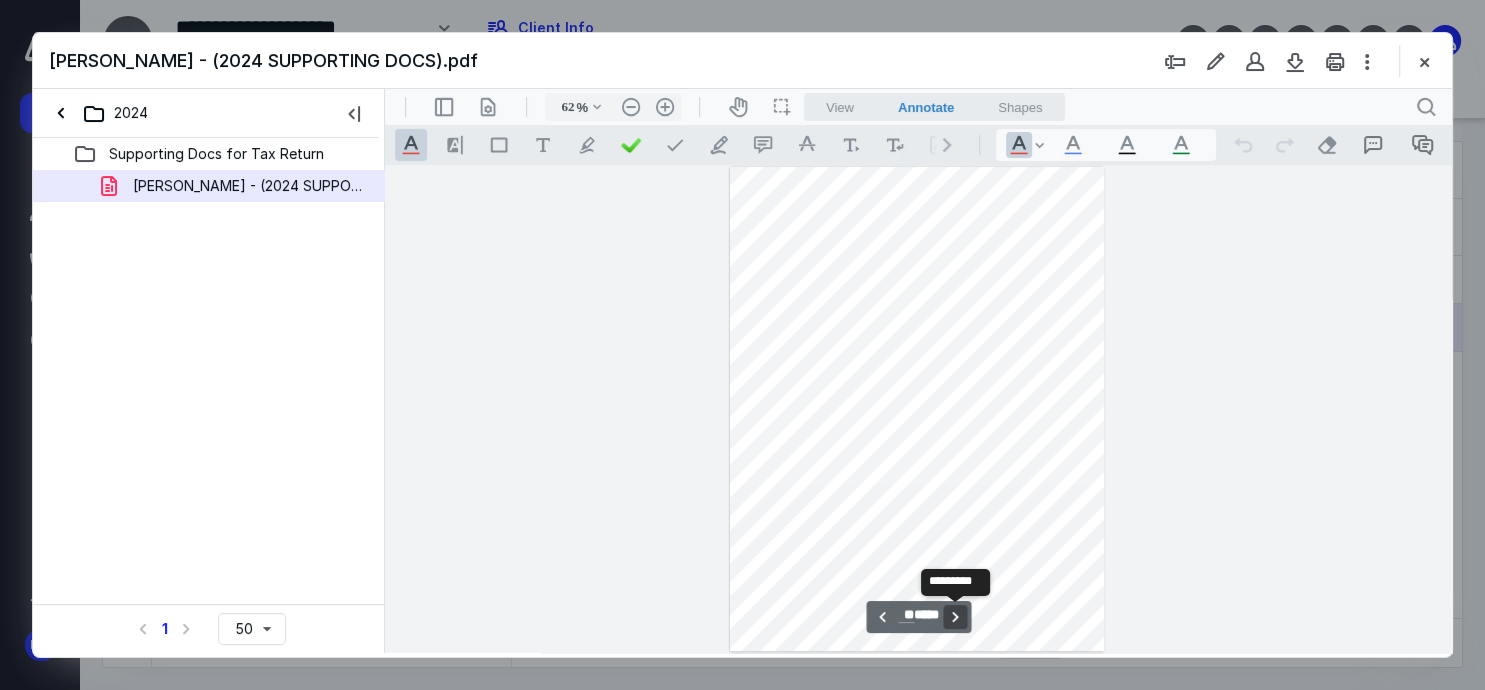 click on "**********" at bounding box center (955, 617) 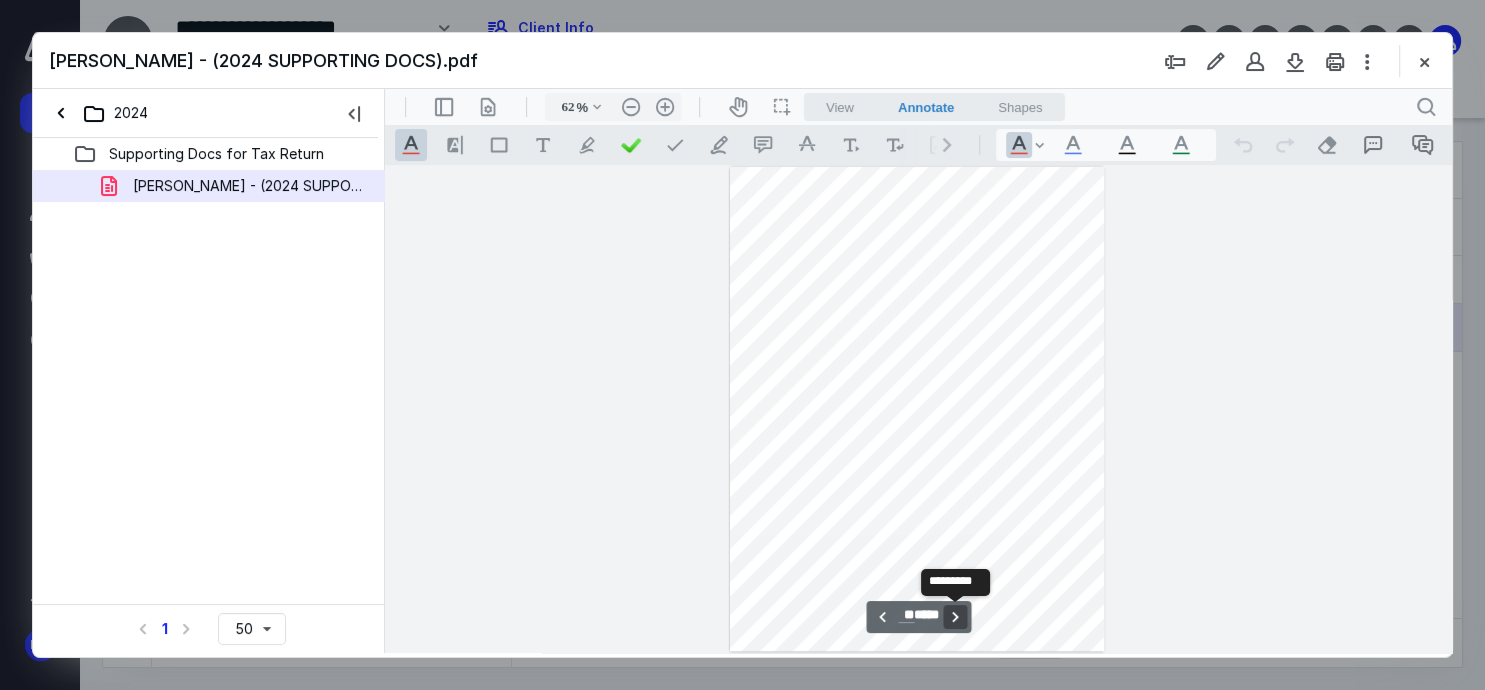 click on "**********" at bounding box center (955, 617) 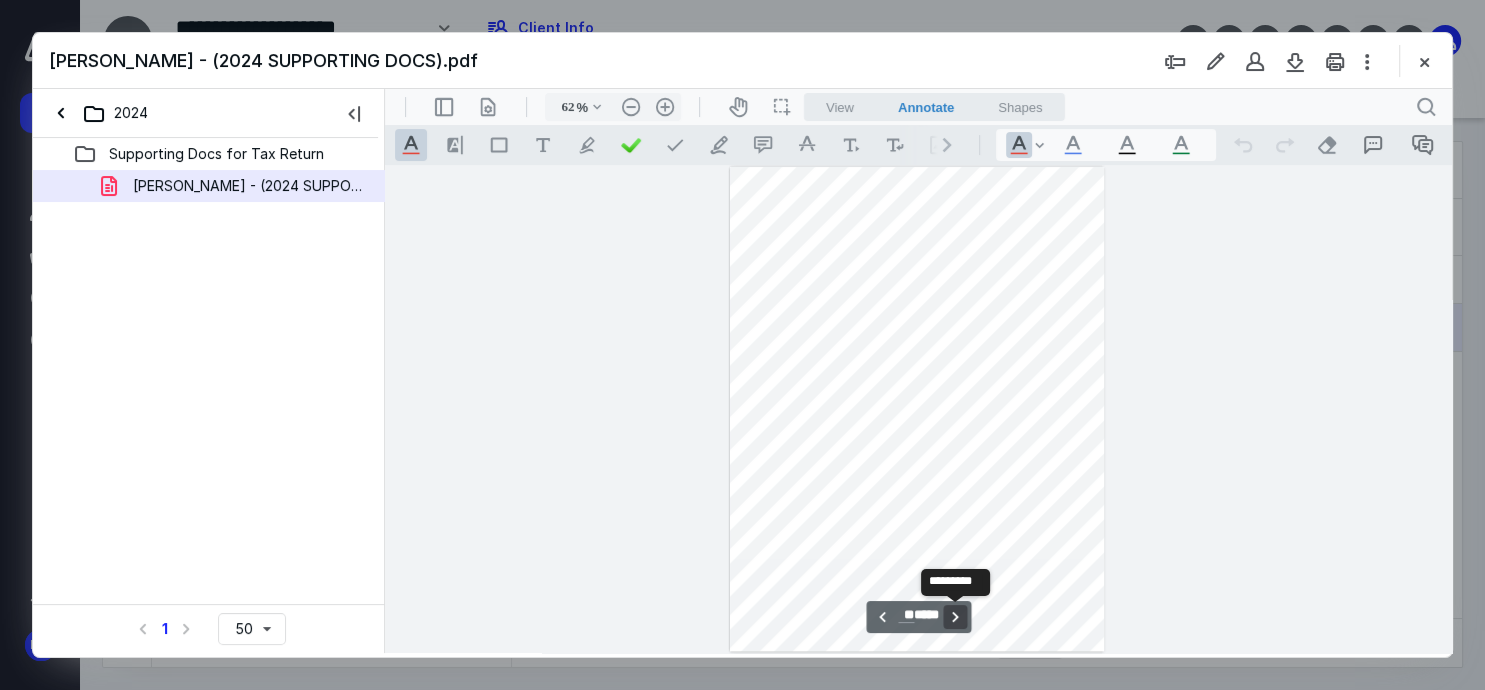 click on "**********" at bounding box center (955, 617) 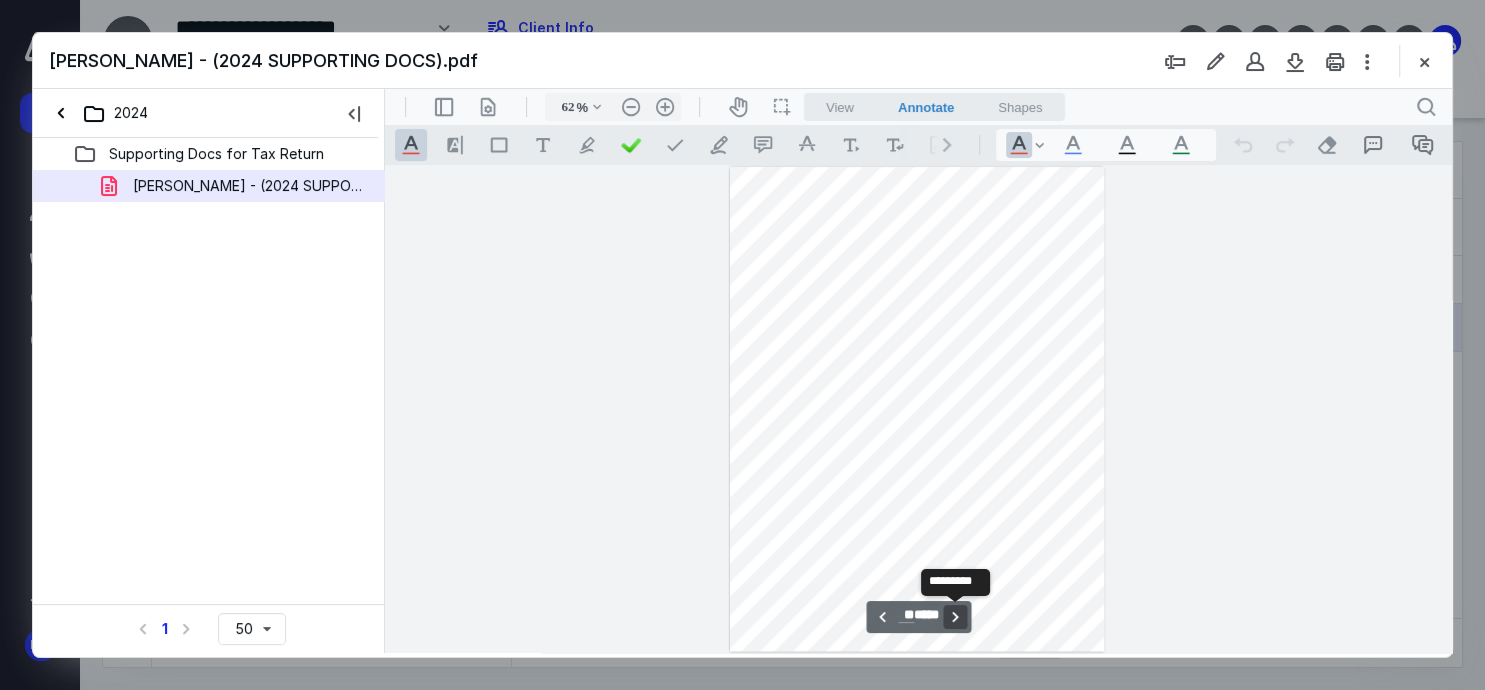 click on "**********" at bounding box center (955, 617) 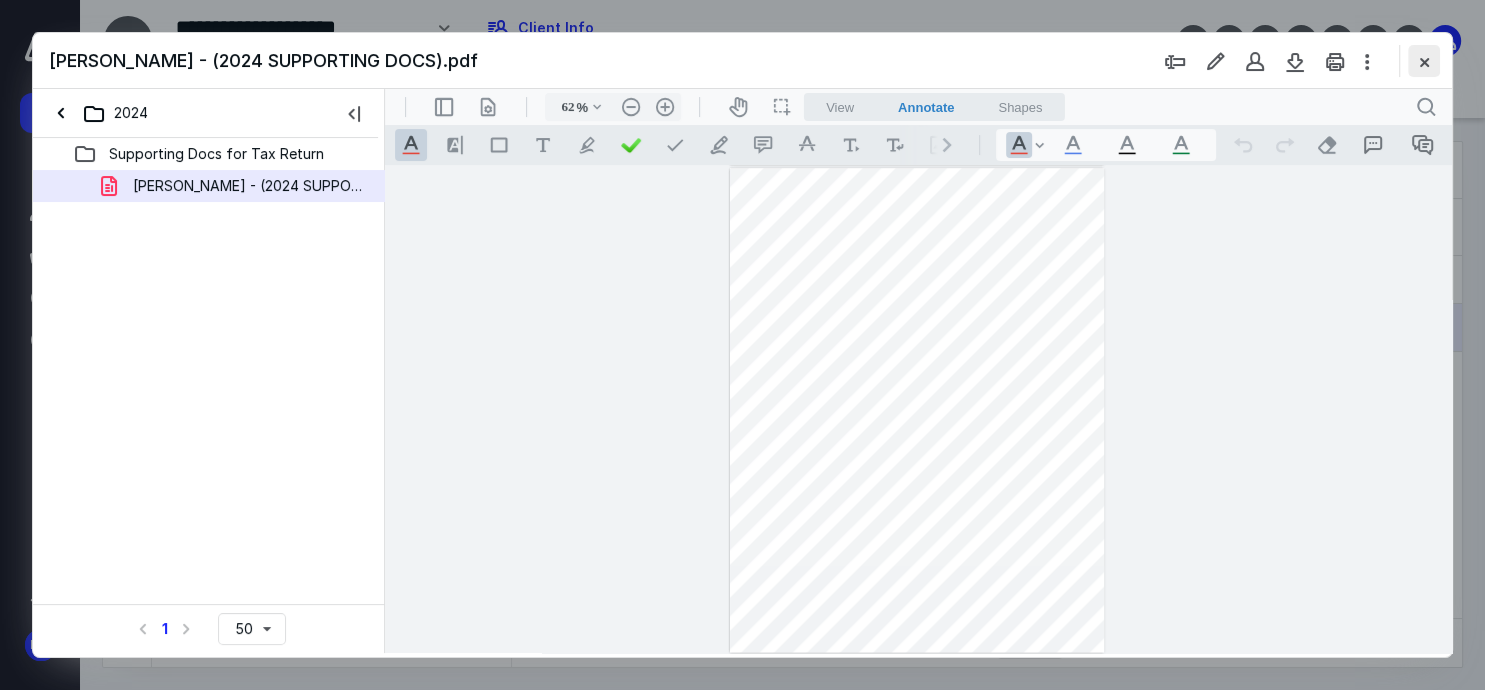 click at bounding box center [1424, 61] 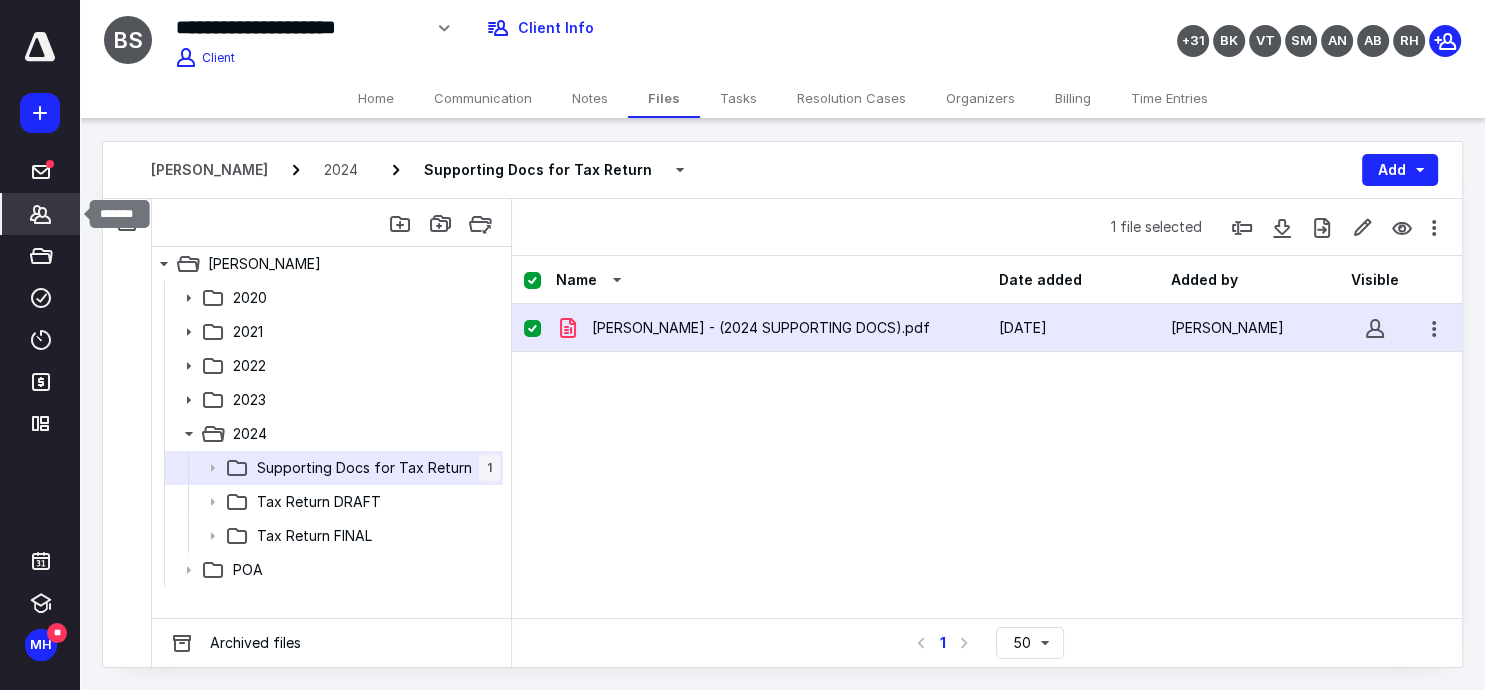 click on "*******" at bounding box center (41, 214) 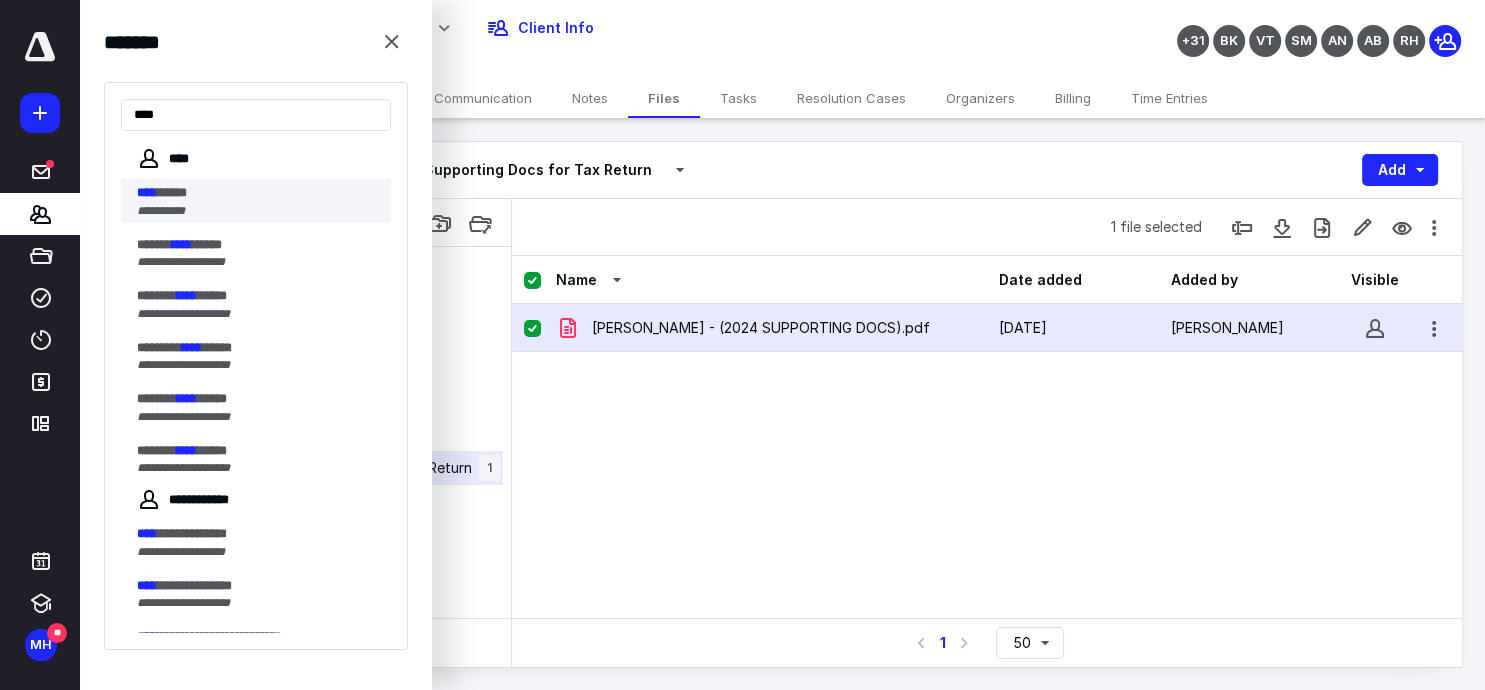 type on "****" 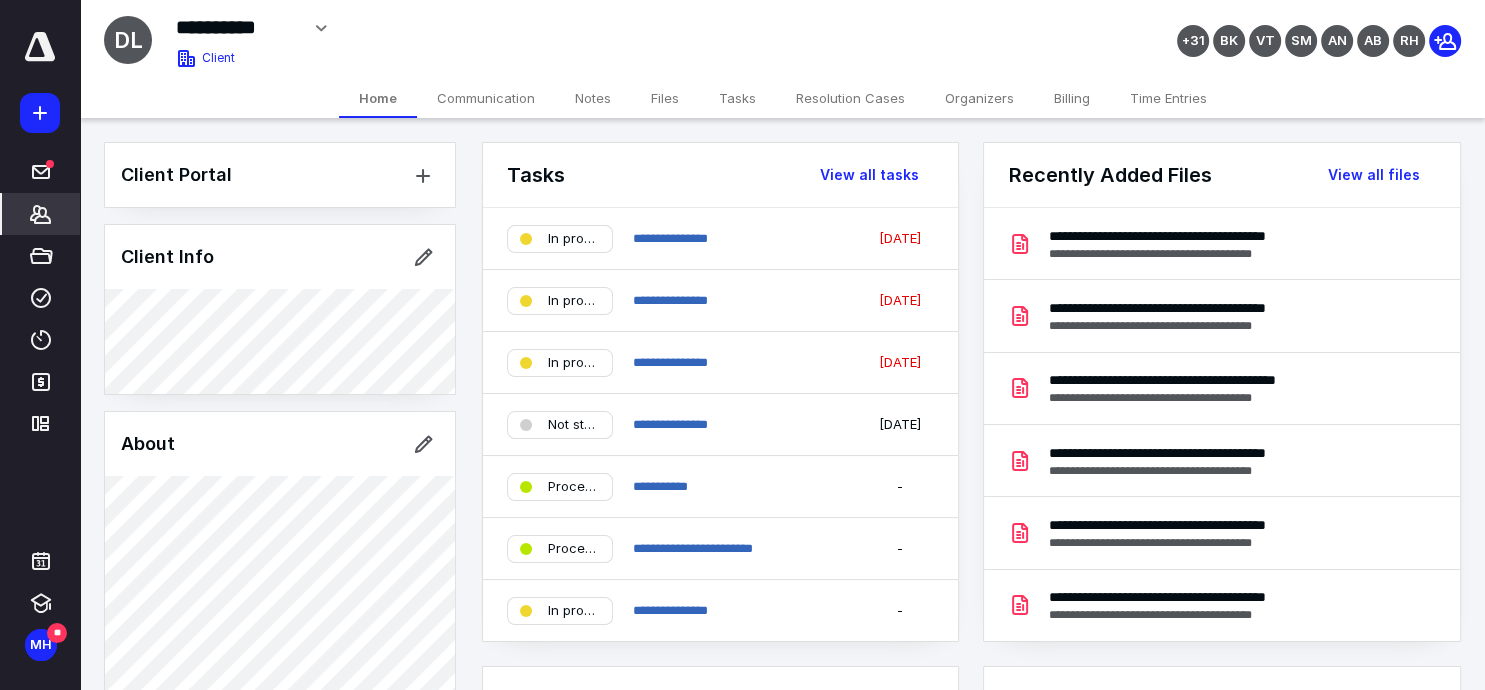click on "Files" at bounding box center (665, 98) 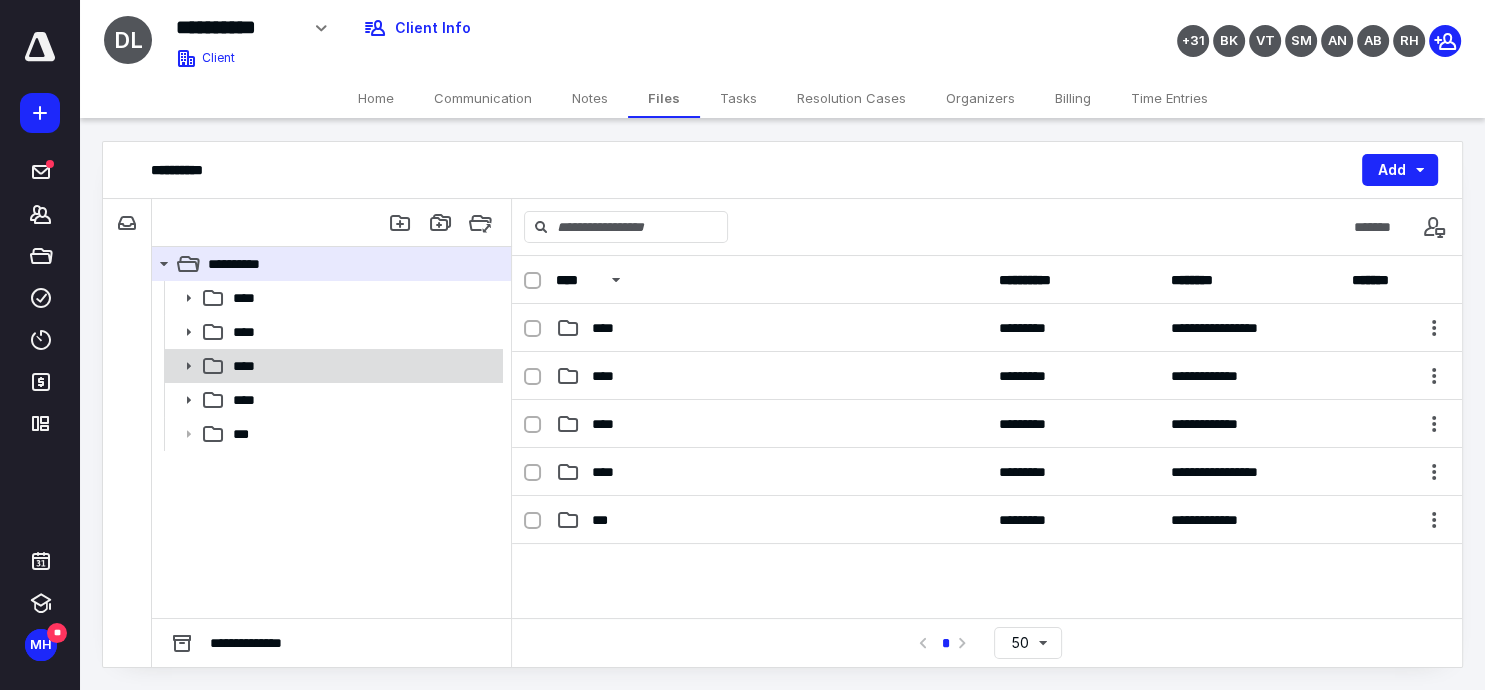 click 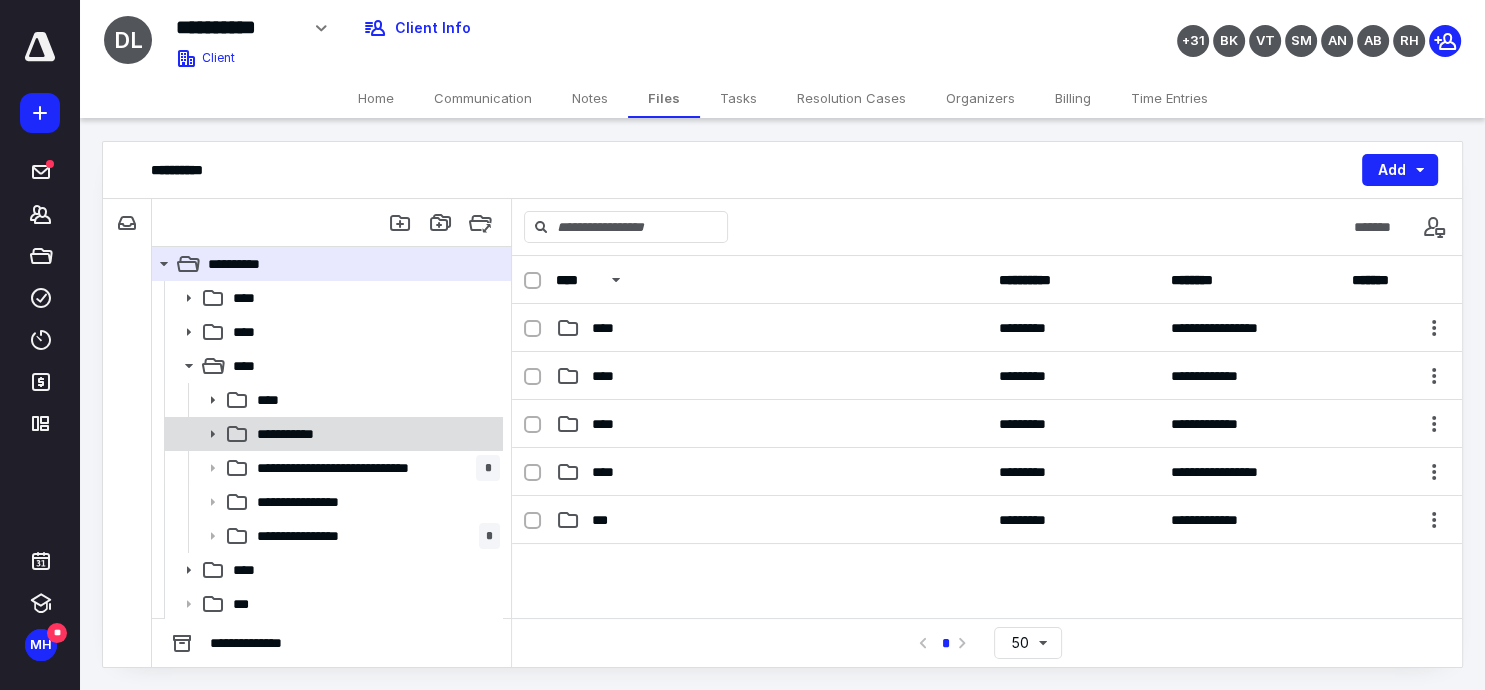 click 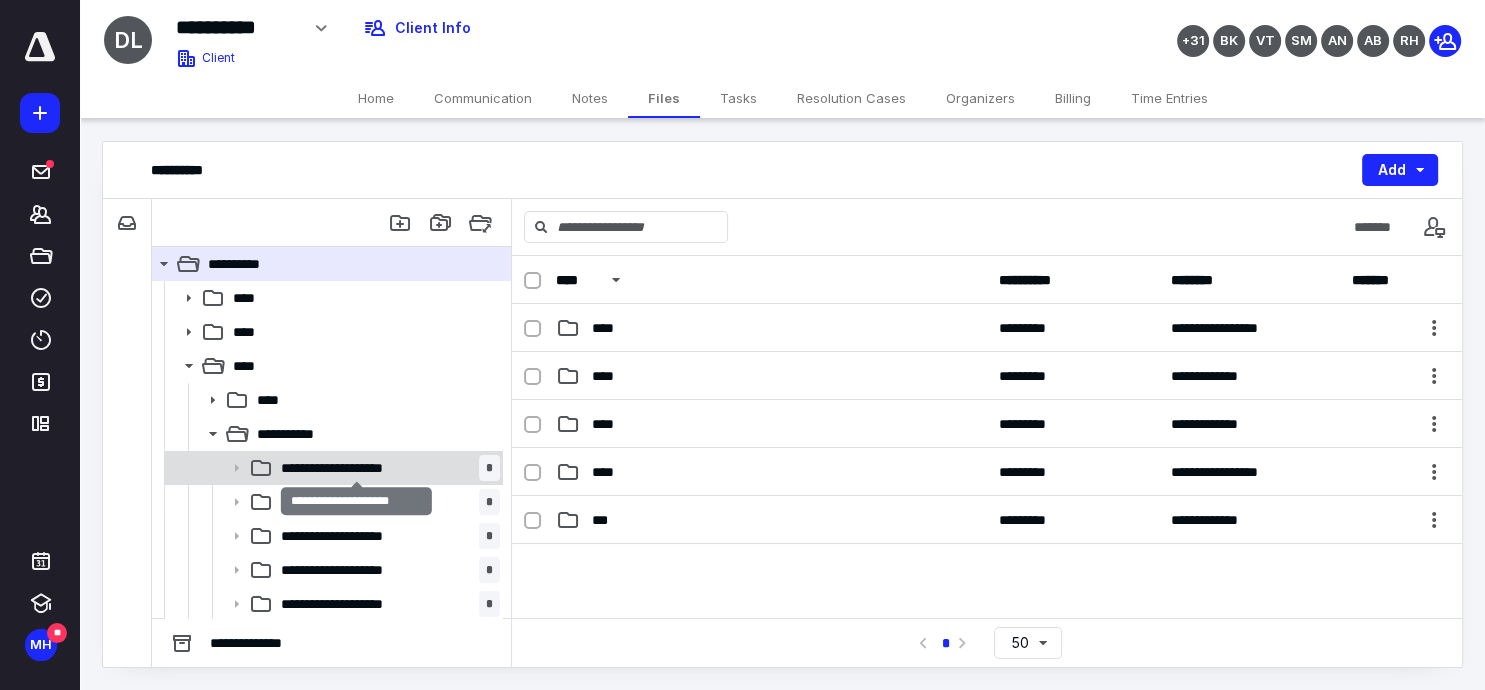 click on "**********" at bounding box center [356, 468] 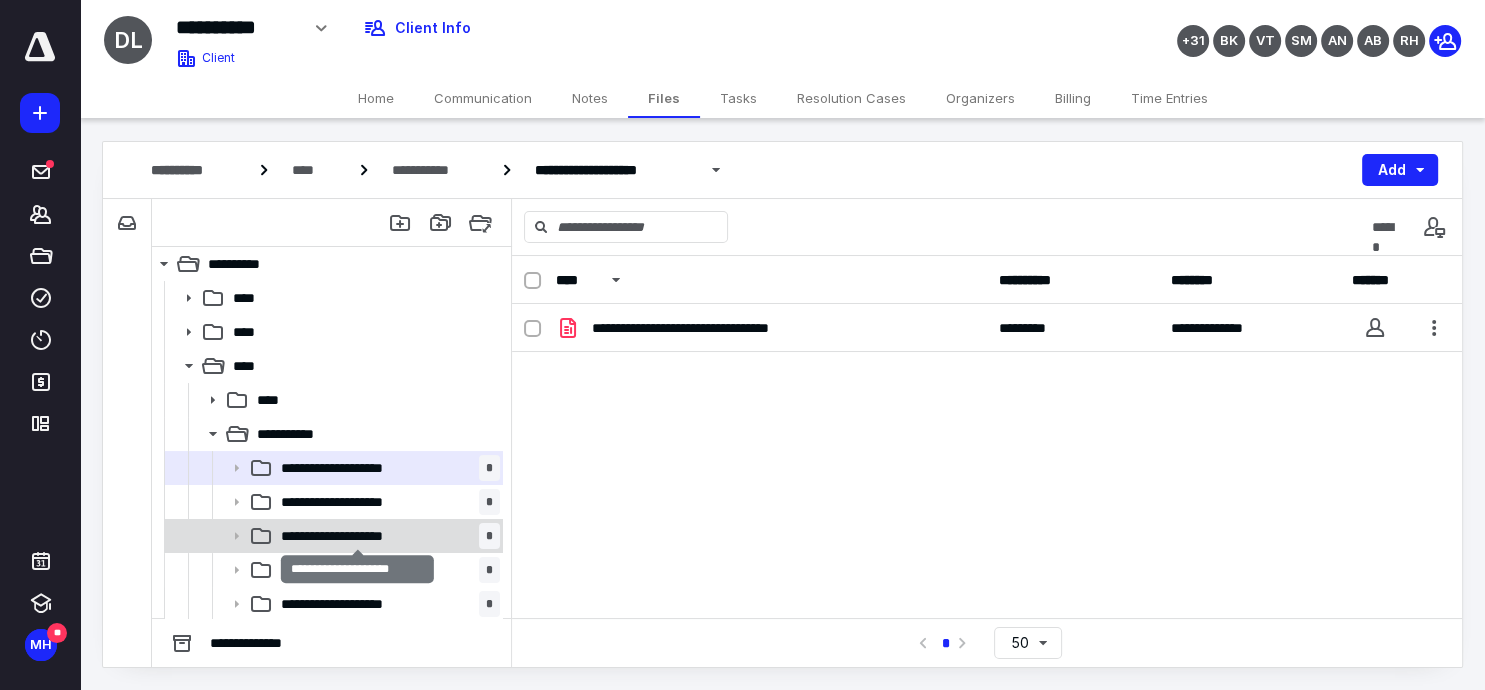 click on "**********" at bounding box center [358, 536] 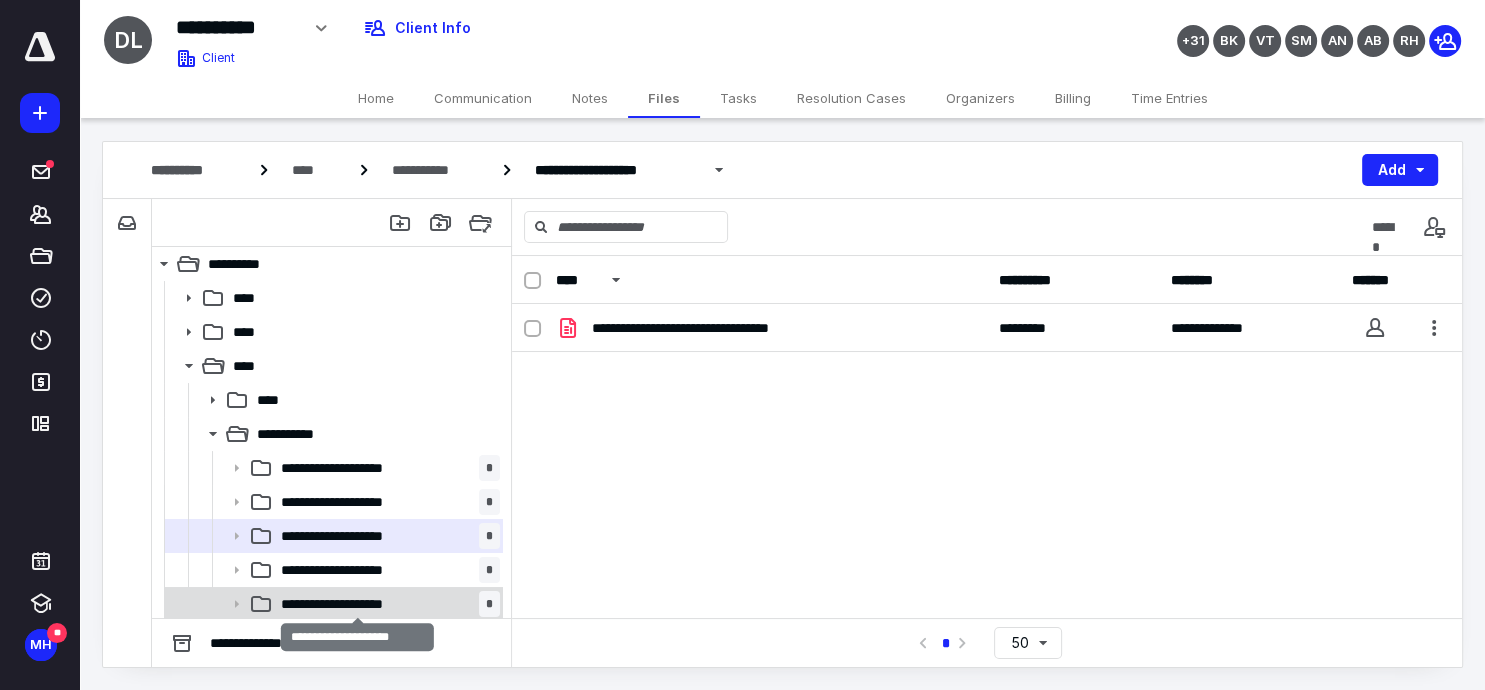 click on "**********" at bounding box center [357, 604] 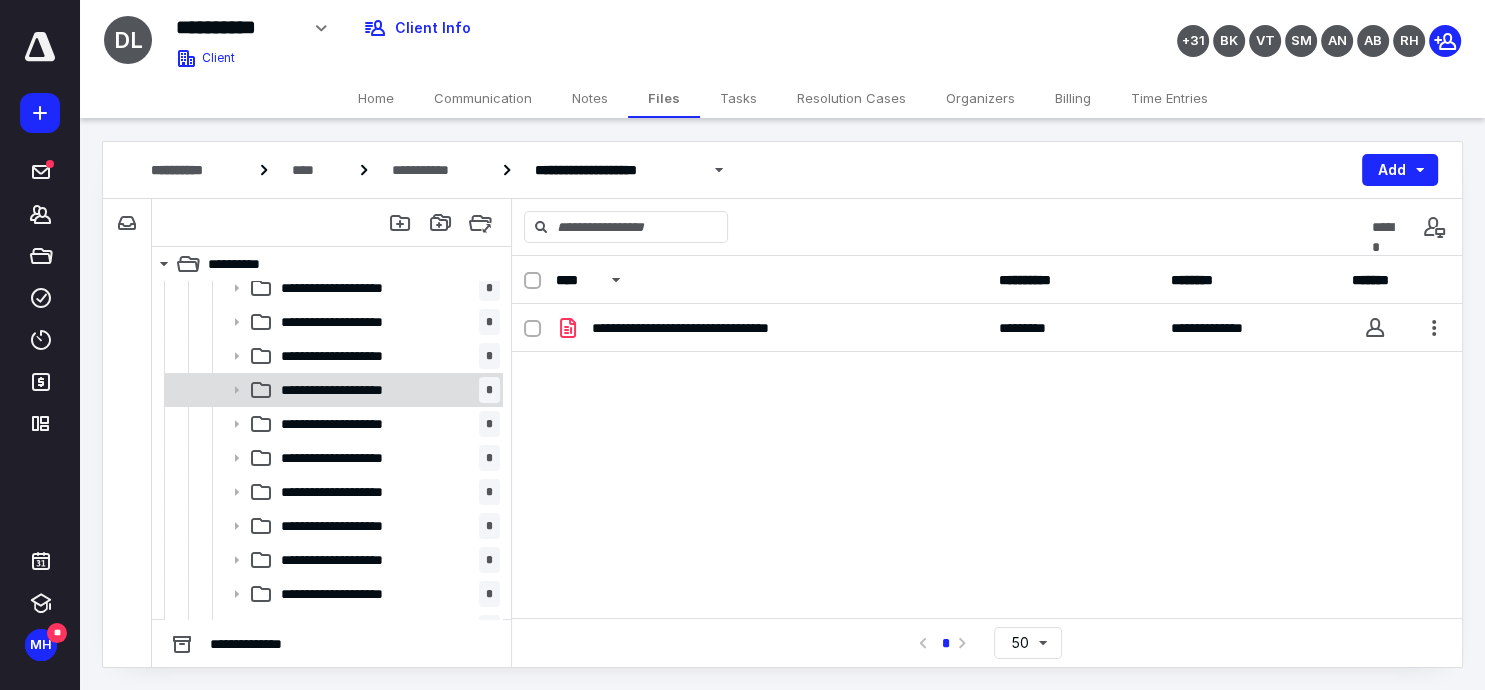 scroll, scrollTop: 296, scrollLeft: 0, axis: vertical 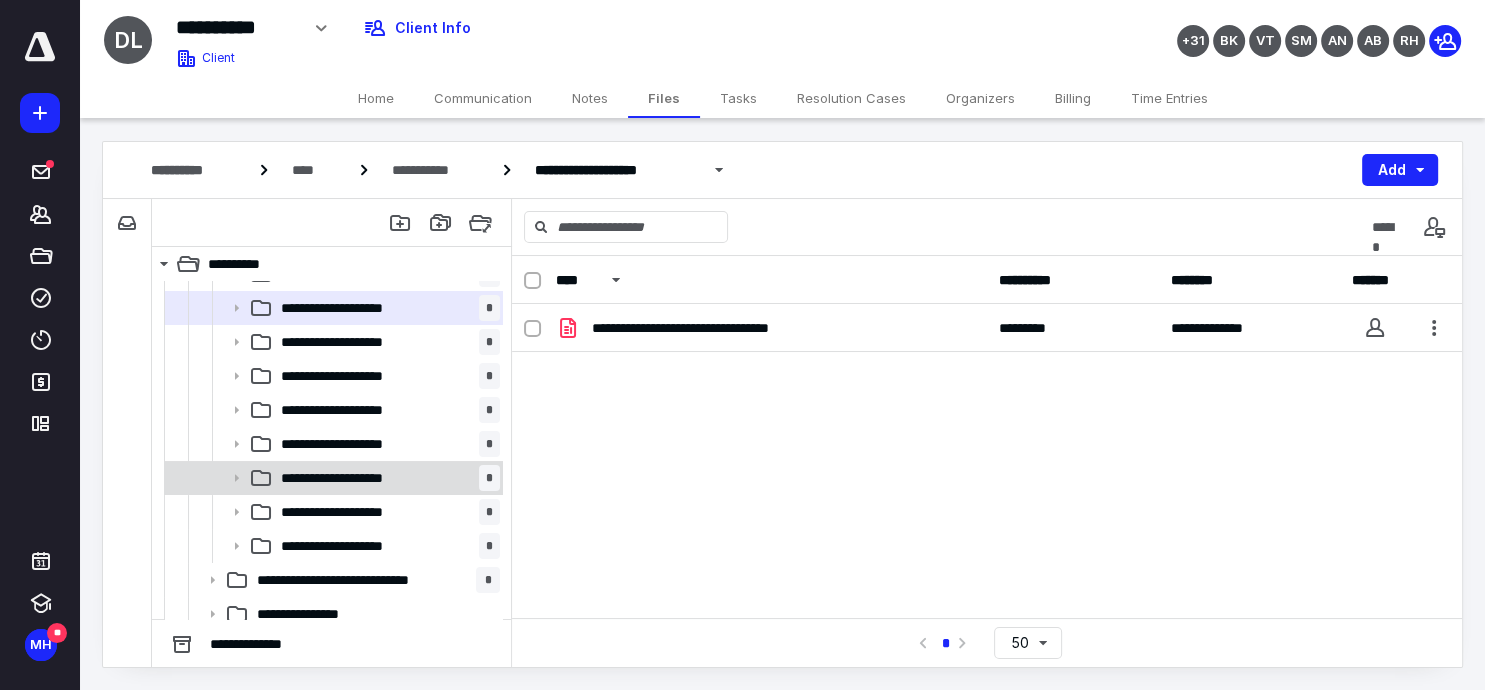 click on "**********" at bounding box center [356, 478] 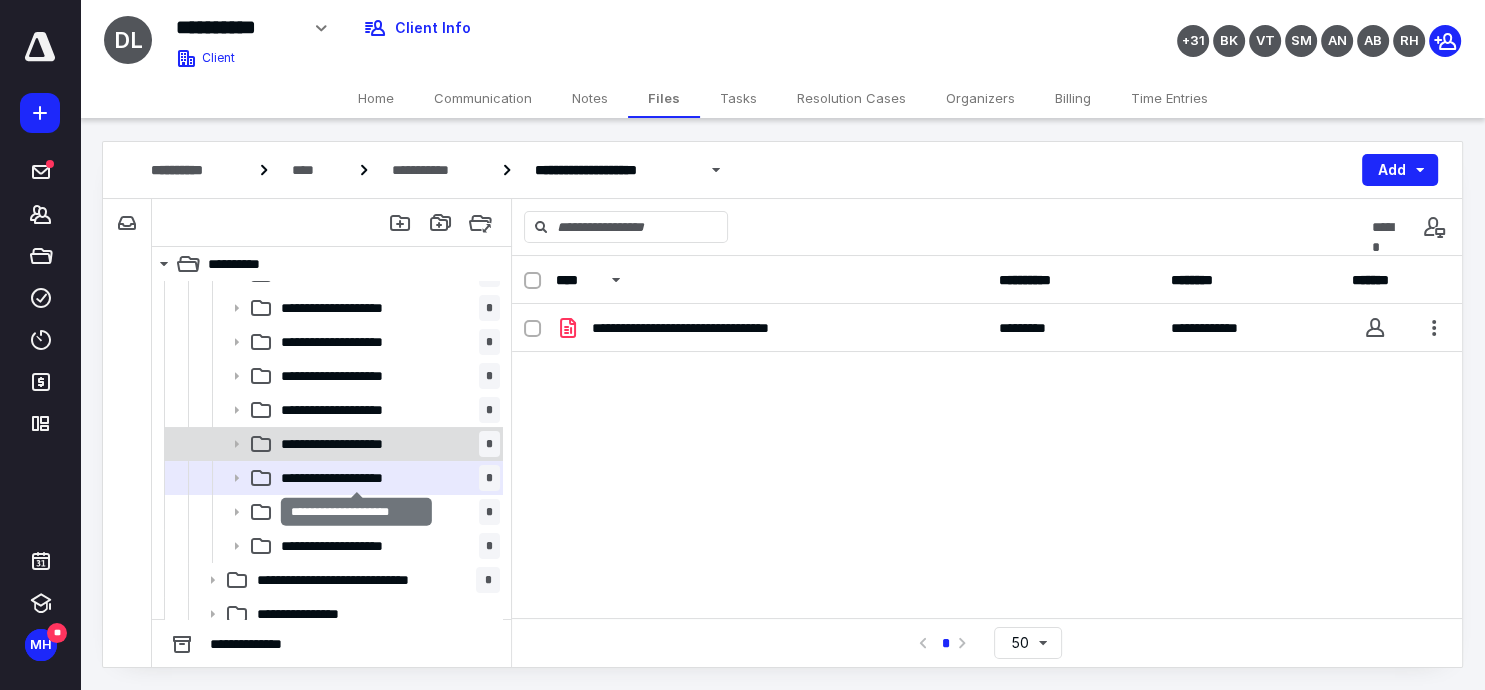 click on "**********" at bounding box center [358, 444] 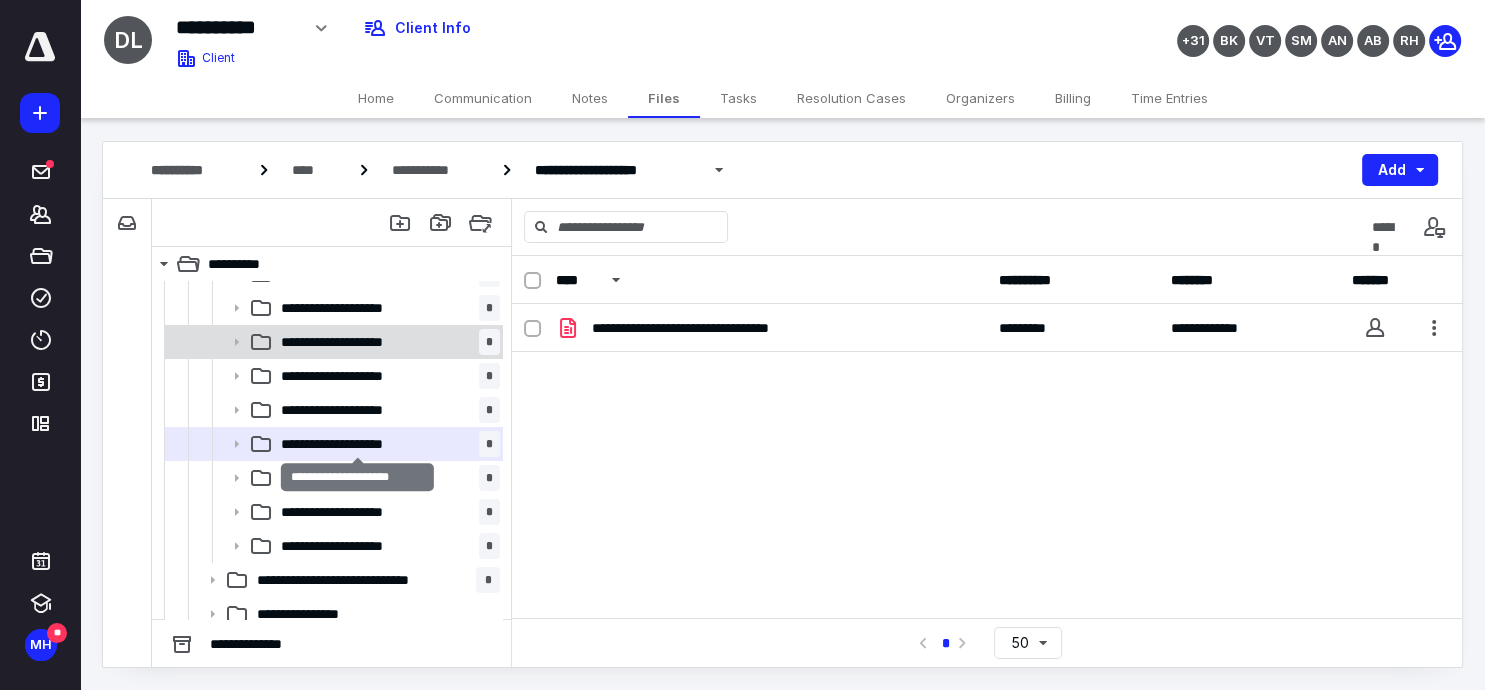 click on "**********" at bounding box center [358, 342] 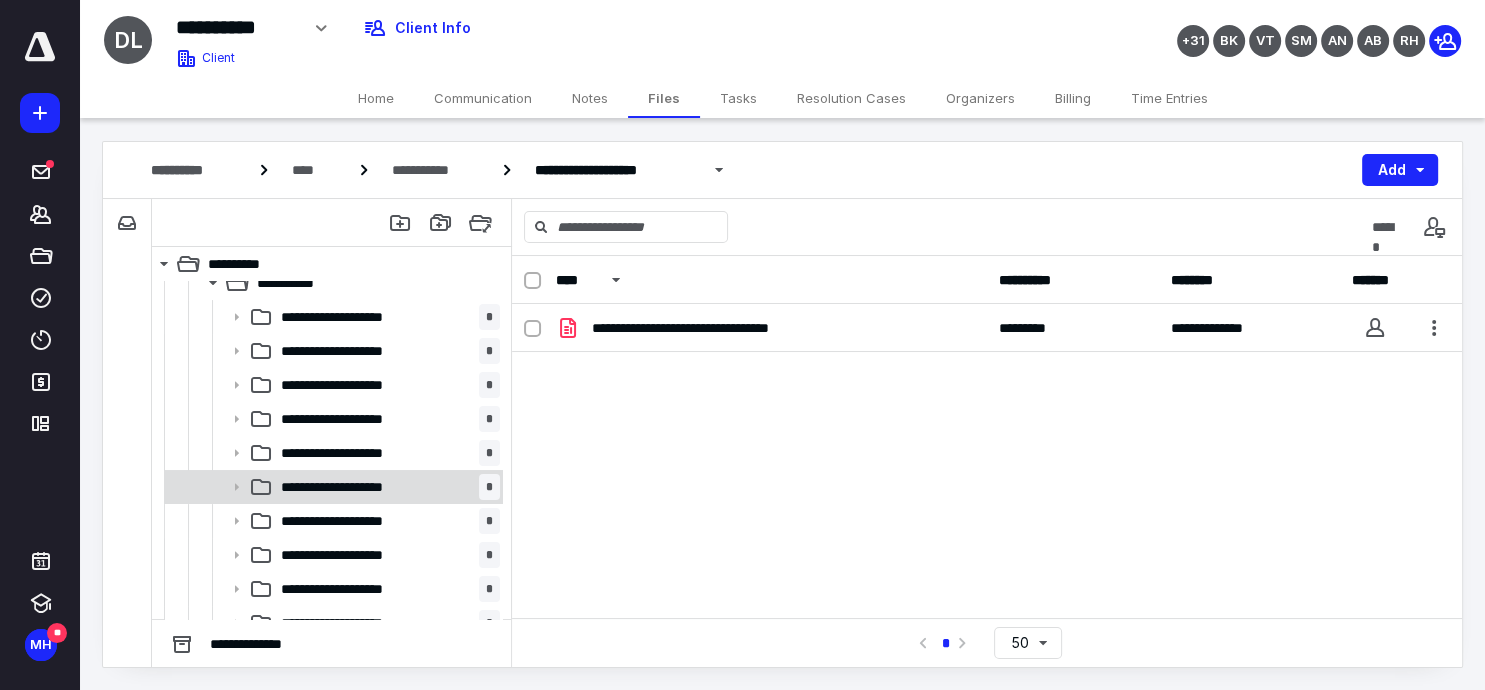 scroll, scrollTop: 121, scrollLeft: 0, axis: vertical 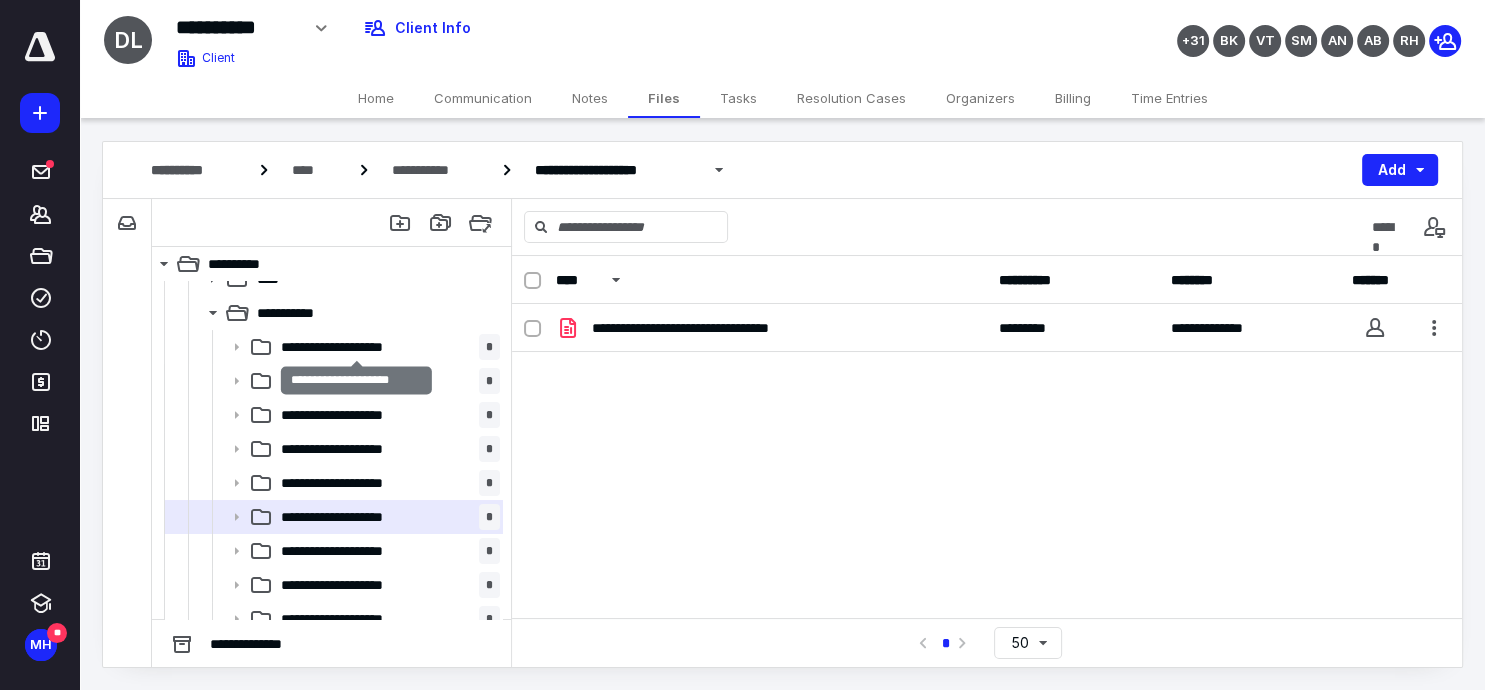 click on "**********" at bounding box center [356, 380] 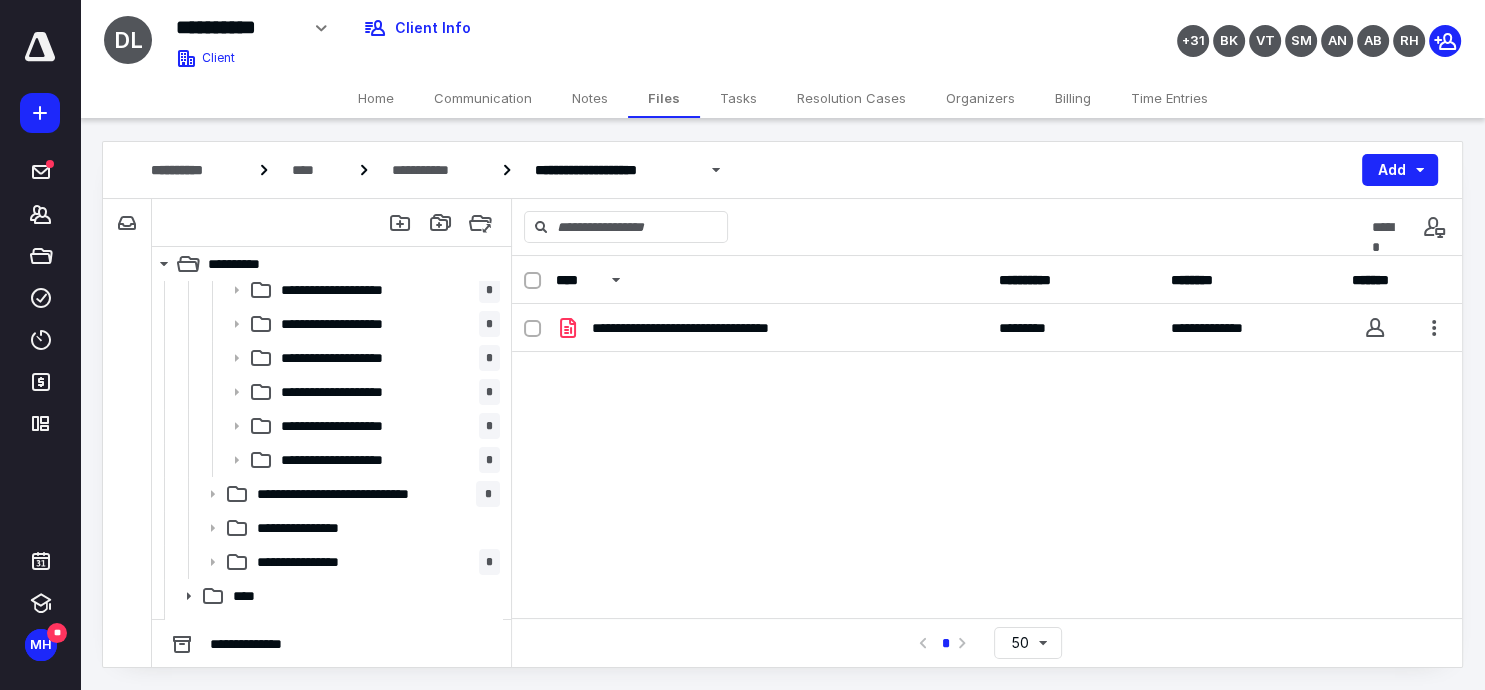 scroll, scrollTop: 410, scrollLeft: 0, axis: vertical 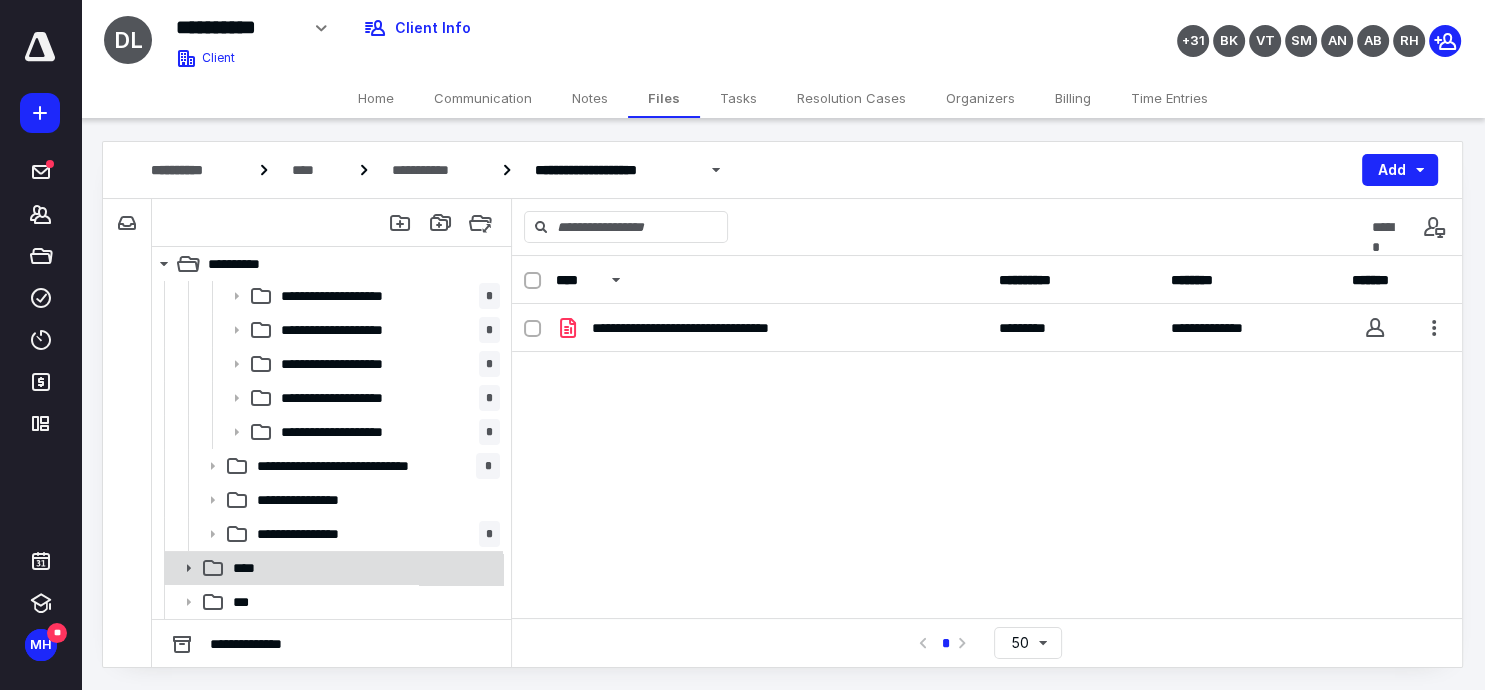 click 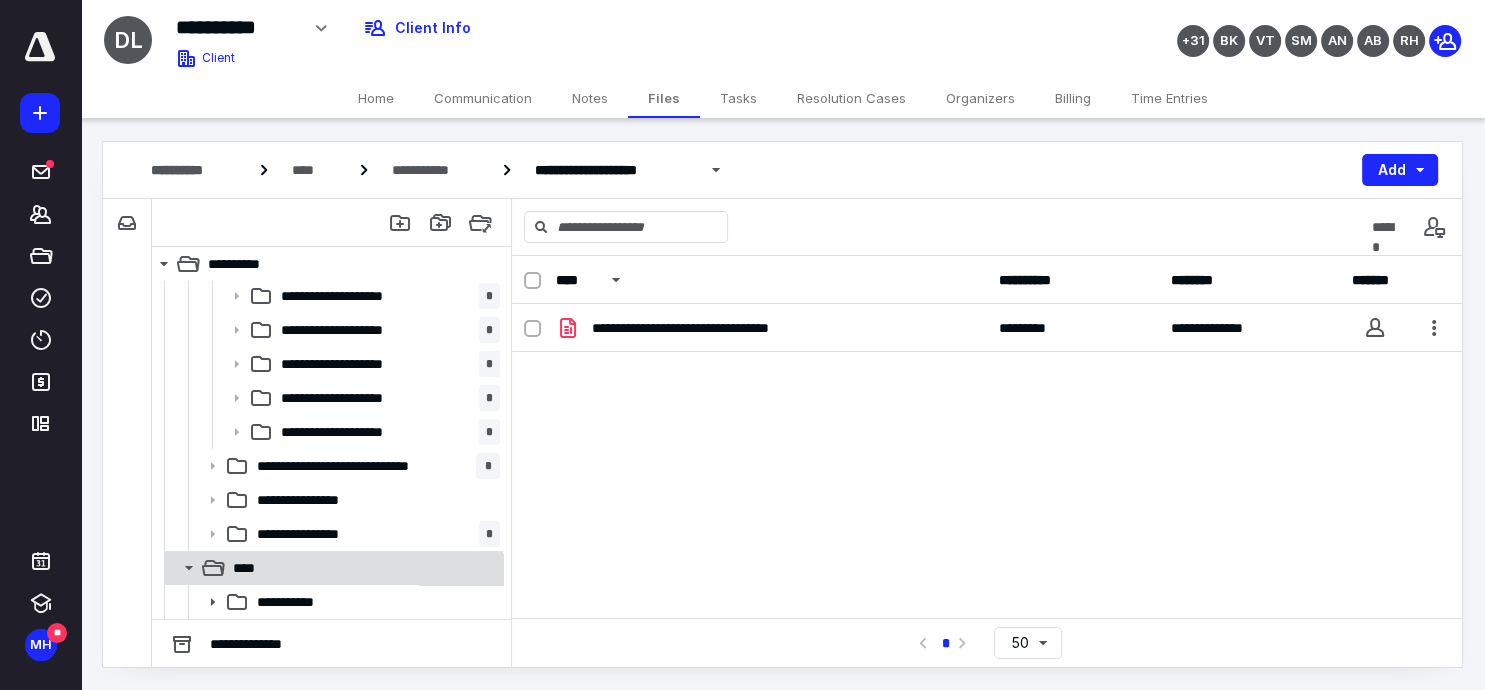 scroll, scrollTop: 443, scrollLeft: 0, axis: vertical 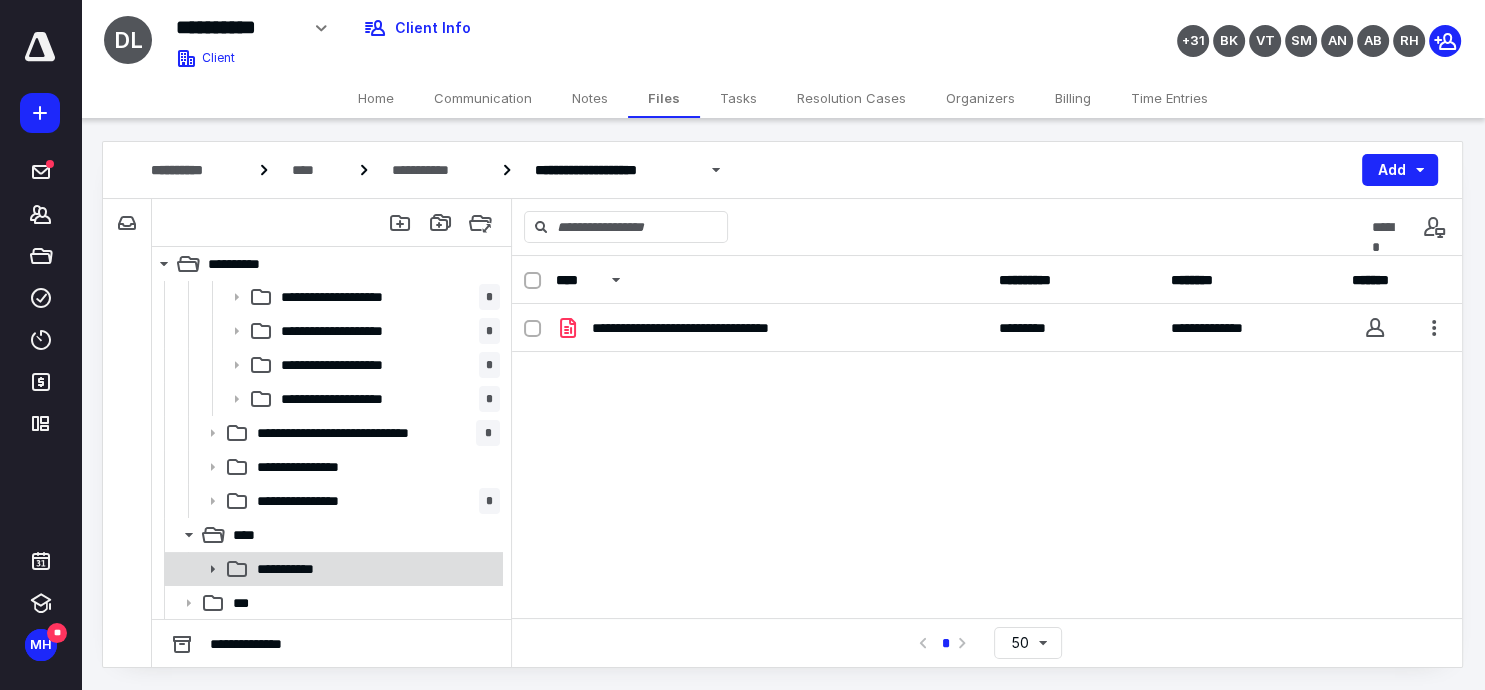 click on "**********" at bounding box center [300, 569] 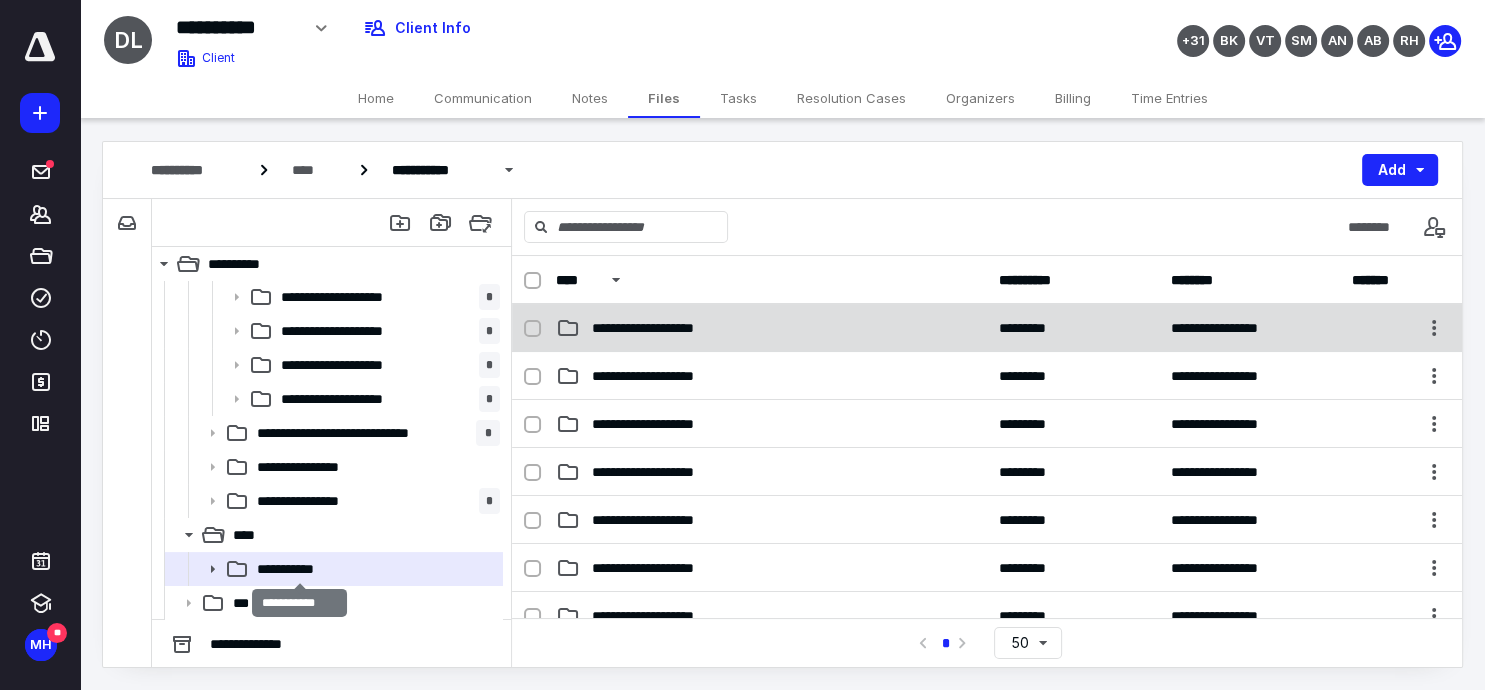 click on "**********" at bounding box center [987, 328] 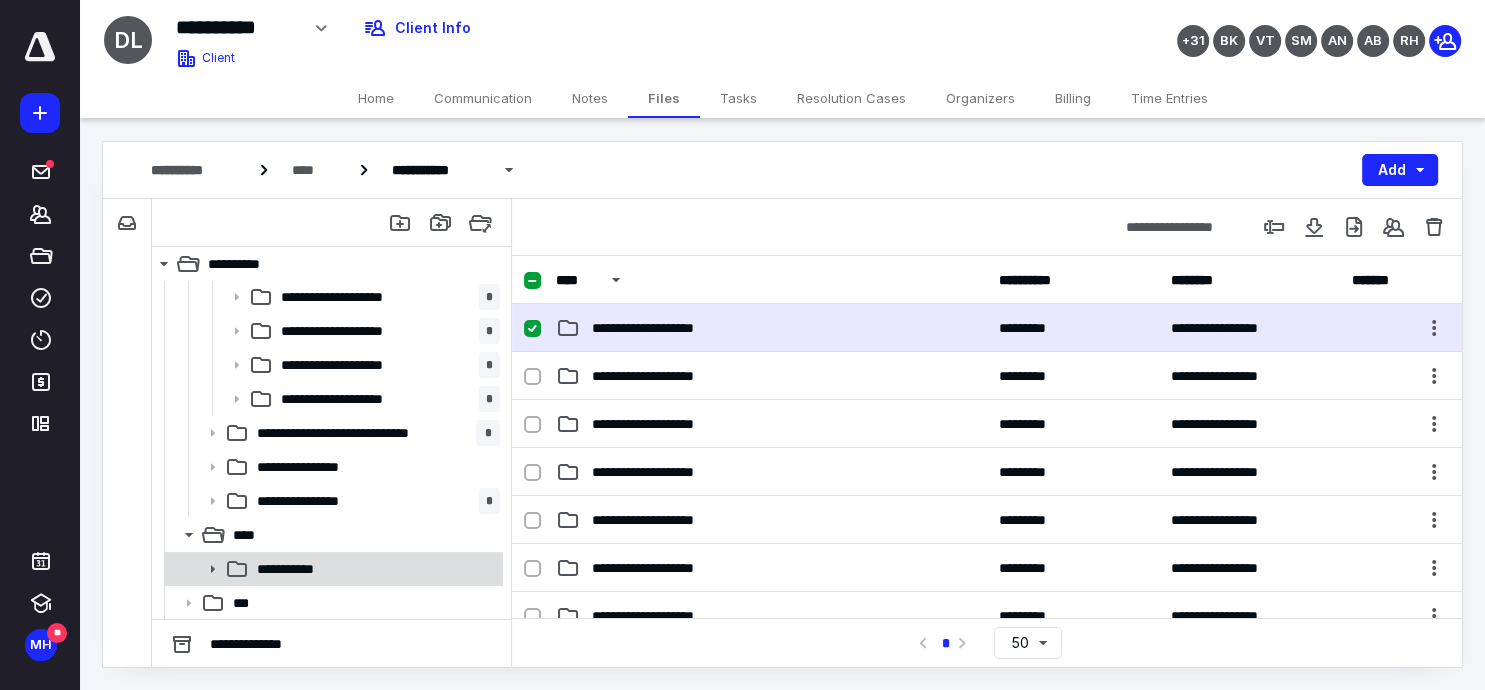click on "**********" at bounding box center [332, 569] 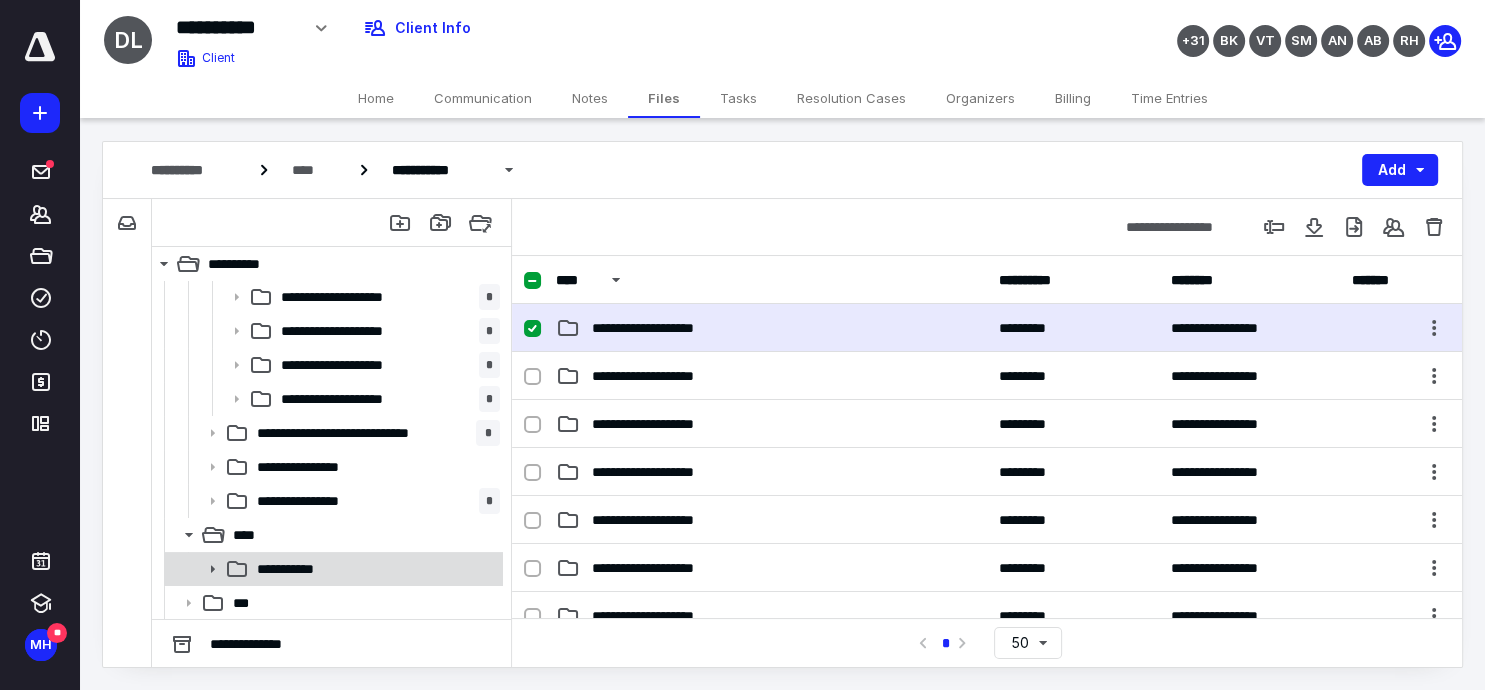 click 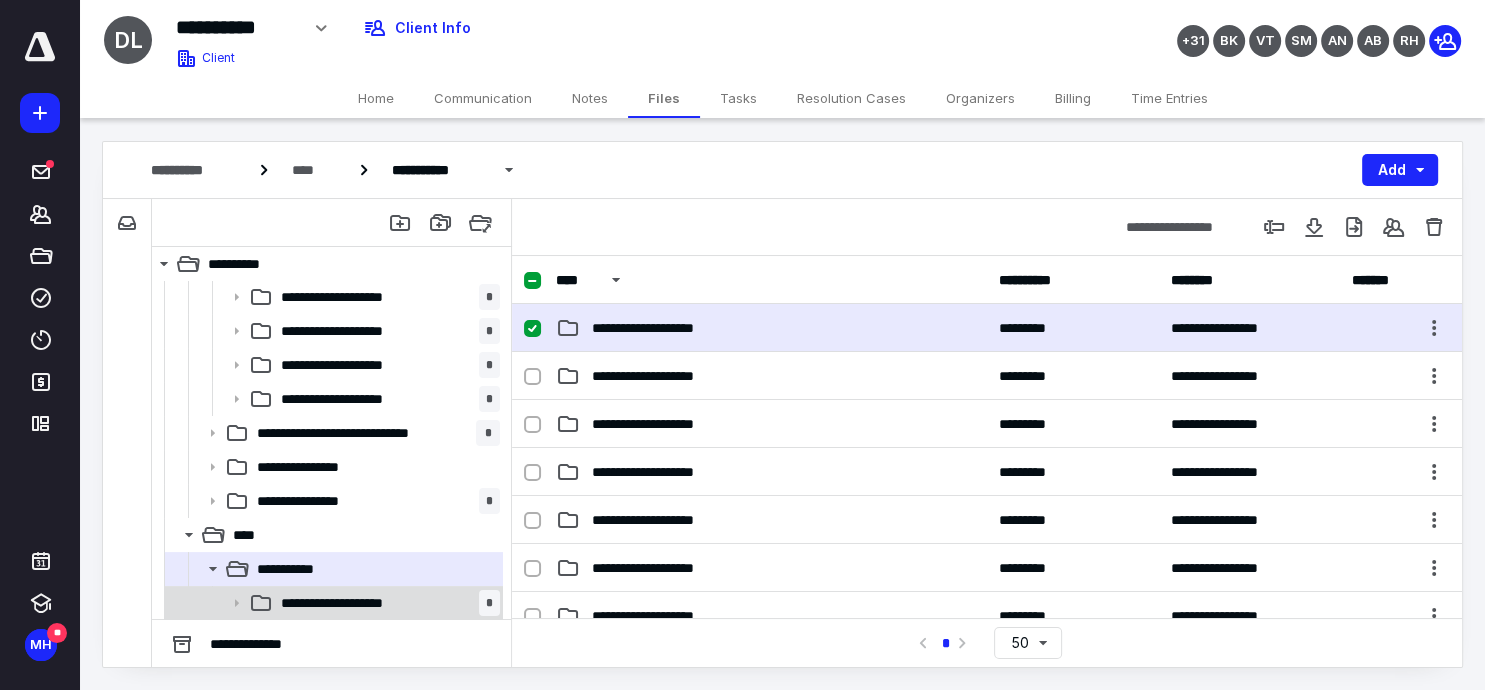click on "**********" at bounding box center [356, 603] 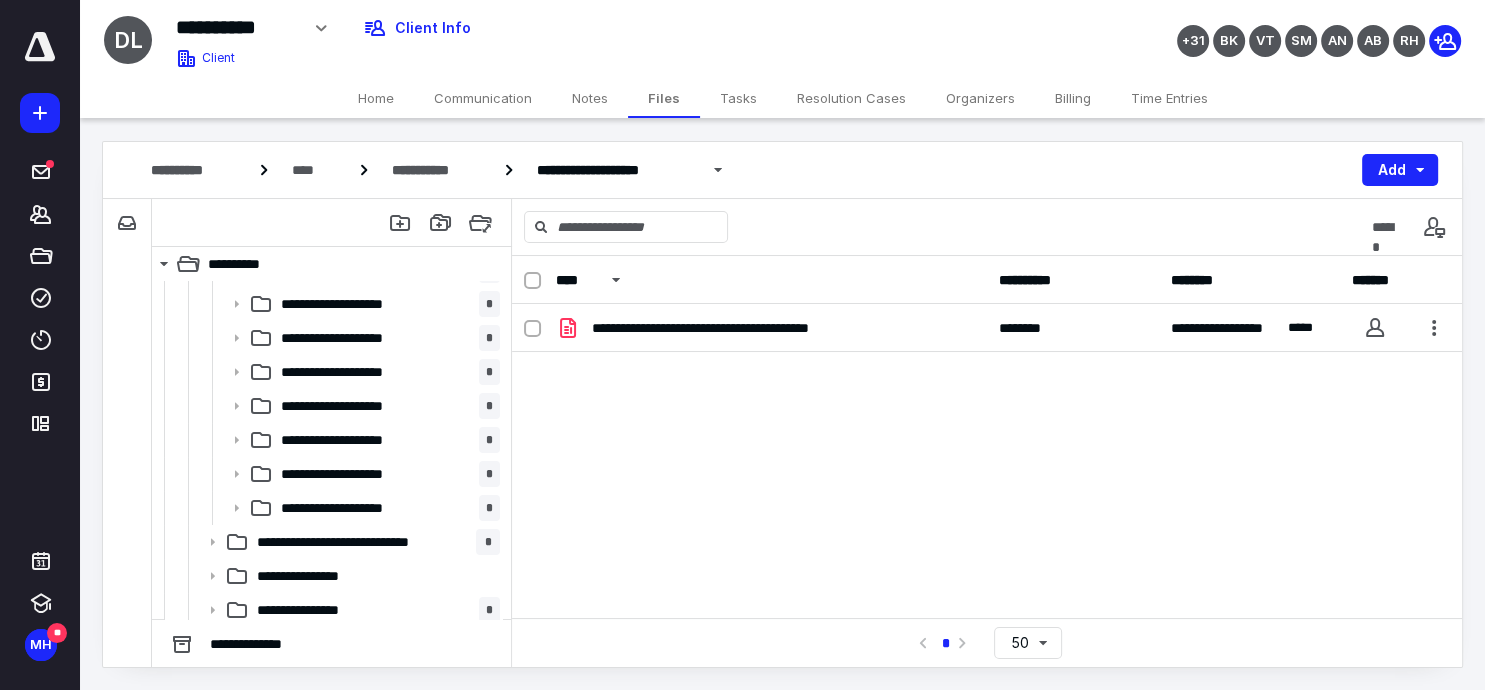 scroll, scrollTop: 299, scrollLeft: 0, axis: vertical 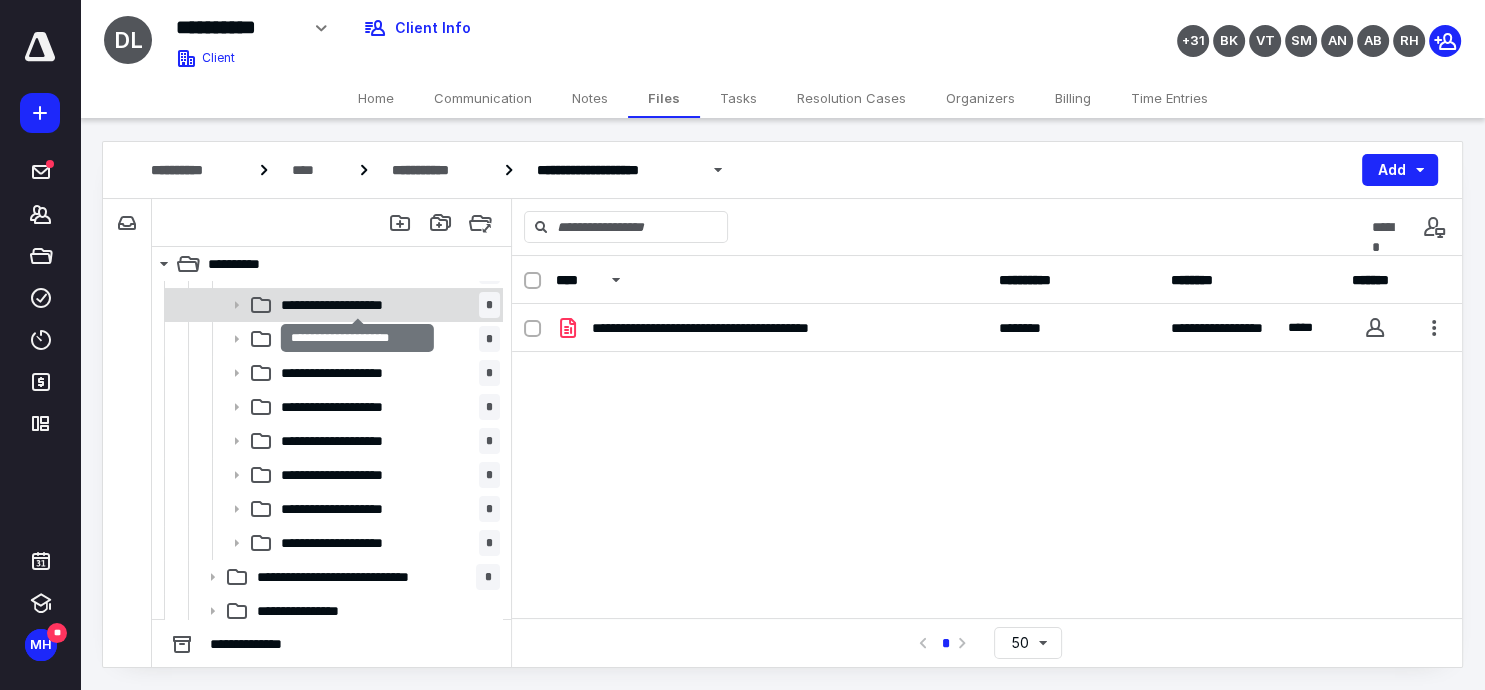 click on "**********" at bounding box center (357, 305) 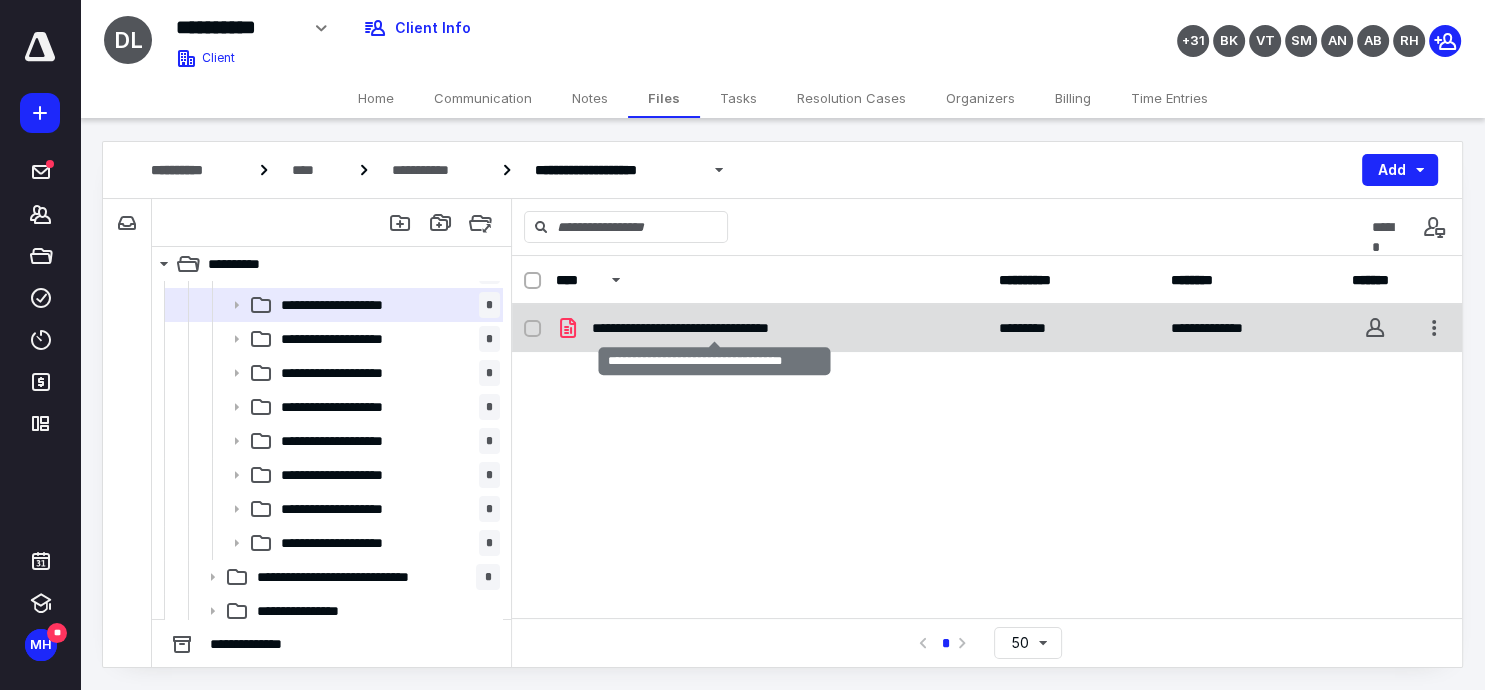 click on "**********" at bounding box center (715, 328) 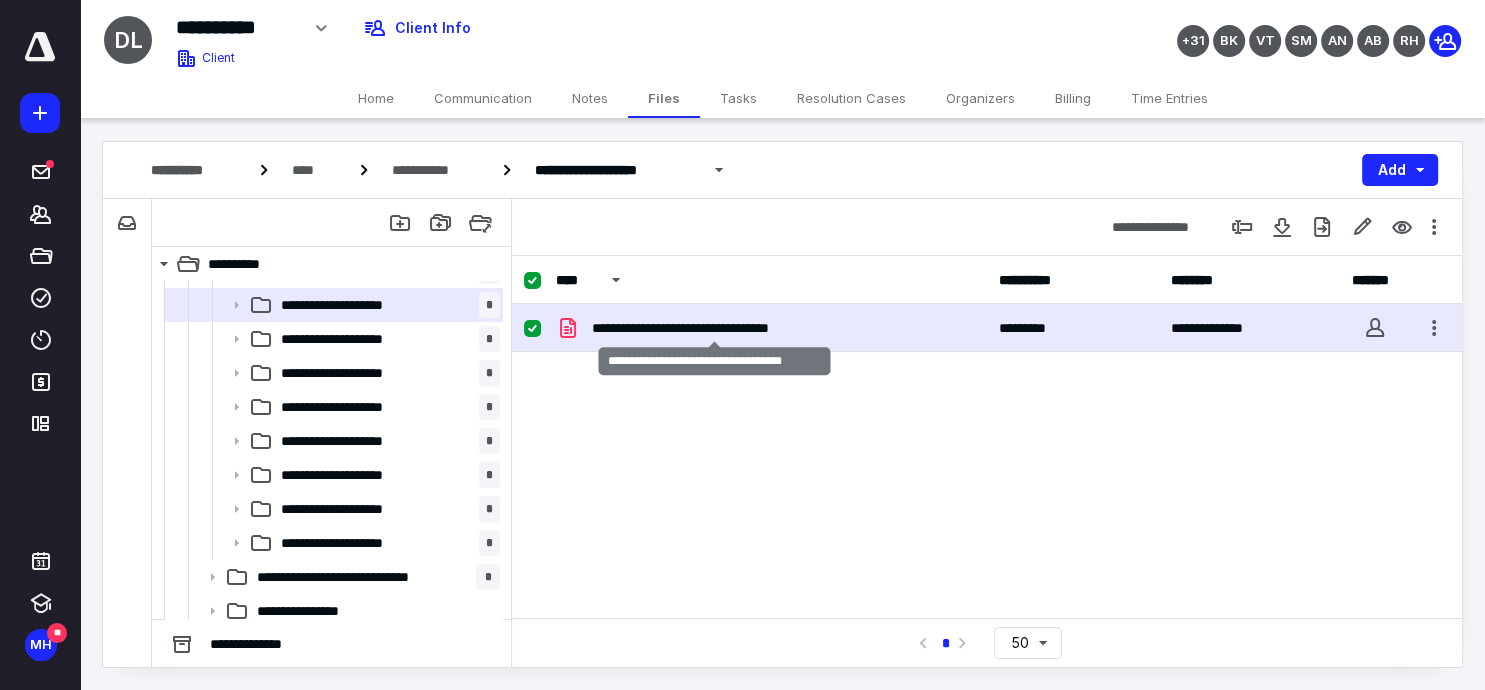 click on "**********" at bounding box center [715, 328] 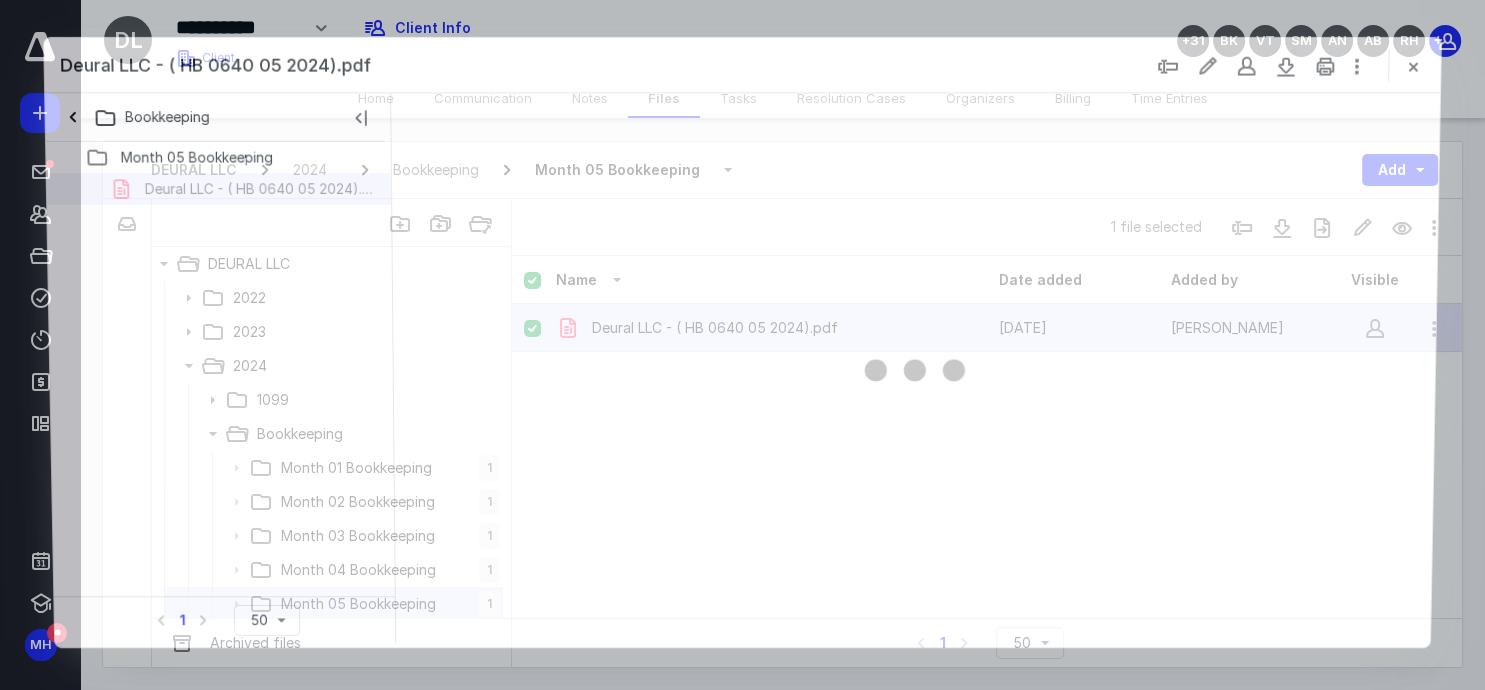 scroll, scrollTop: 299, scrollLeft: 0, axis: vertical 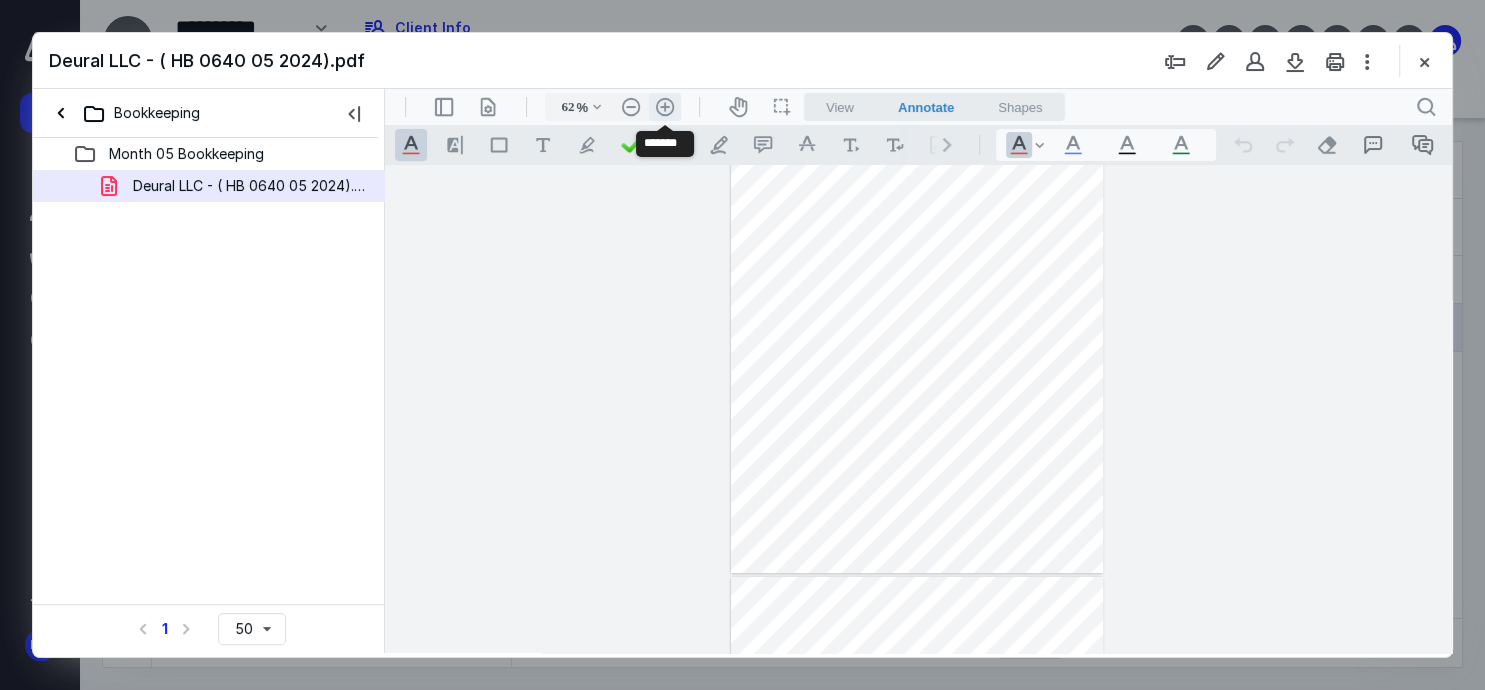 click on ".cls-1{fill:#abb0c4;} icon - header - zoom - in - line" at bounding box center (665, 107) 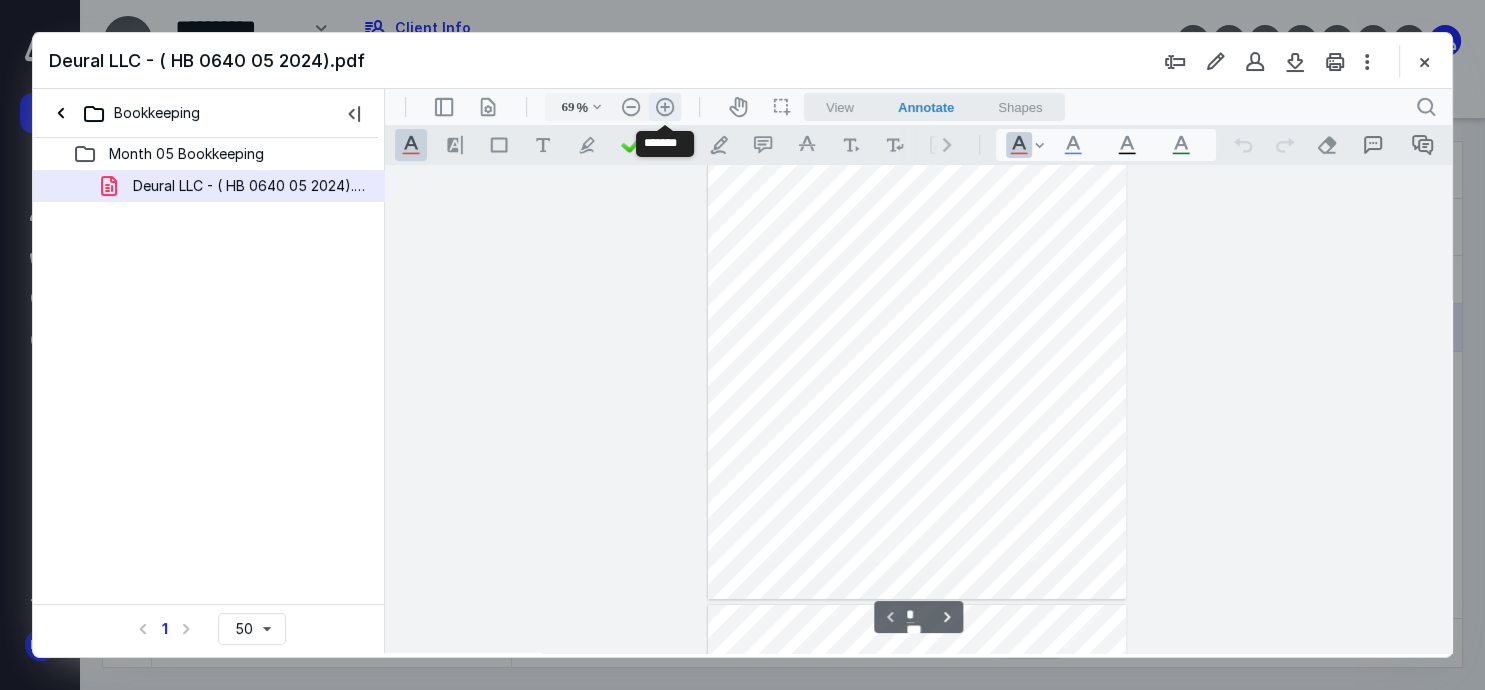 click on ".cls-1{fill:#abb0c4;} icon - header - zoom - in - line" at bounding box center (665, 107) 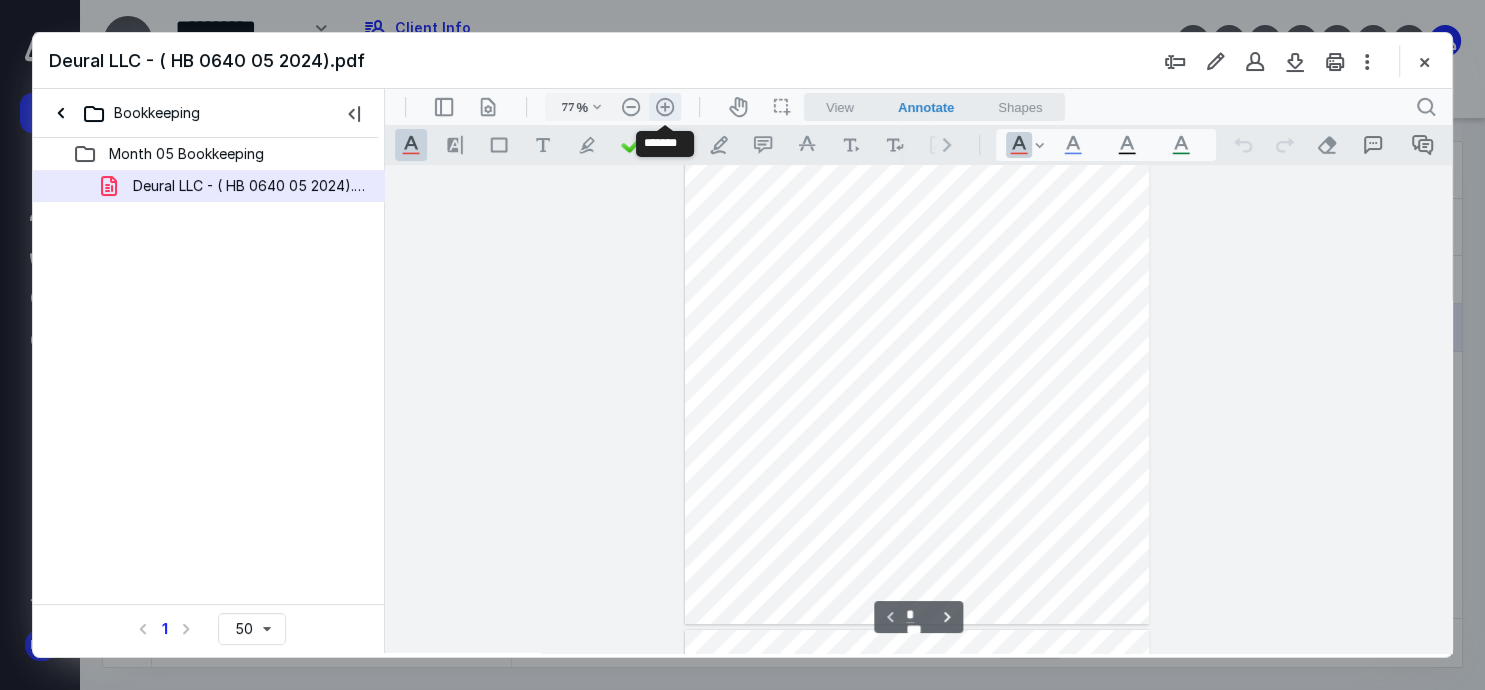 click on ".cls-1{fill:#abb0c4;} icon - header - zoom - in - line" at bounding box center (665, 107) 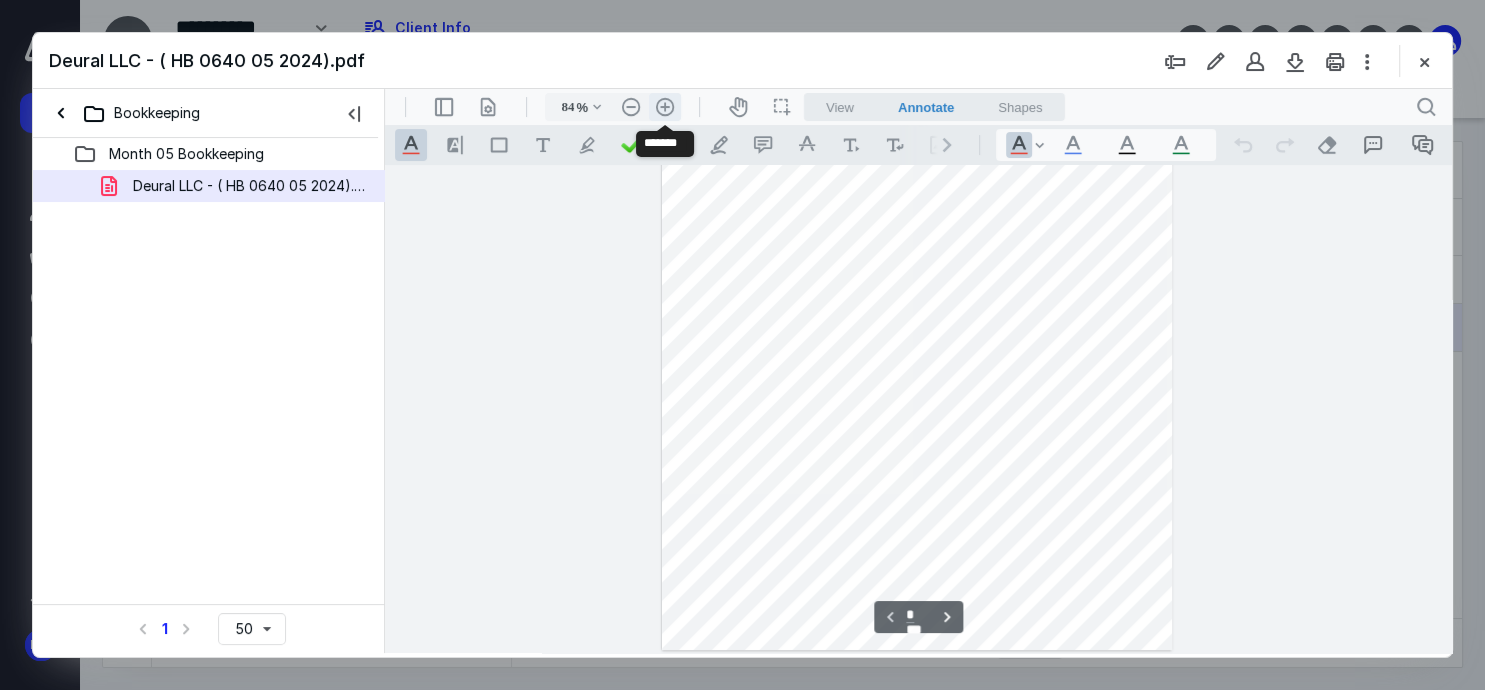 click on ".cls-1{fill:#abb0c4;} icon - header - zoom - in - line" at bounding box center [665, 107] 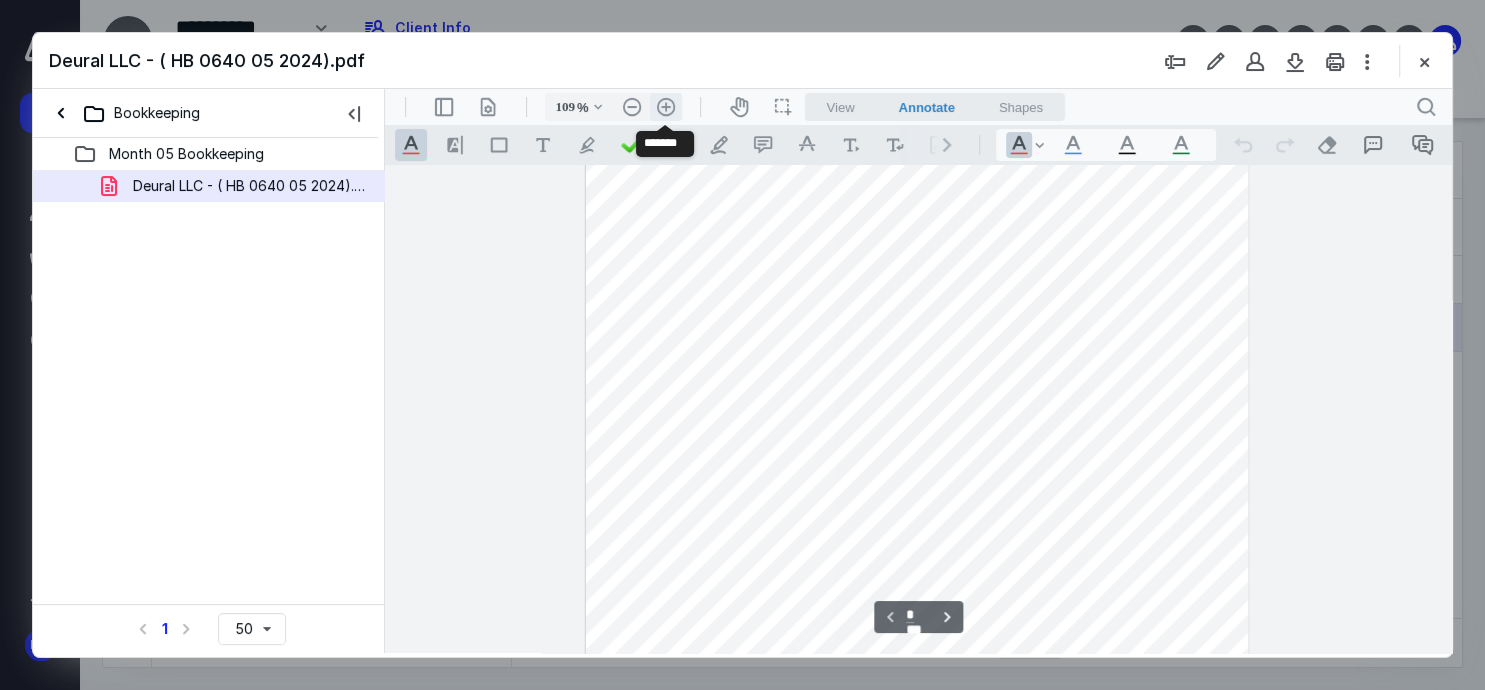 scroll, scrollTop: 295, scrollLeft: 0, axis: vertical 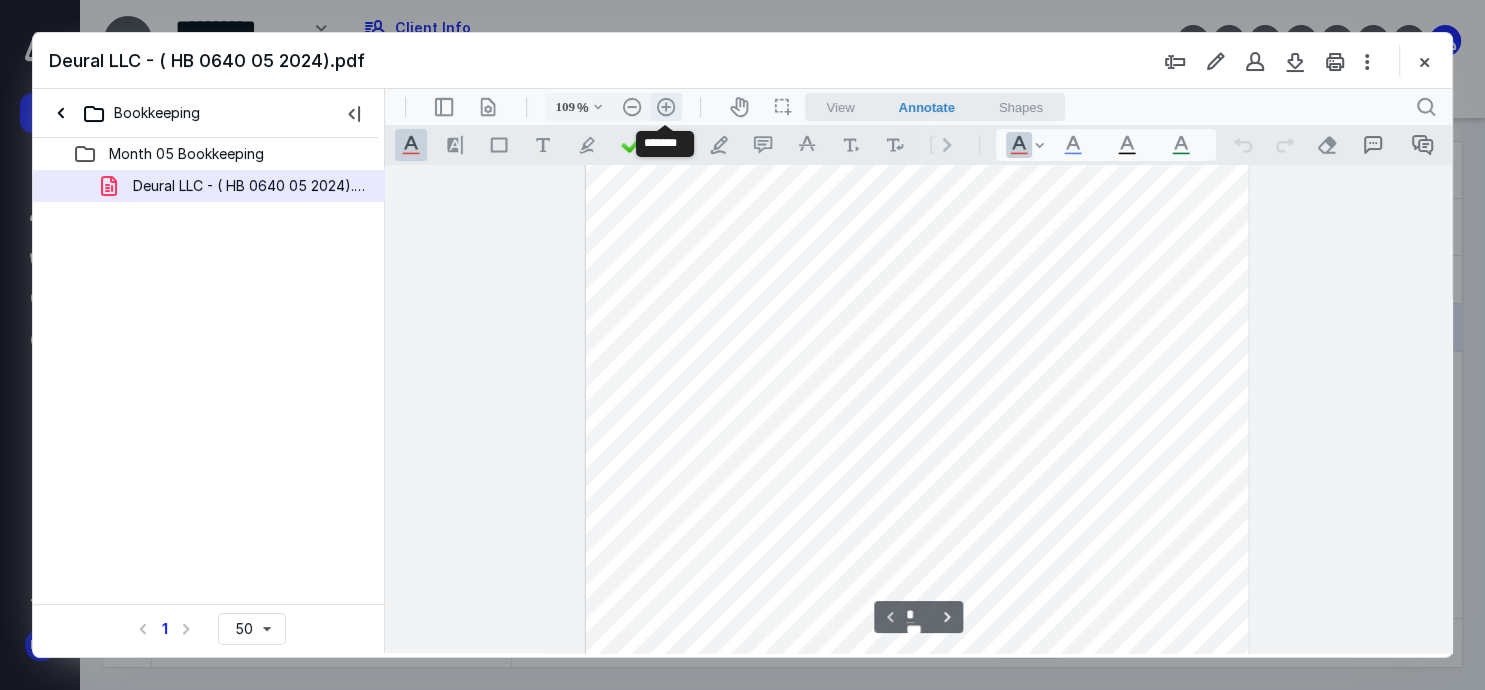 click on ".cls-1{fill:#abb0c4;} icon - header - zoom - in - line" at bounding box center [666, 107] 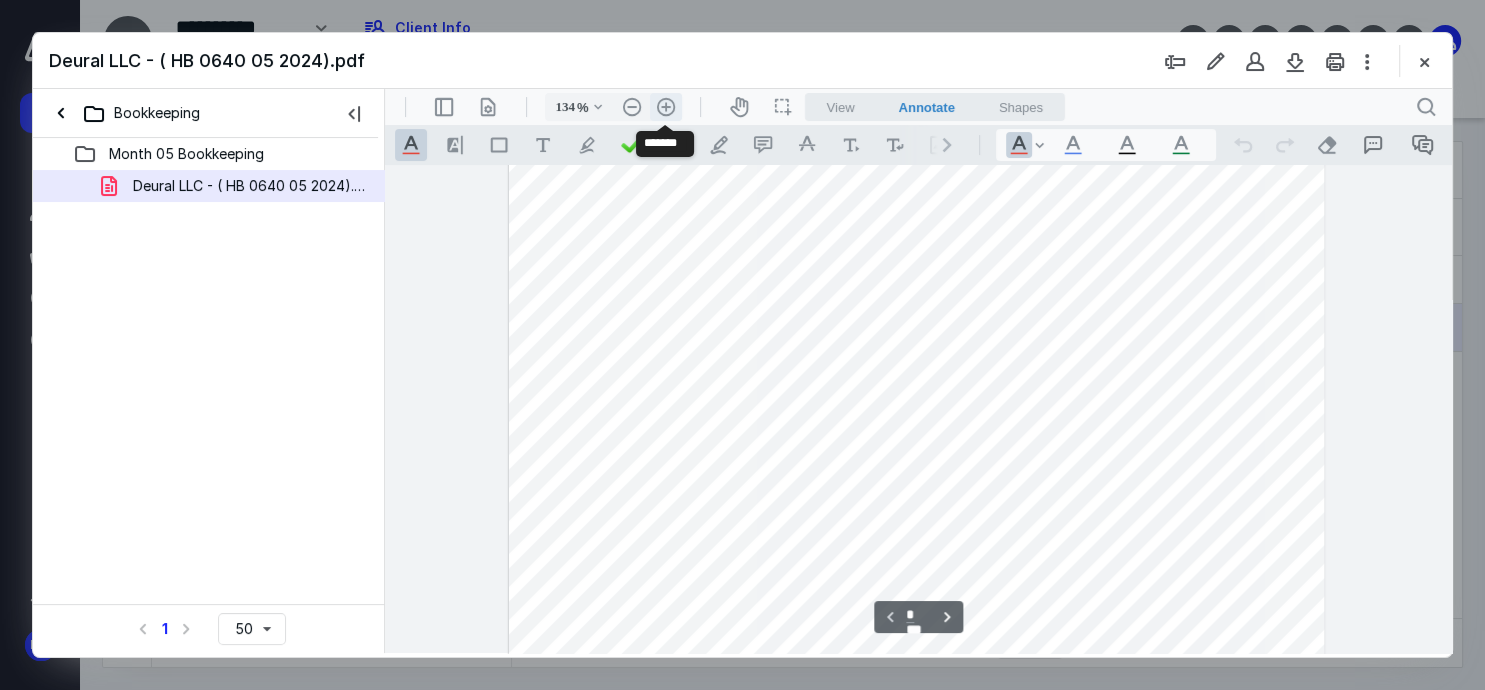scroll, scrollTop: 410, scrollLeft: 0, axis: vertical 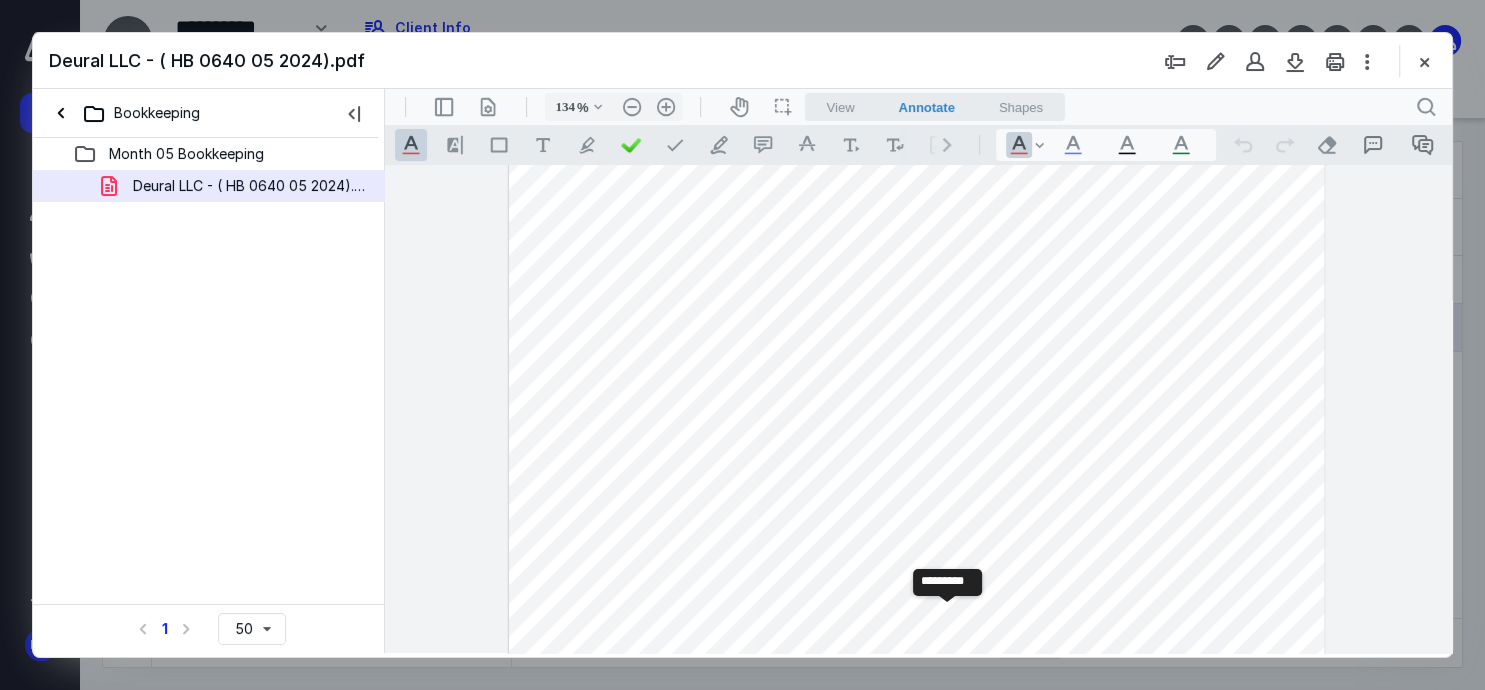 click on "**********" at bounding box center (947, 617) 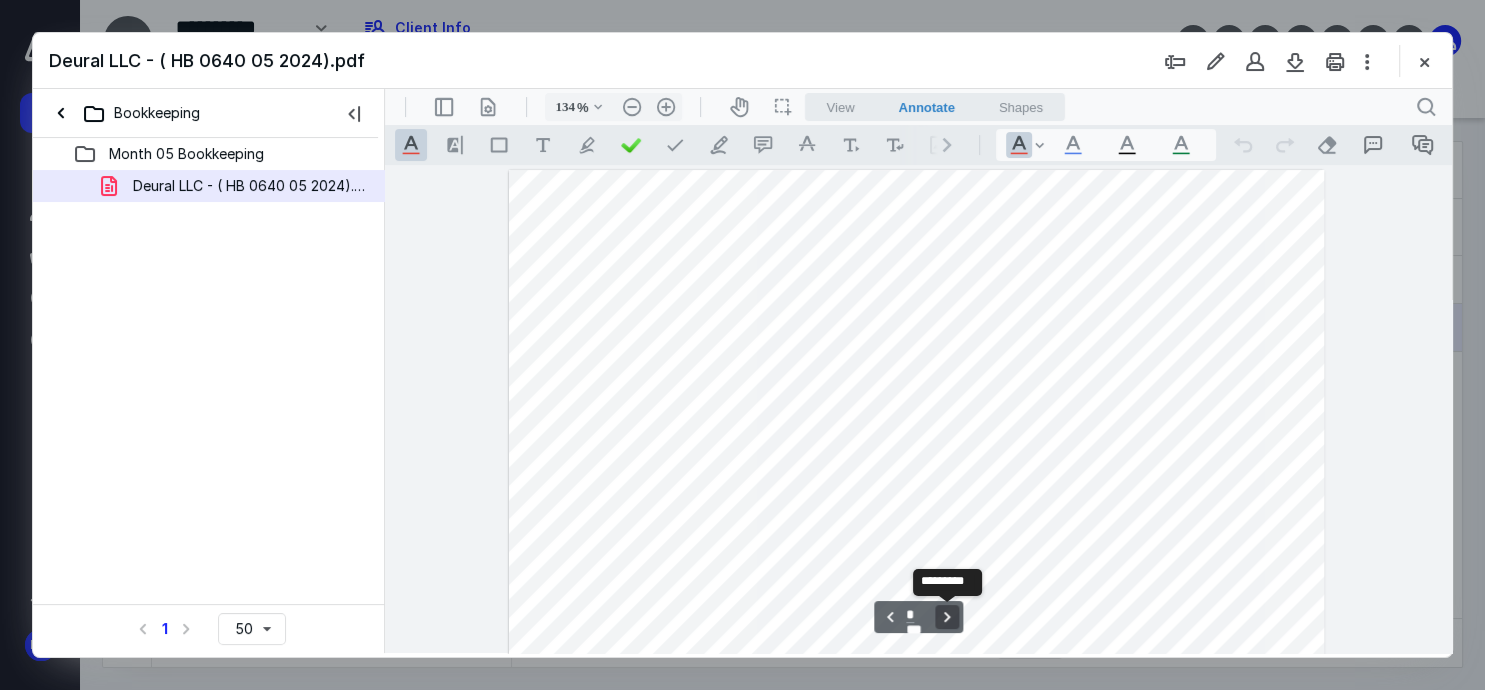click on "**********" at bounding box center (947, 617) 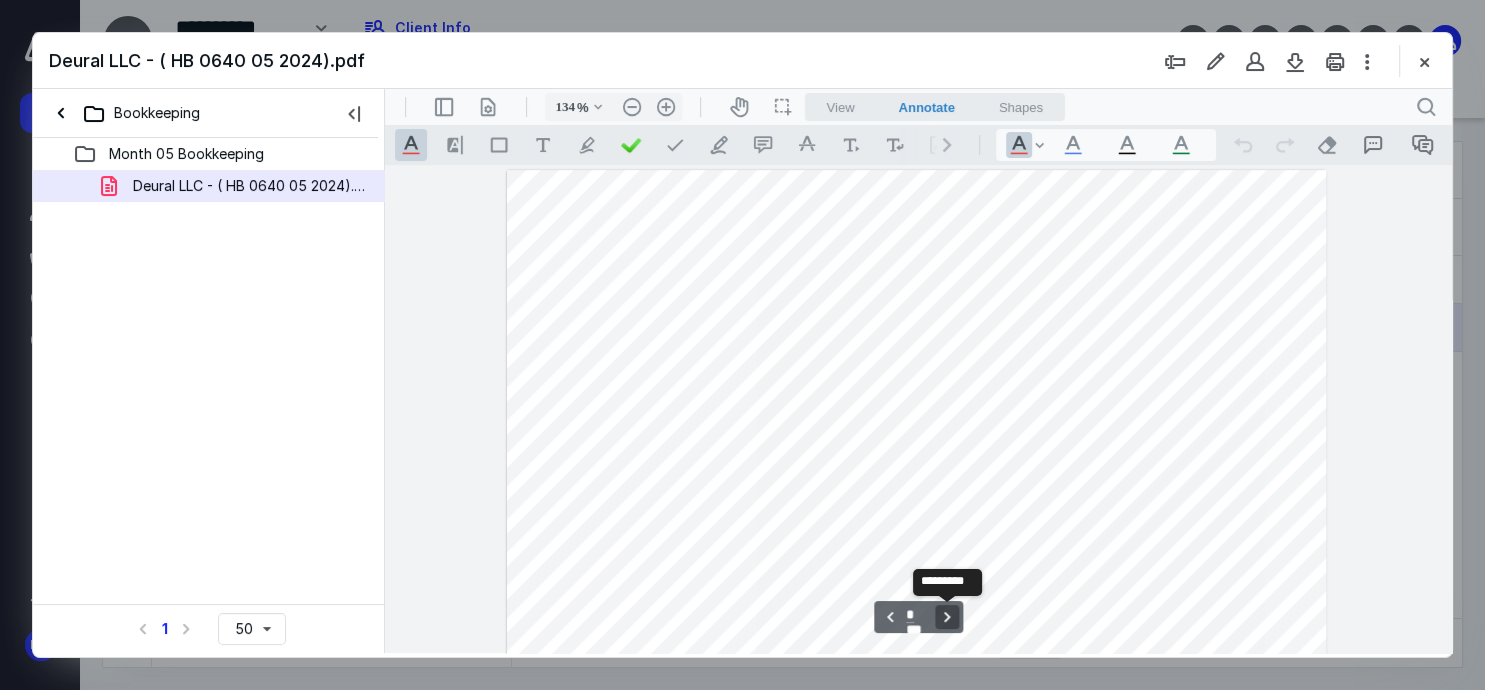 click on "**********" at bounding box center [947, 617] 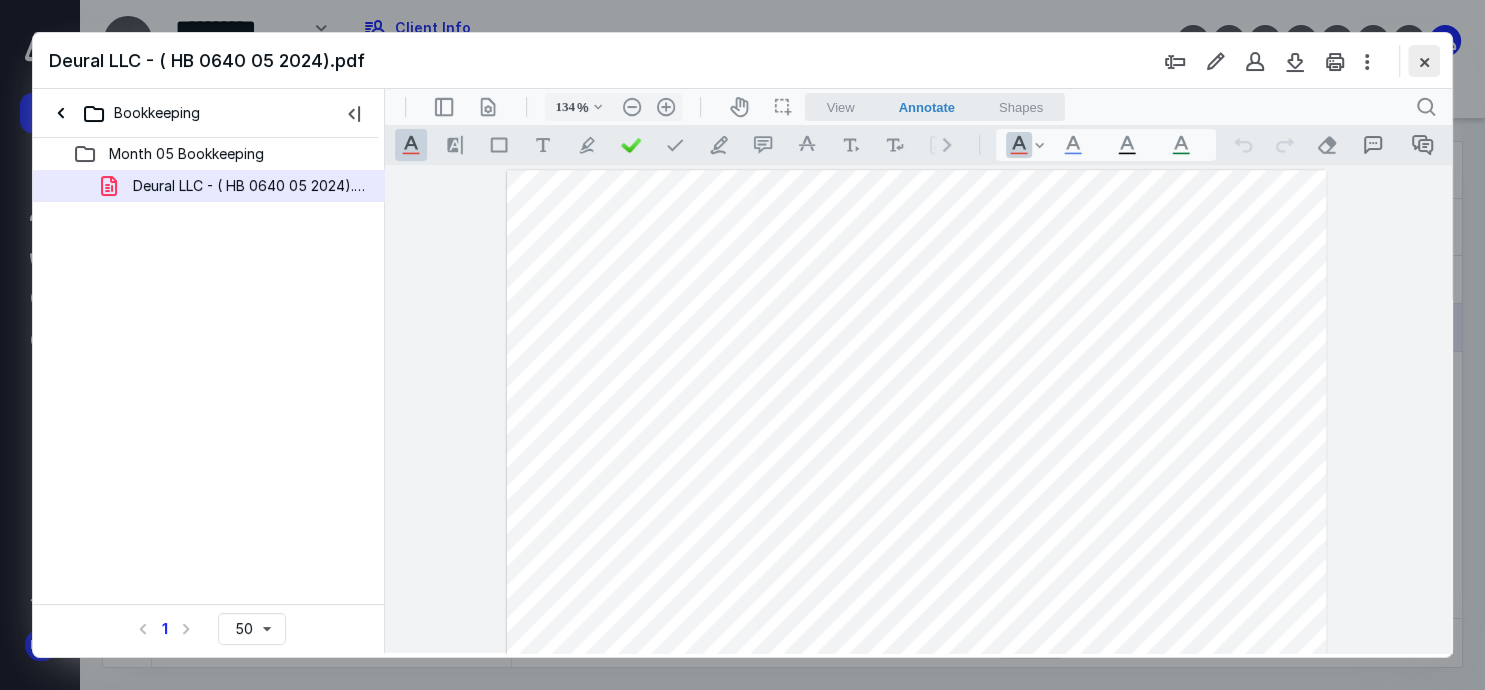 click at bounding box center [1424, 61] 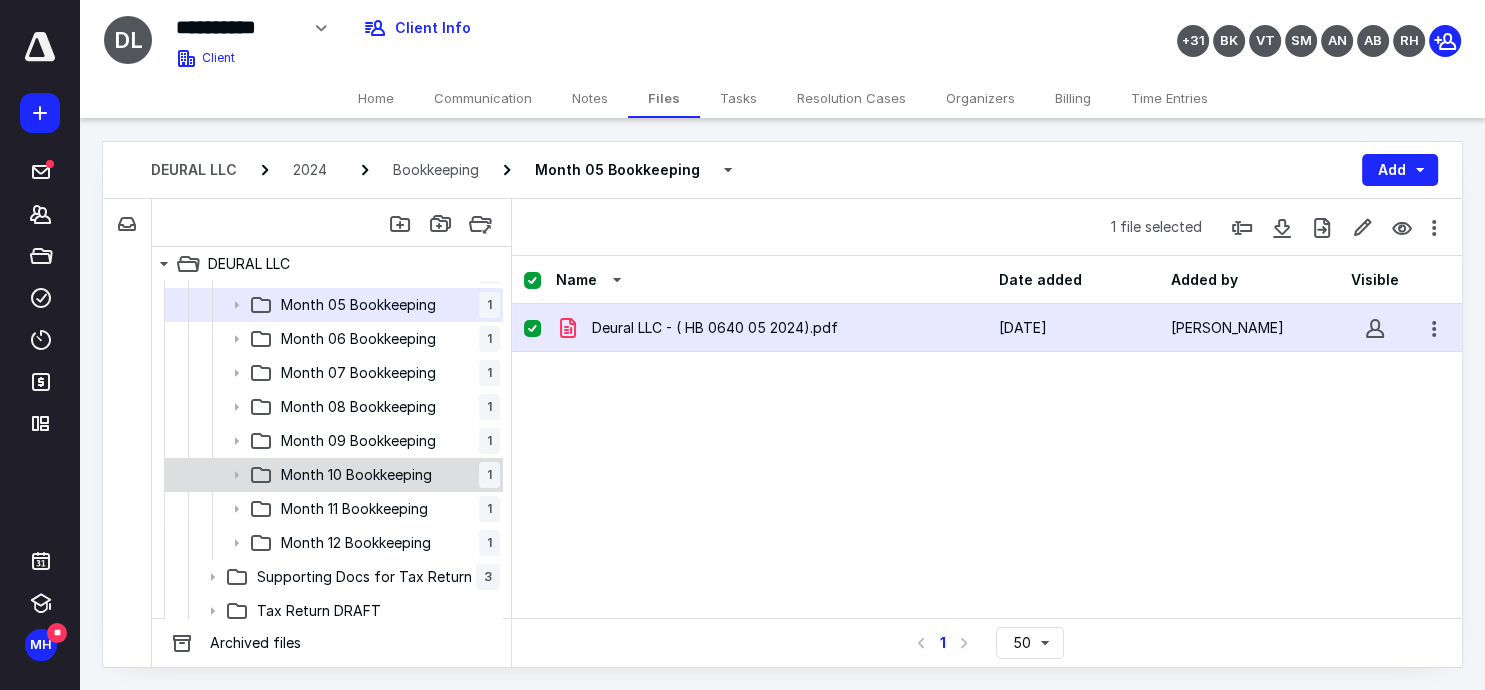 click on "Month 10 Bookkeeping 1" at bounding box center (332, 475) 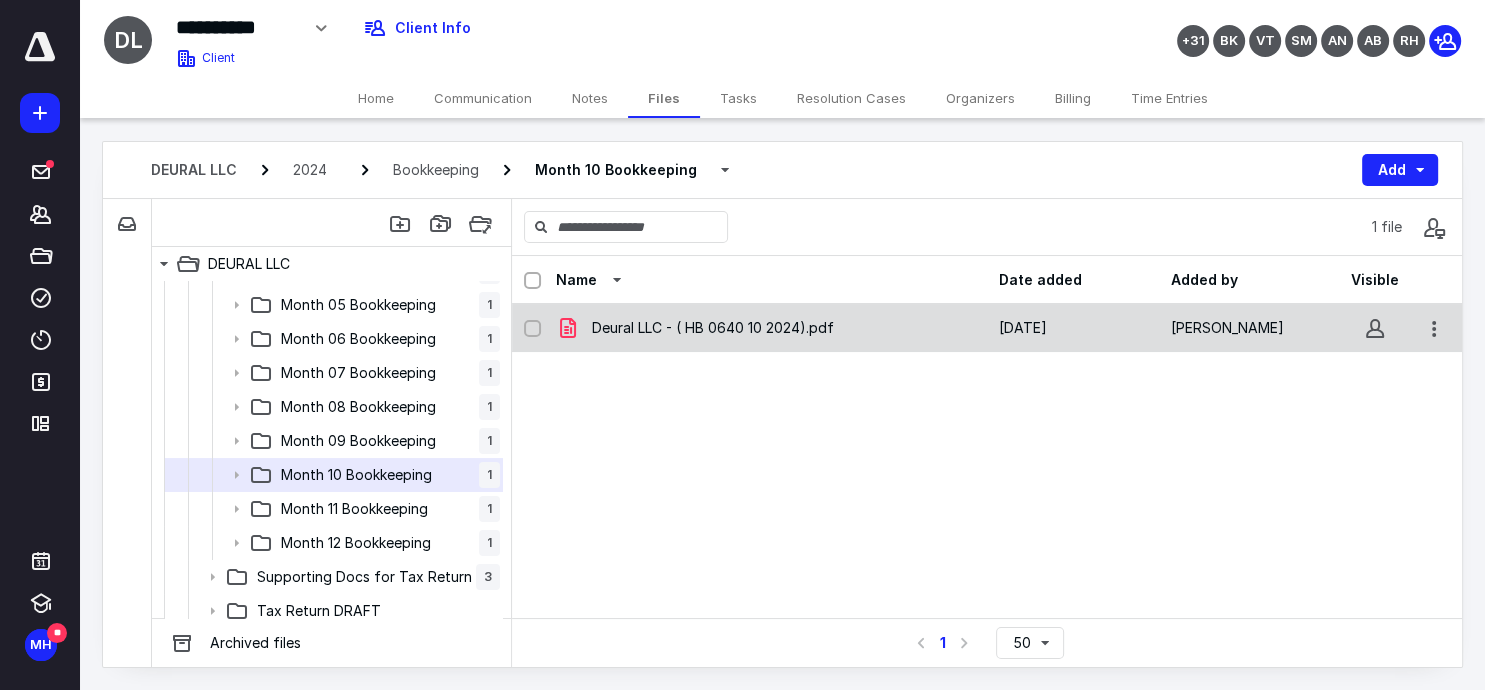 click on "Deural LLC - ( HB 0640 10 2024).pdf" at bounding box center [771, 328] 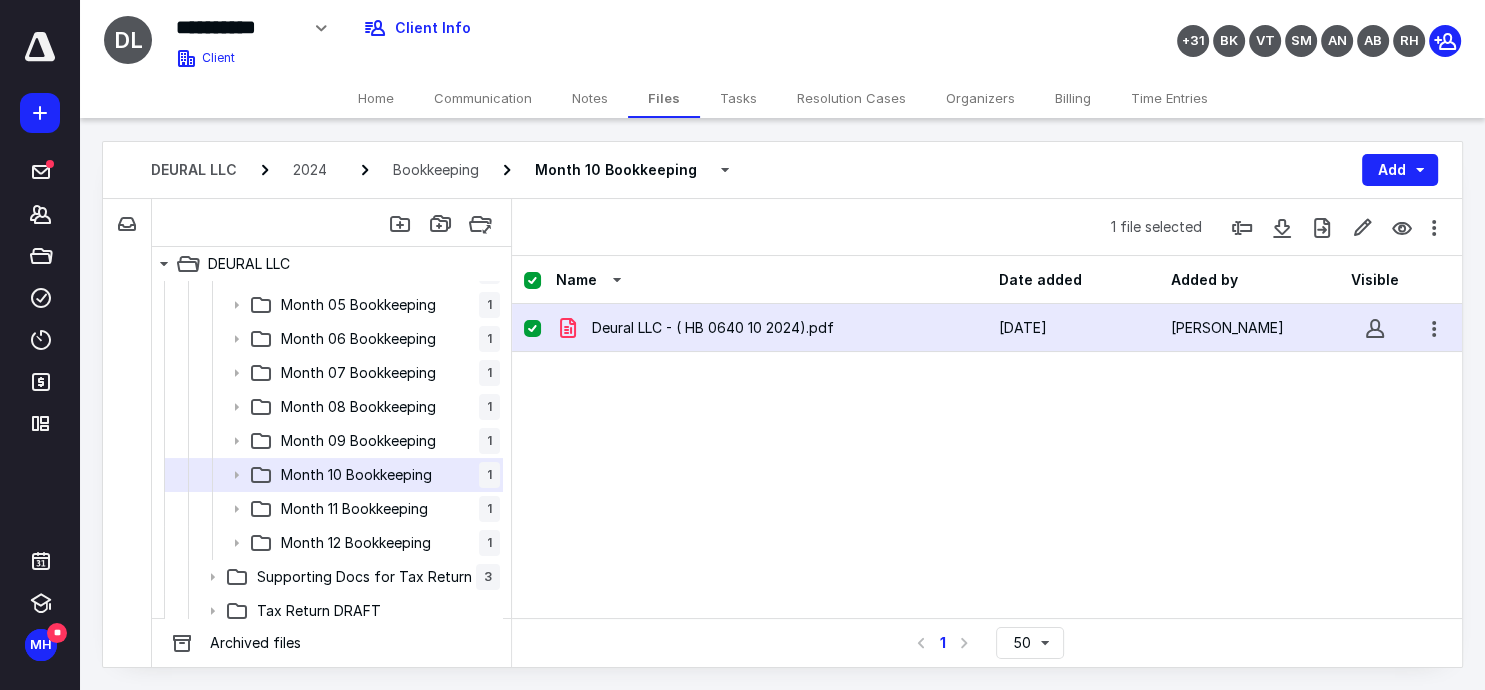 checkbox on "true" 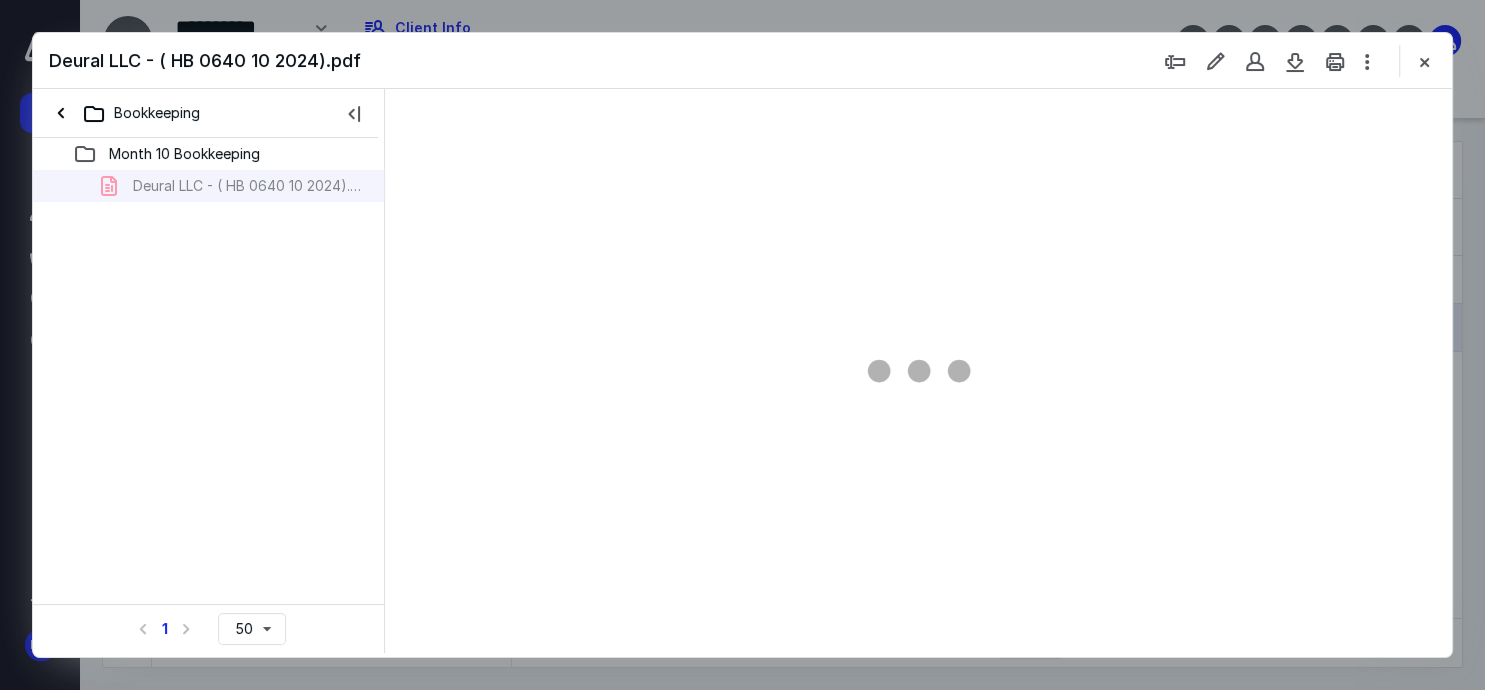type on "62" 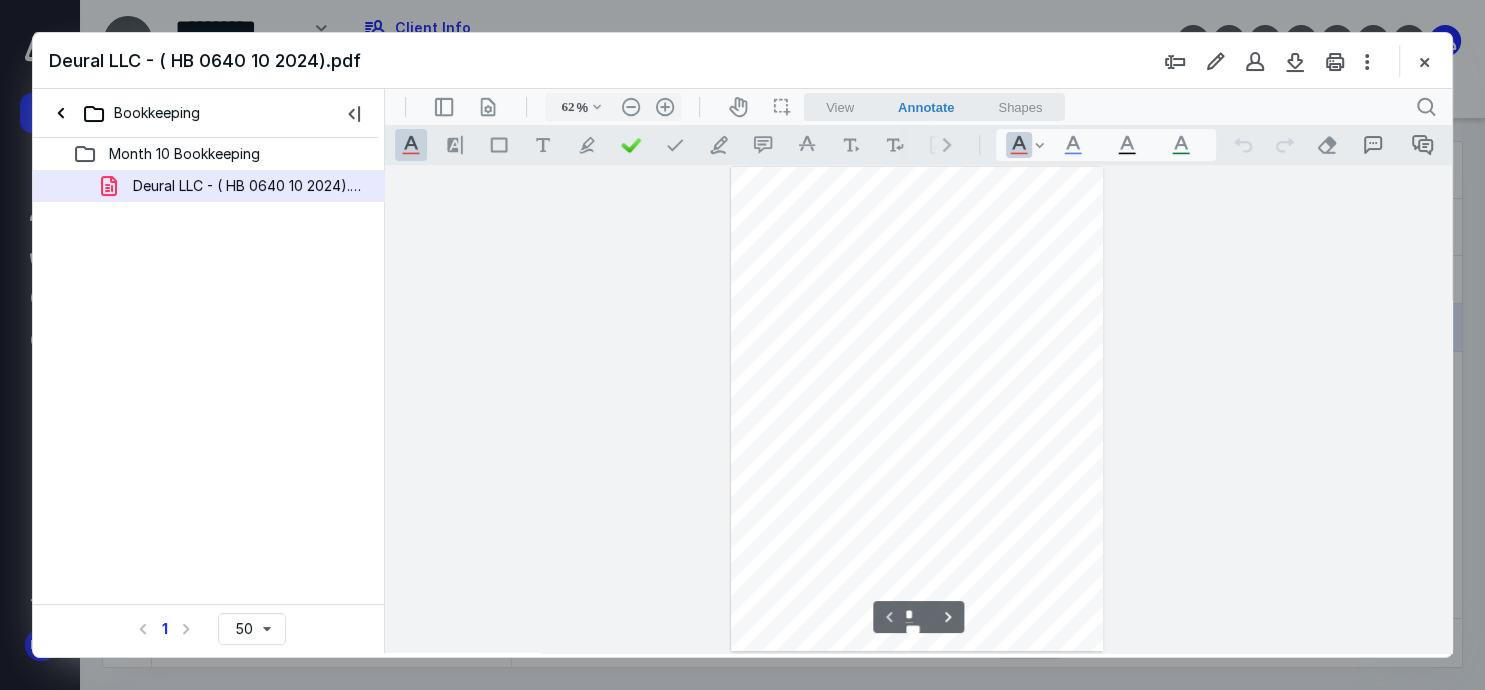 scroll, scrollTop: 0, scrollLeft: 0, axis: both 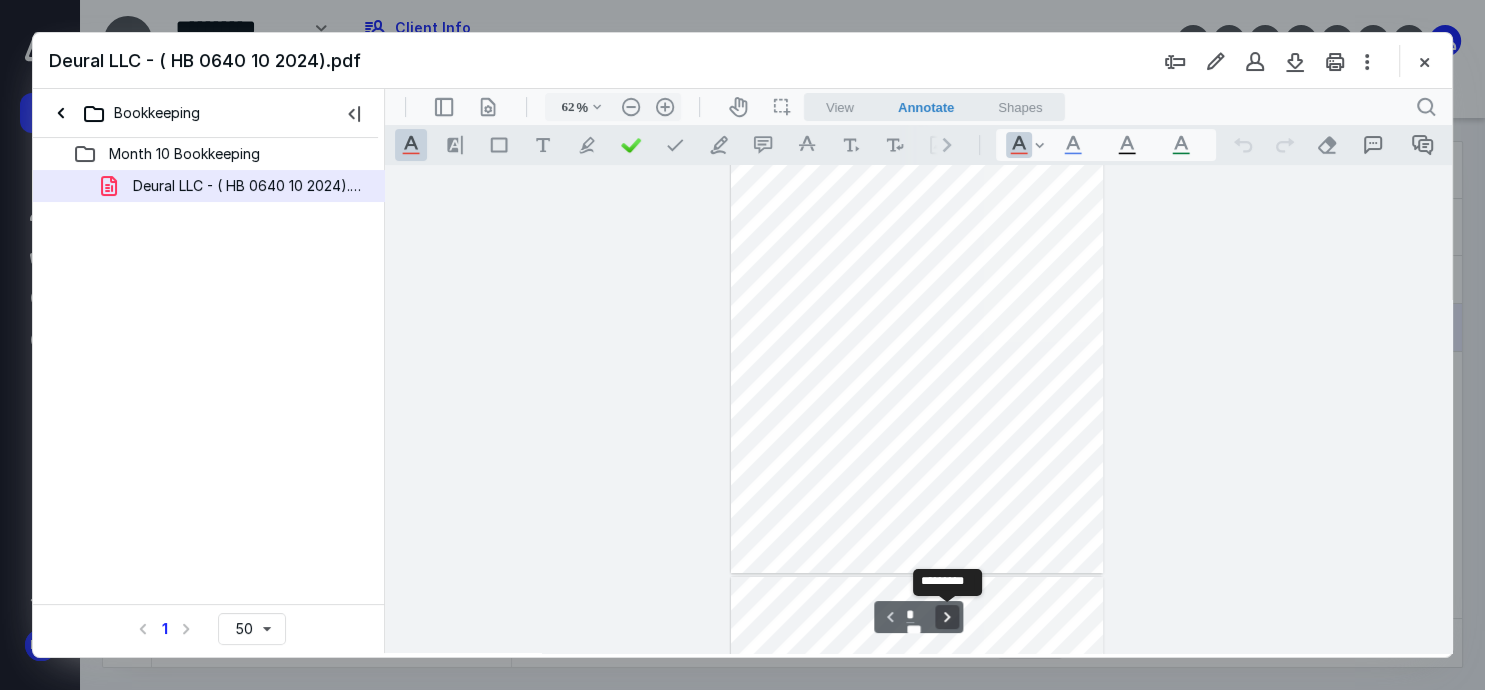 click on "**********" at bounding box center [947, 617] 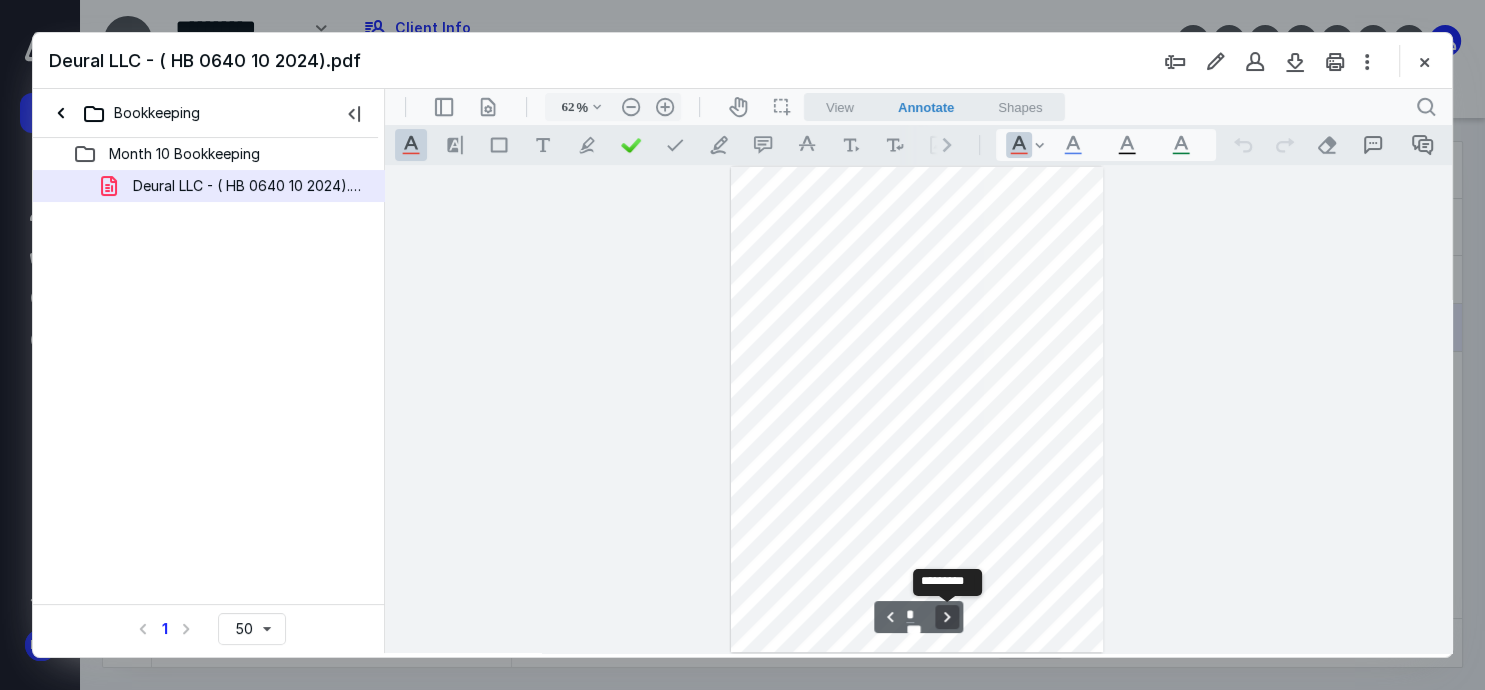 click on "**********" at bounding box center (947, 617) 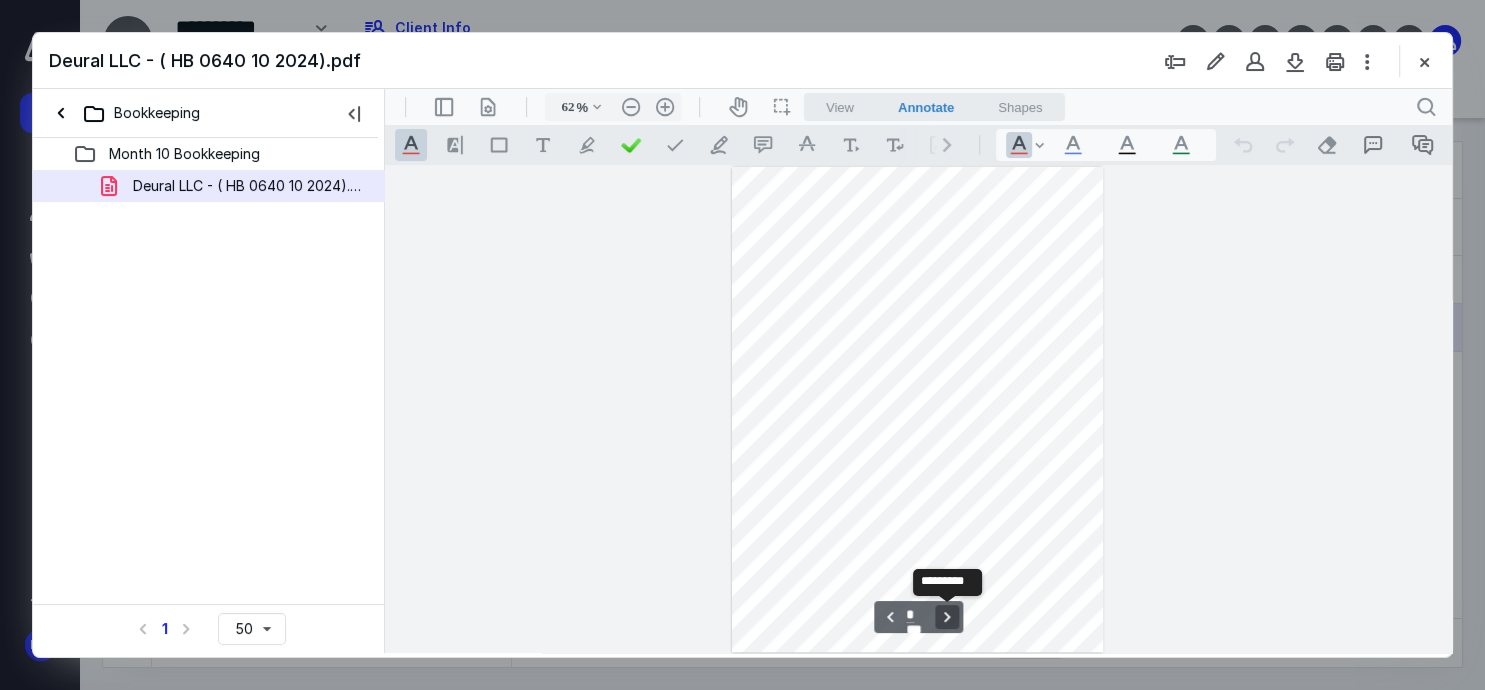 click on "**********" at bounding box center [947, 617] 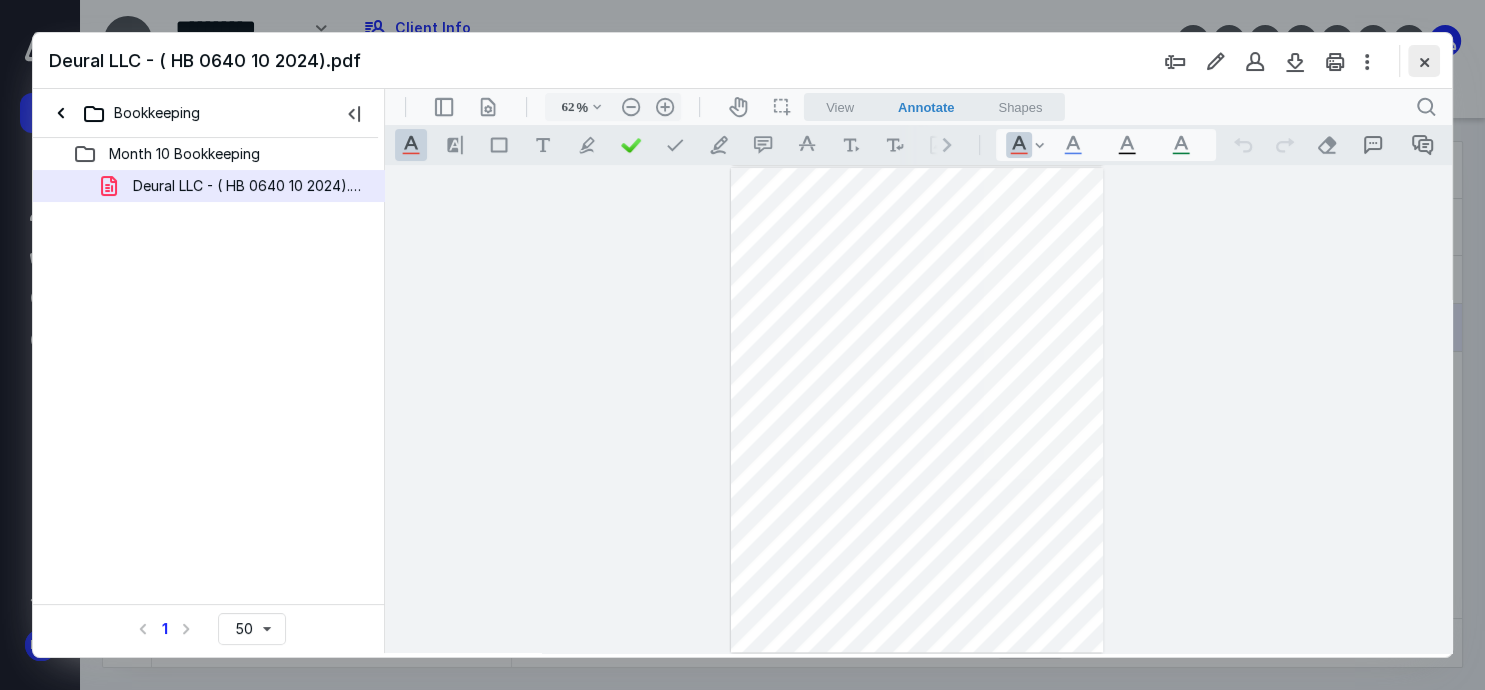 click at bounding box center [1424, 61] 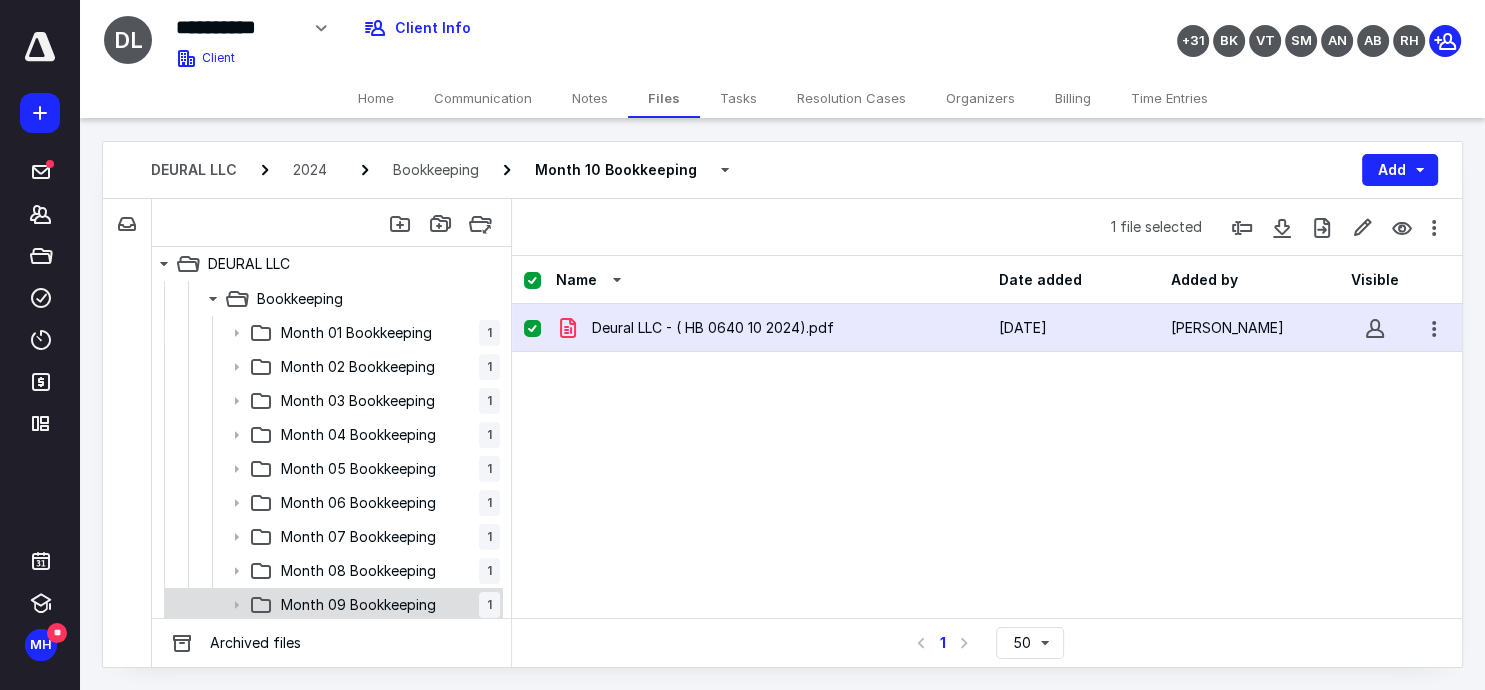 scroll, scrollTop: 131, scrollLeft: 0, axis: vertical 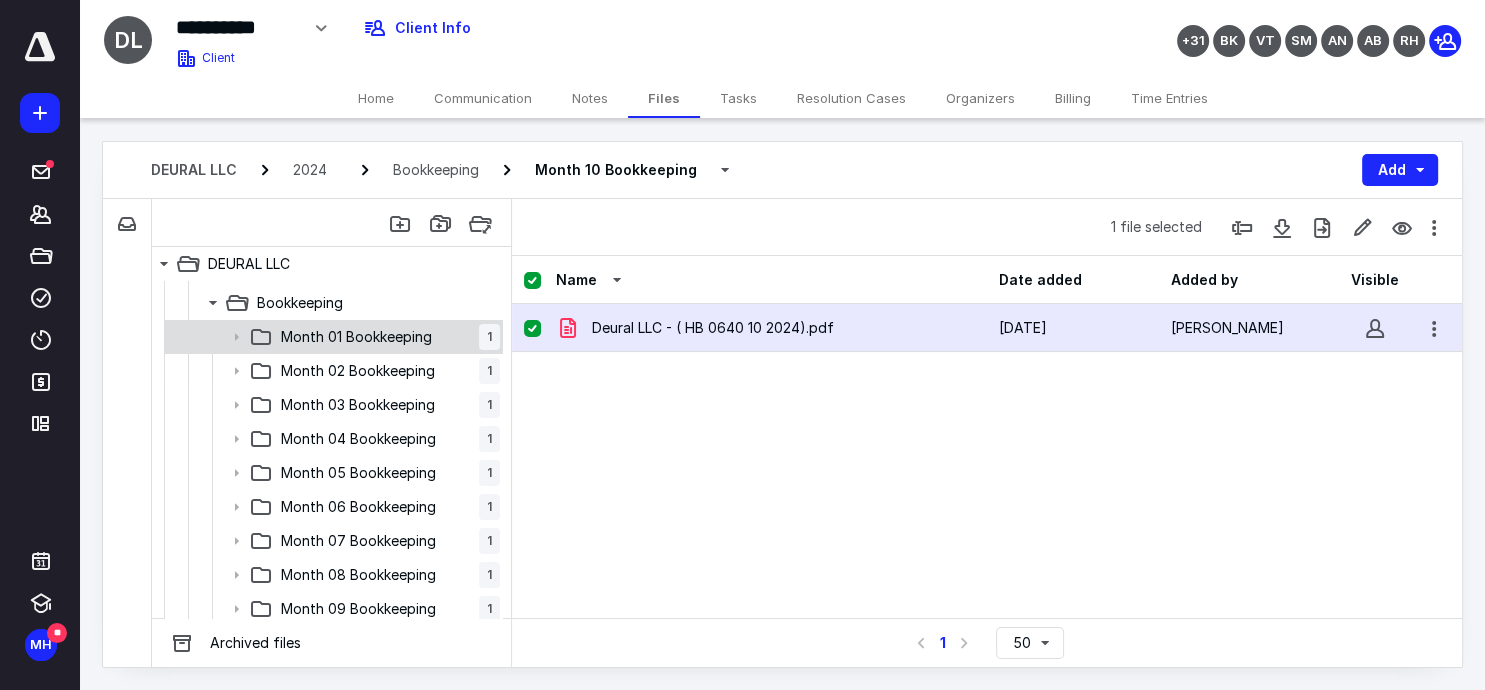click on "Month 01 Bookkeeping" at bounding box center [356, 337] 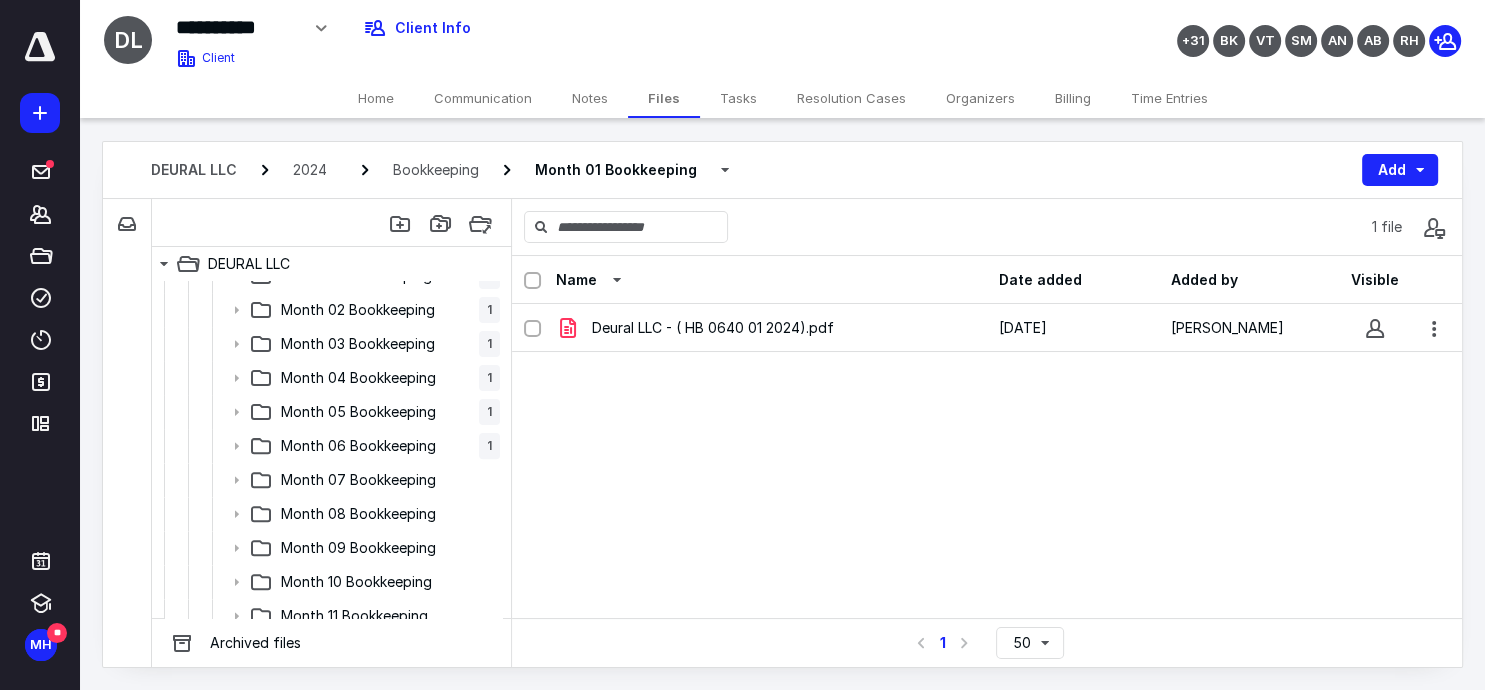 scroll, scrollTop: 851, scrollLeft: 0, axis: vertical 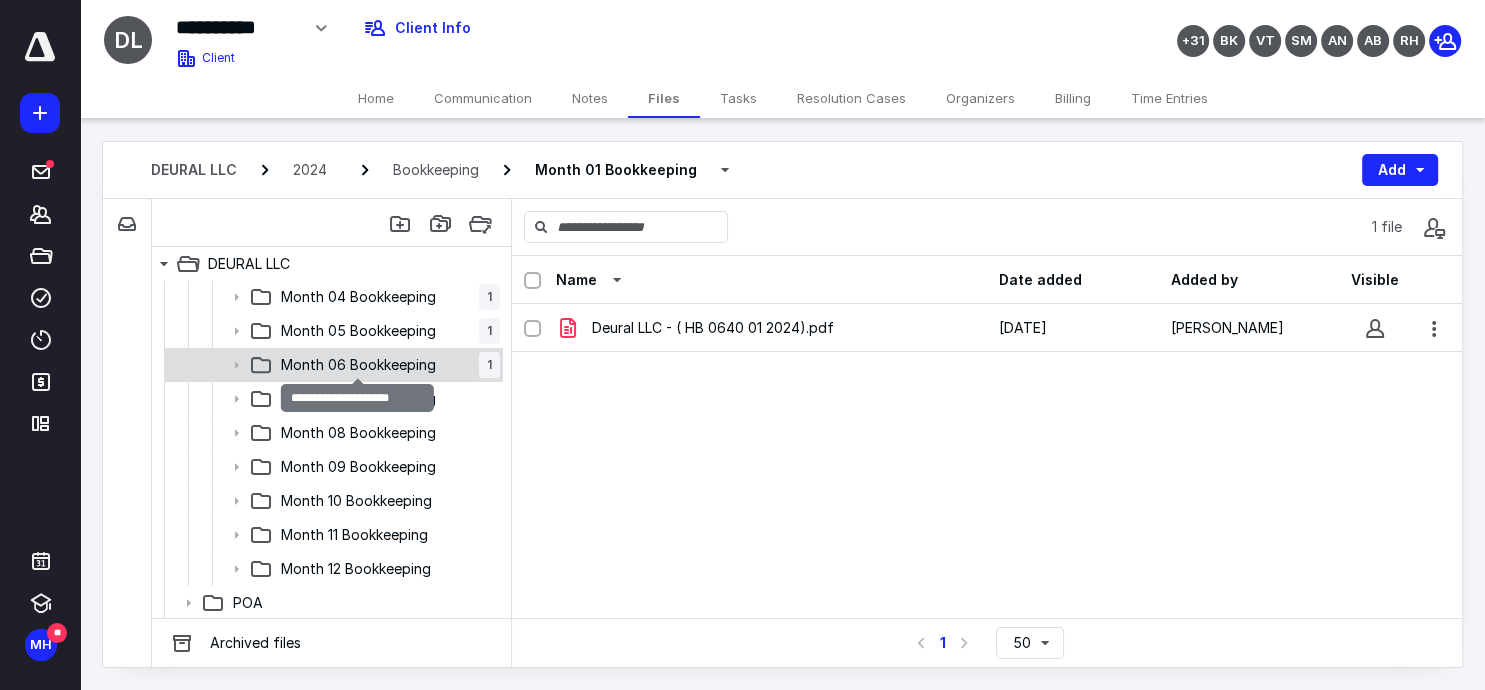 click on "Month 06 Bookkeeping" at bounding box center (358, 365) 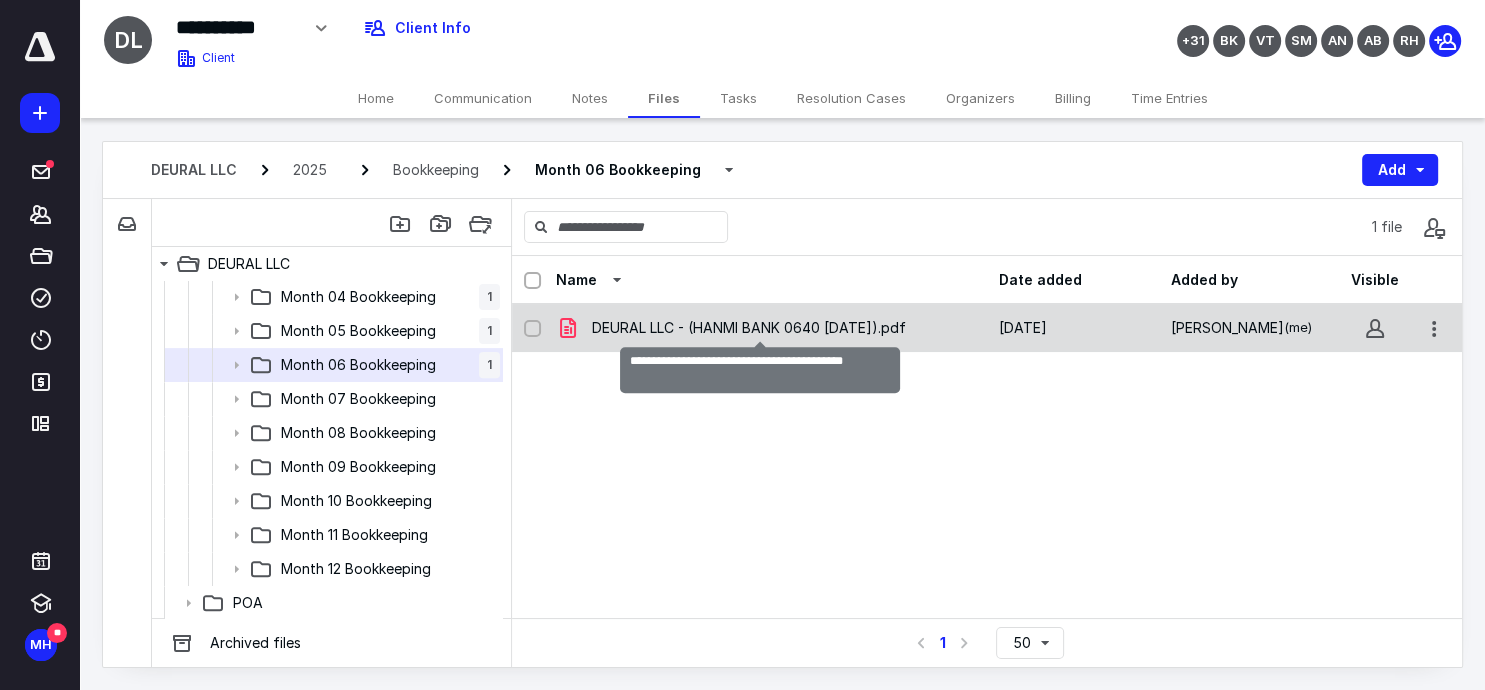click on "DEURAL LLC - (HANMI BANK 0640 [DATE]).pdf" at bounding box center (749, 328) 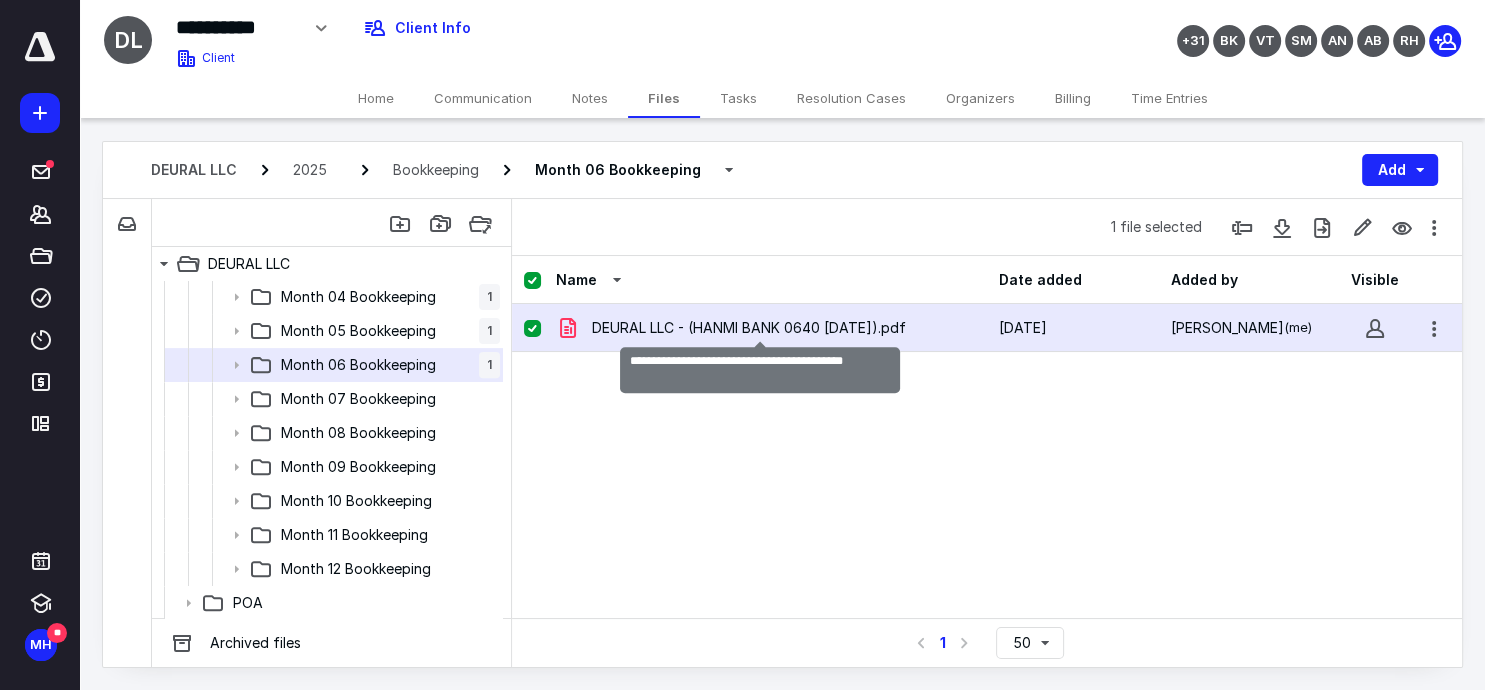 click on "DEURAL LLC - (HANMI BANK 0640 [DATE]).pdf" at bounding box center (749, 328) 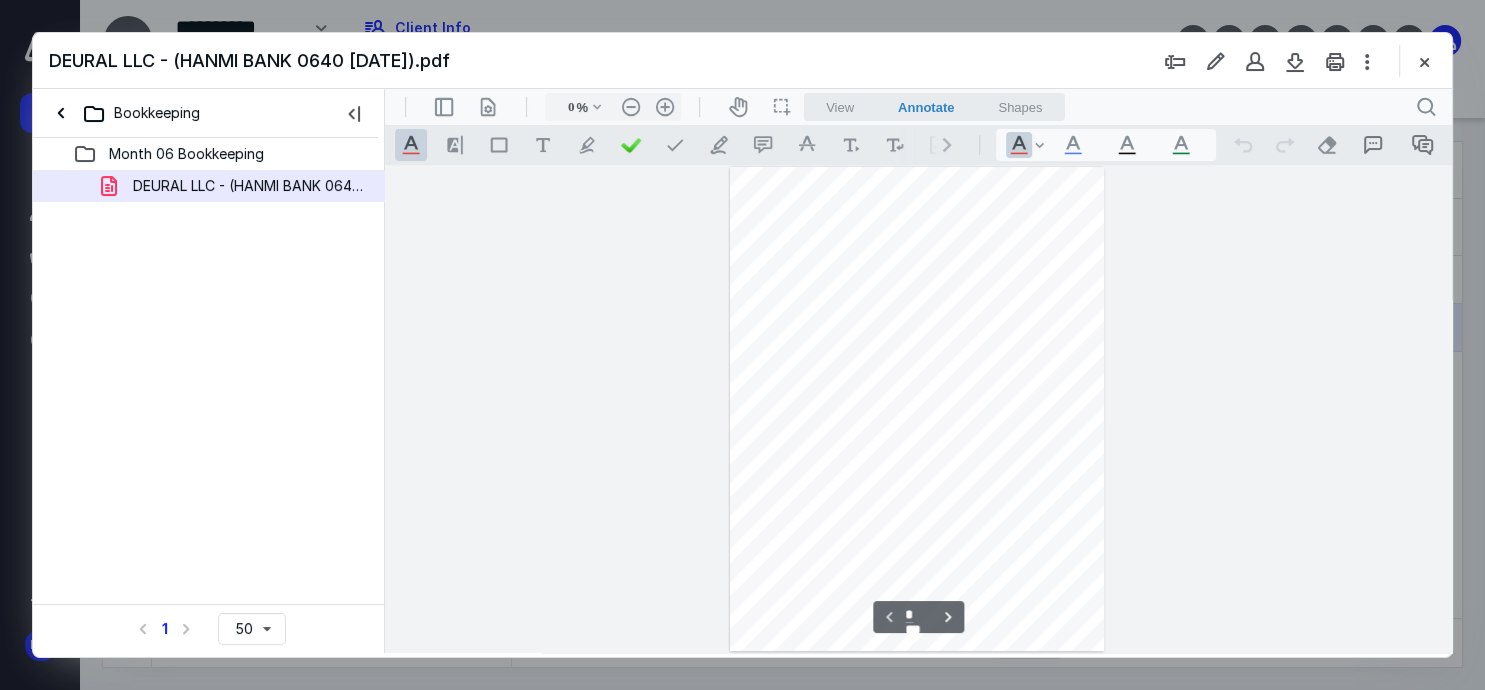 type on "62" 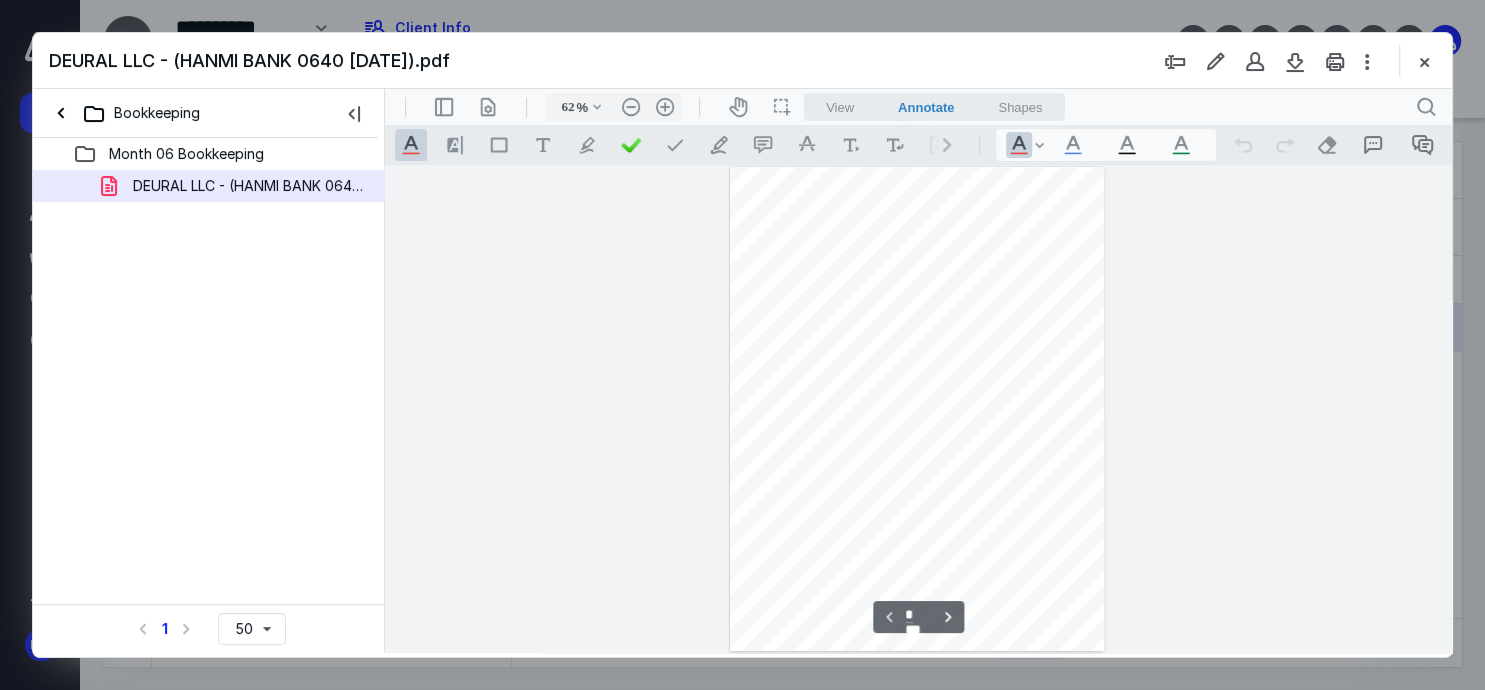 scroll, scrollTop: 0, scrollLeft: 0, axis: both 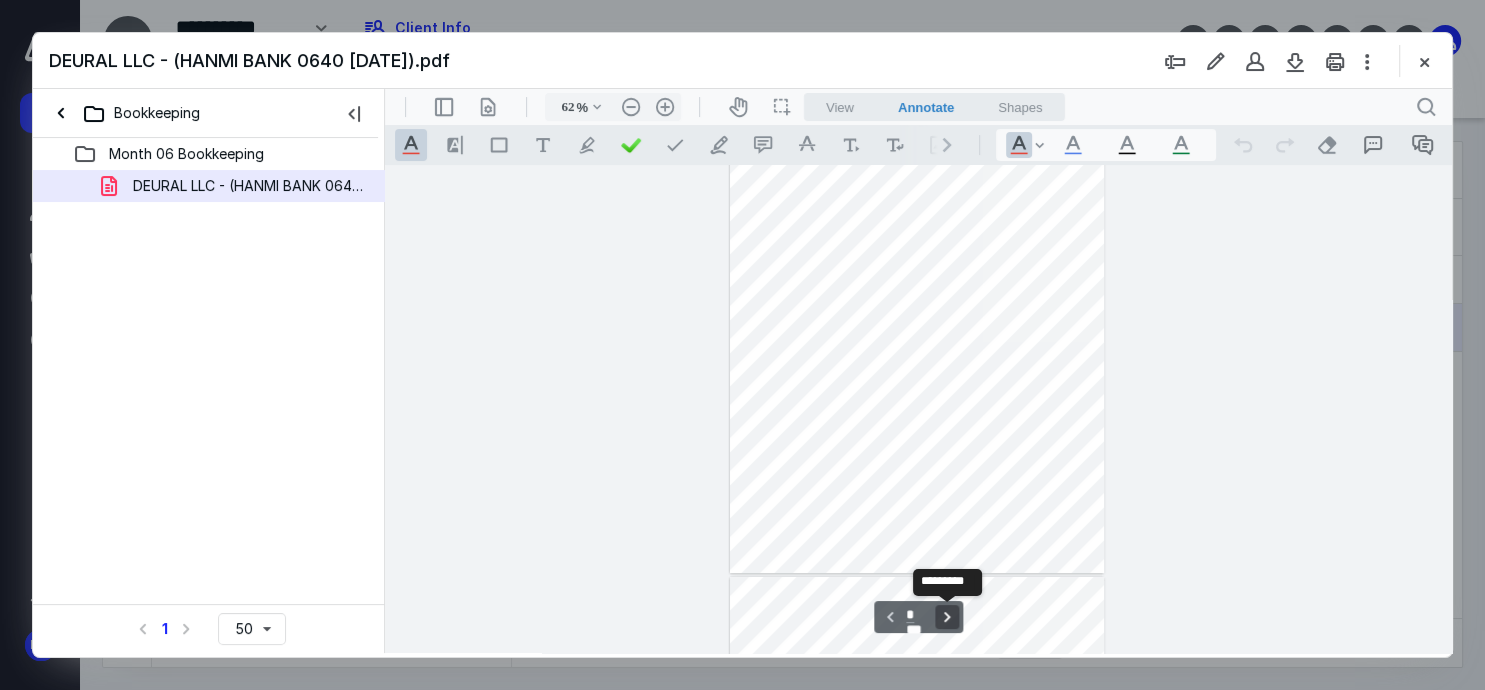 click on "**********" at bounding box center [947, 617] 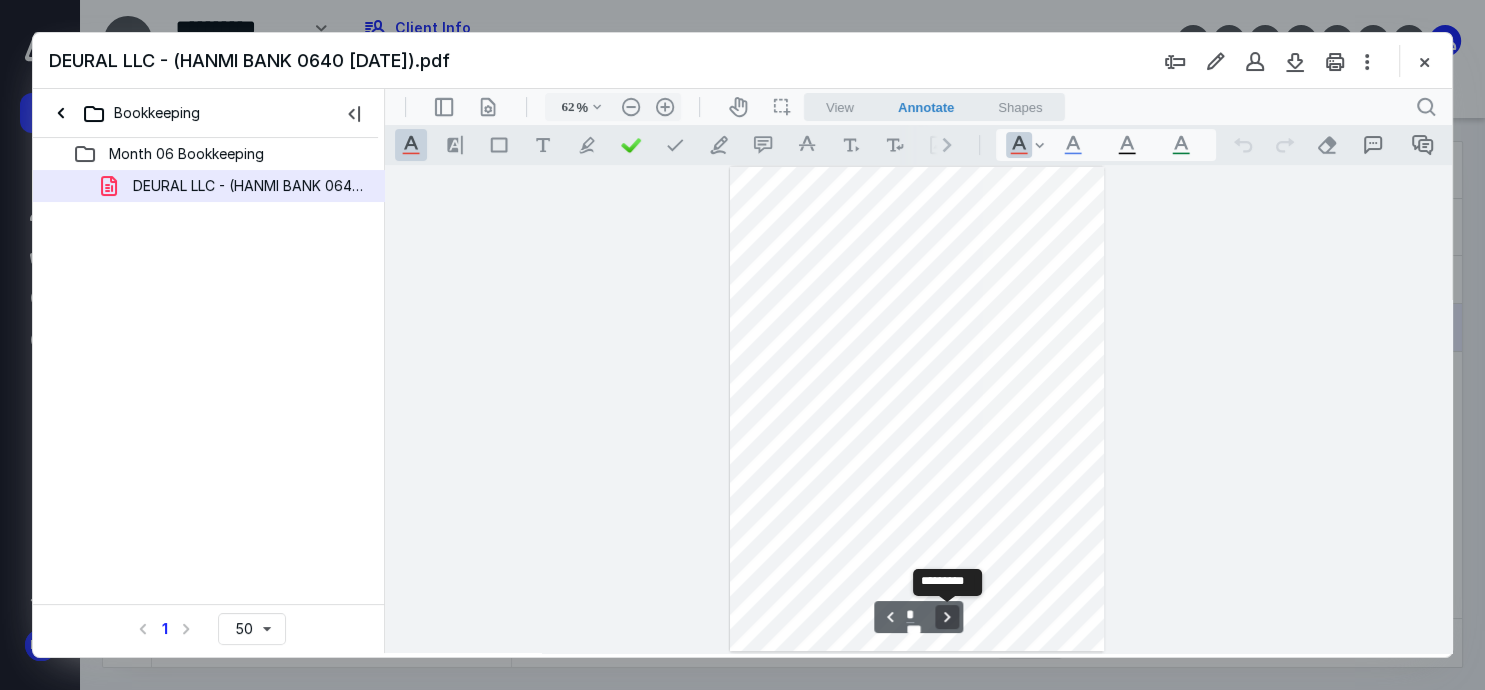 click on "**********" at bounding box center (947, 617) 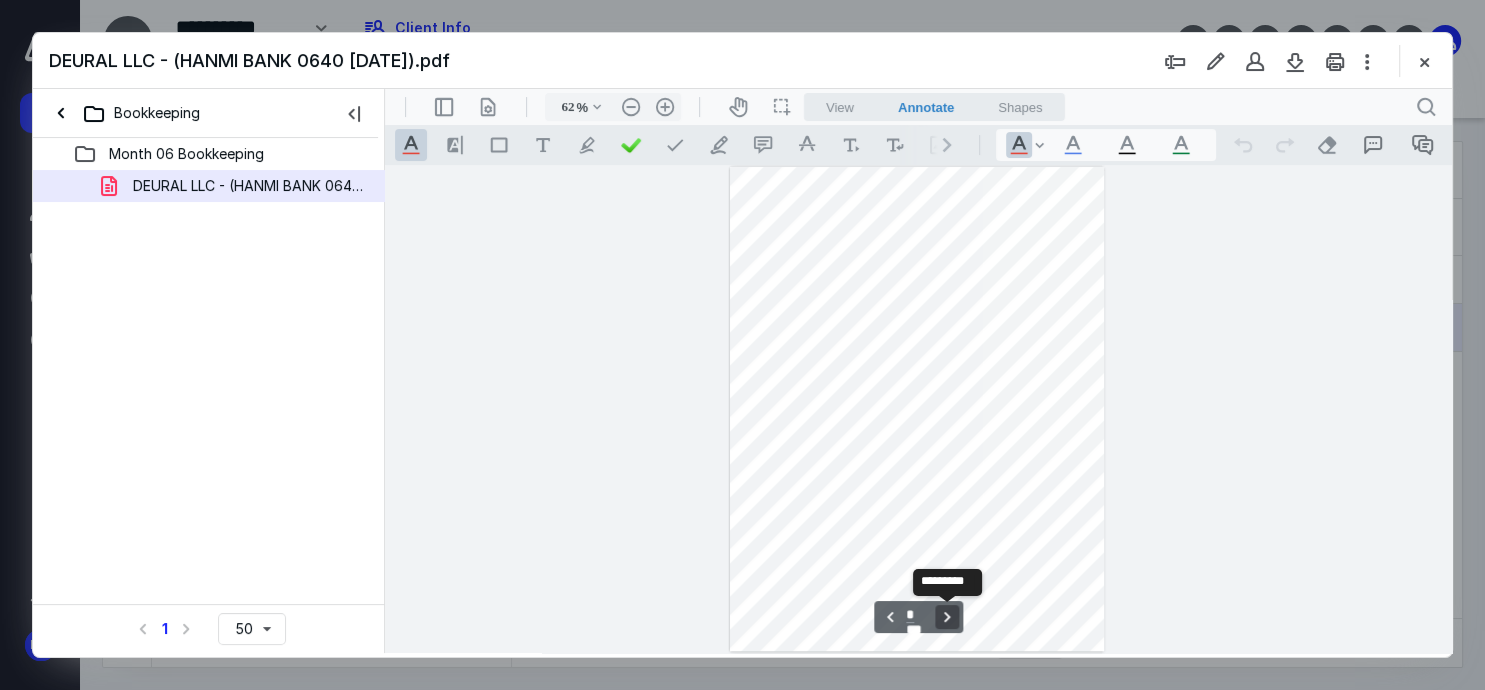 click on "**********" at bounding box center (947, 617) 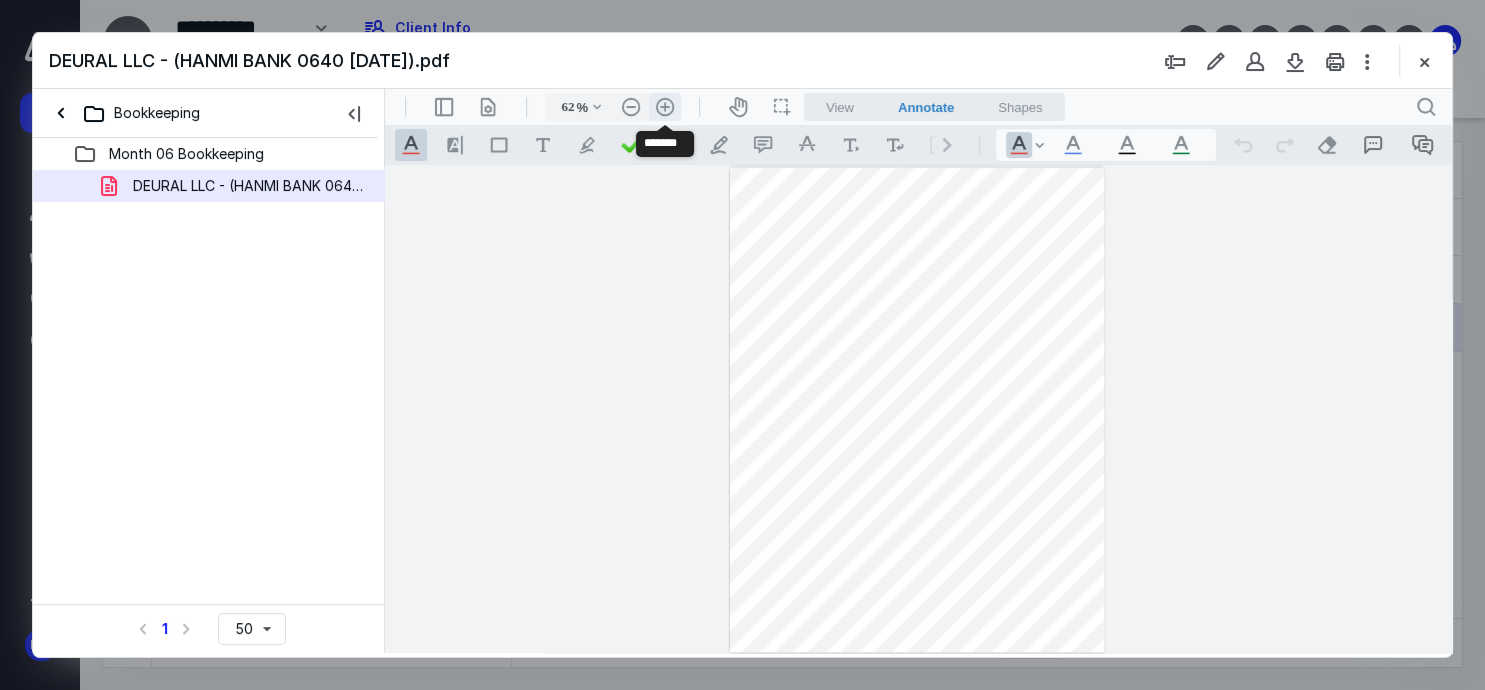 click on ".cls-1{fill:#abb0c4;} icon - header - zoom - in - line" at bounding box center [665, 107] 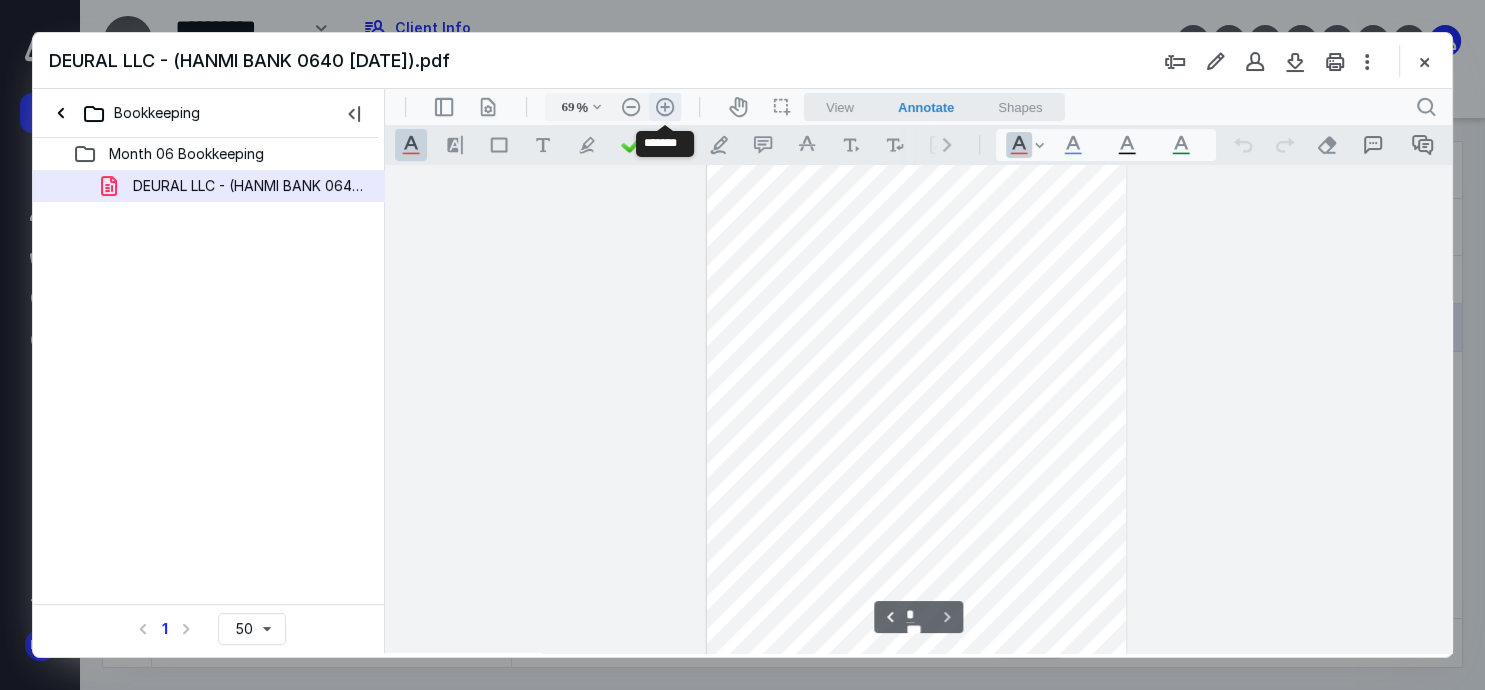 click on ".cls-1{fill:#abb0c4;} icon - header - zoom - in - line" at bounding box center (665, 107) 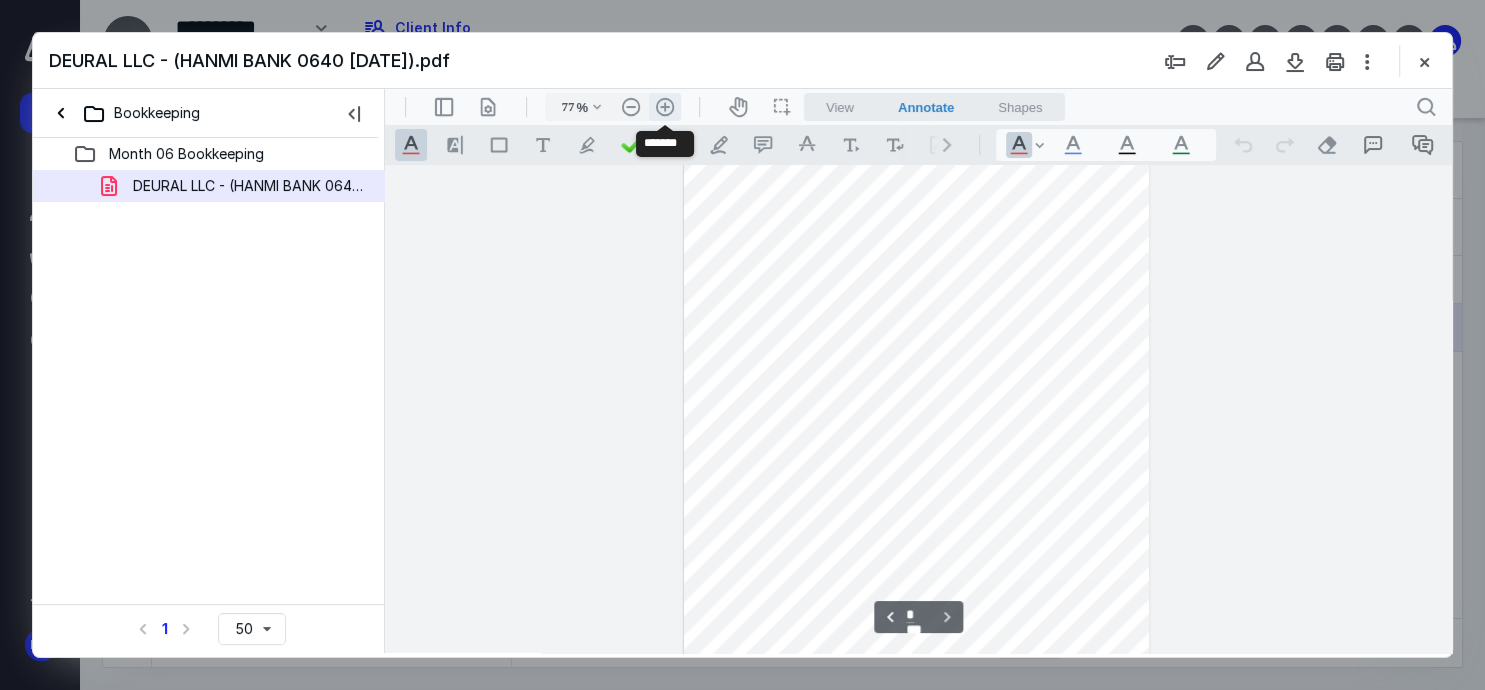 click on ".cls-1{fill:#abb0c4;} icon - header - zoom - in - line" at bounding box center [665, 107] 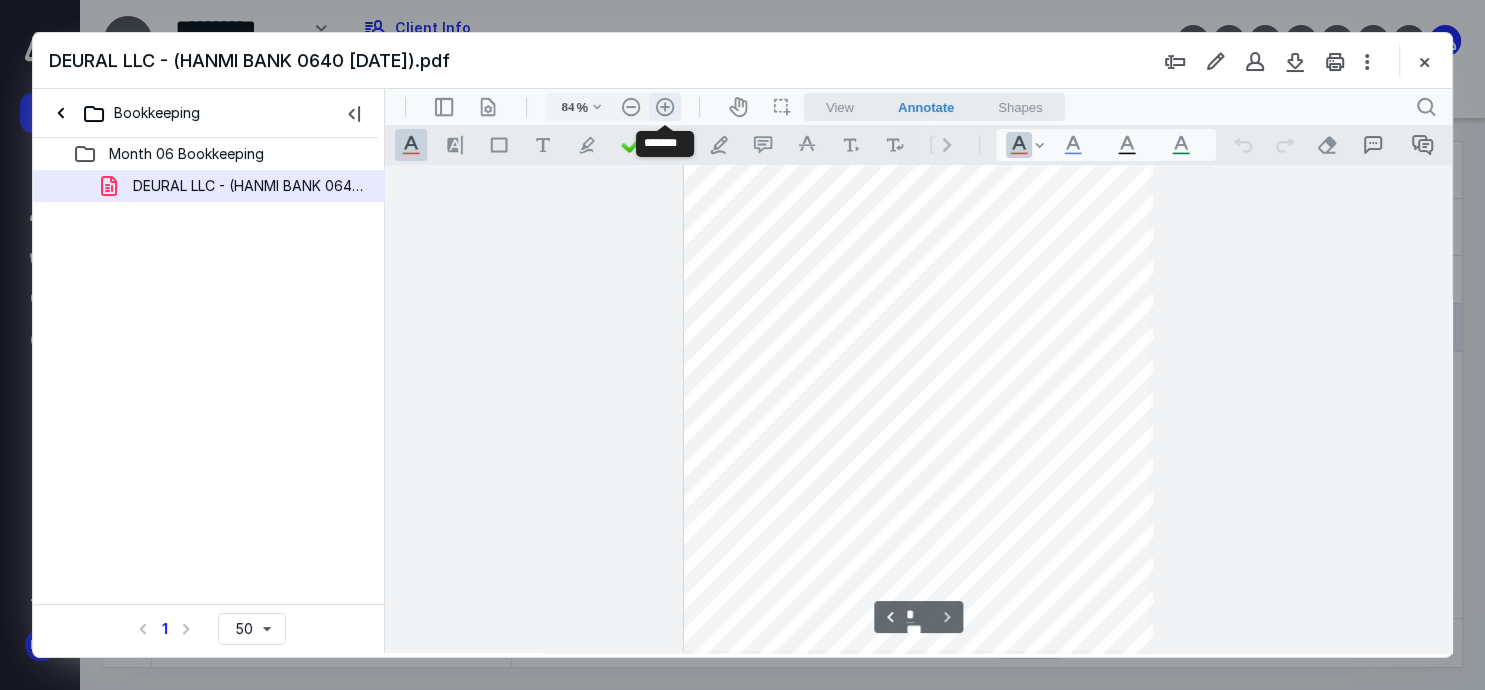 click on ".cls-1{fill:#abb0c4;} icon - header - zoom - in - line" at bounding box center [665, 107] 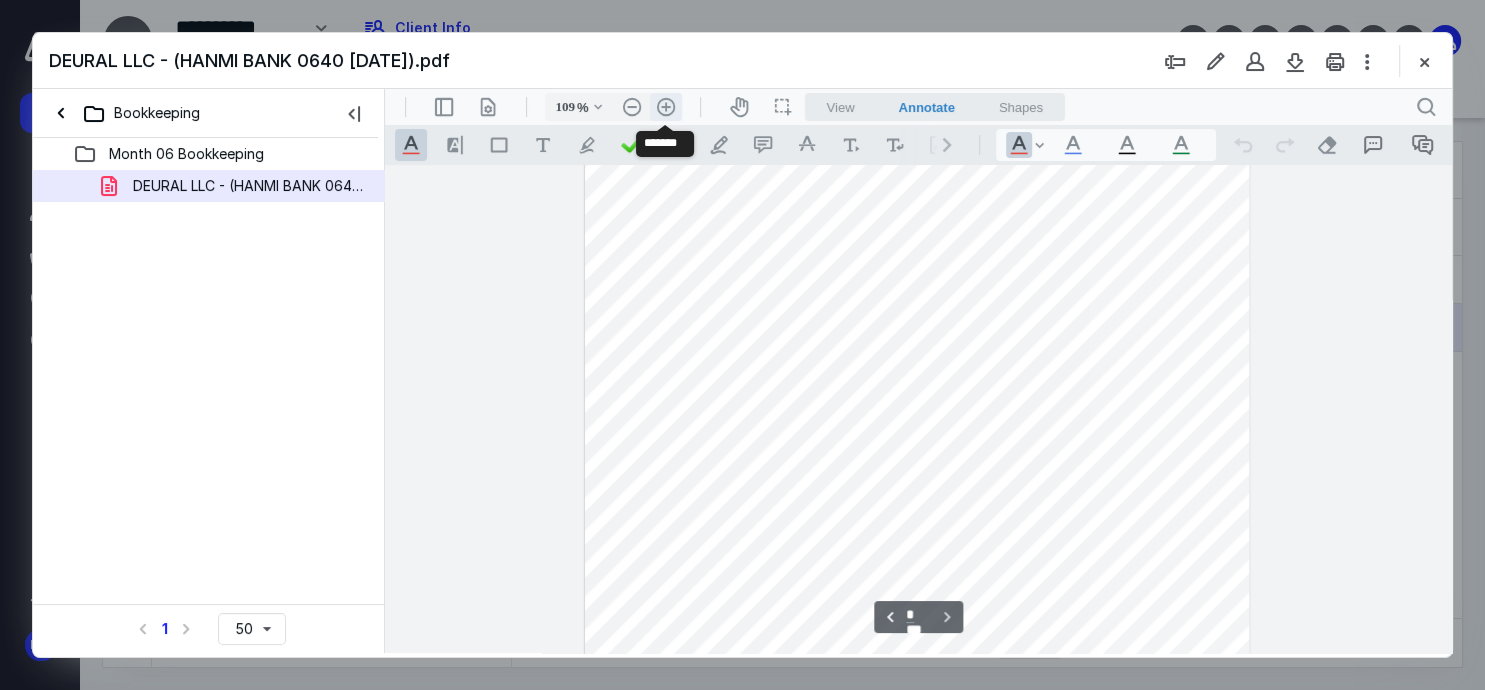 click on ".cls-1{fill:#abb0c4;} icon - header - zoom - in - line" at bounding box center [666, 107] 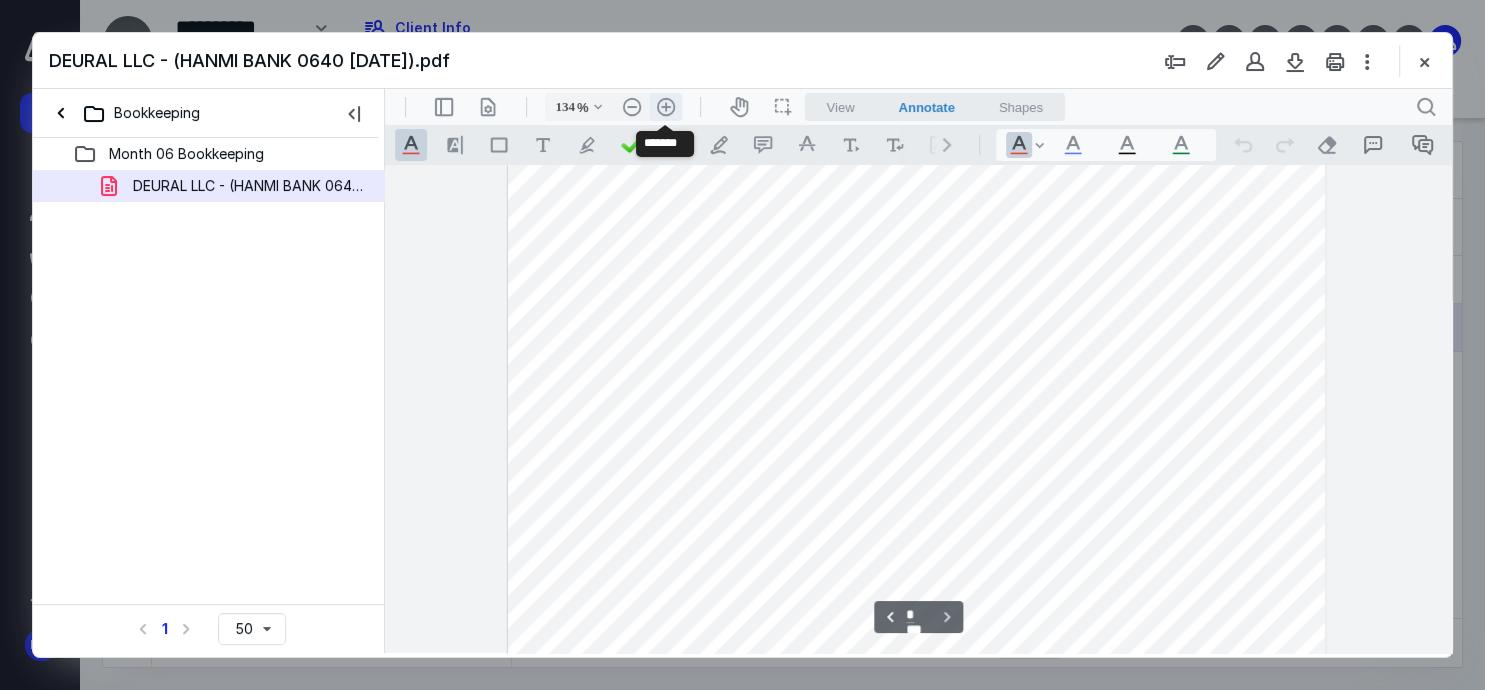 click on ".cls-1{fill:#abb0c4;} icon - header - zoom - in - line" at bounding box center (666, 107) 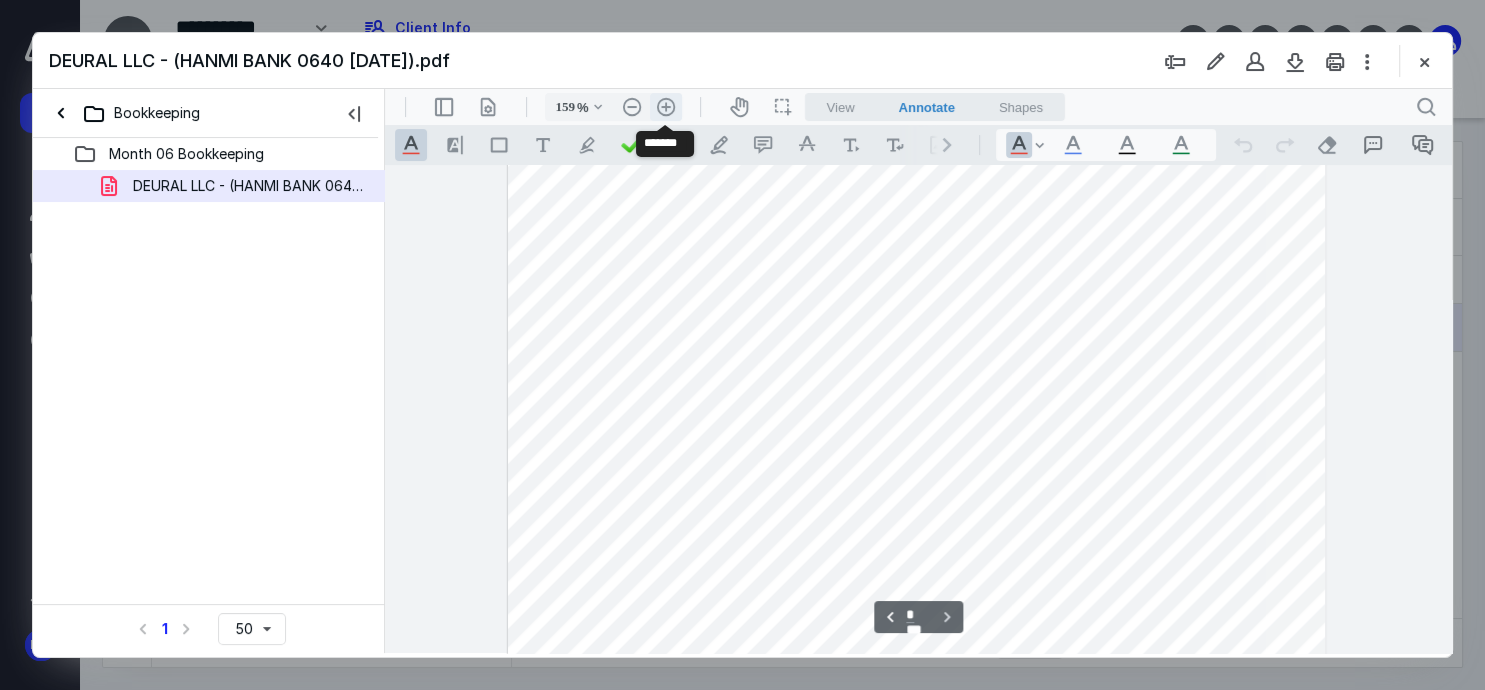 scroll, scrollTop: 4121, scrollLeft: 0, axis: vertical 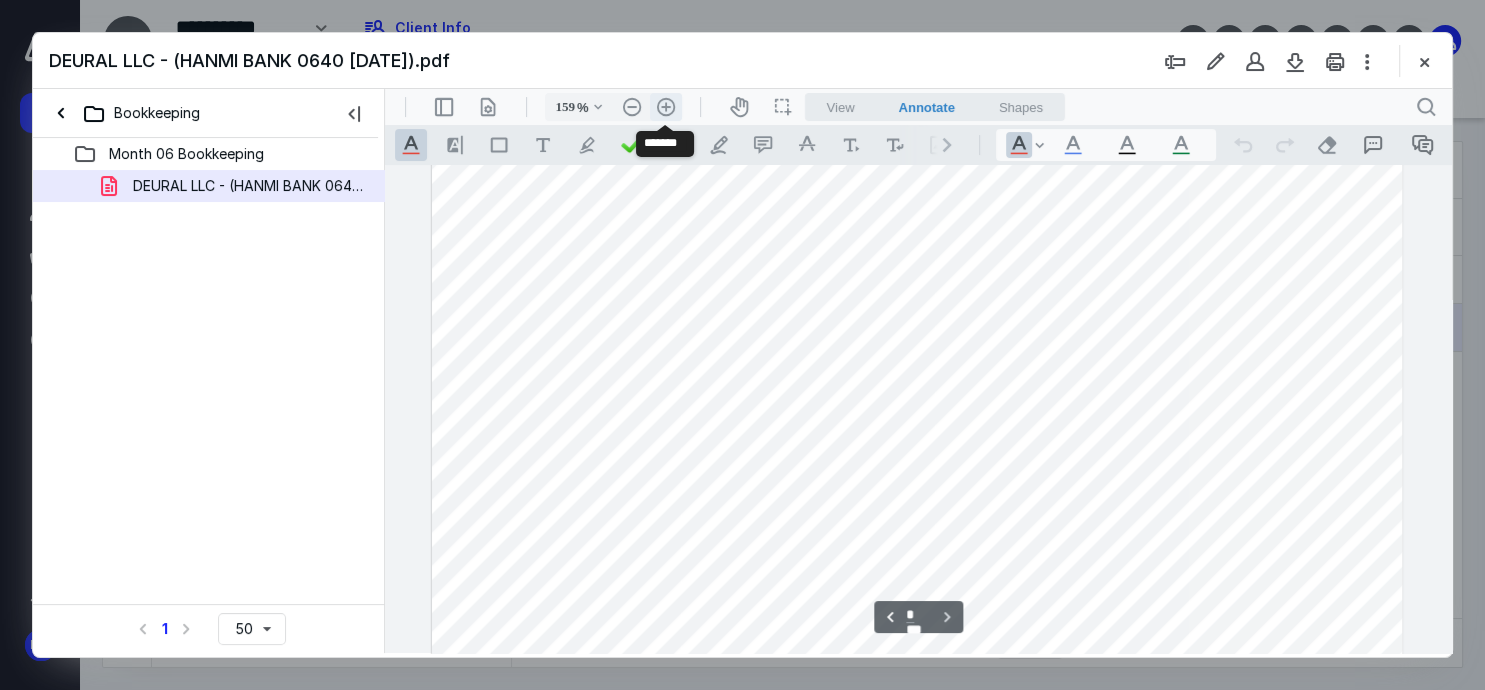 click on ".cls-1{fill:#abb0c4;} icon - header - zoom - in - line" at bounding box center [666, 107] 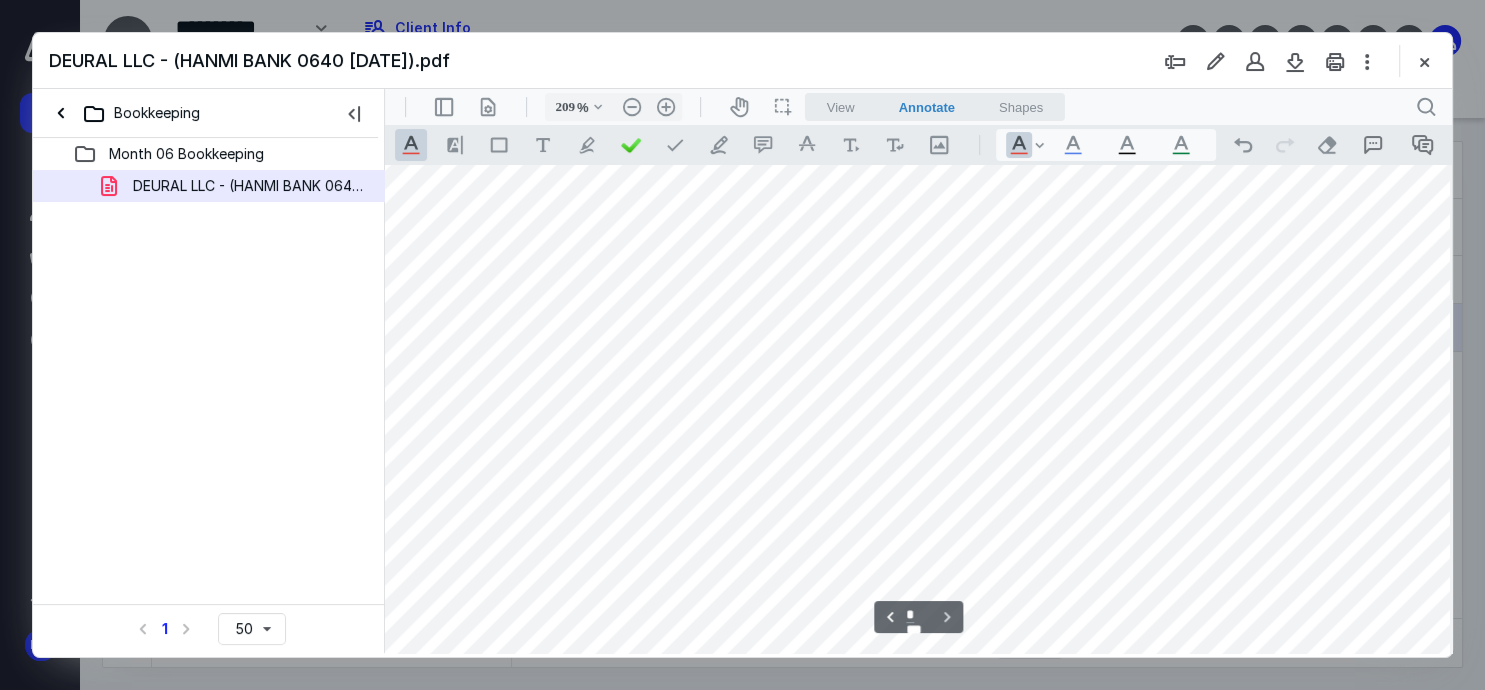 scroll, scrollTop: 5035, scrollLeft: 114, axis: both 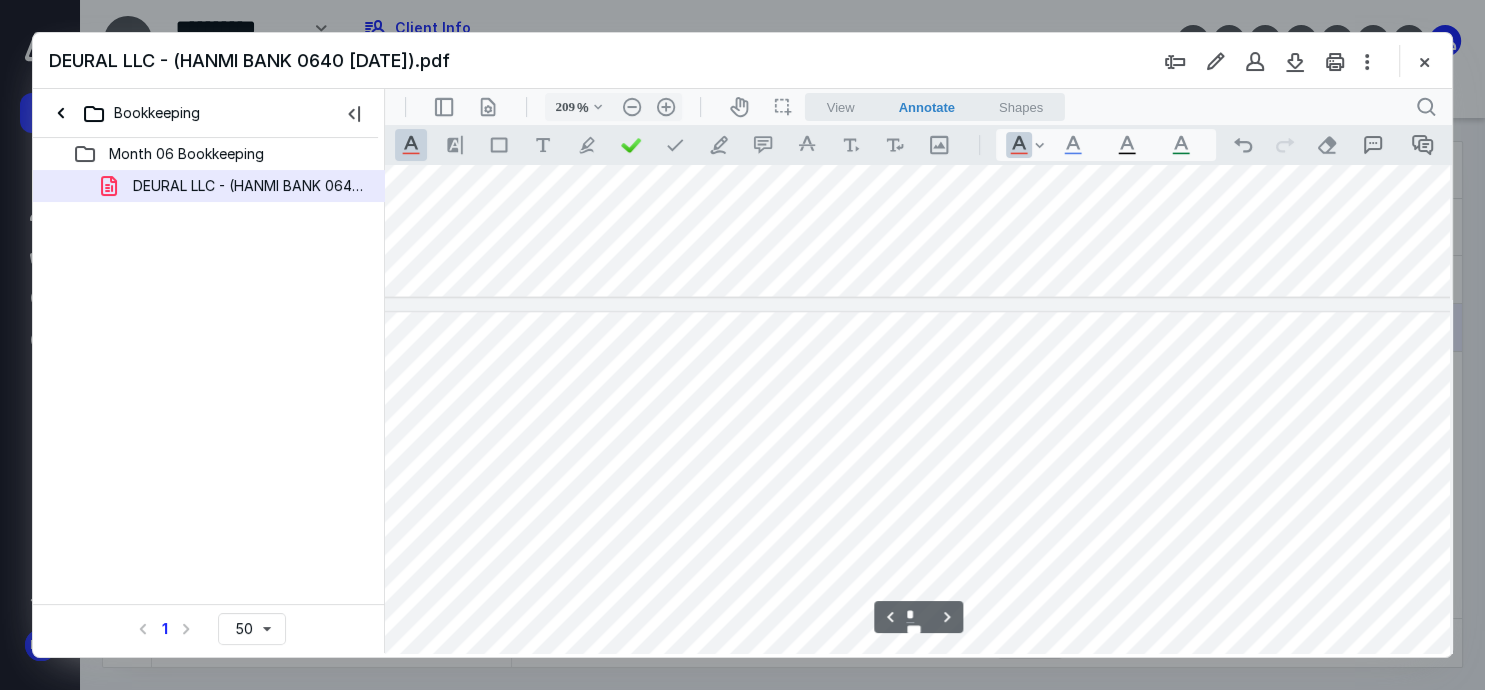 type on "*" 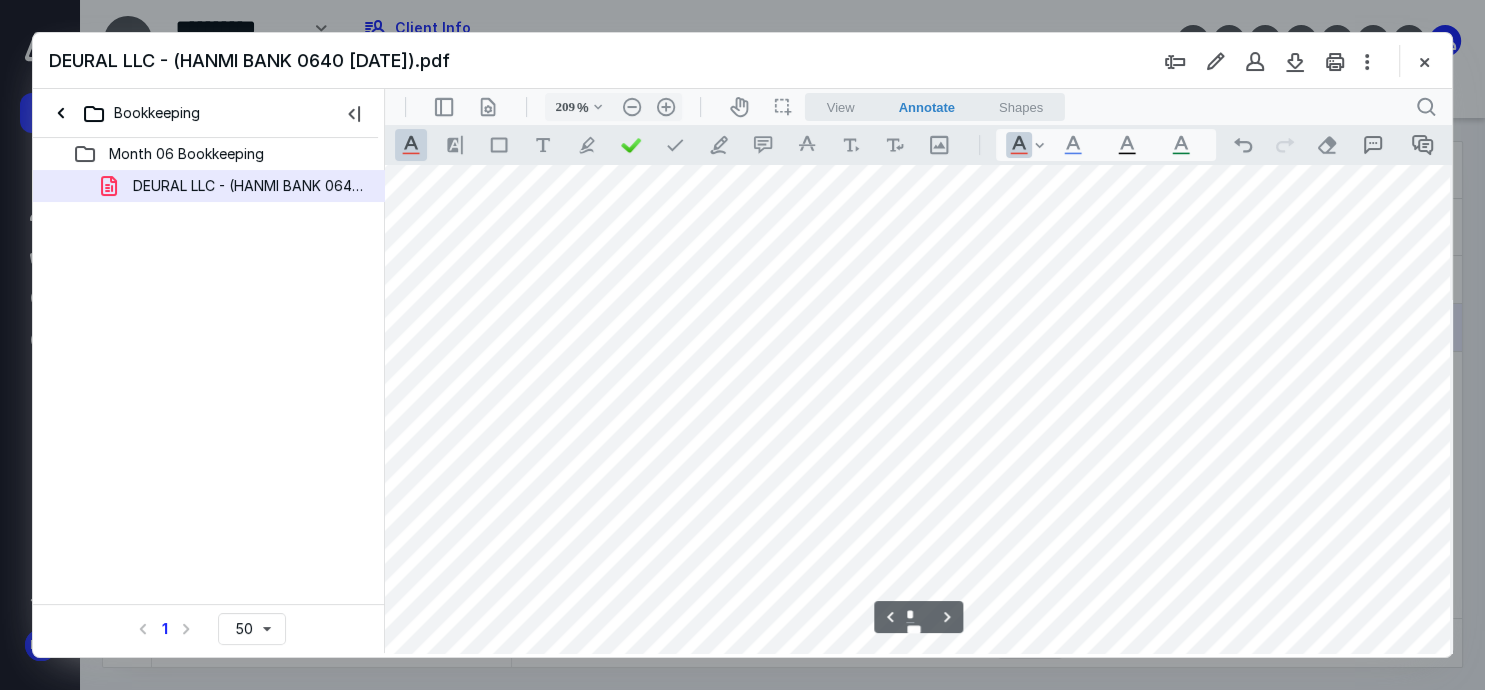 scroll, scrollTop: 1663, scrollLeft: 114, axis: both 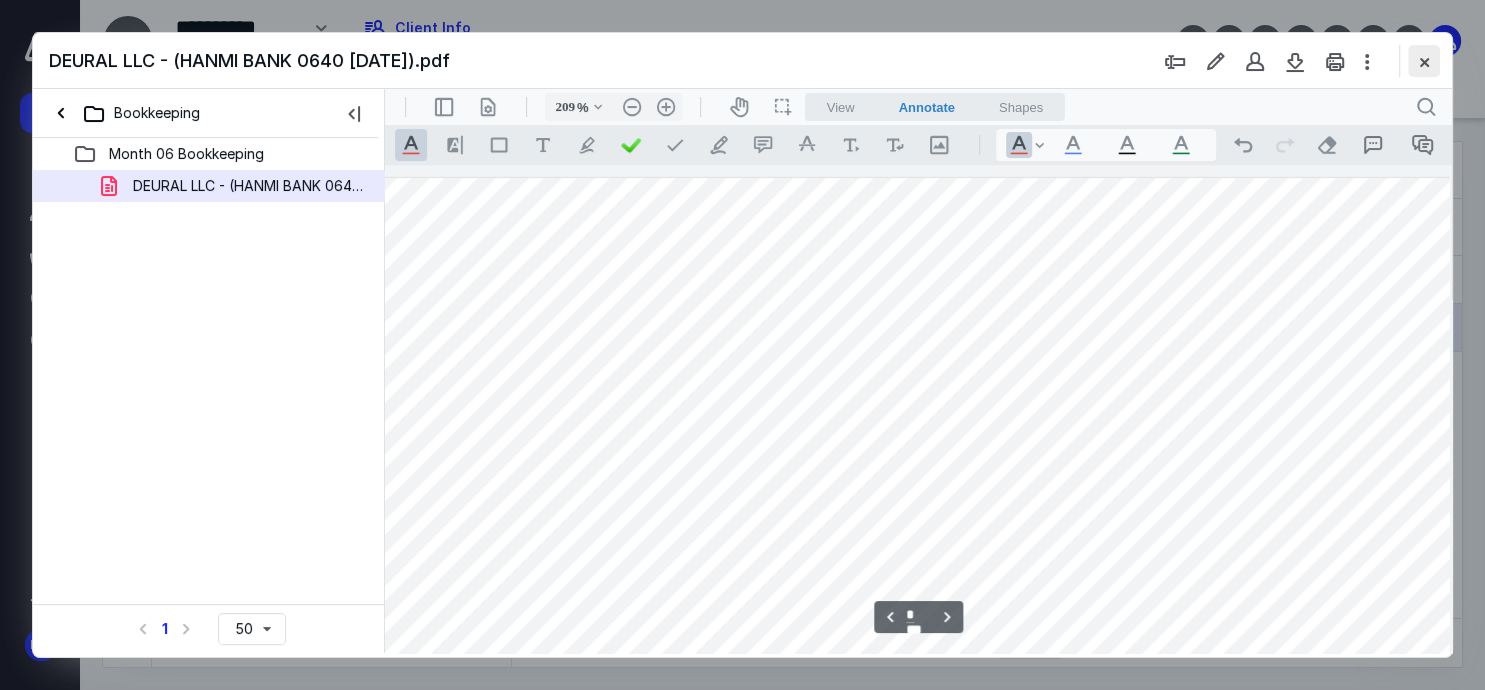 click at bounding box center [1424, 61] 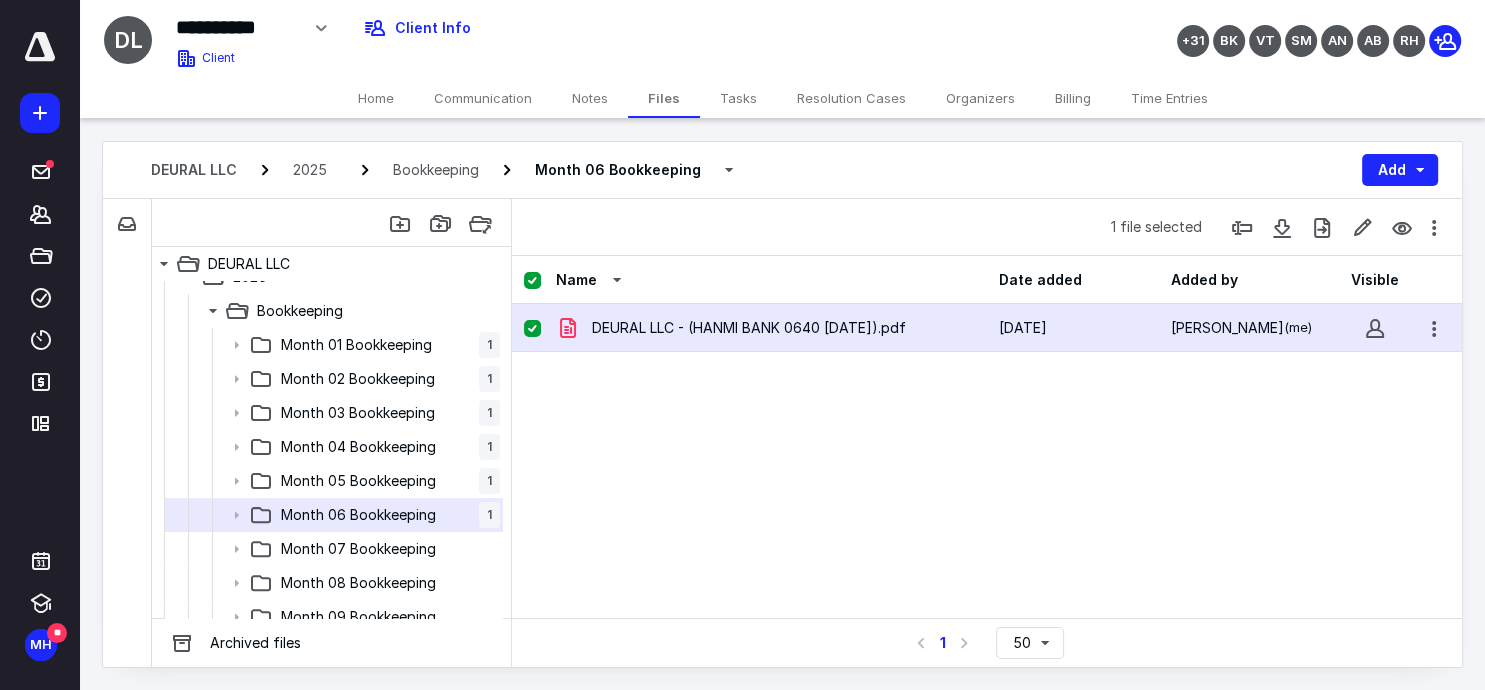 scroll, scrollTop: 657, scrollLeft: 0, axis: vertical 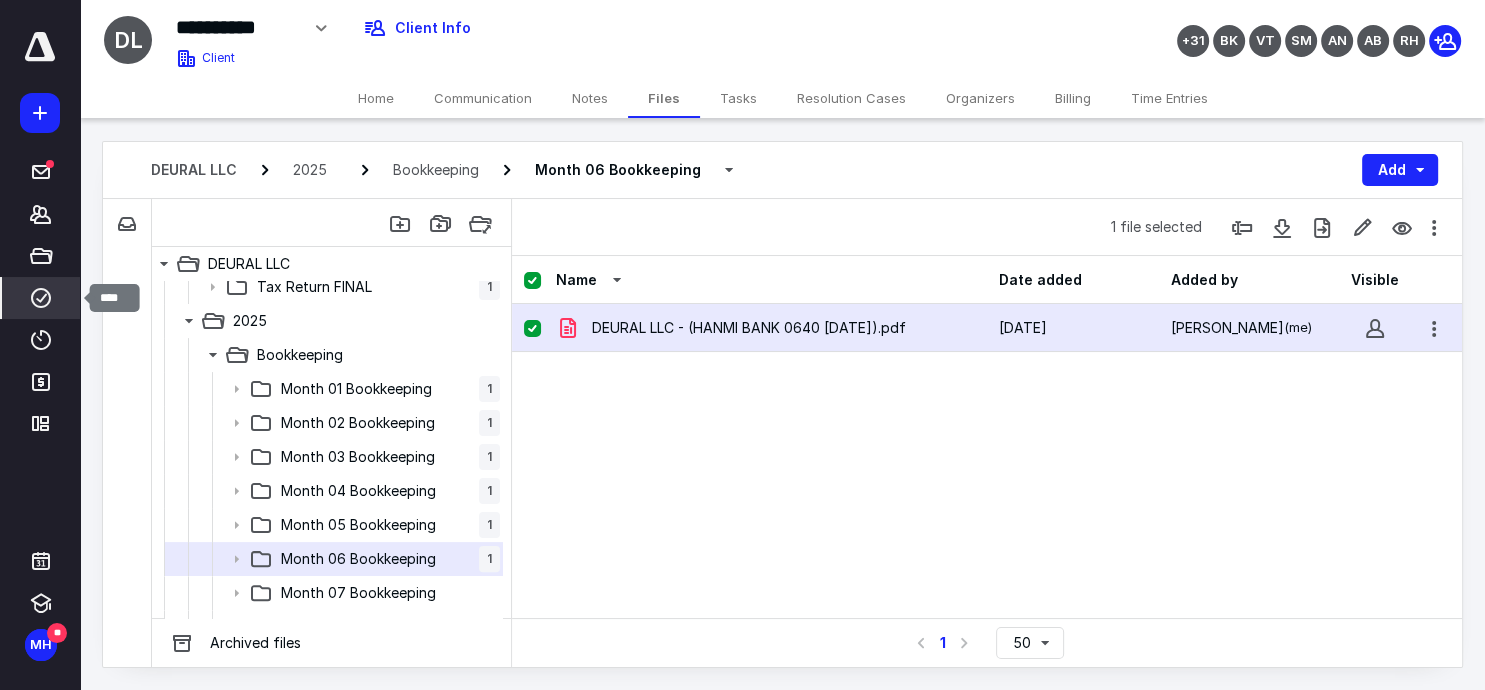 click on "****" at bounding box center (41, 298) 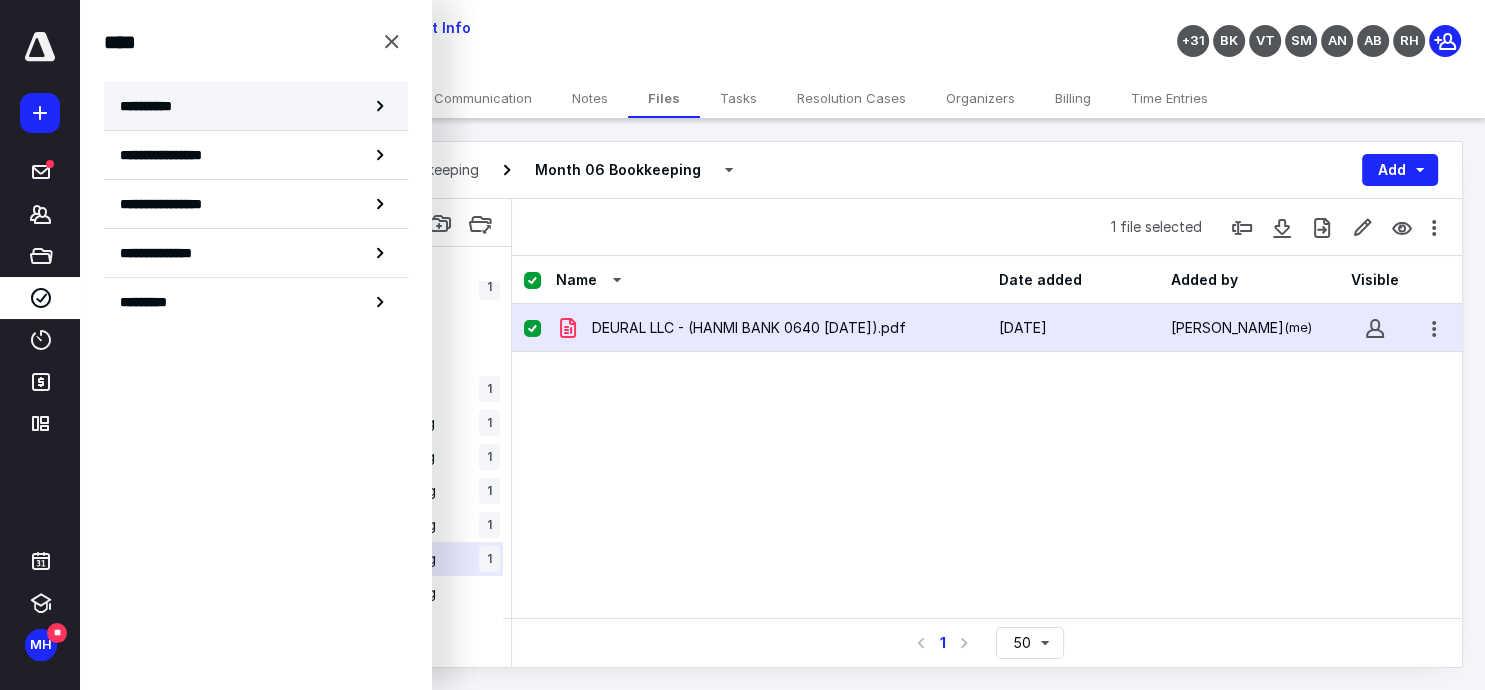 click on "**********" at bounding box center (256, 106) 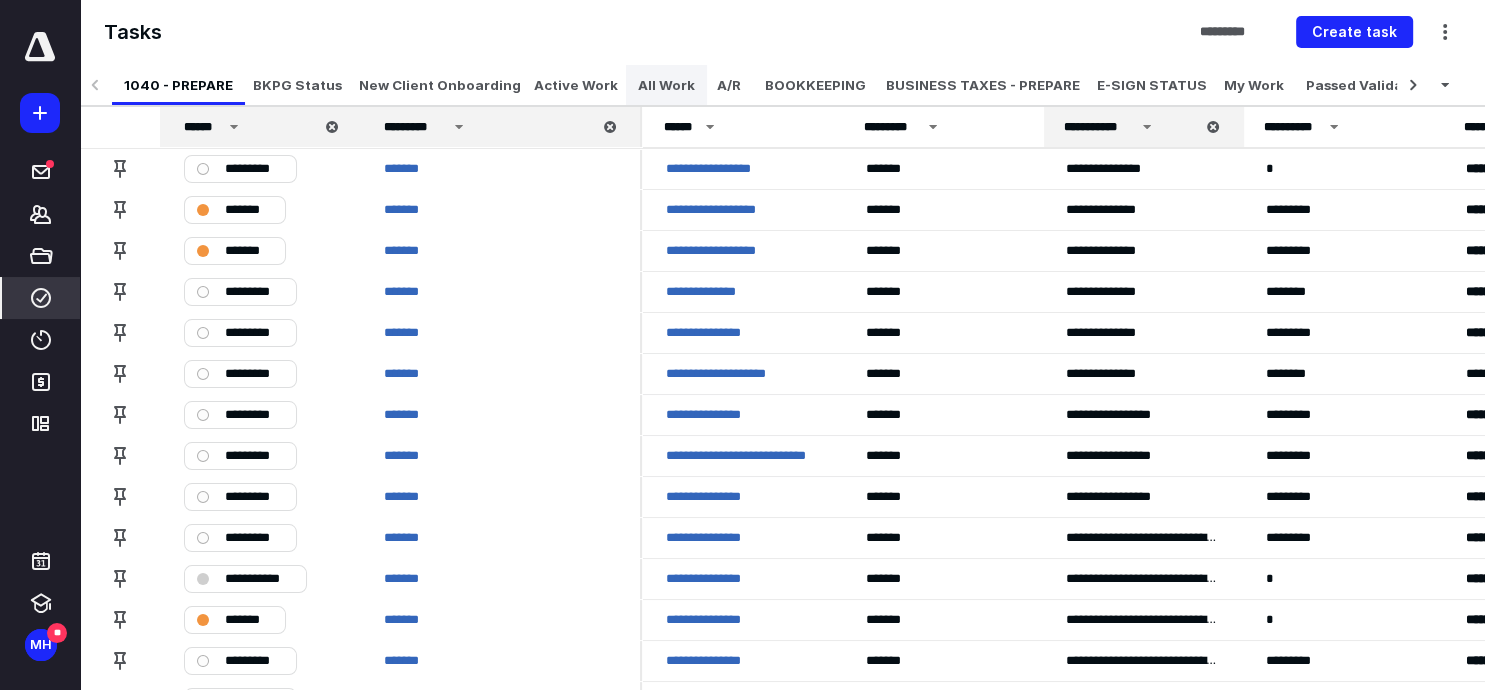 click on "All Work" at bounding box center (666, 85) 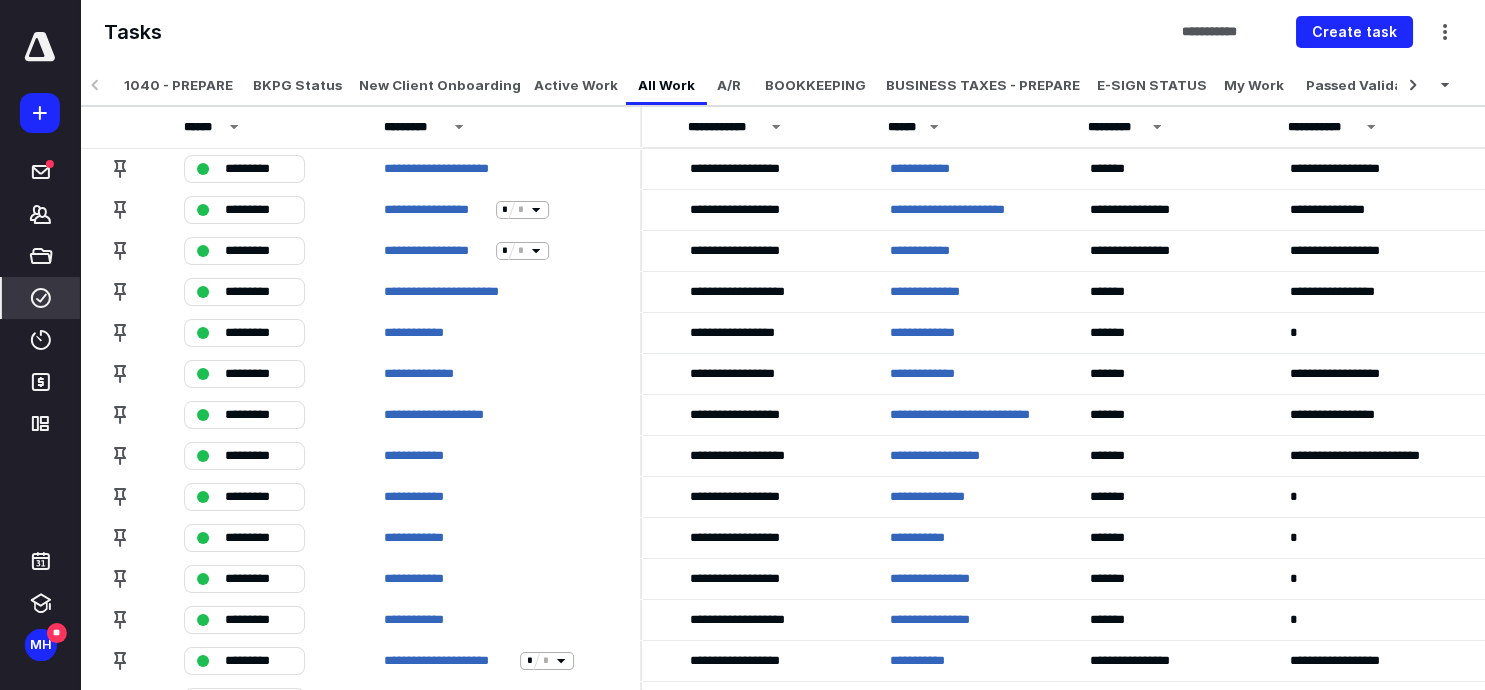 scroll, scrollTop: 0, scrollLeft: 380, axis: horizontal 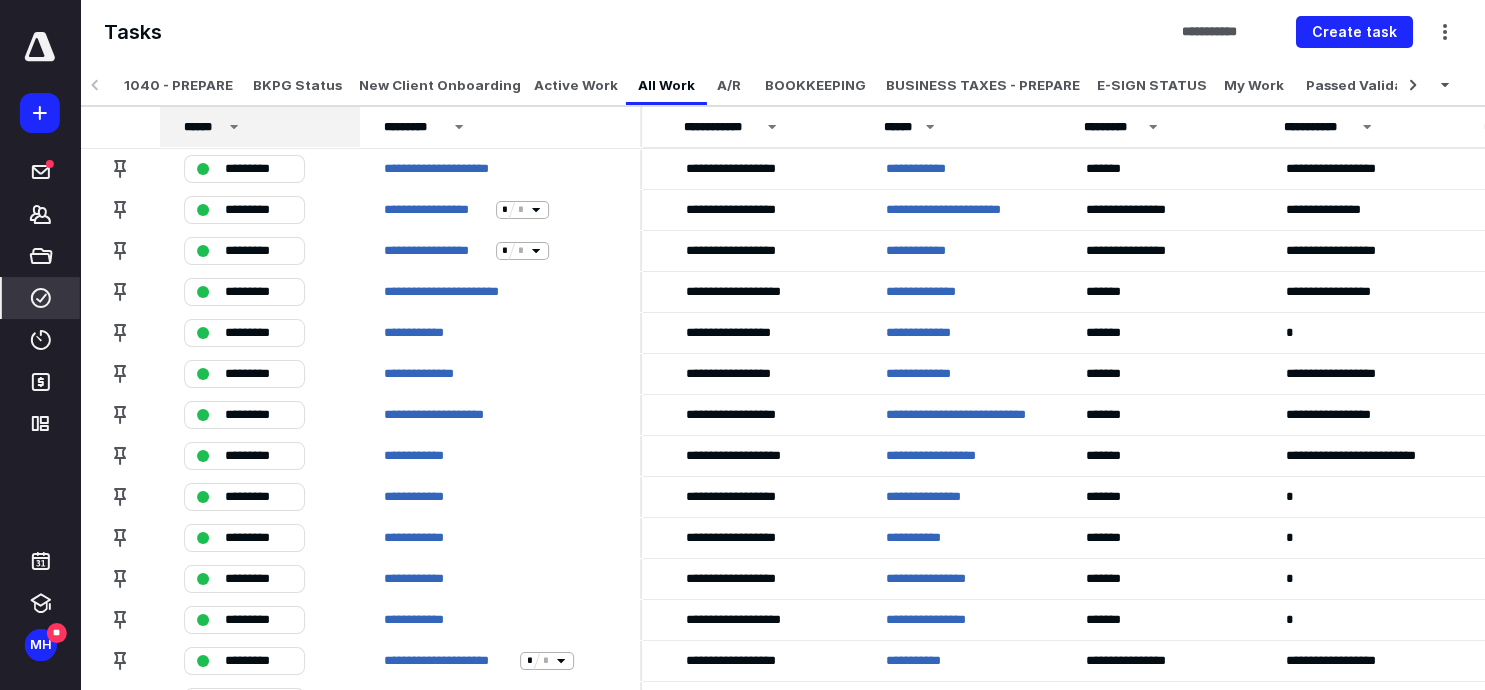 click on "******" at bounding box center (203, 127) 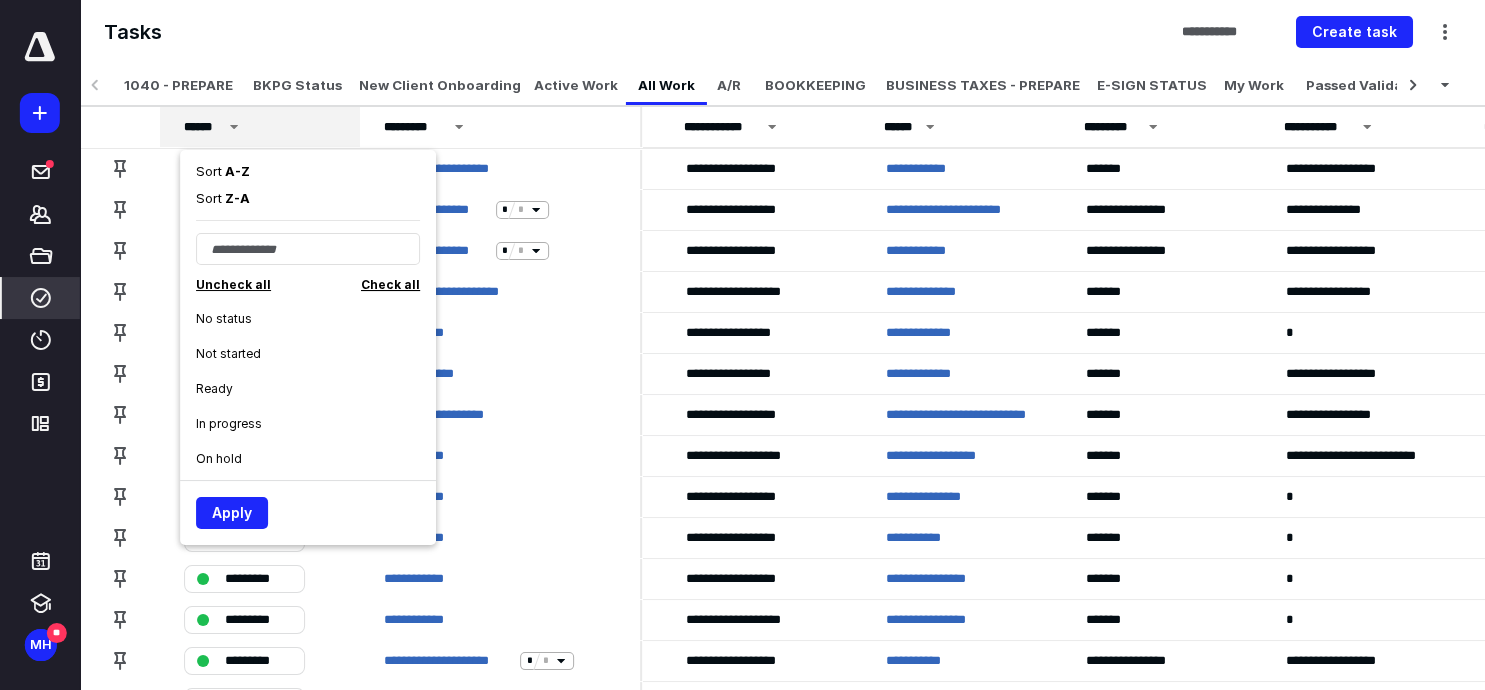 click on "Check all" at bounding box center [390, 284] 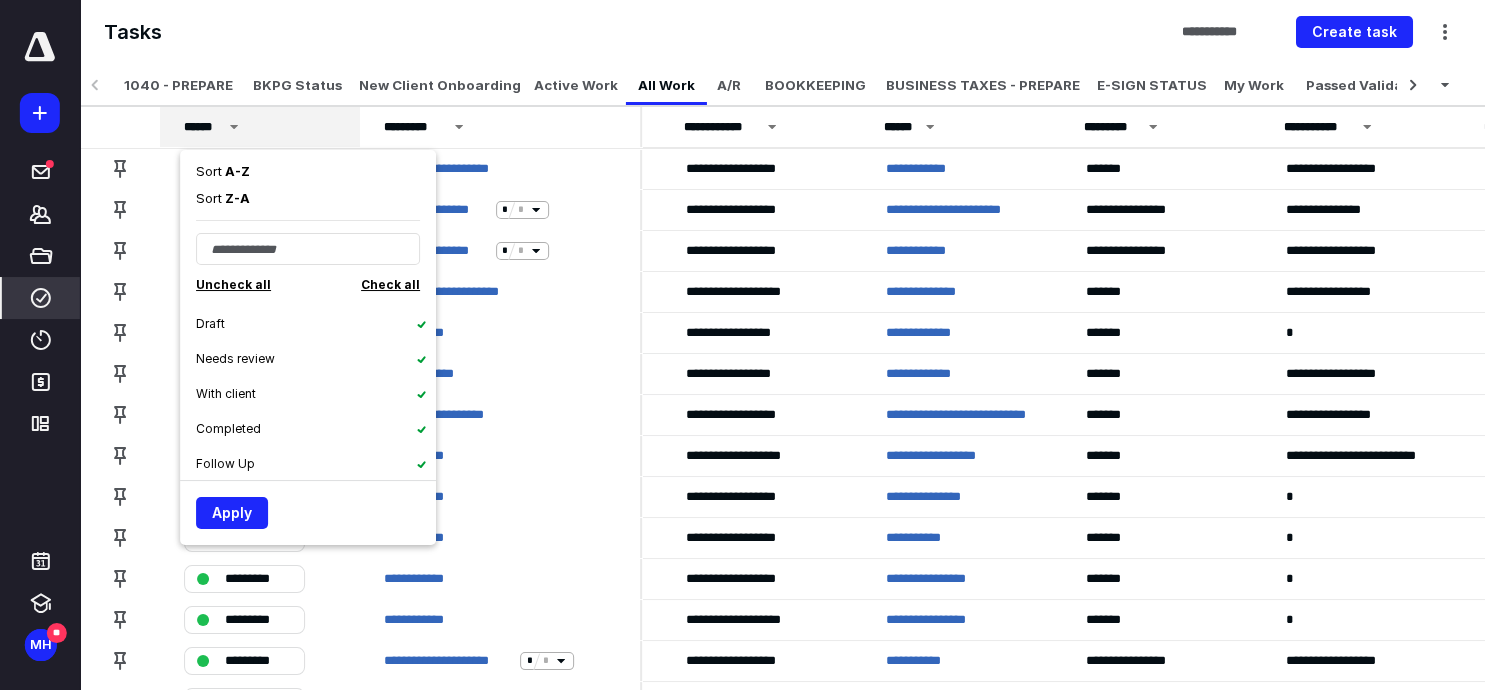 scroll, scrollTop: 168, scrollLeft: 0, axis: vertical 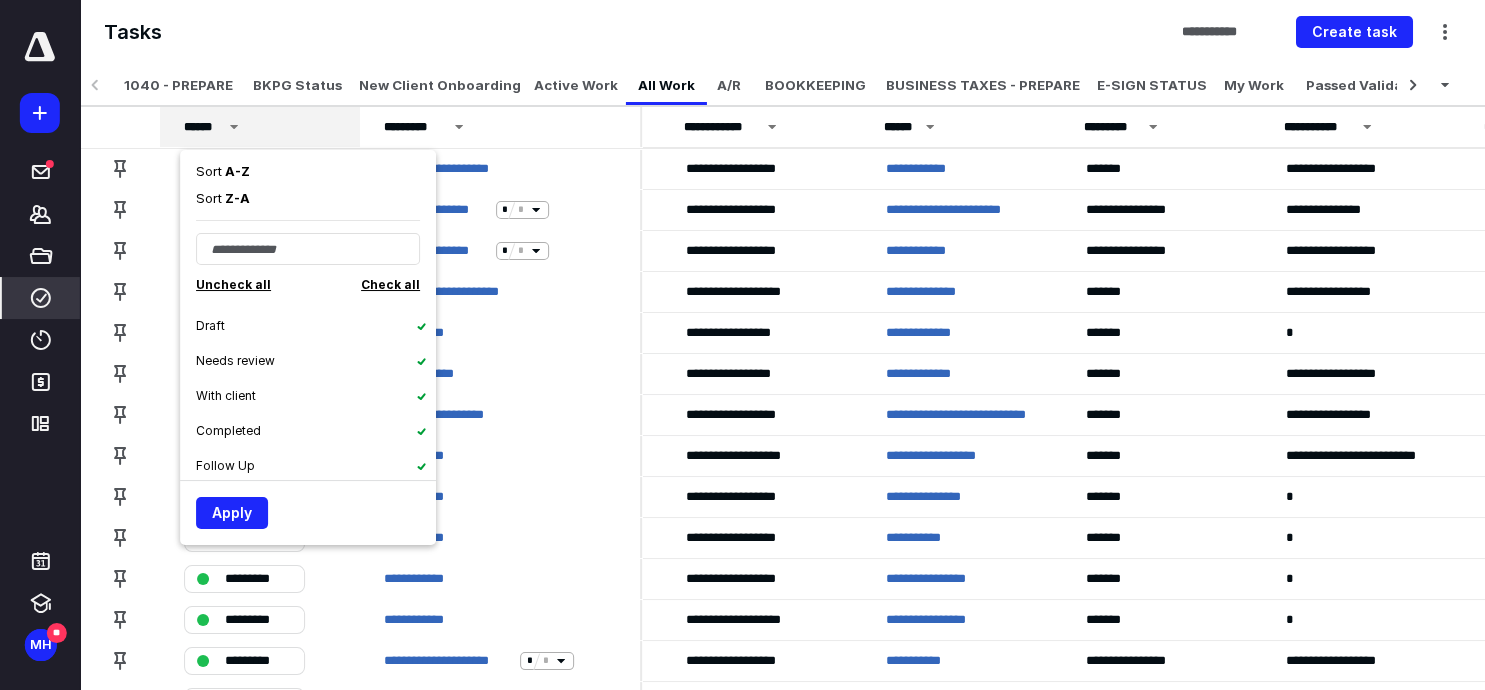 click on "Completed" at bounding box center (316, 430) 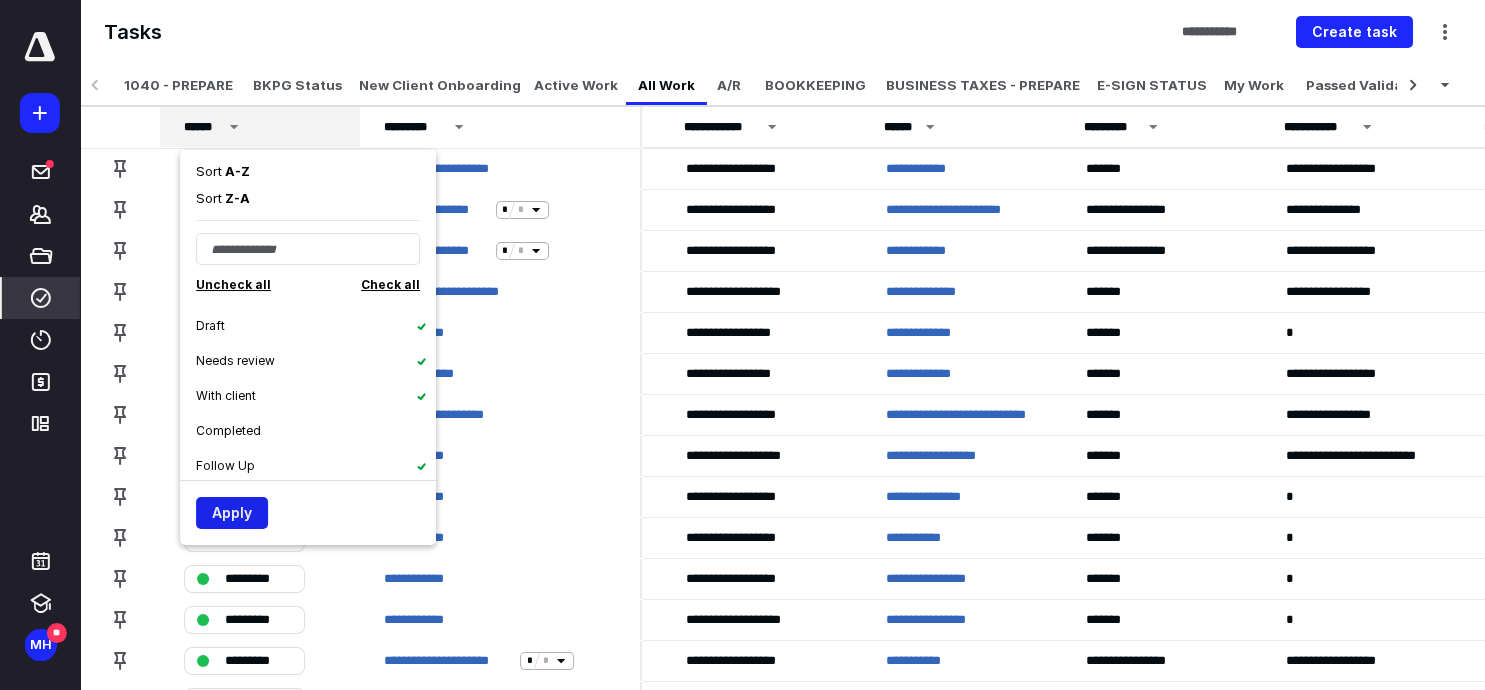 click on "Apply" at bounding box center [232, 513] 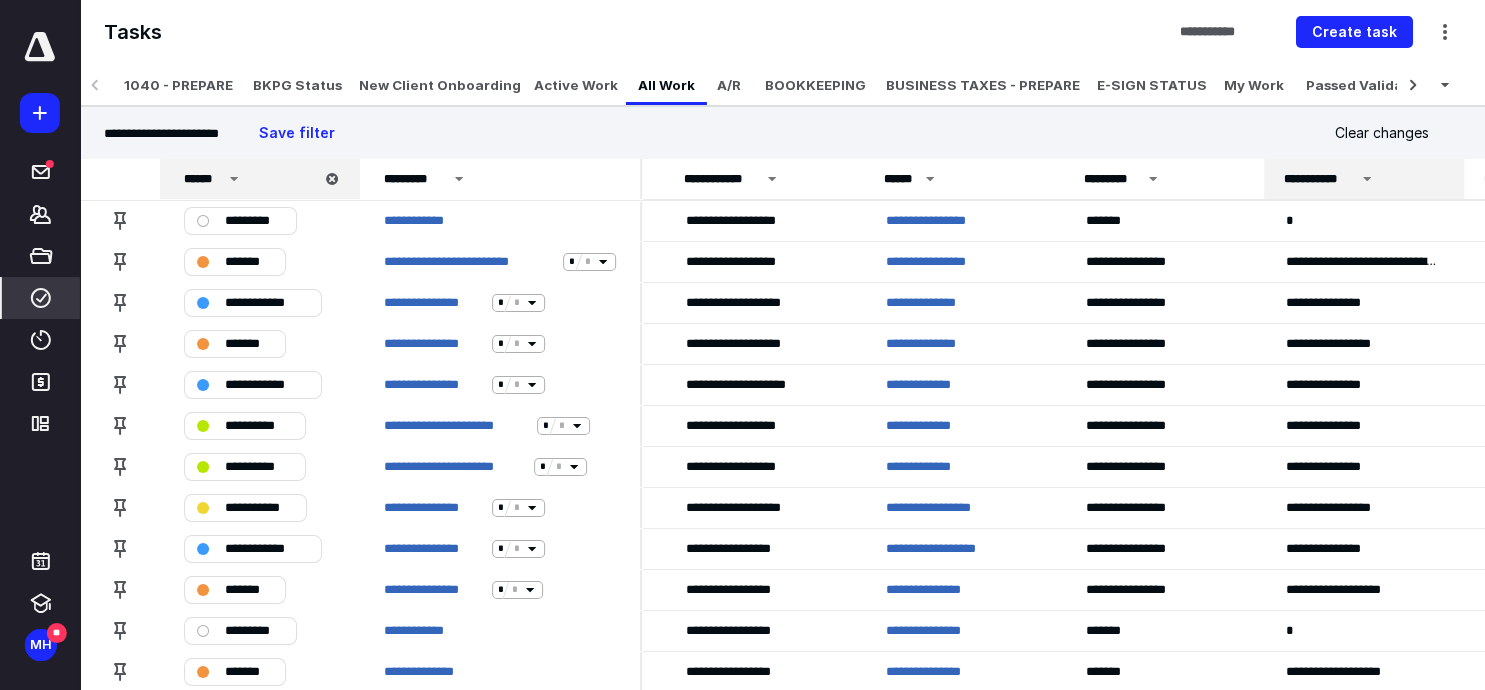 click on "**********" at bounding box center (1319, 179) 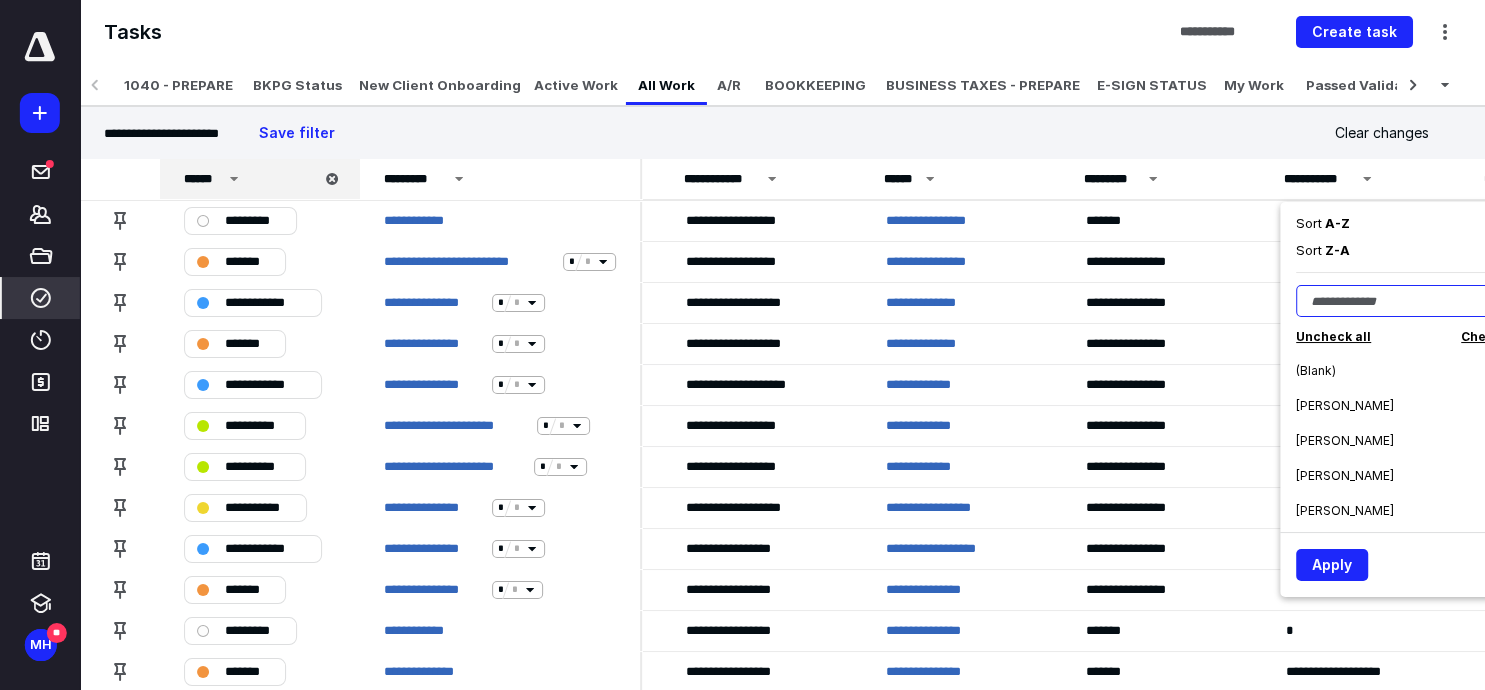click at bounding box center (1408, 301) 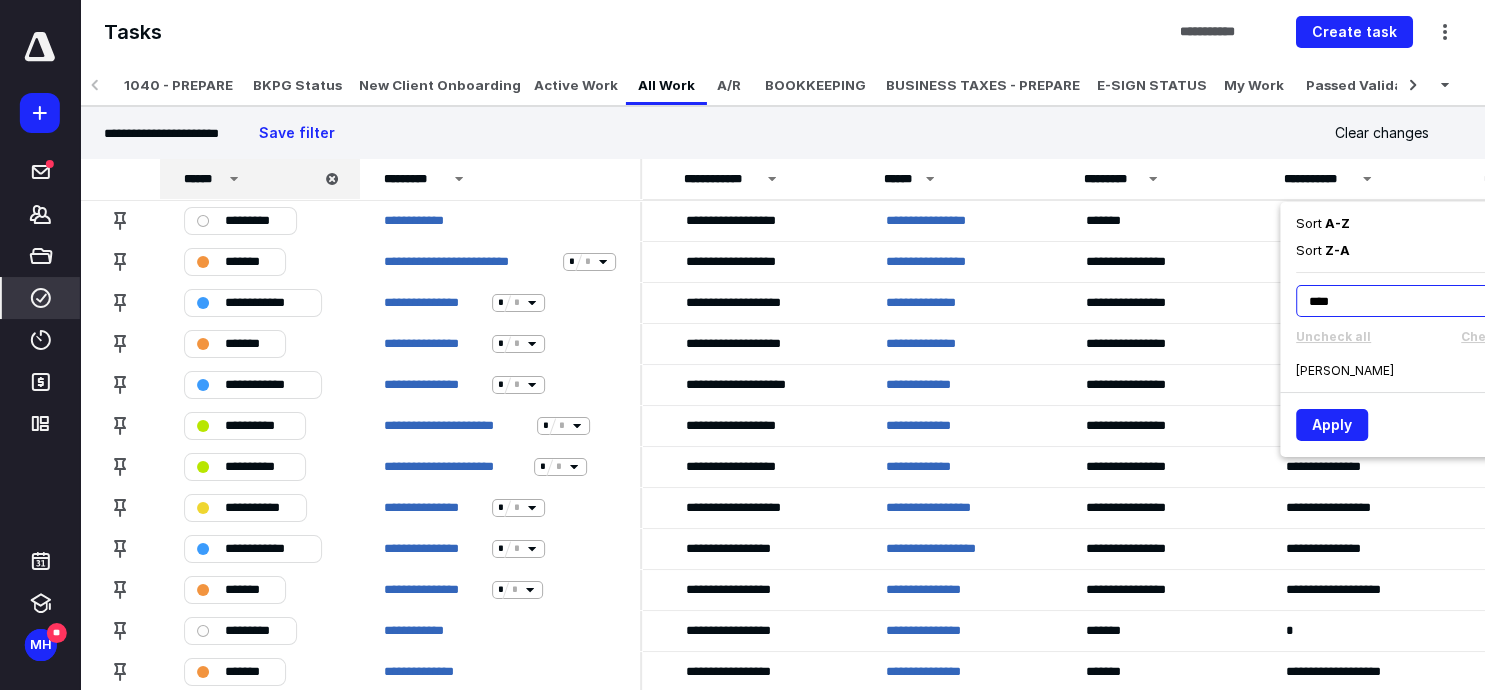 type on "****" 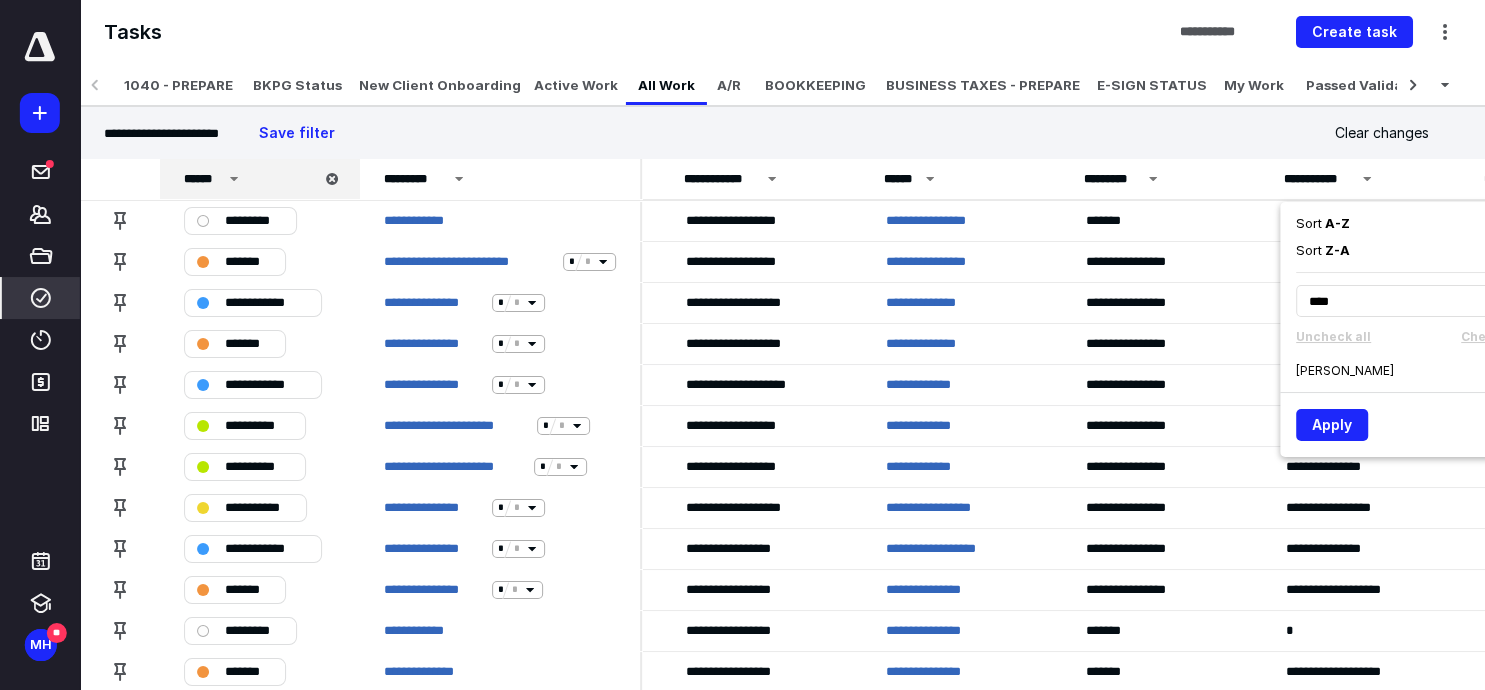 click on "[PERSON_NAME]" at bounding box center [1345, 371] 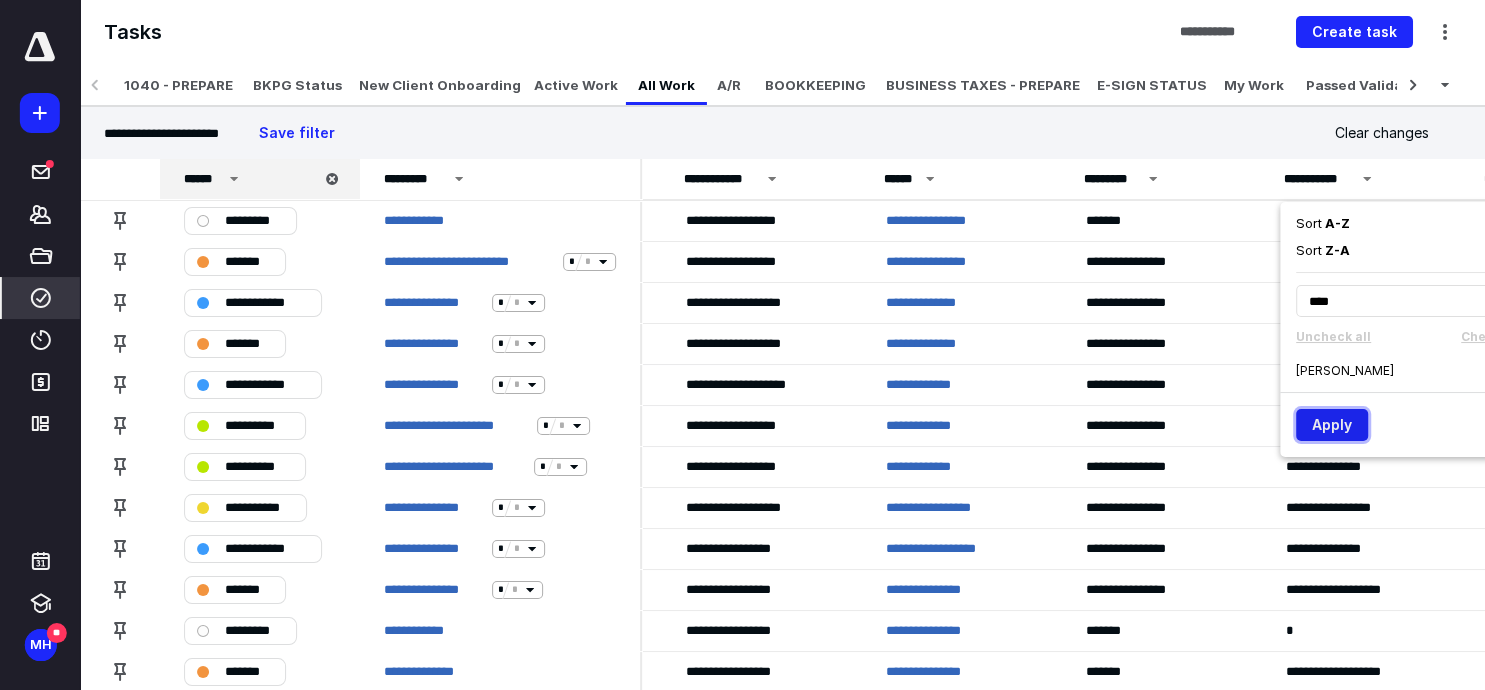 click on "Apply" at bounding box center (1332, 425) 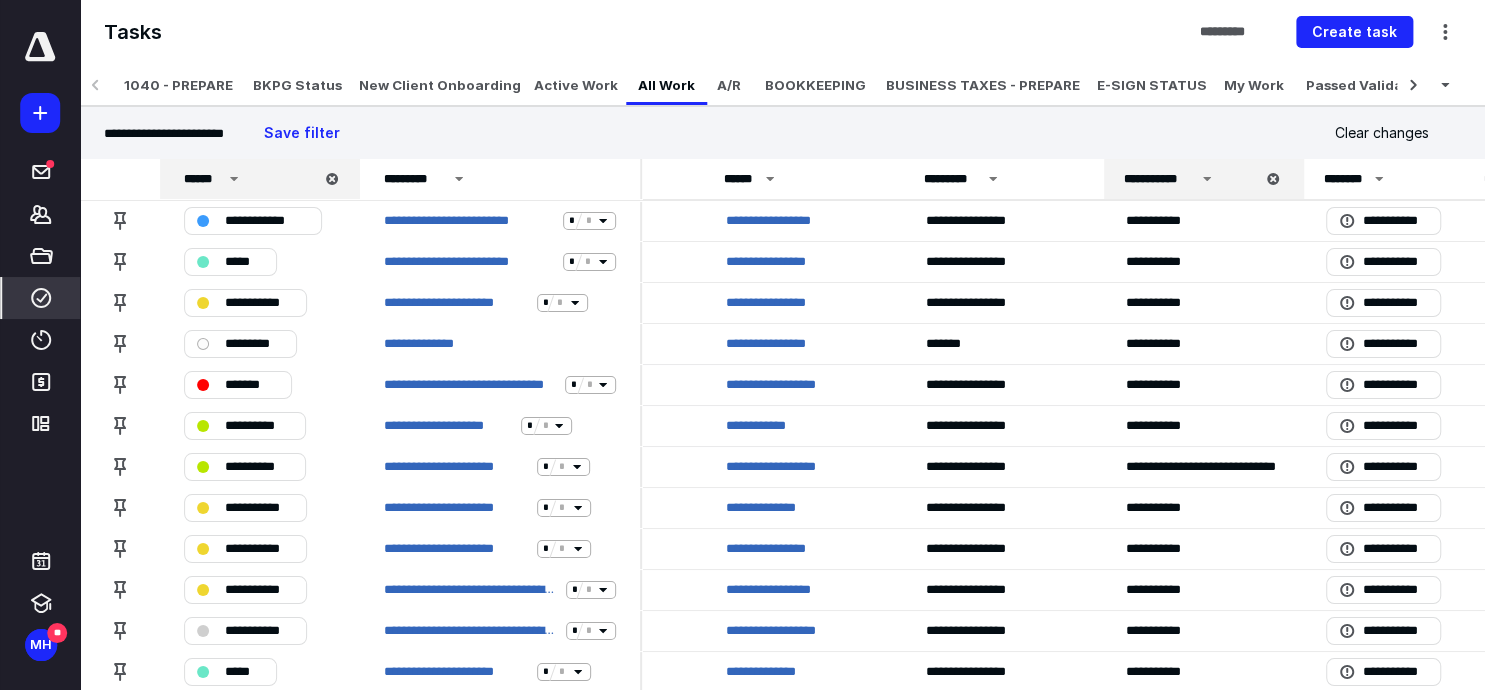 scroll, scrollTop: 0, scrollLeft: 555, axis: horizontal 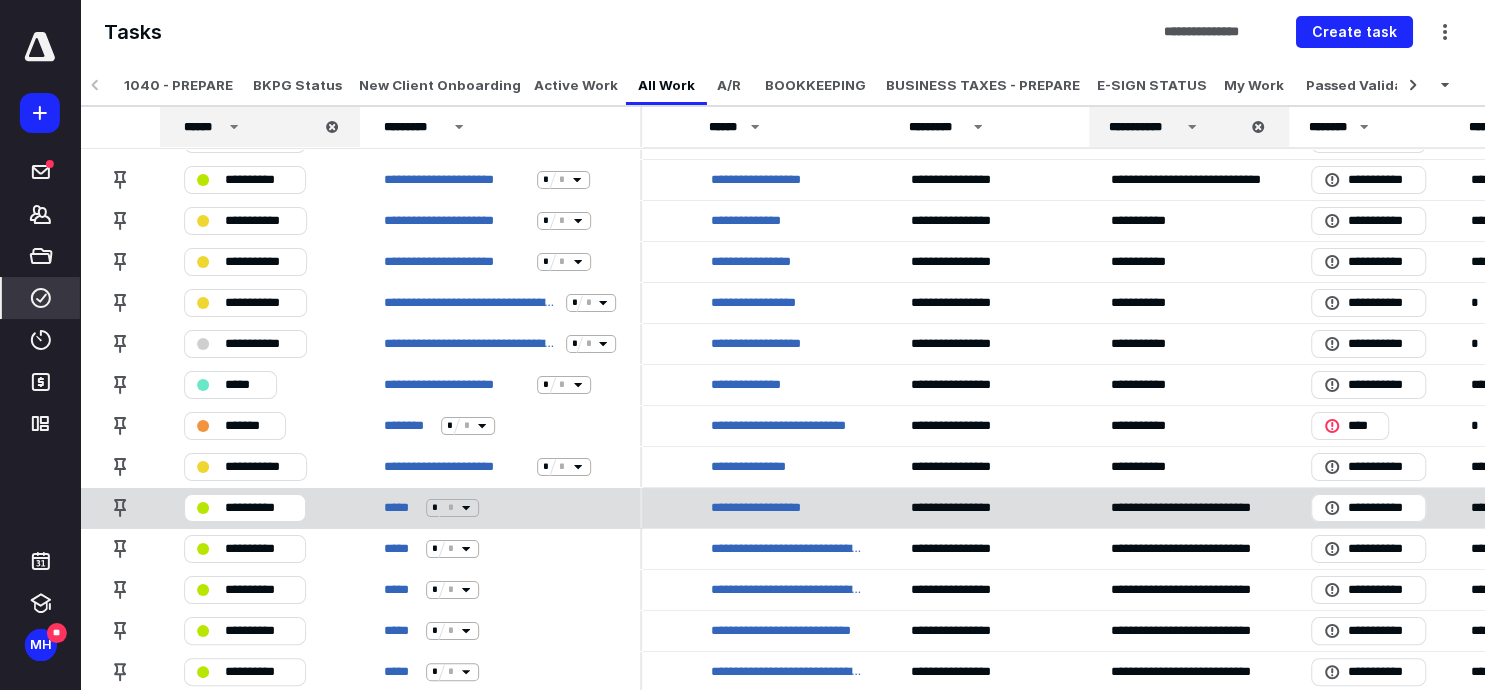 click on "**********" at bounding box center [778, 508] 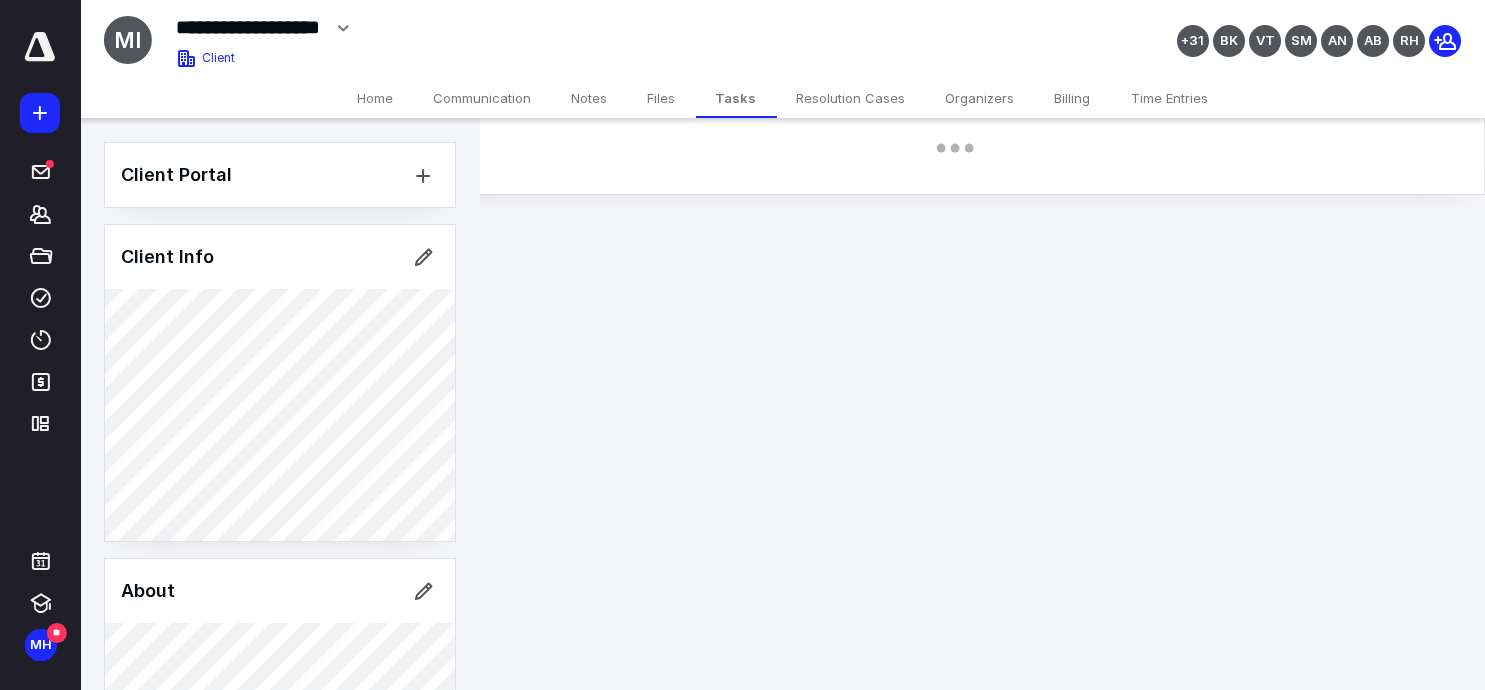 scroll, scrollTop: 0, scrollLeft: 57, axis: horizontal 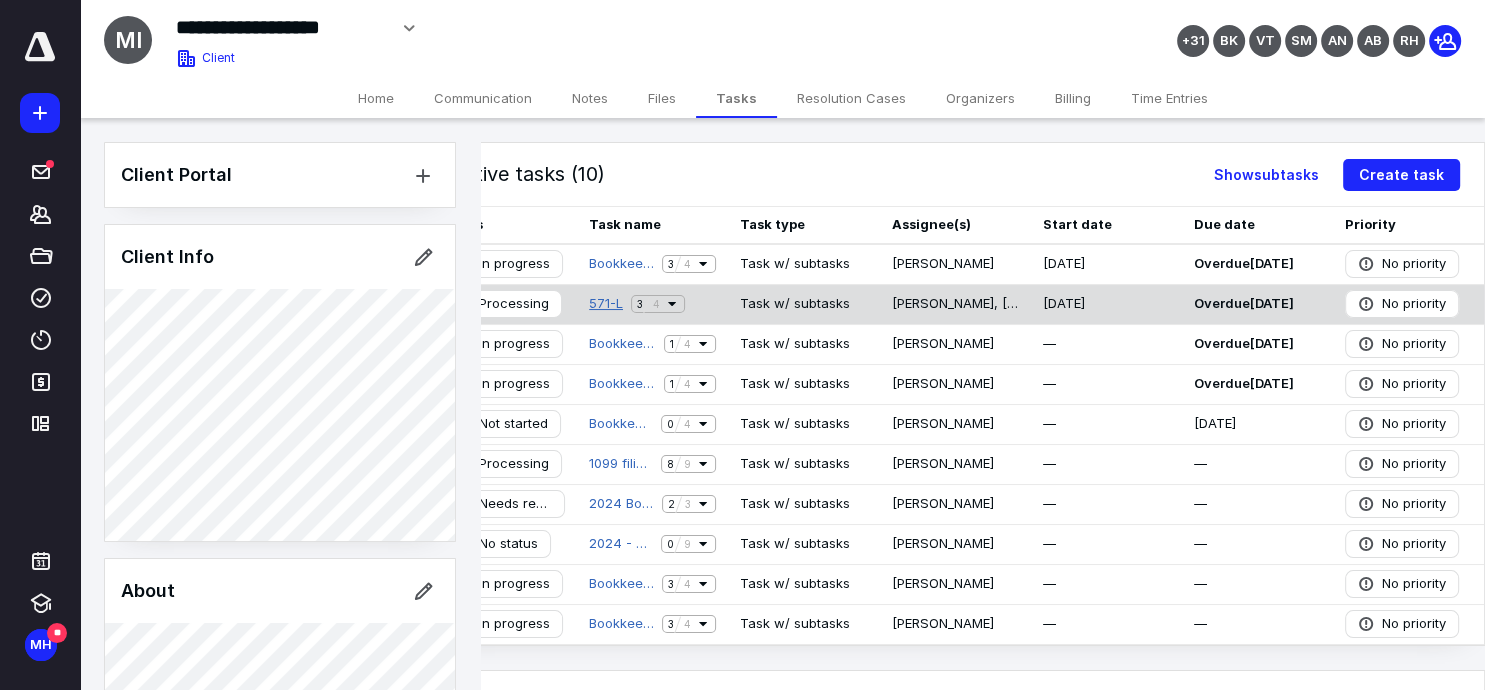 click on "571-L" at bounding box center [606, 304] 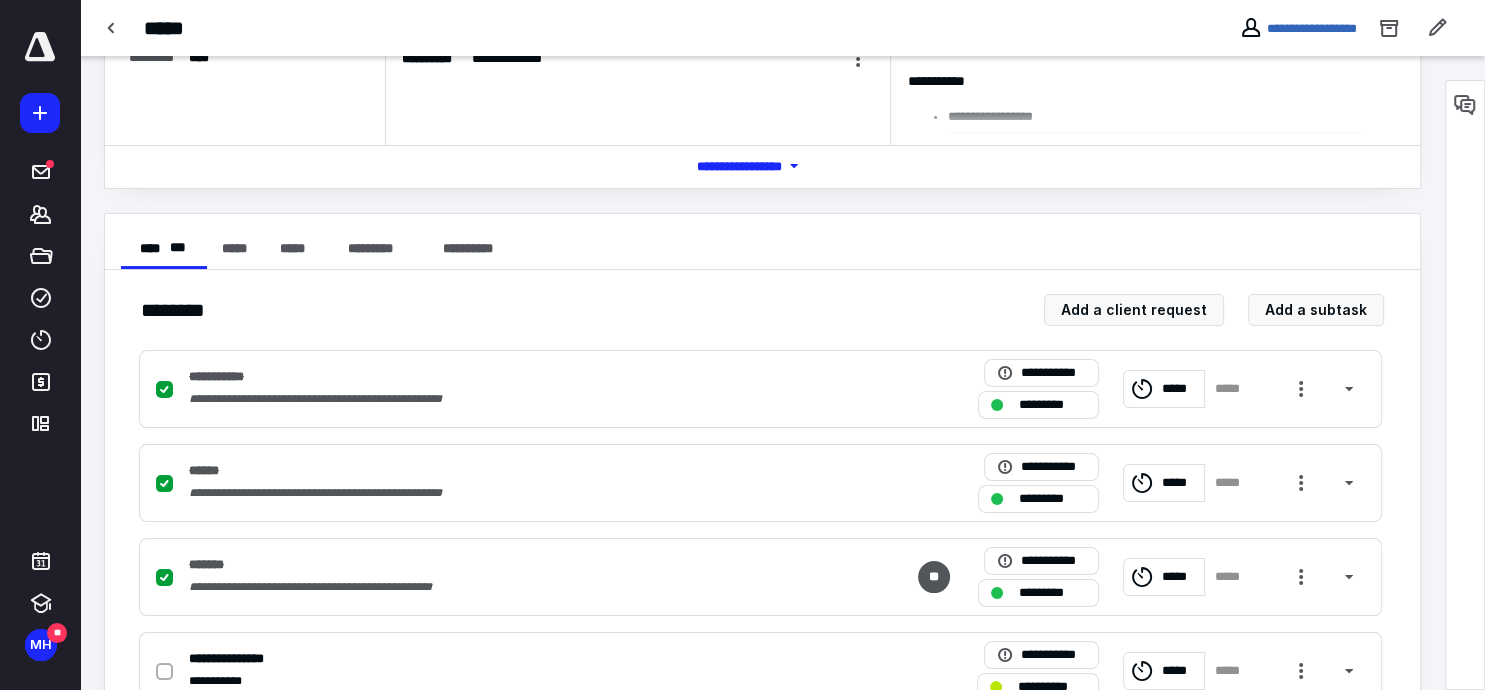 scroll, scrollTop: 296, scrollLeft: 0, axis: vertical 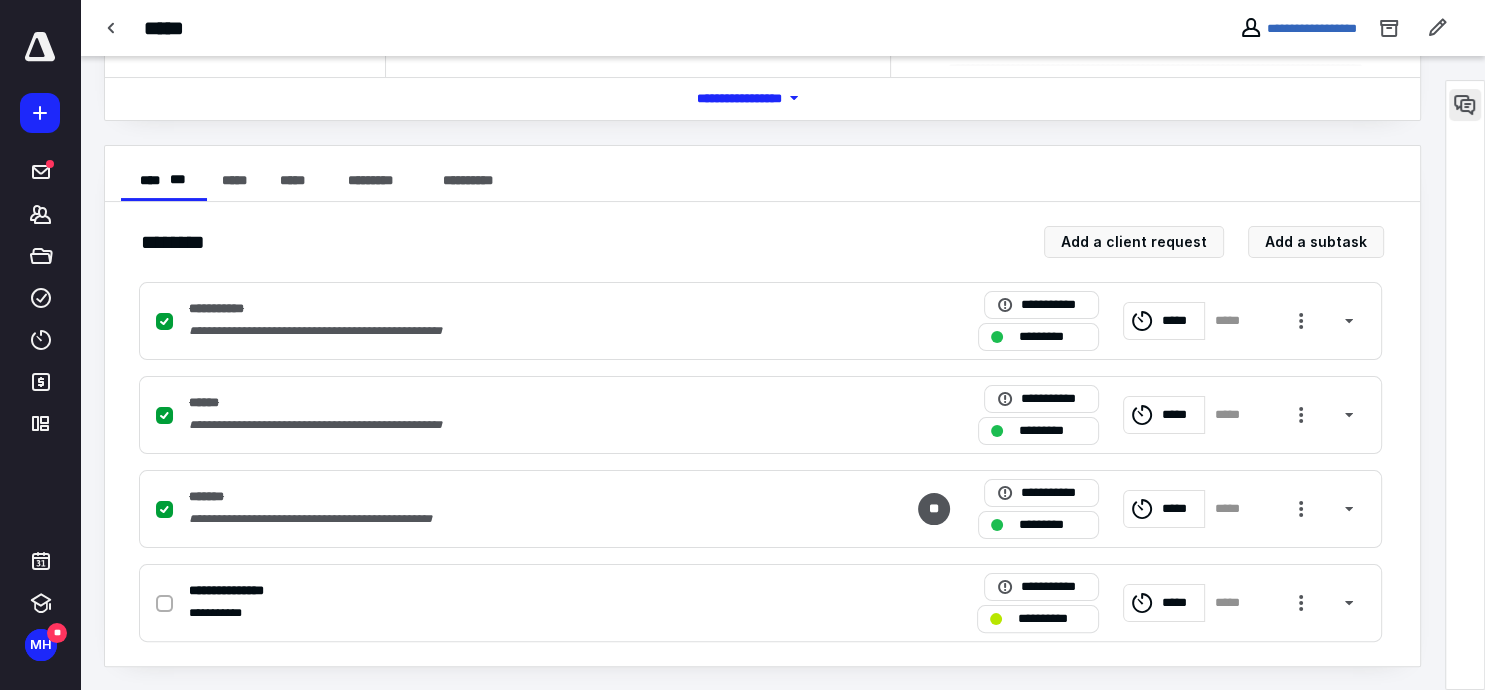 click at bounding box center [1465, 105] 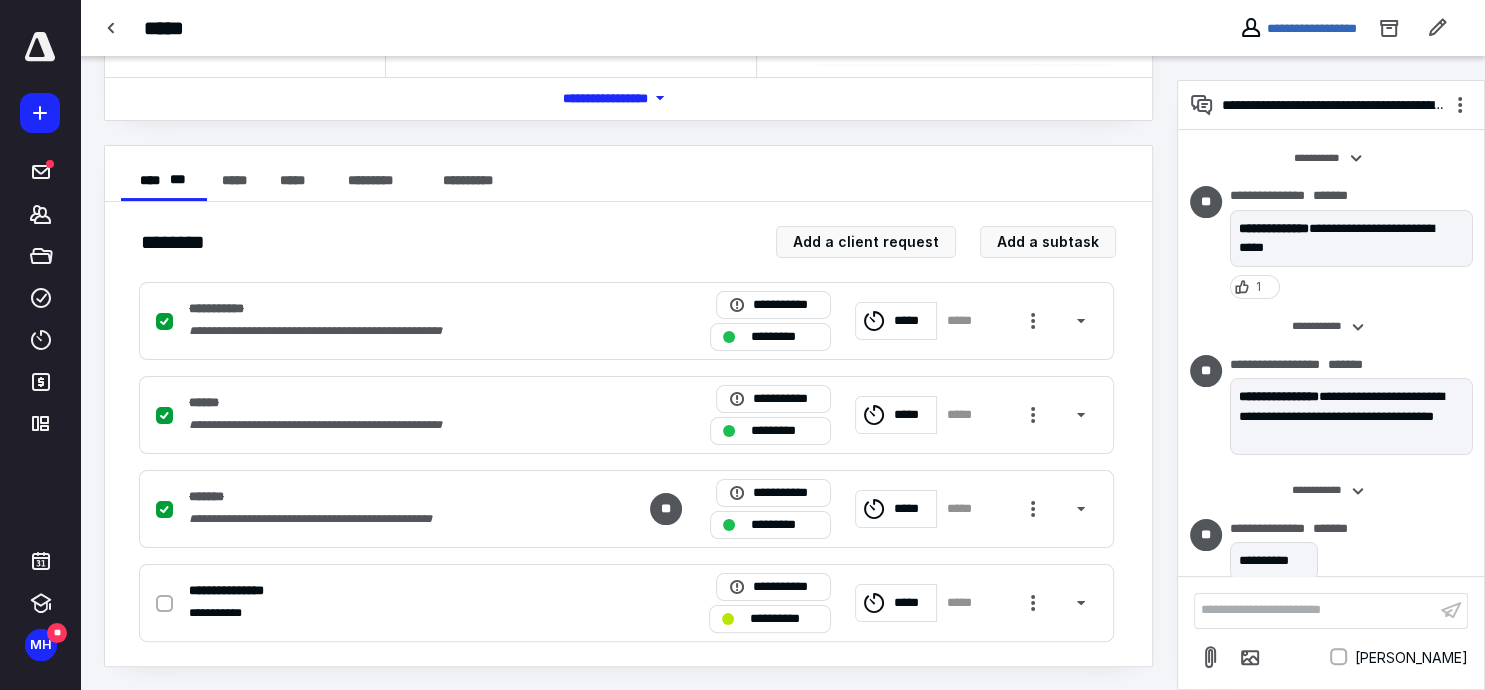 scroll, scrollTop: 20, scrollLeft: 0, axis: vertical 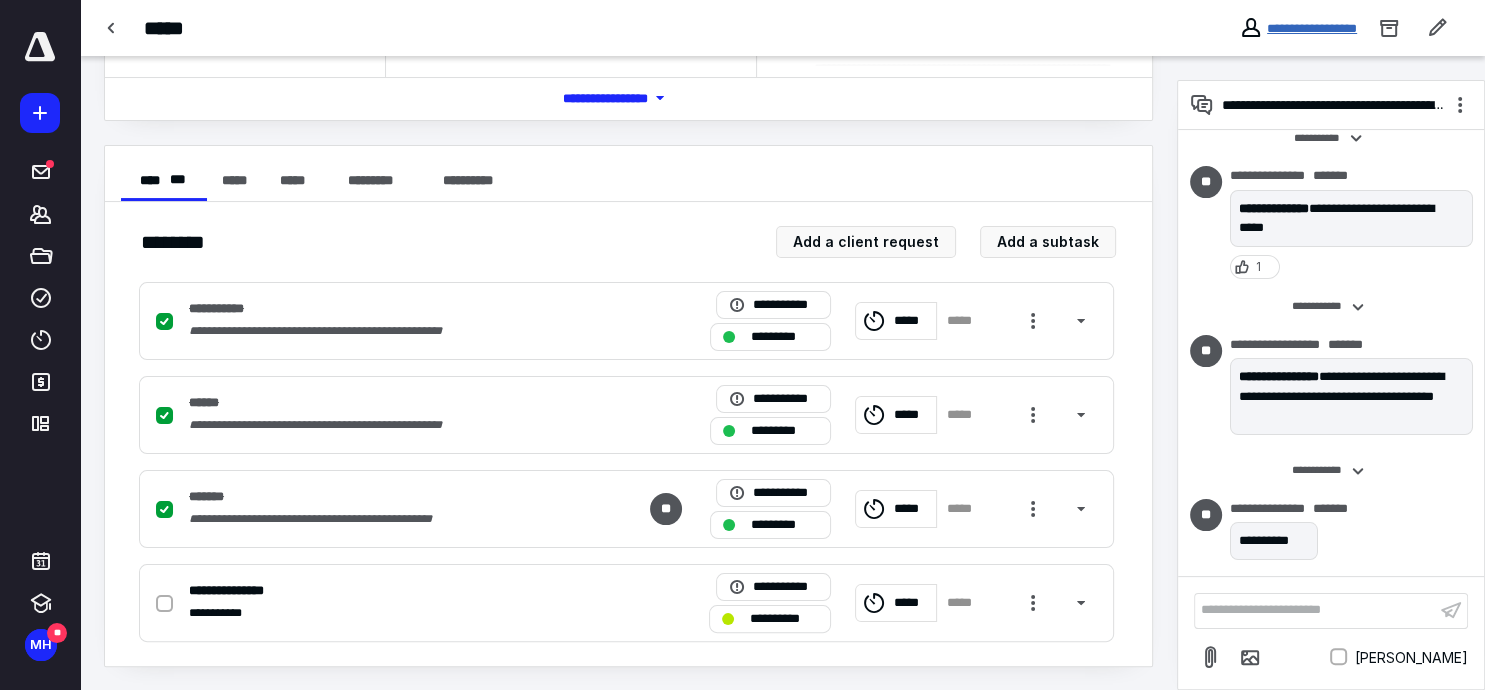 click on "**********" at bounding box center [1312, 28] 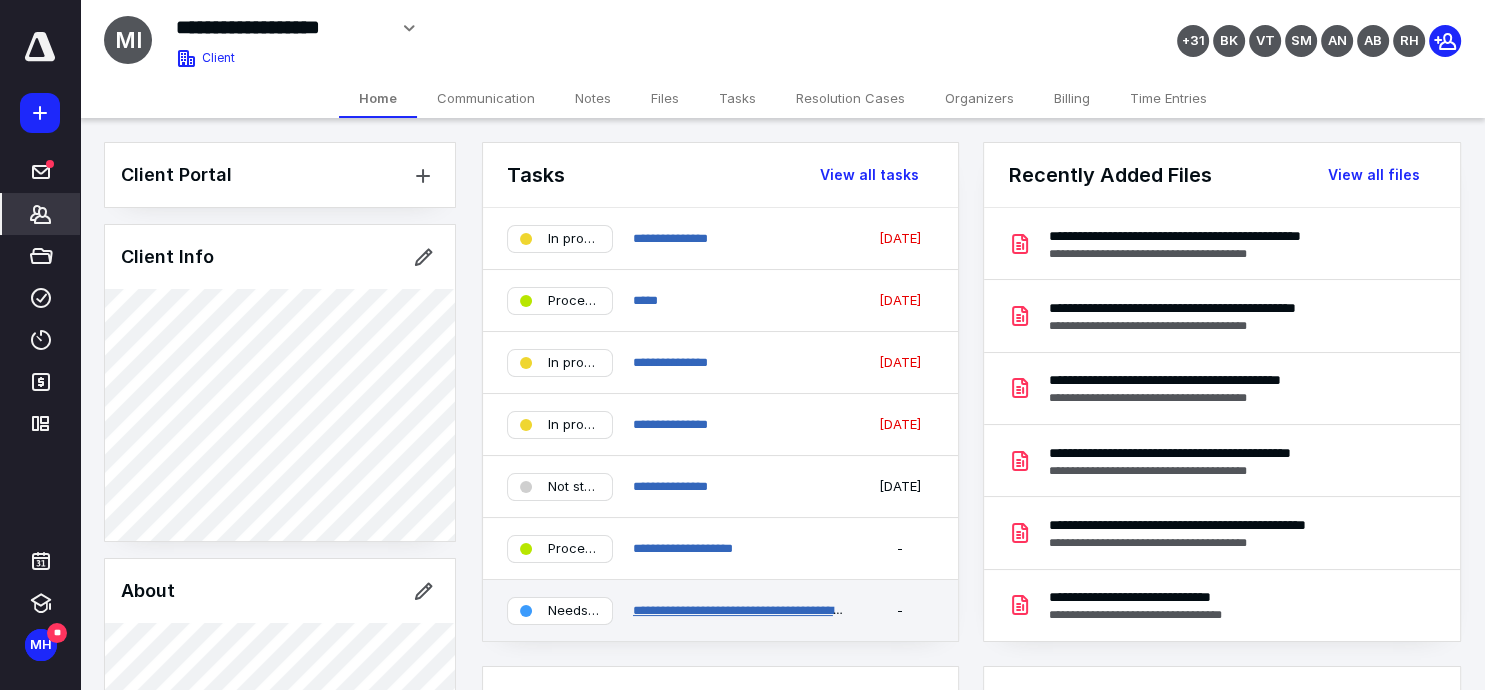 click on "**********" at bounding box center (753, 610) 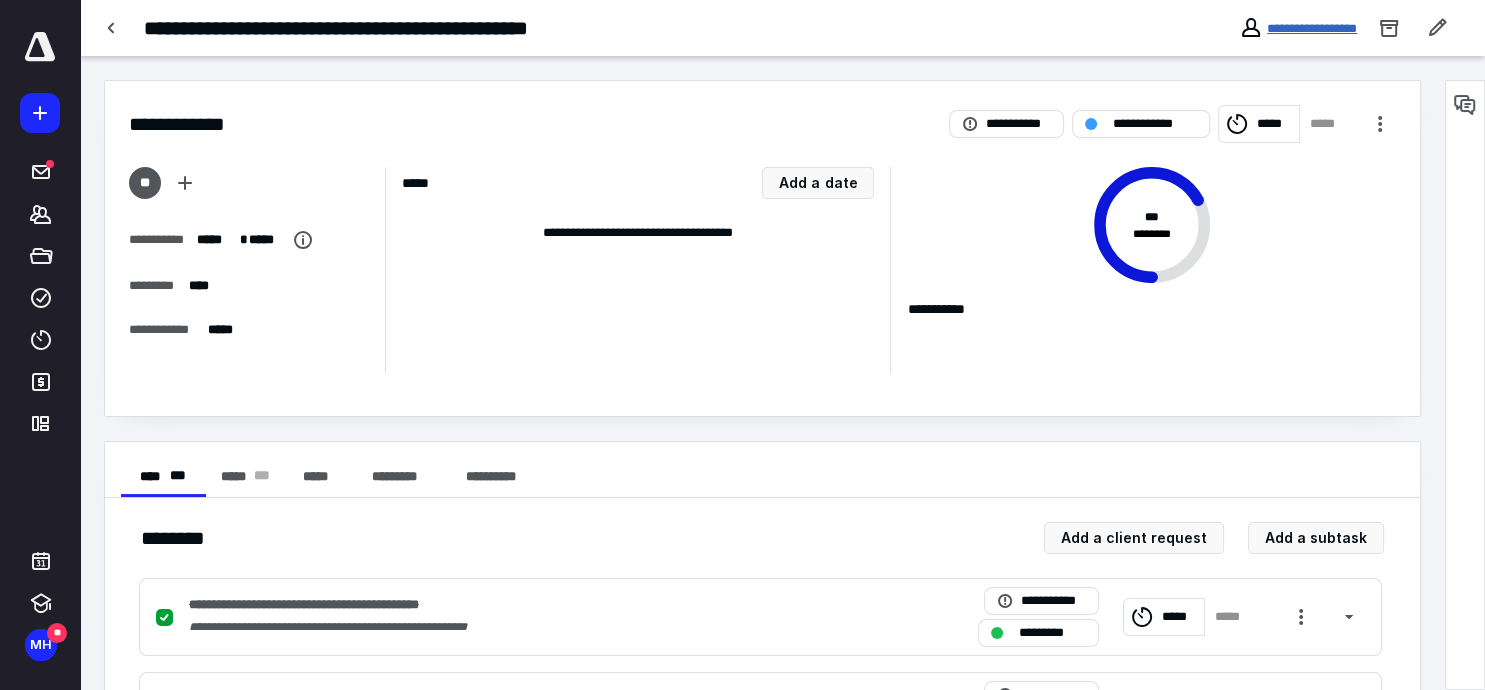 click on "**********" at bounding box center [1312, 28] 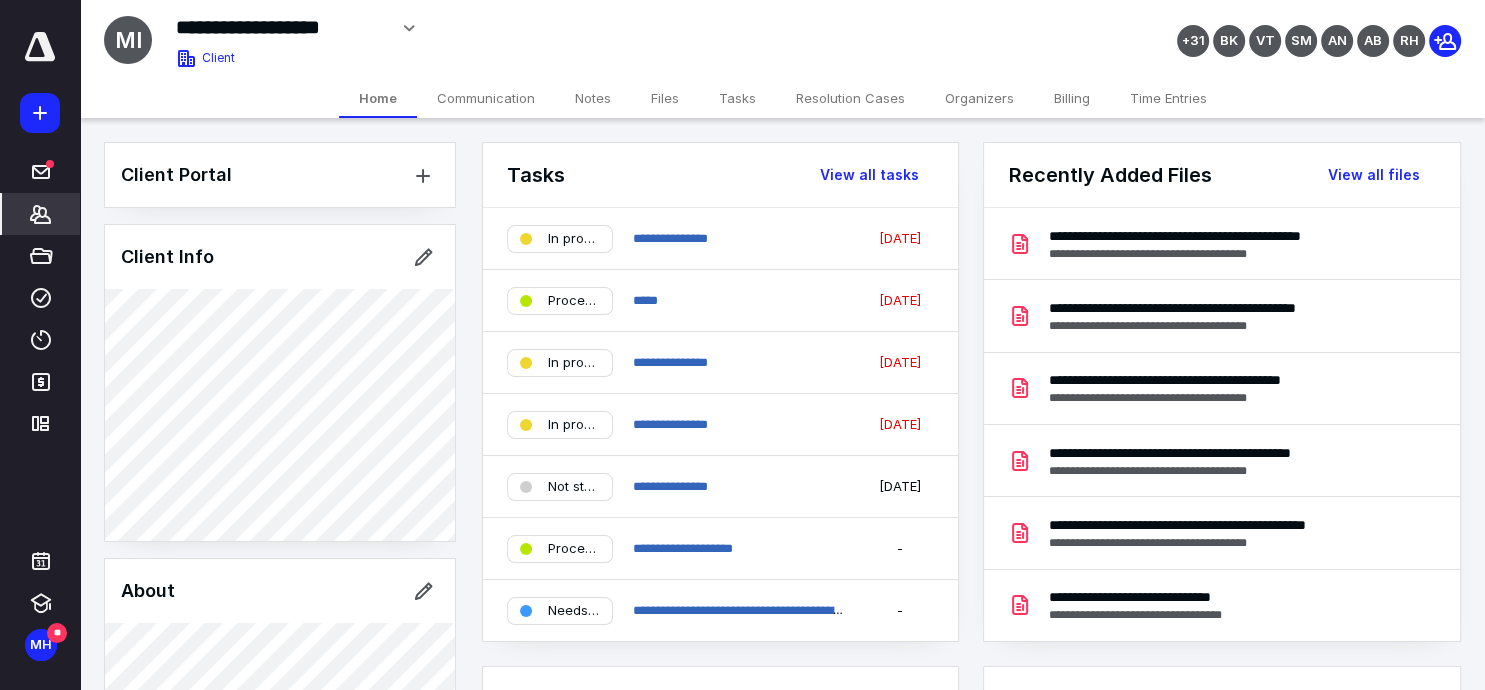 click on "Tasks" at bounding box center (737, 98) 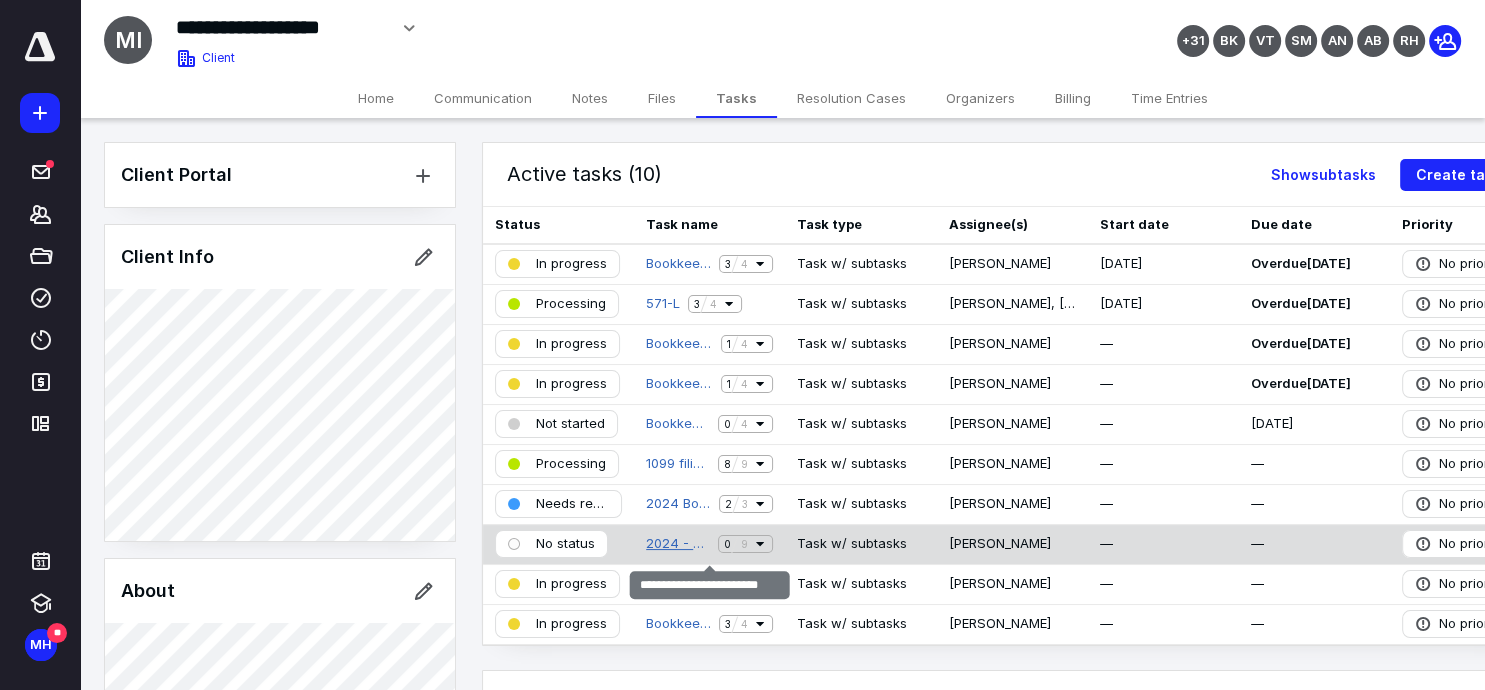 click on "2024 - Entity Tax Return" at bounding box center [678, 544] 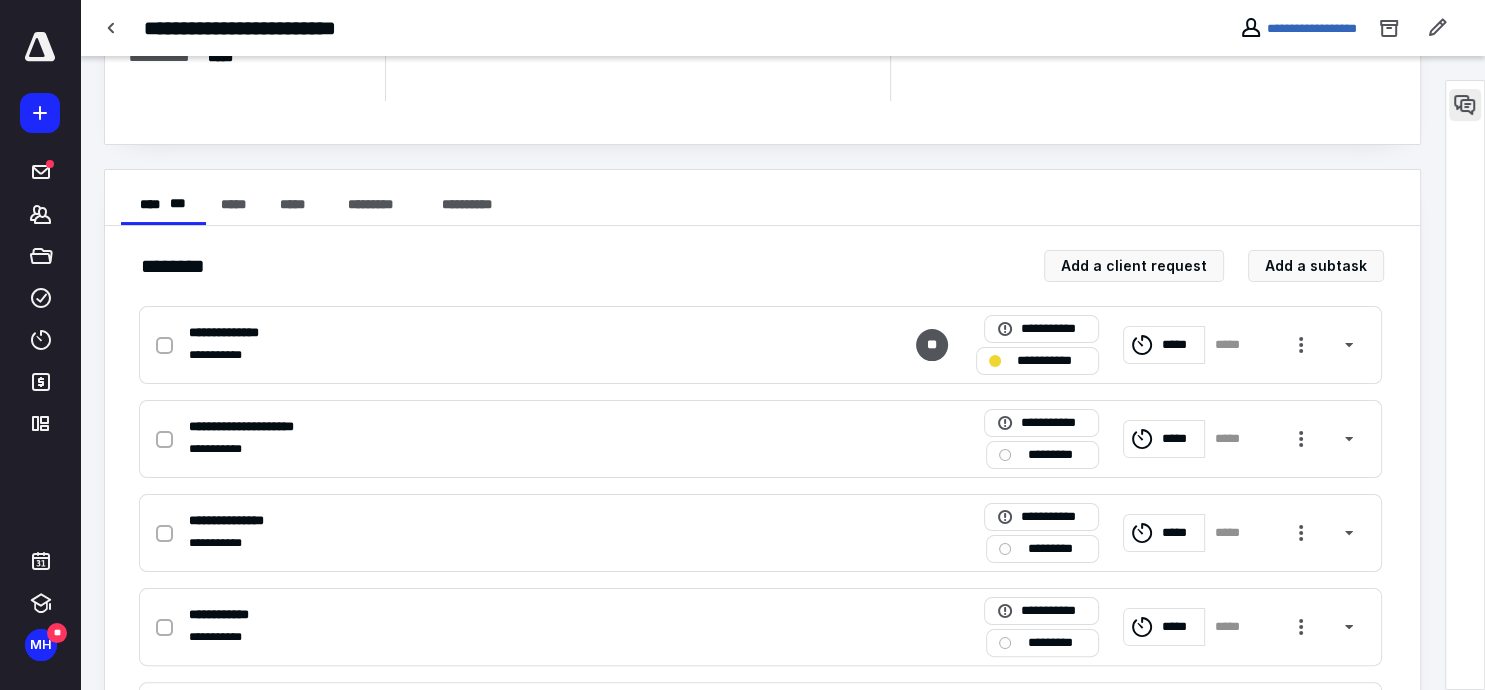 click at bounding box center [1465, 105] 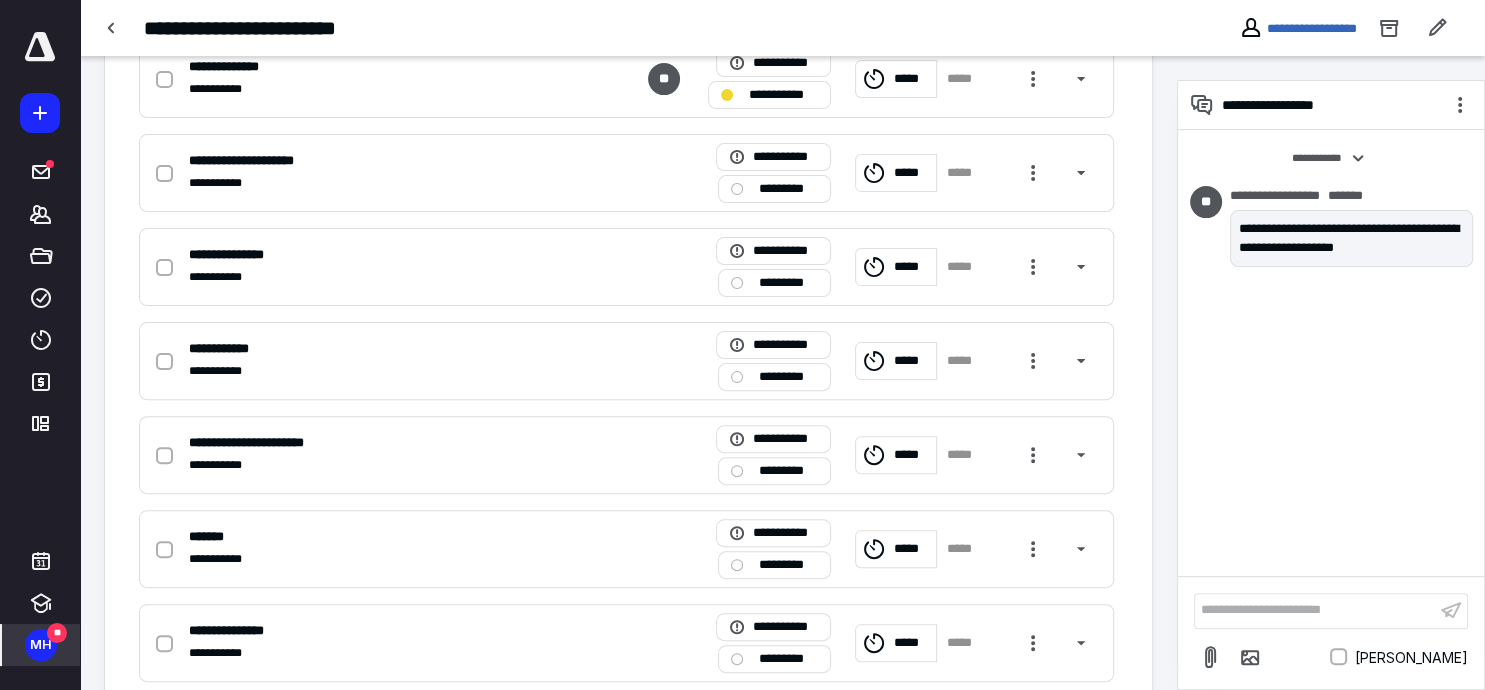 click on "**" at bounding box center (57, 633) 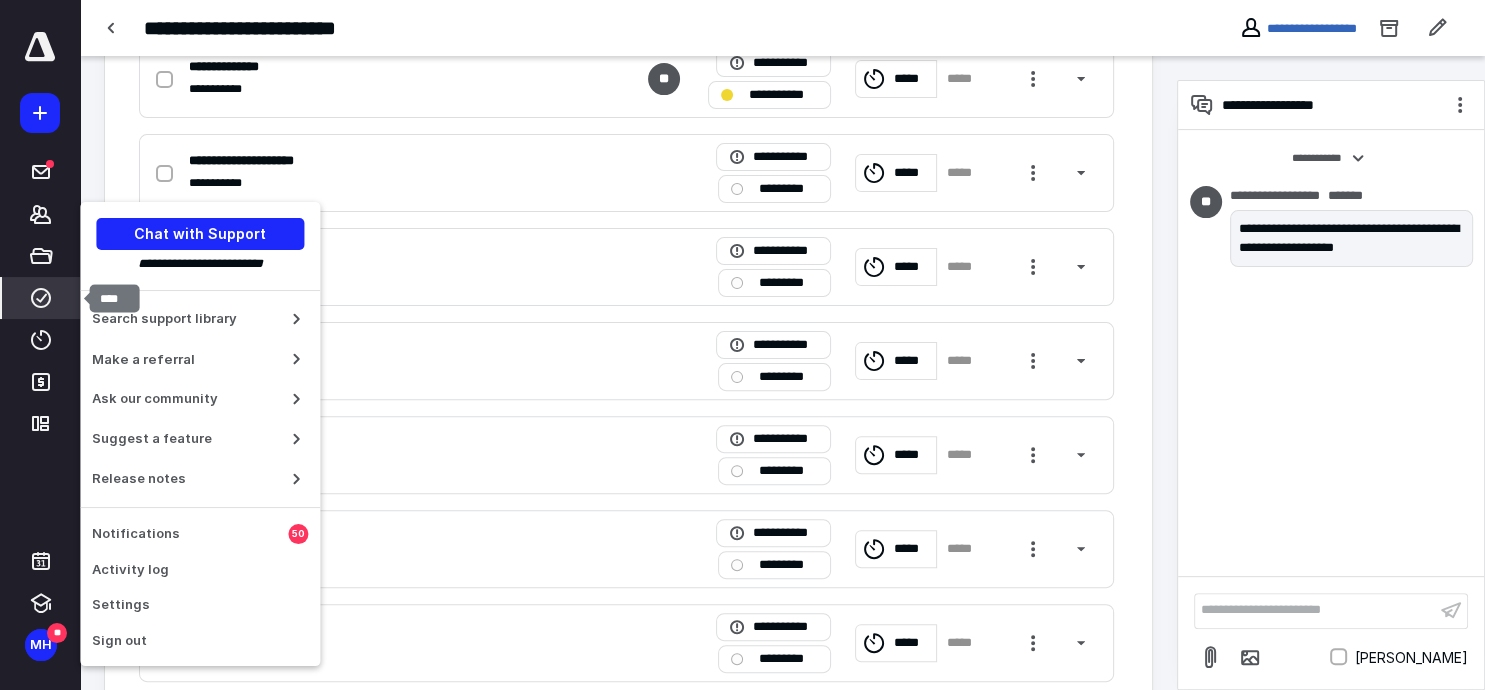 click 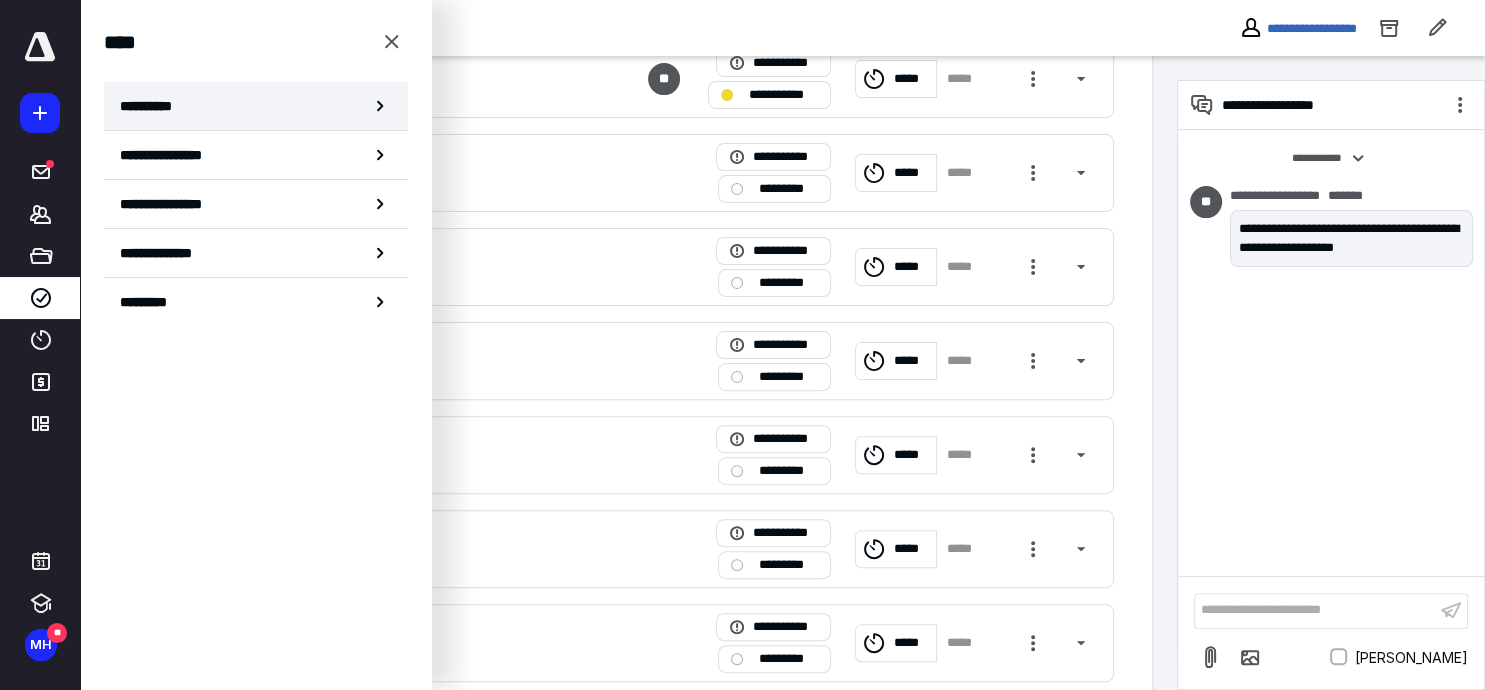 click on "**********" at bounding box center [153, 106] 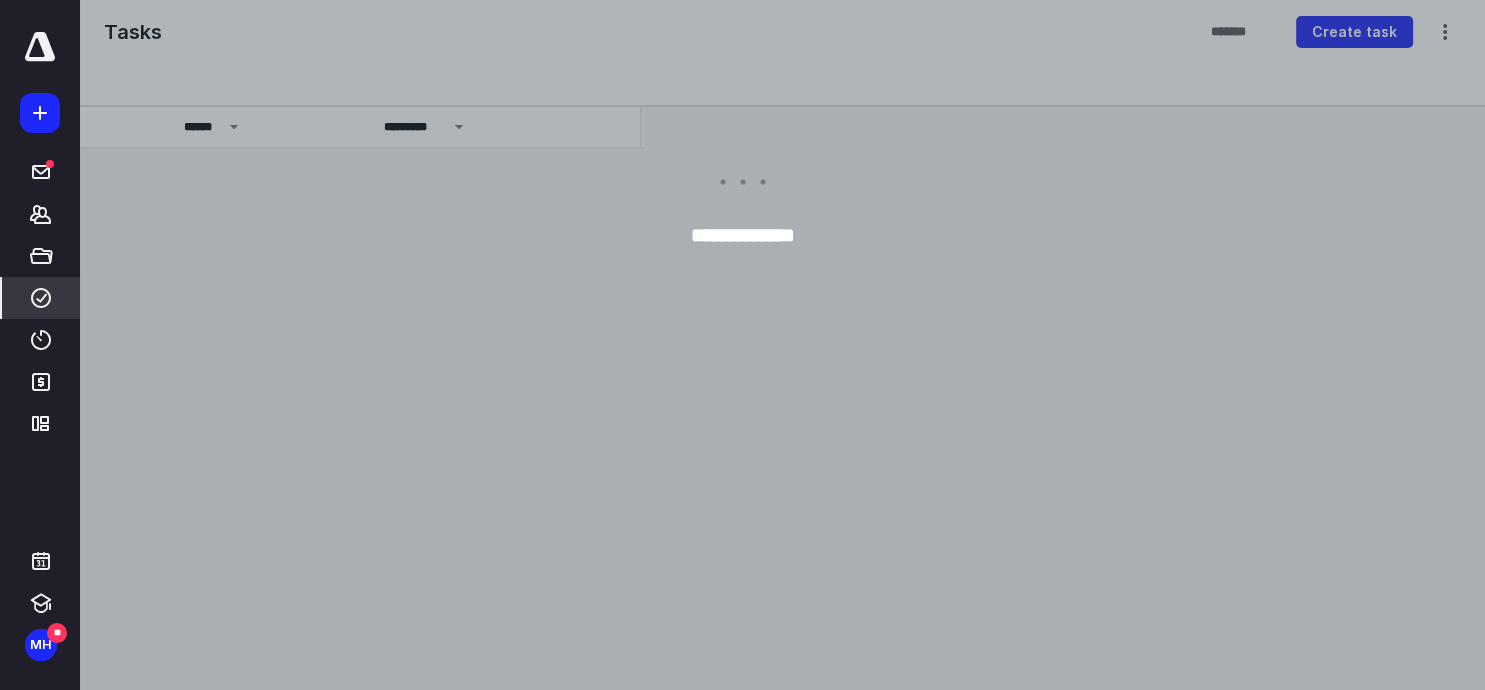 scroll, scrollTop: 0, scrollLeft: 0, axis: both 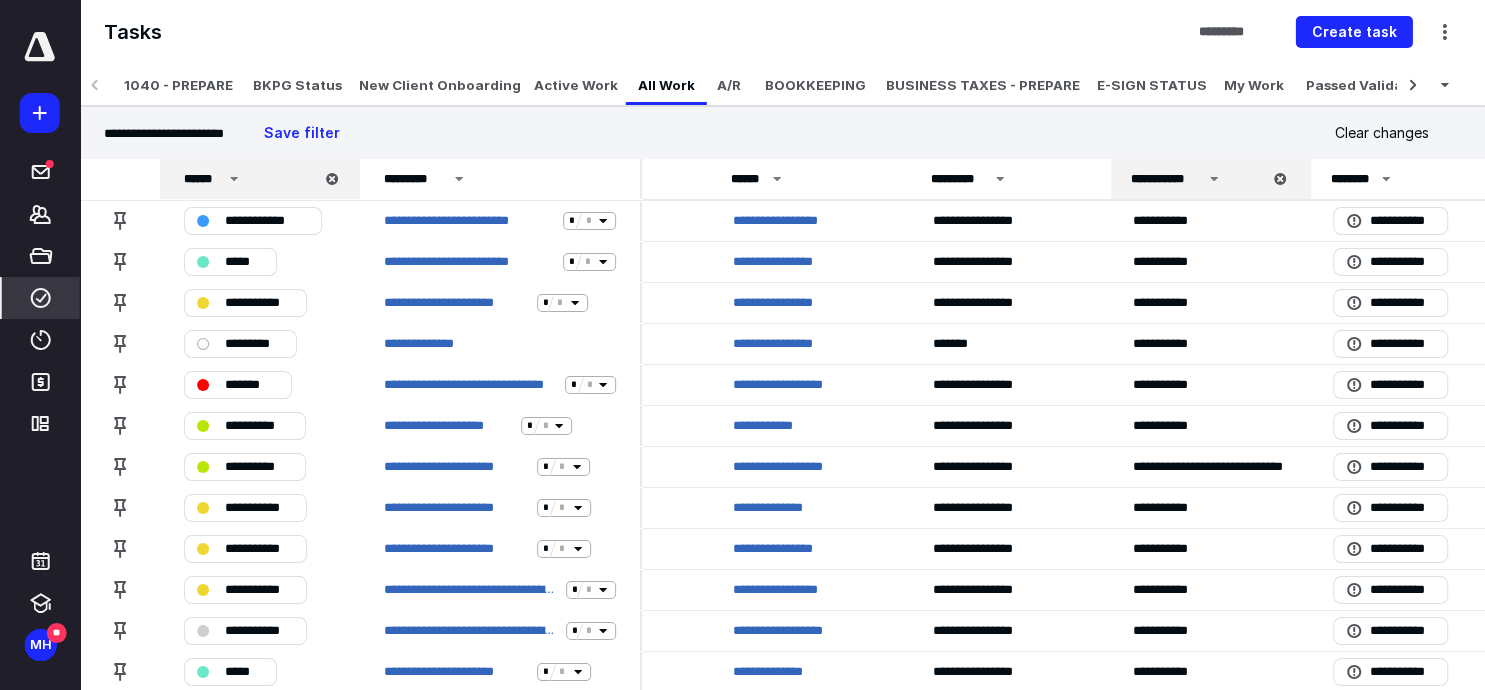 click 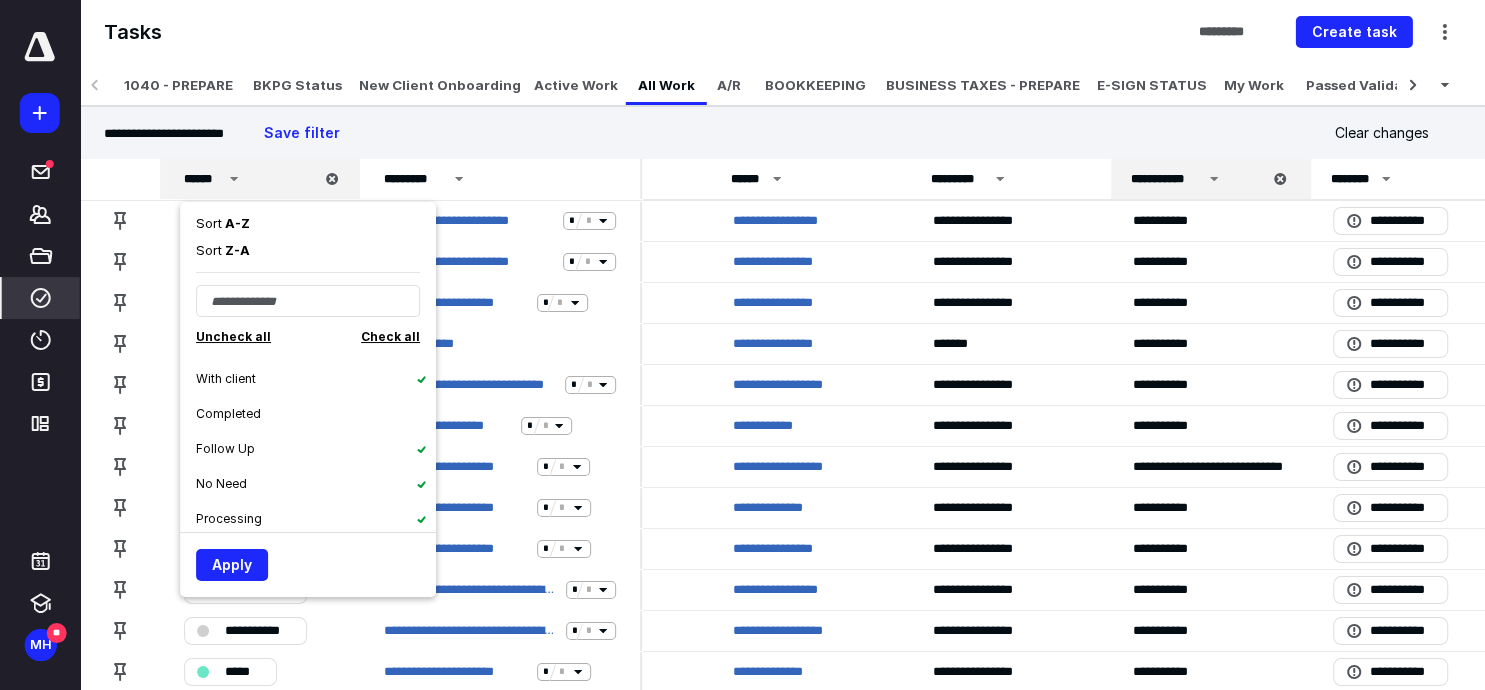 scroll, scrollTop: 245, scrollLeft: 0, axis: vertical 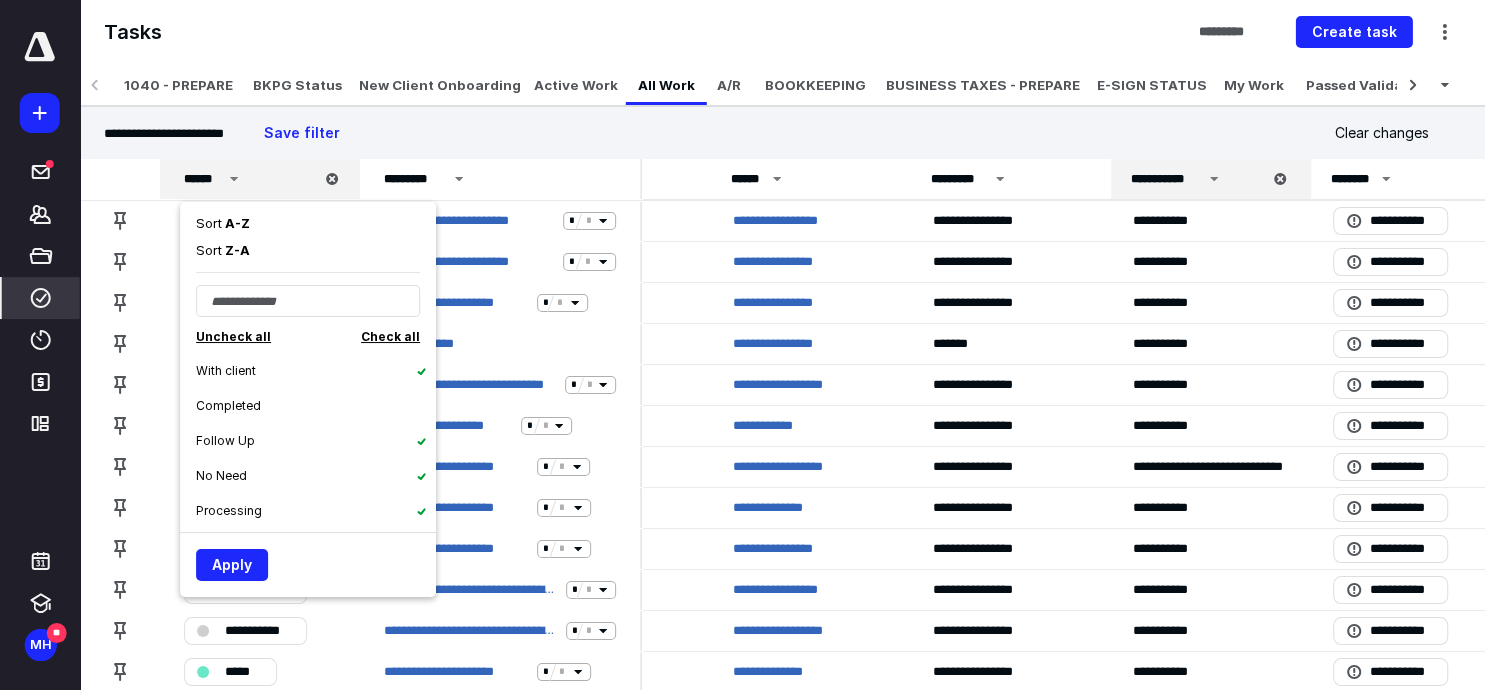 click on "Processing" at bounding box center [316, 510] 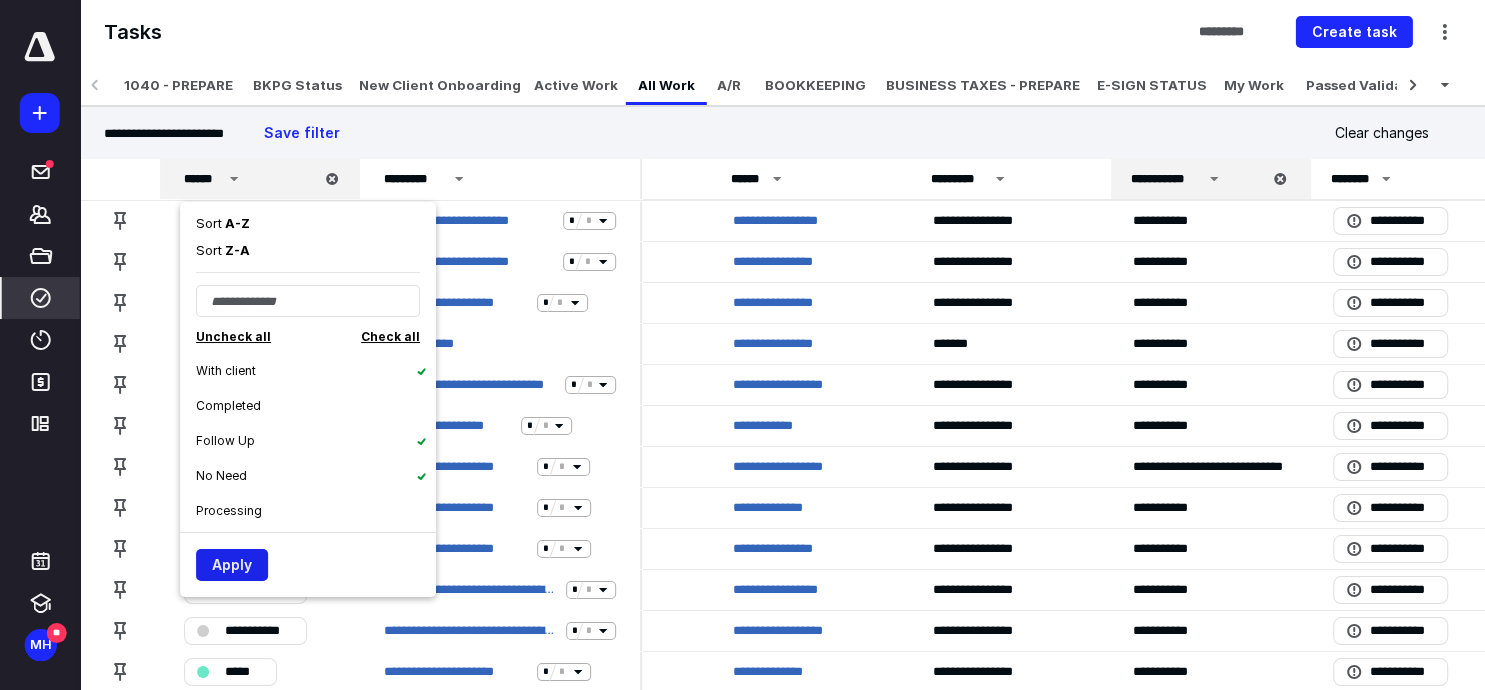 click on "Apply" at bounding box center (232, 565) 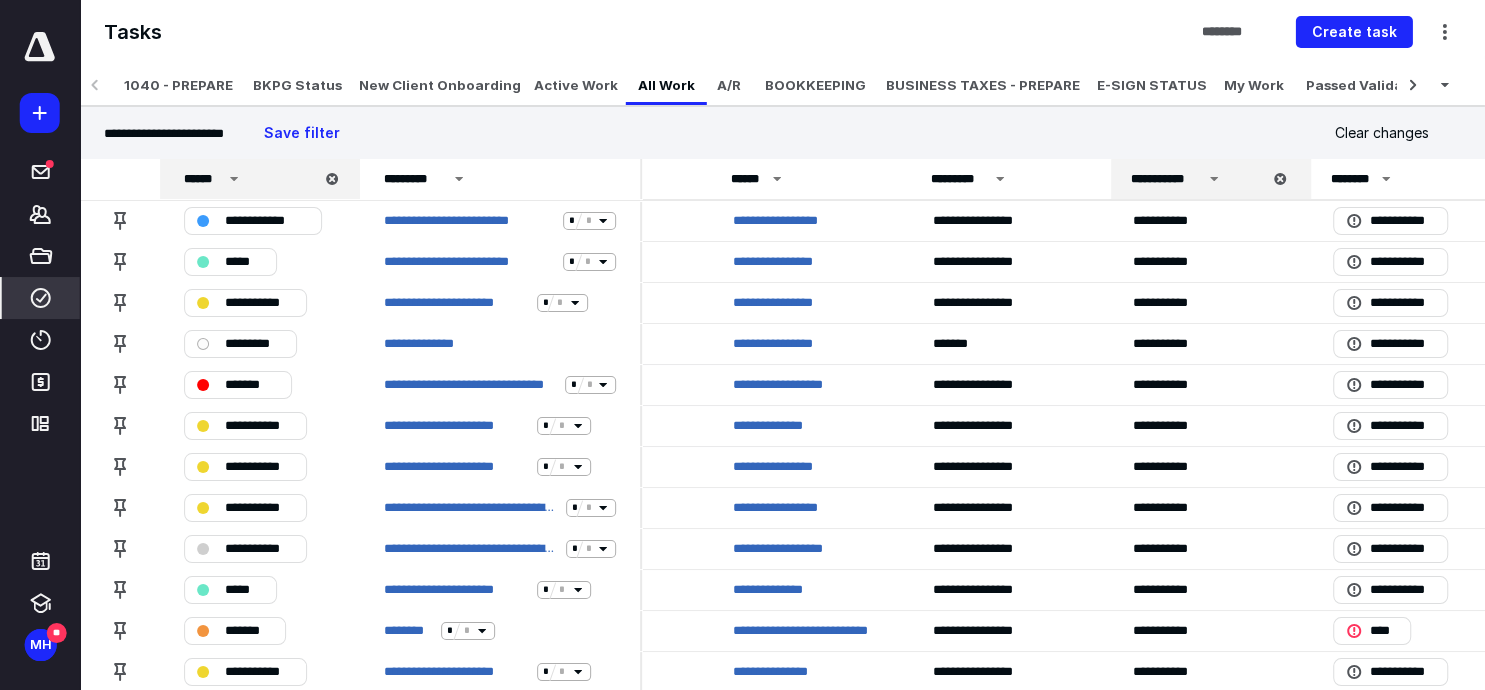 click on "******" at bounding box center (203, 179) 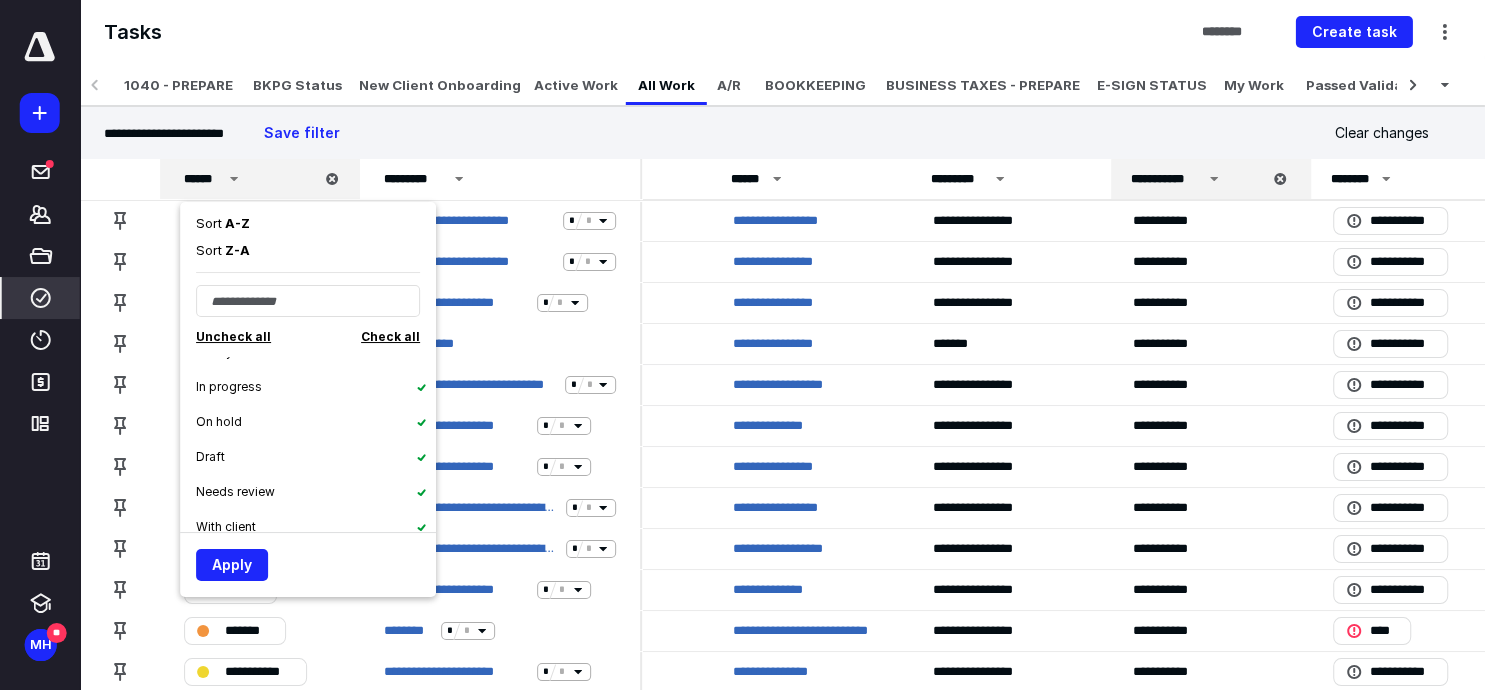 scroll, scrollTop: 113, scrollLeft: 0, axis: vertical 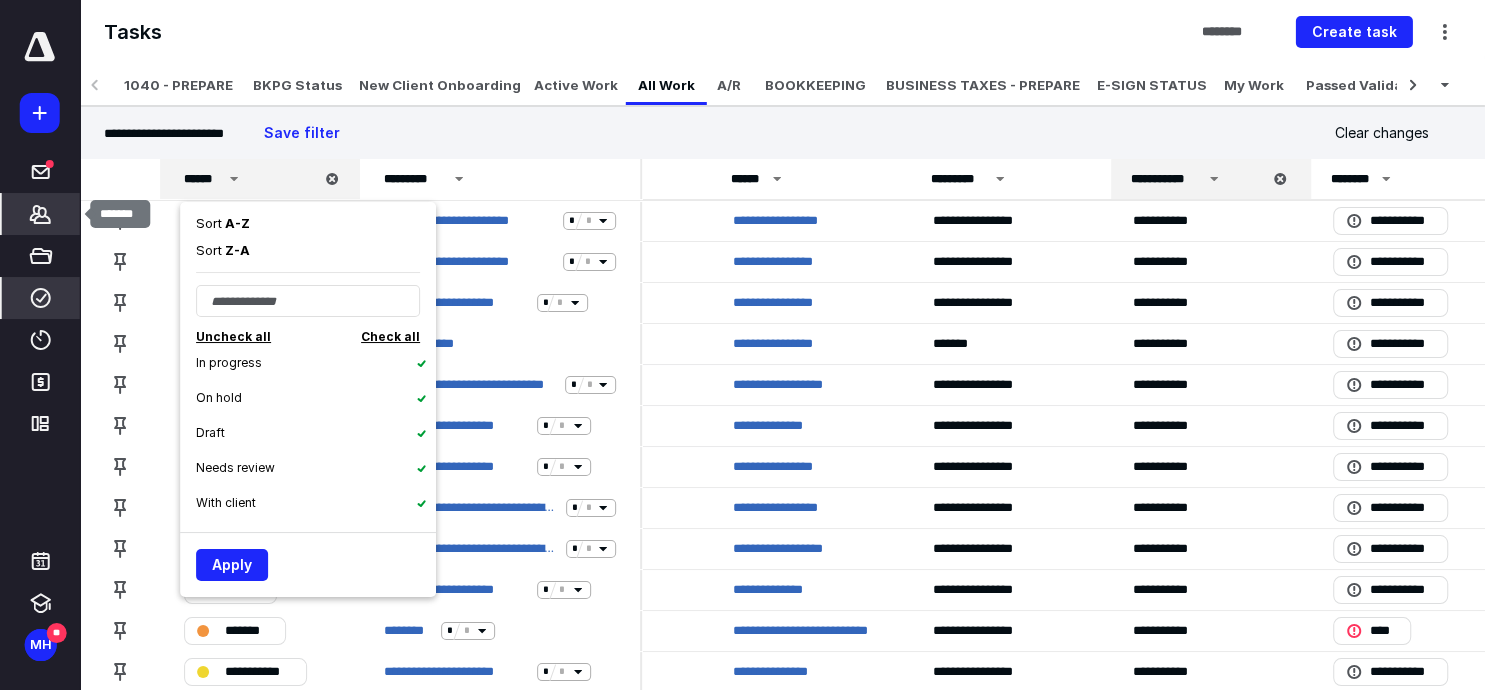 click on "*******" at bounding box center (41, 214) 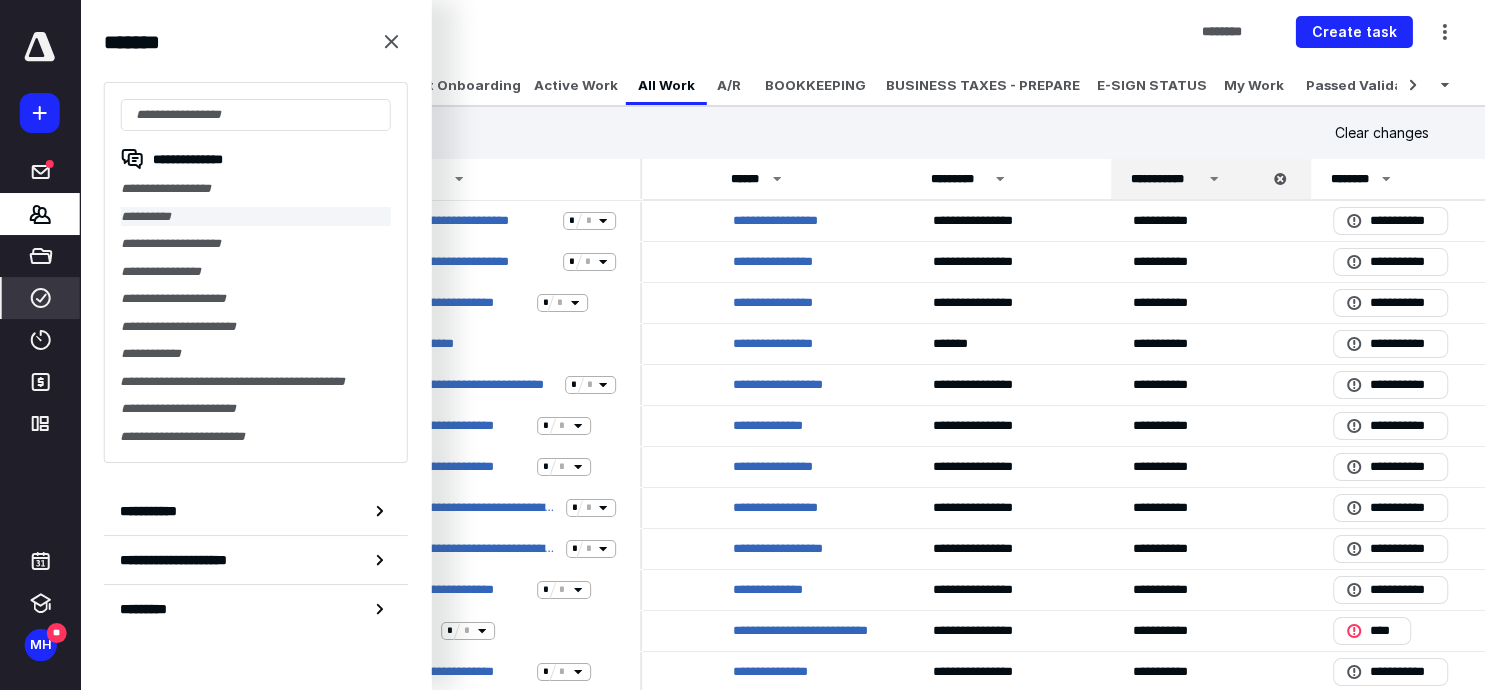 click on "**********" at bounding box center (256, 217) 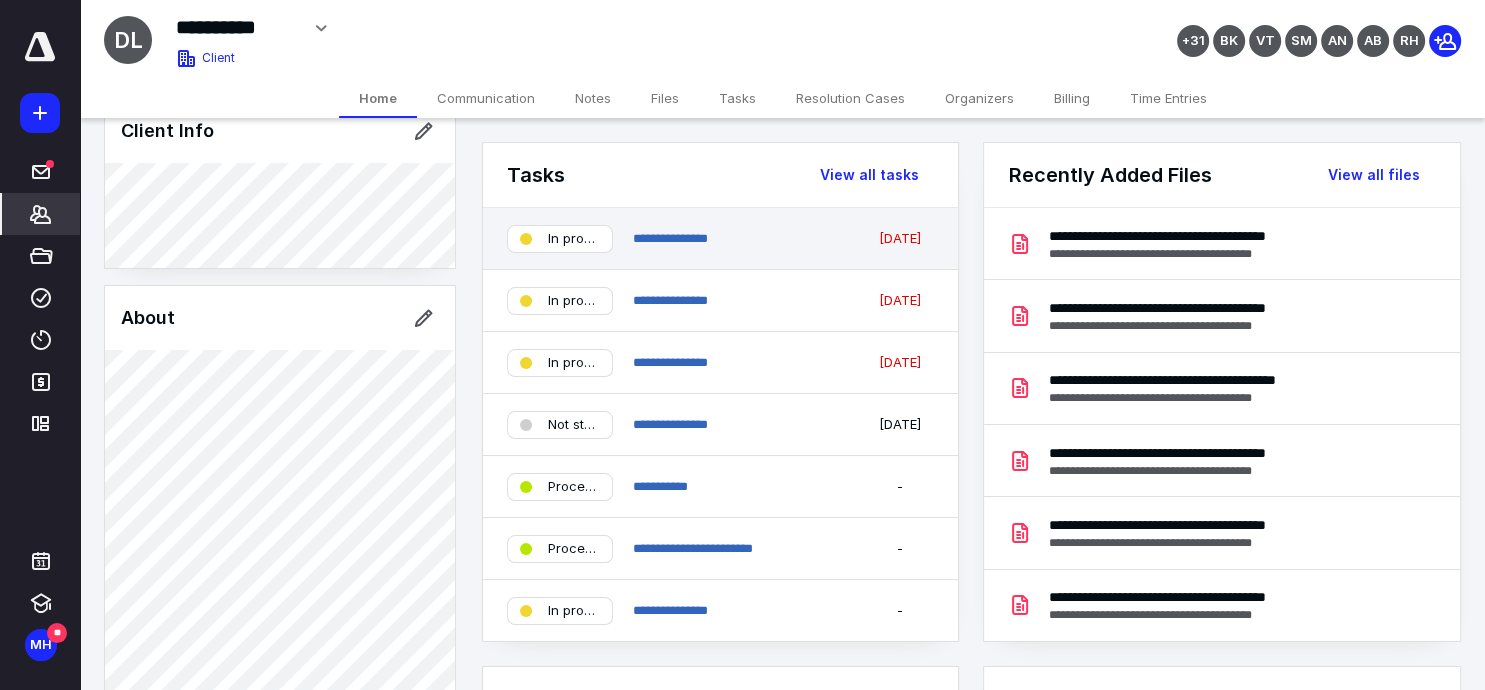 scroll, scrollTop: 0, scrollLeft: 0, axis: both 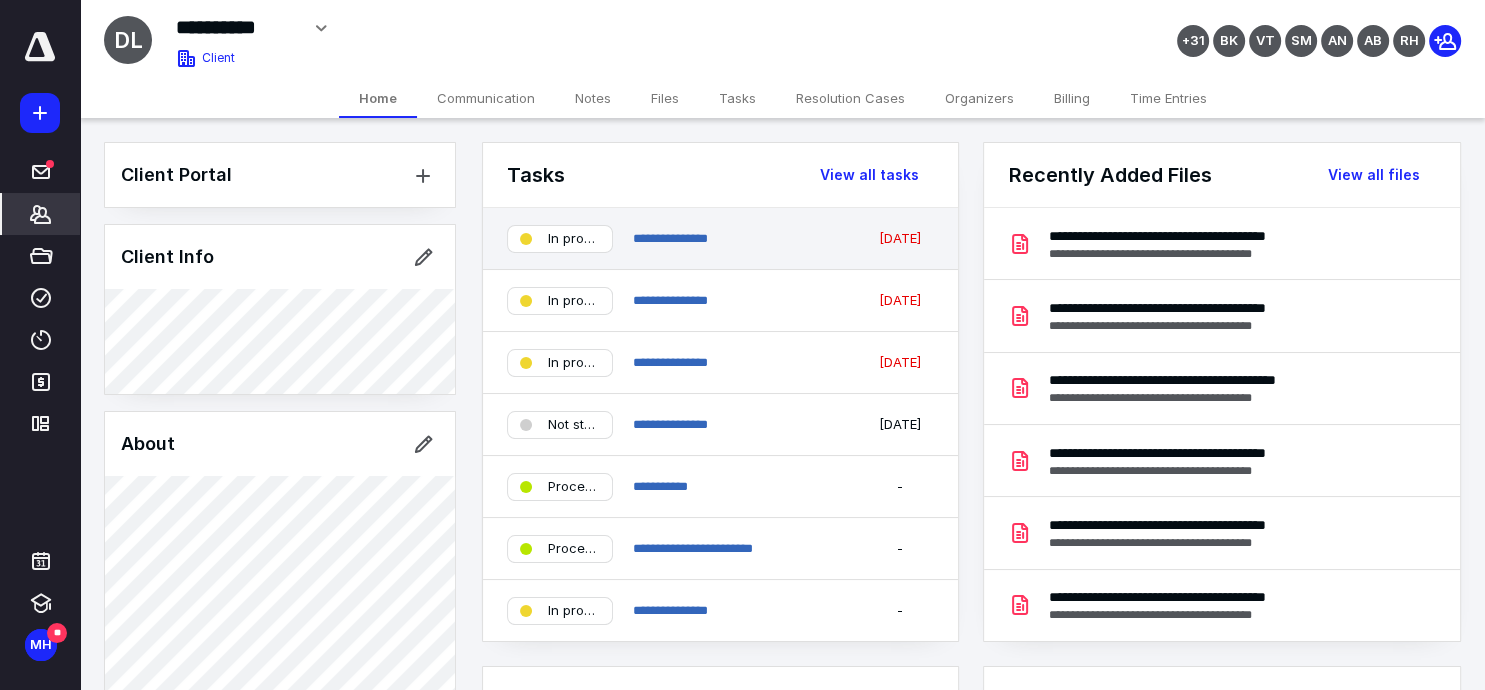 click on "**********" at bounding box center (739, 239) 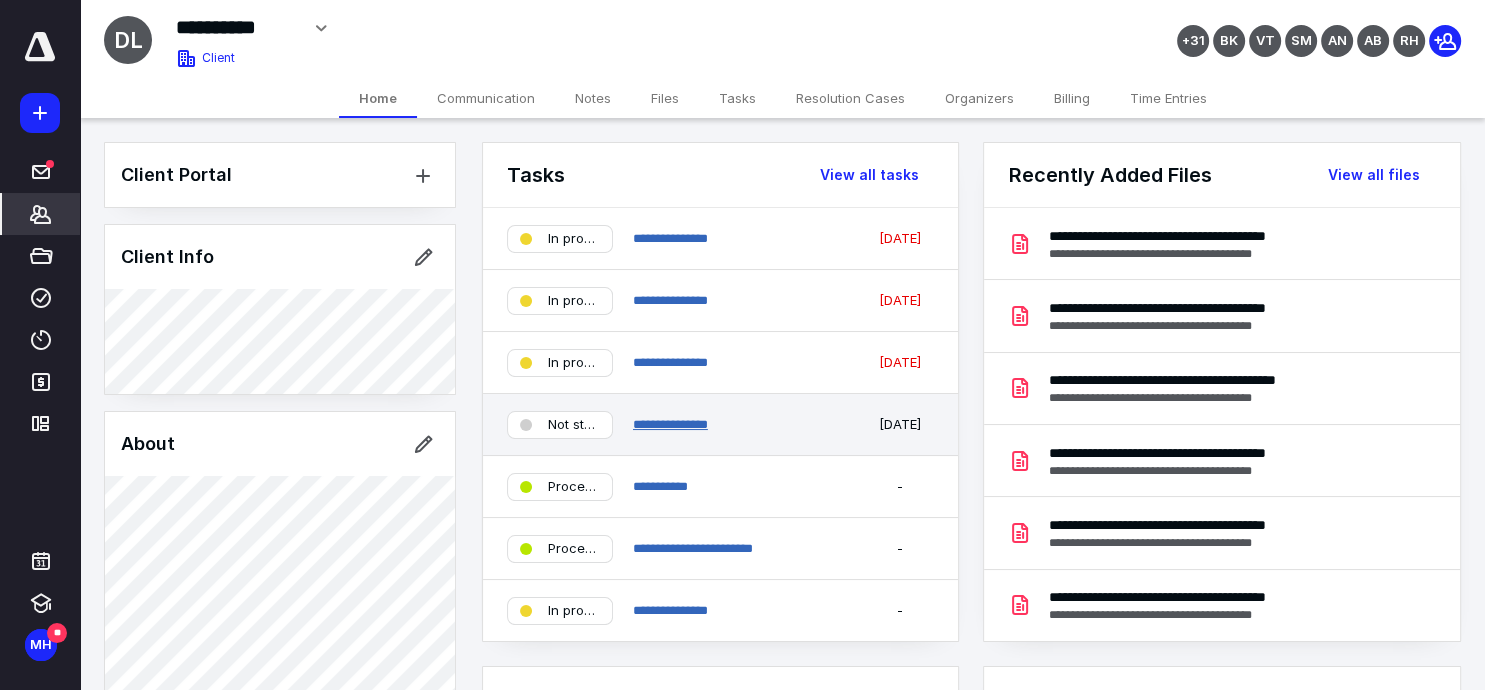 click on "**********" at bounding box center [670, 424] 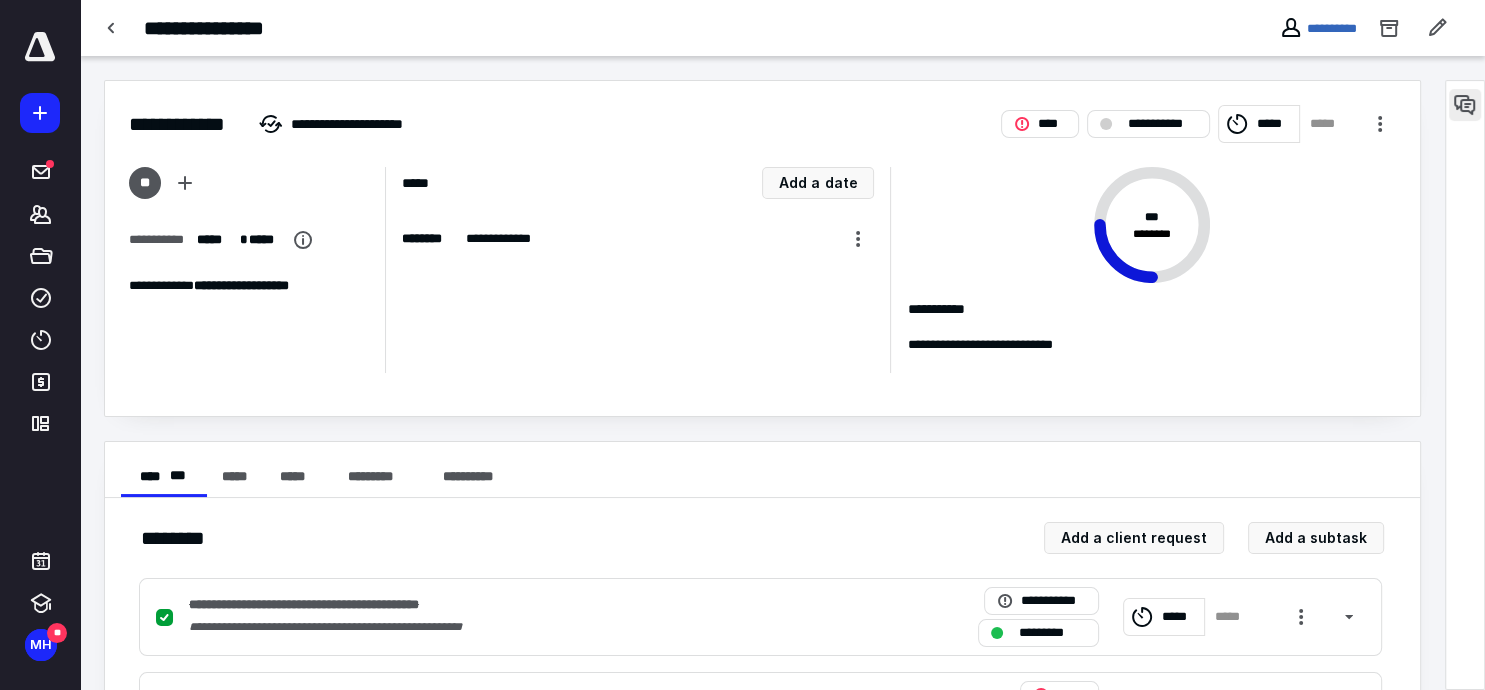 click at bounding box center [1465, 105] 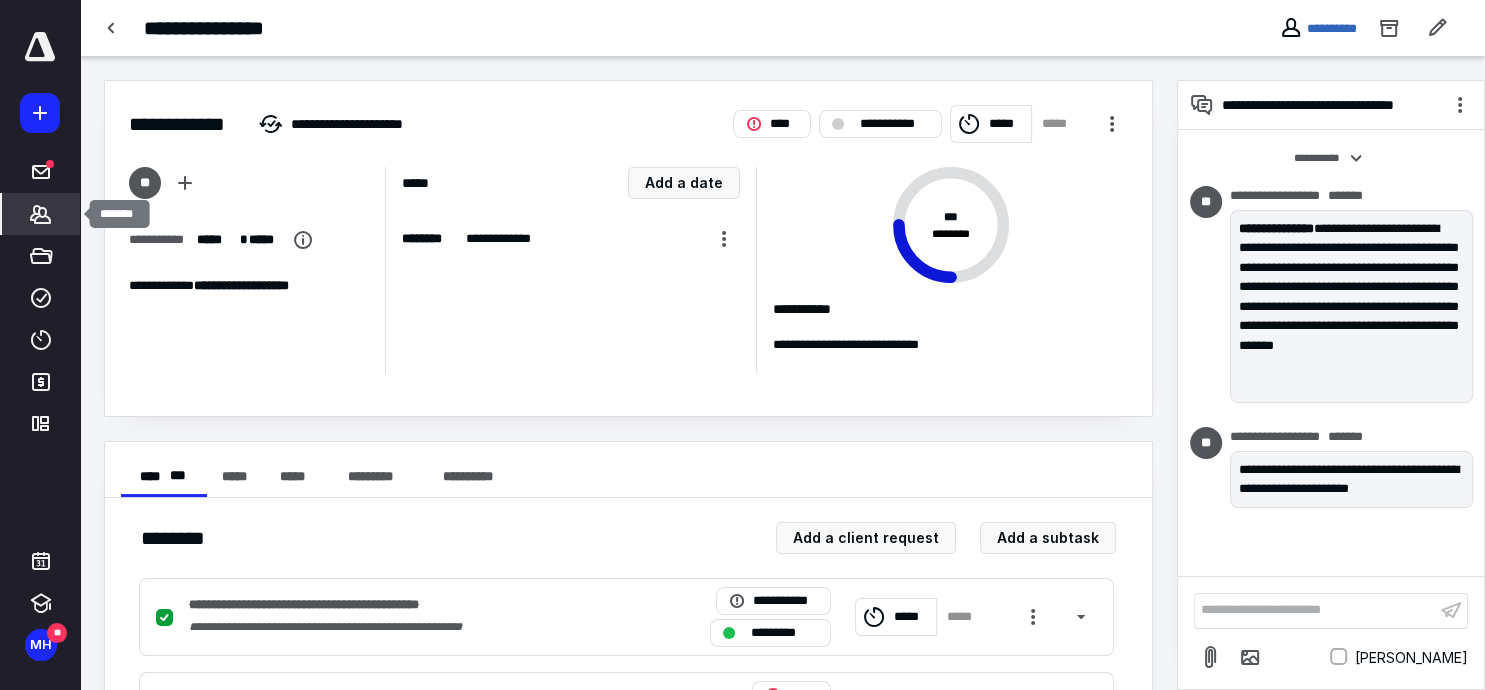 click 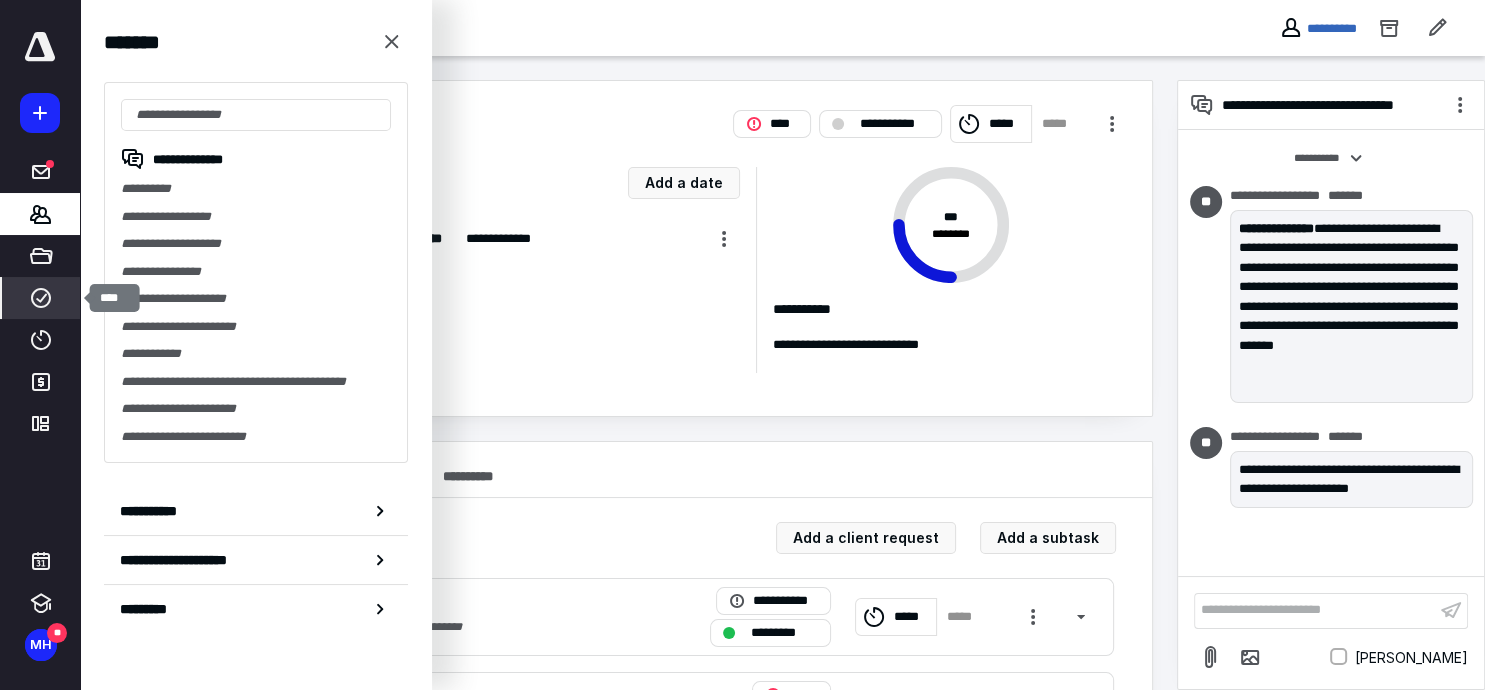 click 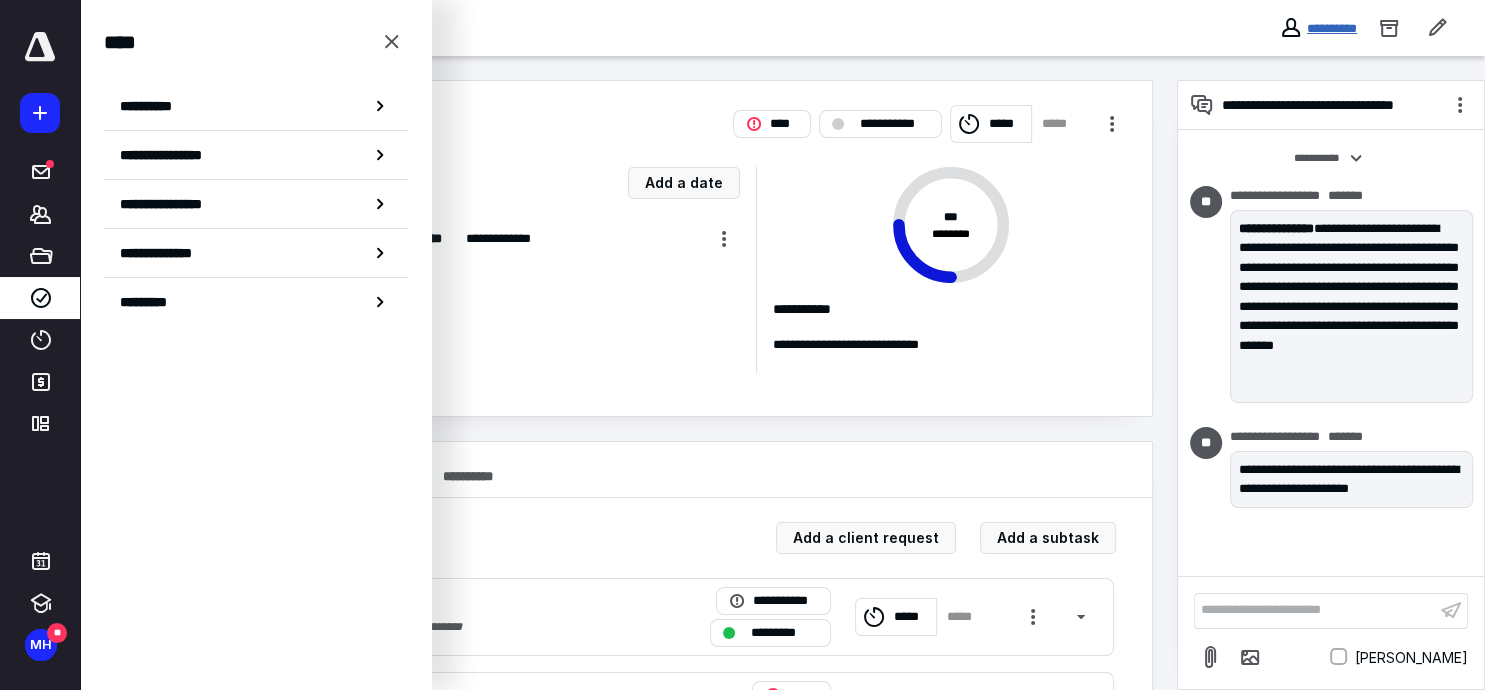 click on "**********" at bounding box center (1332, 28) 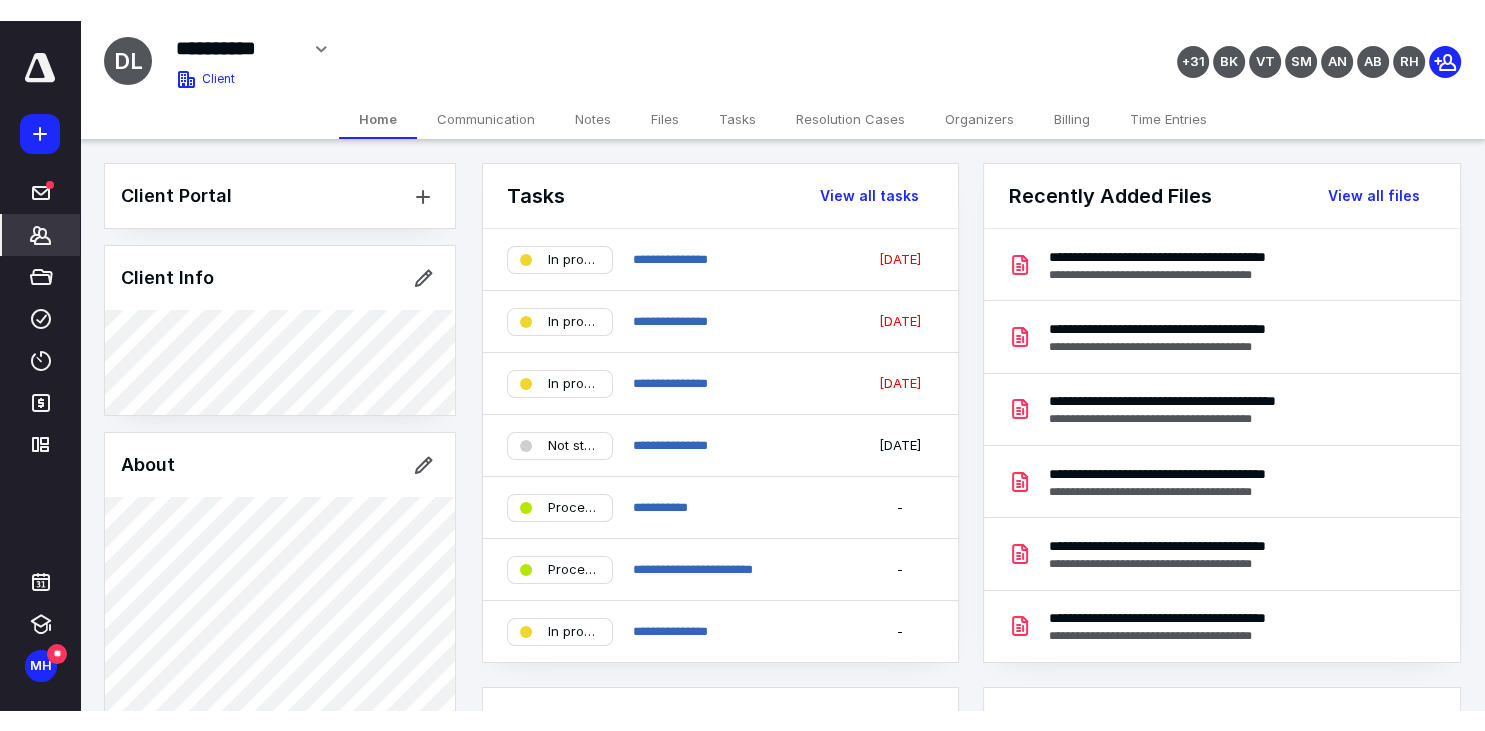 scroll, scrollTop: 758, scrollLeft: 0, axis: vertical 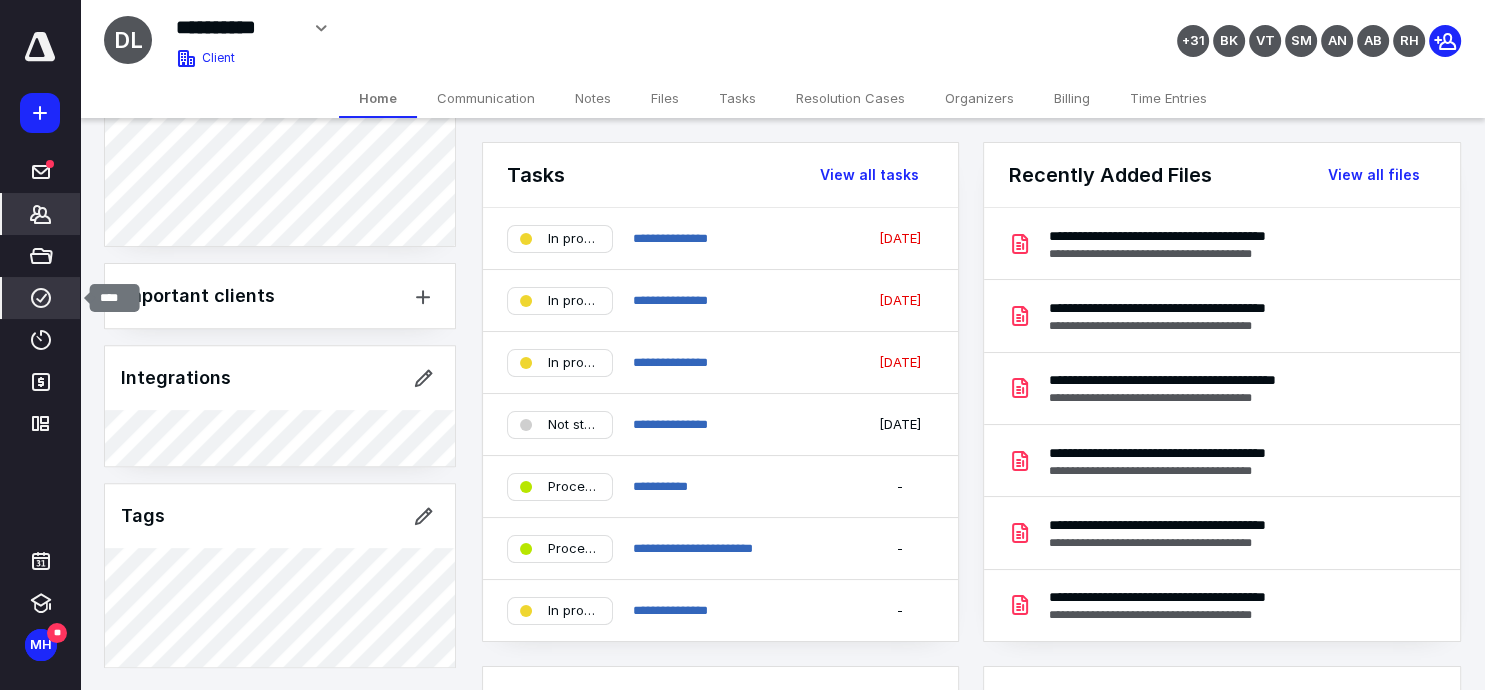 click on "****" at bounding box center [41, 298] 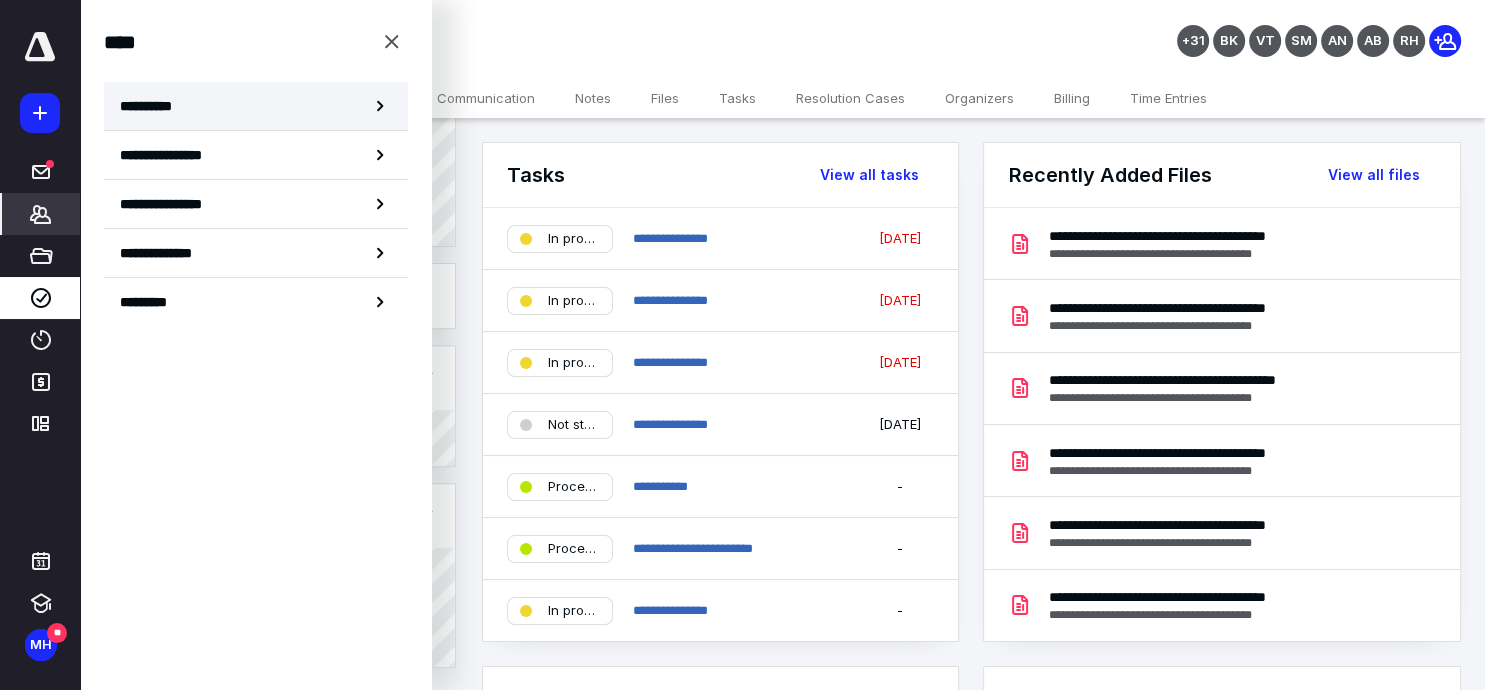 click on "**********" at bounding box center (153, 106) 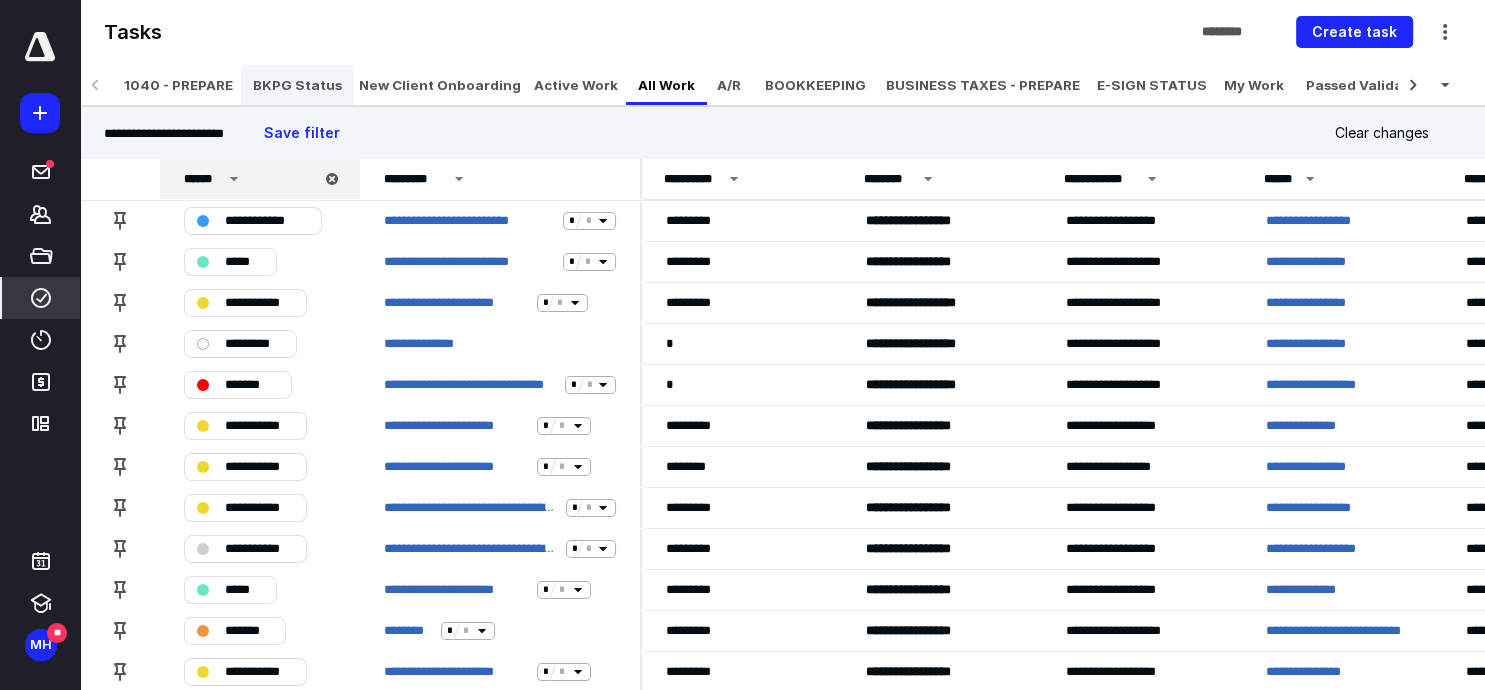 click on "BKPG Status" at bounding box center [297, 85] 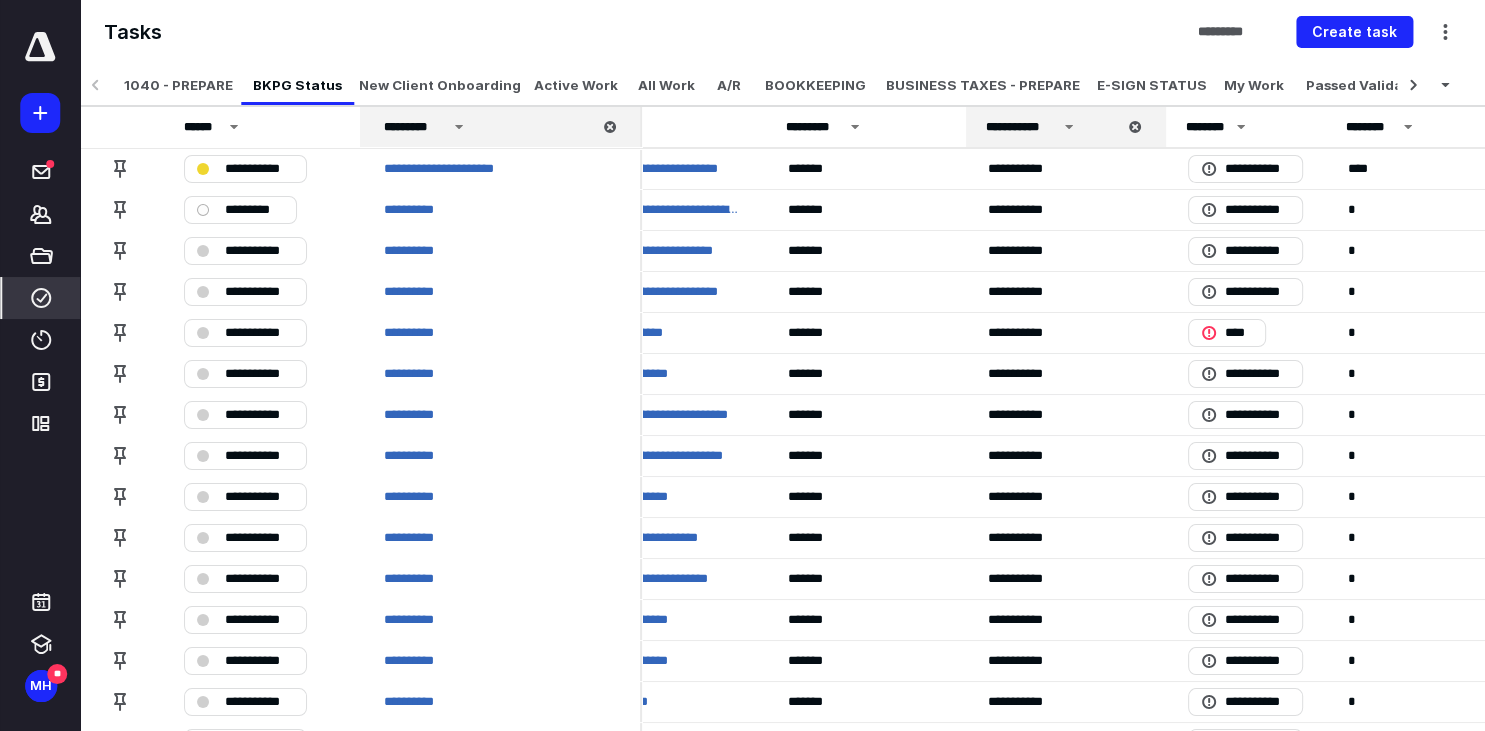 scroll, scrollTop: 0, scrollLeft: 0, axis: both 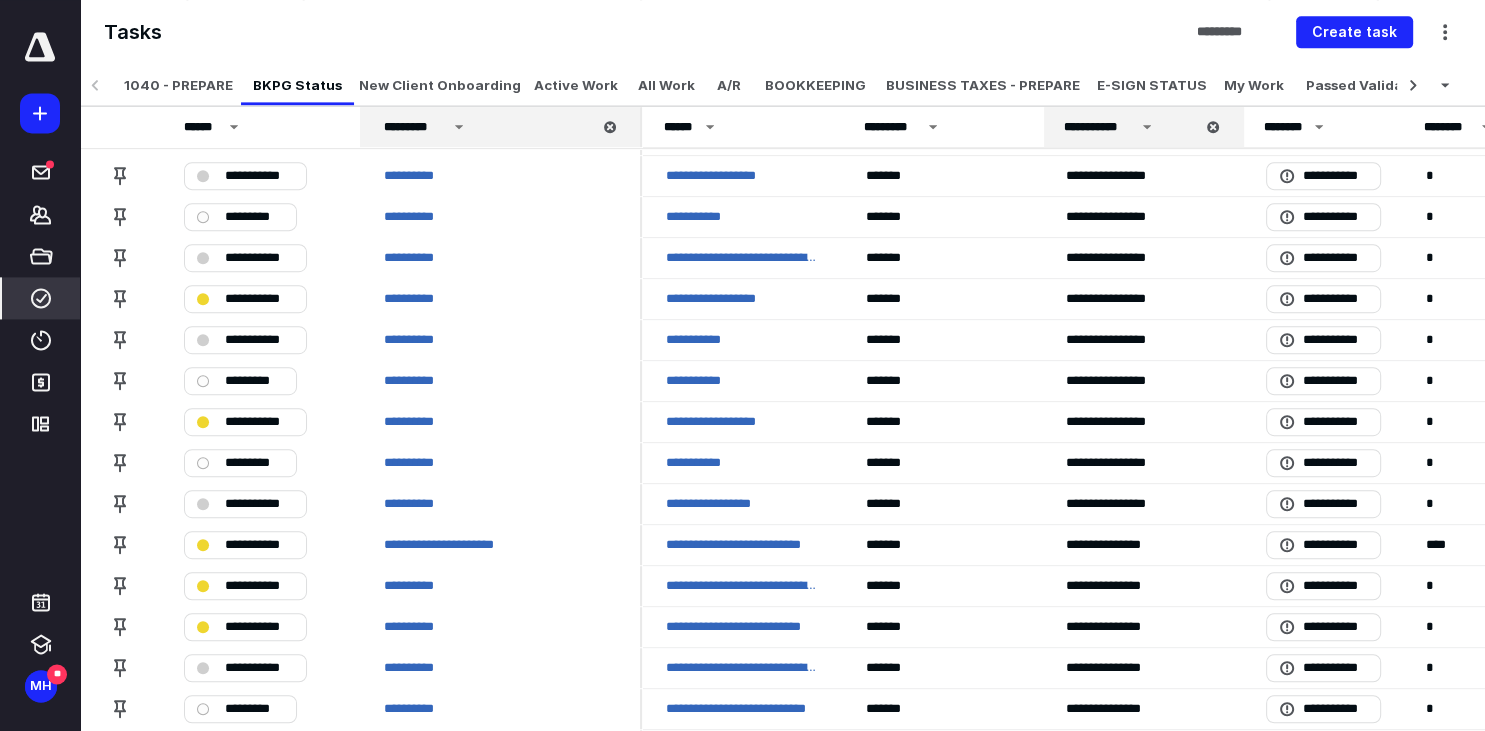 click on "**********" at bounding box center [1099, 127] 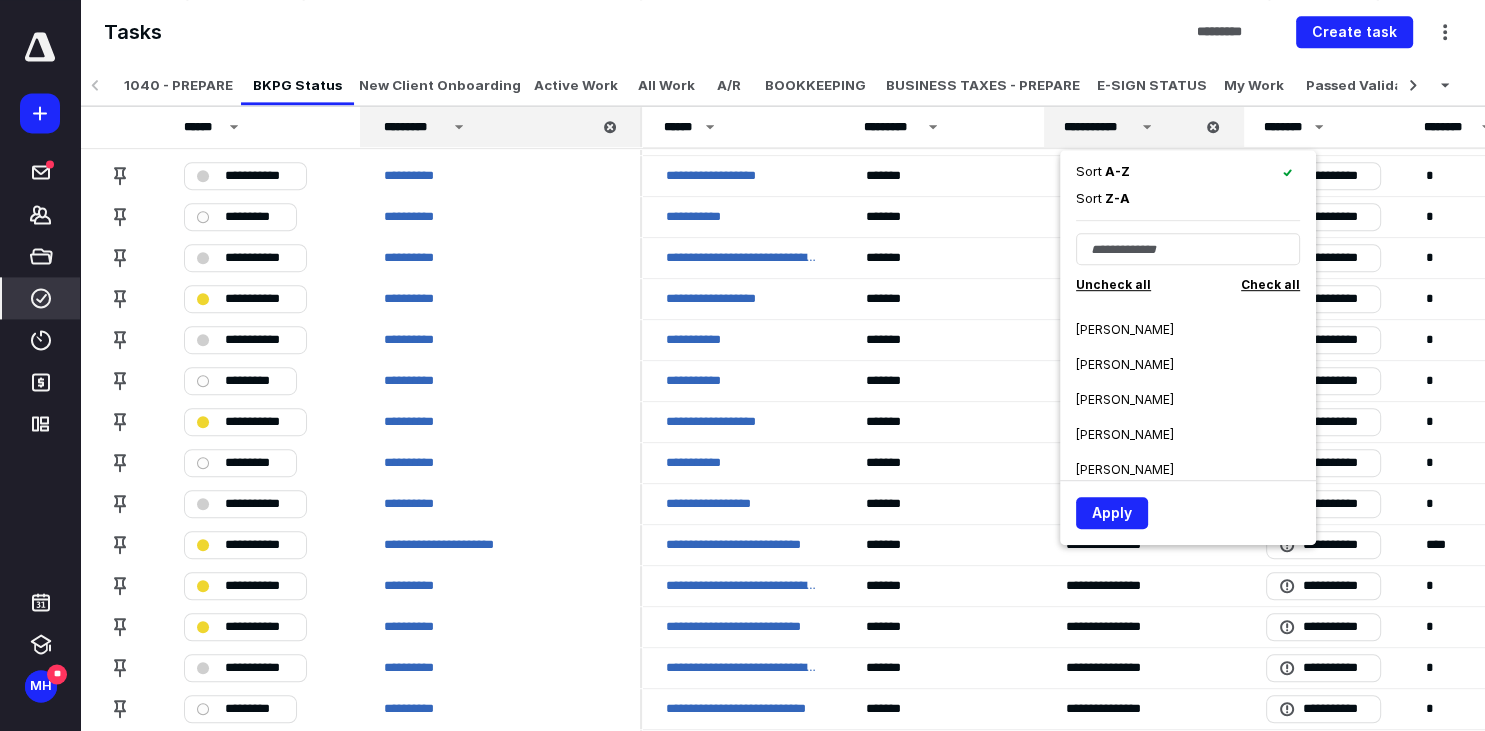 scroll, scrollTop: 1343, scrollLeft: 0, axis: vertical 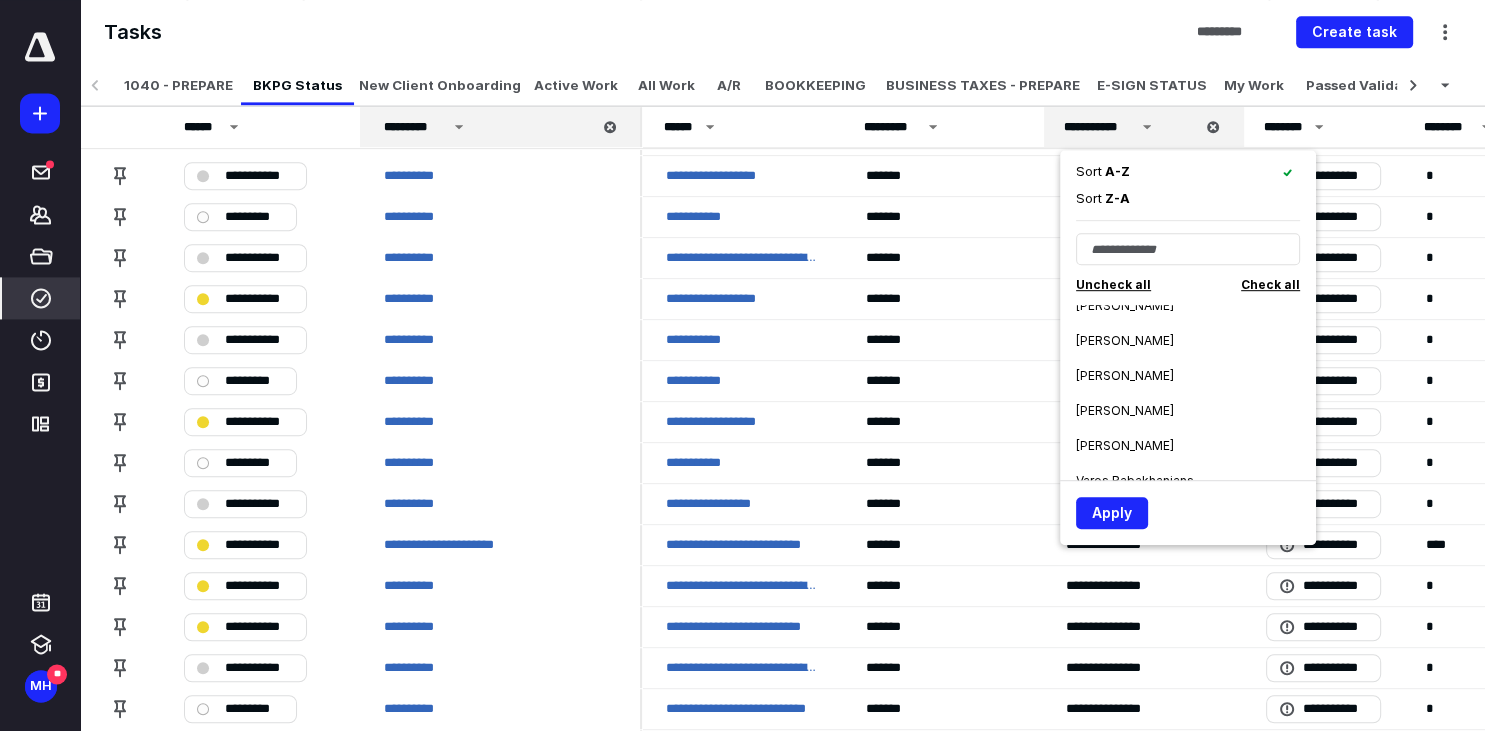 click on "[PERSON_NAME]" at bounding box center [1125, 446] 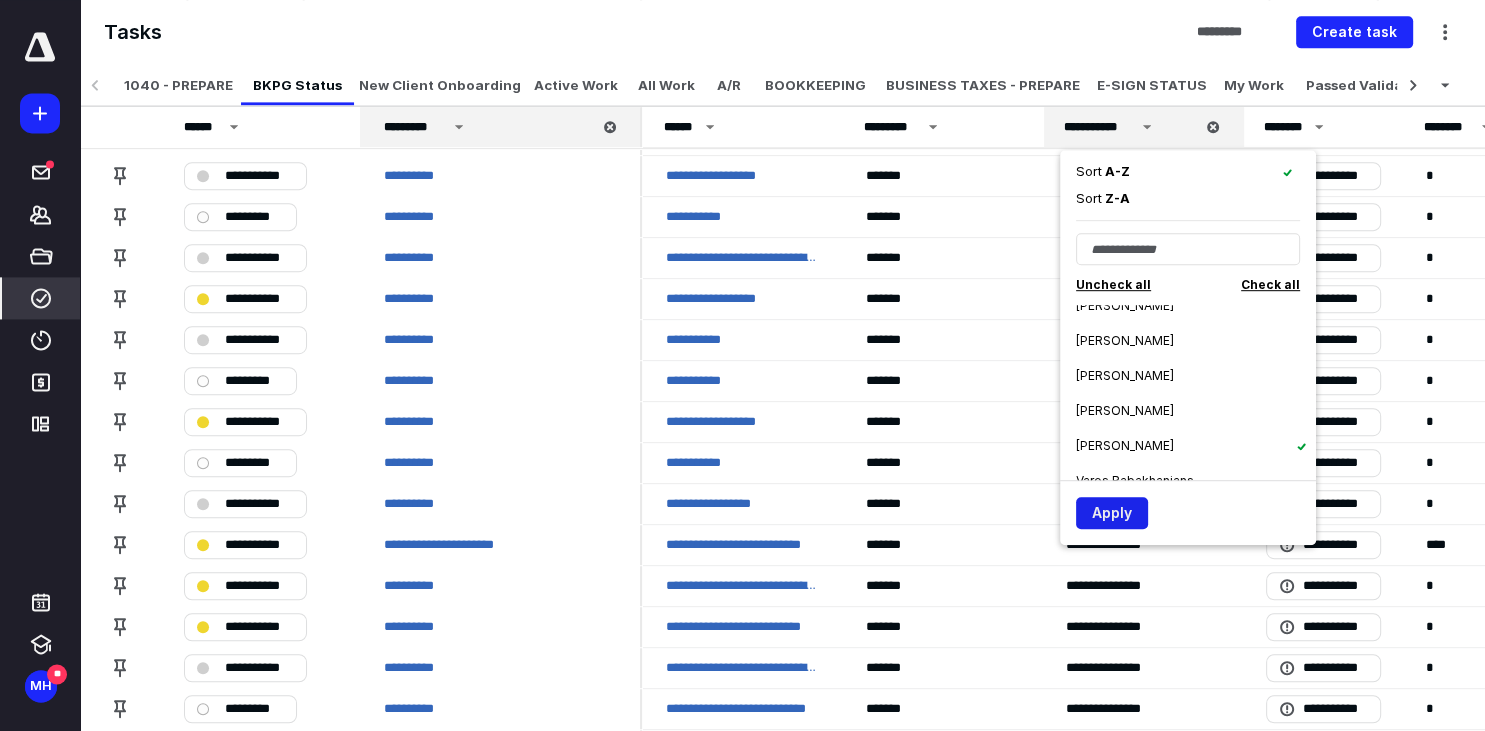 click on "Apply" at bounding box center [1112, 513] 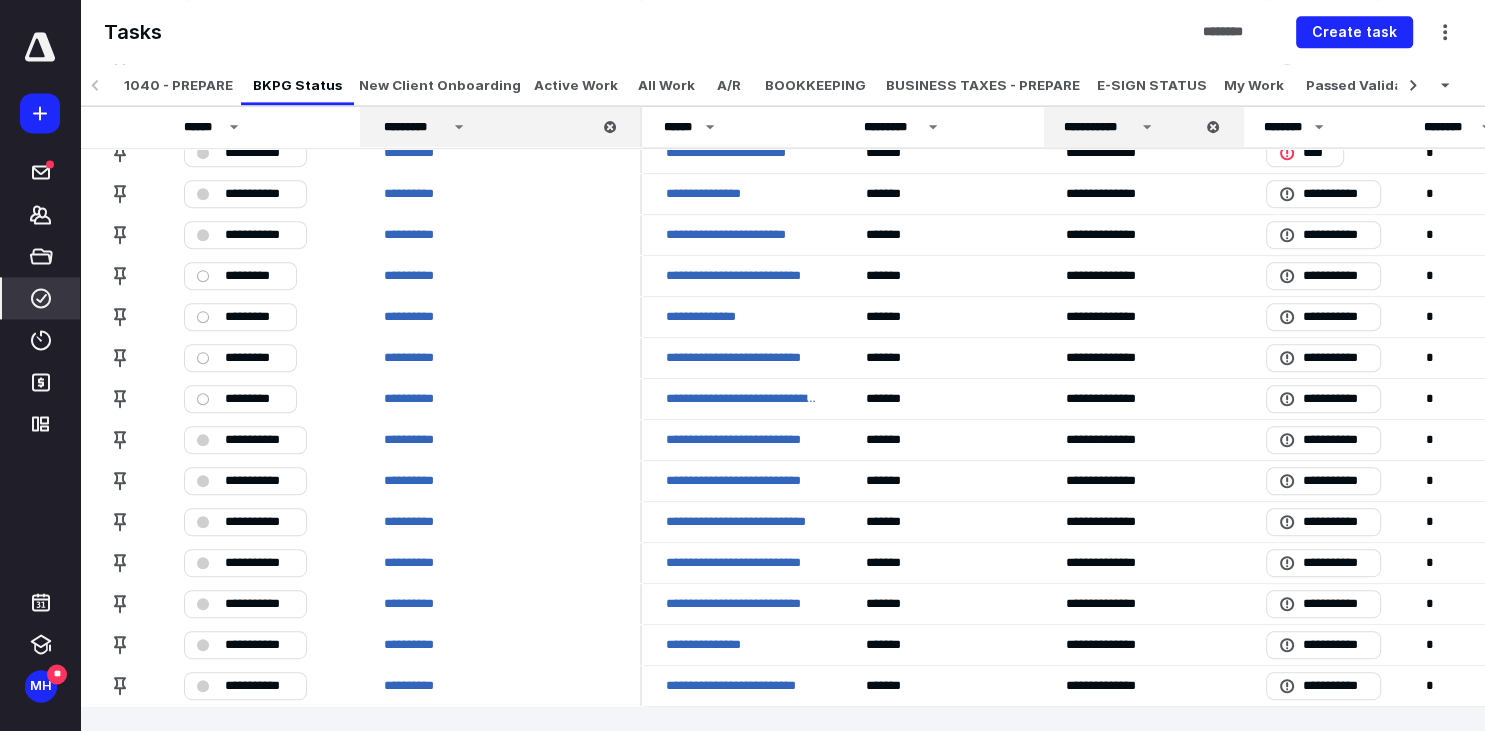 scroll, scrollTop: 799, scrollLeft: 0, axis: vertical 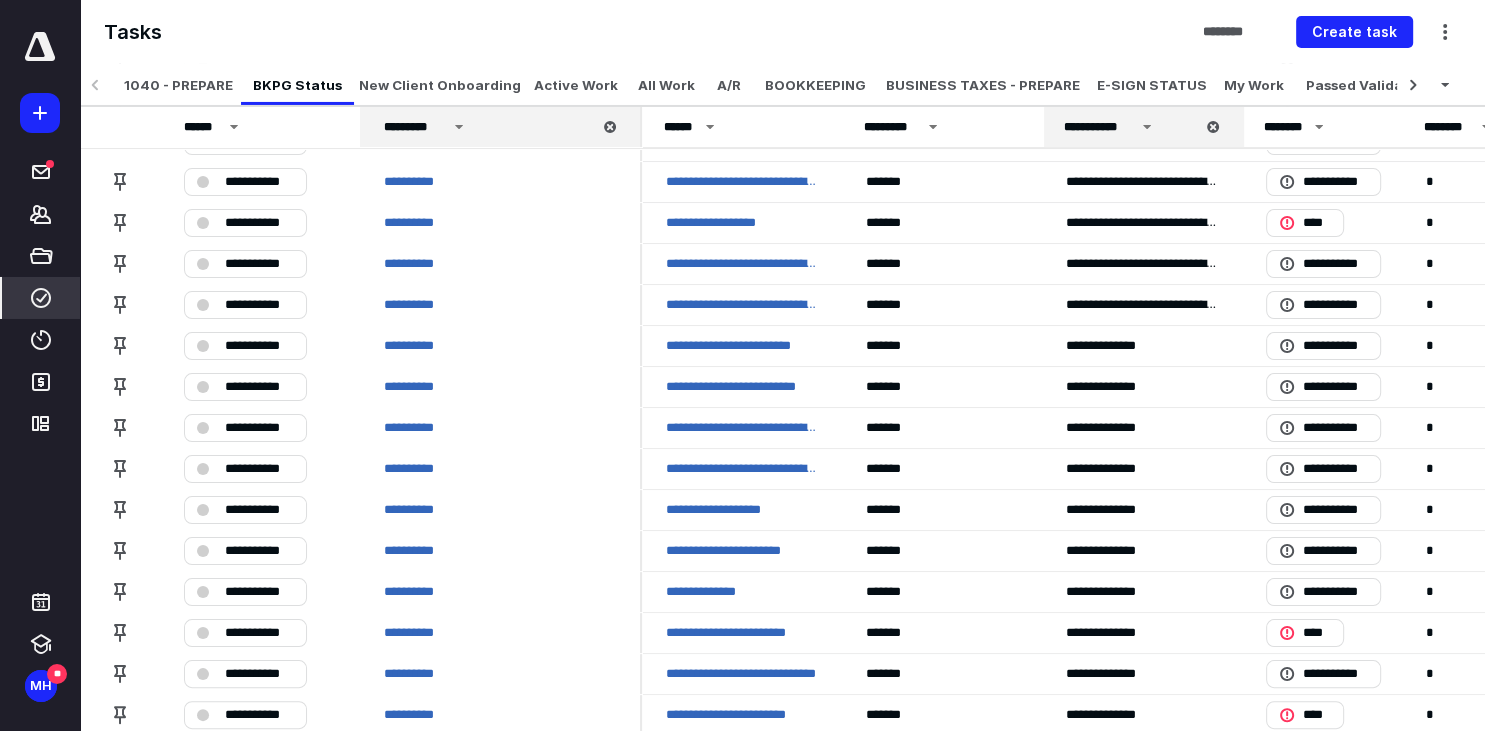 click on "*********" at bounding box center [415, 127] 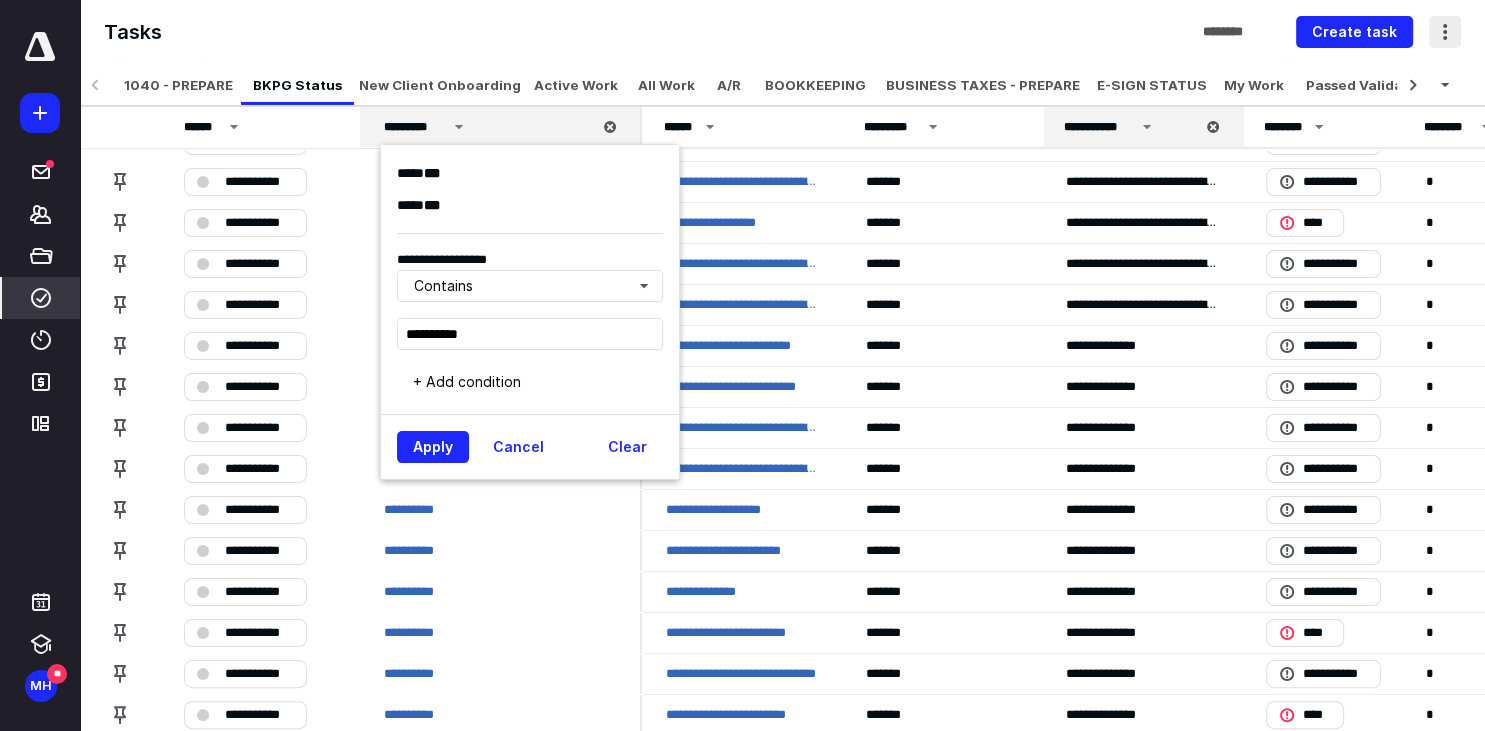 click at bounding box center [1445, 32] 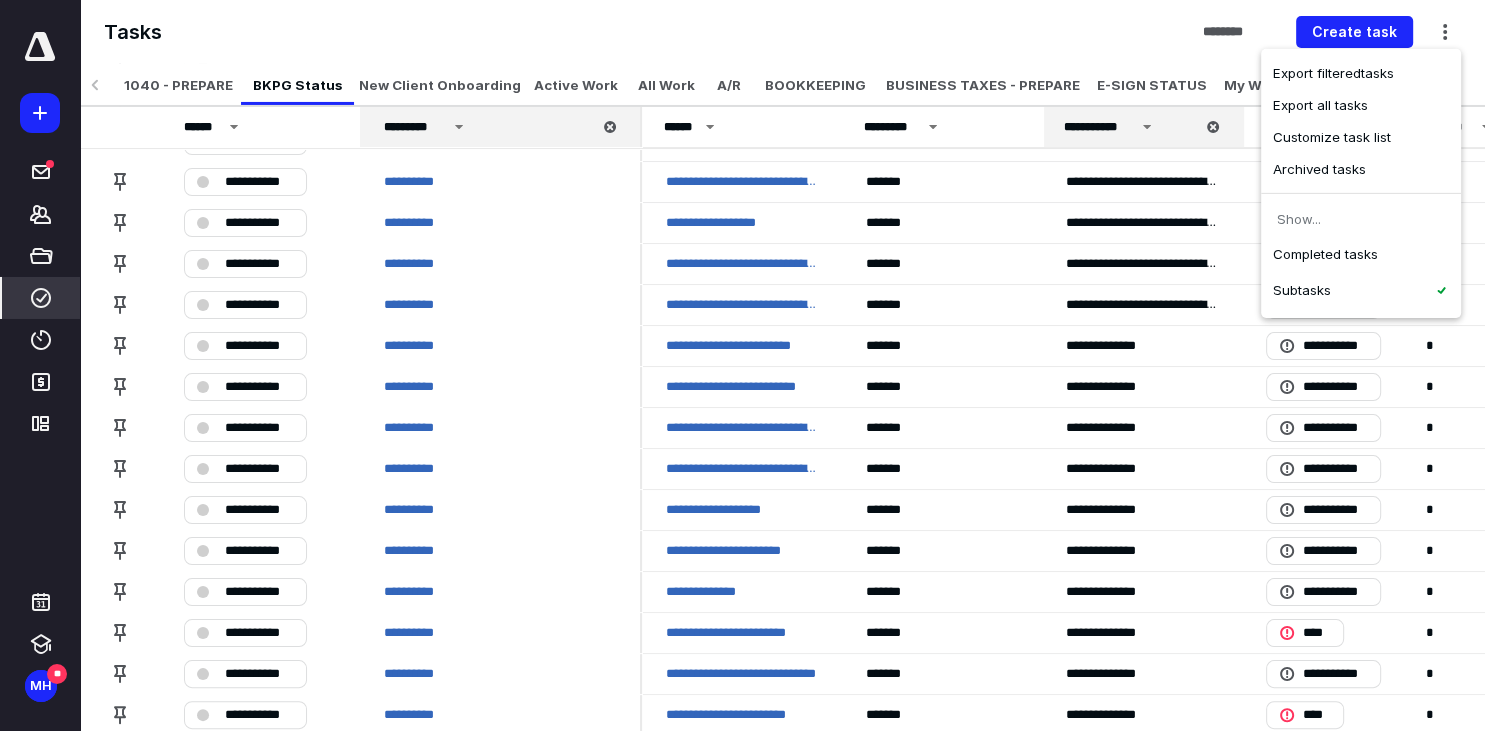 click on "Tasks ******** Create task" at bounding box center [782, 32] 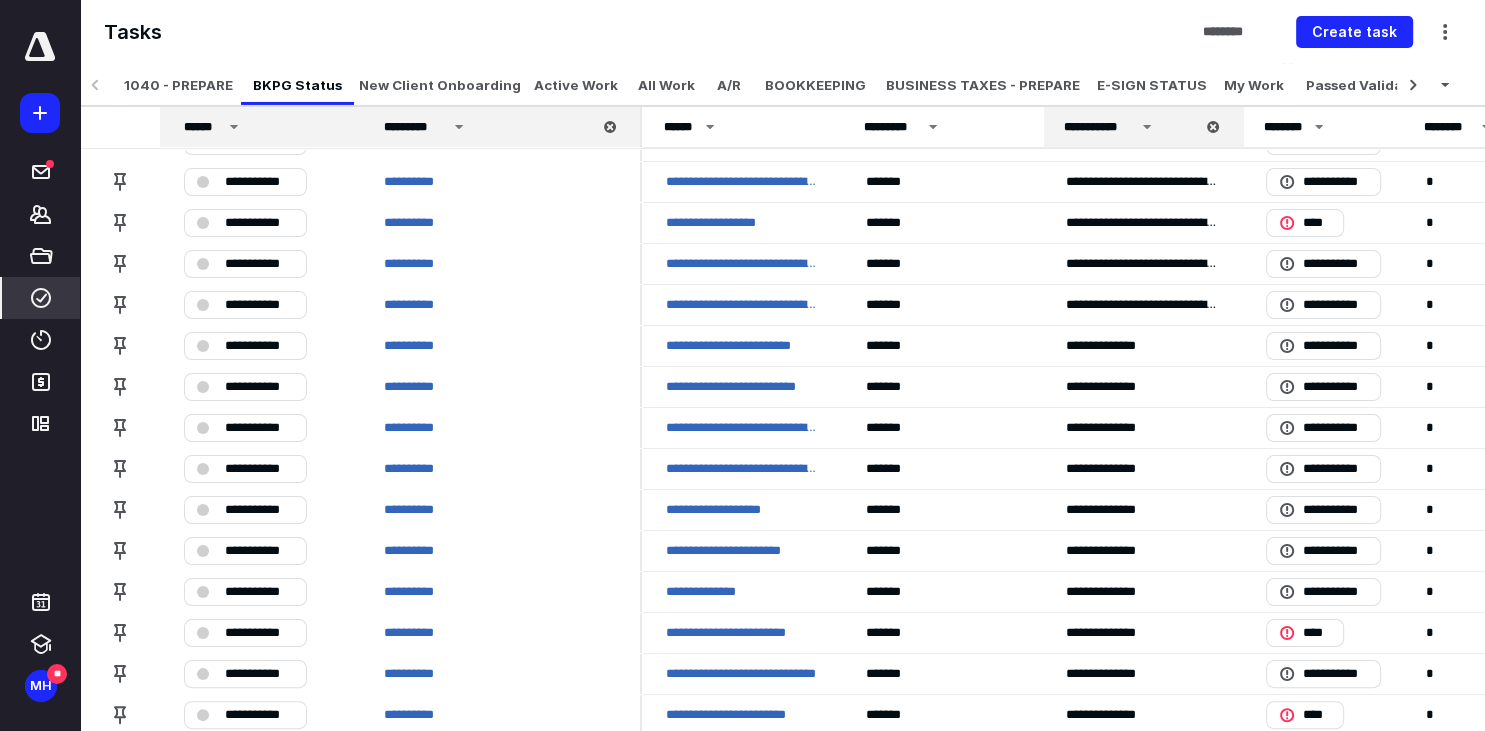 click 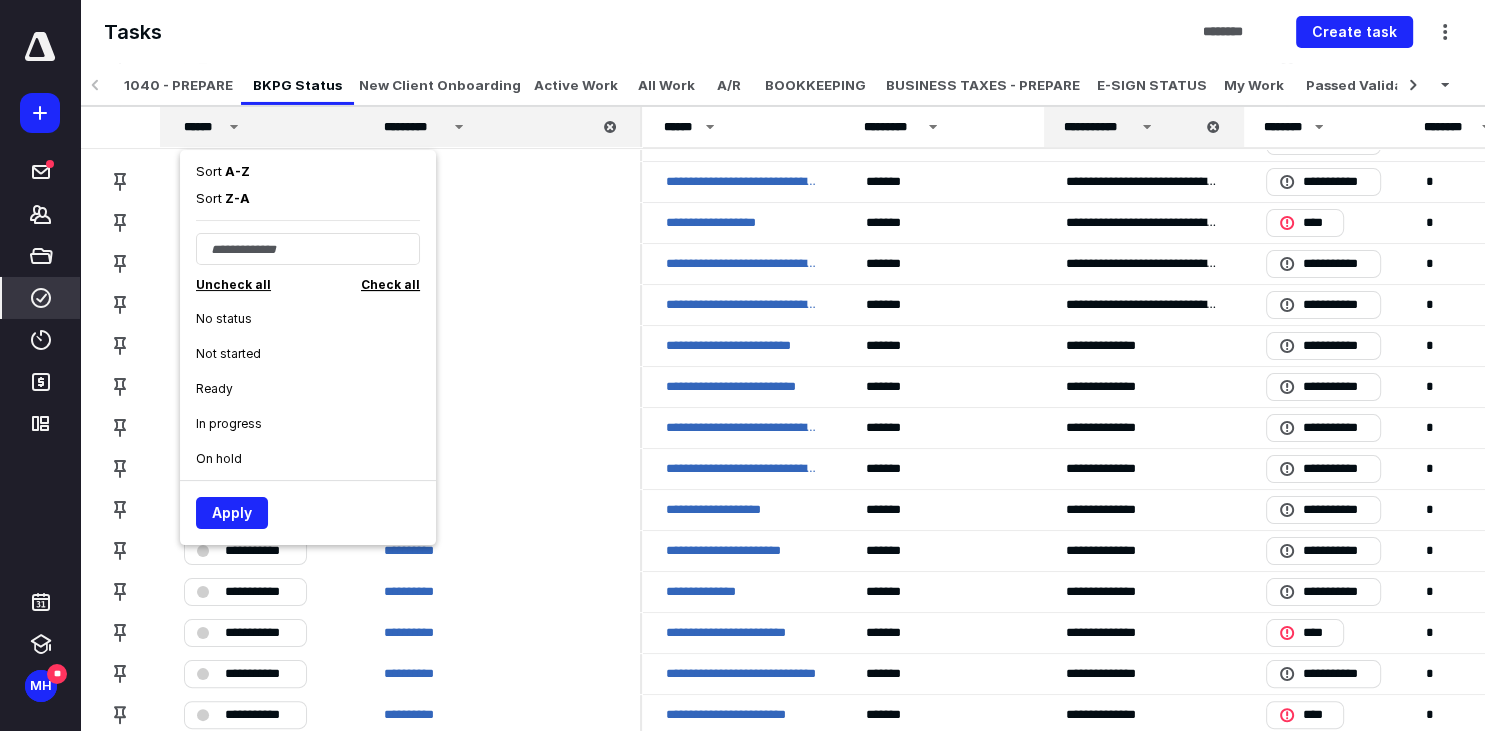 click on "Check all" at bounding box center [390, 284] 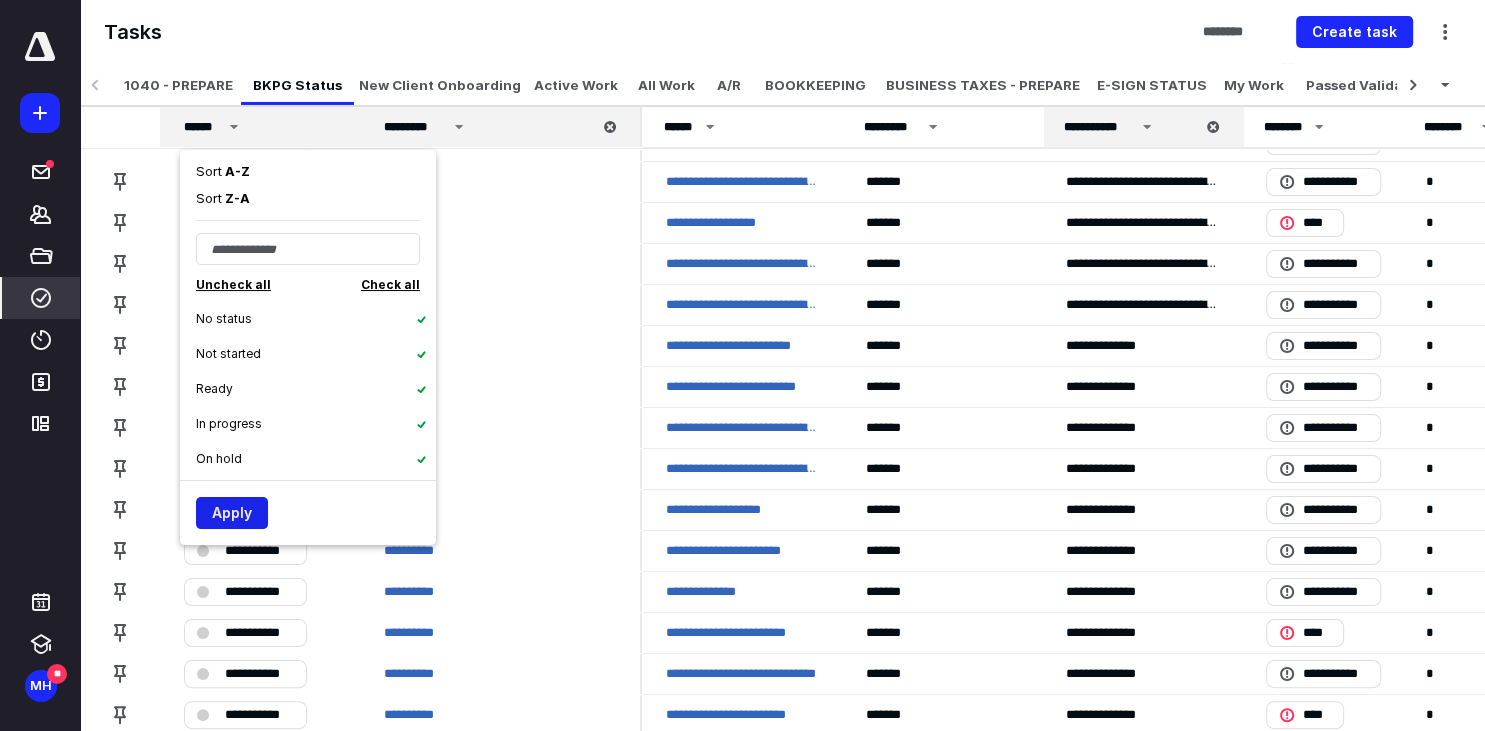 click on "Apply" at bounding box center [232, 513] 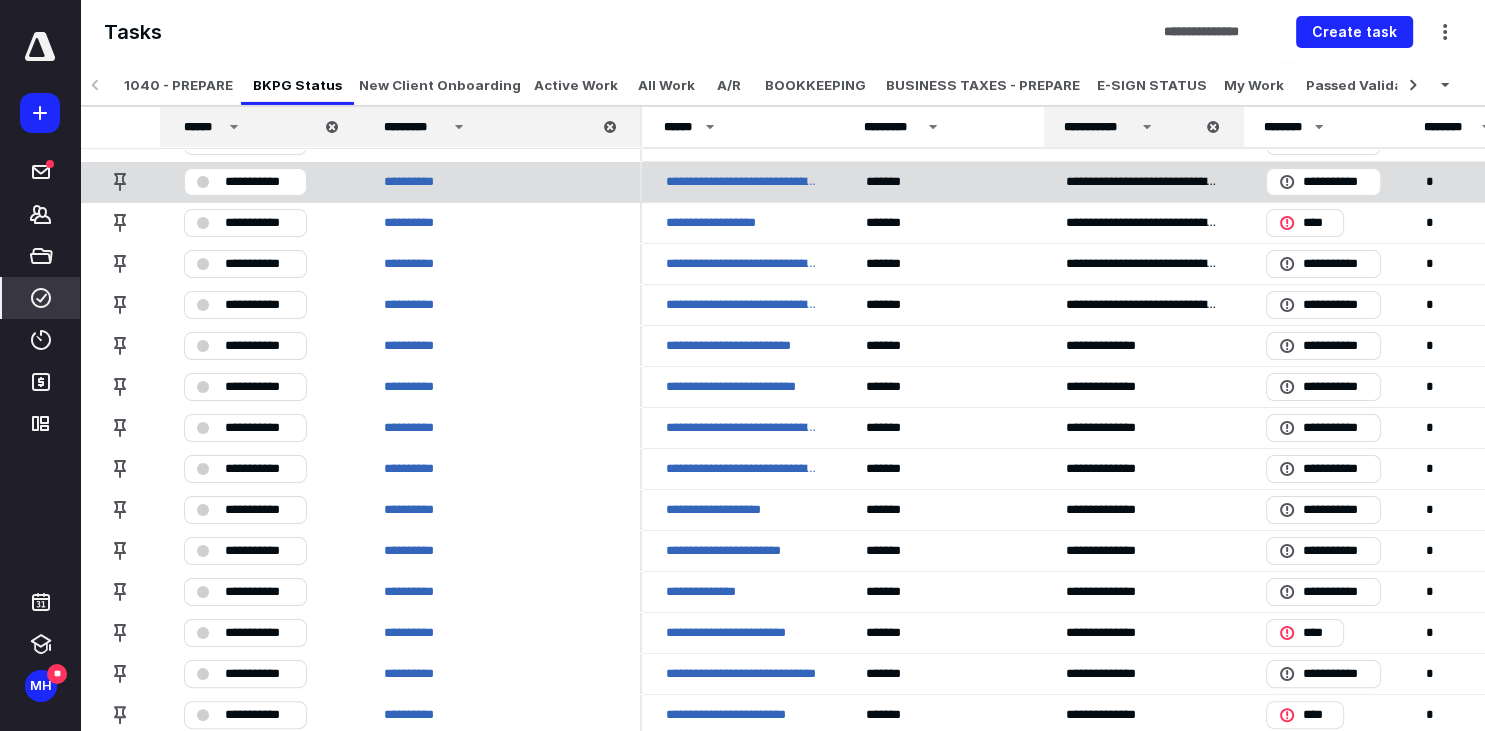 click on "**********" at bounding box center (742, 182) 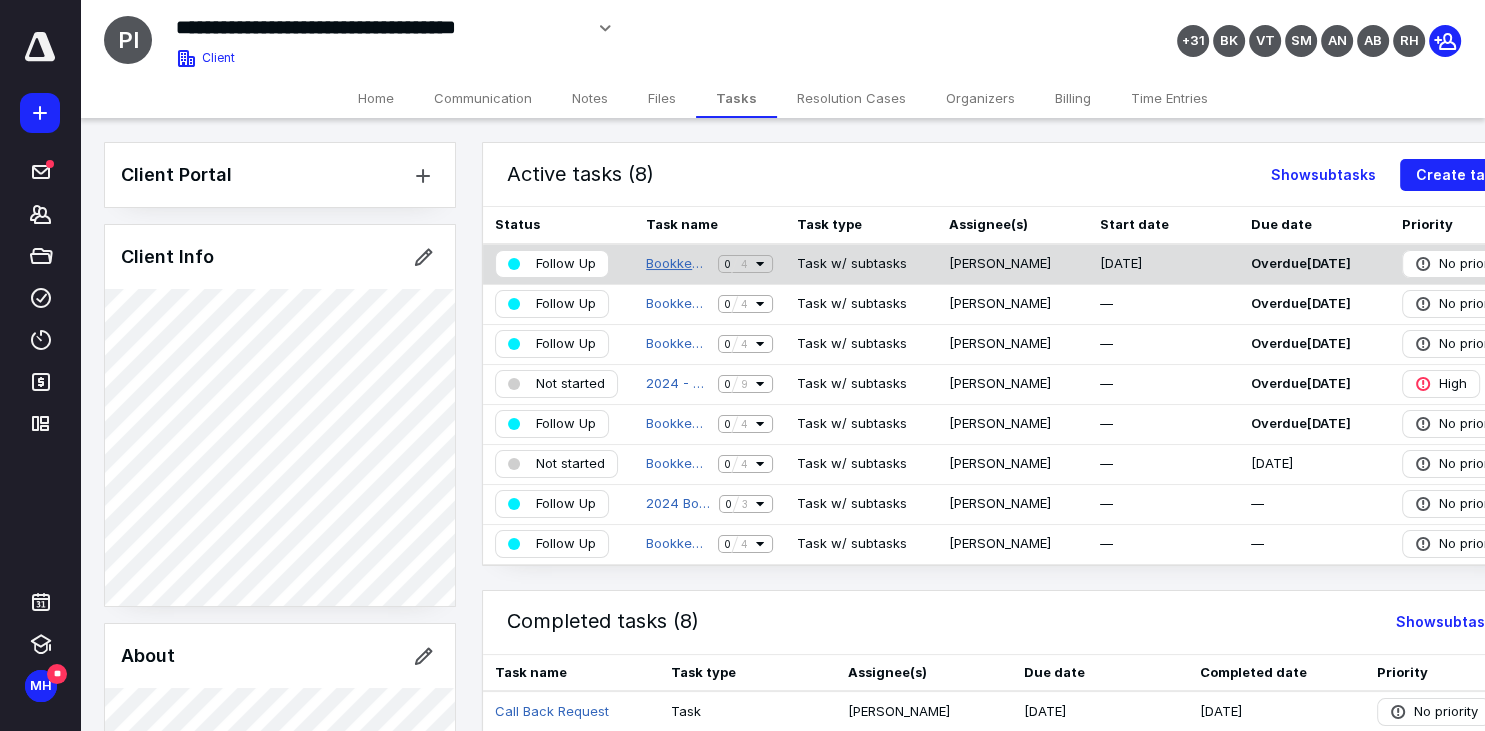 click on "Bookkeeping Jan" at bounding box center (678, 264) 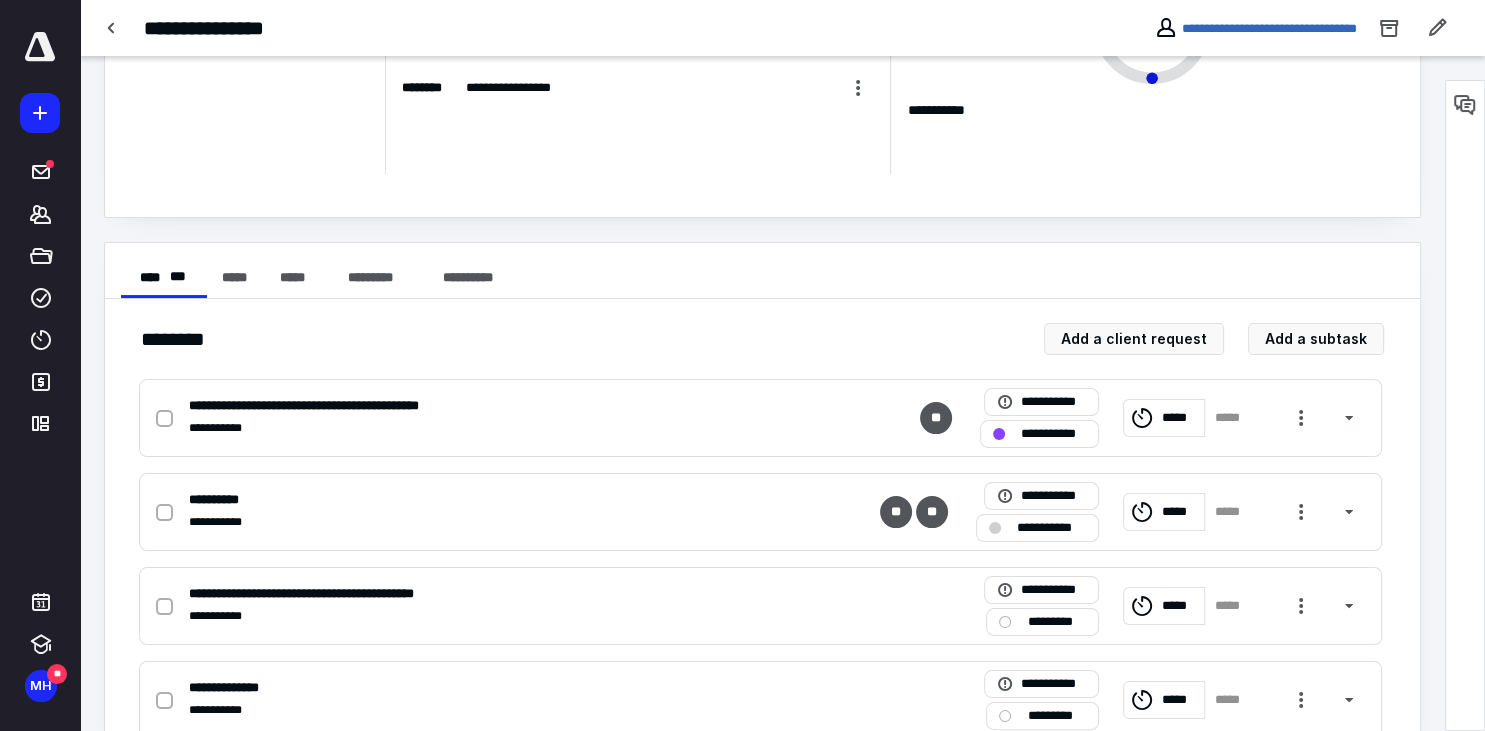 scroll, scrollTop: 255, scrollLeft: 0, axis: vertical 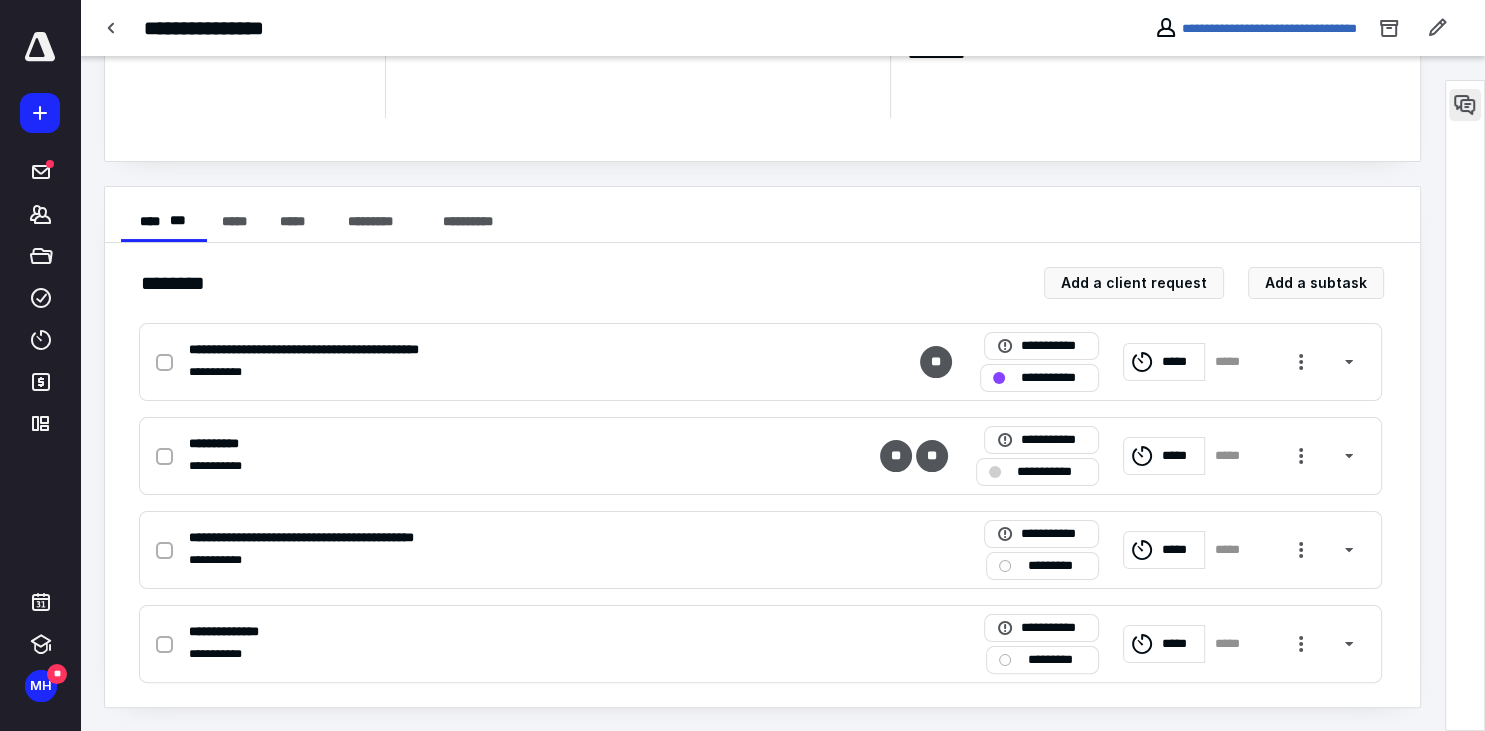 click at bounding box center [1465, 105] 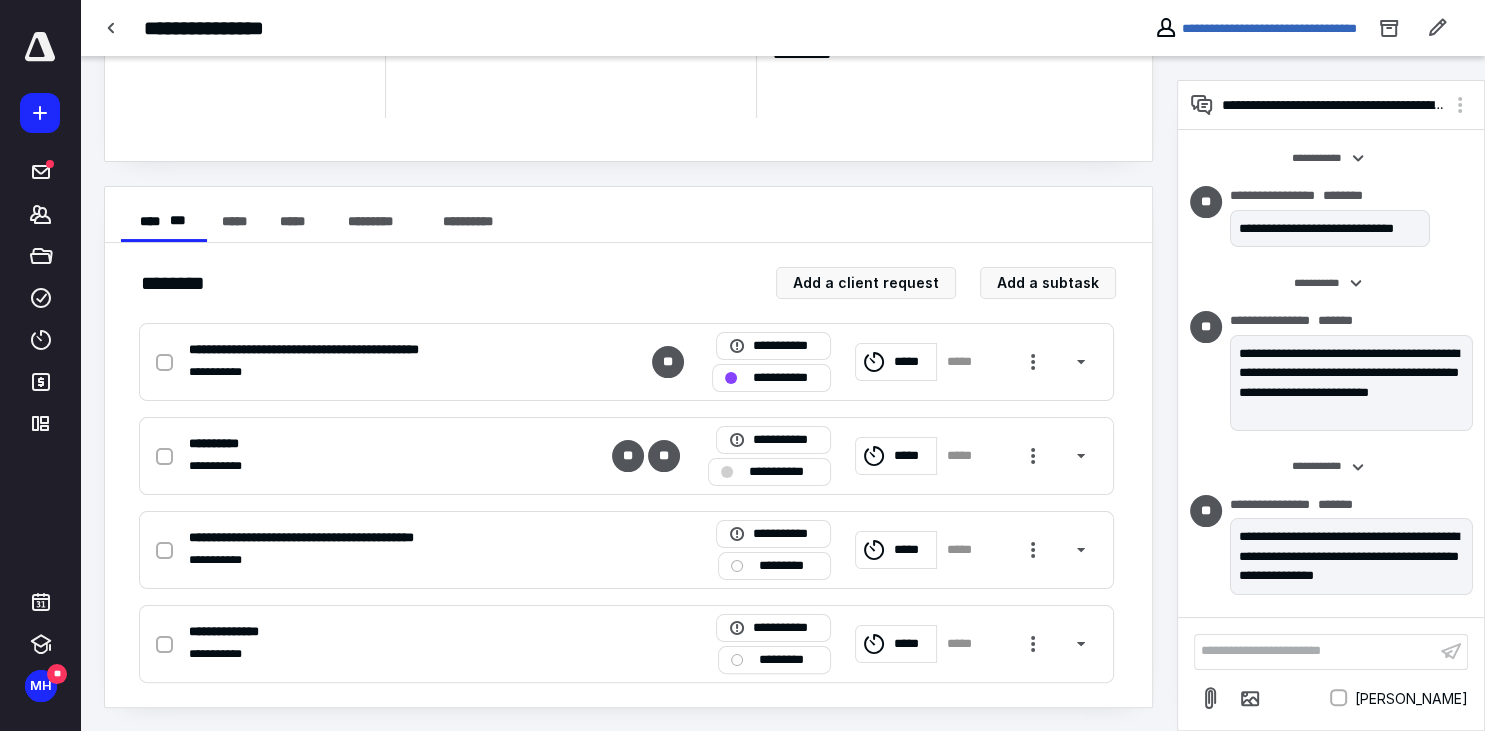scroll, scrollTop: 1575, scrollLeft: 0, axis: vertical 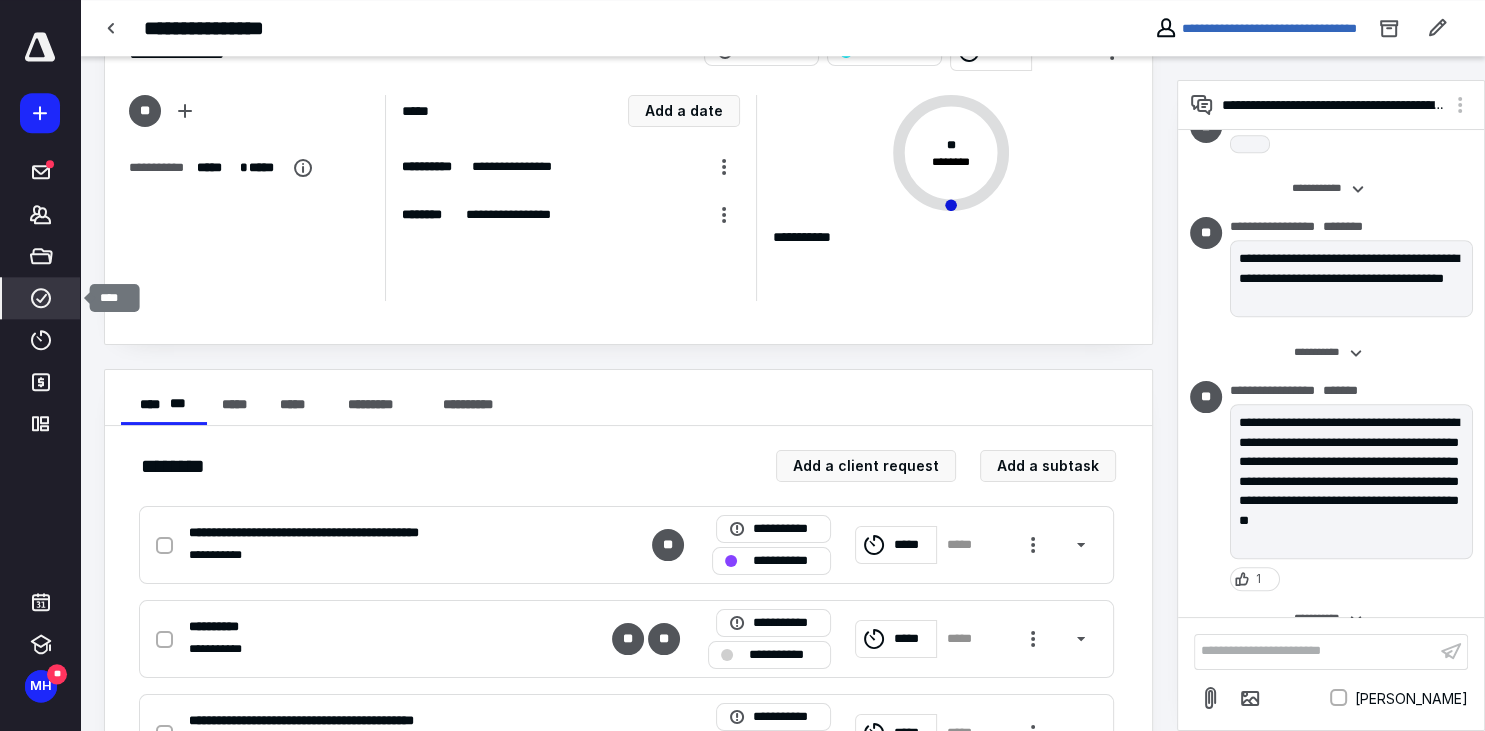 click 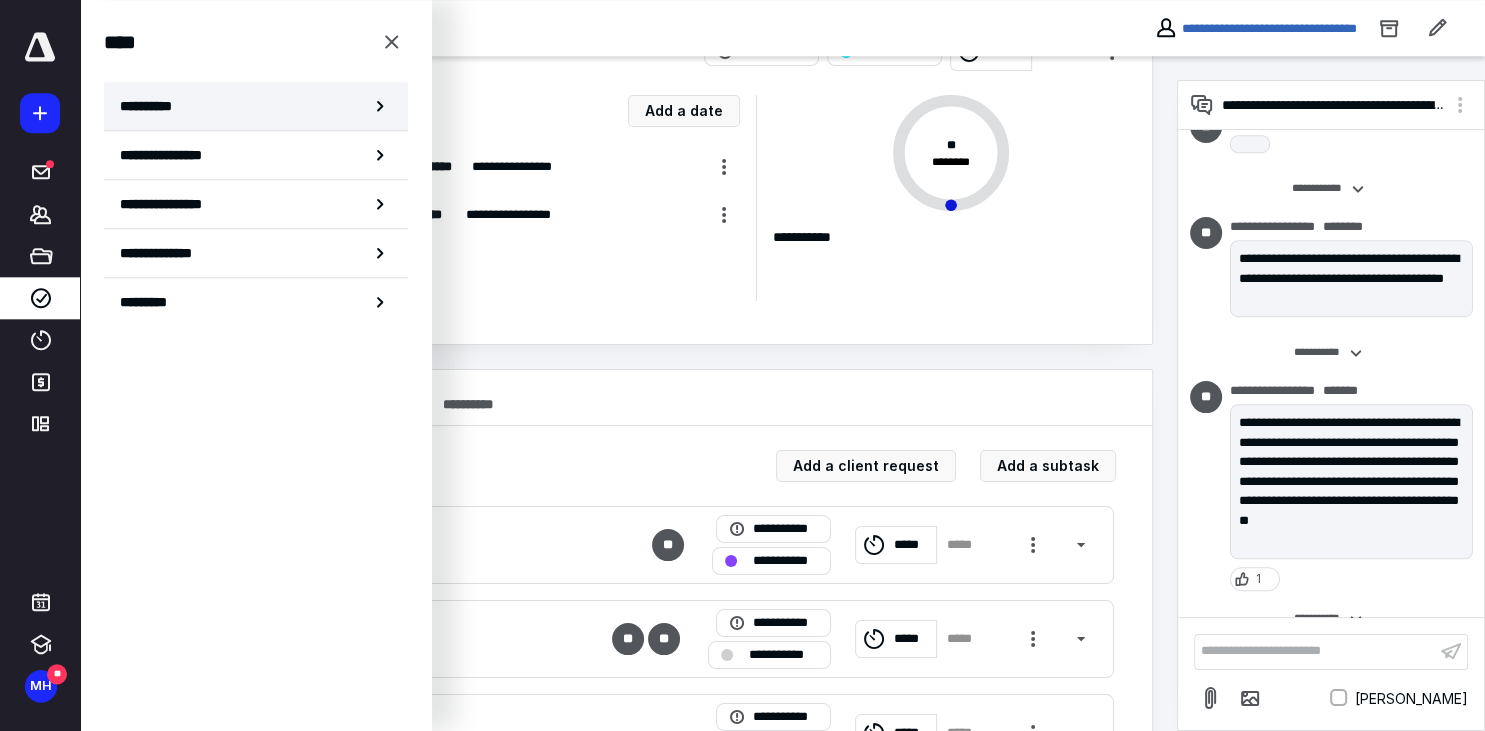 click on "**********" at bounding box center (256, 106) 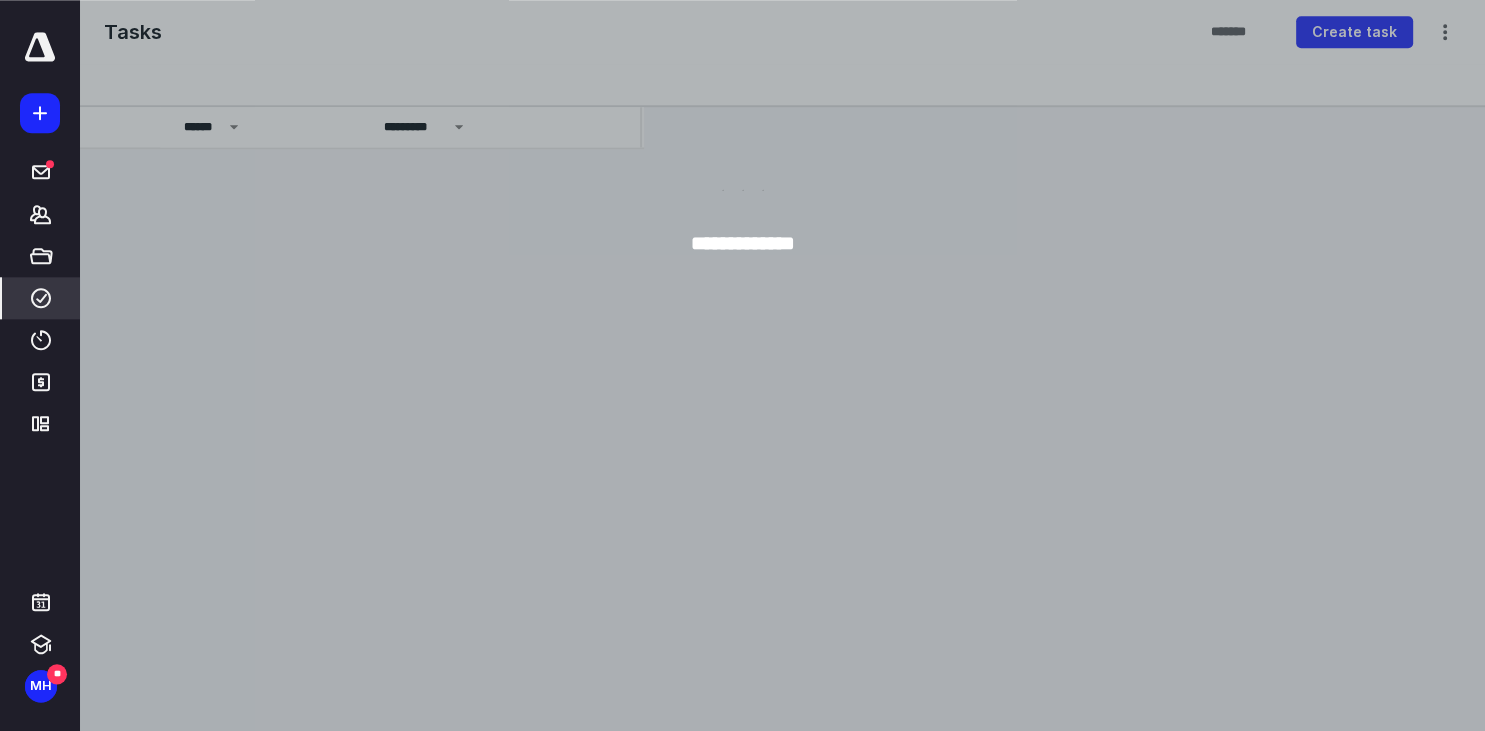 scroll, scrollTop: 0, scrollLeft: 0, axis: both 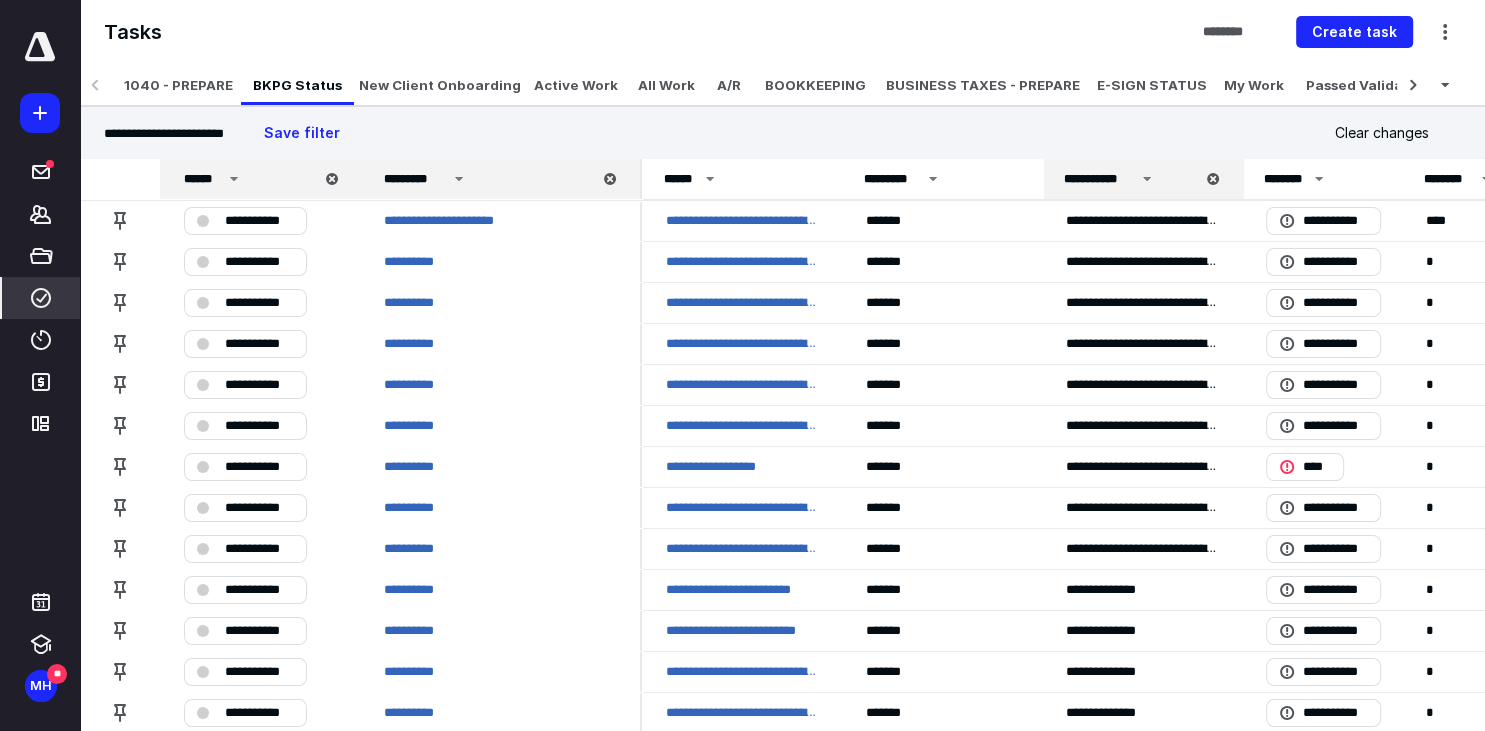 click on "*********" at bounding box center [415, 179] 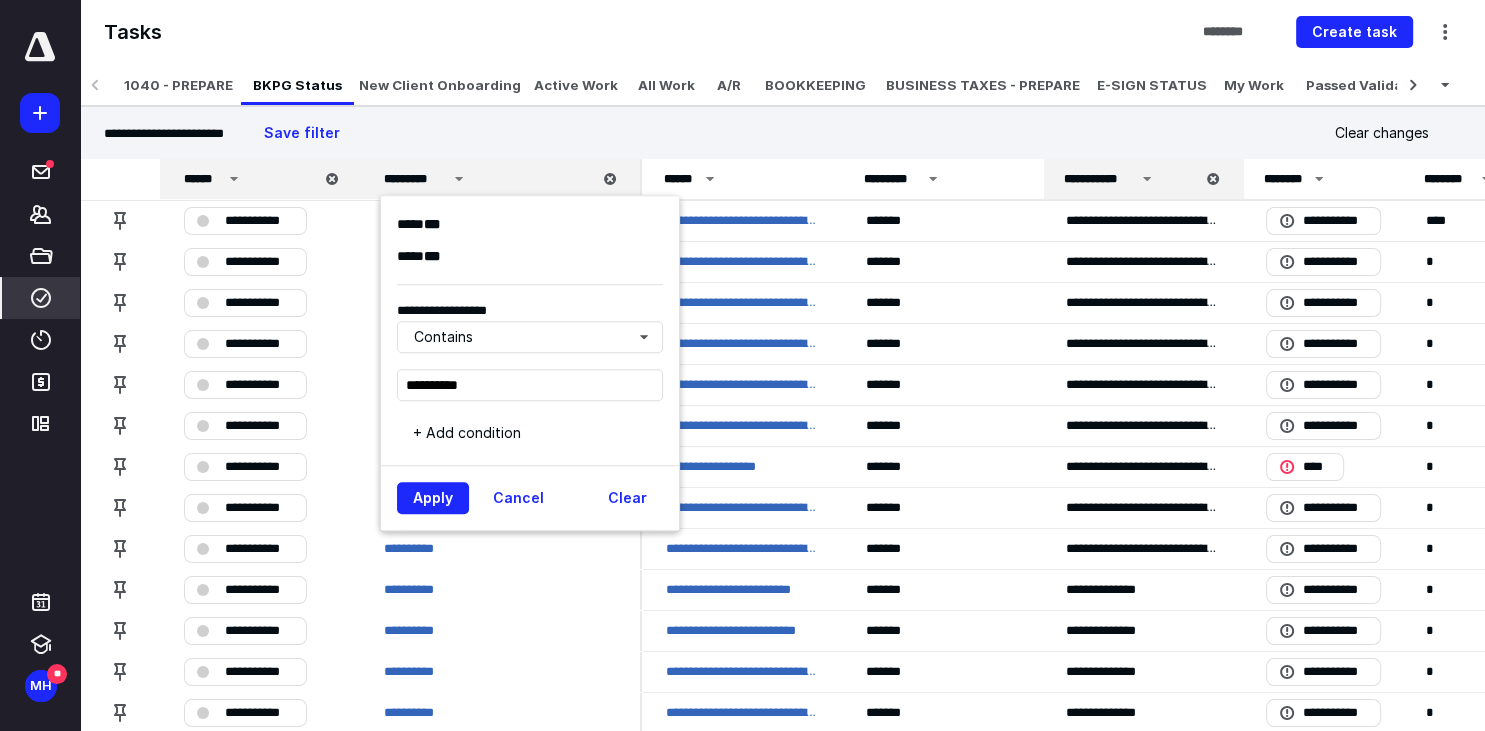 click on "*********" at bounding box center (415, 179) 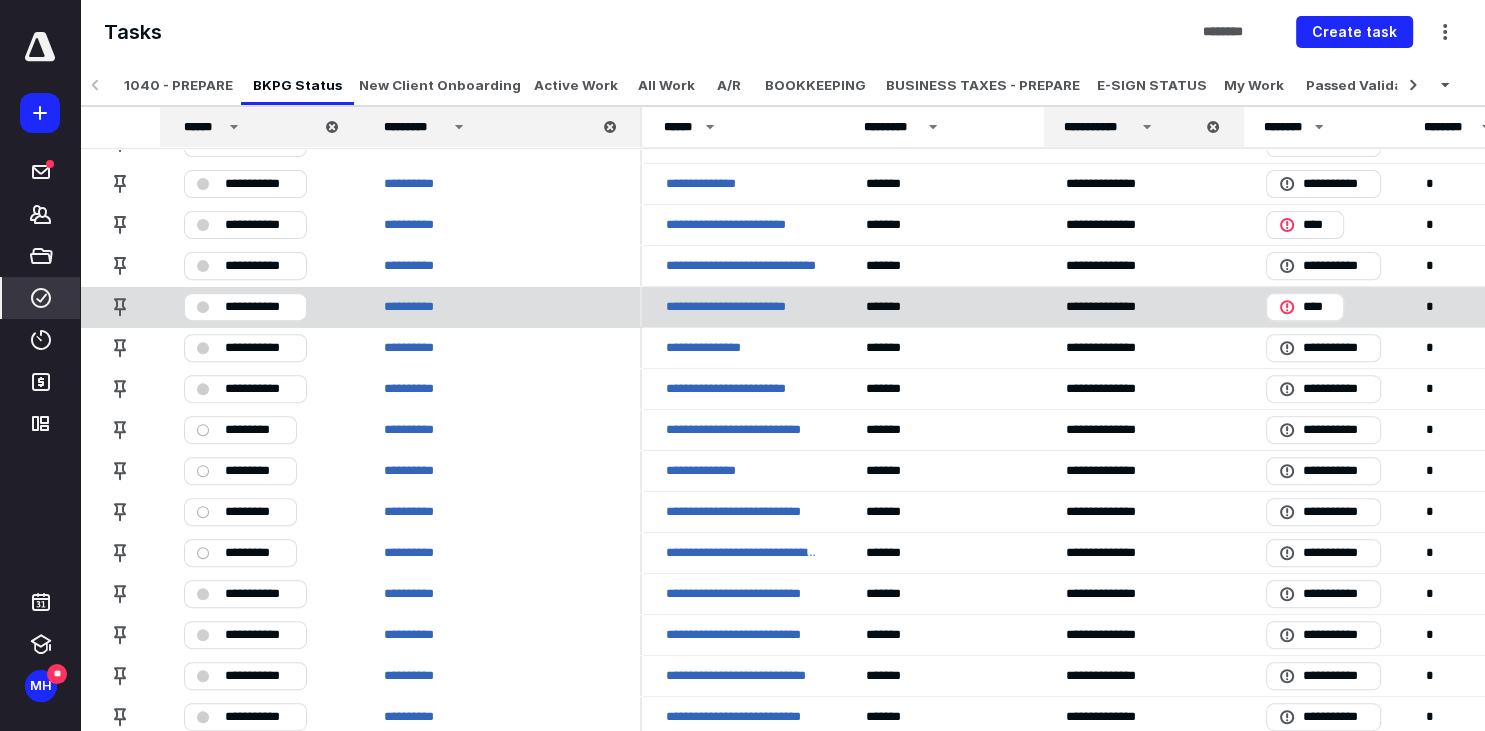 scroll, scrollTop: 799, scrollLeft: 0, axis: vertical 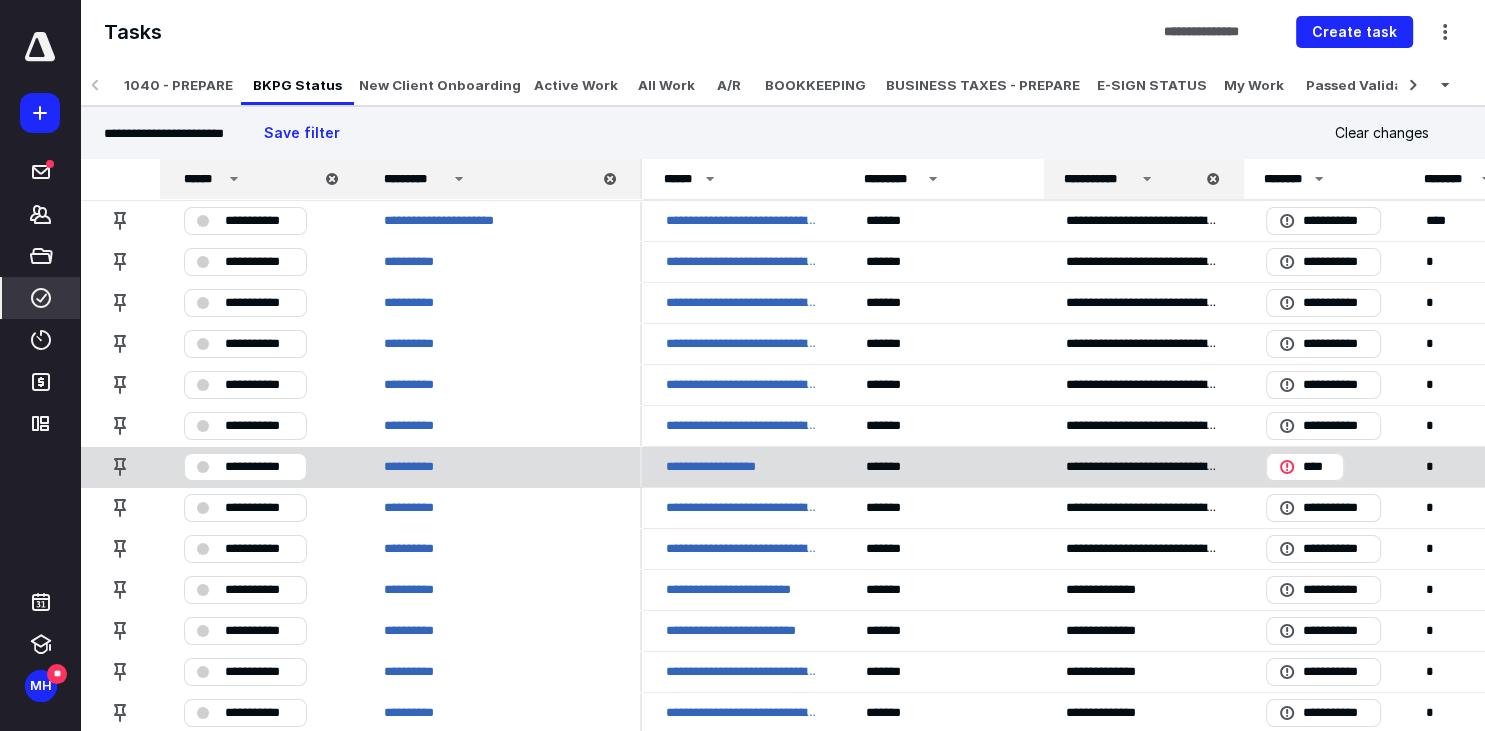 click on "**********" at bounding box center (732, 467) 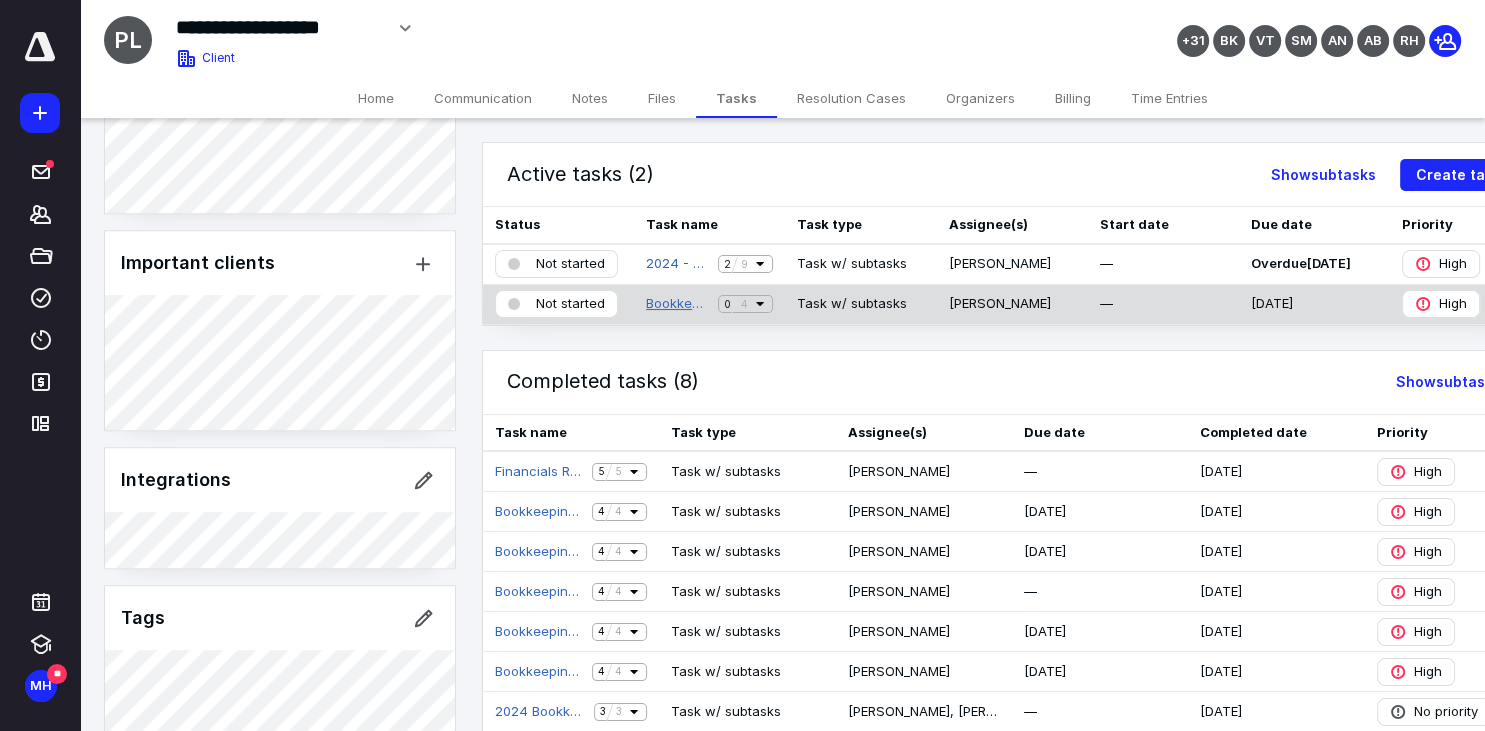 scroll, scrollTop: 1312, scrollLeft: 0, axis: vertical 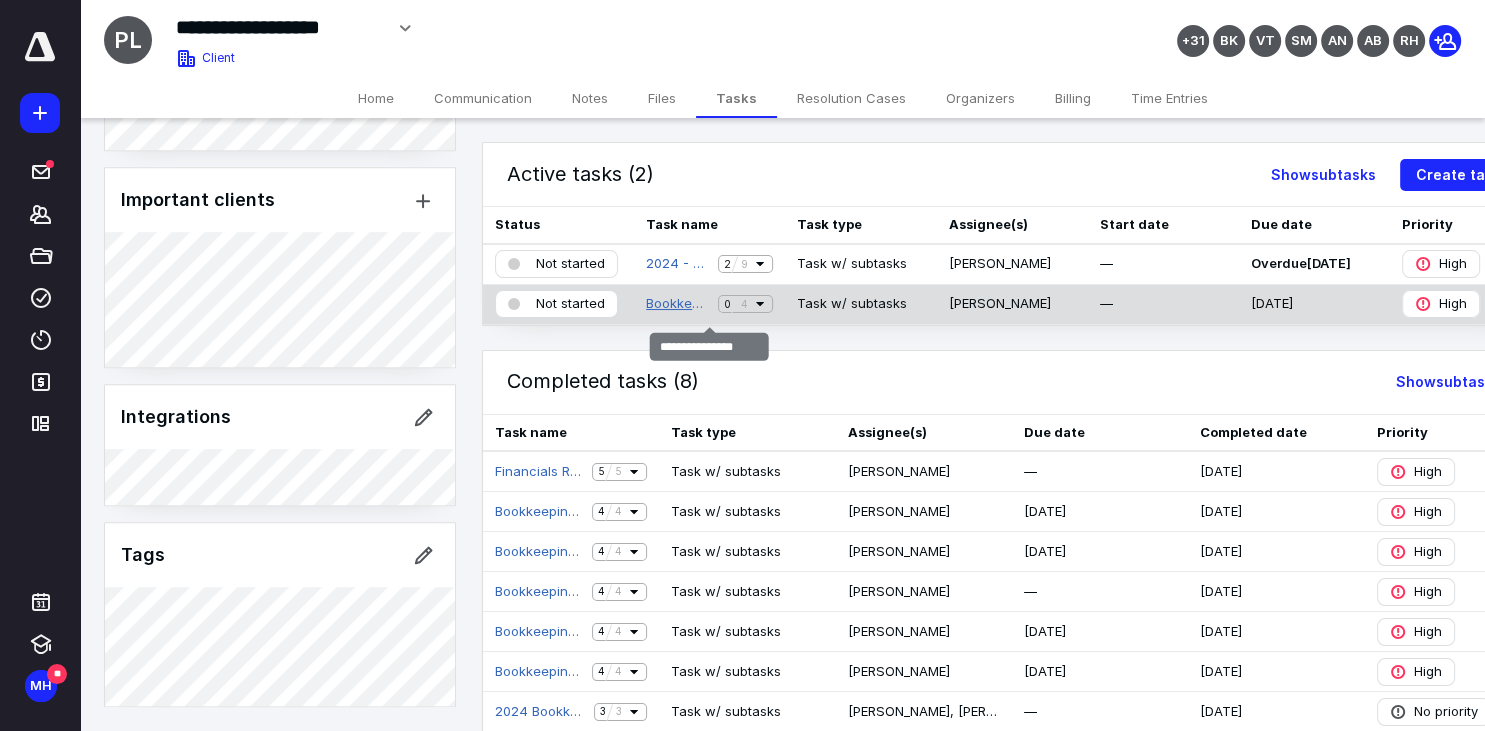 click on "Bookkeeping Jun" at bounding box center [678, 304] 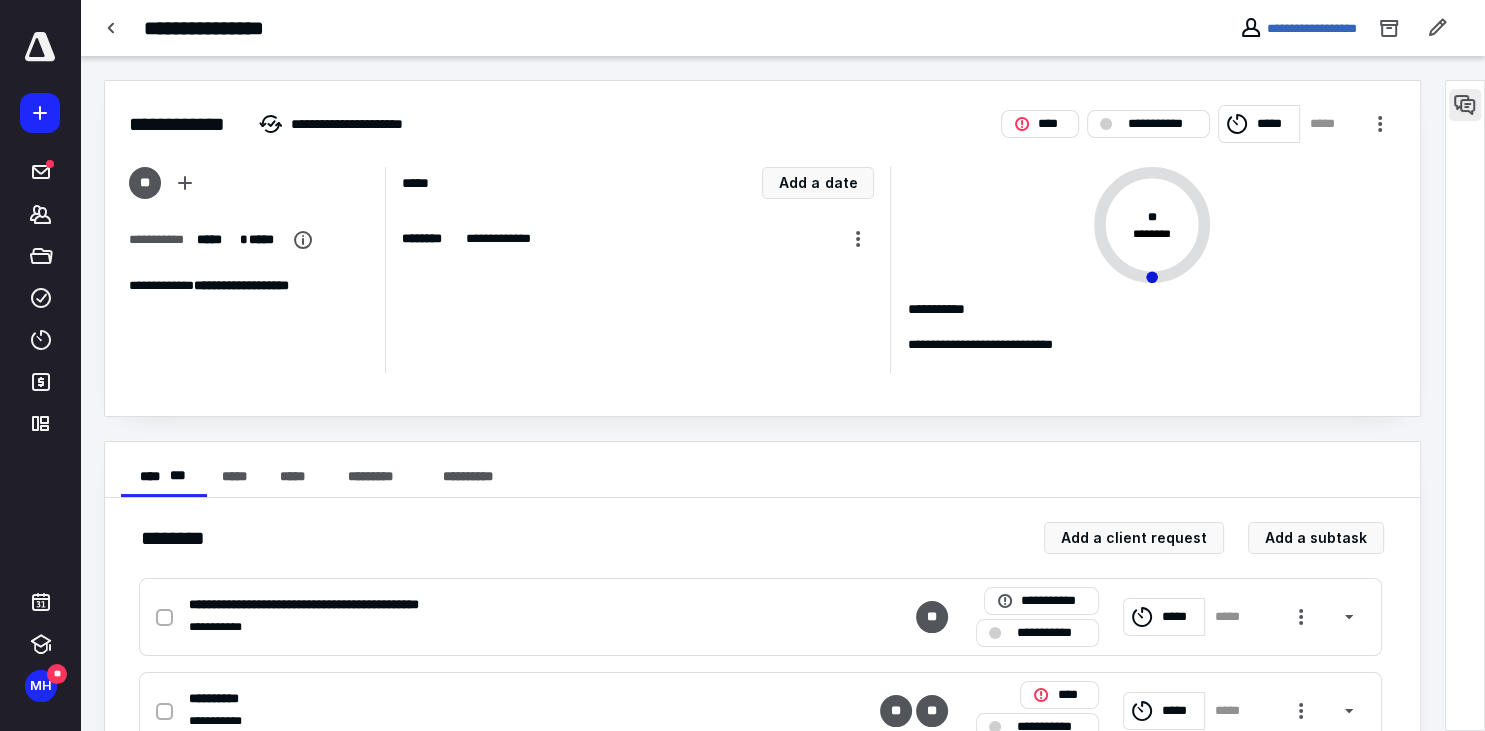click at bounding box center [1465, 105] 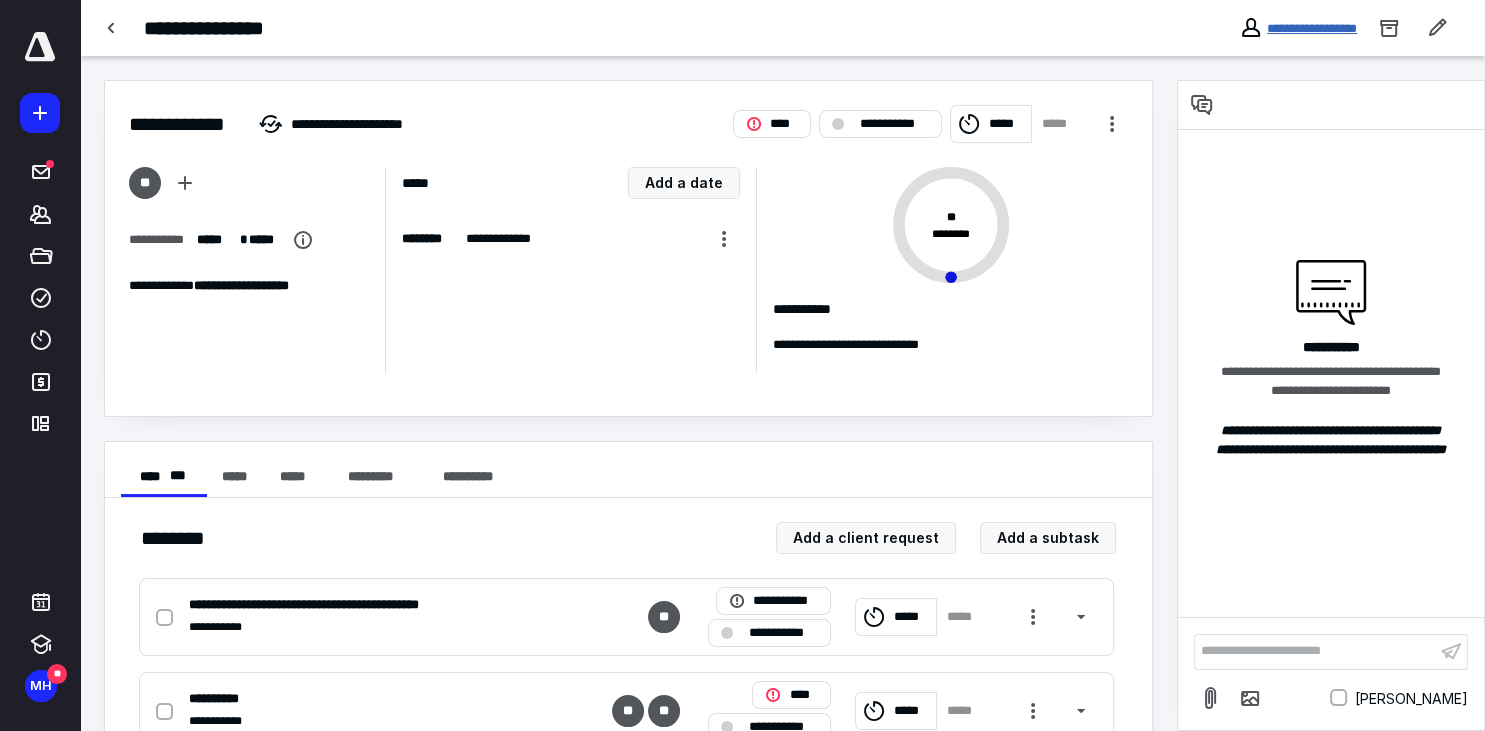 click on "**********" at bounding box center [1312, 28] 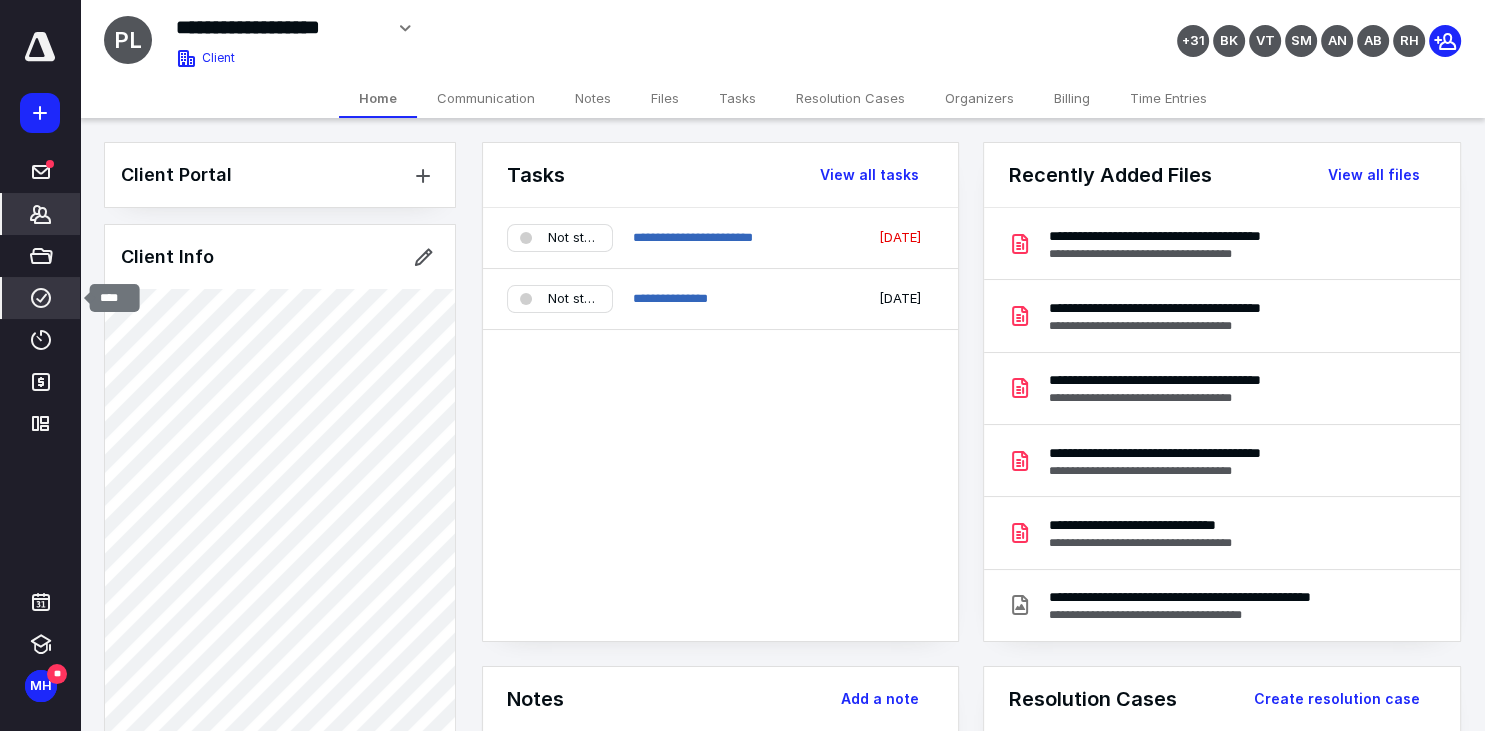 click on "****" at bounding box center [41, 298] 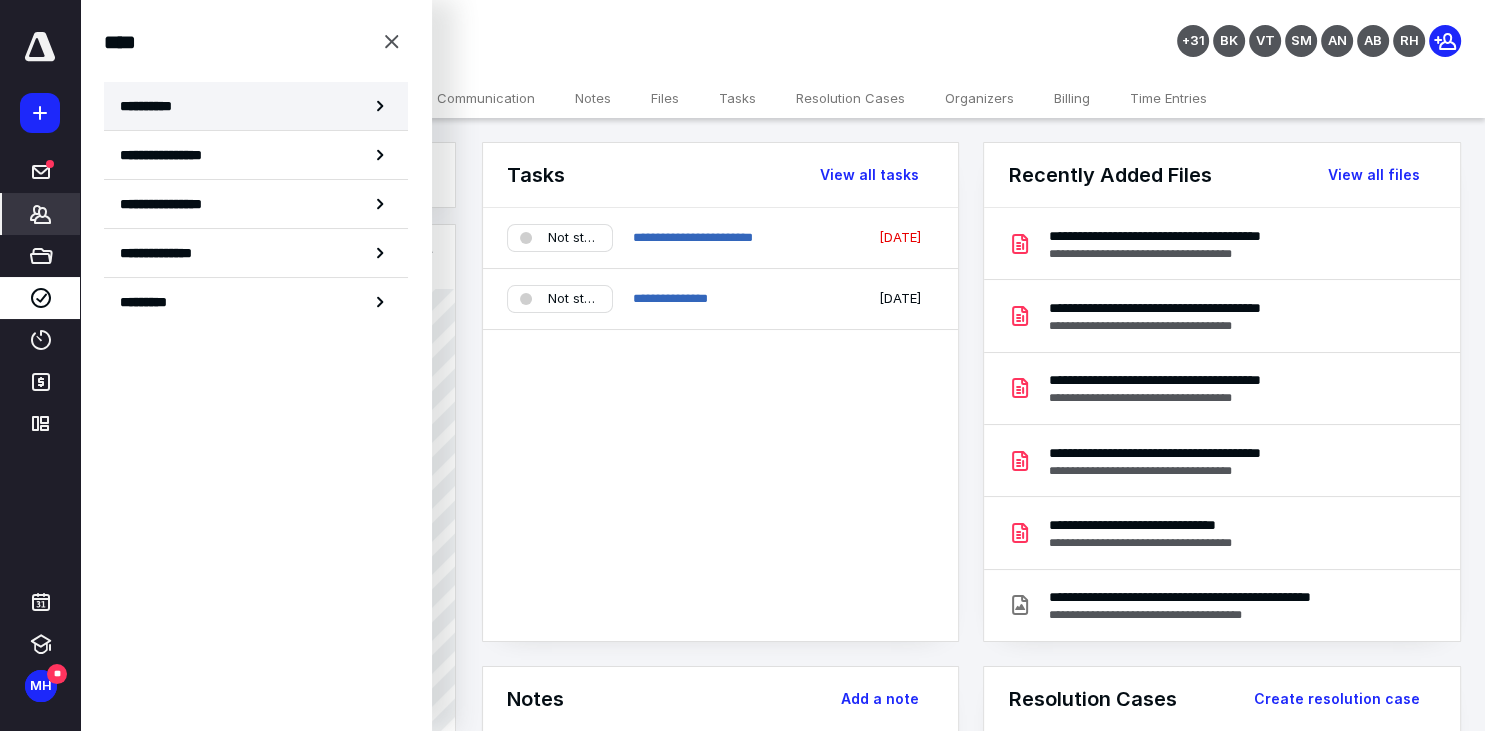 click on "**********" at bounding box center [256, 106] 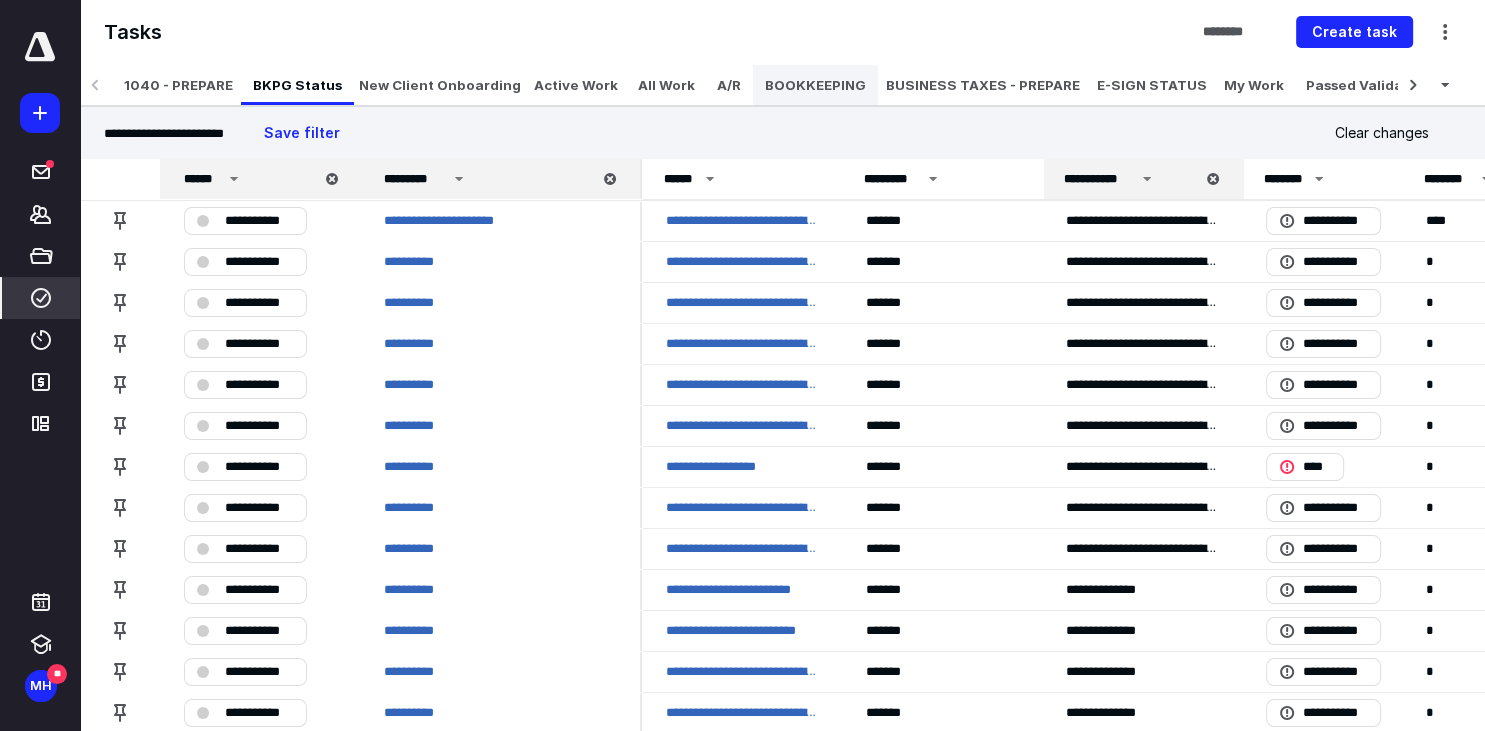 click on "BOOKKEEPING" at bounding box center [815, 85] 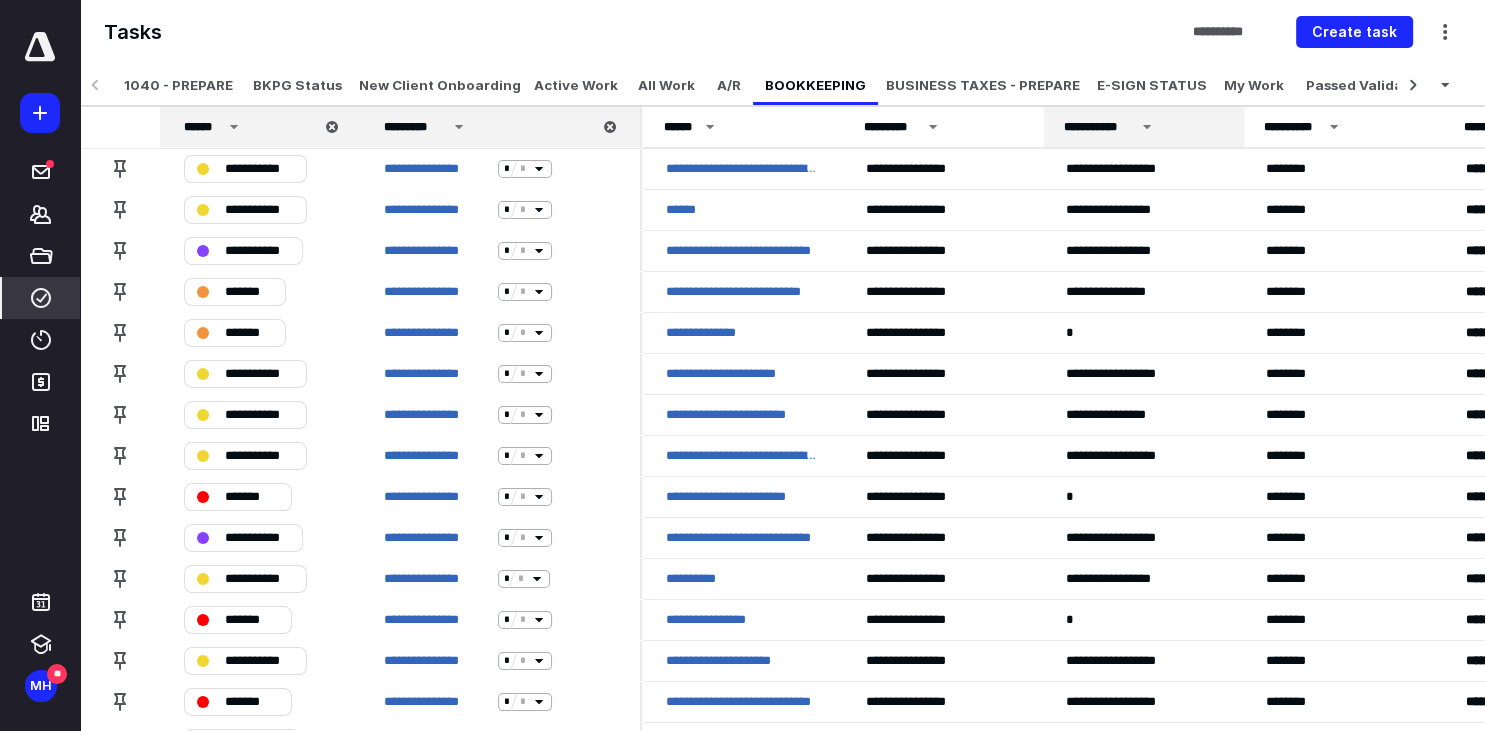 click on "**********" at bounding box center (1099, 127) 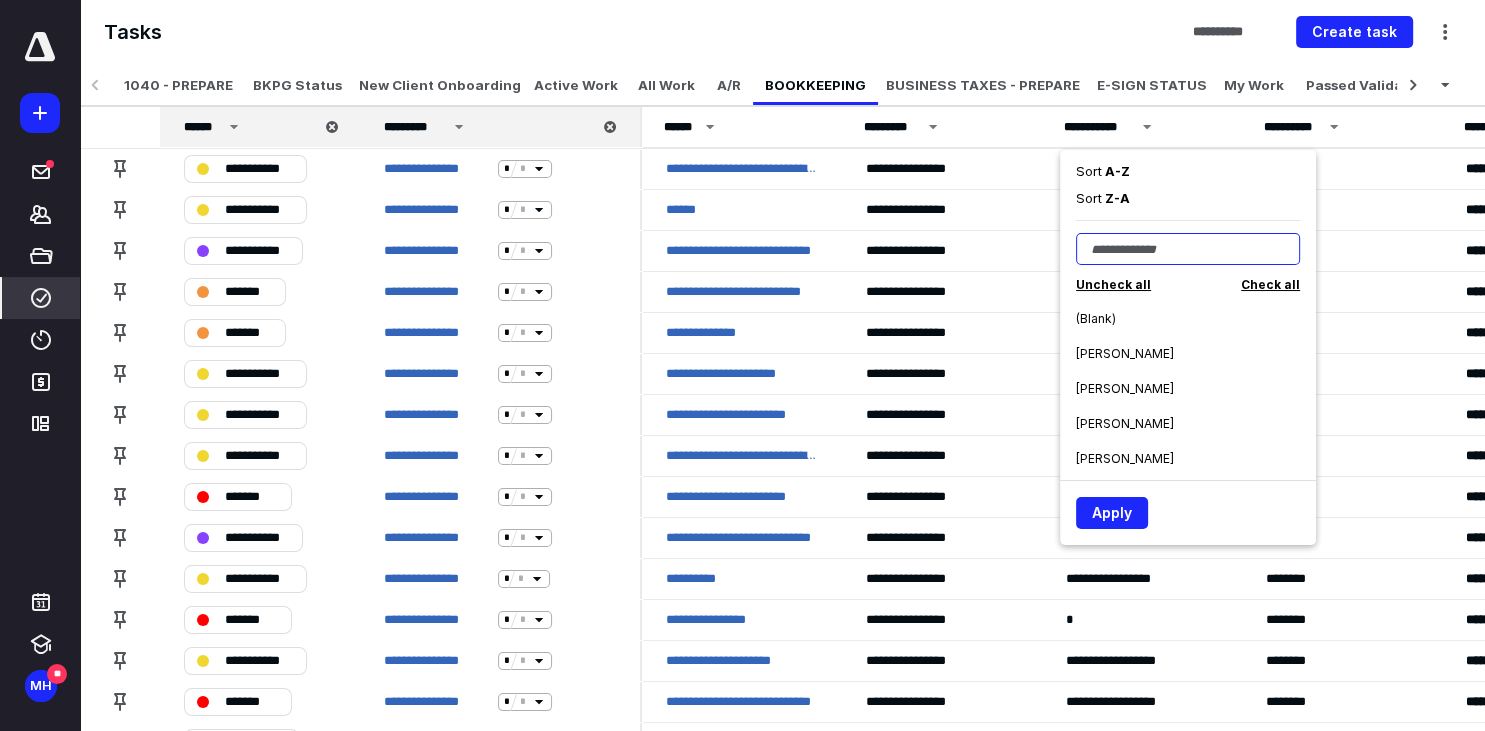 click at bounding box center [1188, 249] 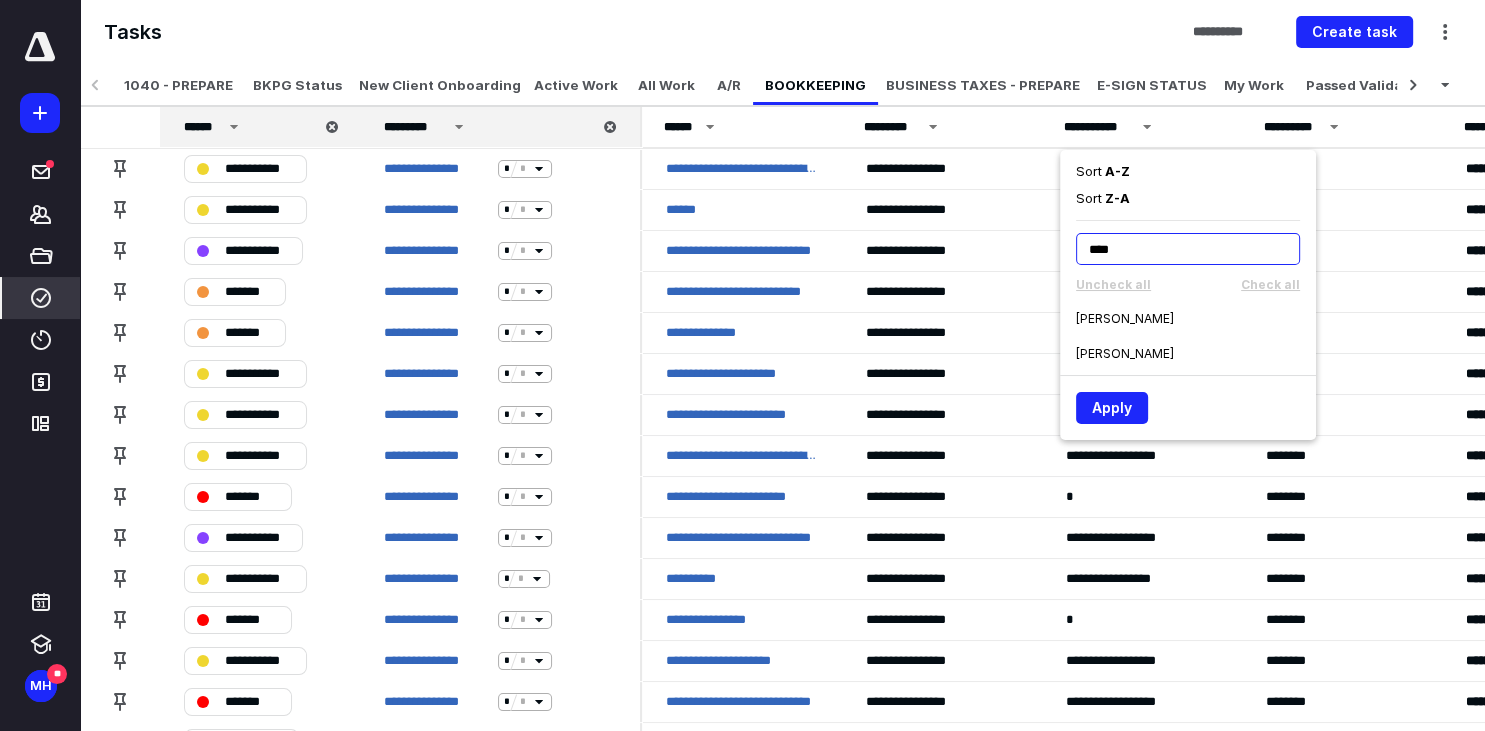 type on "****" 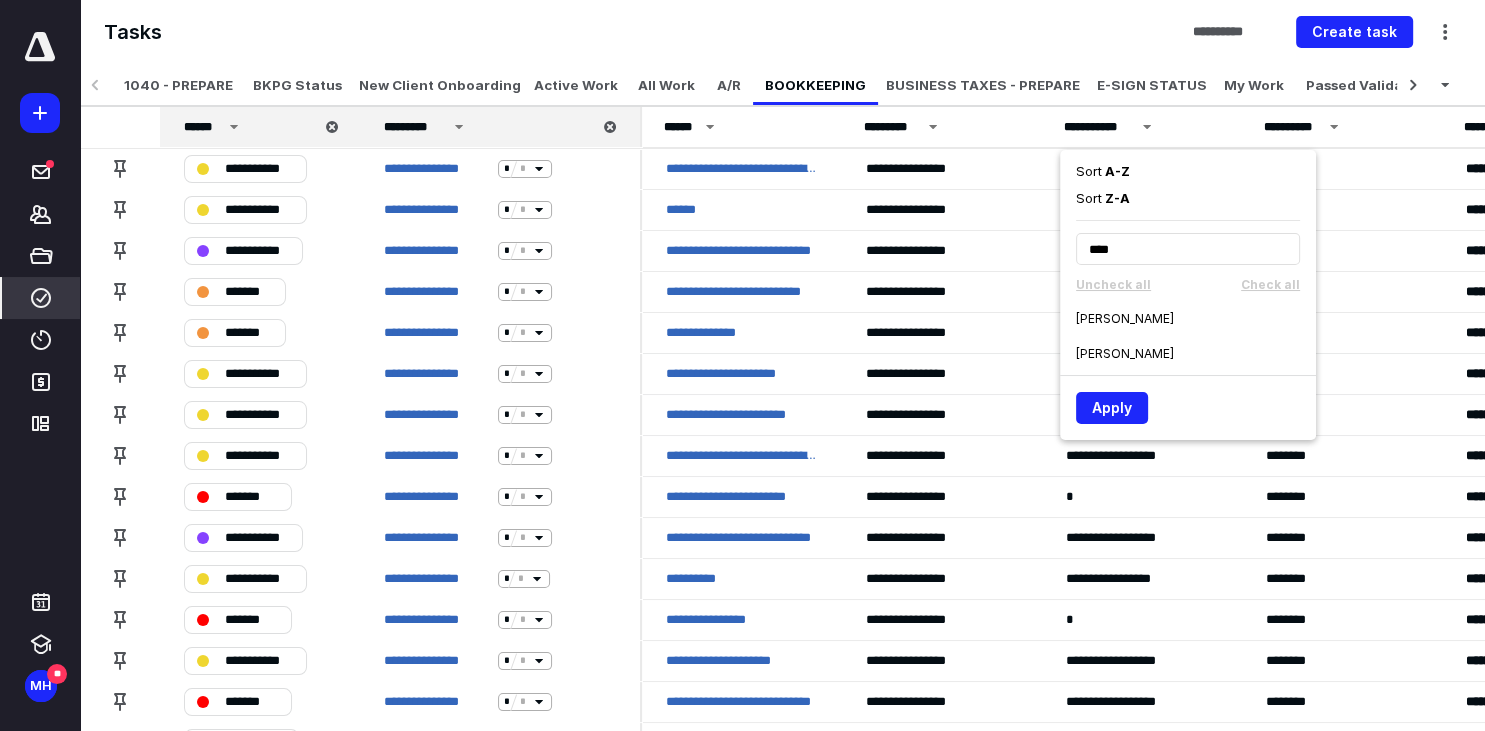 click on "[PERSON_NAME]" at bounding box center [1125, 354] 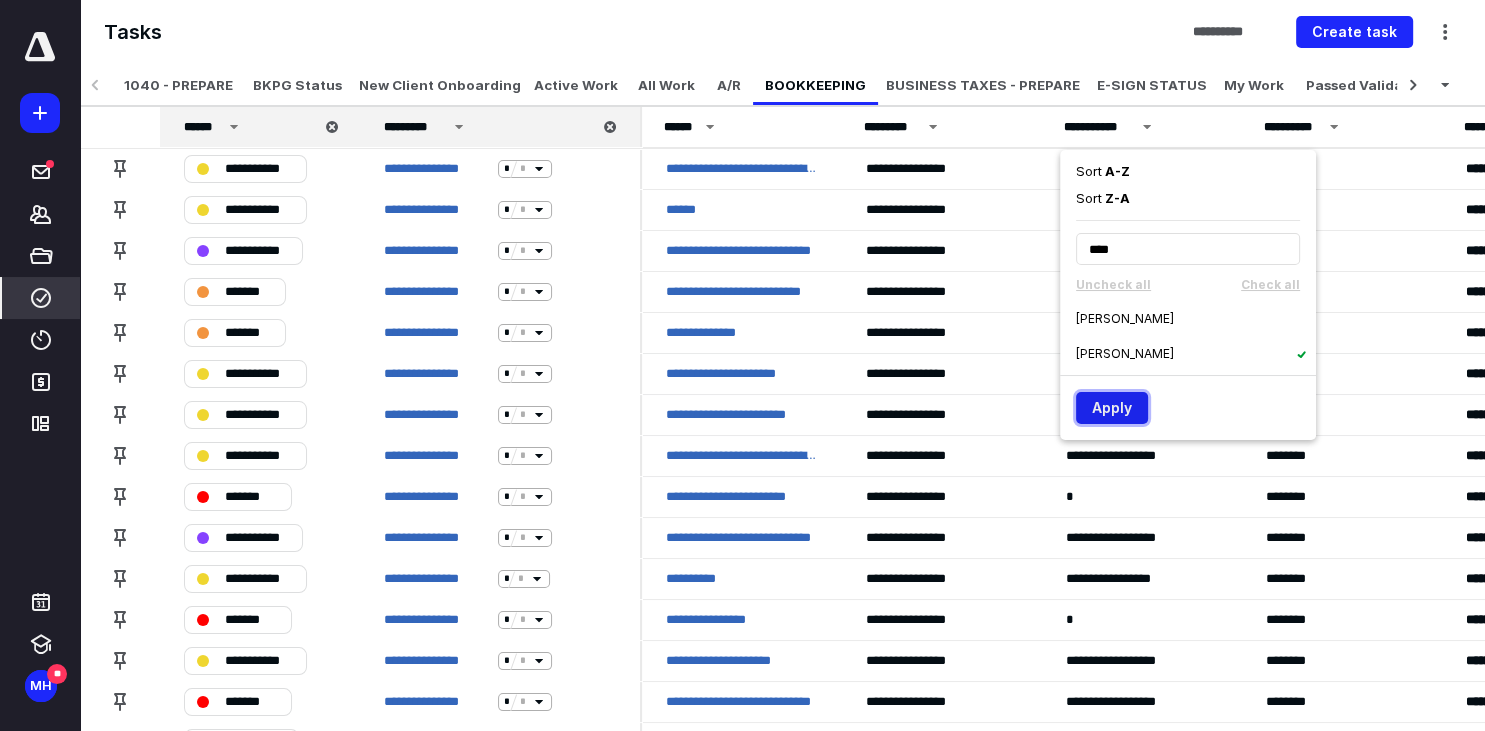 click on "Apply" at bounding box center (1112, 408) 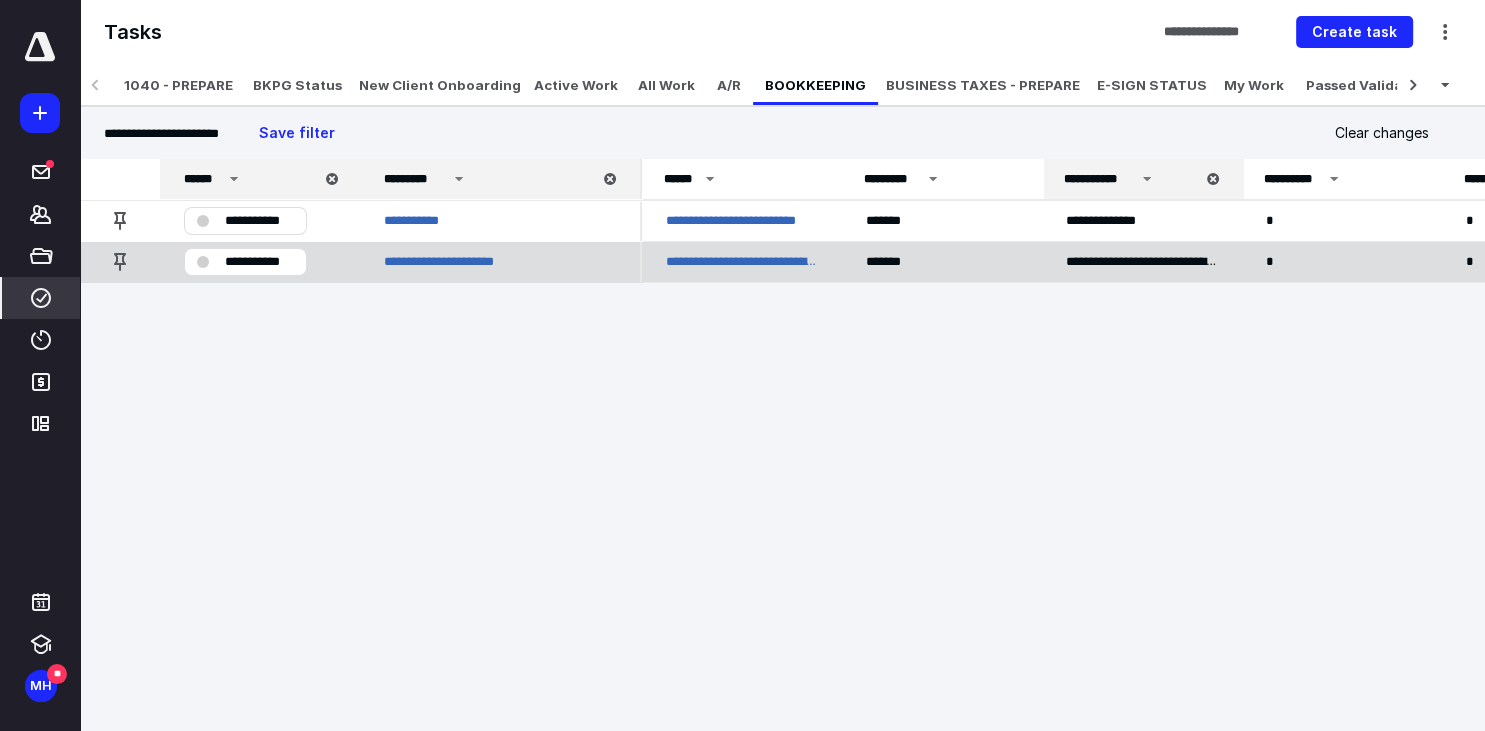 click on "**********" at bounding box center [742, 262] 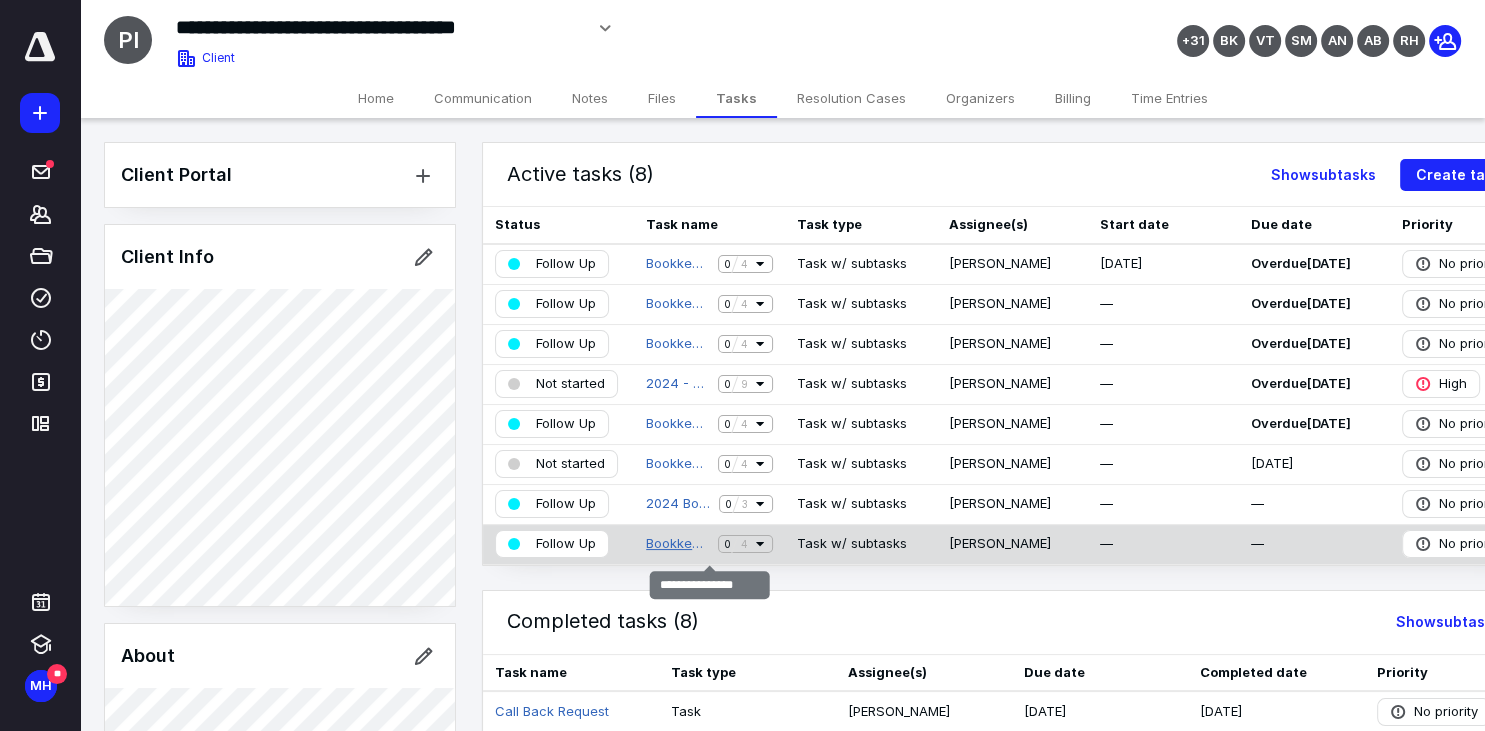 click on "Bookkeeping Mar" at bounding box center (678, 544) 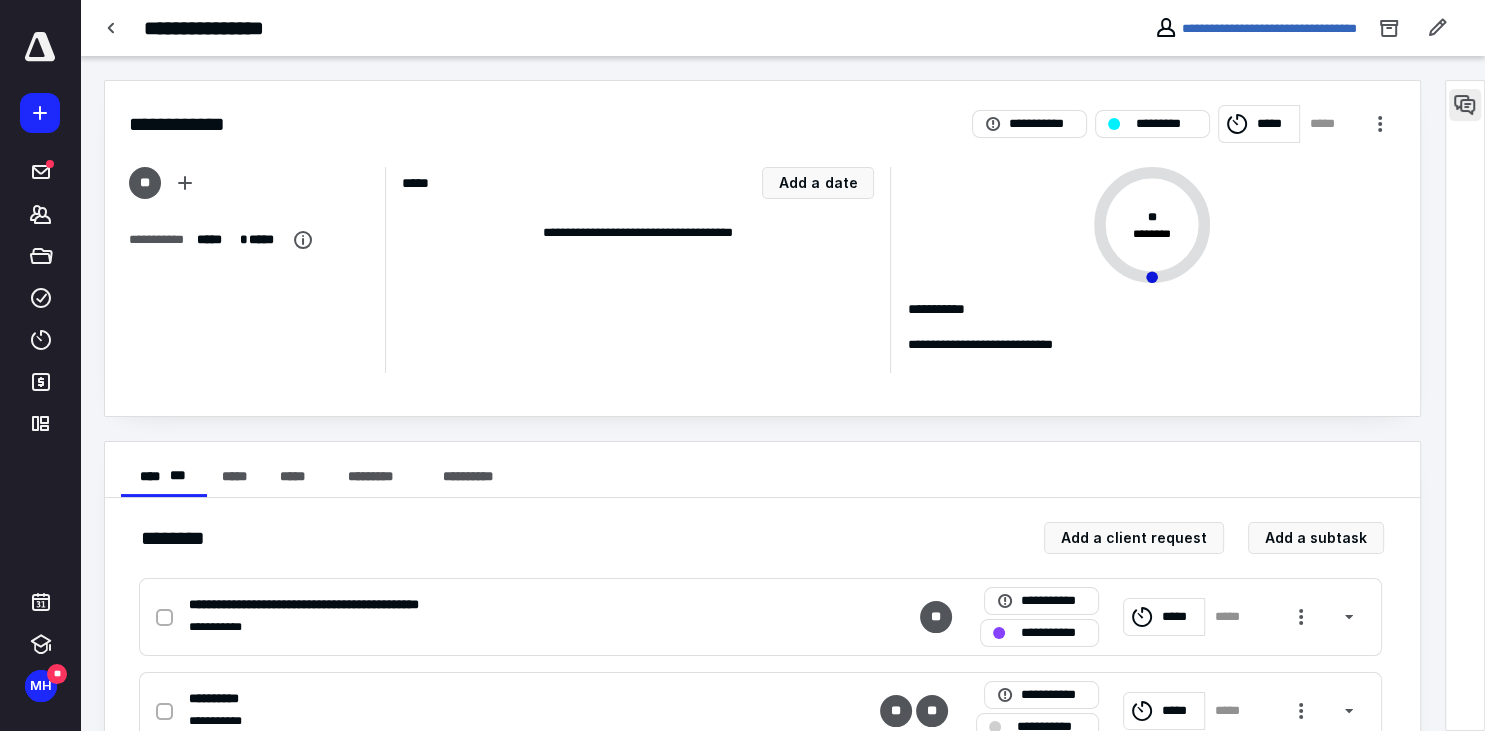 click at bounding box center (1465, 105) 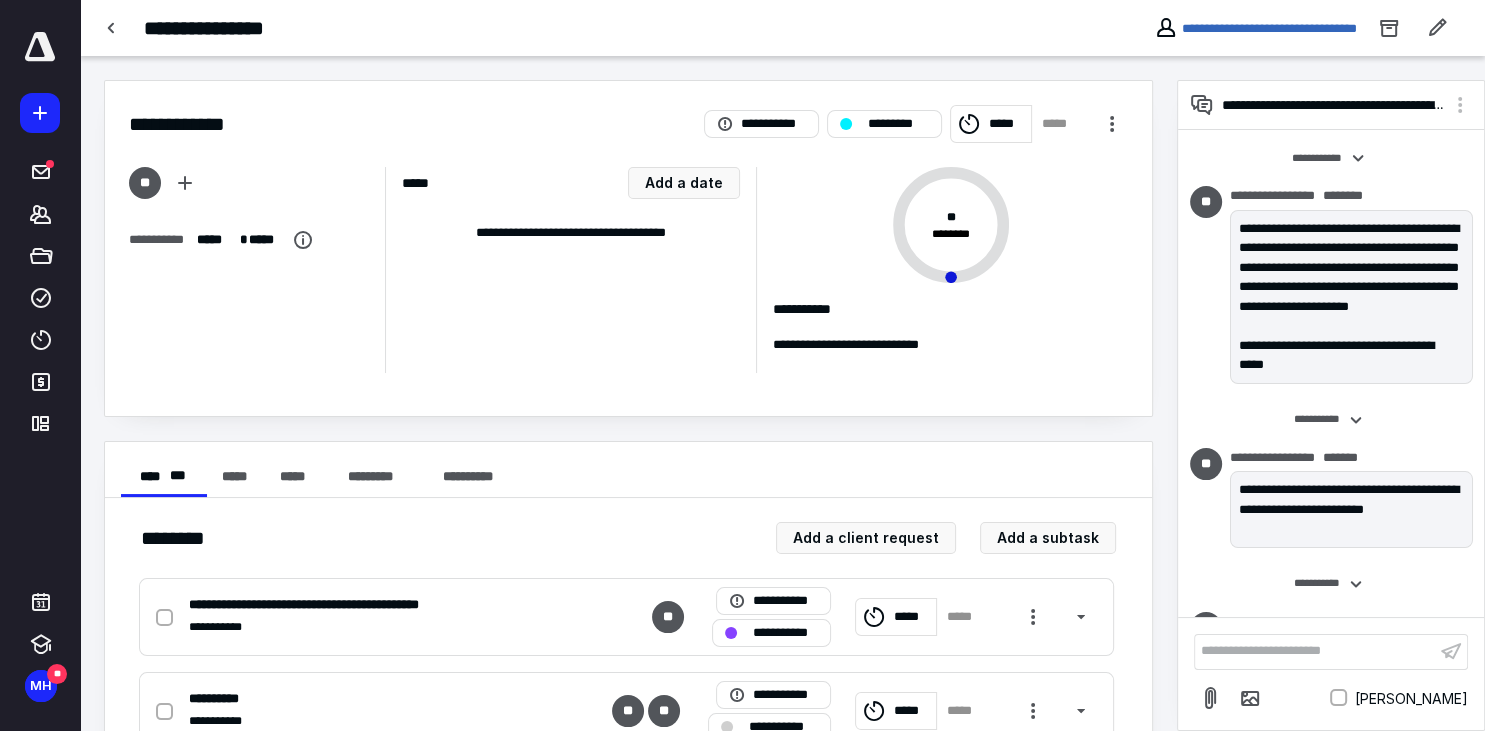 scroll, scrollTop: 708, scrollLeft: 0, axis: vertical 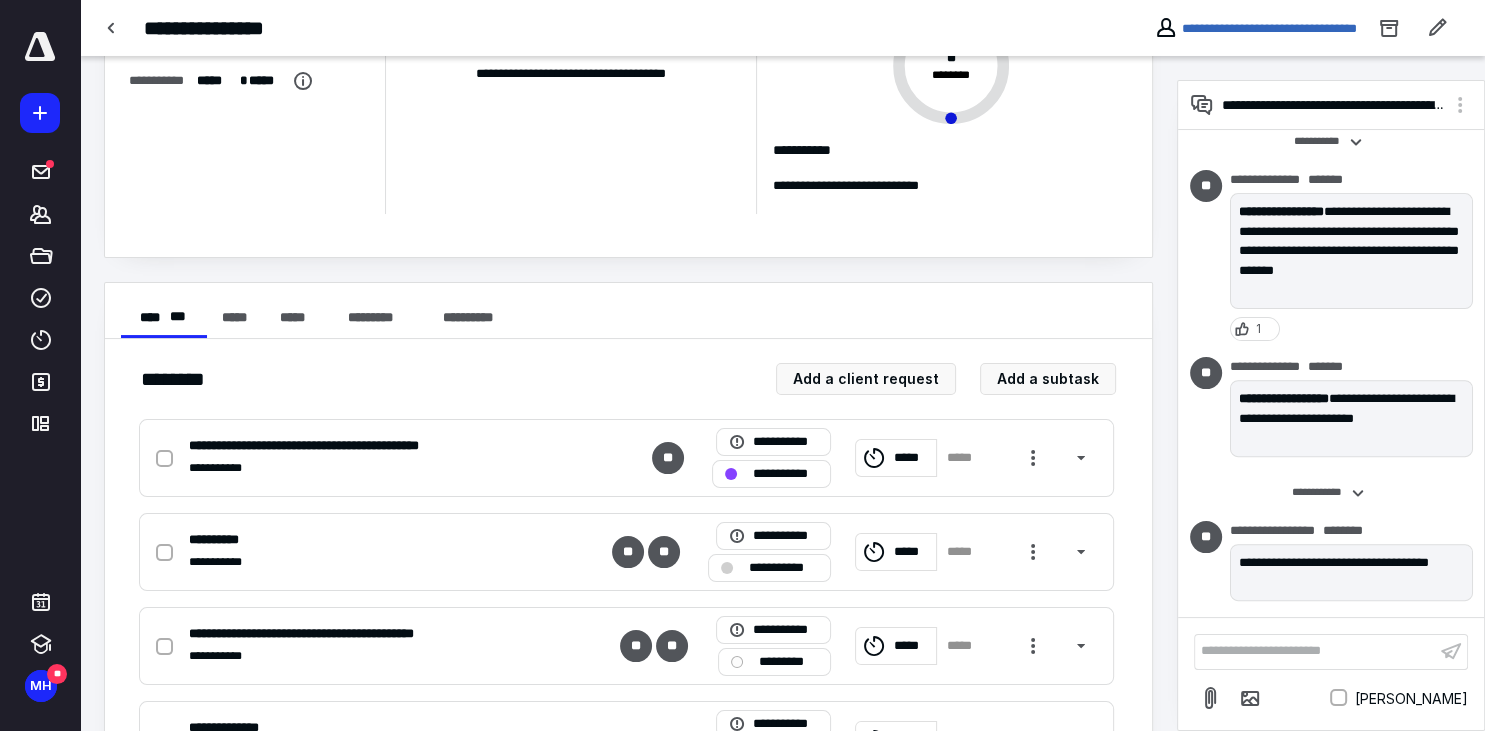 click on "**********" at bounding box center [1255, 28] 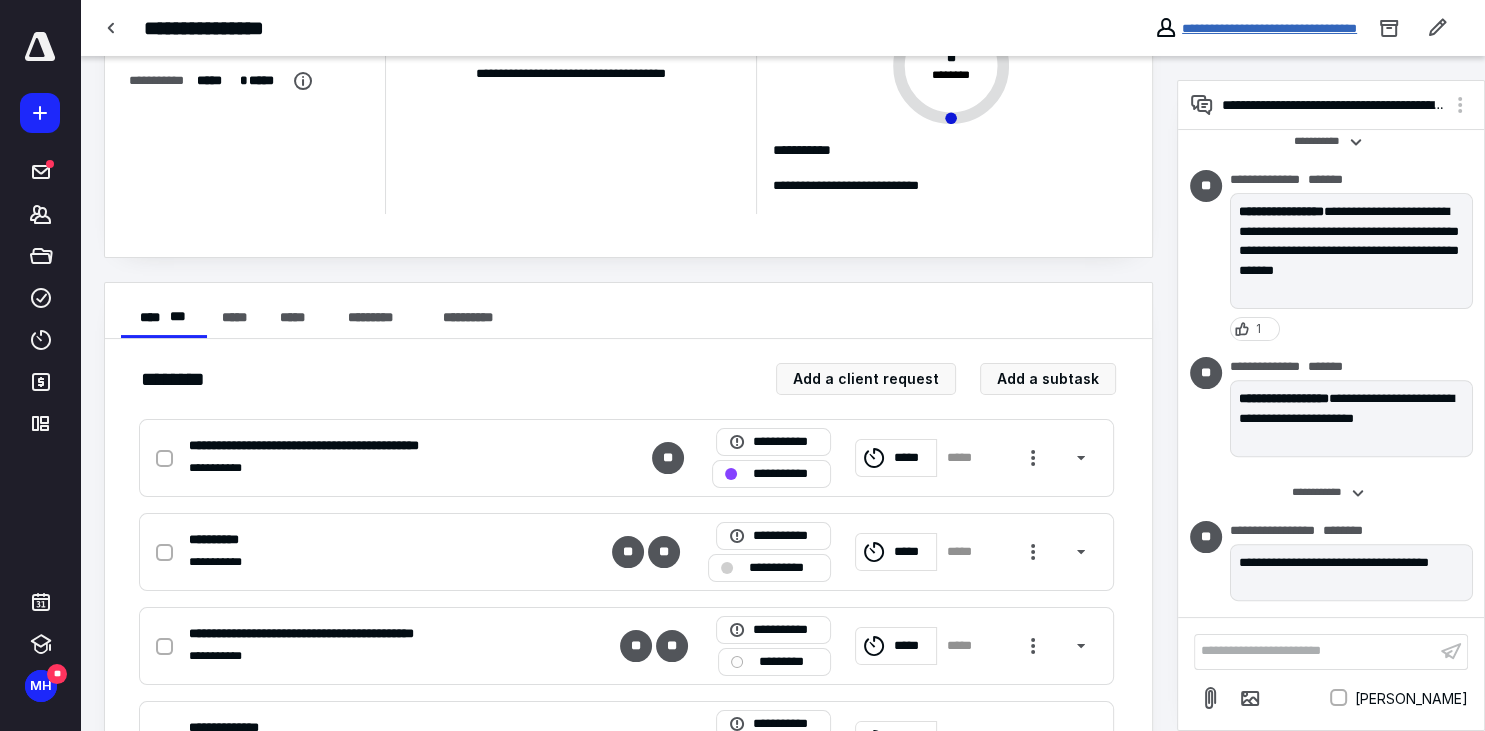 click on "**********" at bounding box center [1269, 28] 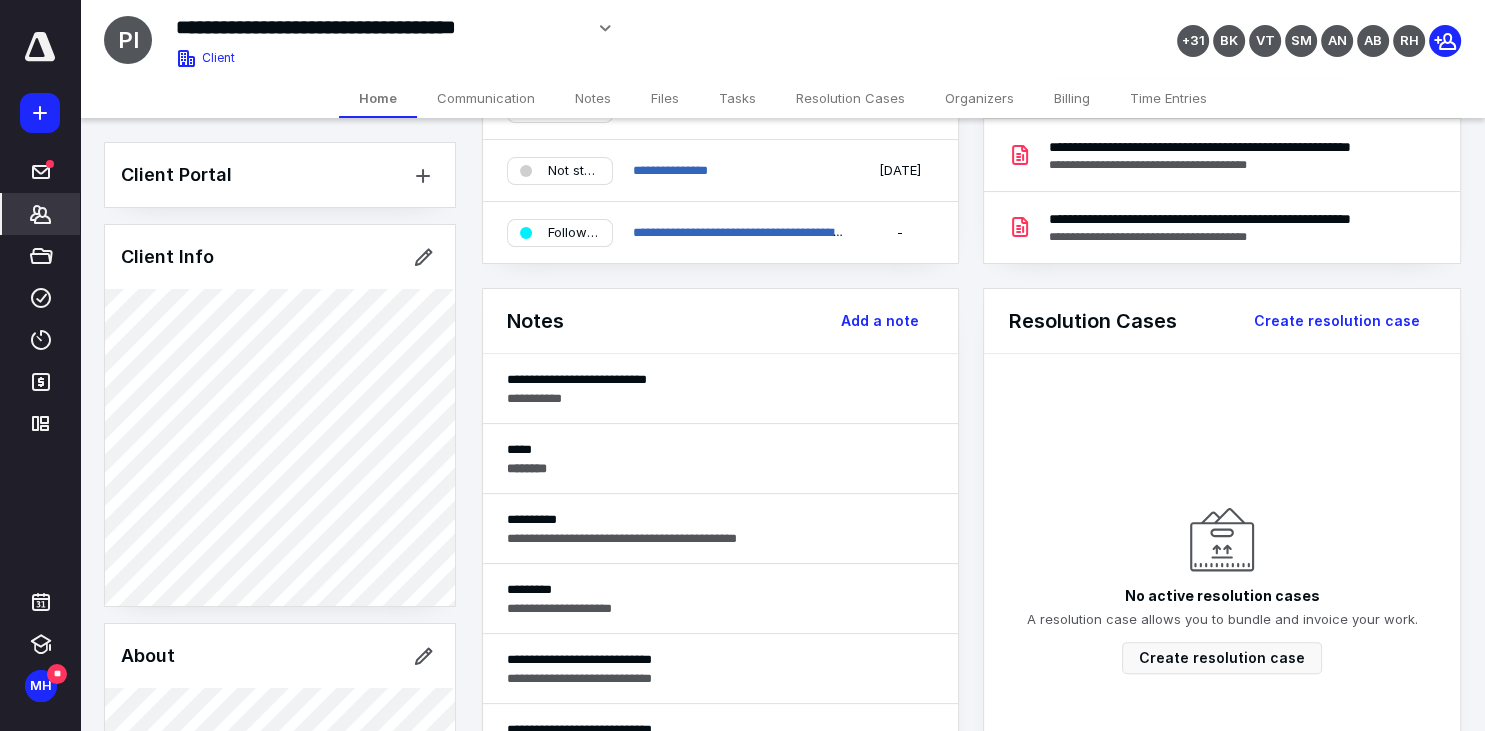 scroll, scrollTop: 394, scrollLeft: 0, axis: vertical 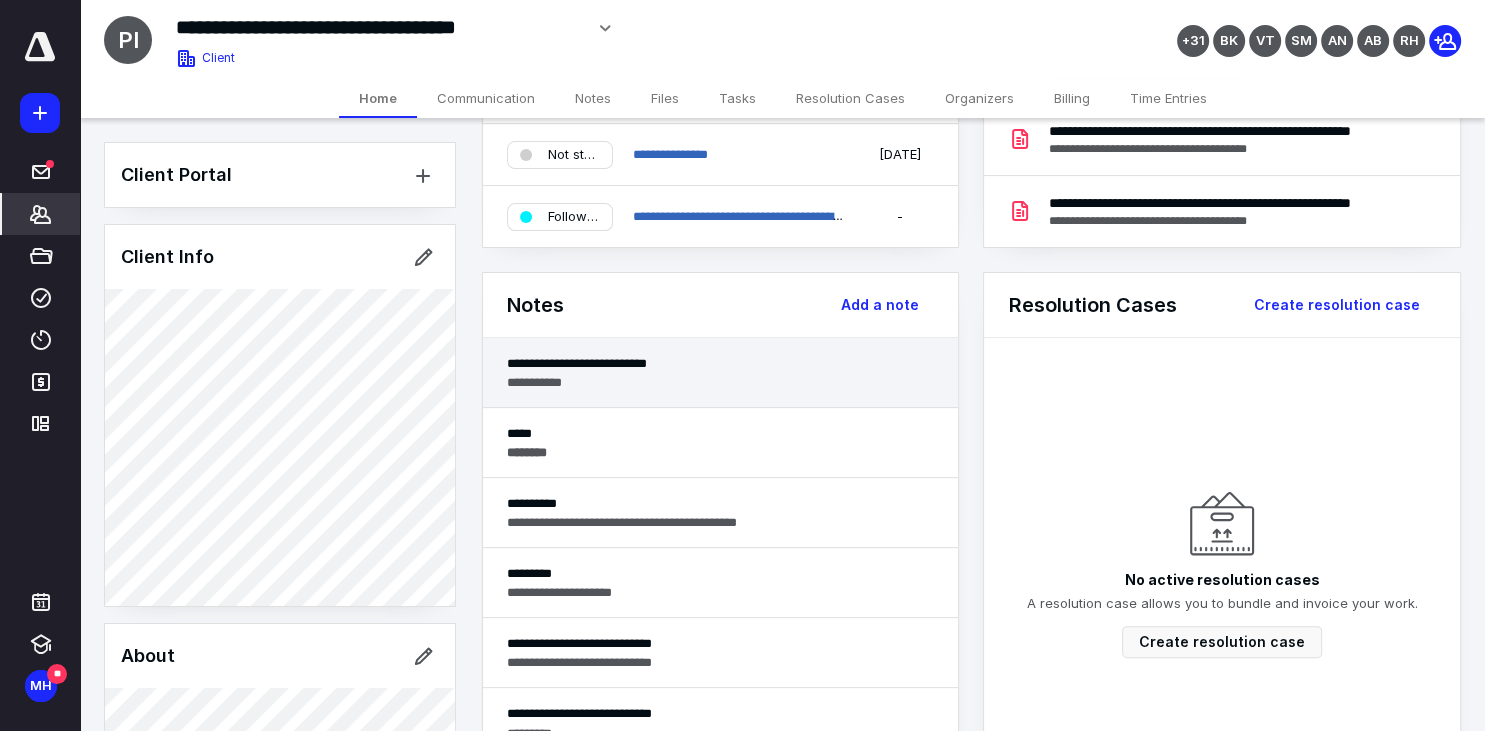 click on "**********" at bounding box center (721, 363) 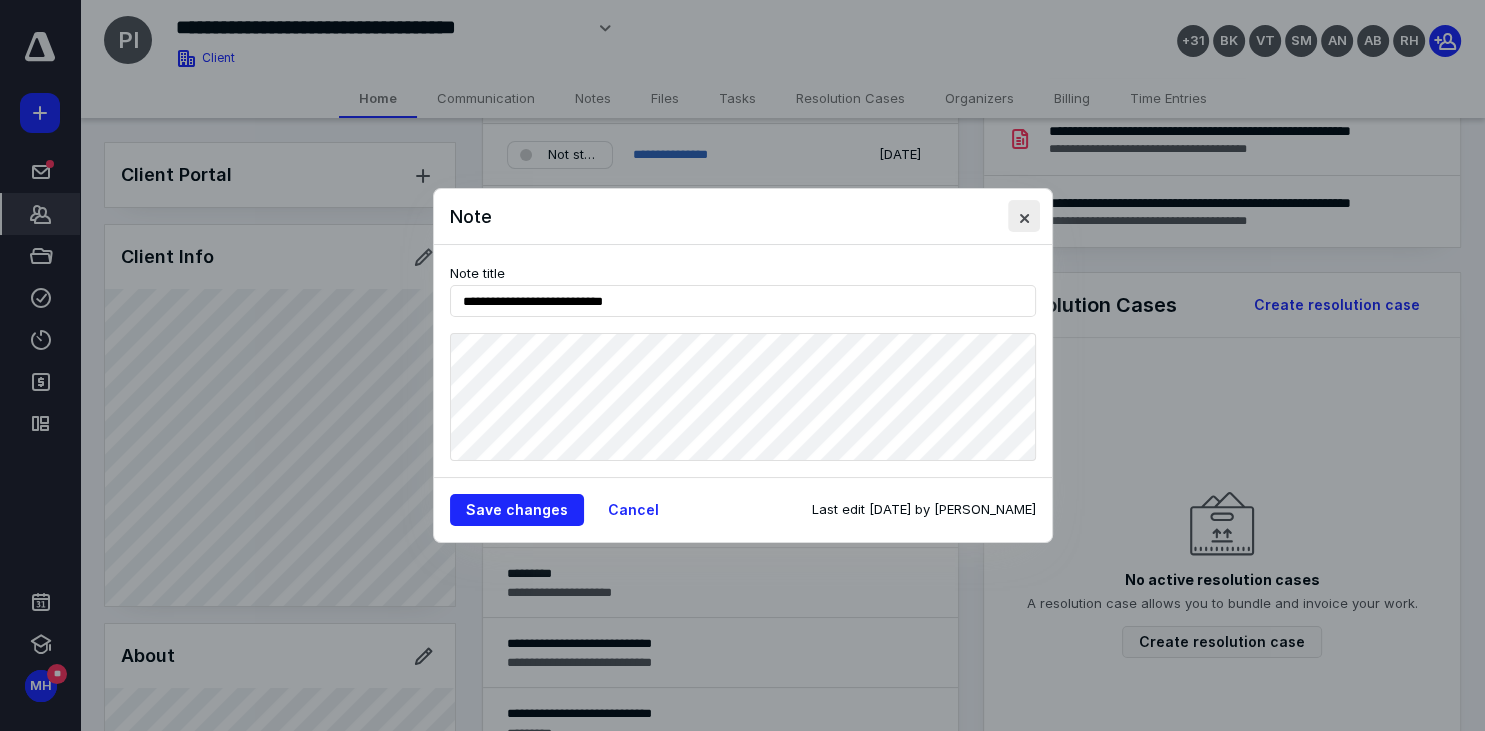 click at bounding box center (1024, 216) 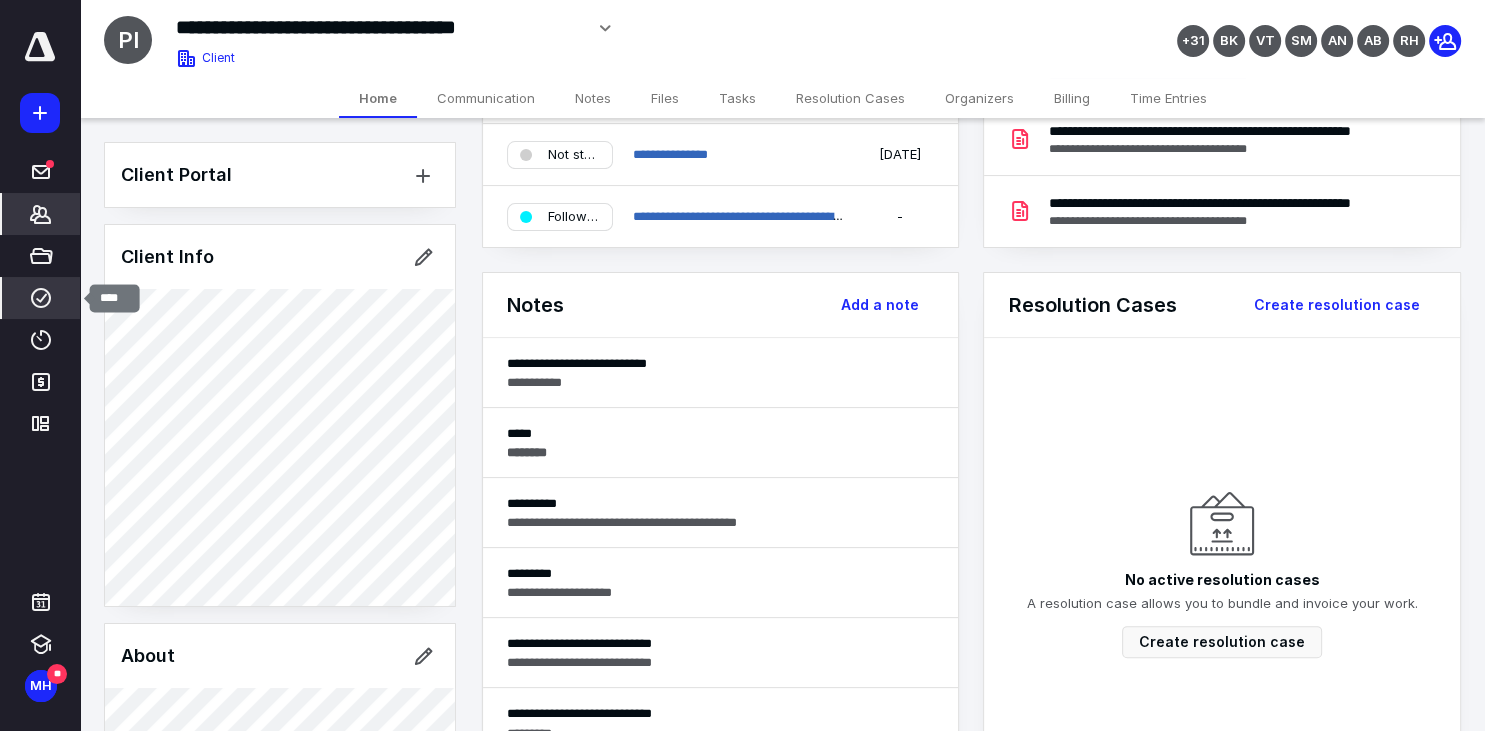 click 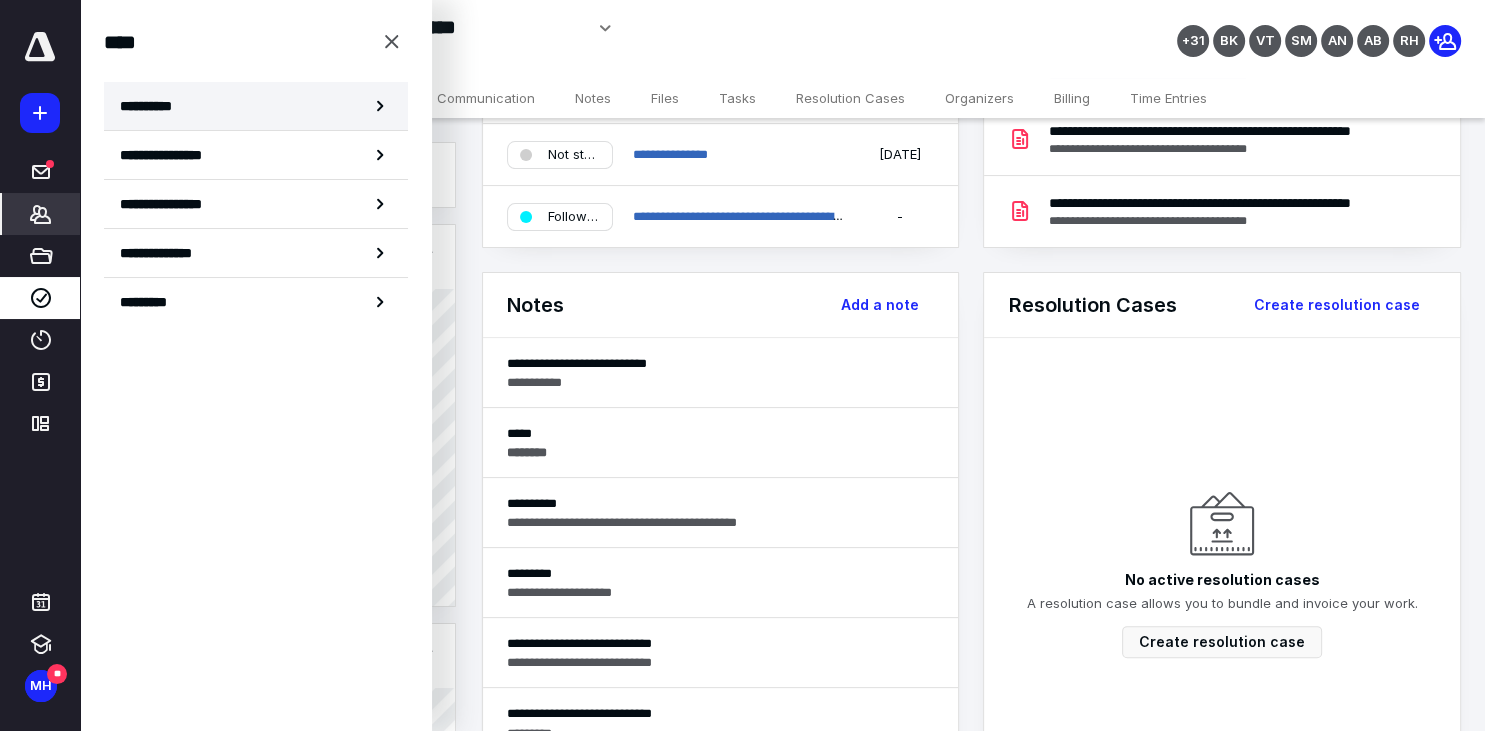 click on "**********" at bounding box center (256, 106) 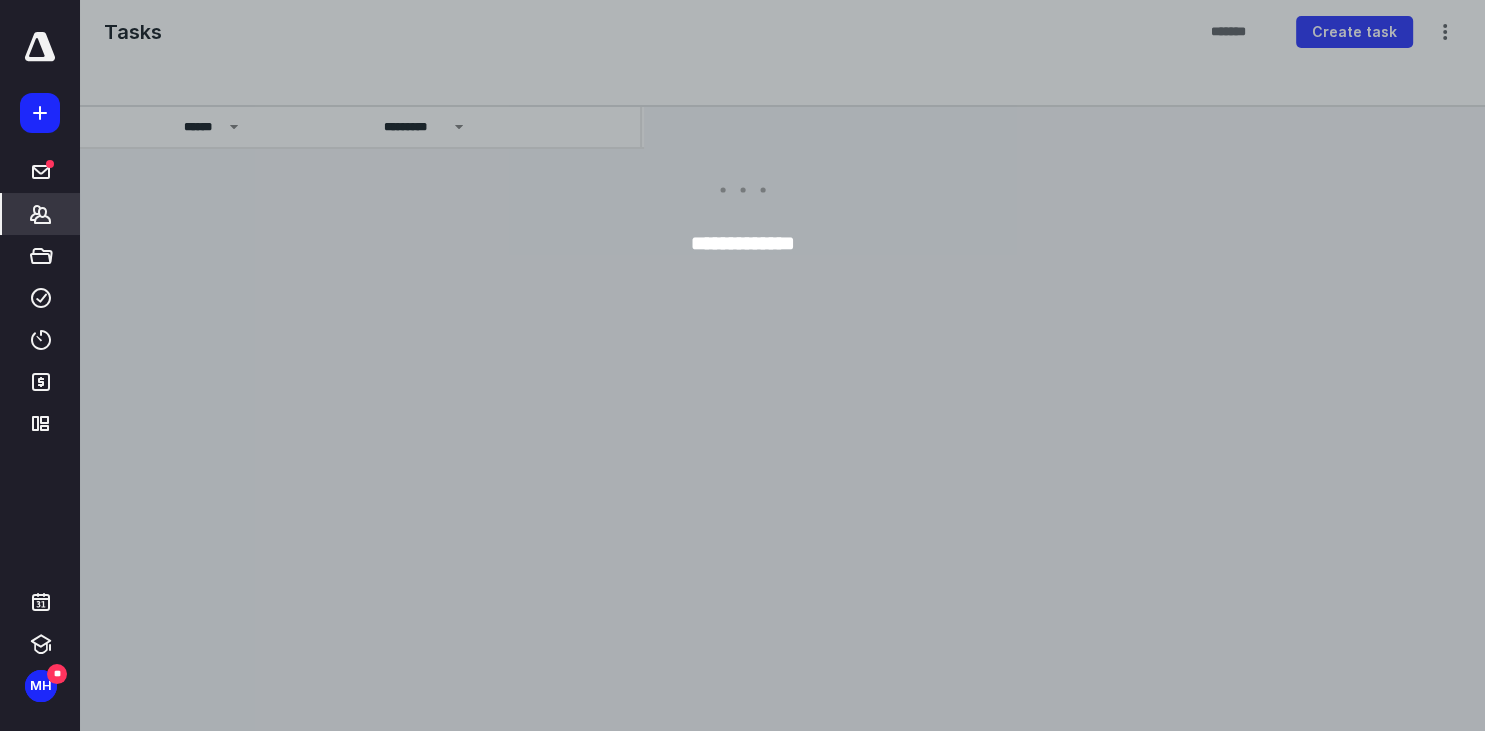 scroll, scrollTop: 0, scrollLeft: 0, axis: both 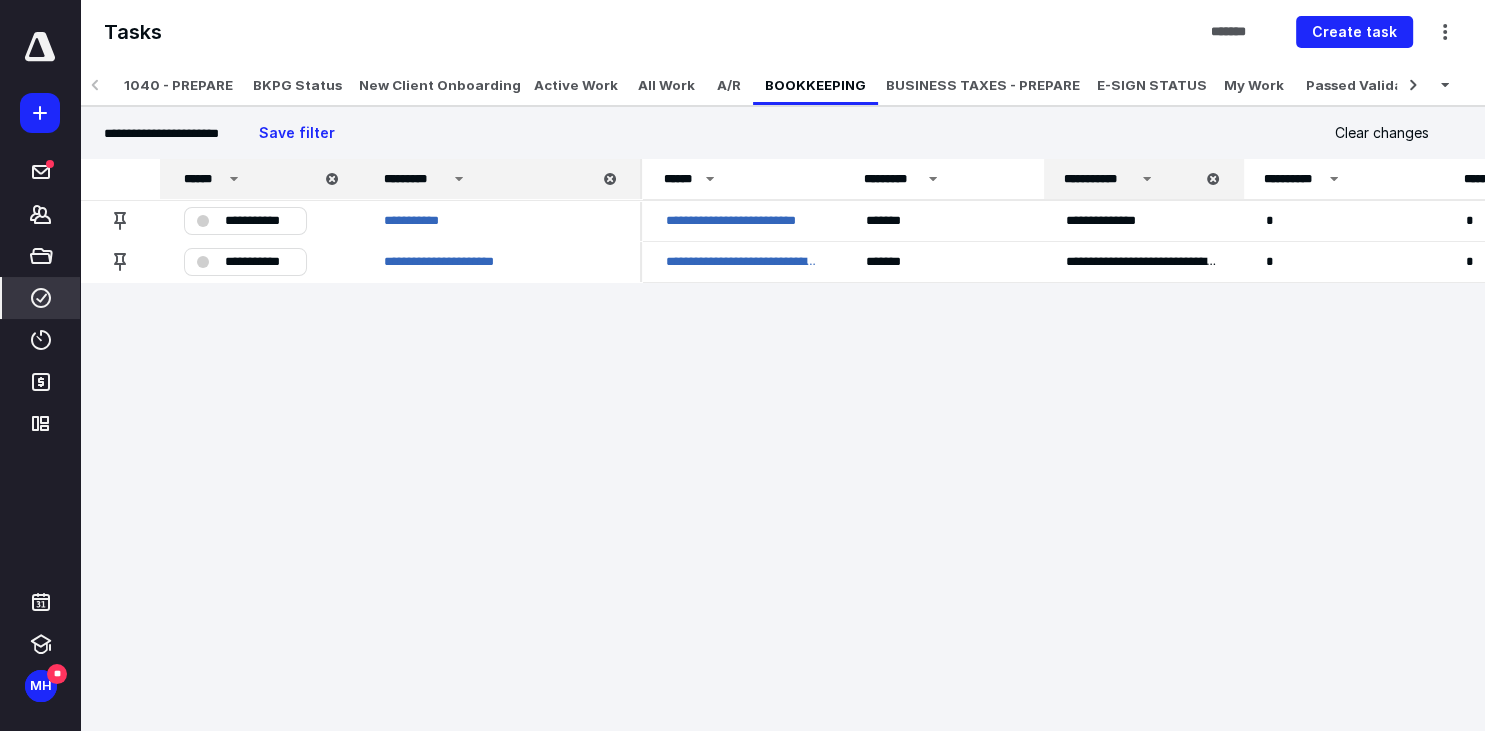 click on "**********" at bounding box center [1129, 179] 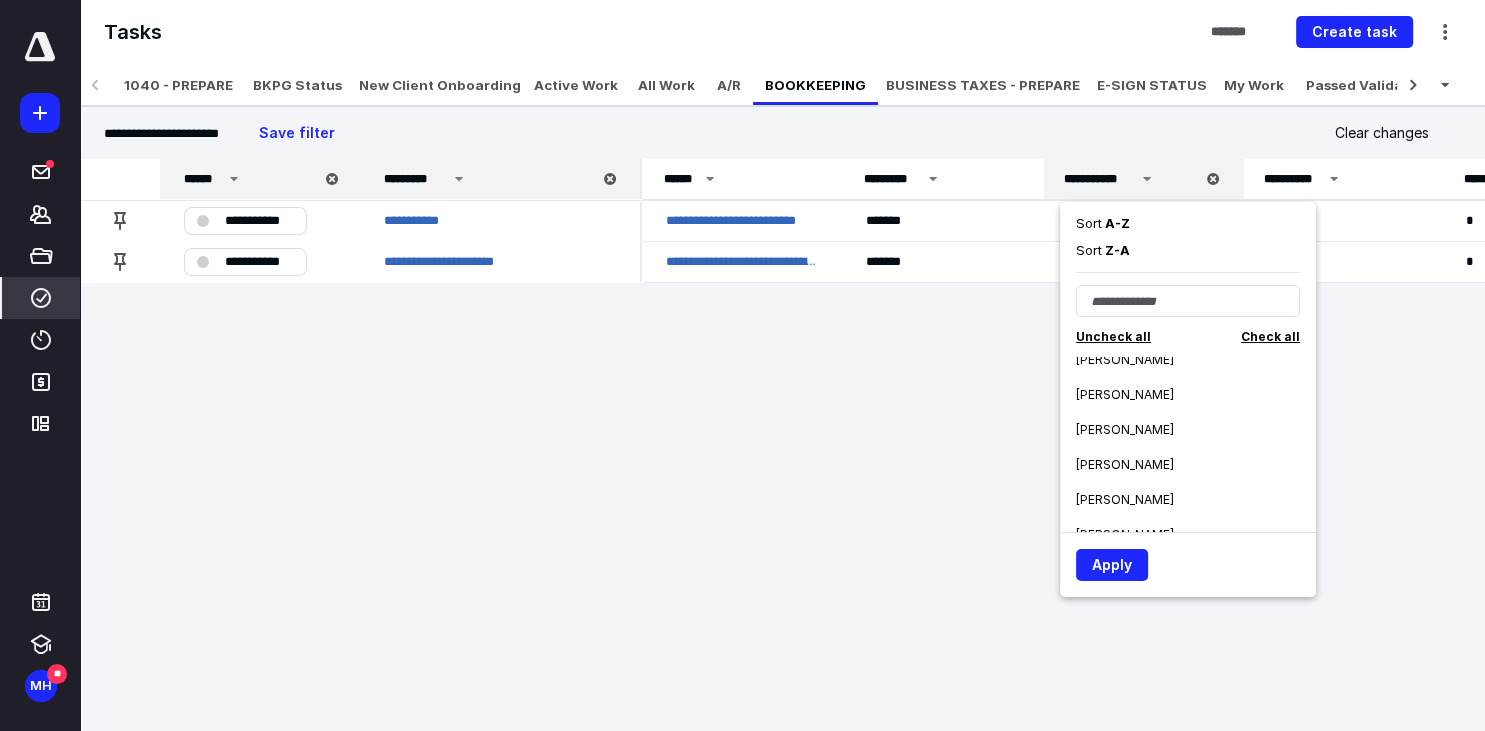 scroll, scrollTop: 1365, scrollLeft: 0, axis: vertical 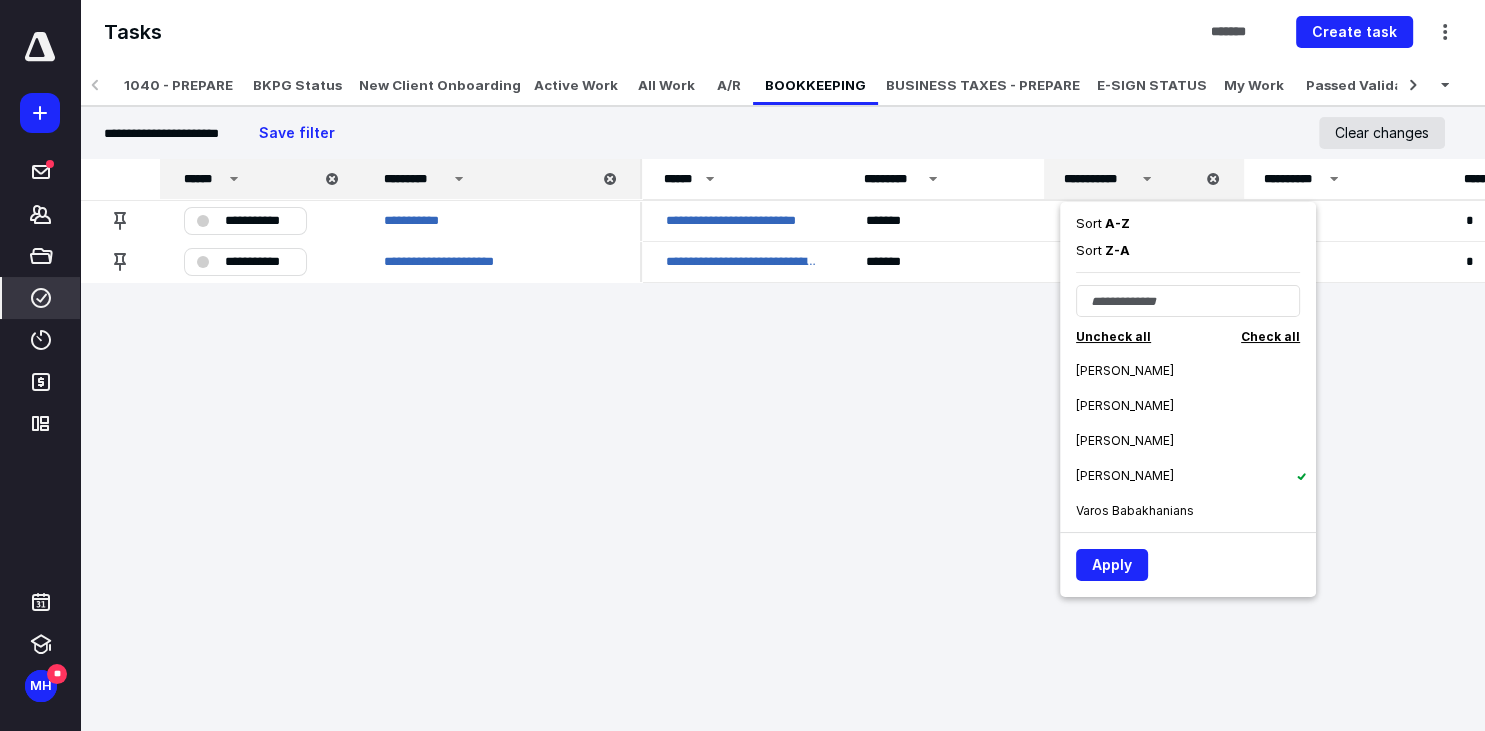 click on "Clear changes" at bounding box center (1382, 133) 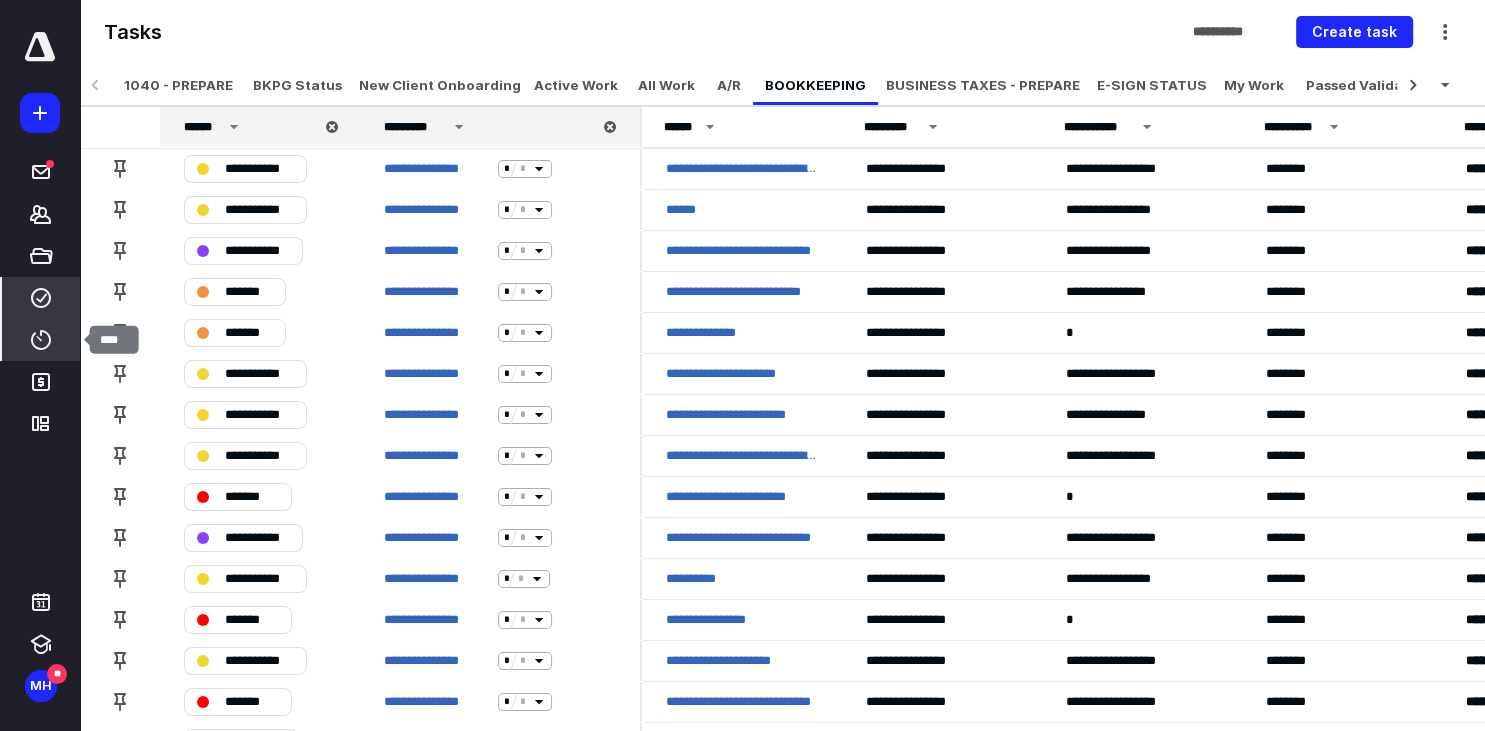 click 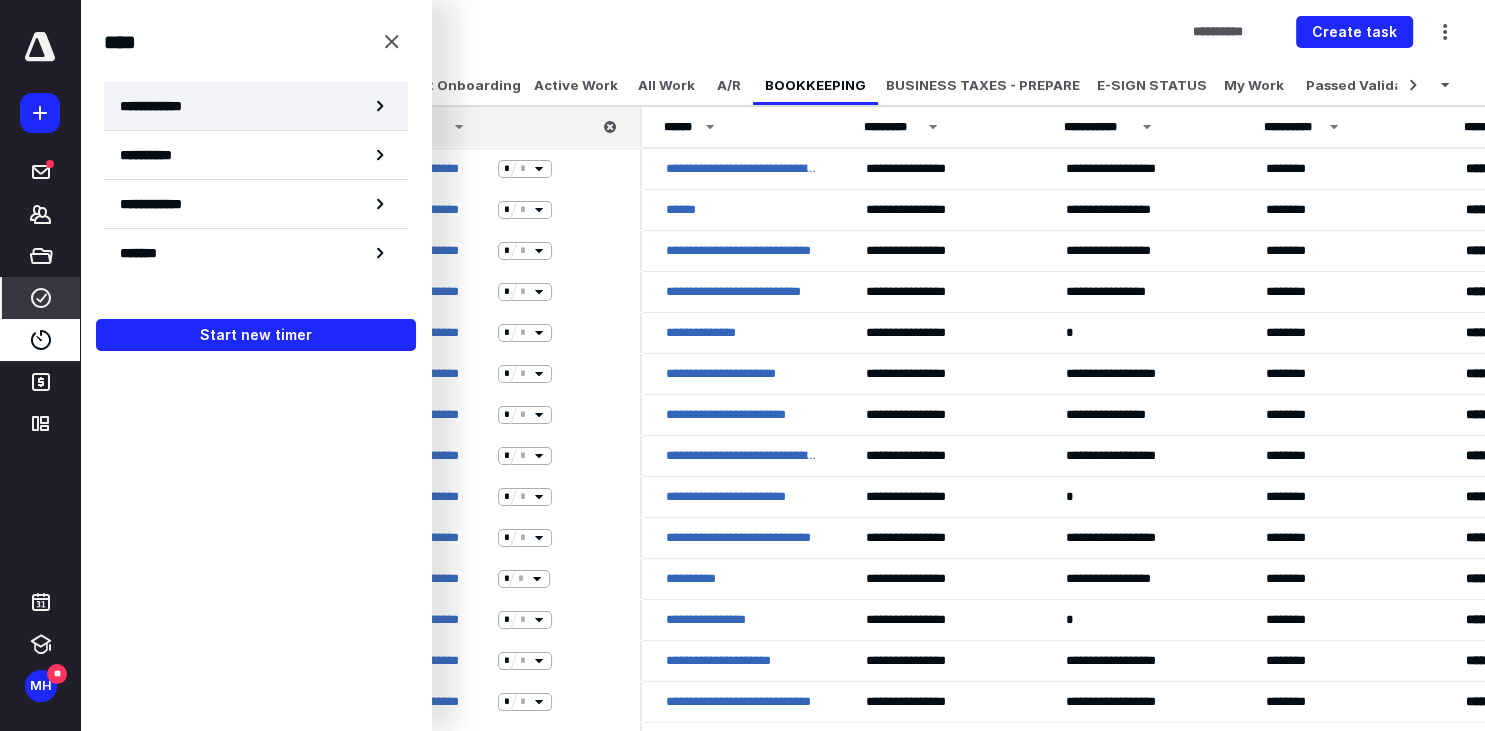 click on "**********" at bounding box center (162, 106) 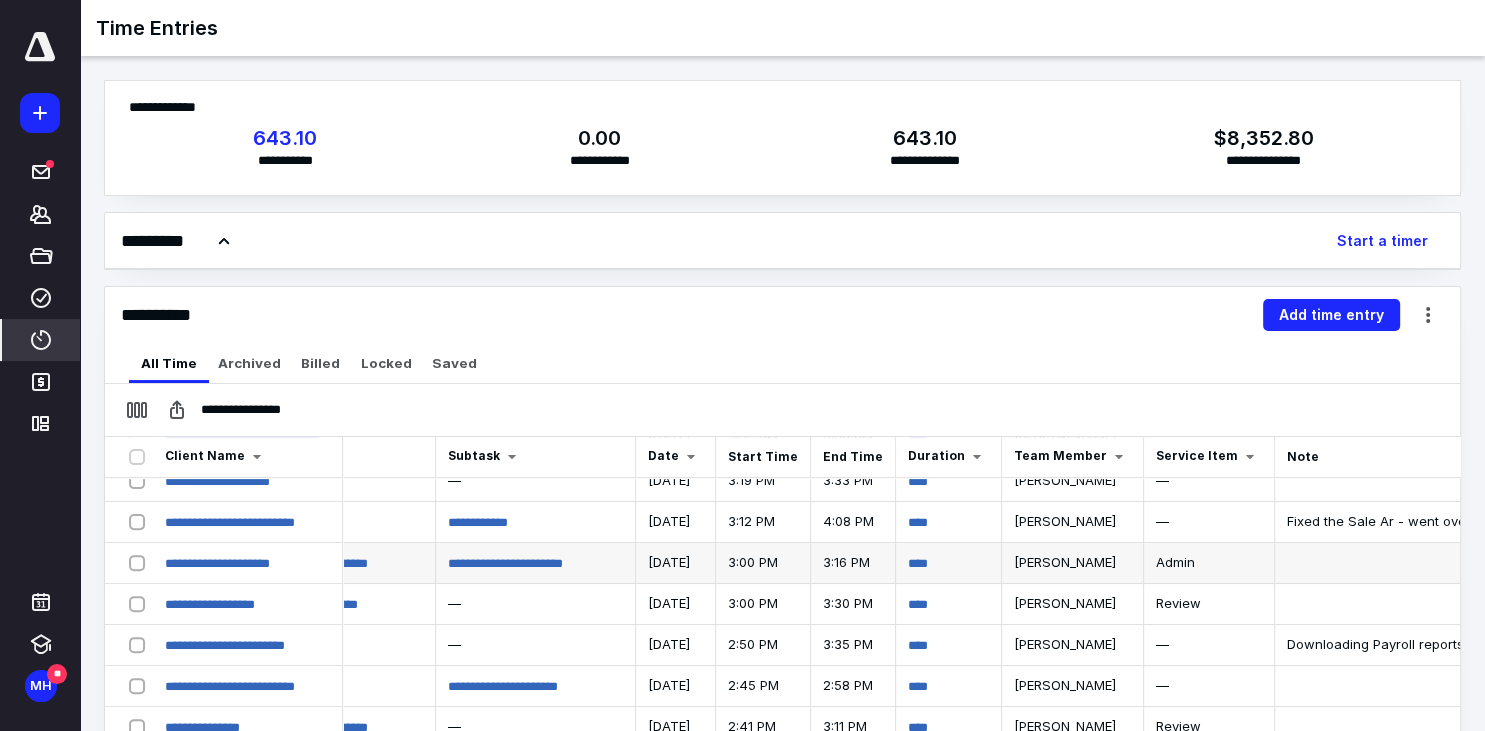 scroll, scrollTop: 842, scrollLeft: 435, axis: both 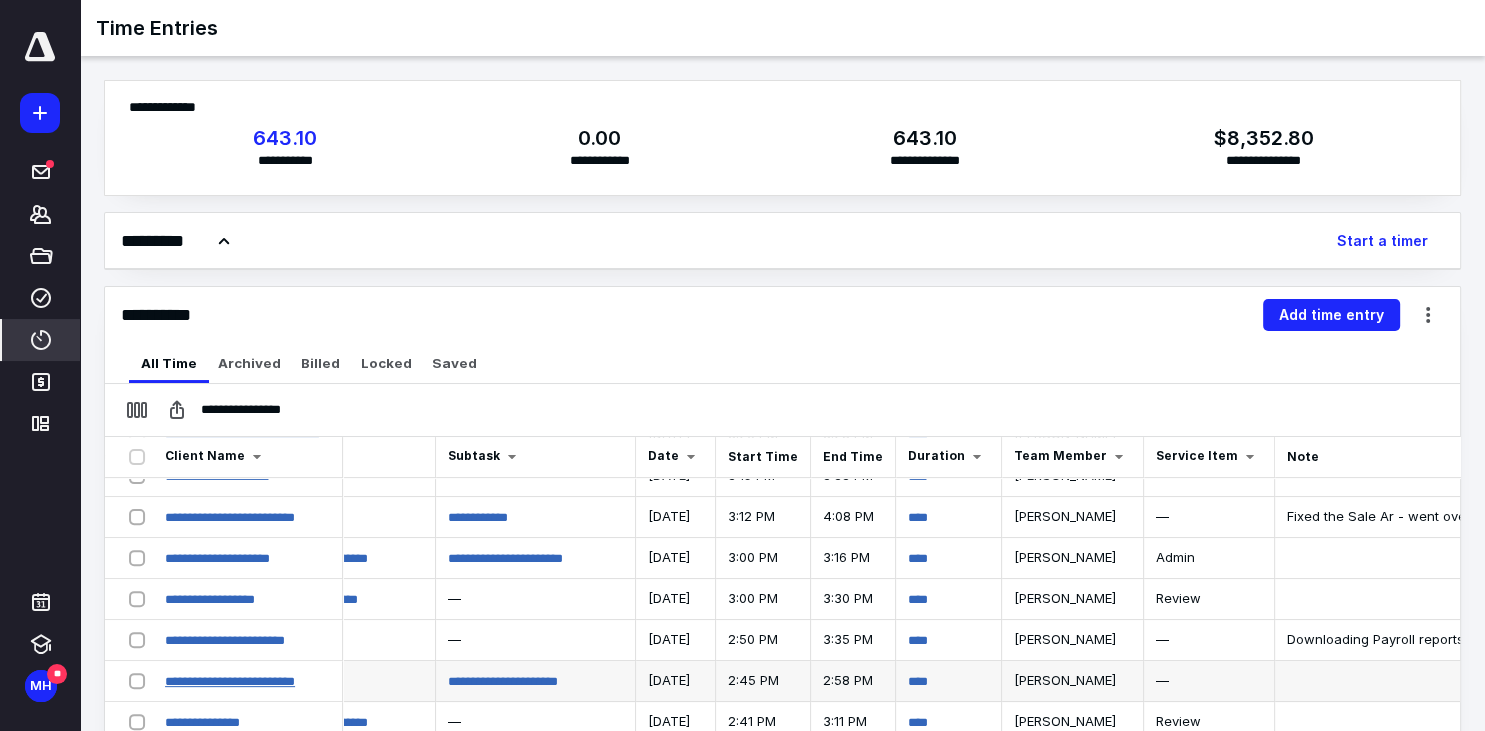 click on "**********" at bounding box center [230, 681] 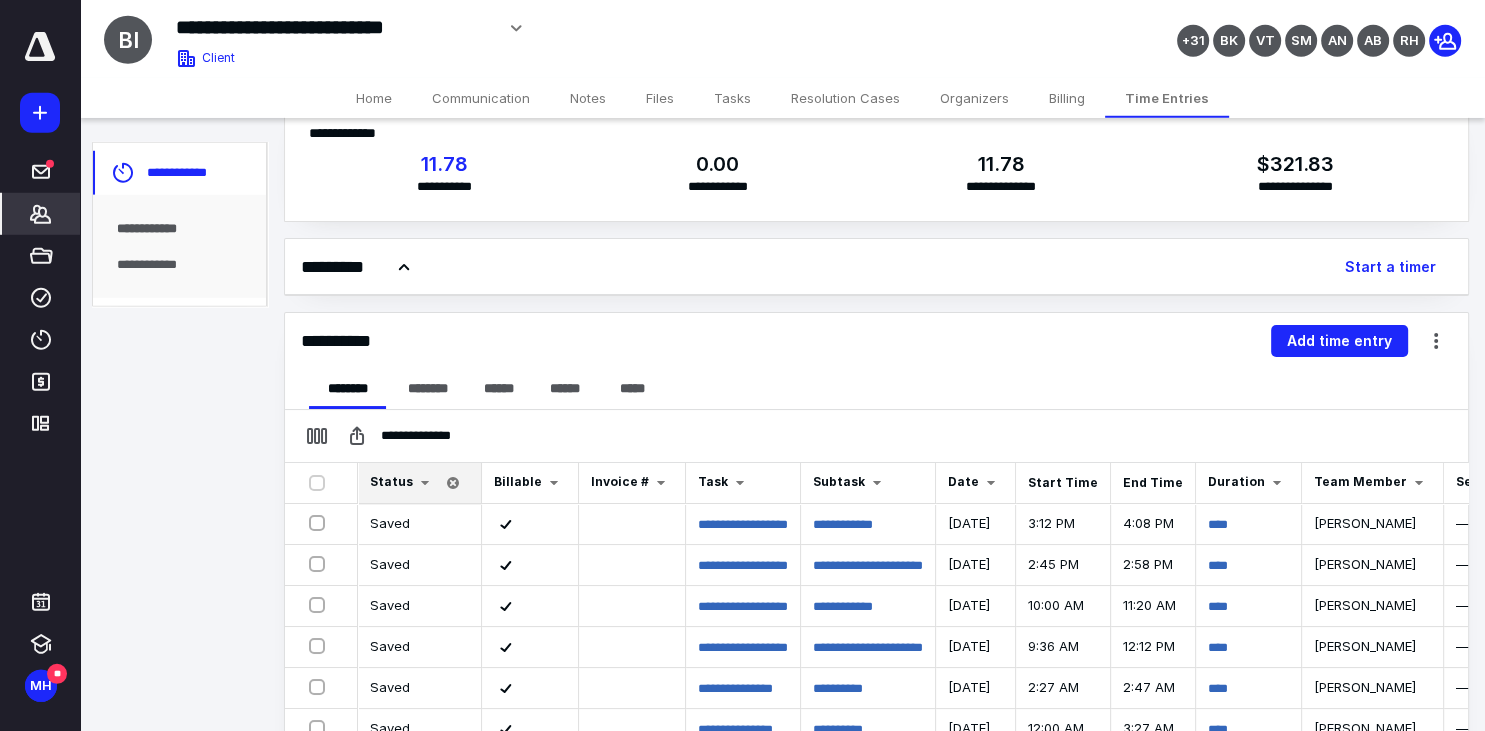 scroll, scrollTop: 0, scrollLeft: 0, axis: both 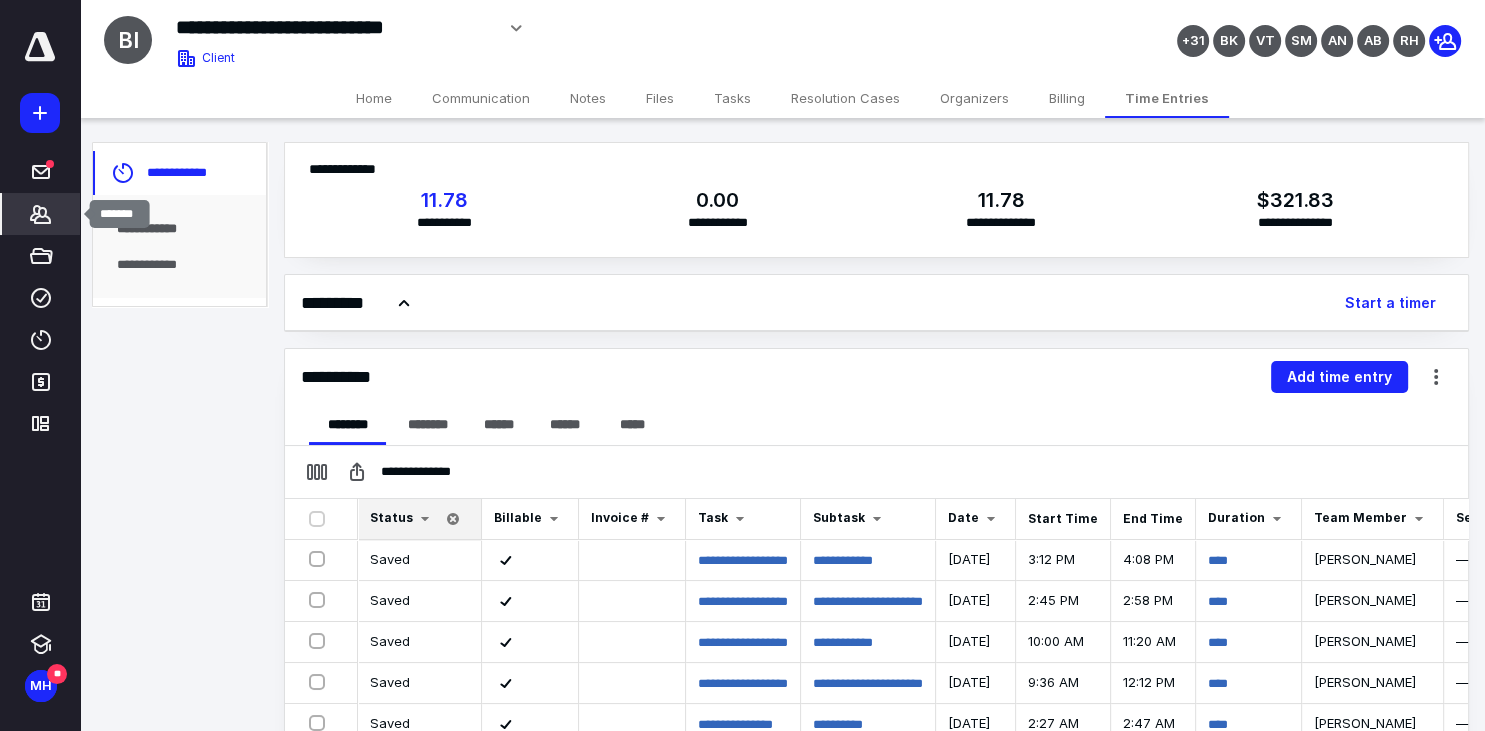 click 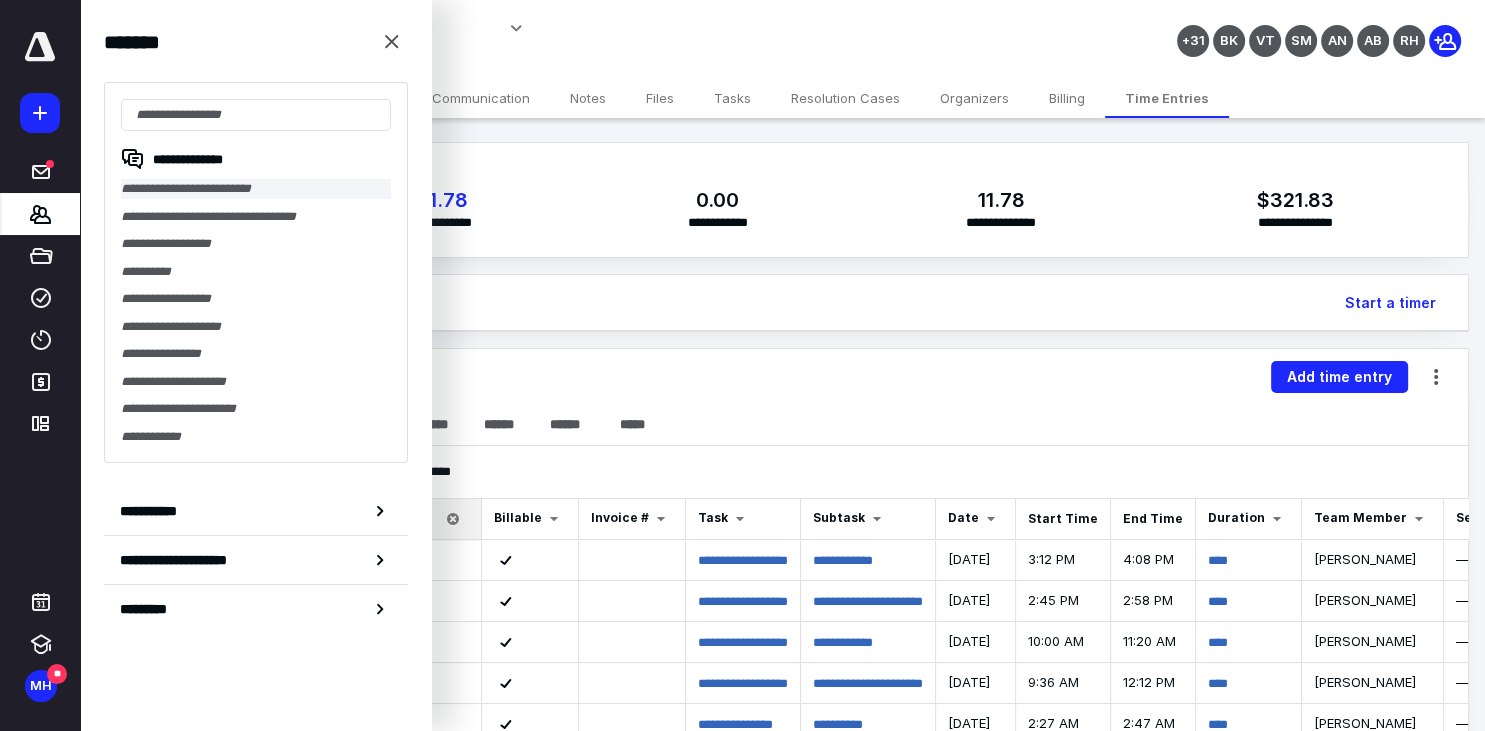 click on "**********" at bounding box center [256, 189] 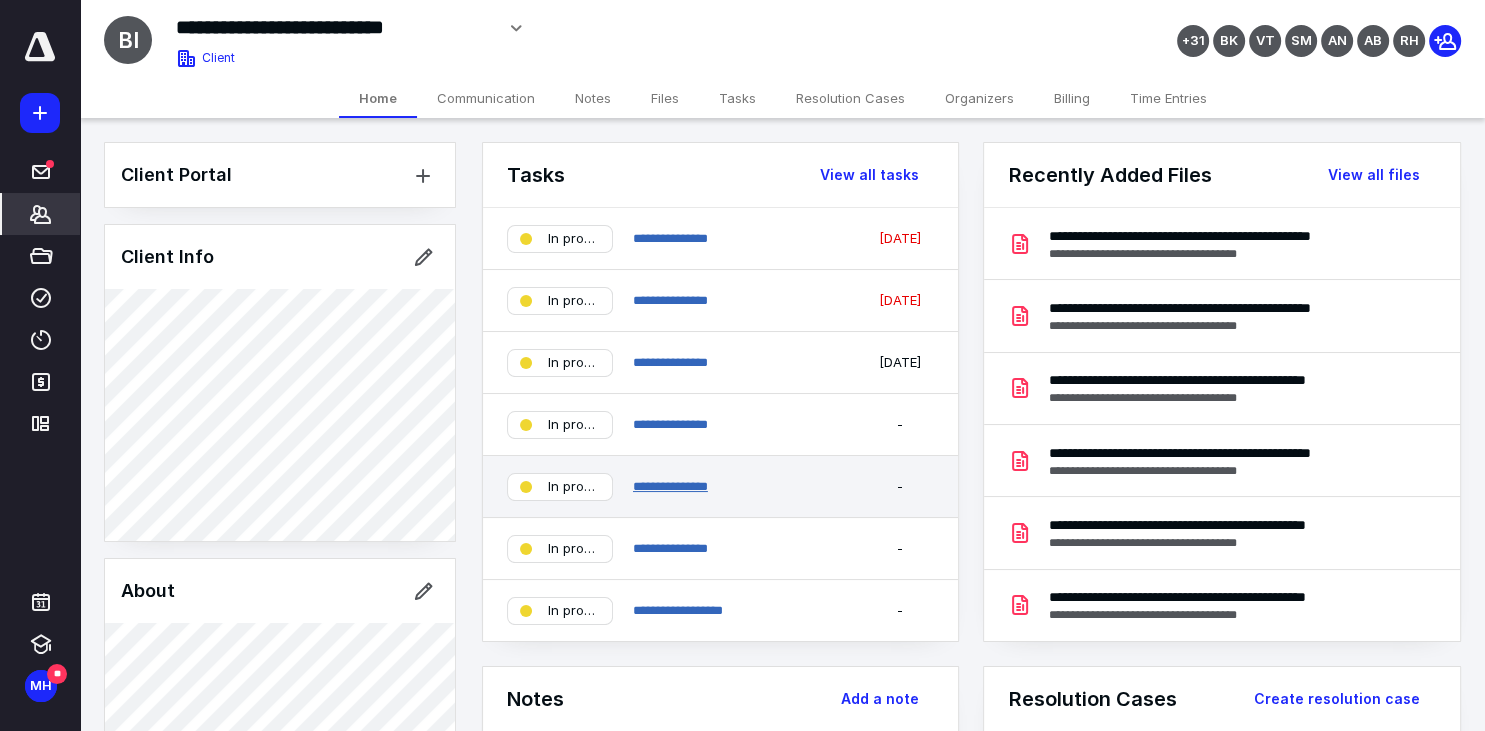 click on "**********" at bounding box center (670, 486) 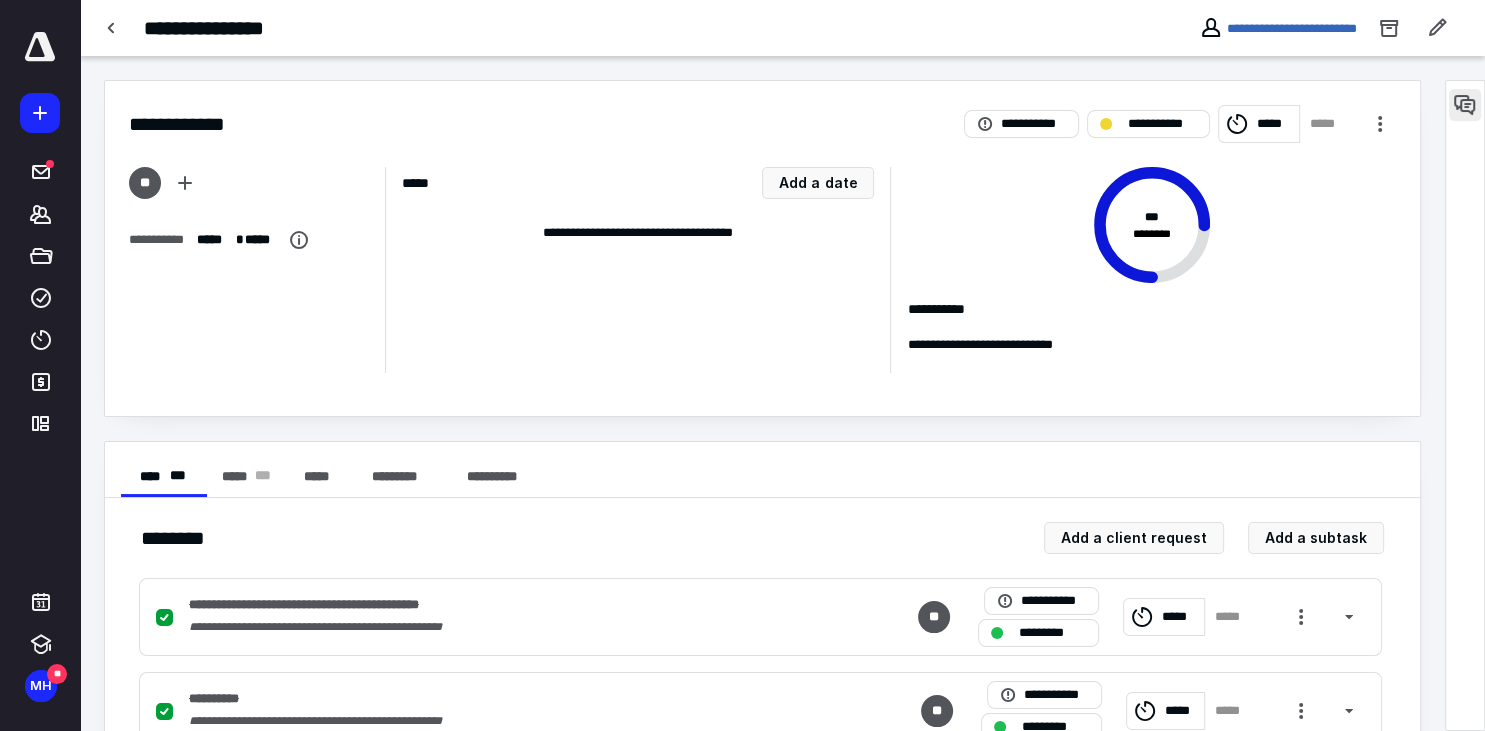 click at bounding box center [1465, 105] 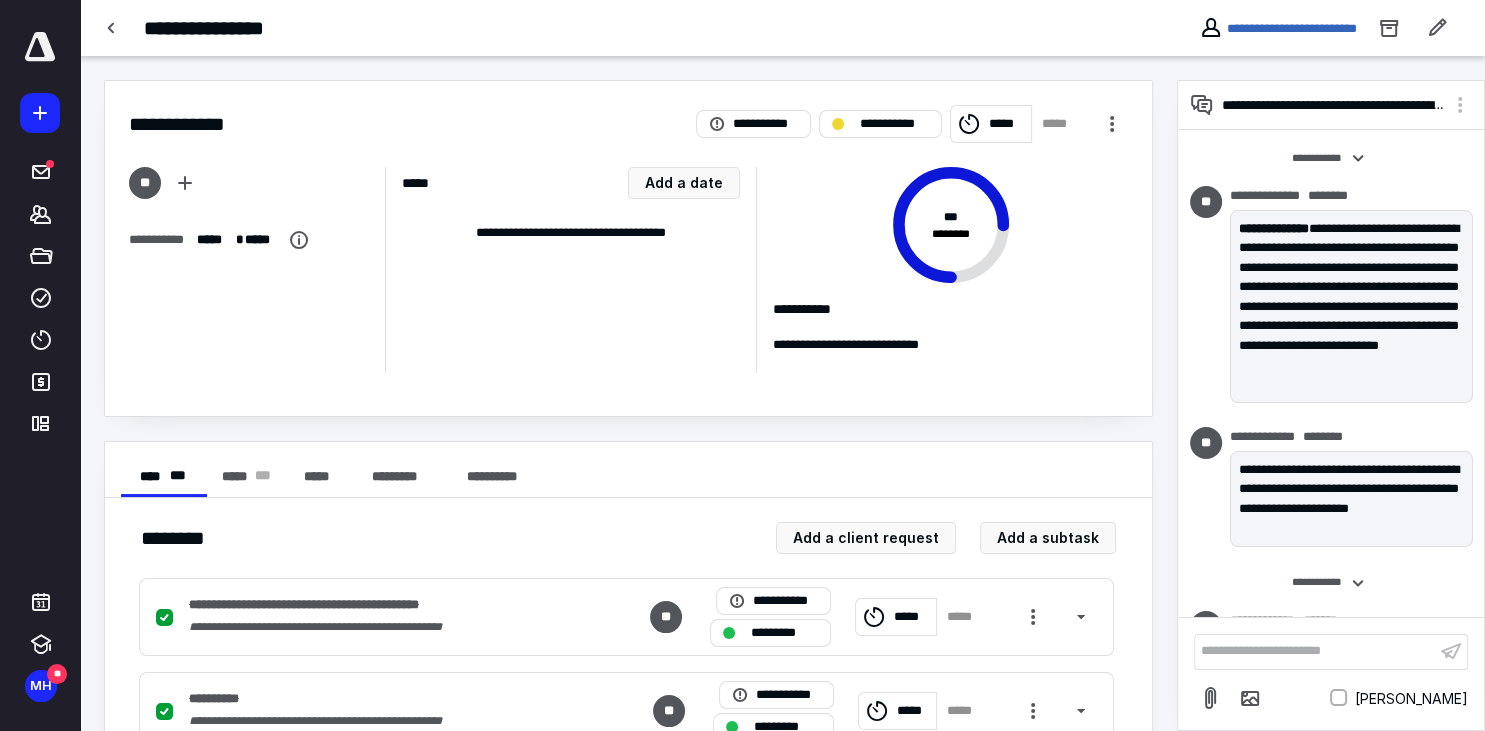 scroll, scrollTop: 3758, scrollLeft: 0, axis: vertical 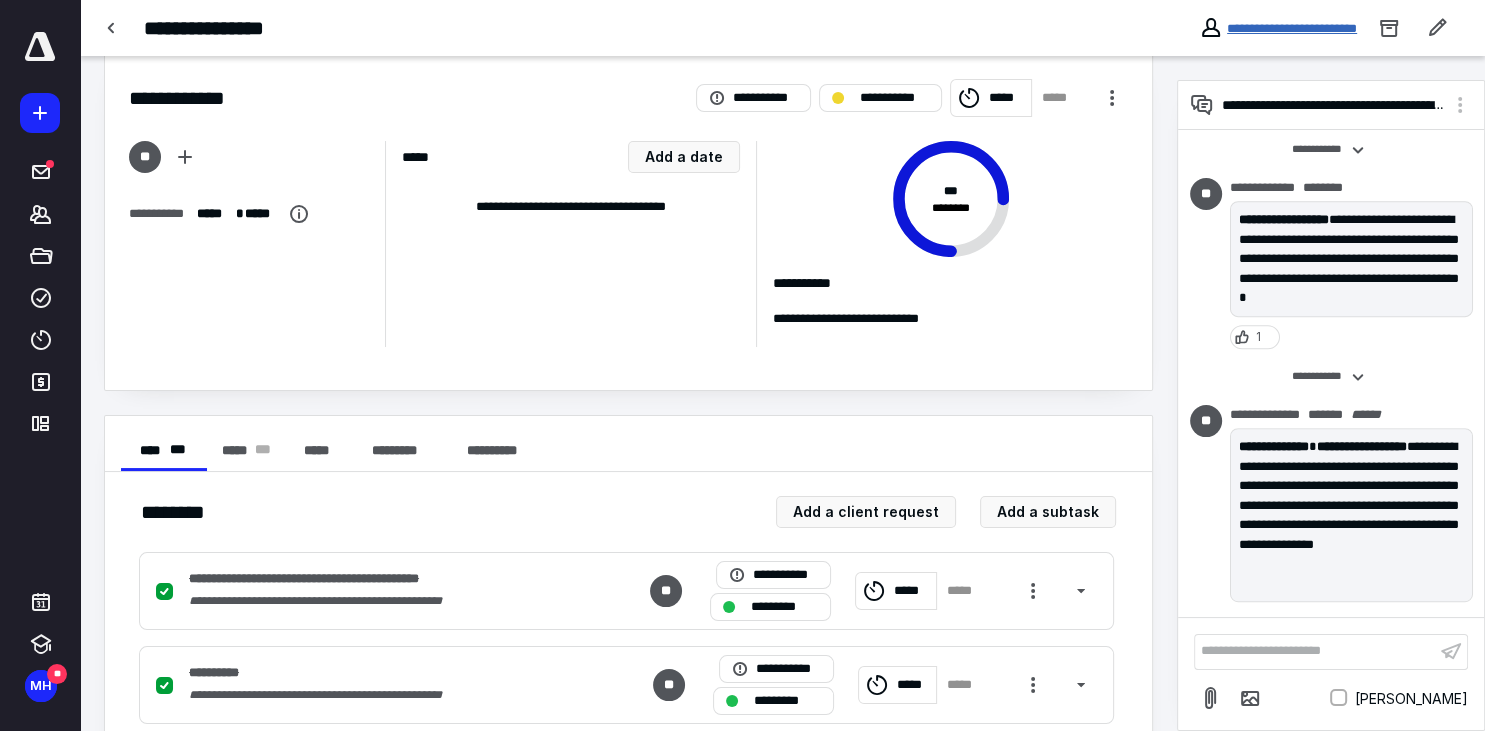 click on "**********" at bounding box center (1292, 28) 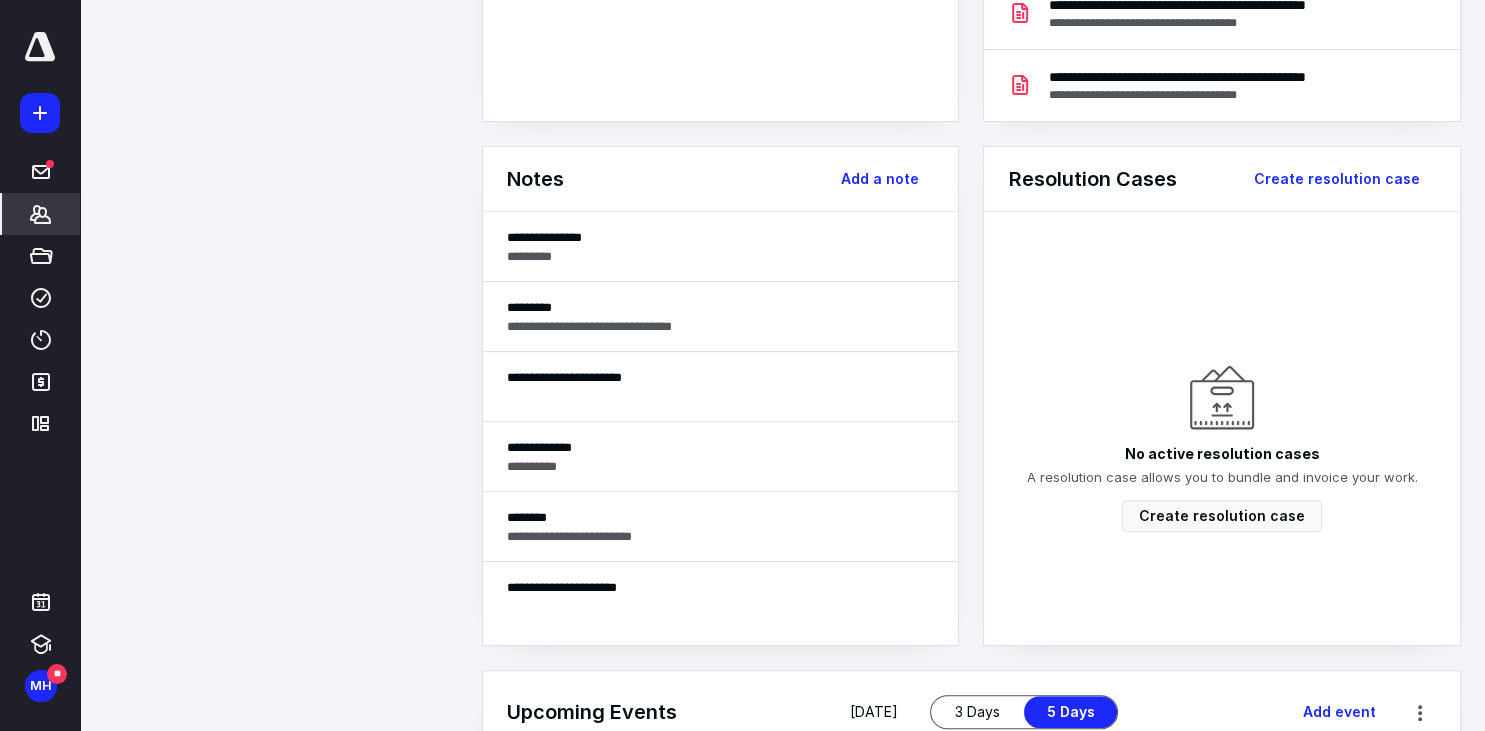 scroll, scrollTop: 488, scrollLeft: 0, axis: vertical 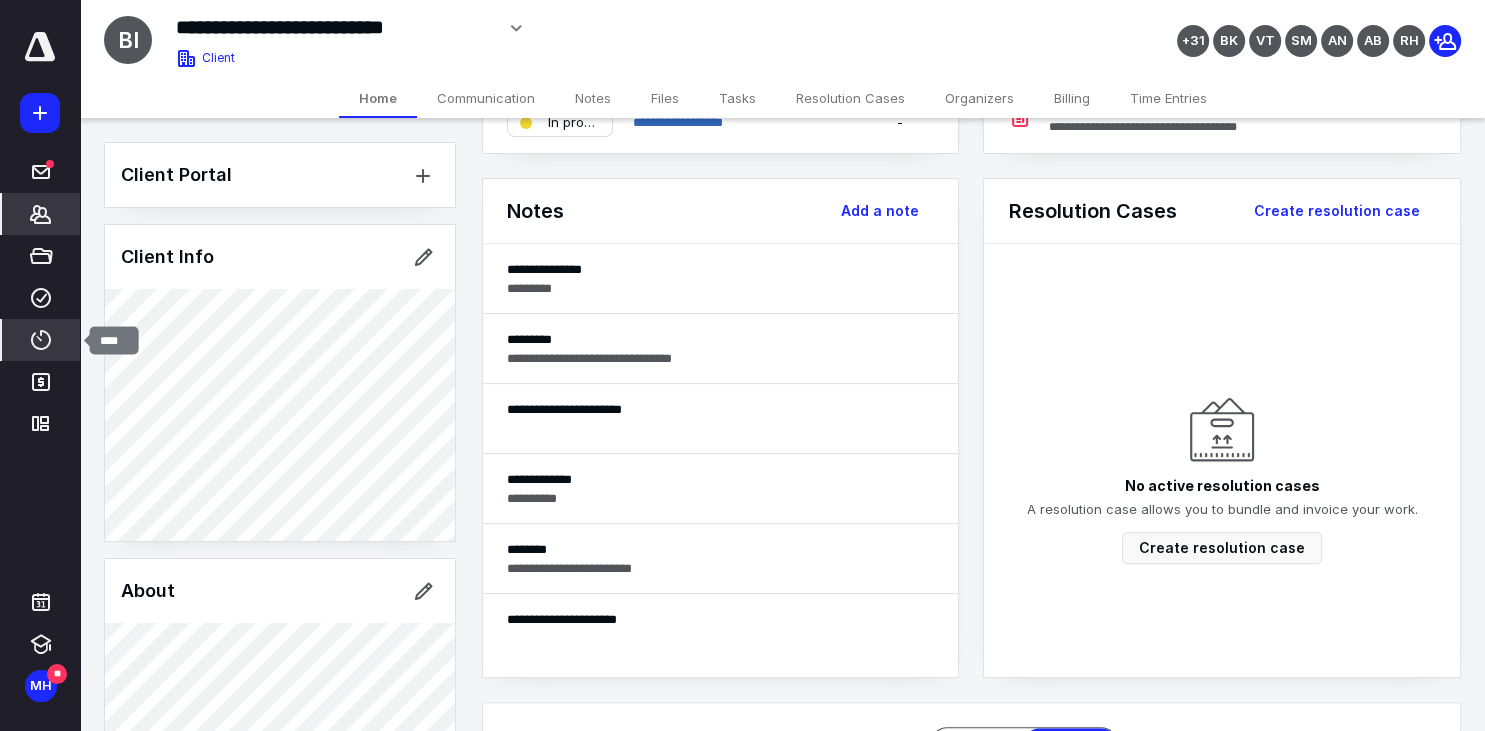 click 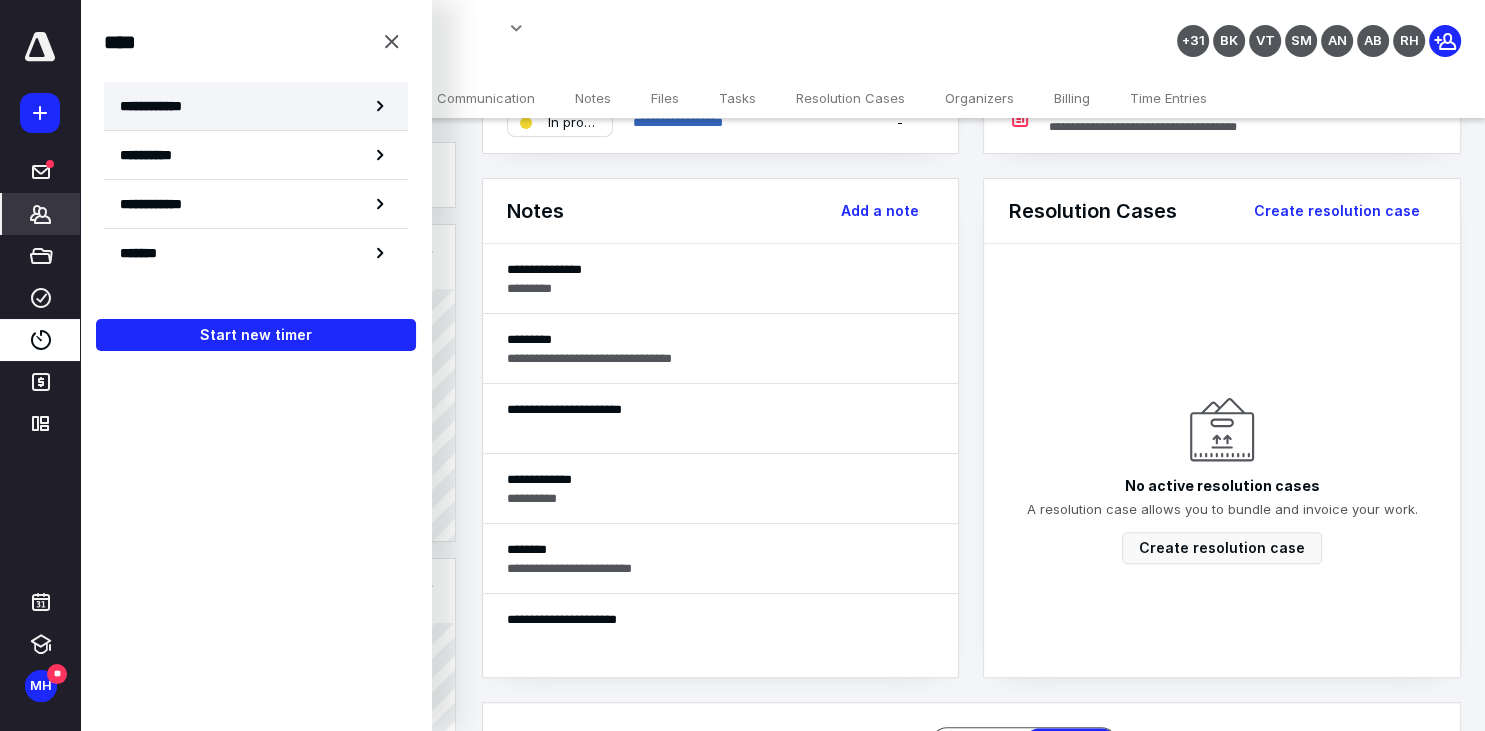 click on "**********" at bounding box center [162, 106] 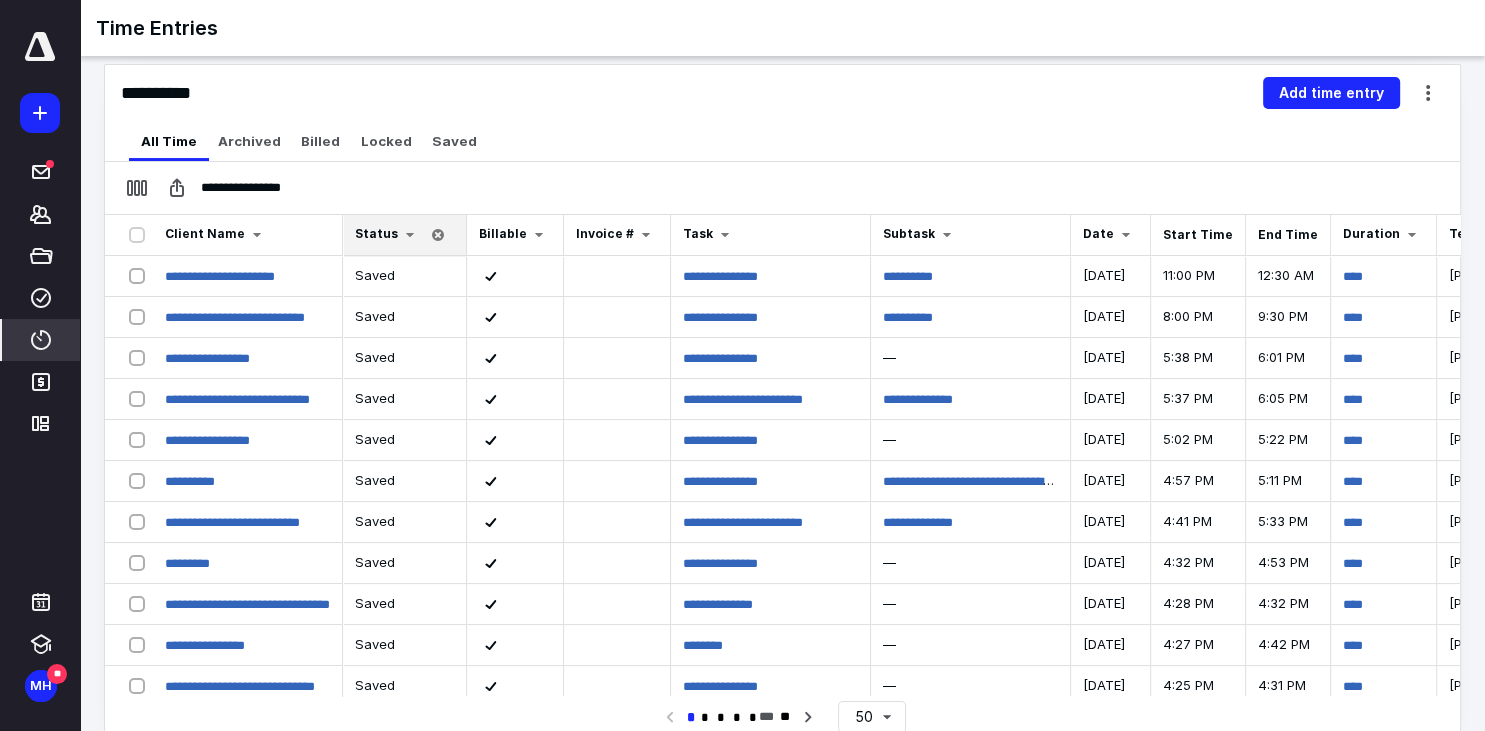 scroll, scrollTop: 229, scrollLeft: 0, axis: vertical 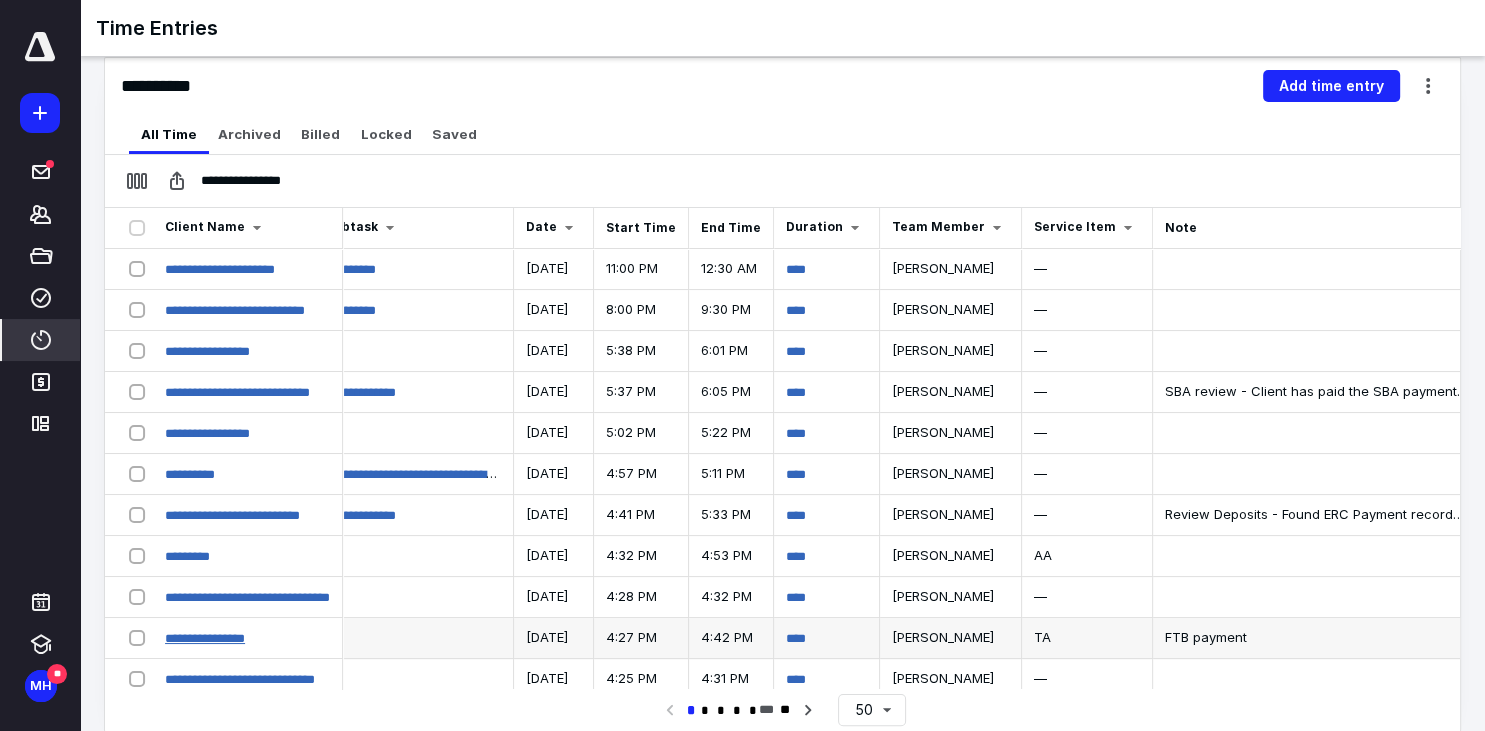 click on "**********" at bounding box center (205, 638) 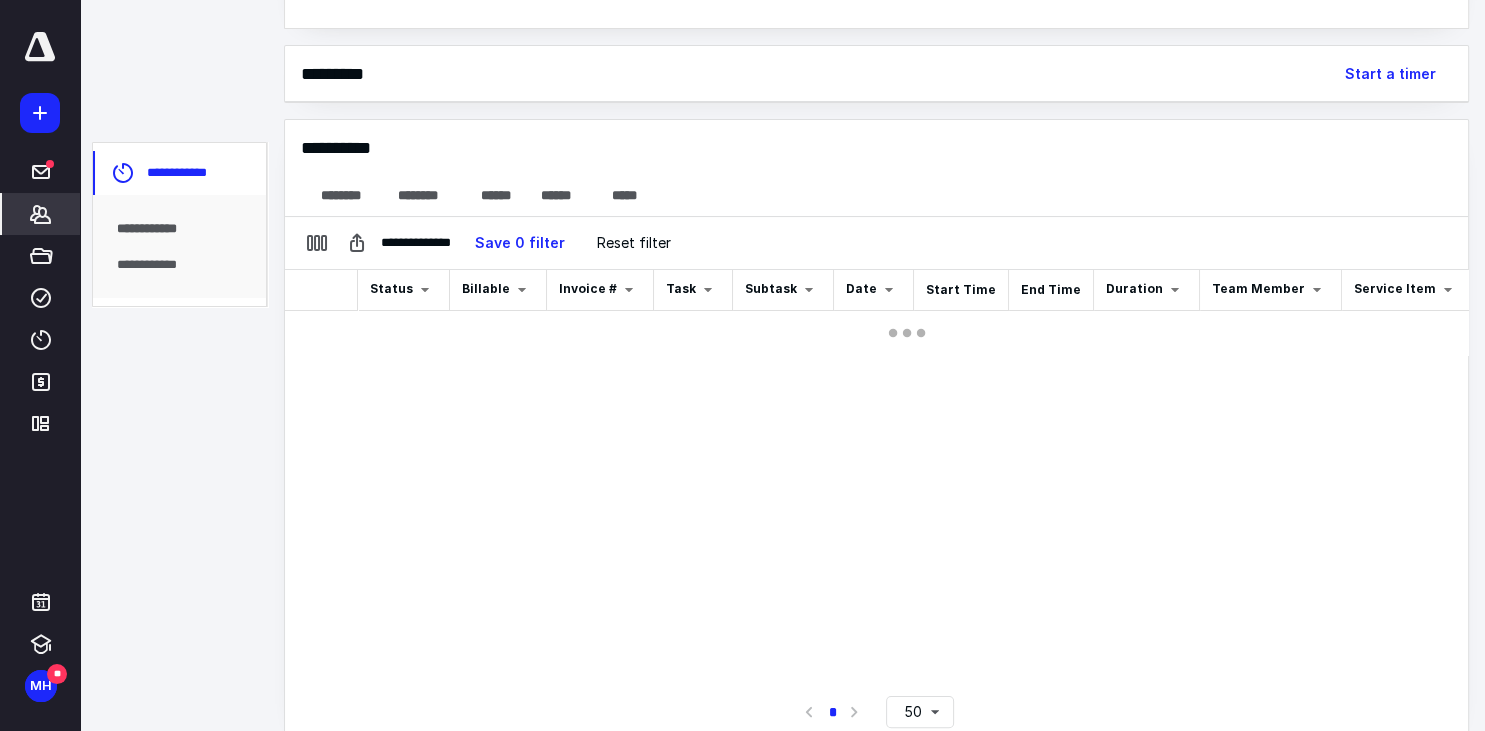 scroll, scrollTop: 169, scrollLeft: 0, axis: vertical 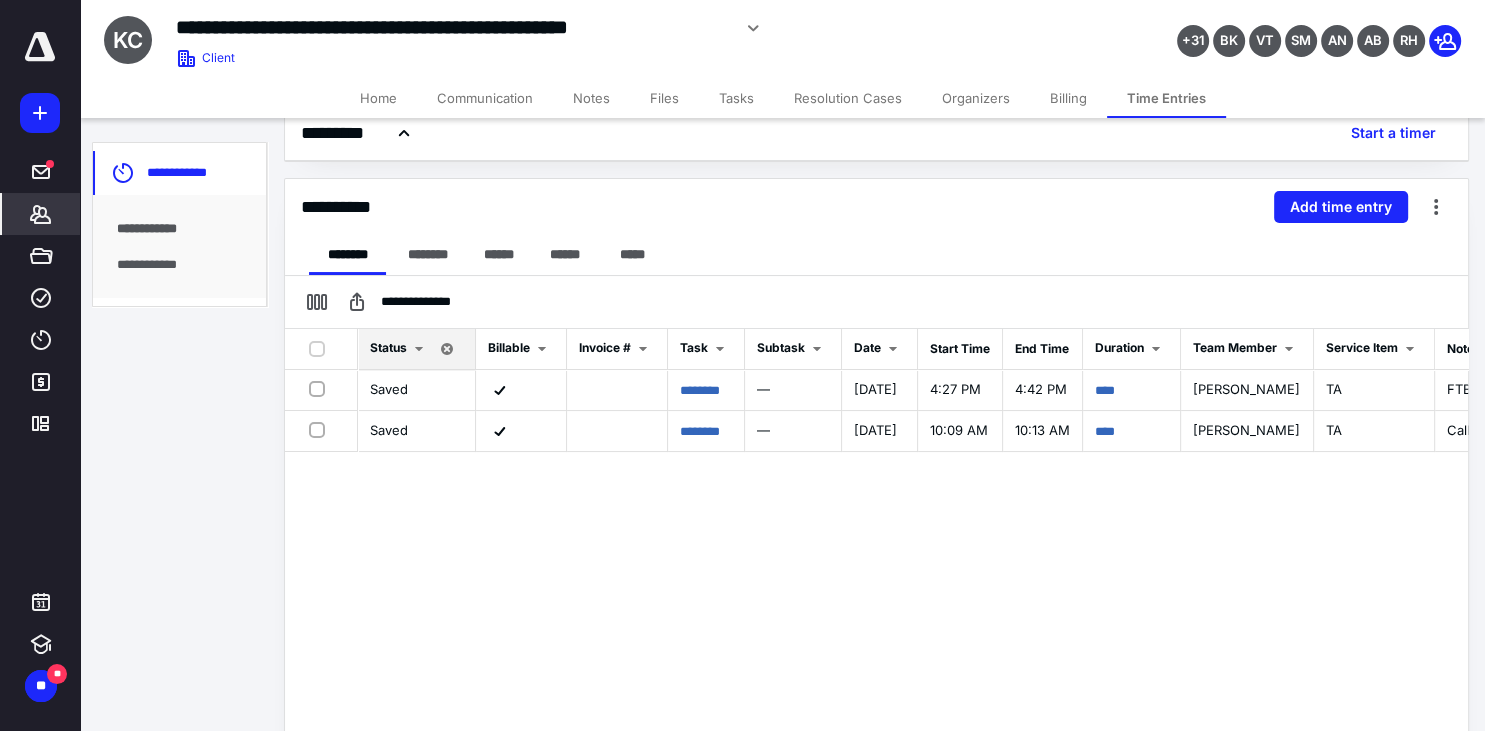click on "Communication" at bounding box center (485, 98) 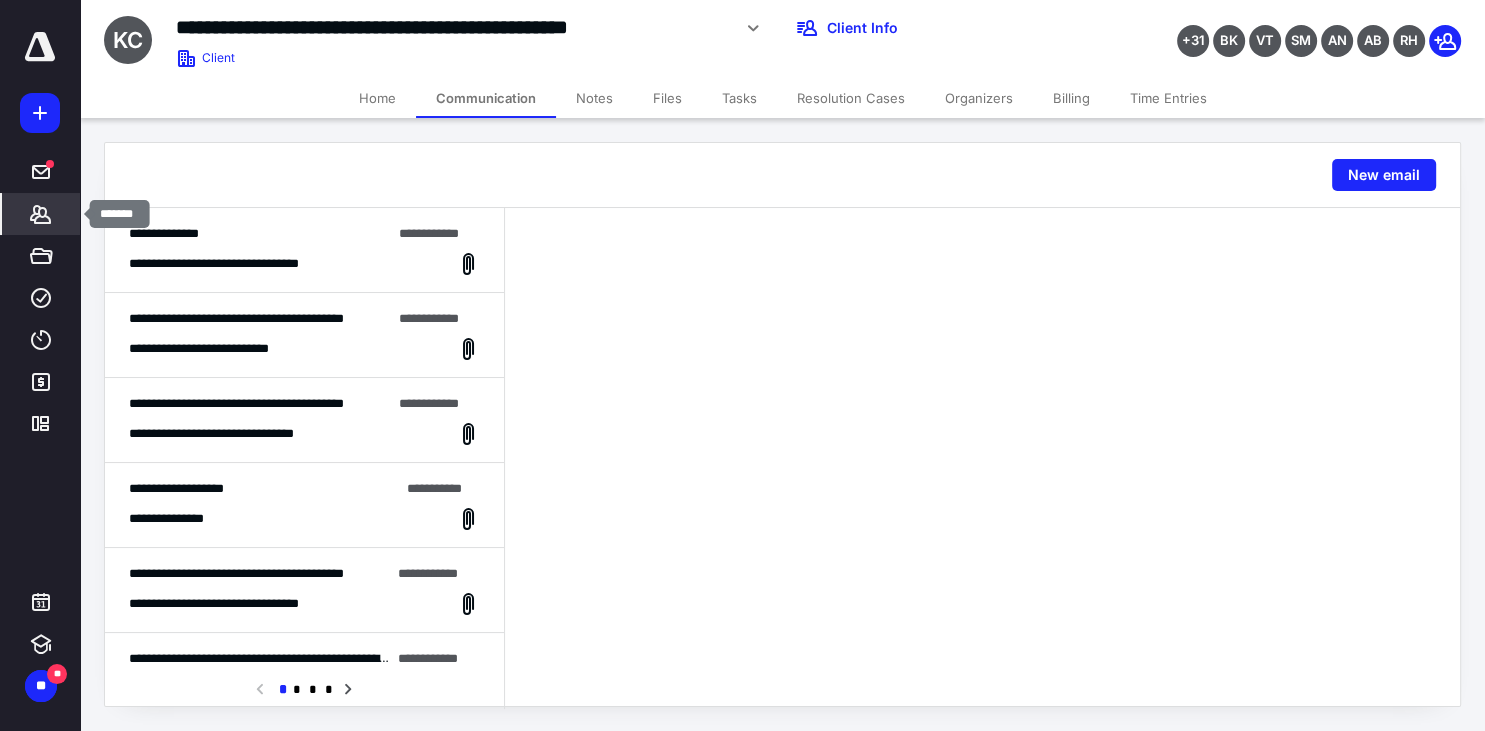 click 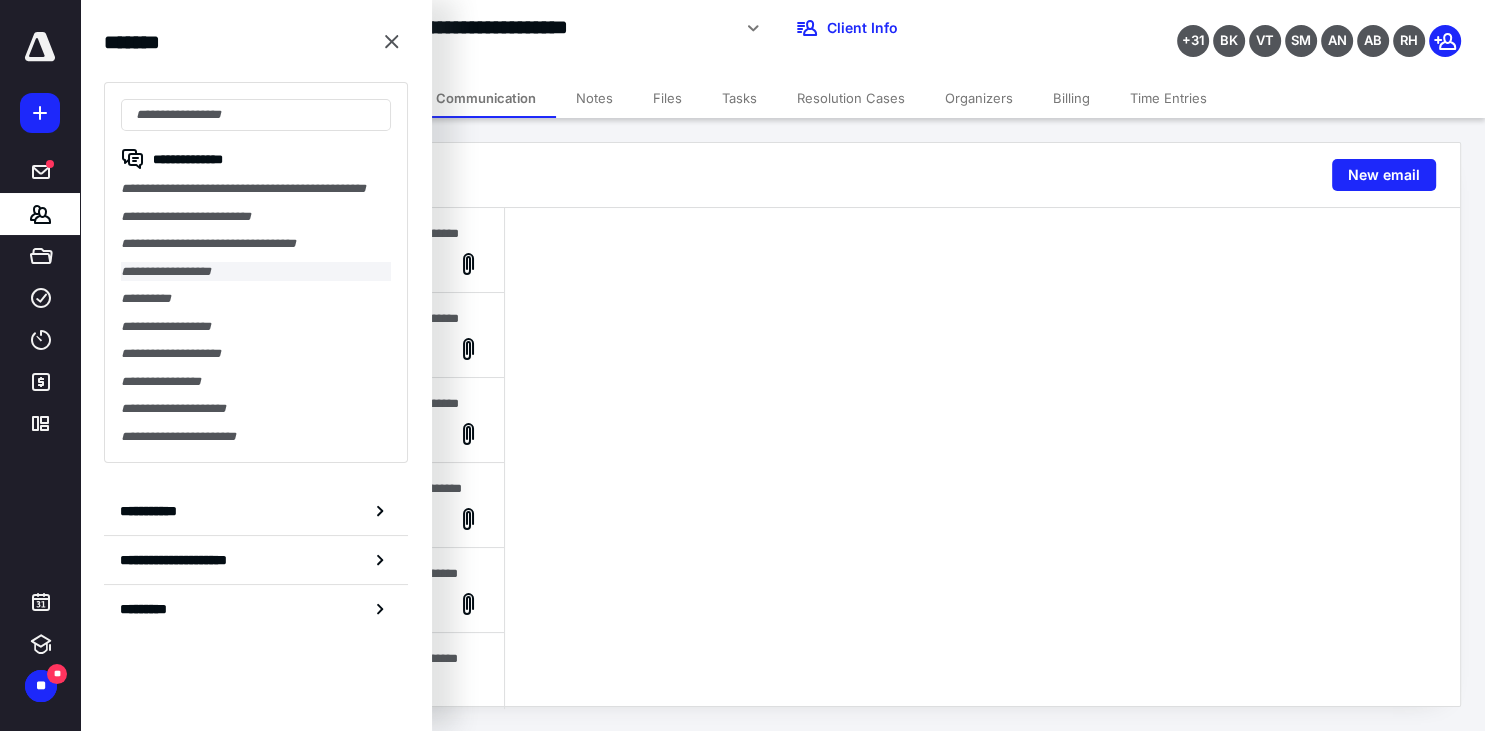 click on "**********" at bounding box center [256, 272] 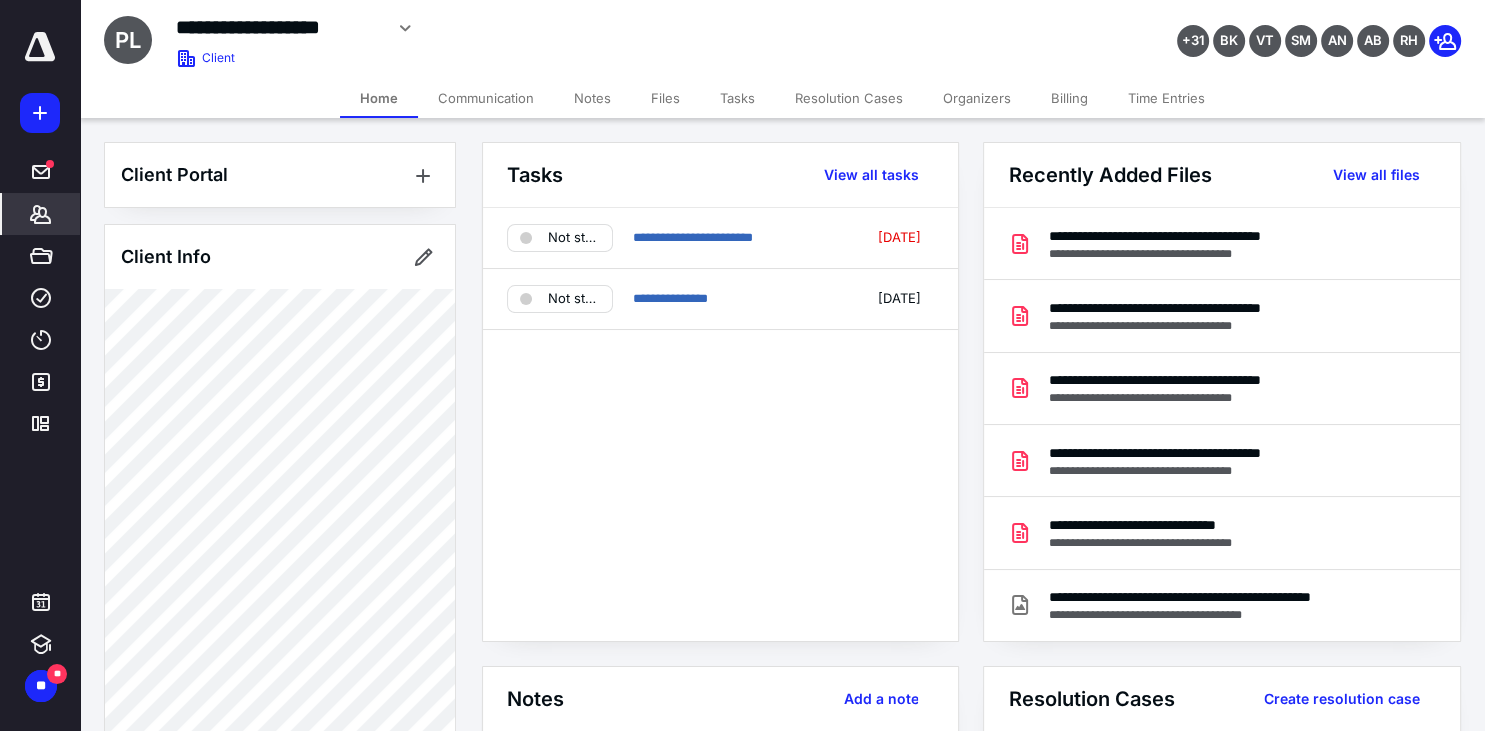 click on "Time Entries" at bounding box center (1166, 98) 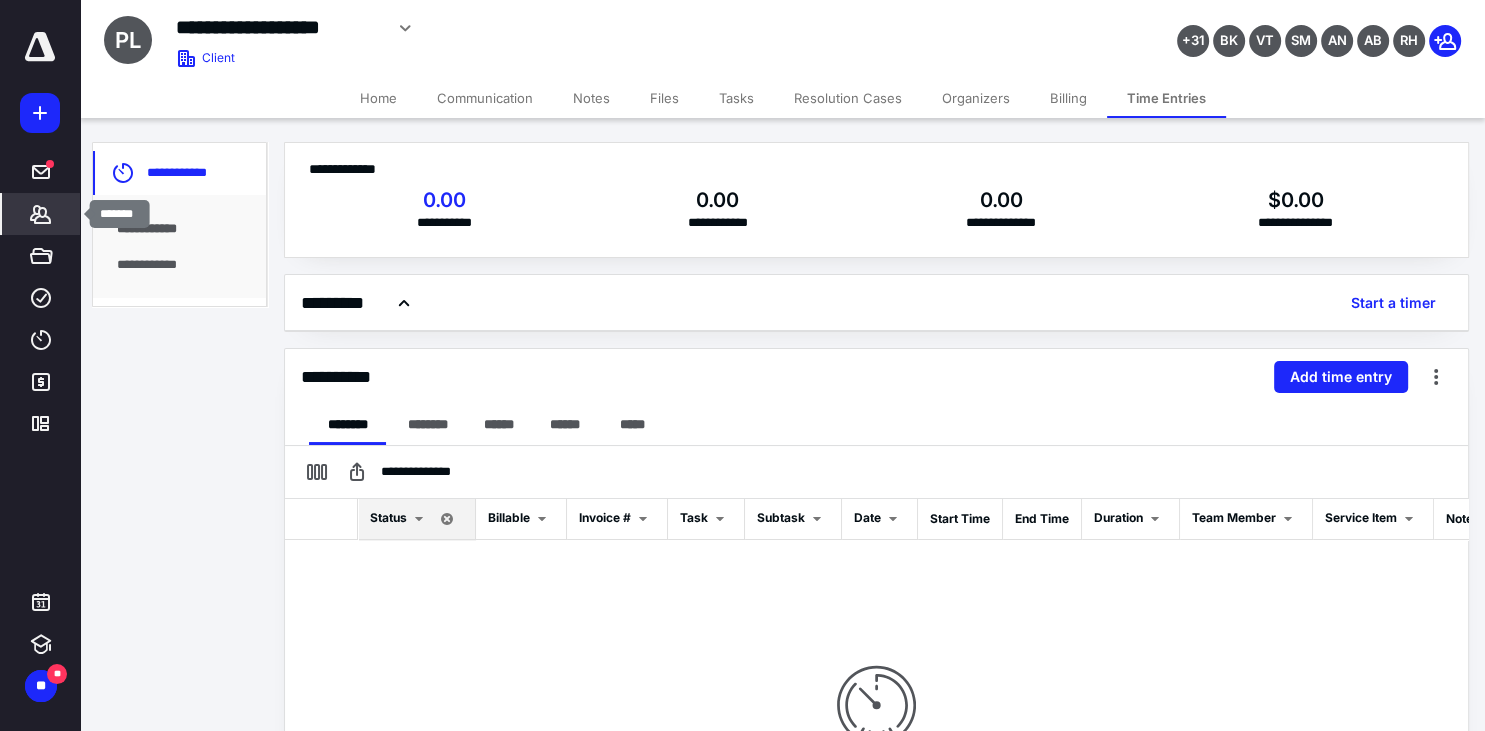 click 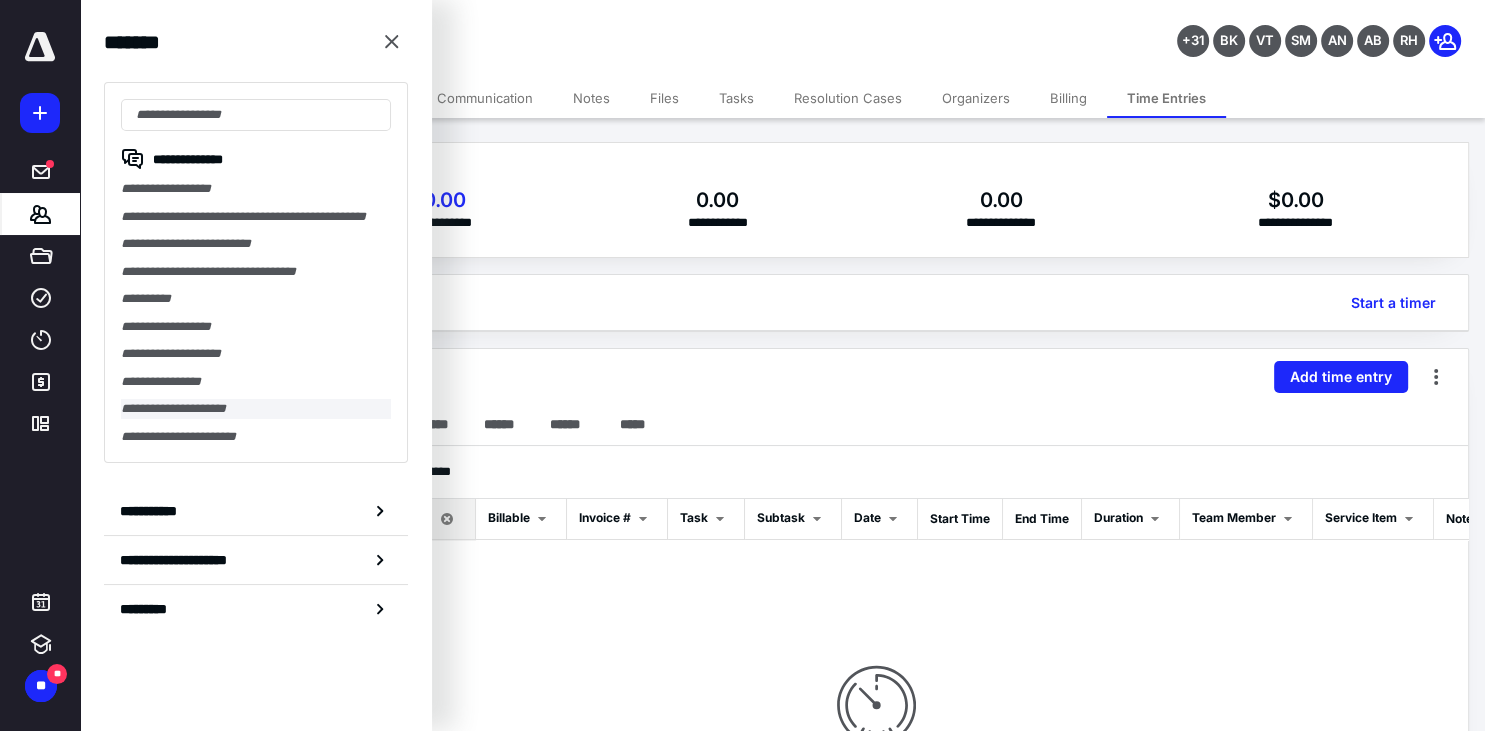 click on "**********" at bounding box center (256, 409) 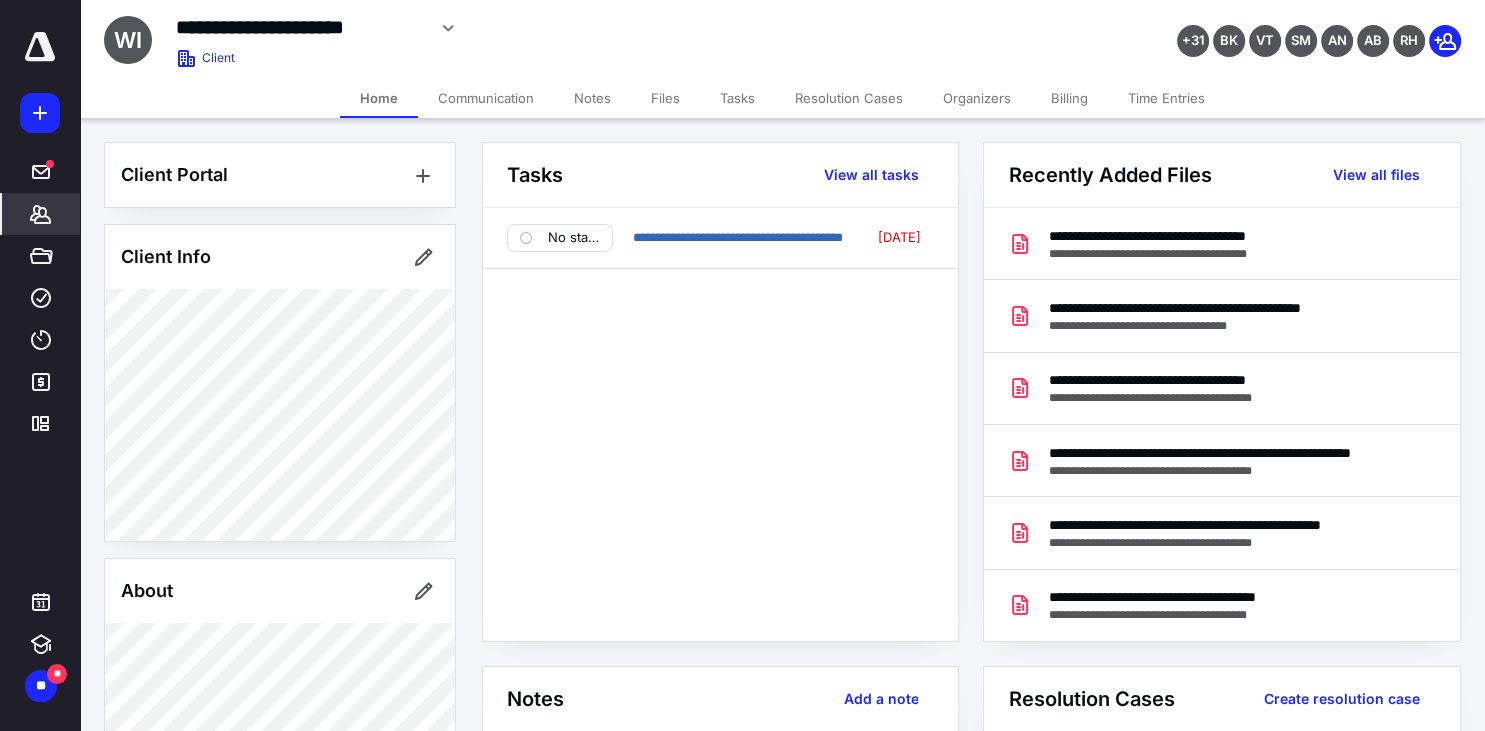 click on "Time Entries" at bounding box center [1166, 98] 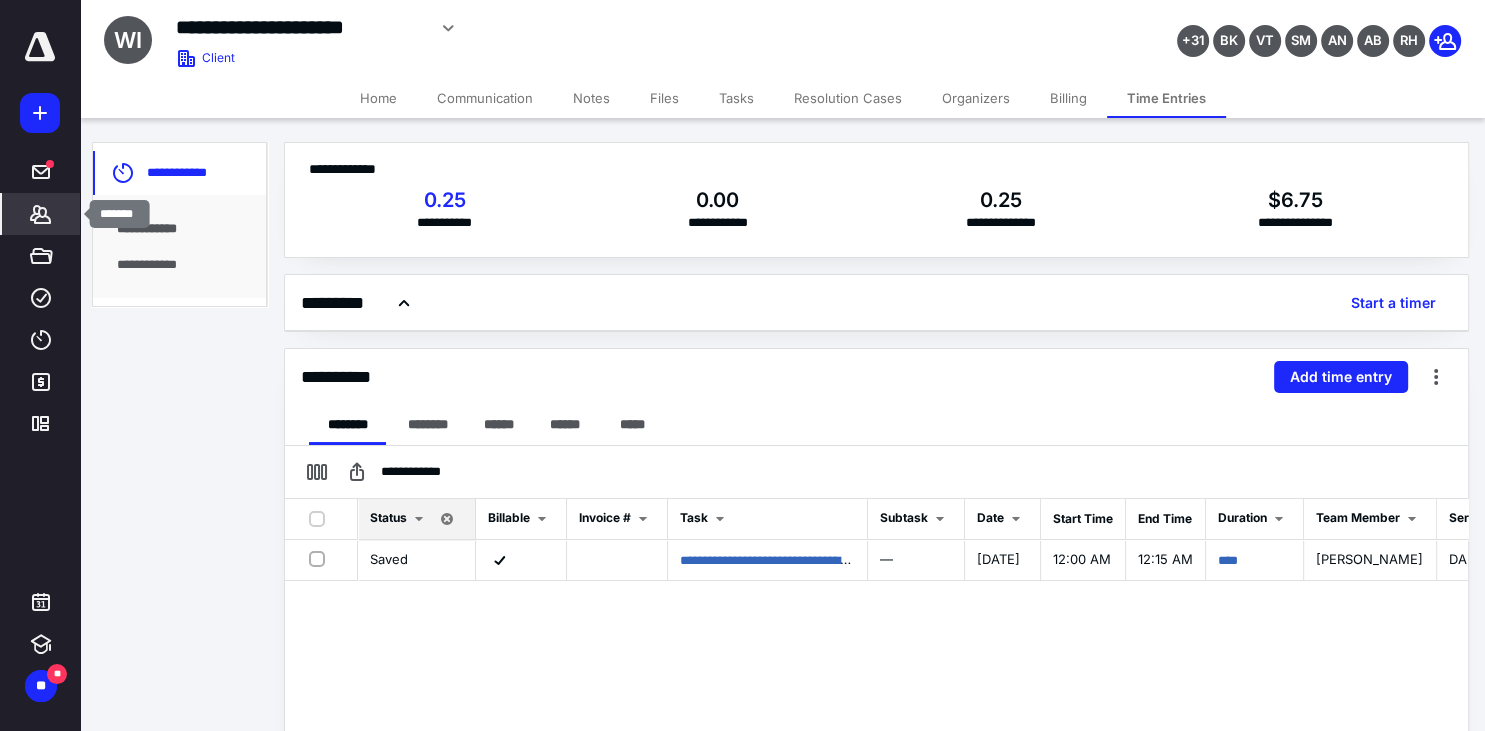 click 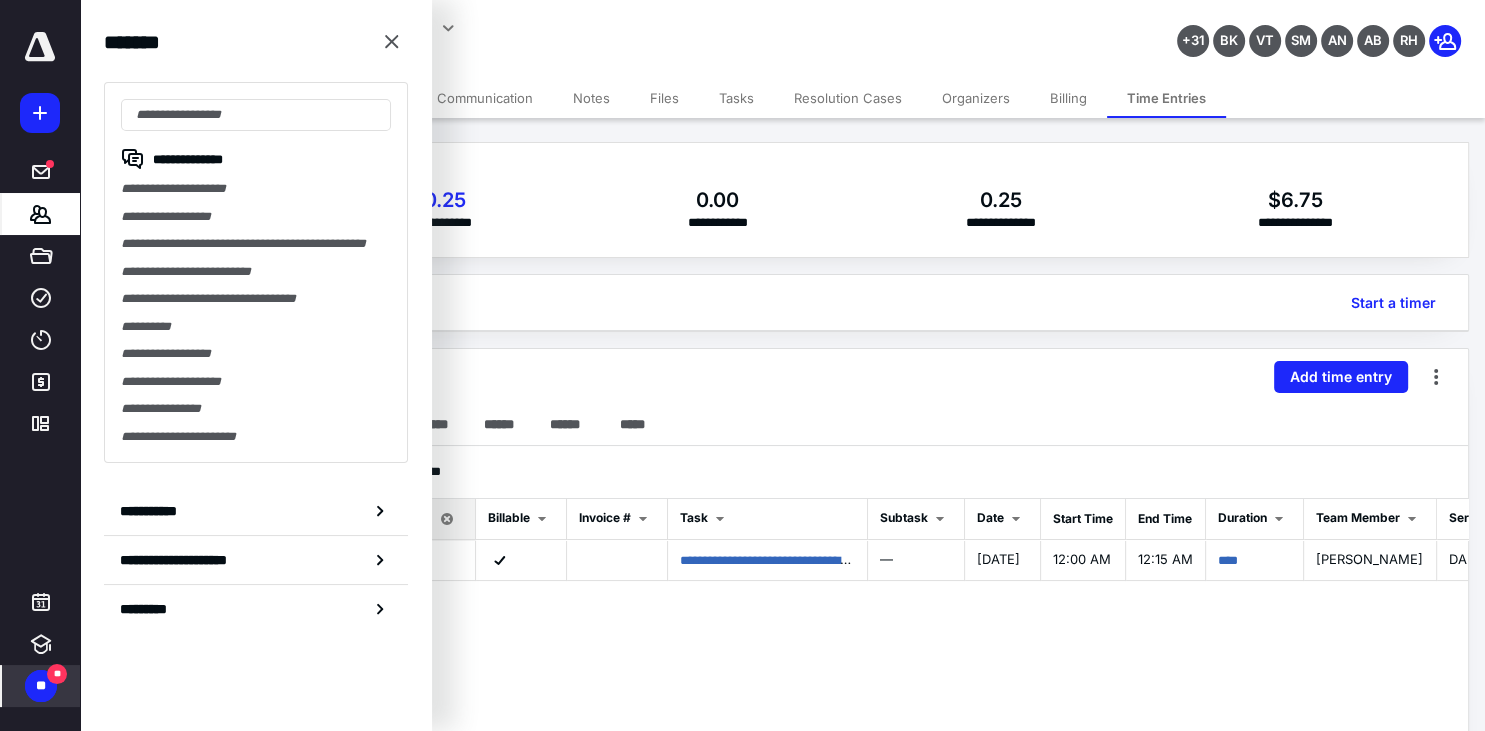 click on "**" at bounding box center [41, 686] 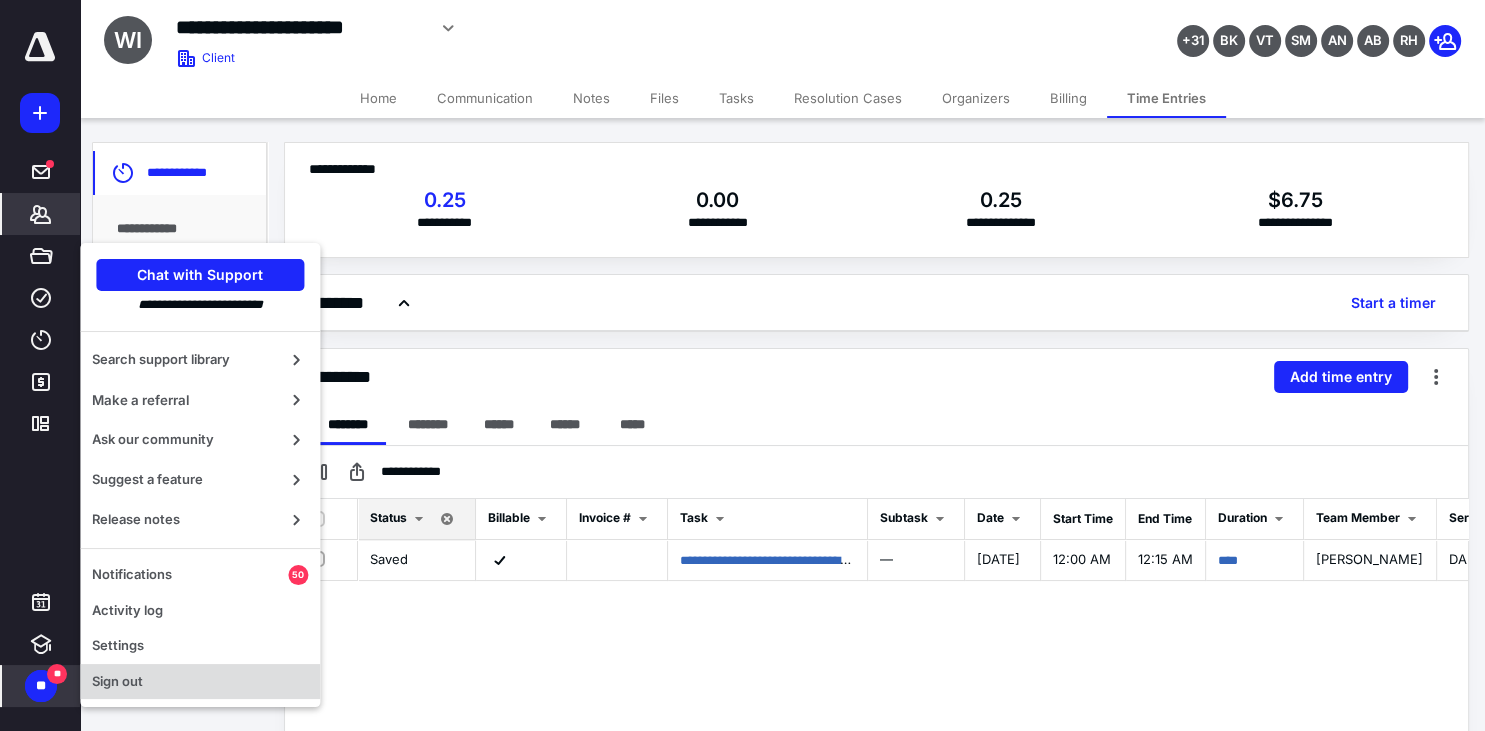 click on "Sign out" at bounding box center [200, 682] 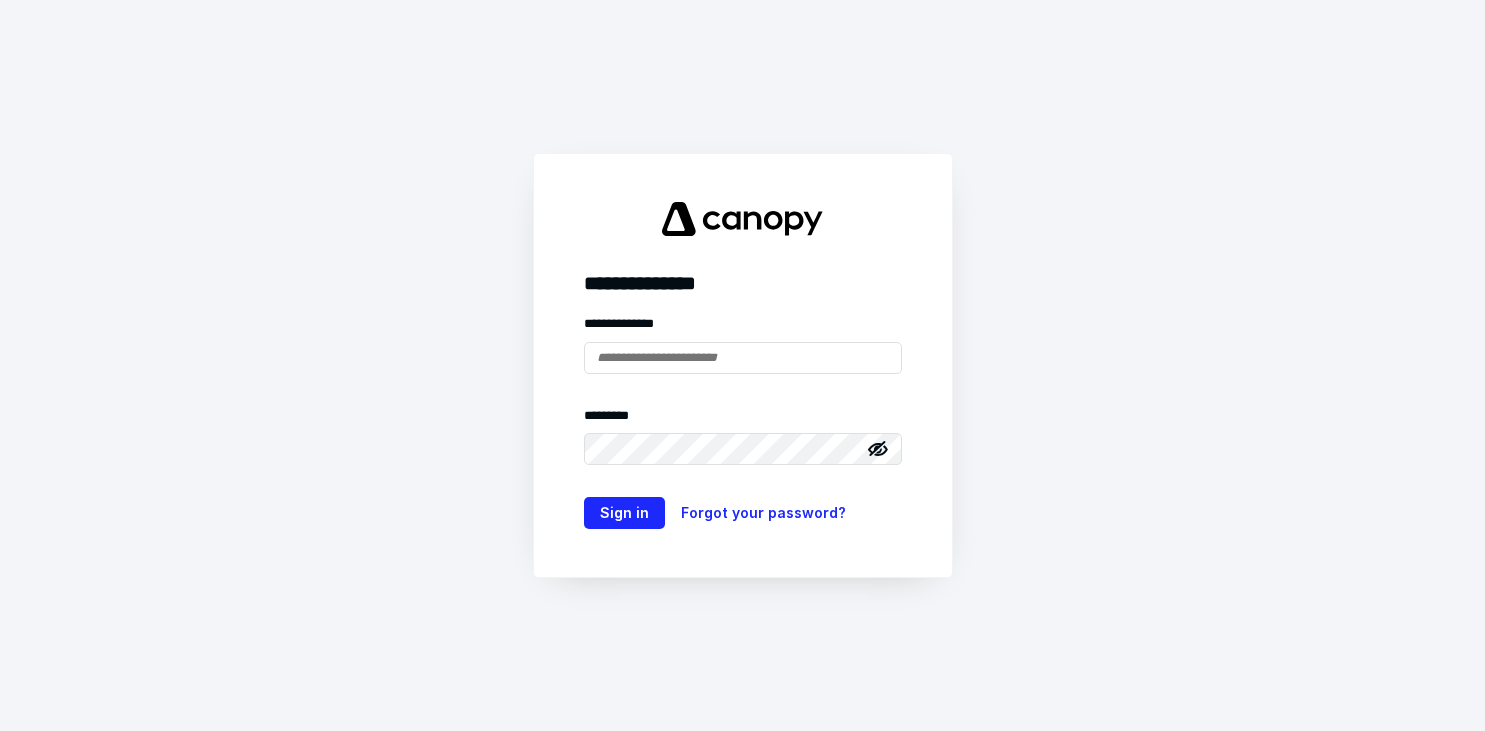 scroll, scrollTop: 0, scrollLeft: 0, axis: both 